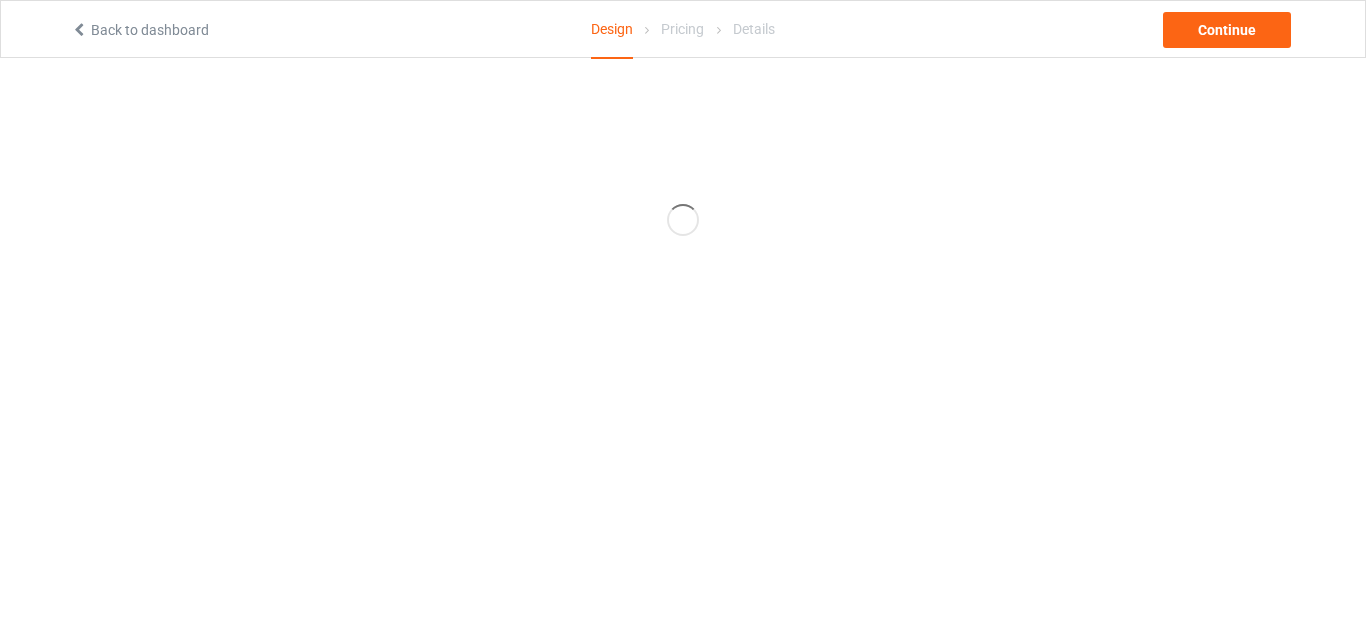 scroll, scrollTop: 0, scrollLeft: 0, axis: both 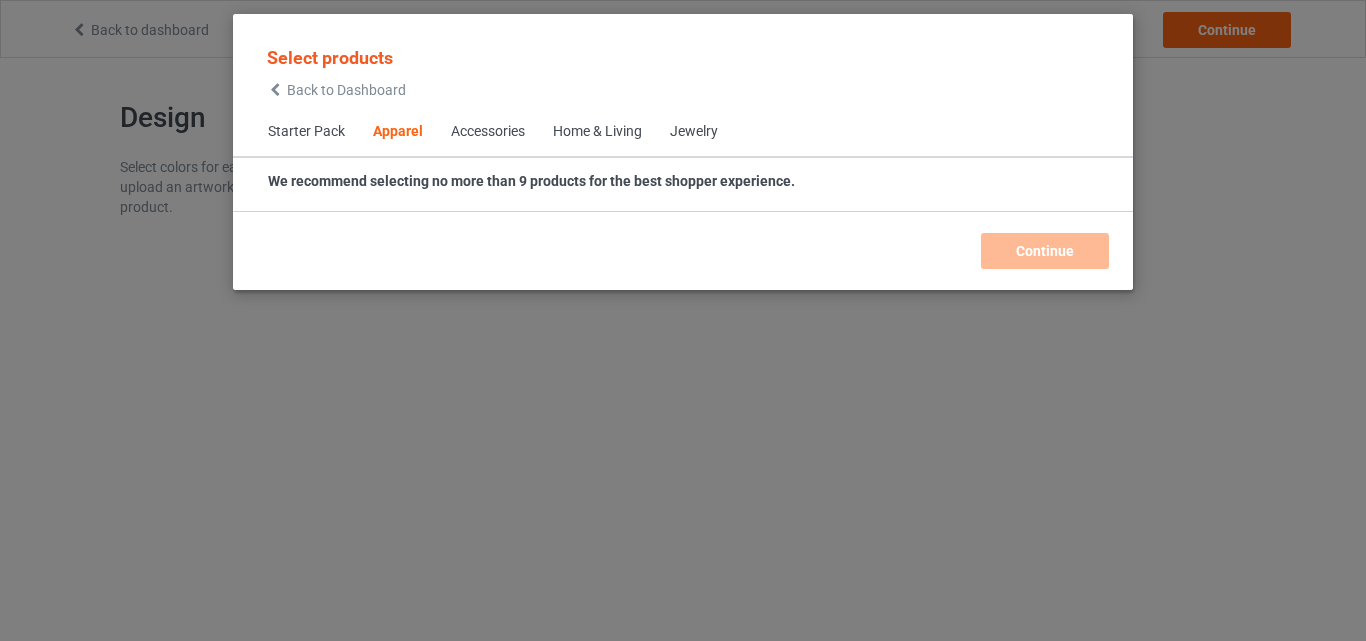 click on "Home & Living" at bounding box center (597, 132) 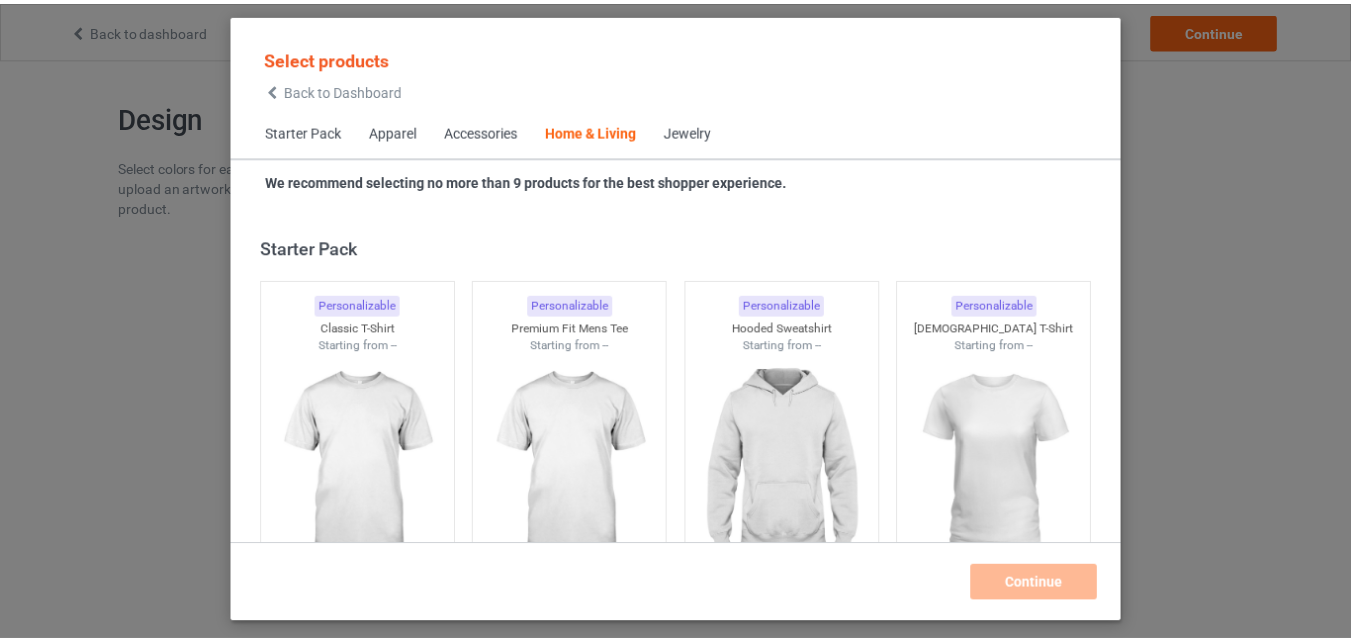 scroll, scrollTop: 9019, scrollLeft: 0, axis: vertical 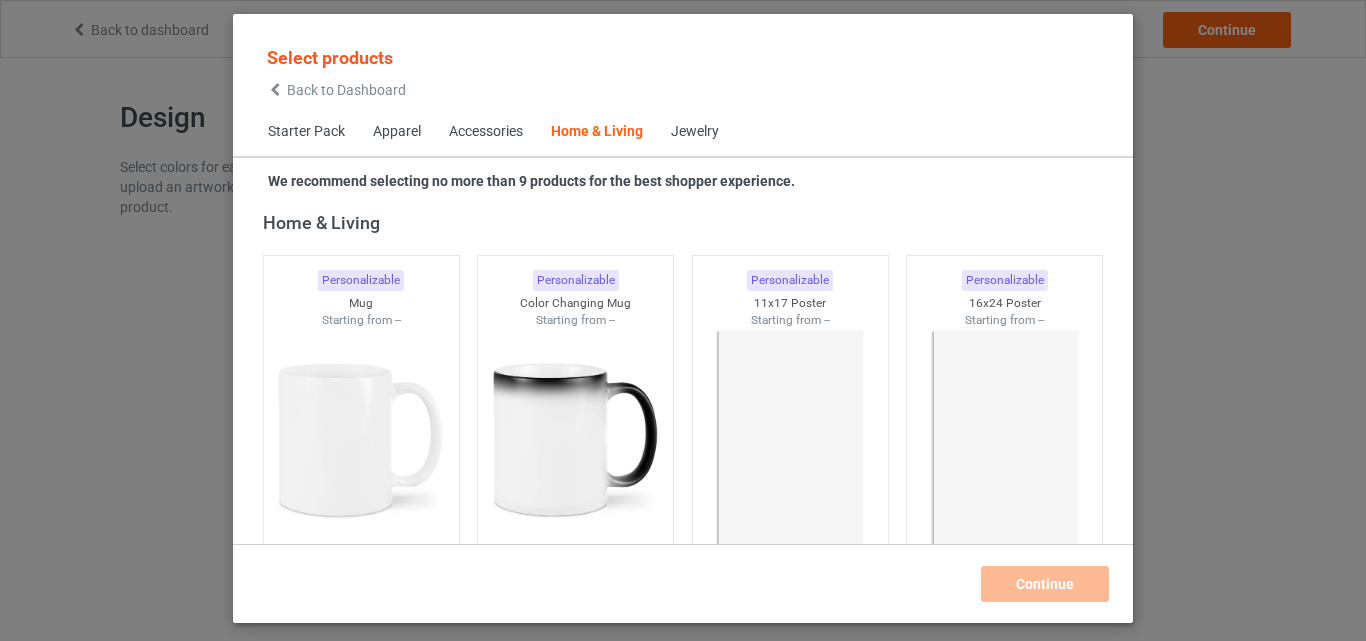 click at bounding box center (790, 440) 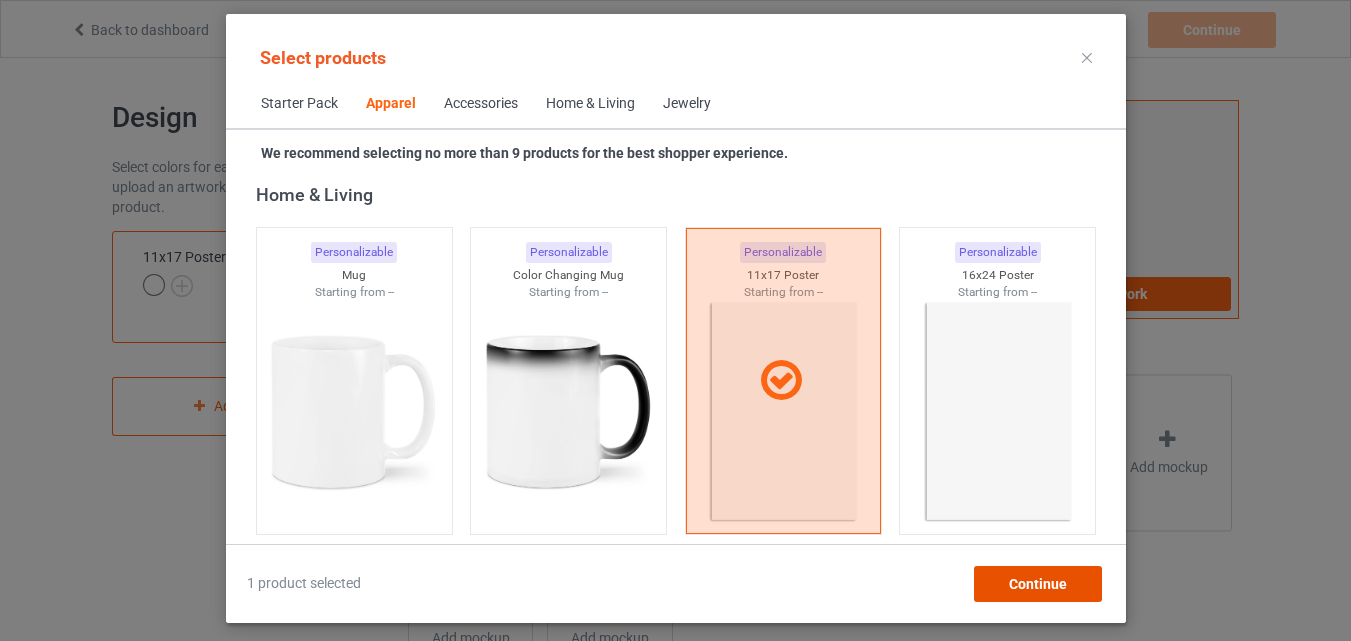 click on "Continue" at bounding box center [1037, 584] 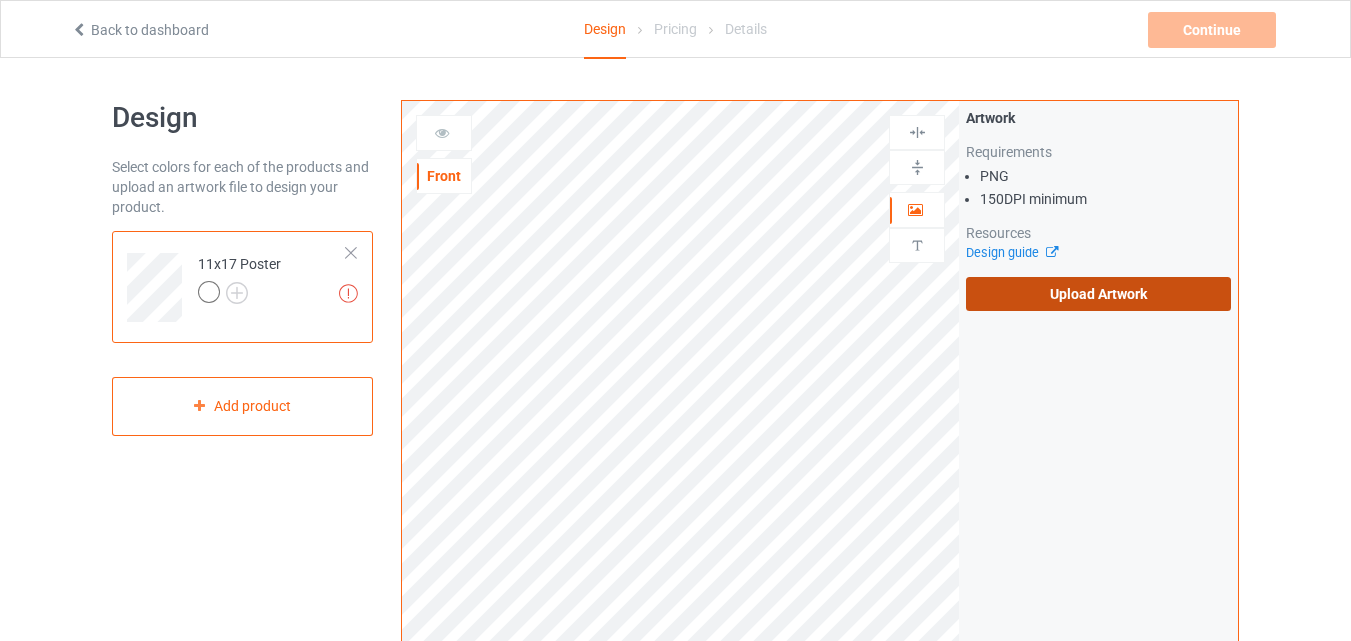click on "Upload Artwork" at bounding box center [1098, 294] 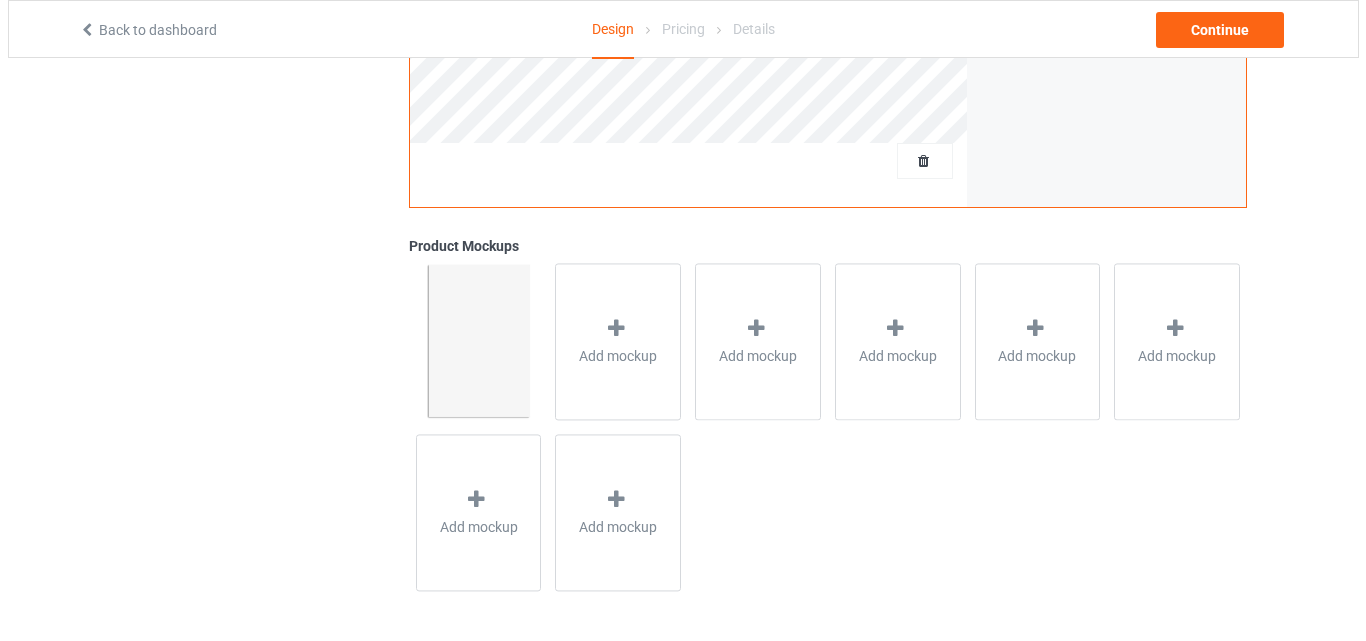 scroll, scrollTop: 0, scrollLeft: 0, axis: both 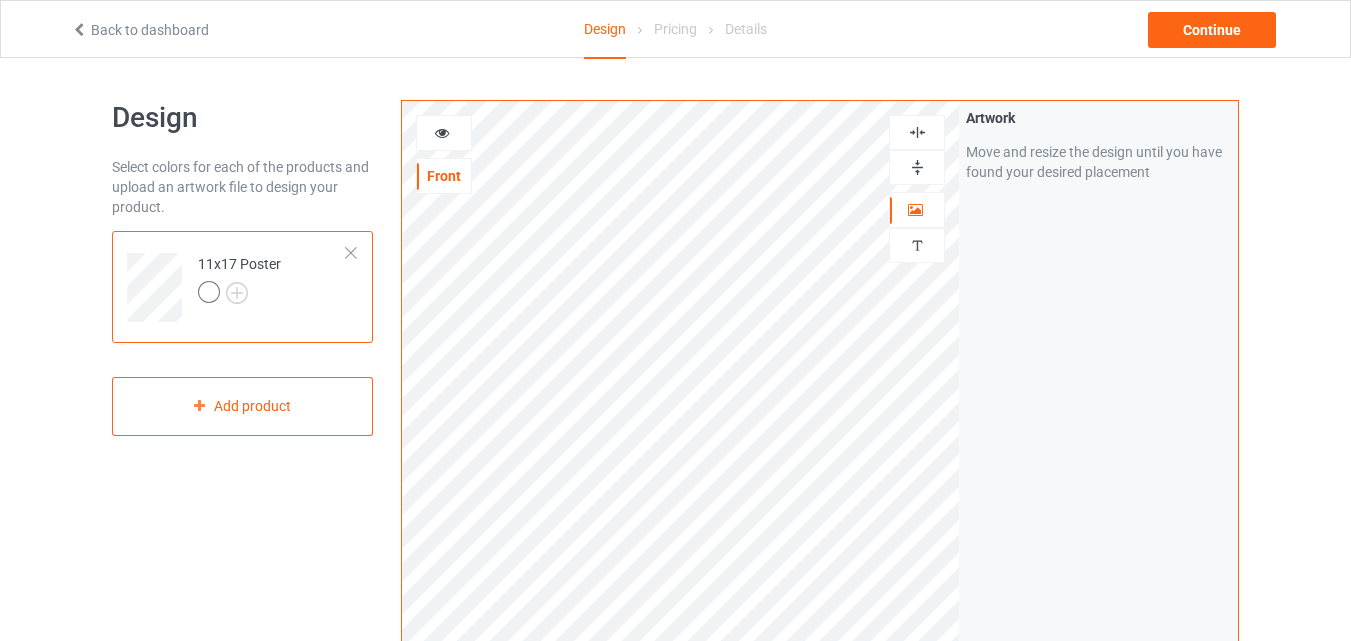 click at bounding box center [917, 167] 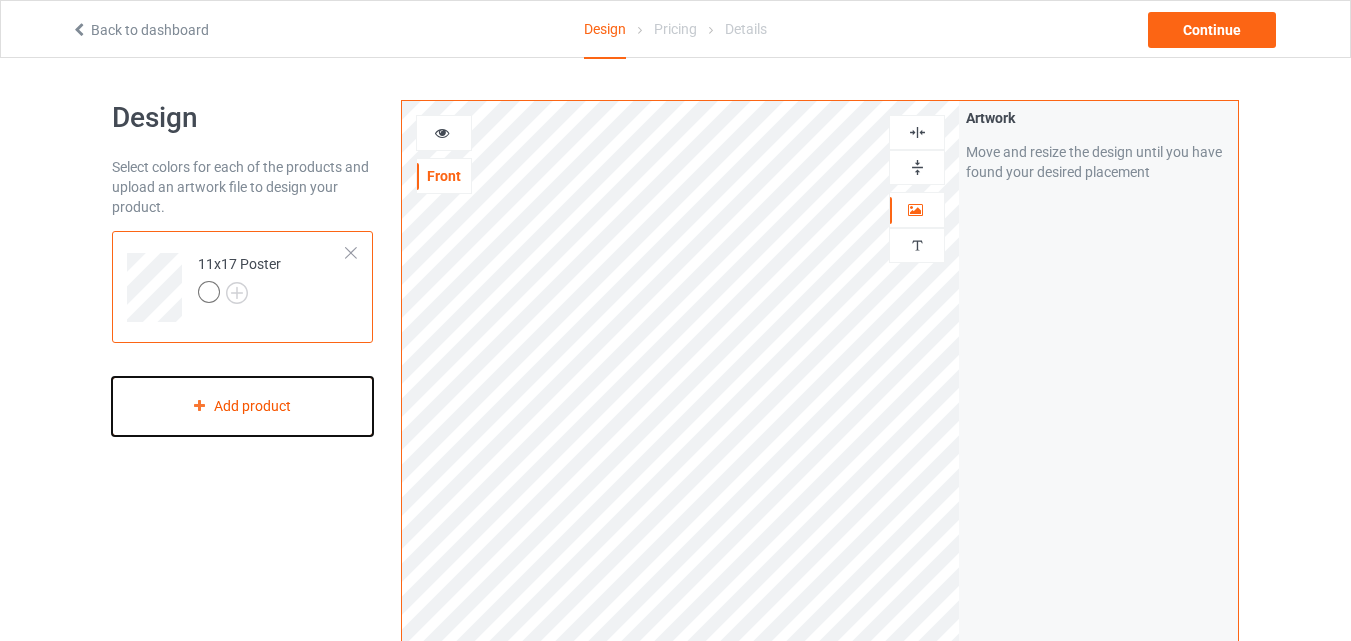 click on "Add product" at bounding box center [242, 406] 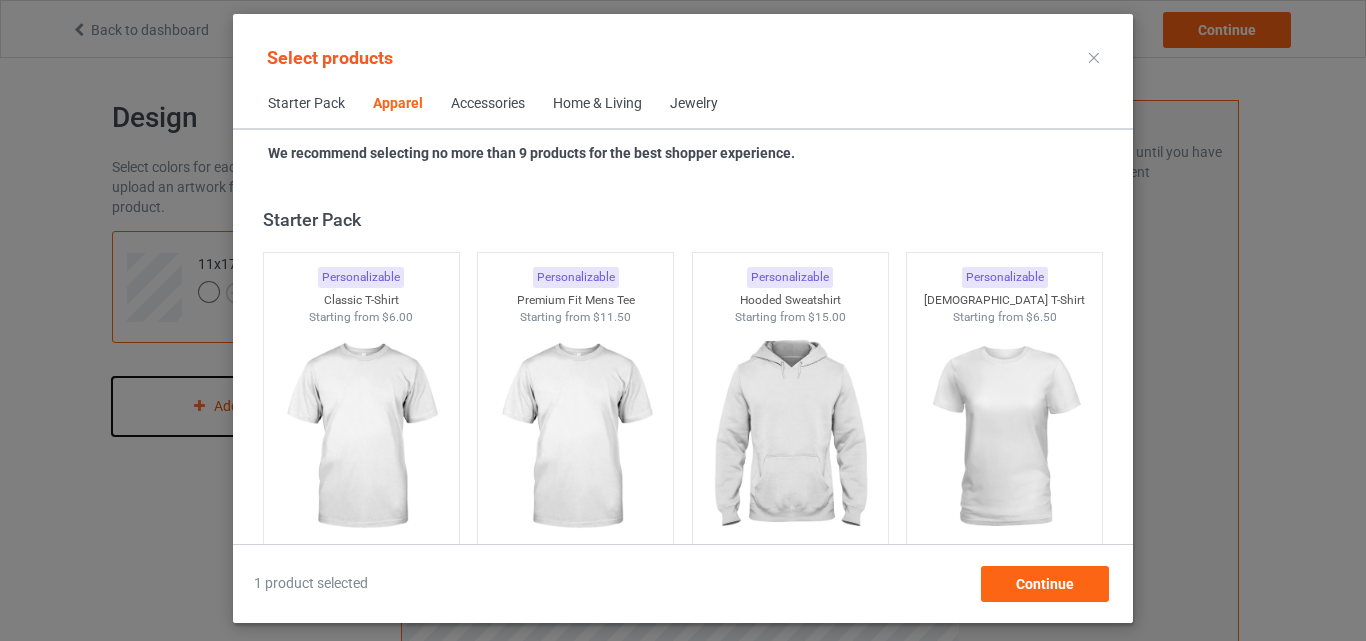 scroll, scrollTop: 745, scrollLeft: 0, axis: vertical 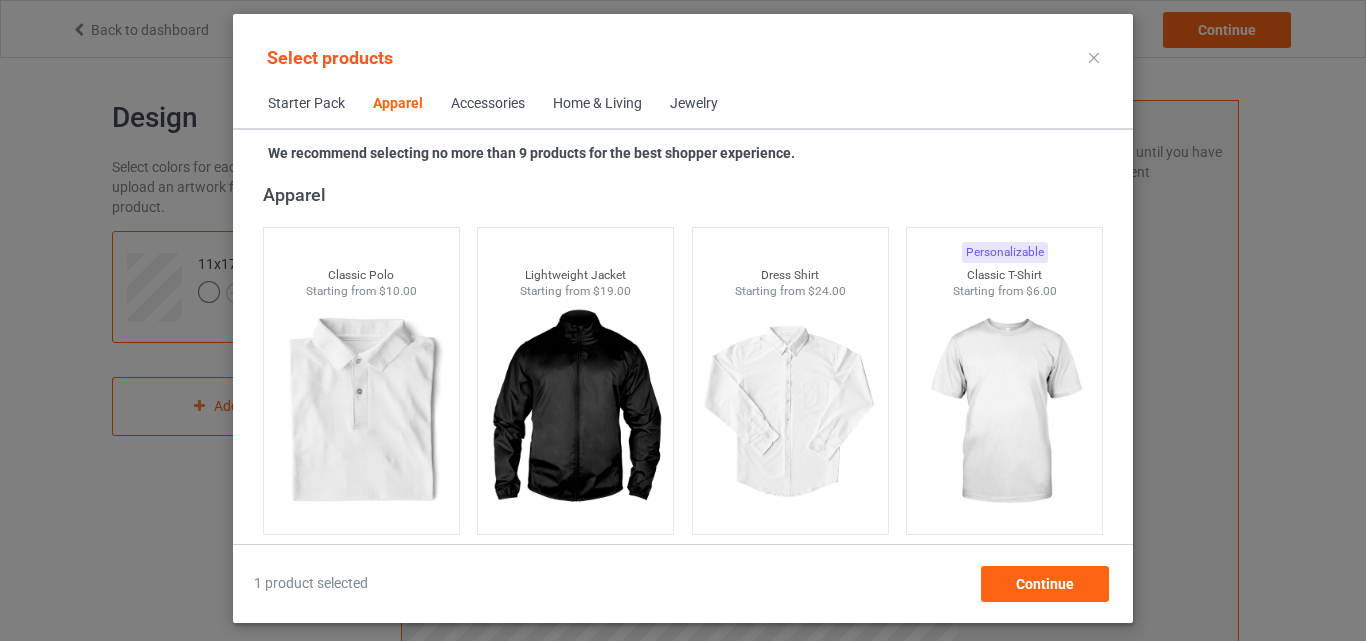 click on "Home & Living" at bounding box center (597, 104) 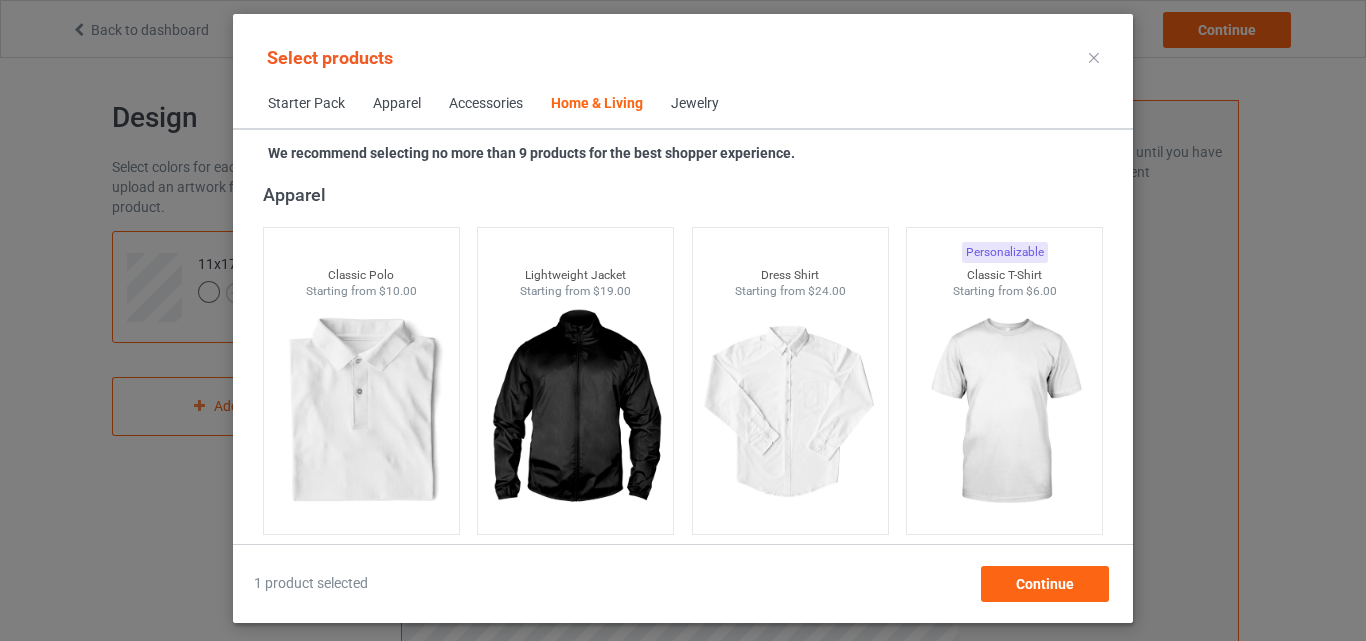 scroll, scrollTop: 9019, scrollLeft: 0, axis: vertical 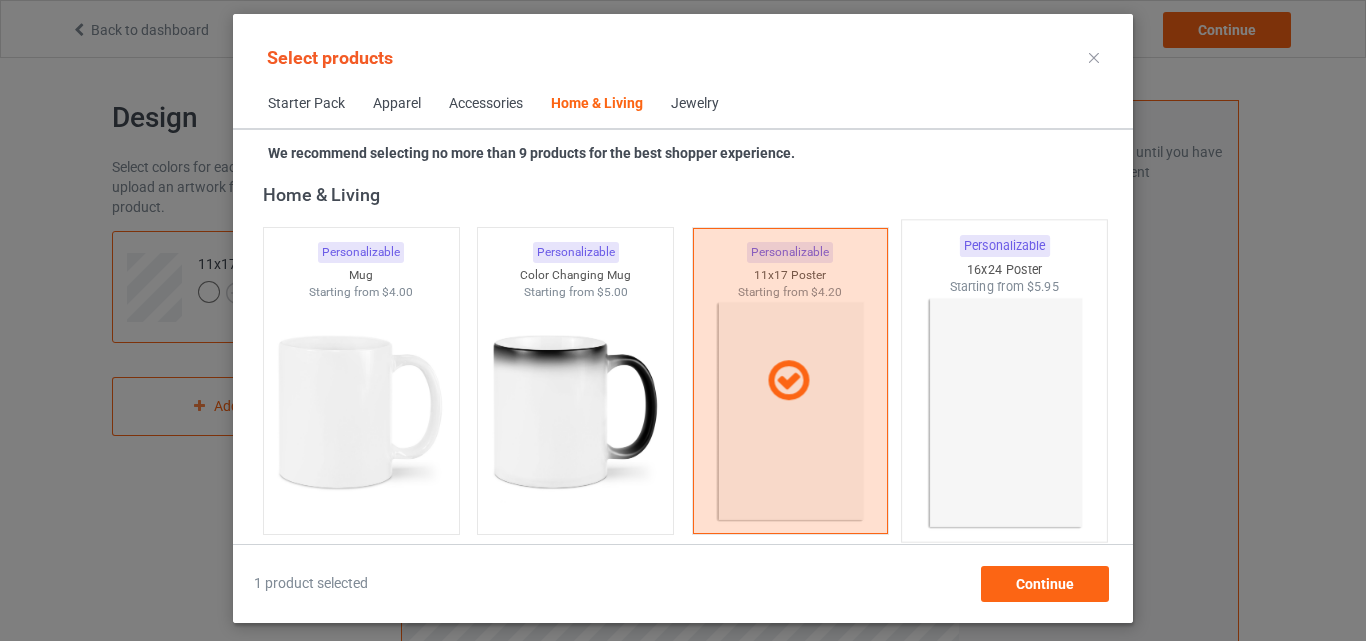 click at bounding box center (1005, 413) 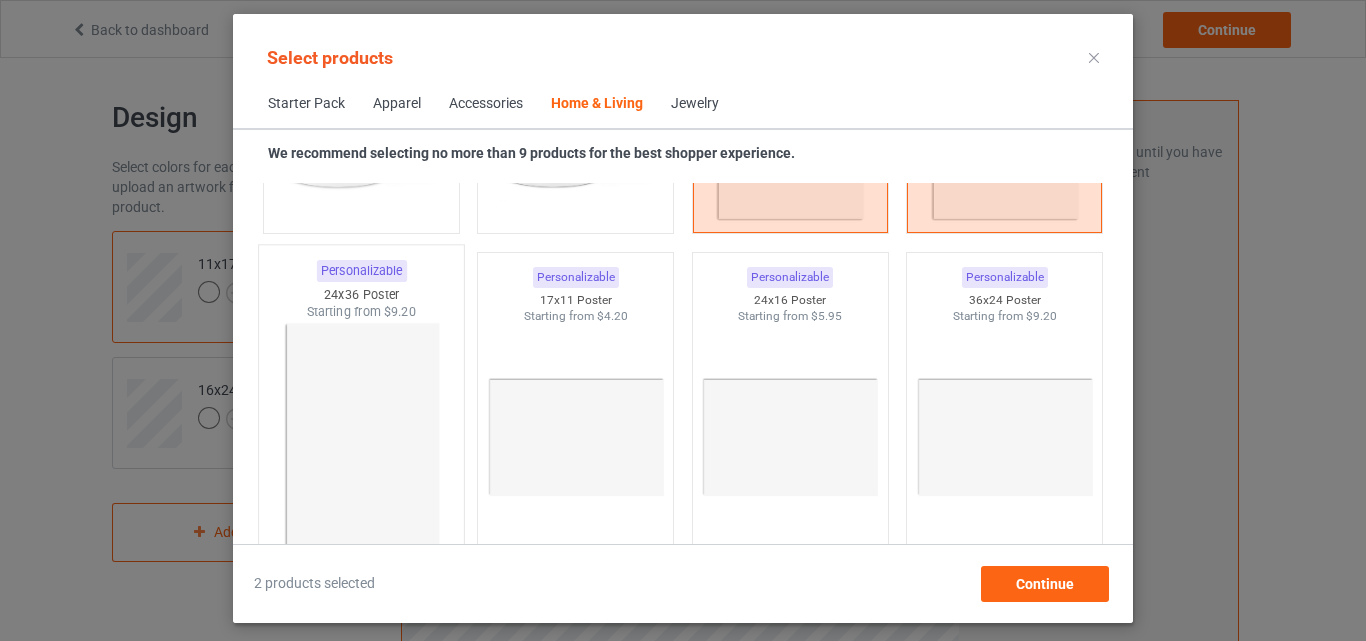 scroll, scrollTop: 9339, scrollLeft: 0, axis: vertical 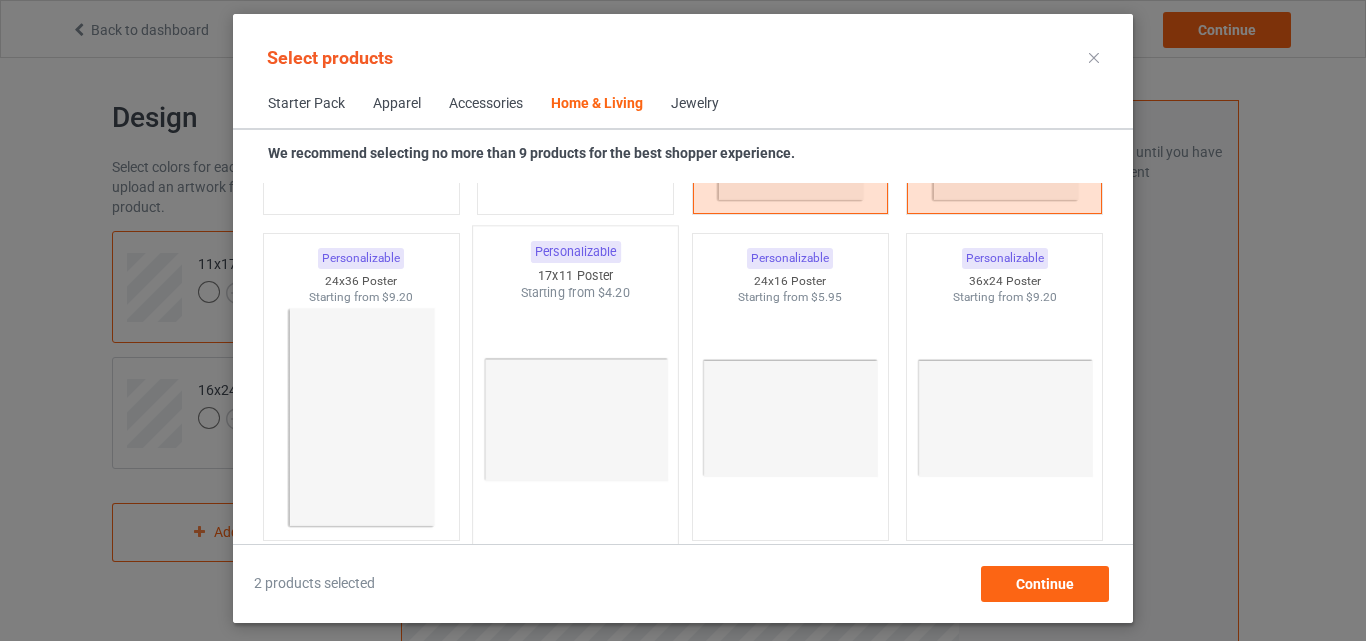 click at bounding box center (361, 418) 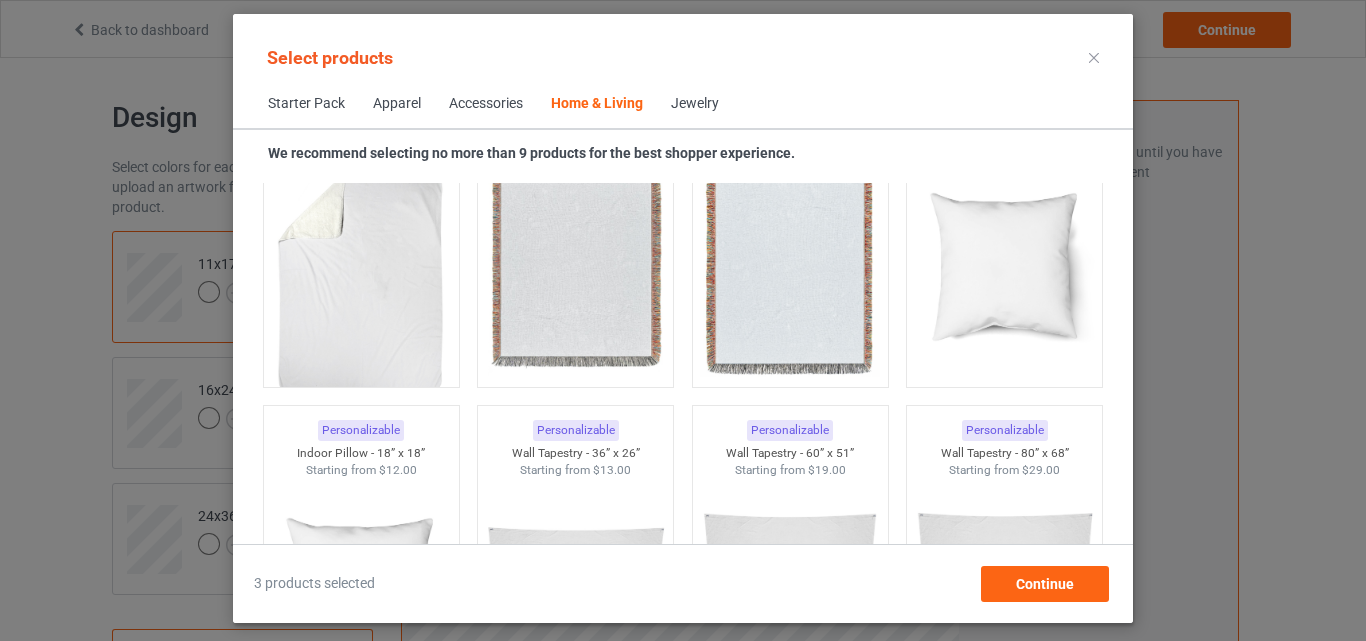scroll, scrollTop: 10219, scrollLeft: 0, axis: vertical 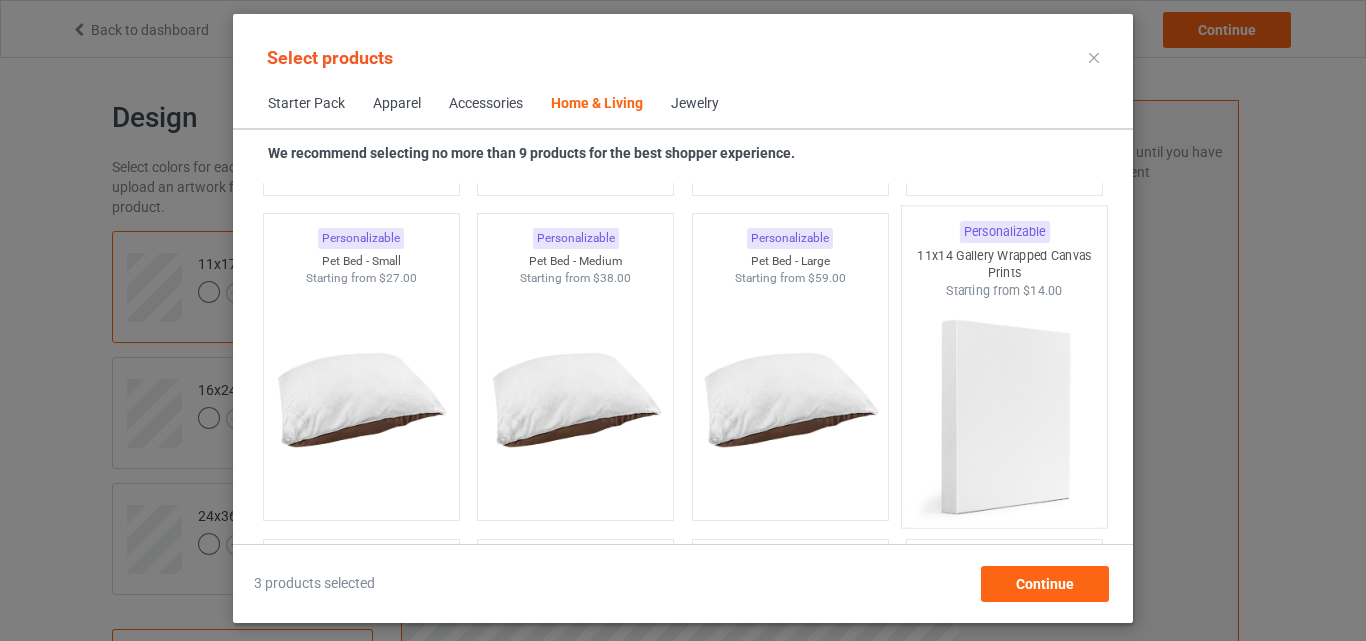 click at bounding box center (1005, 417) 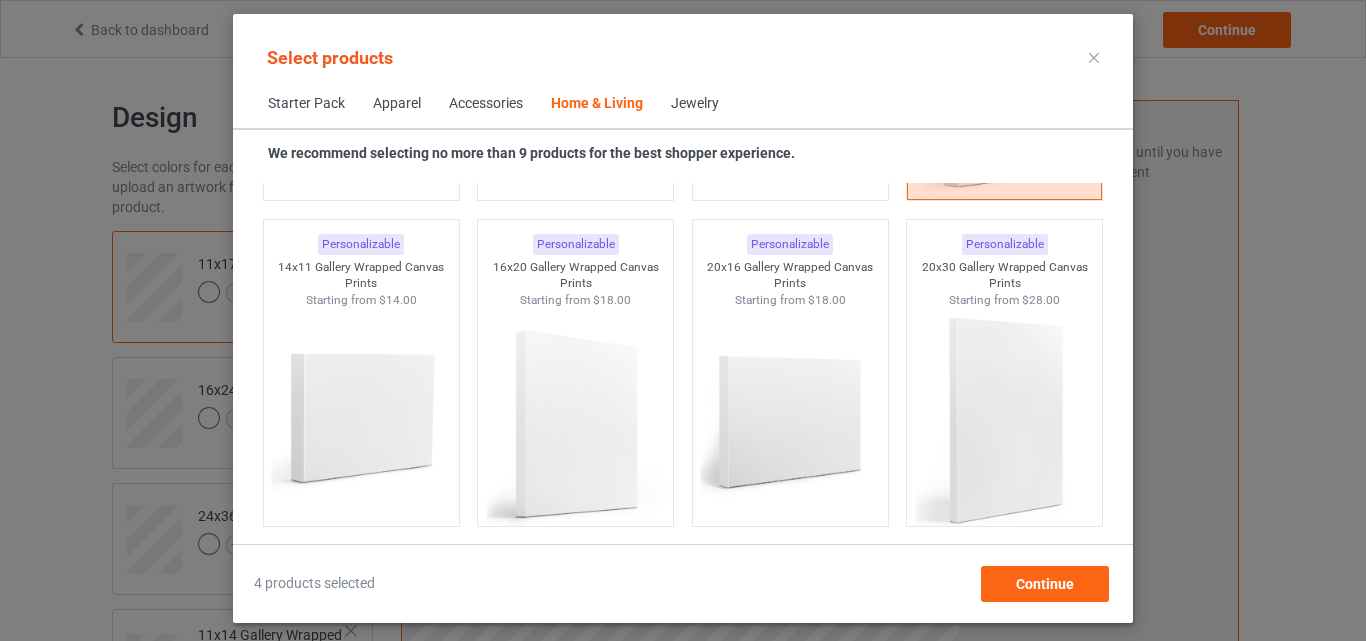 scroll, scrollTop: 13267, scrollLeft: 0, axis: vertical 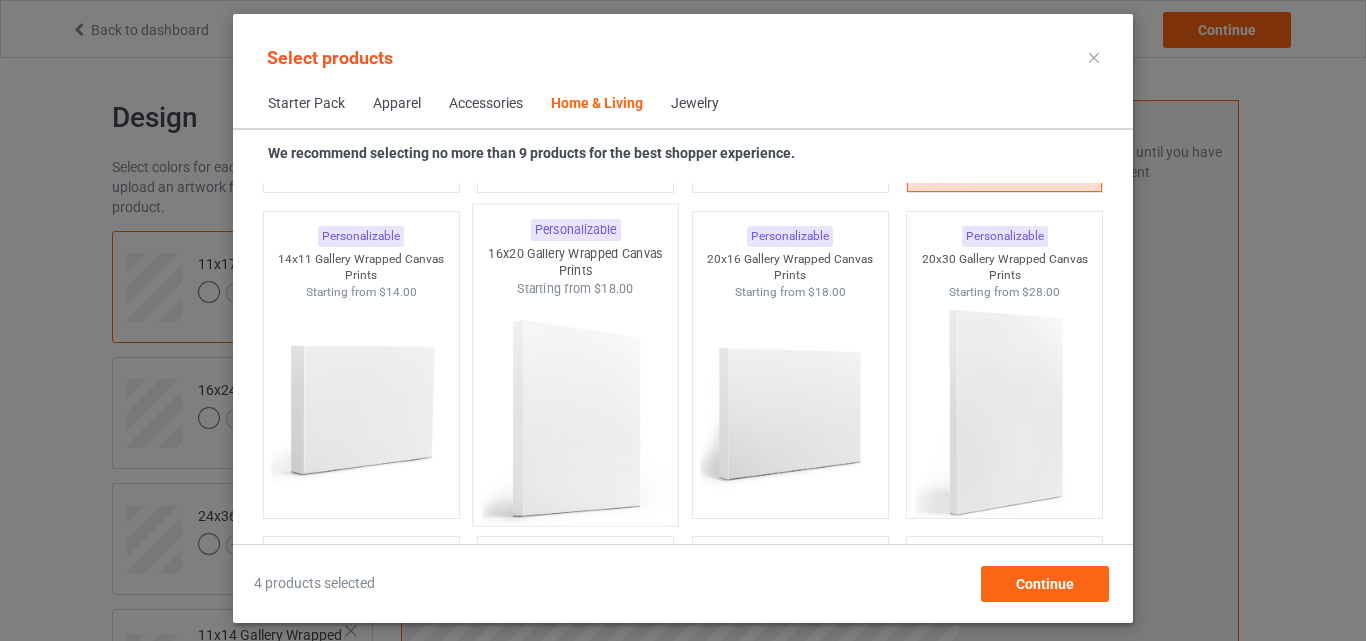click at bounding box center [576, 414] 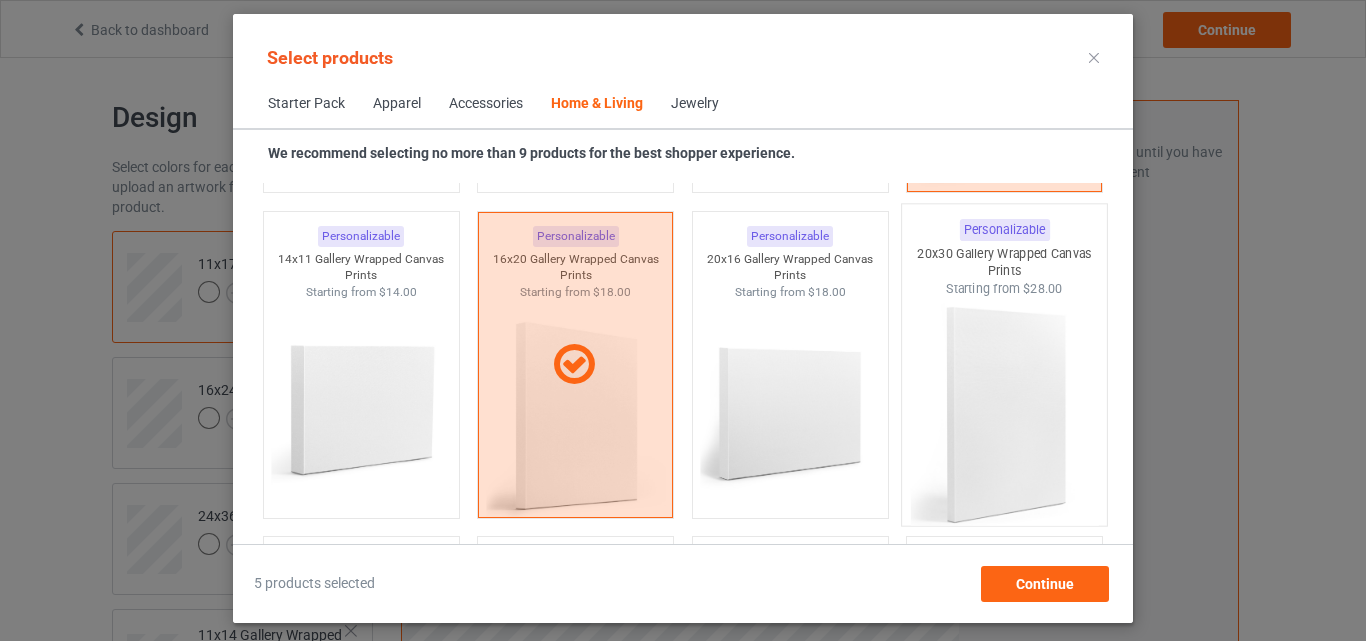click at bounding box center [1005, 414] 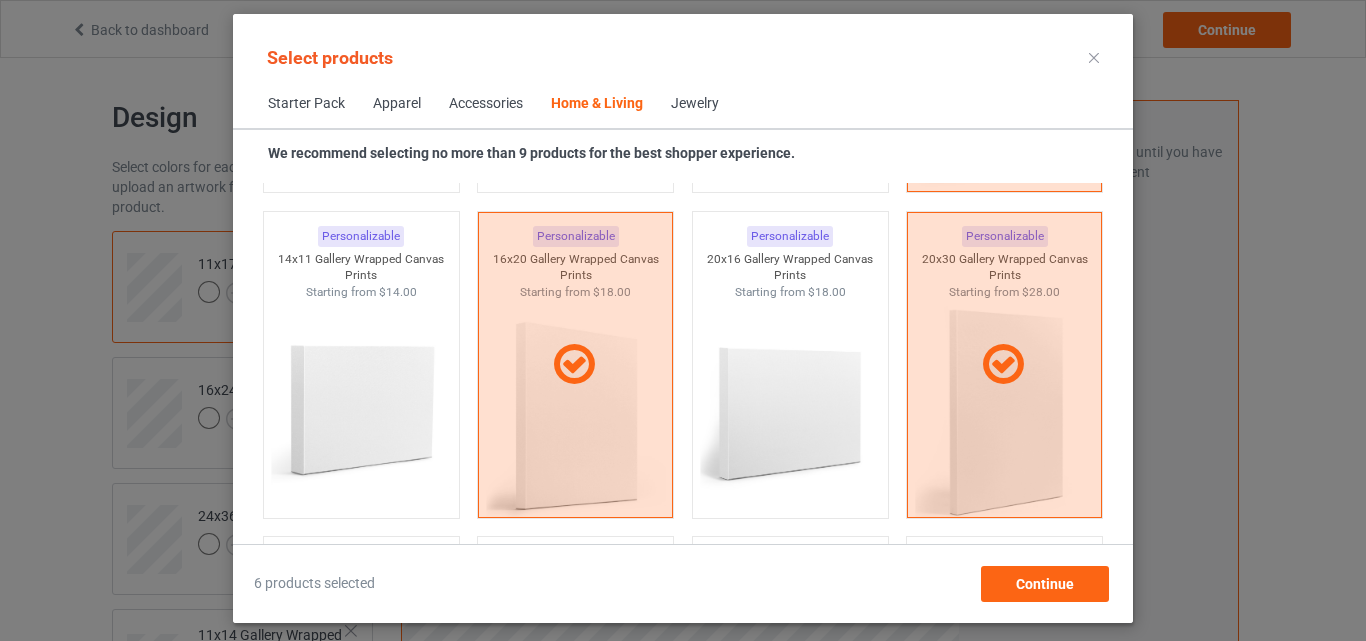 click on "Home & Living Personalizable Mug Starting from   $4.00 Personalizable Color Changing Mug Starting from   $5.00 Personalizable 11x17 Poster Starting from   $4.20 Personalizable 16x24 Poster Starting from   $5.95 Personalizable 24x36 Poster Starting from   $9.20 Personalizable 17x11 Poster Starting from   $4.20 Personalizable 24x16 Poster Starting from   $5.95 Personalizable 36x24 Poster Starting from   $9.20 Personalizable Large Fleece Blanket - 60" x 80" Starting from   $28.00 Personalizable Fleece Blanket - 50" x 60" Starting from   $18.00 Personalizable Small Fleece Blanket - 30" x 40" Starting from   $11.00 Personalizable Sherpa Fleece Blanket - 50" x 60" Starting from   $23.00 Personalizable Large Sherpa Fleece Blanket - 60" x 80" Starting from   $33.00 Personalizable 50x60 - Woven Blanket Starting from   $33.00 Personalizable 60x80 - Woven Blanket Starting from   $43.00 Personalizable Indoor Pillow - 16” x 16” Starting from   $10.00 Personalizable Indoor Pillow - 18” x 18” Starting from   $12.00" at bounding box center (683, 2462) 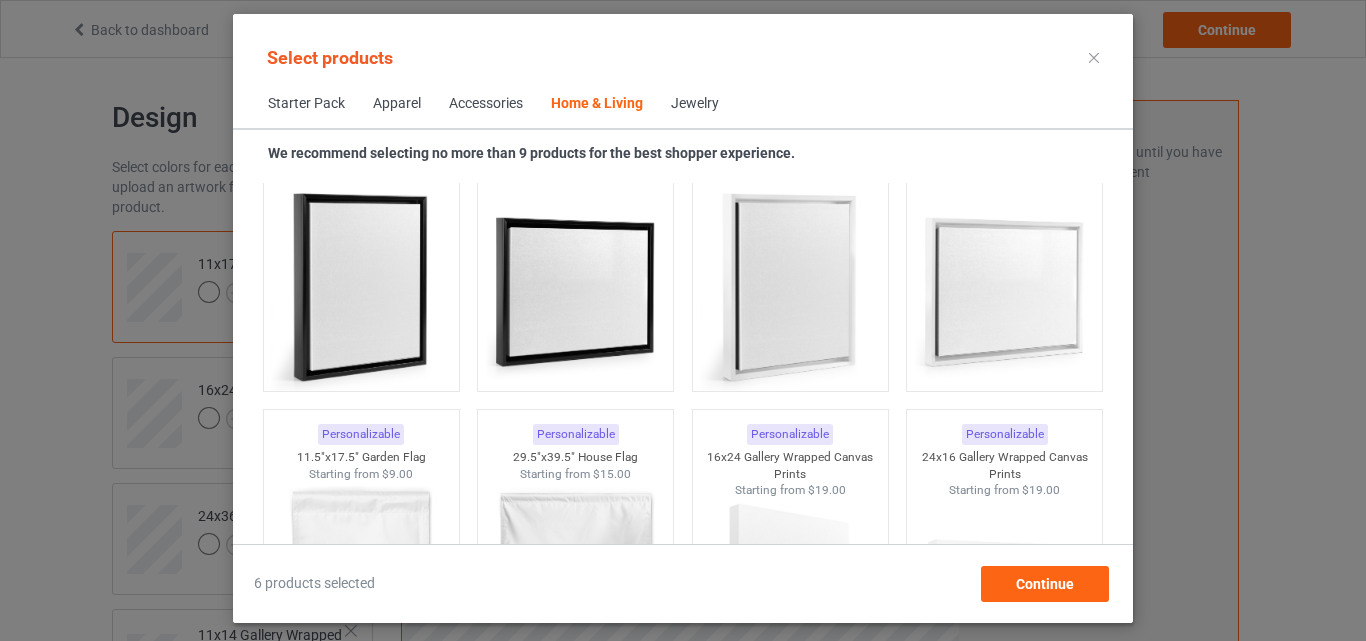scroll, scrollTop: 14531, scrollLeft: 0, axis: vertical 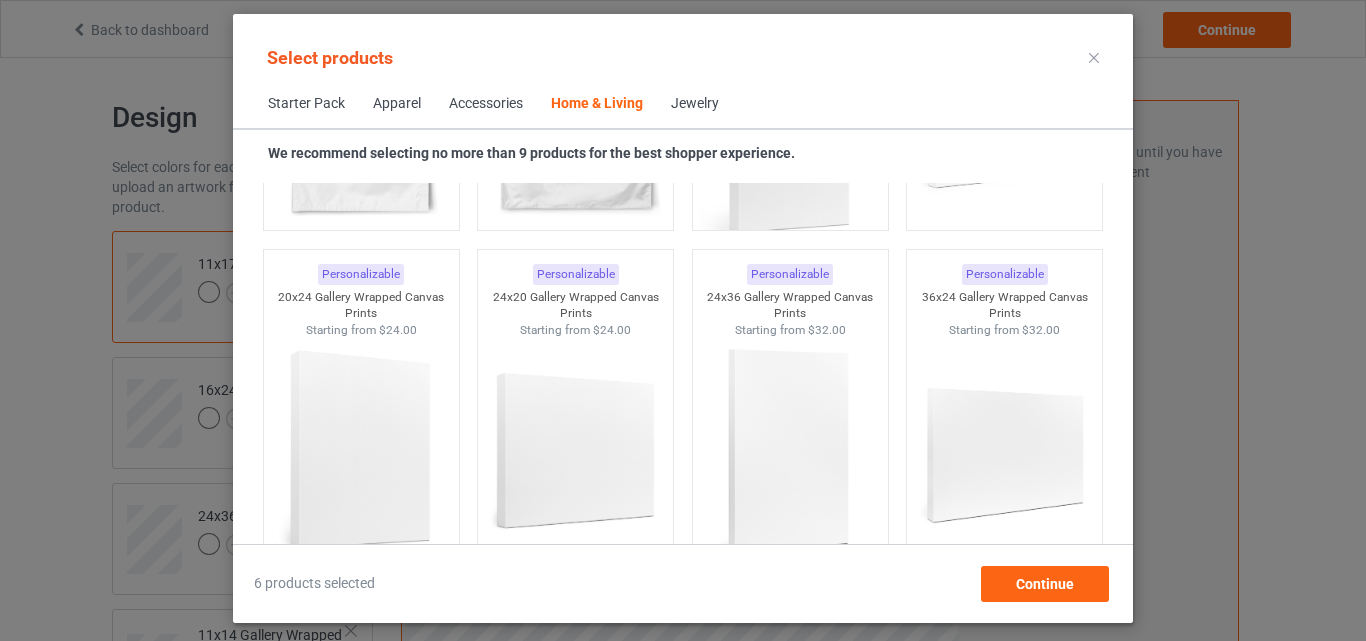 click on "Starter Pack Personalizable Classic T-Shirt Starting from   $6.00 Personalizable Premium Fit Mens Tee Starting from   $11.50 Personalizable Hooded Sweatshirt Starting from   $15.00 Personalizable [DEMOGRAPHIC_DATA] T-Shirt Starting from   $6.50 Personalizable V-Neck T-Shirt Starting from   $9.50 Personalizable Unisex Tank Starting from   $9.50 Apparel Personalizable Classic Polo Starting from   $10.00 Personalizable Lightweight Jacket Starting from   $19.00 Personalizable Dress Shirt Starting from   $24.00 Personalizable Classic T-Shirt Starting from   $6.00 Personalizable Premium Fit Mens Tee Starting from   $11.50 Personalizable Hooded Sweatshirt Starting from   $15.00 Personalizable [DEMOGRAPHIC_DATA] T-Shirt Starting from   $6.50 Personalizable V-Neck T-Shirt Starting from   $9.50 Personalizable Long Sleeve Tee Starting from   $9.00 Personalizable Crewneck Sweatshirt Starting from   $13.00 Personalizable Unisex Tank Starting from   $9.50 Personalizable Youth T-Shirt Starting from   $7.00 Personalizable Baseball Tee Starting from" at bounding box center (683, 363) 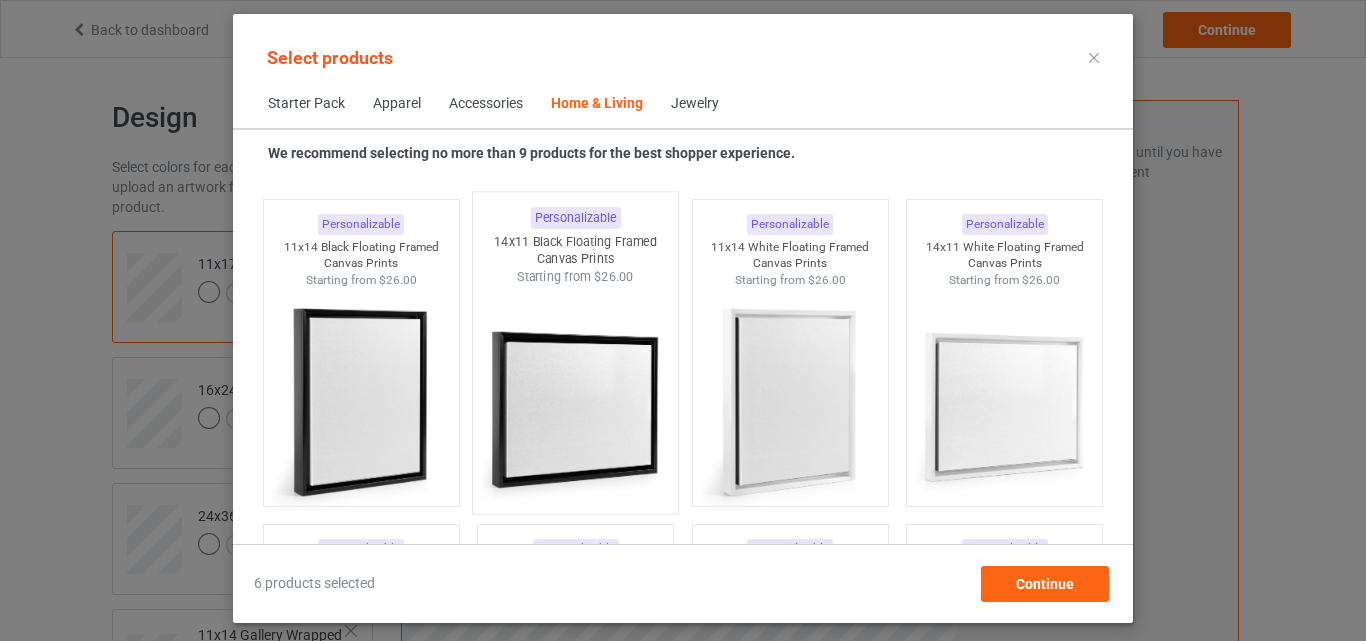 scroll, scrollTop: 13931, scrollLeft: 0, axis: vertical 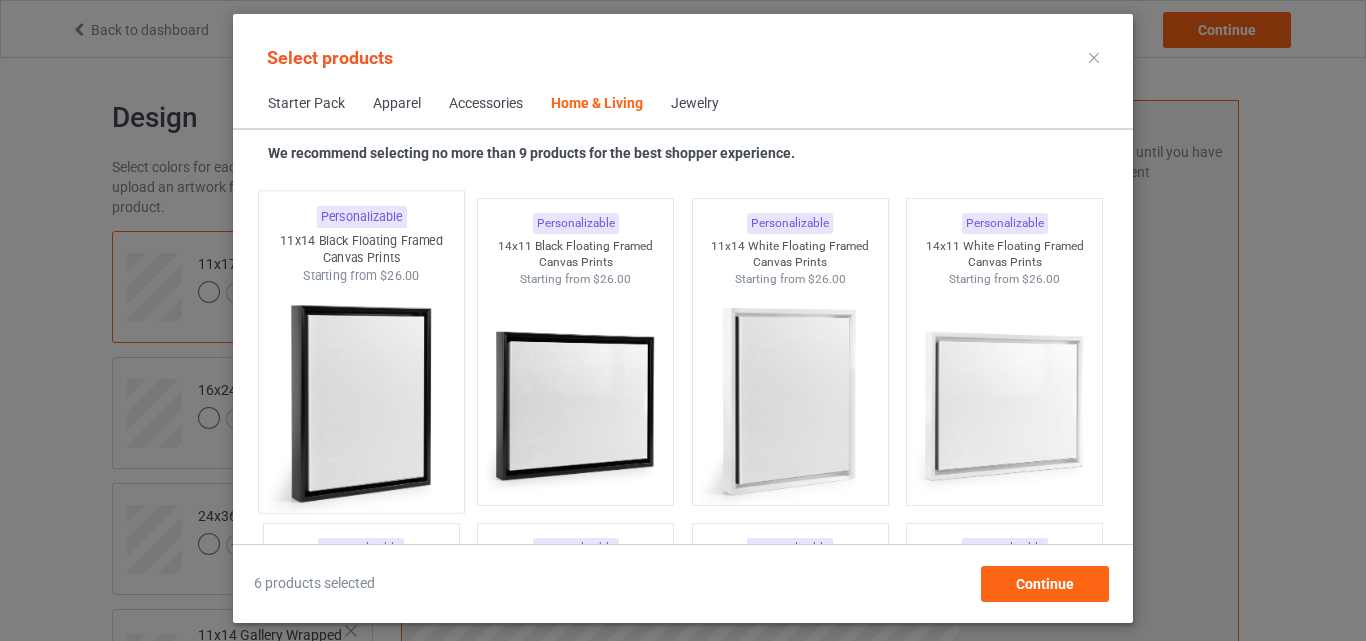 click at bounding box center (361, 401) 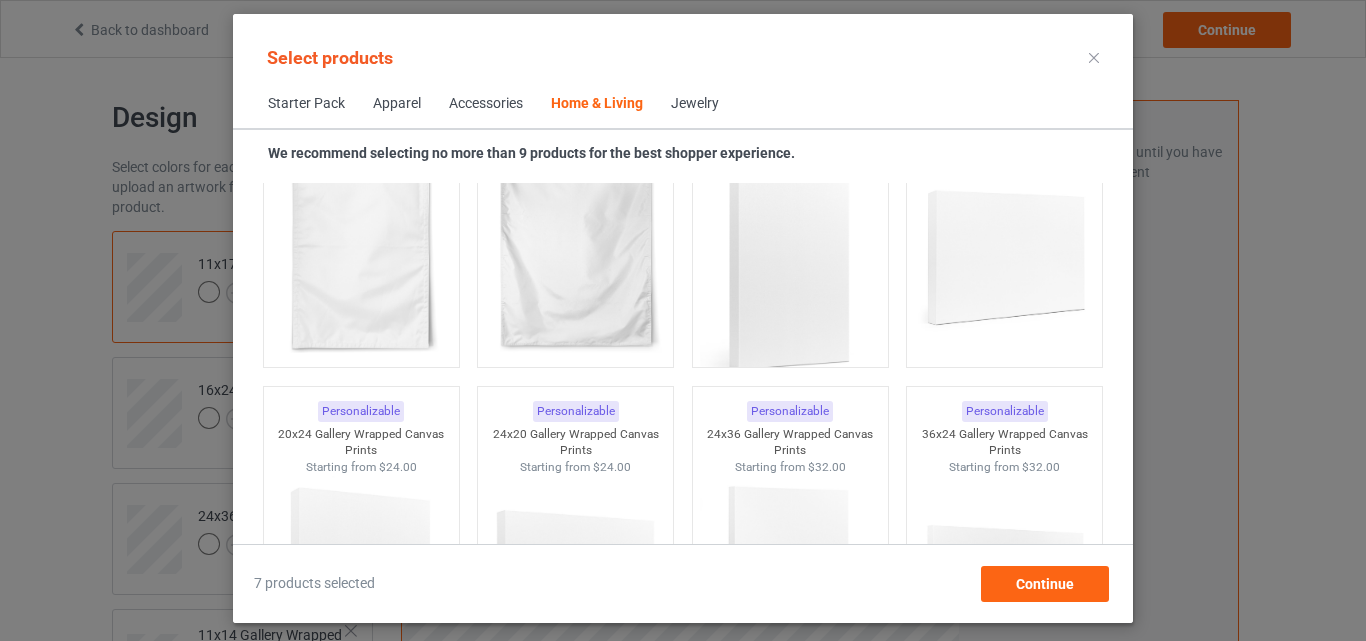 scroll, scrollTop: 14411, scrollLeft: 0, axis: vertical 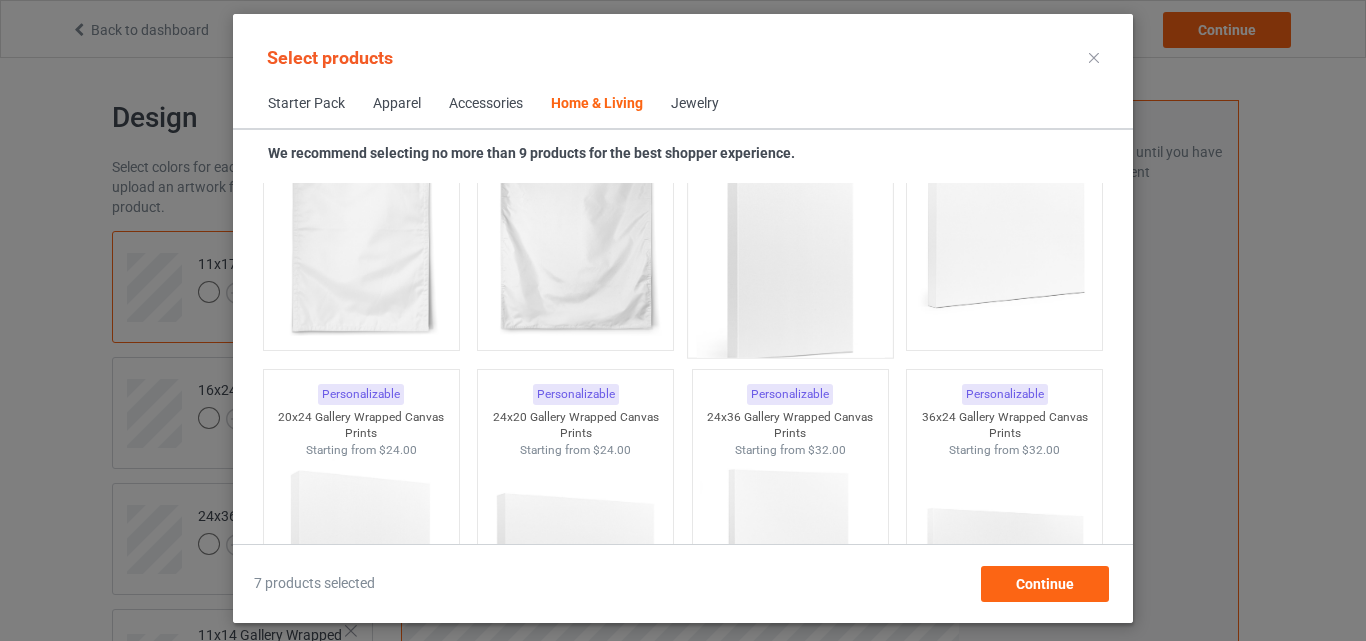click at bounding box center (790, 247) 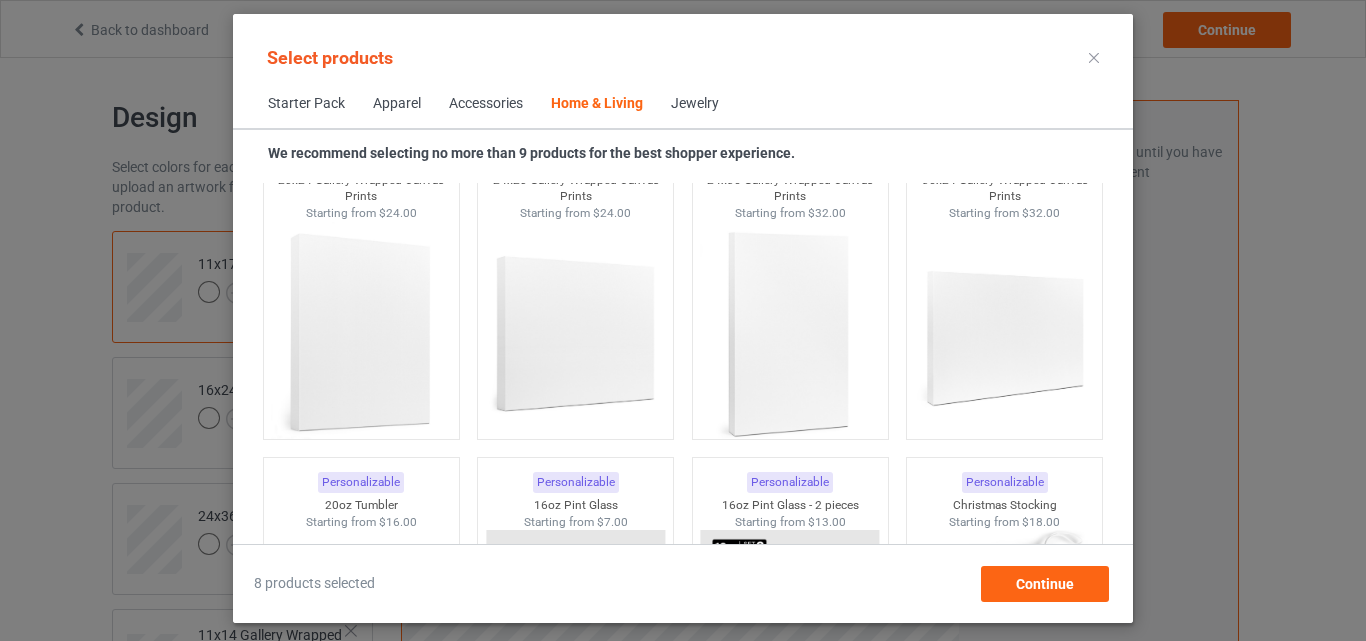 scroll, scrollTop: 14651, scrollLeft: 0, axis: vertical 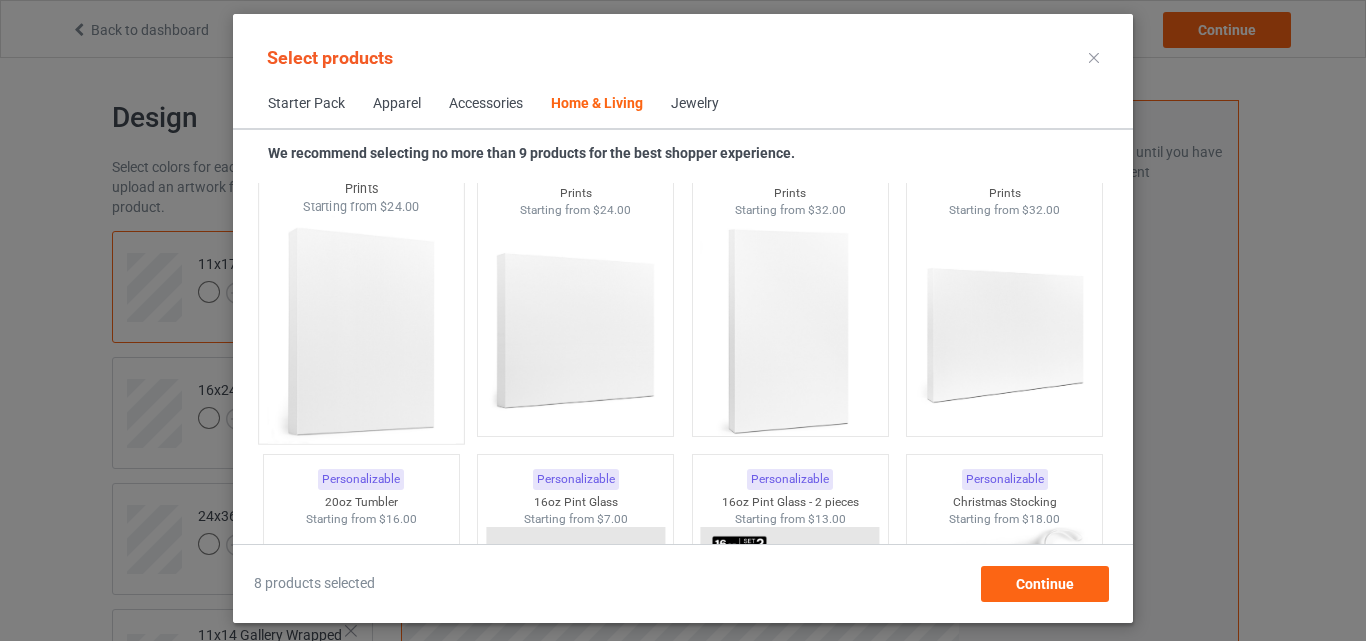 click at bounding box center [361, 332] 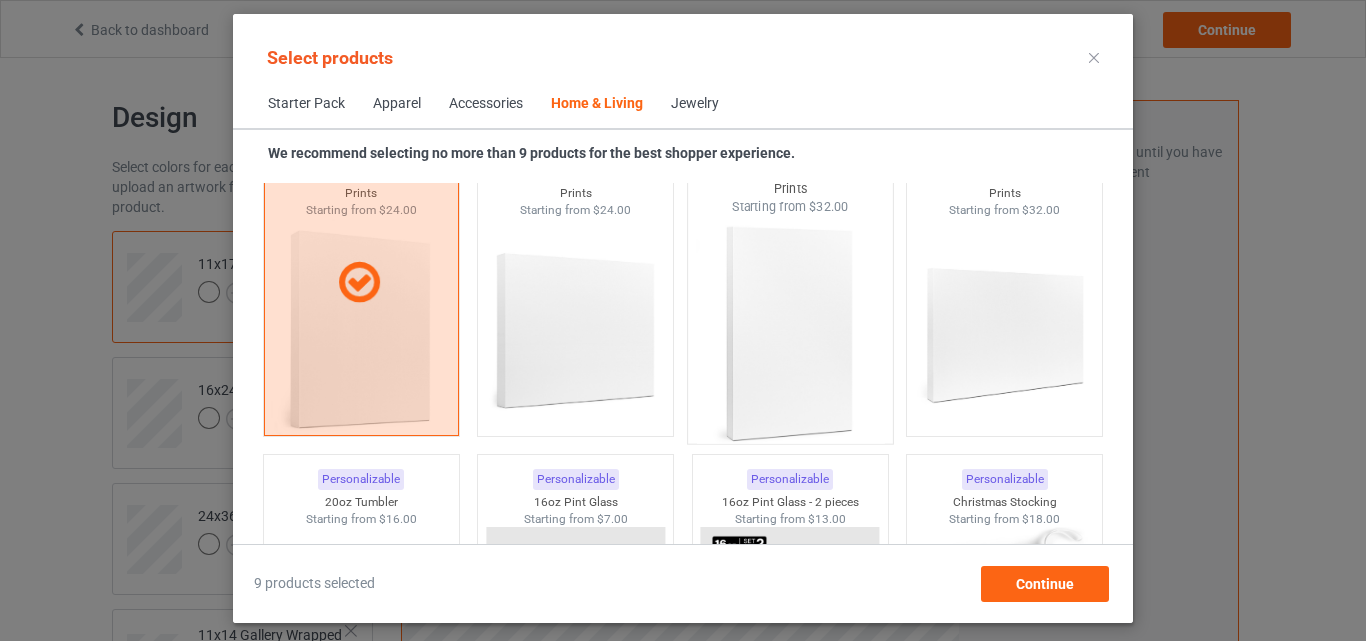 click at bounding box center [790, 332] 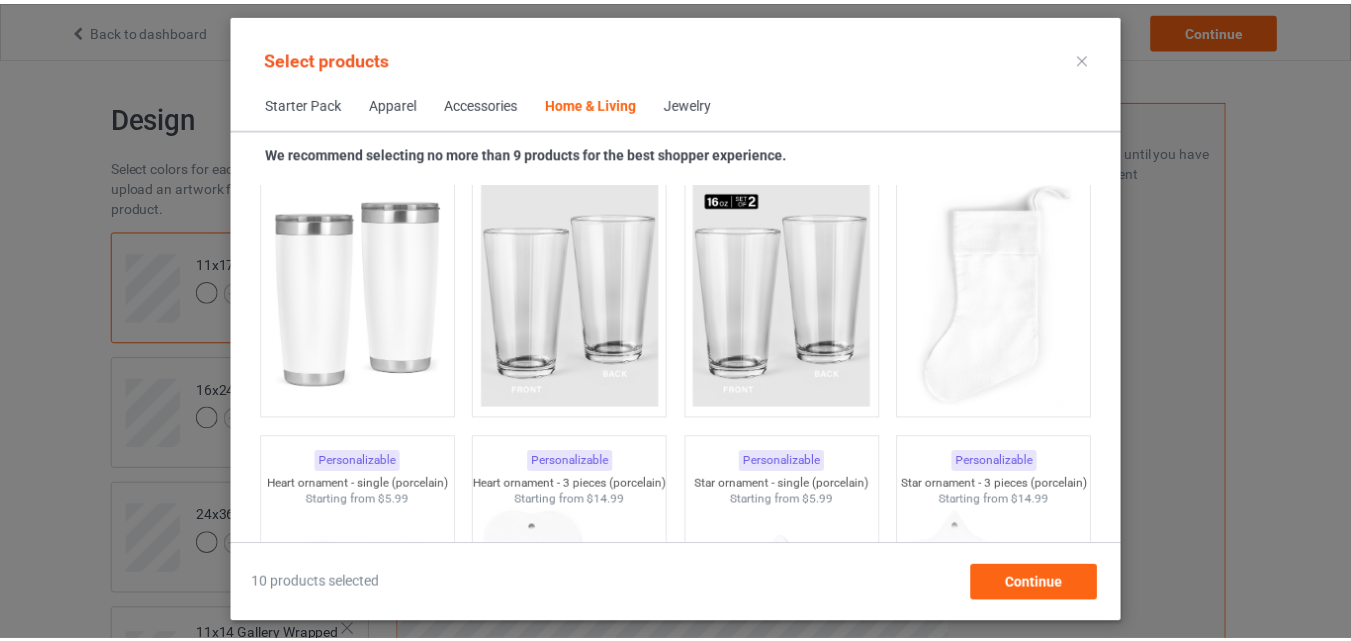 scroll, scrollTop: 15011, scrollLeft: 0, axis: vertical 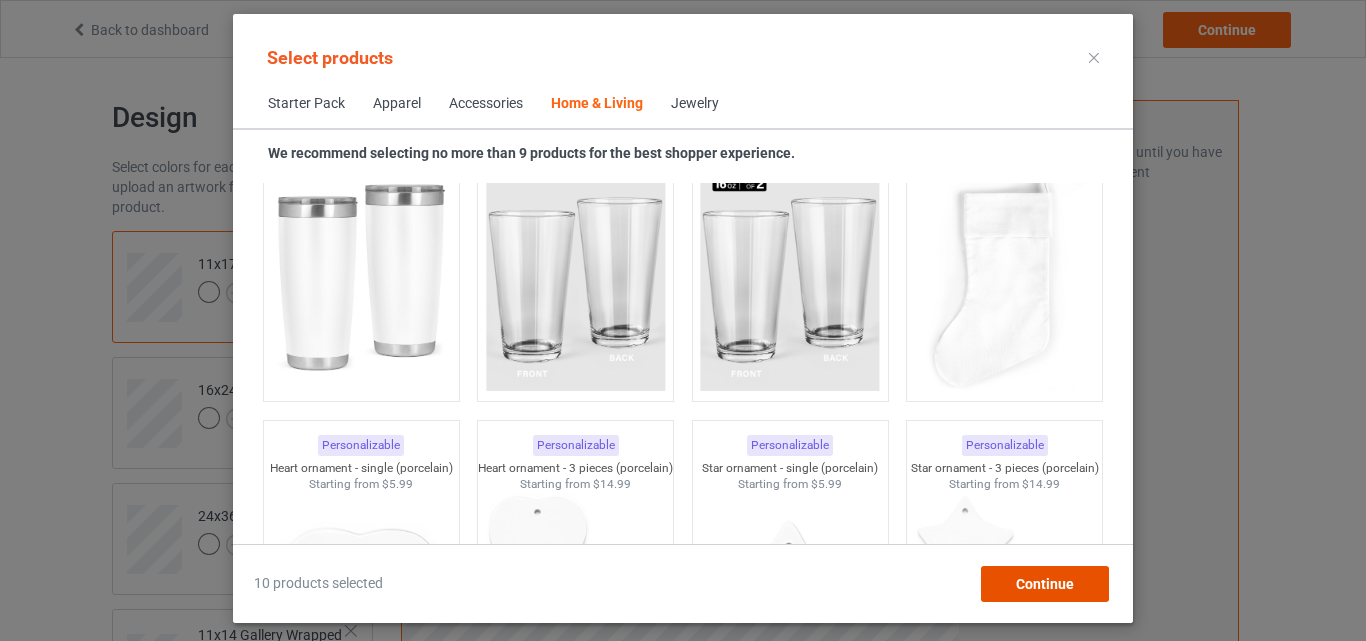 click on "Continue" at bounding box center [1045, 584] 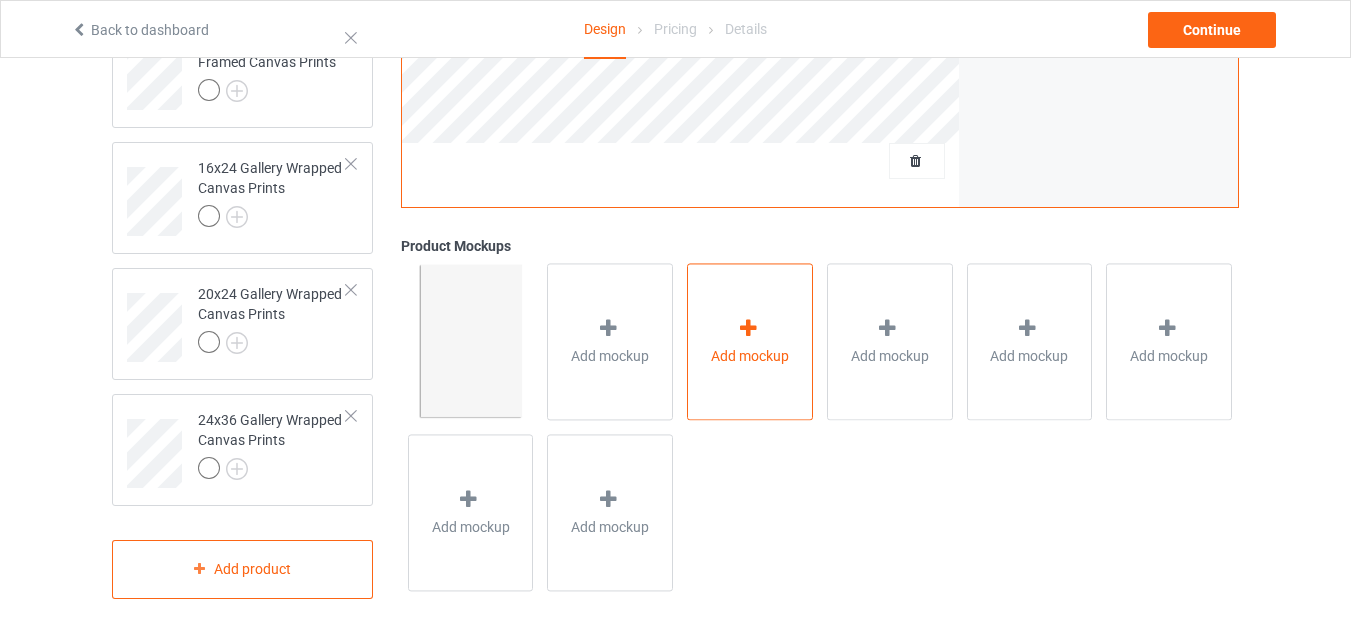scroll, scrollTop: 0, scrollLeft: 0, axis: both 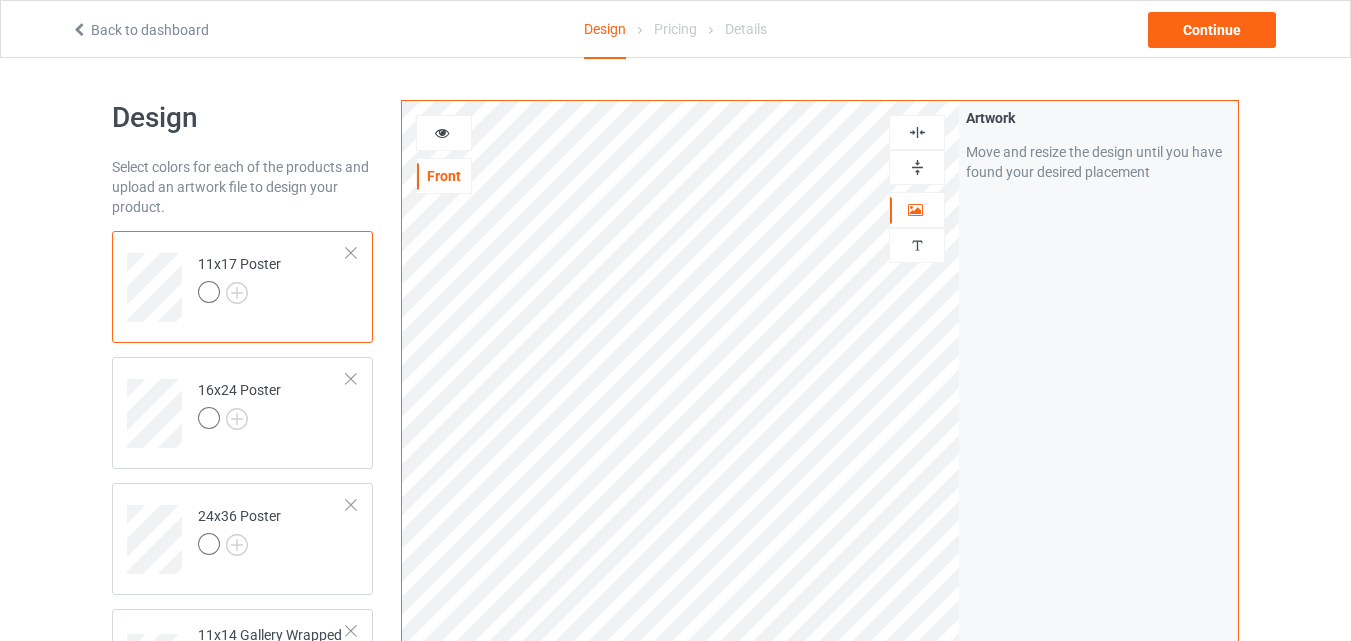click at bounding box center (917, 167) 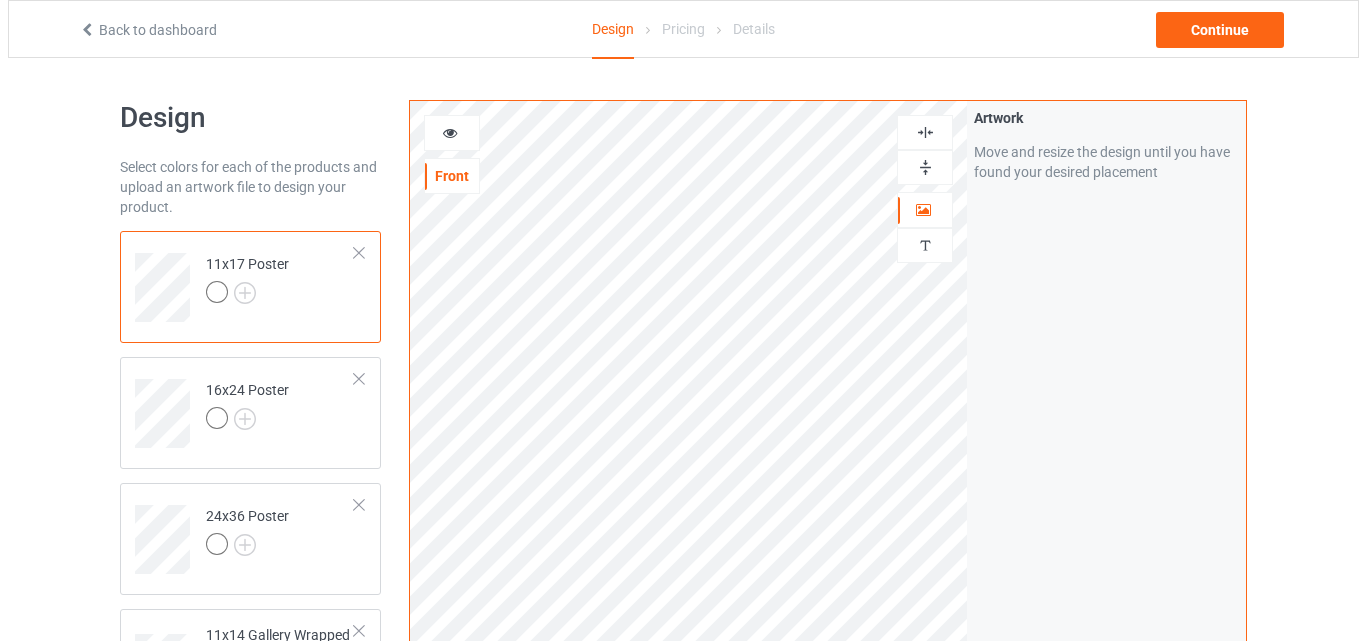 scroll, scrollTop: 972, scrollLeft: 0, axis: vertical 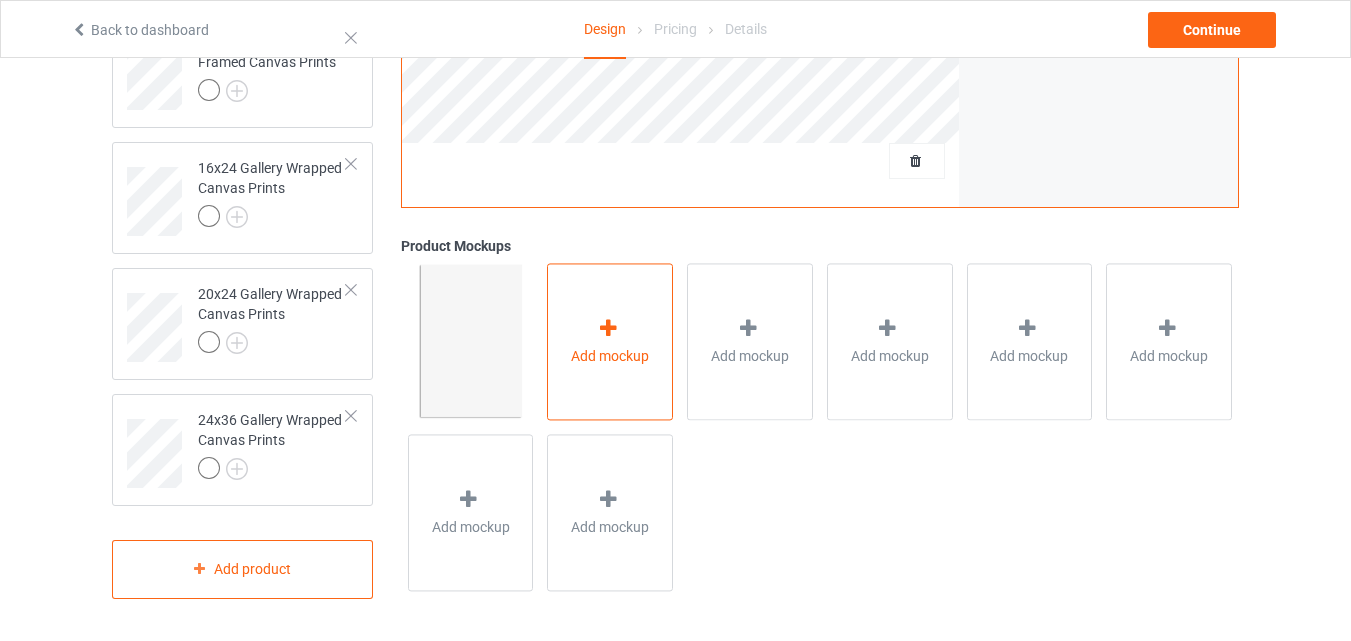 click on "Add mockup" at bounding box center [610, 342] 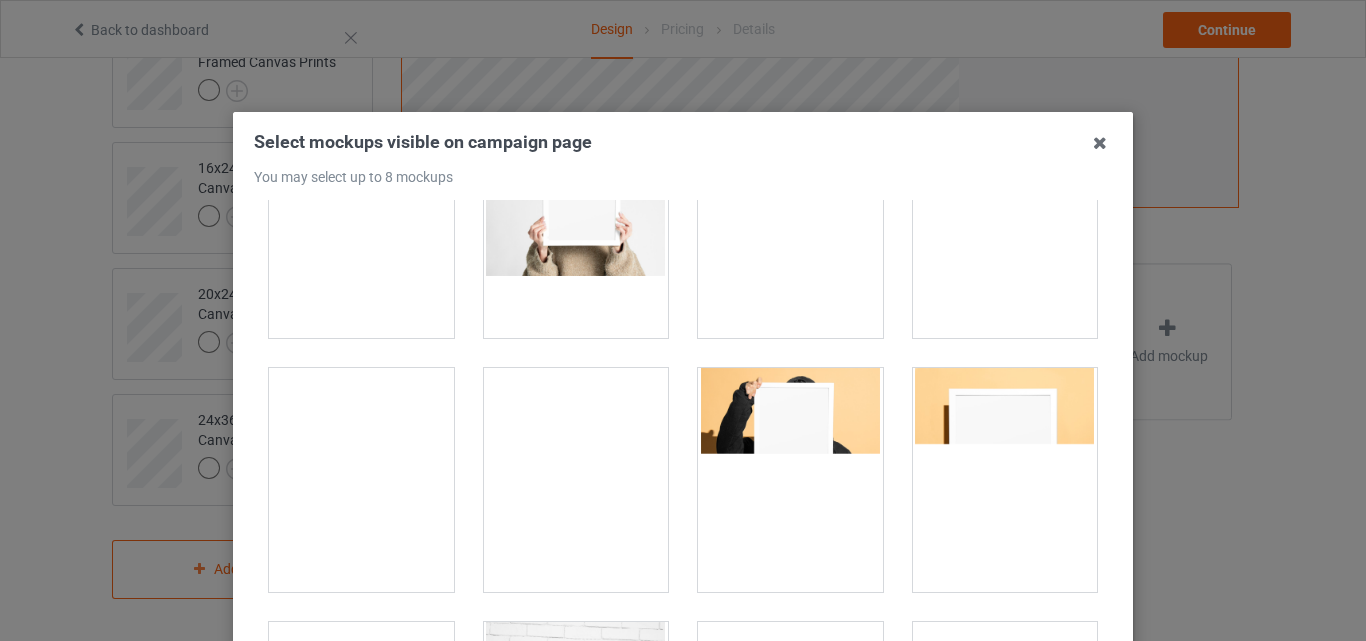 scroll, scrollTop: 1630, scrollLeft: 0, axis: vertical 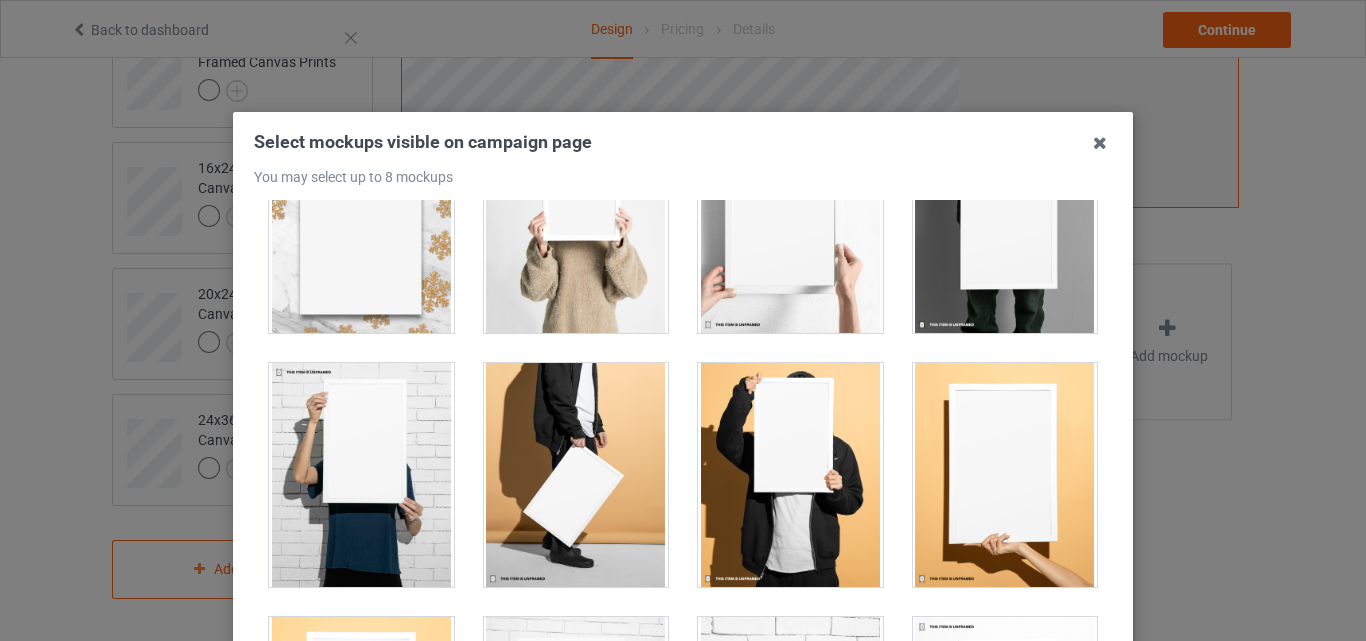 drag, startPoint x: 1005, startPoint y: 298, endPoint x: 774, endPoint y: 295, distance: 231.01949 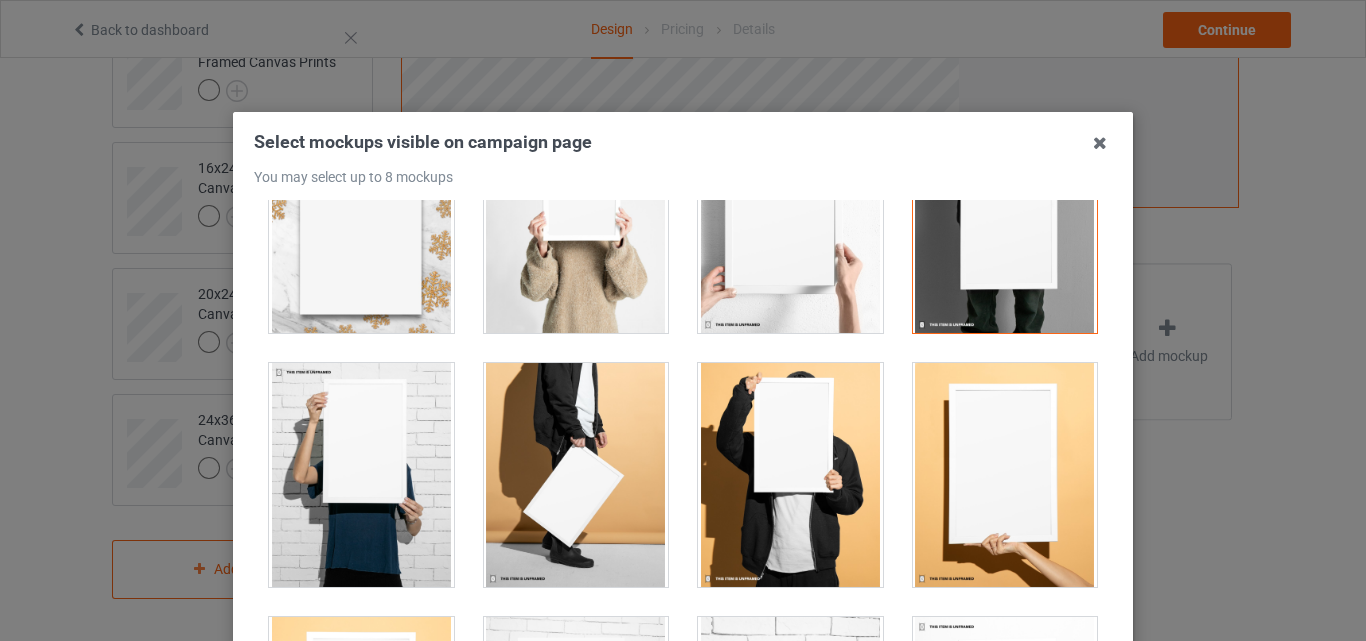 click at bounding box center (790, 221) 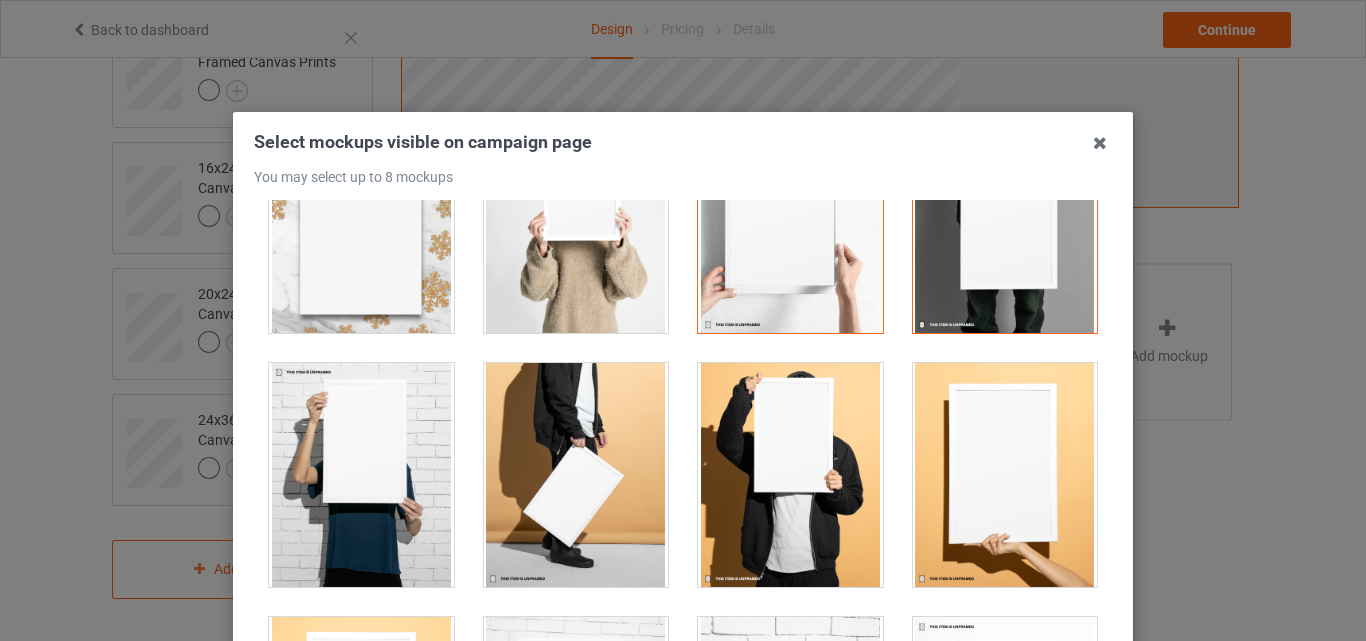 drag, startPoint x: 945, startPoint y: 480, endPoint x: 935, endPoint y: 481, distance: 10.049875 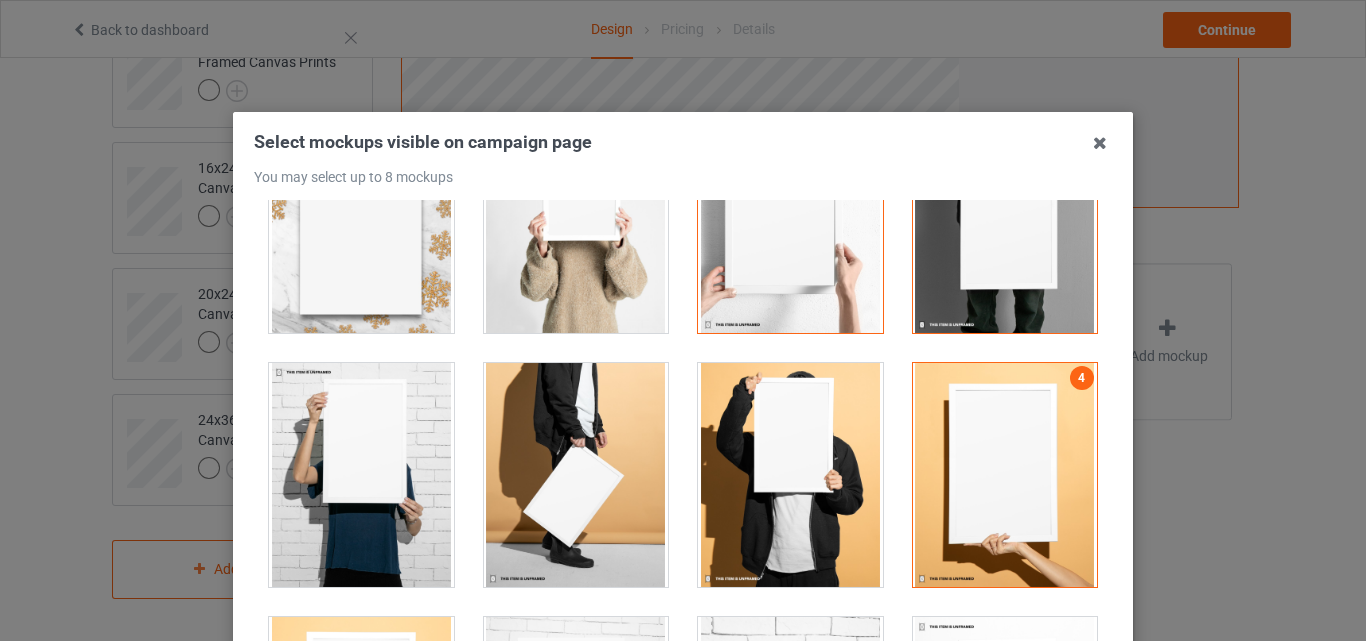 click at bounding box center [790, 475] 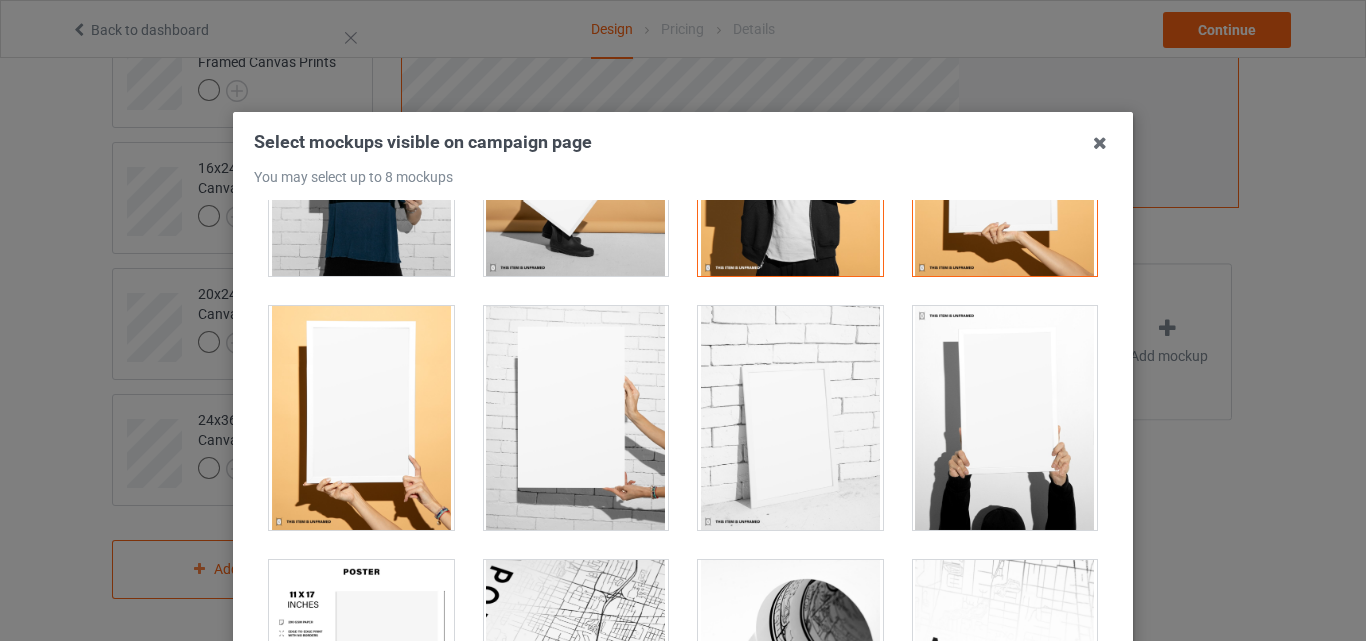 scroll, scrollTop: 2087, scrollLeft: 0, axis: vertical 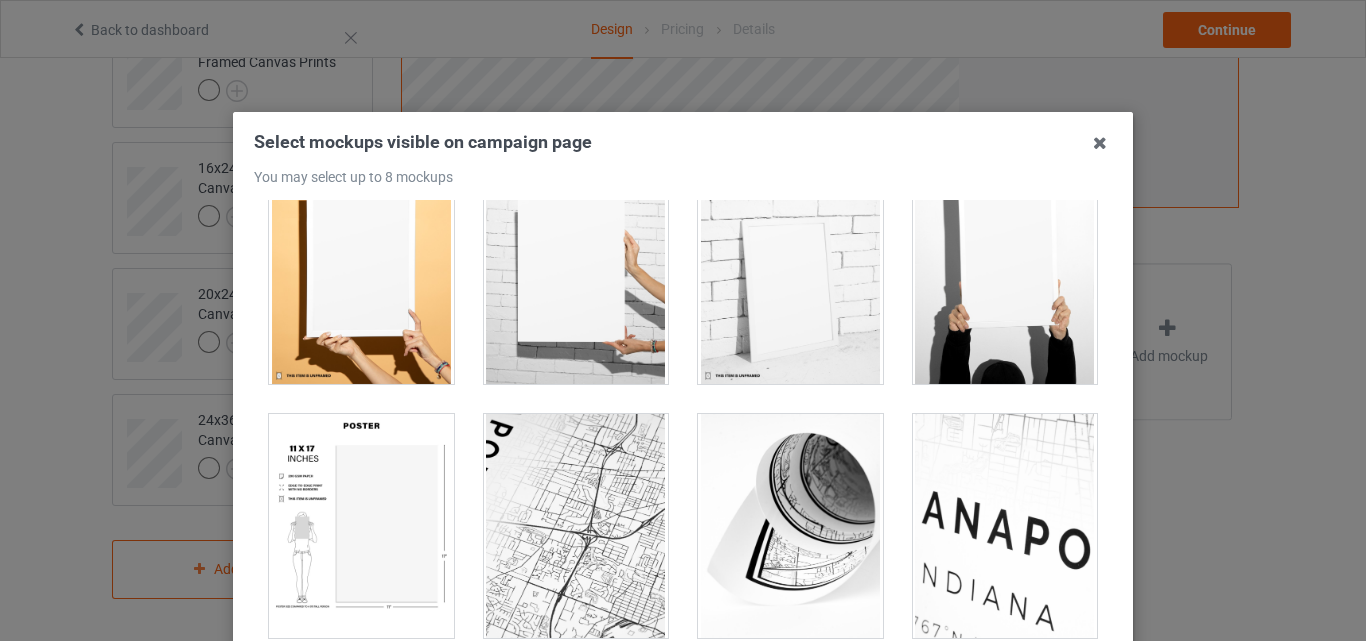 drag, startPoint x: 756, startPoint y: 311, endPoint x: 504, endPoint y: 431, distance: 279.11288 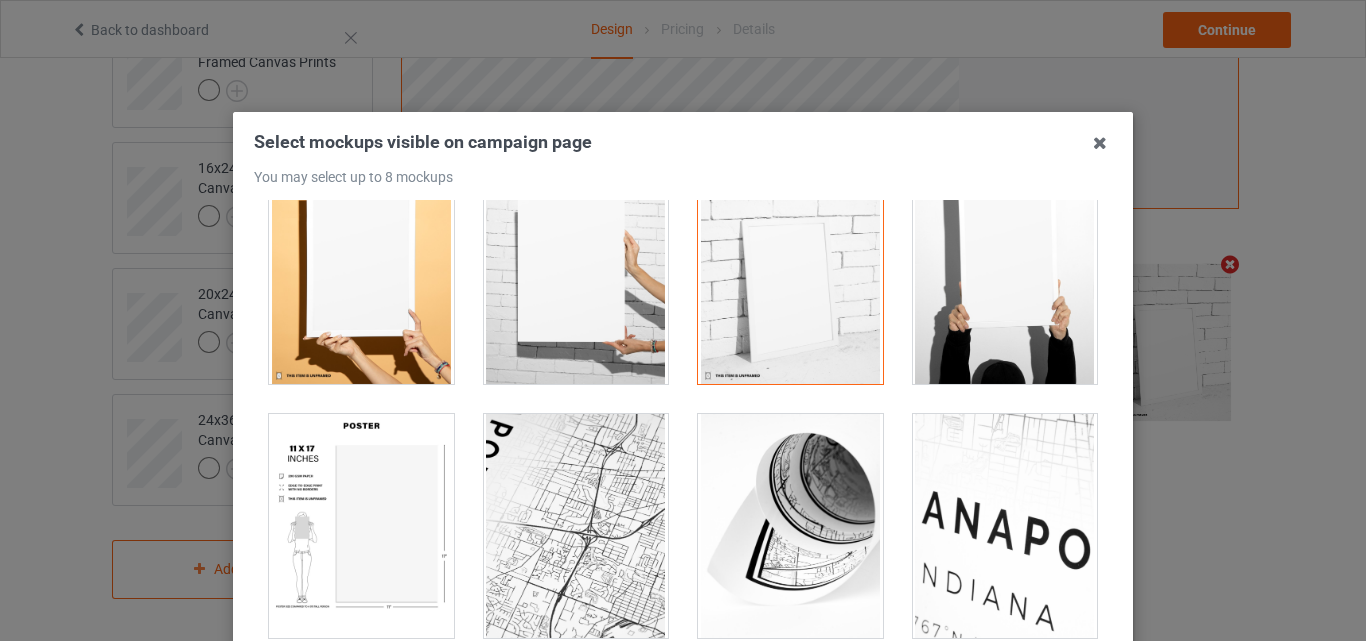 click at bounding box center (361, 526) 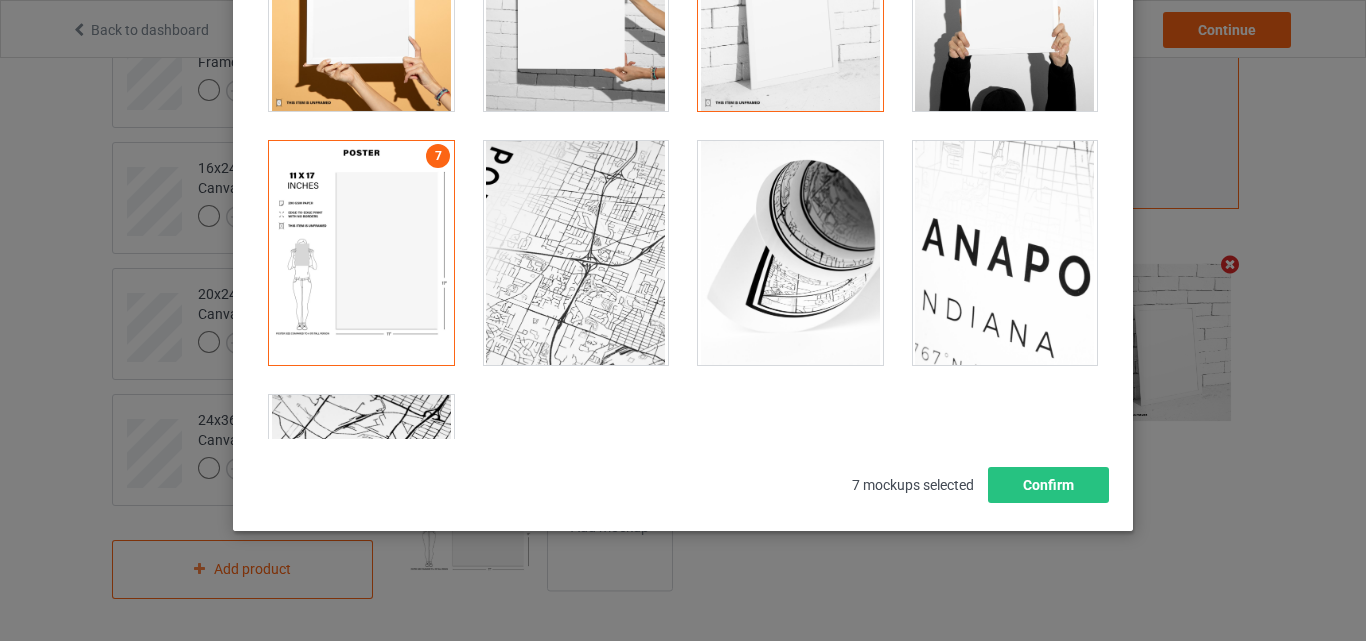 scroll, scrollTop: 275, scrollLeft: 0, axis: vertical 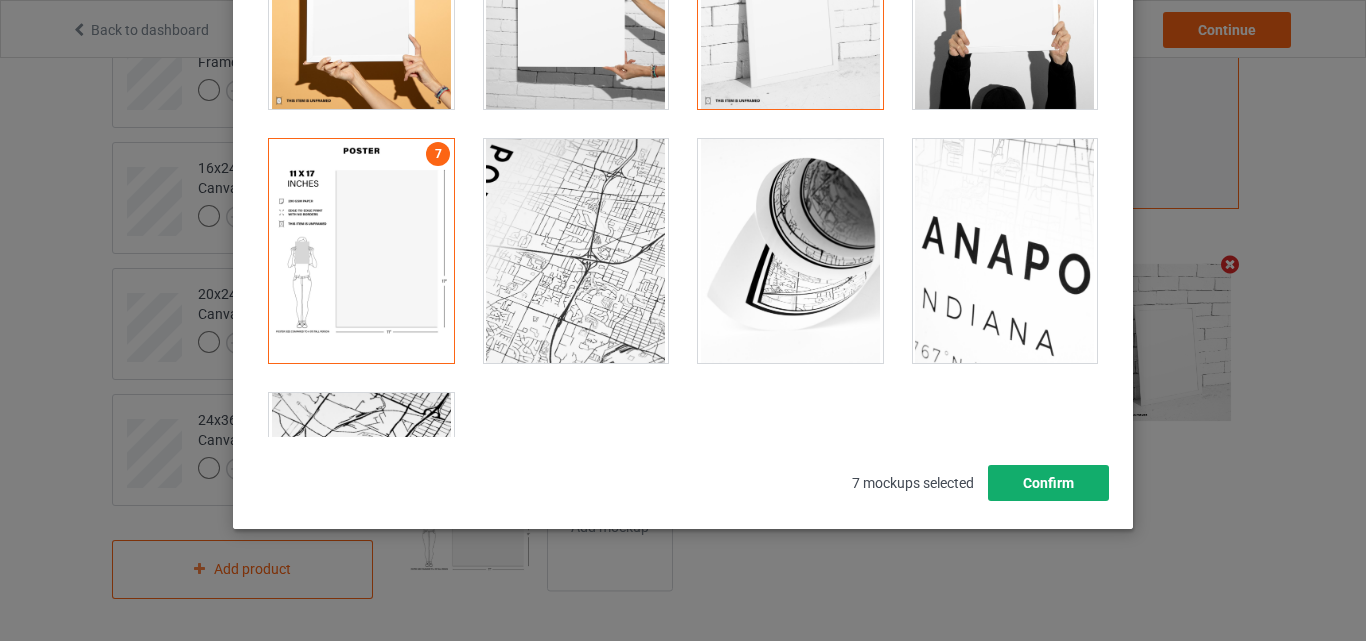 click on "Confirm" at bounding box center (1048, 483) 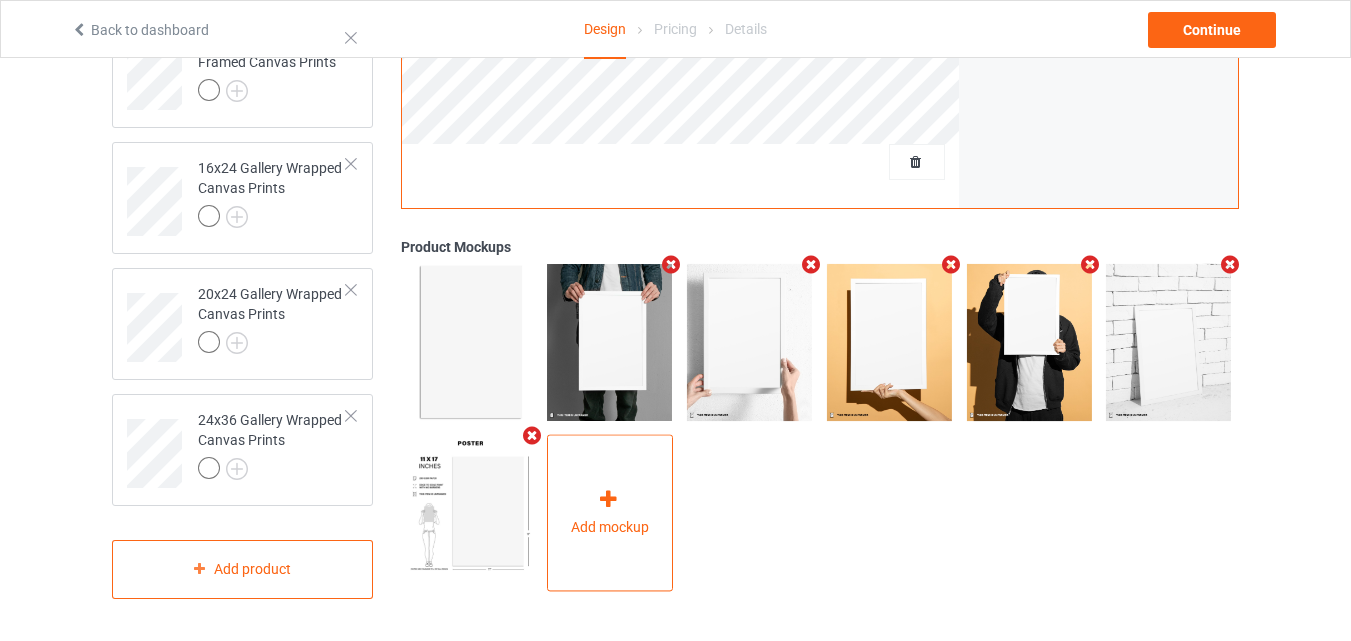 click on "Add mockup" at bounding box center [610, 513] 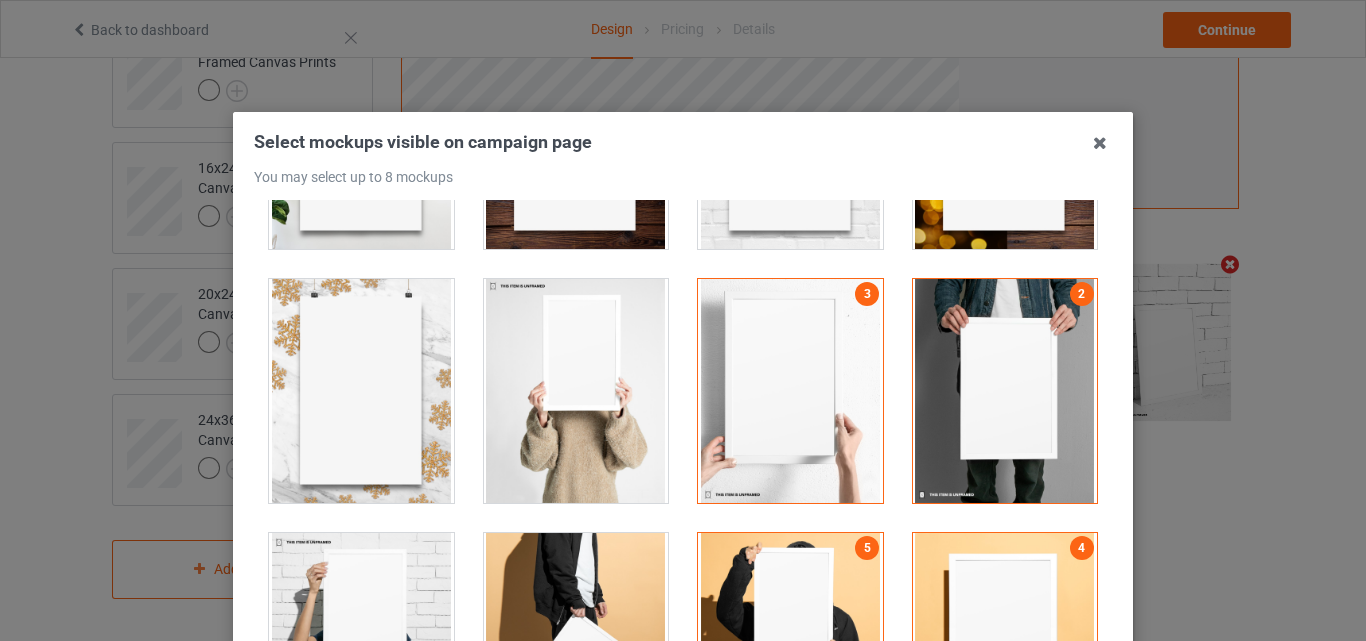 scroll, scrollTop: 1449, scrollLeft: 0, axis: vertical 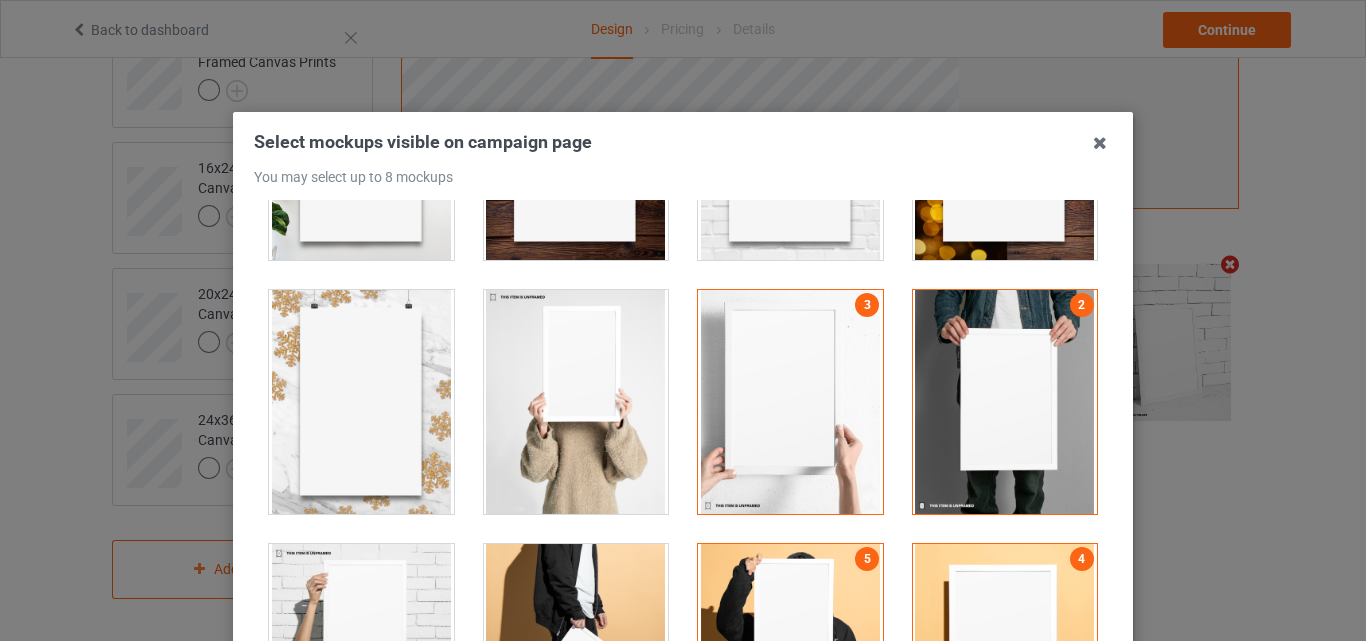 click at bounding box center [576, 402] 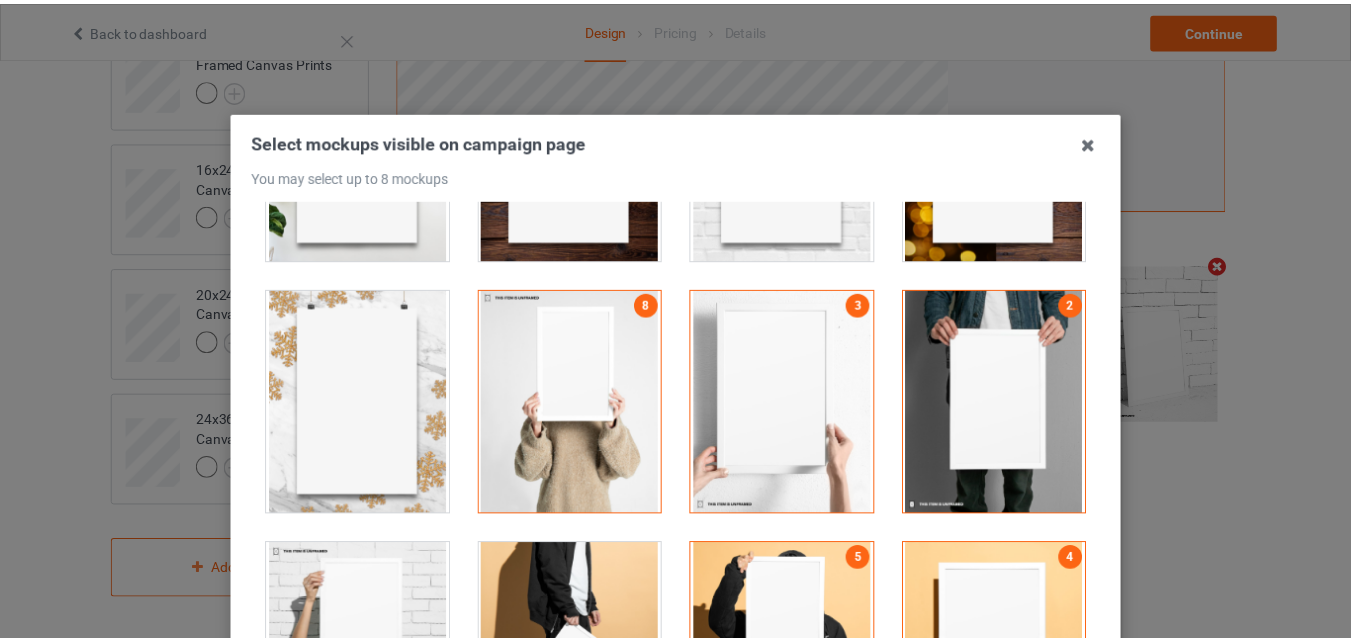 scroll, scrollTop: 275, scrollLeft: 0, axis: vertical 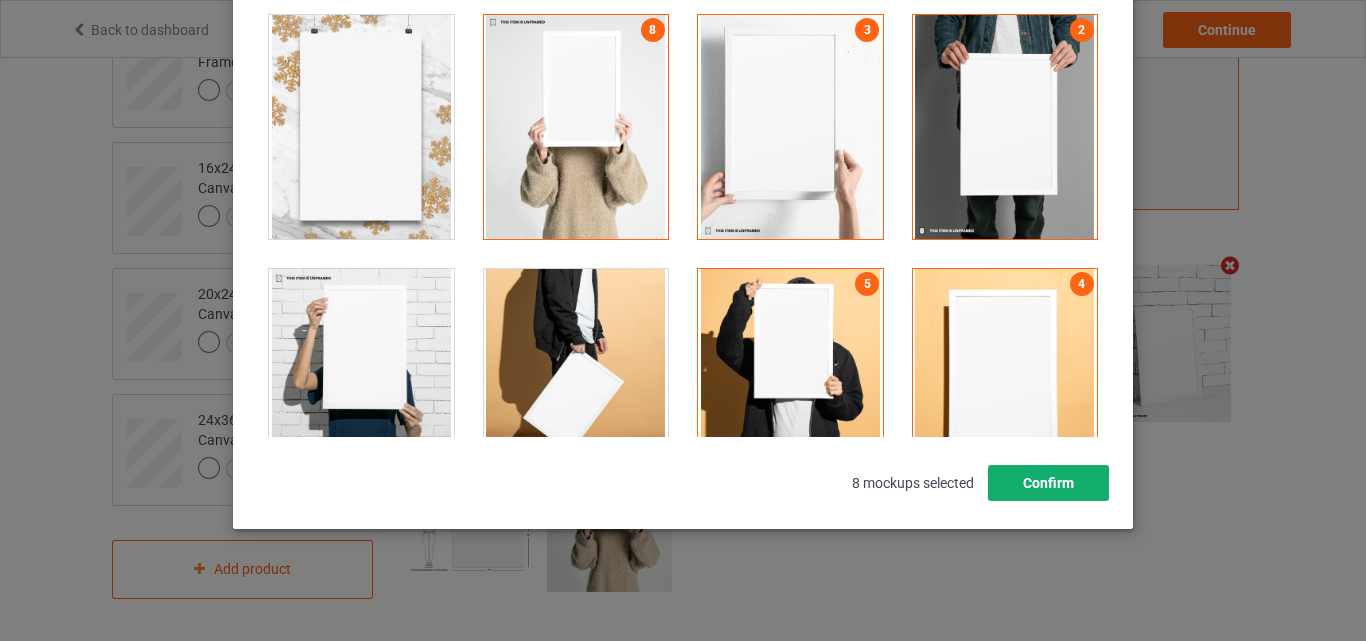 click on "Confirm" at bounding box center (1048, 483) 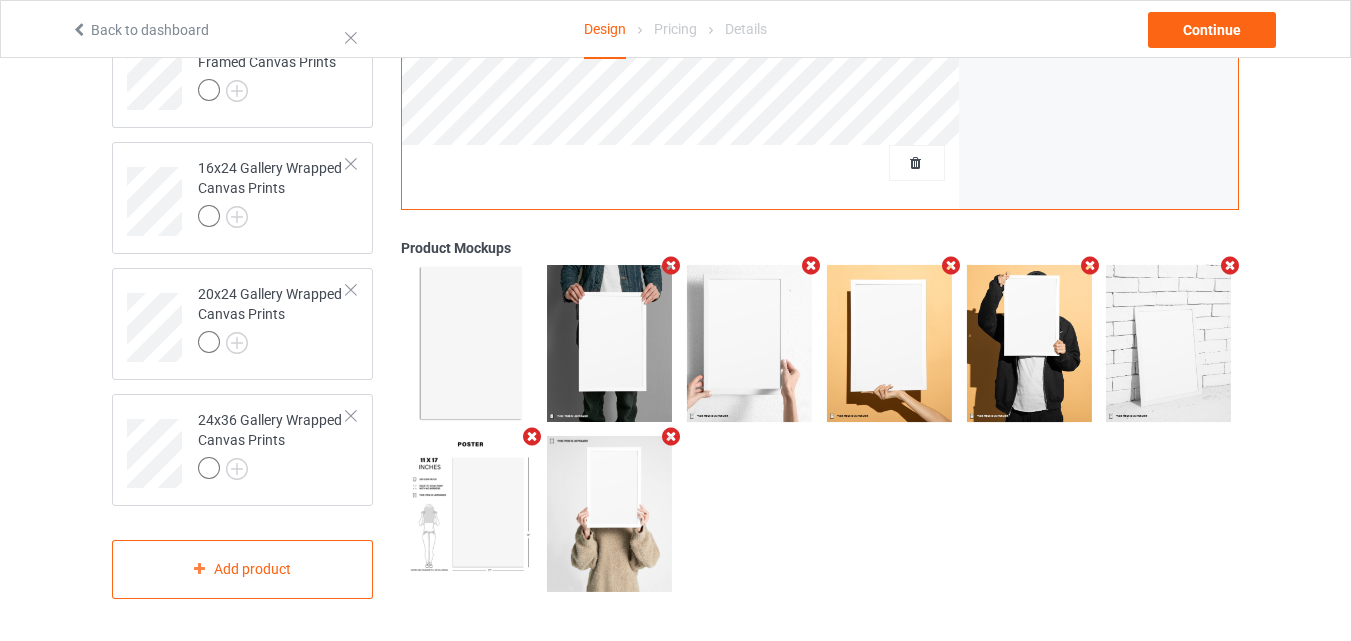 scroll, scrollTop: 0, scrollLeft: 0, axis: both 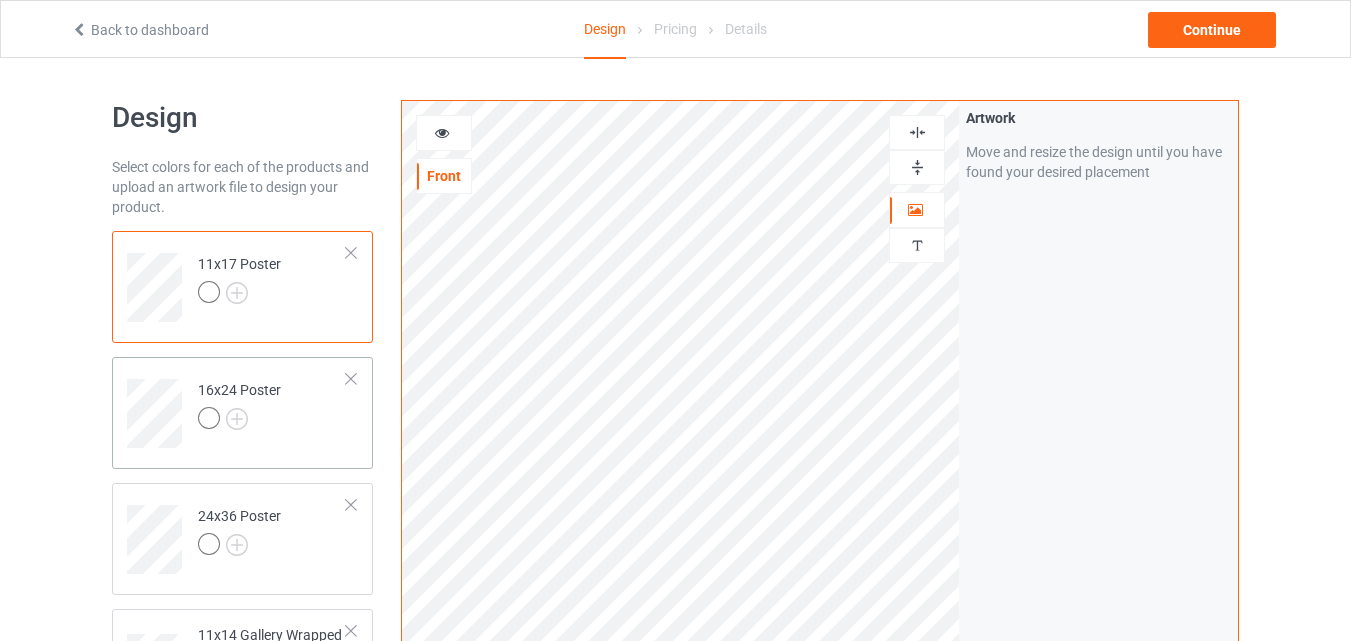 click on "16x24 Poster" at bounding box center (272, 406) 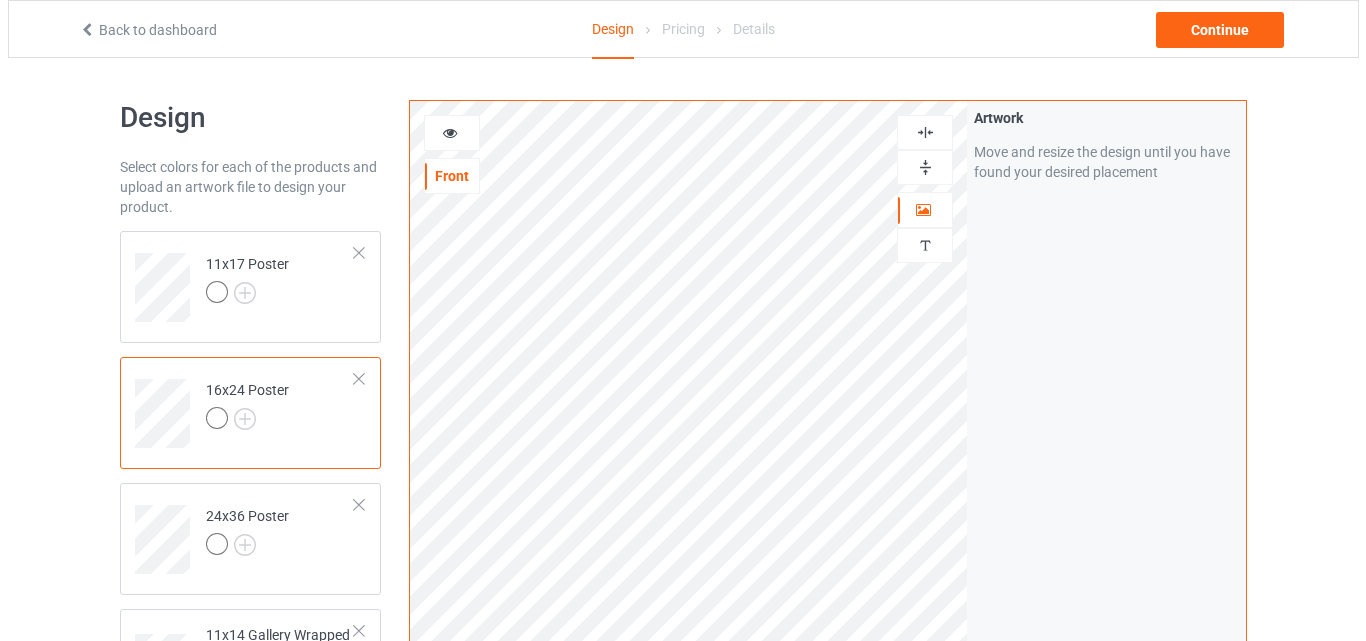 scroll, scrollTop: 972, scrollLeft: 0, axis: vertical 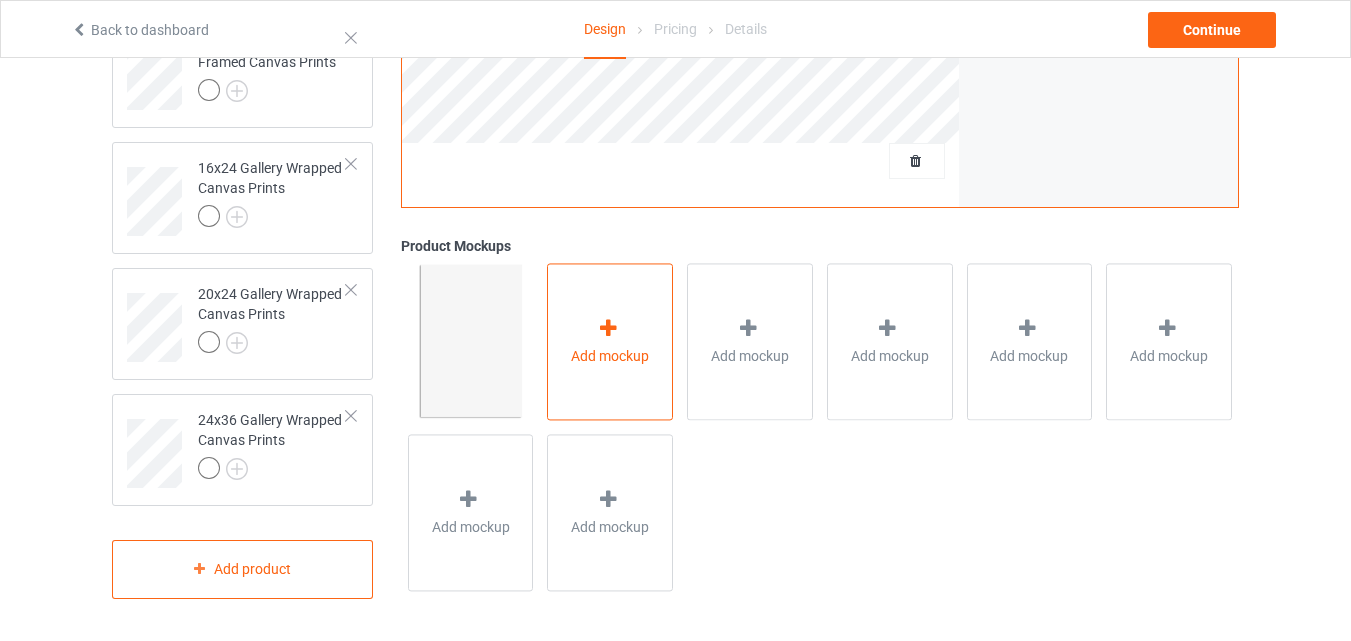 click on "Add mockup" at bounding box center (610, 342) 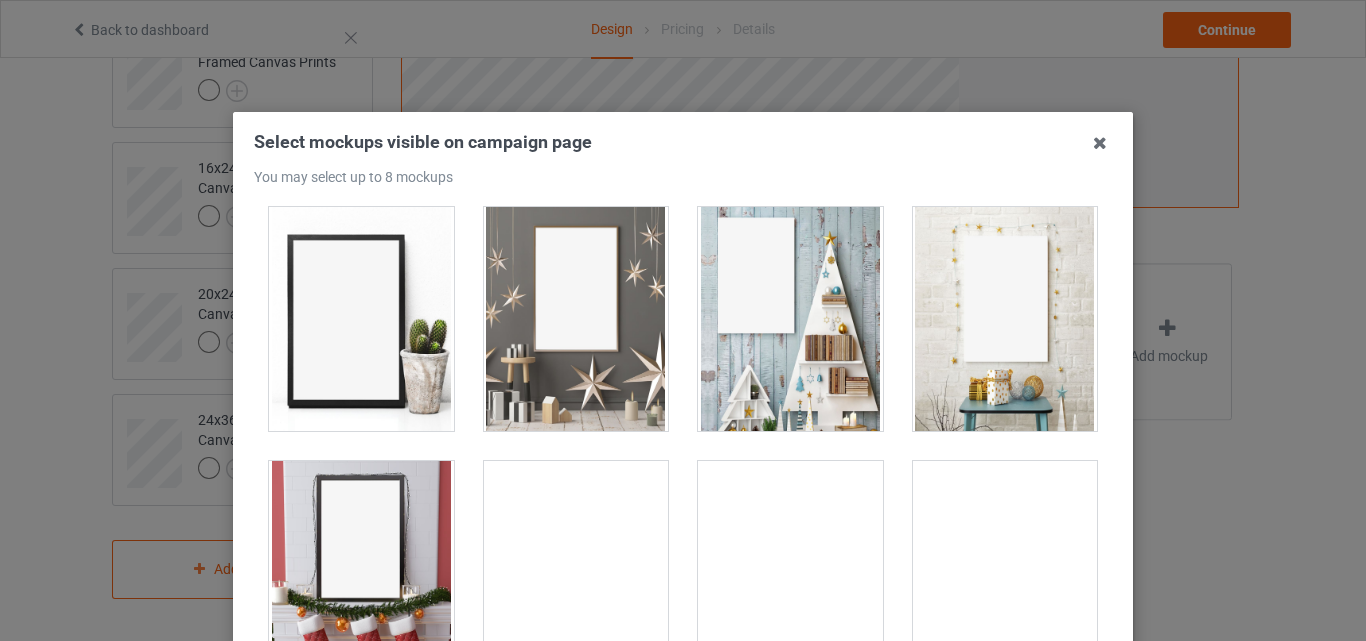 scroll, scrollTop: 545, scrollLeft: 0, axis: vertical 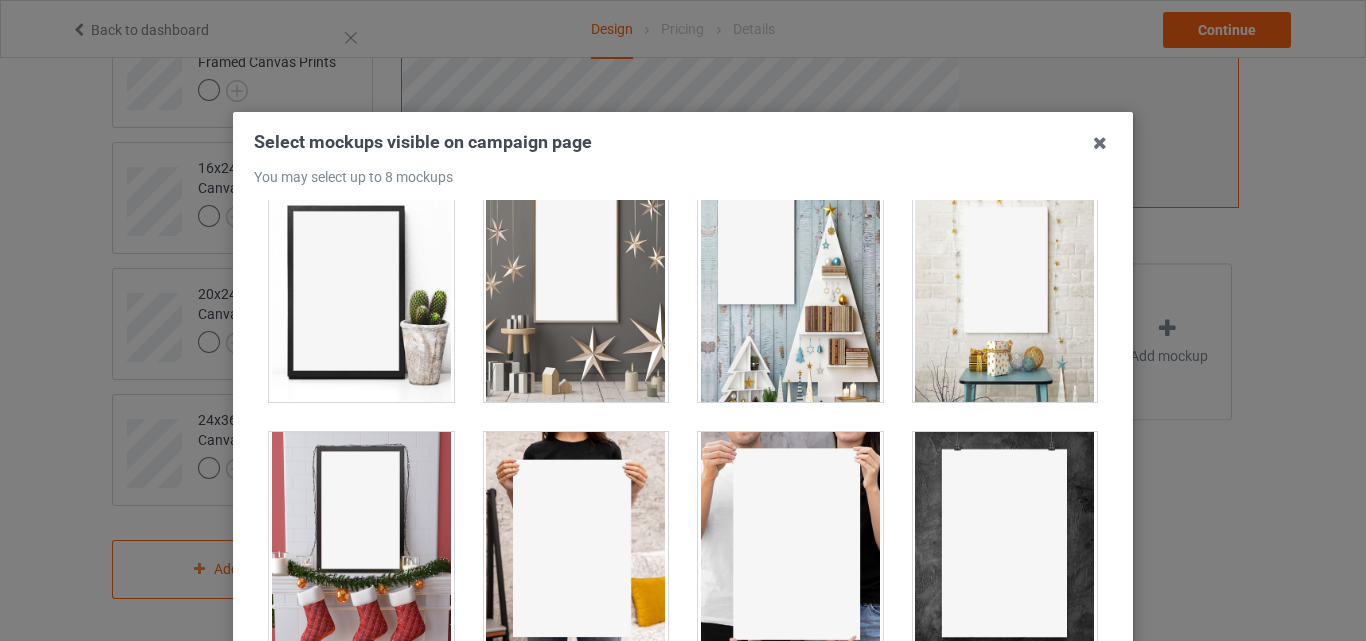 click at bounding box center (1005, 290) 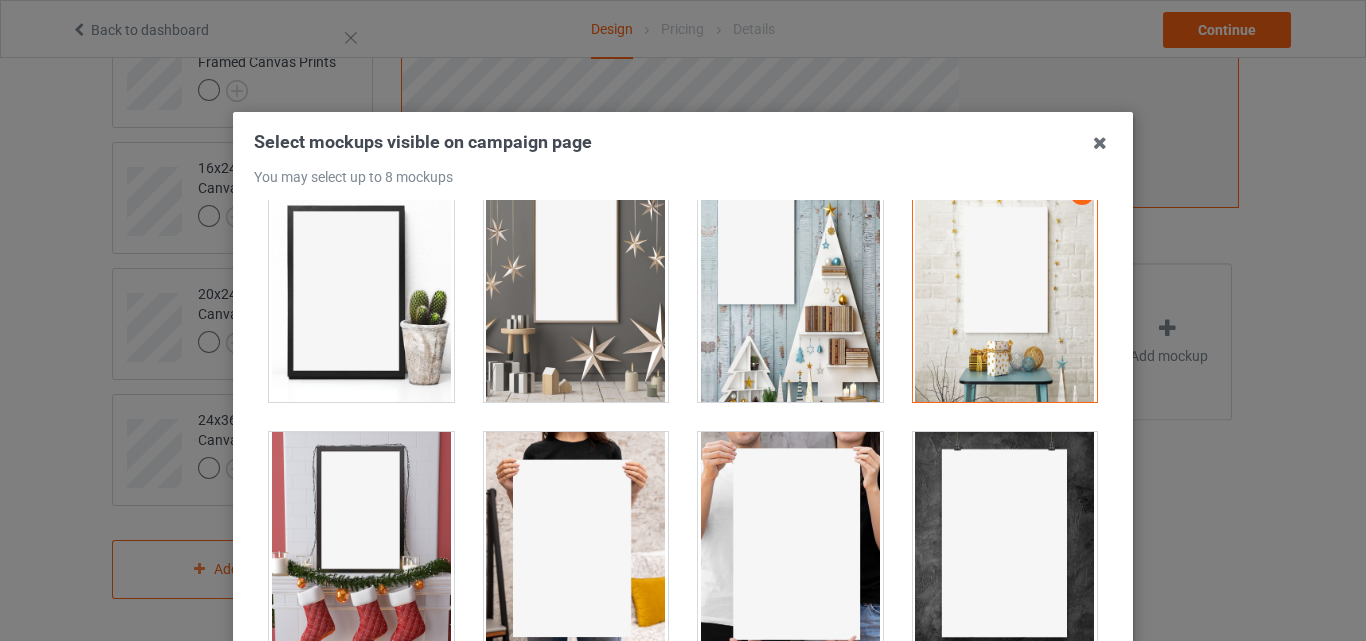 click at bounding box center [790, 290] 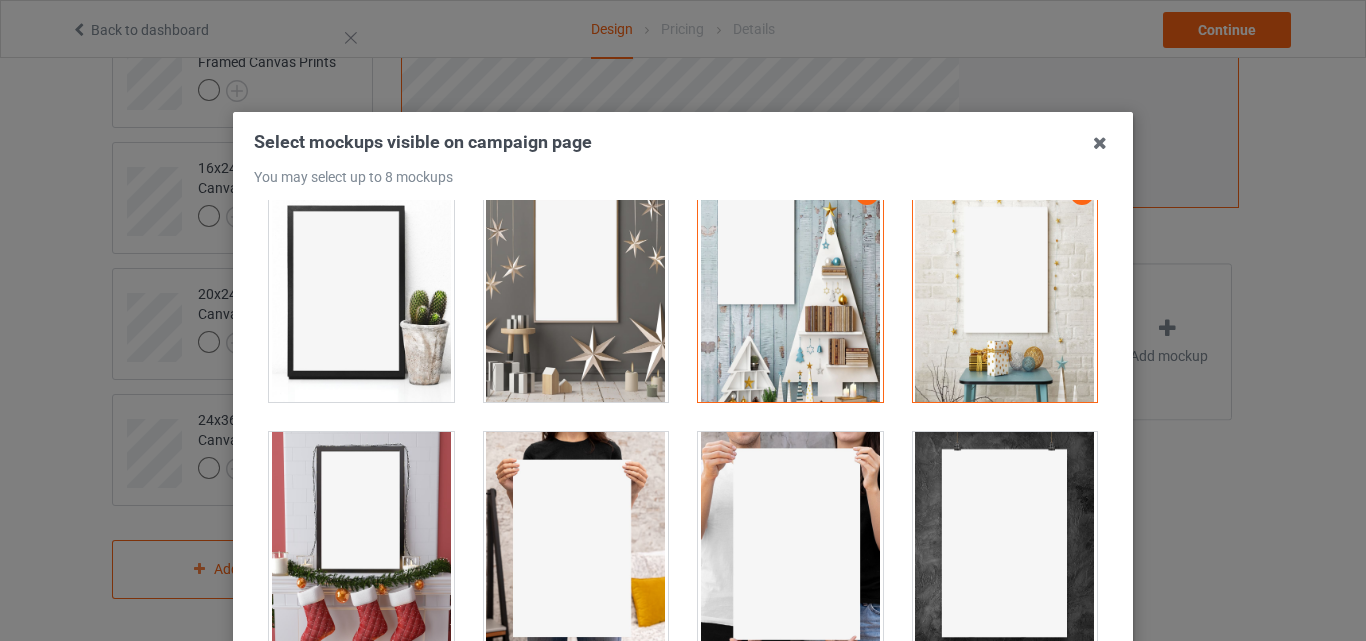 click at bounding box center (576, 290) 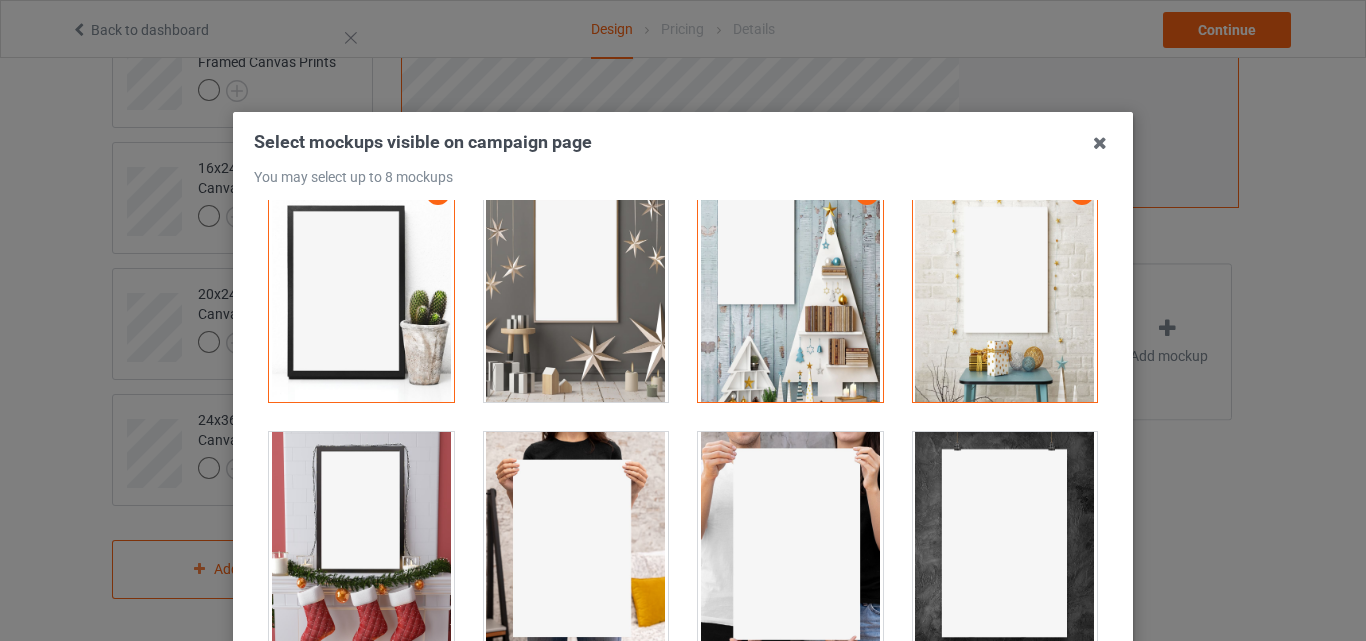 click at bounding box center [361, 544] 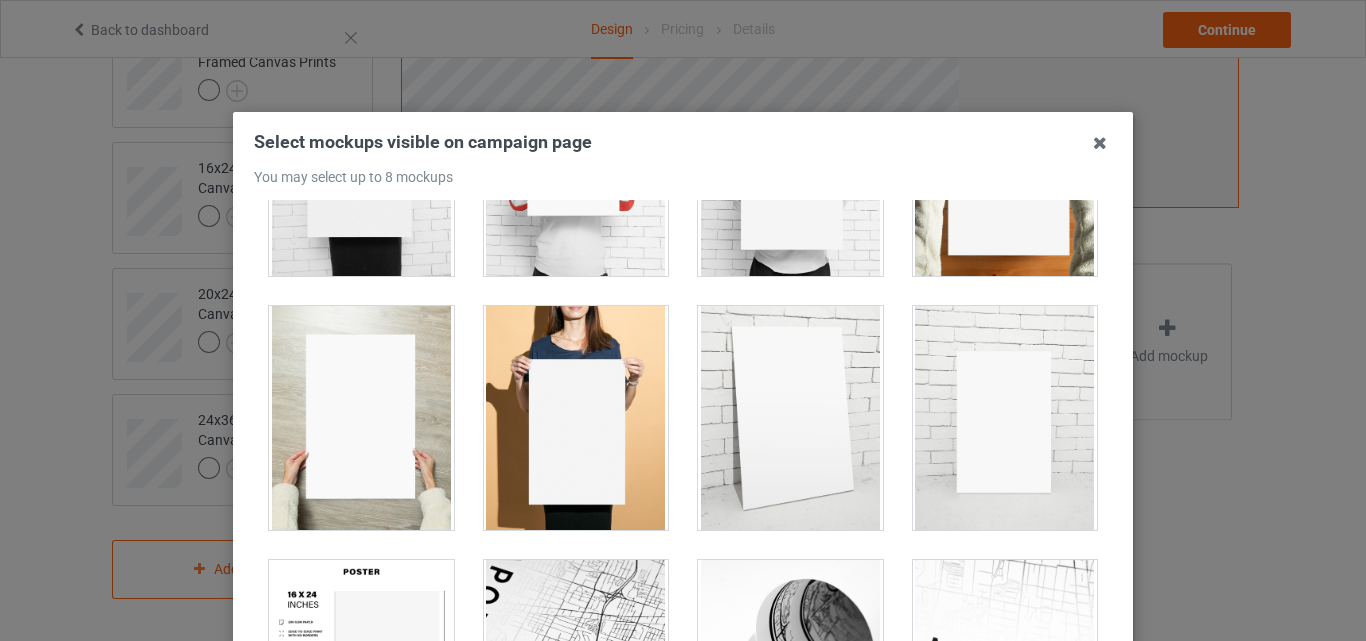scroll, scrollTop: 1982, scrollLeft: 0, axis: vertical 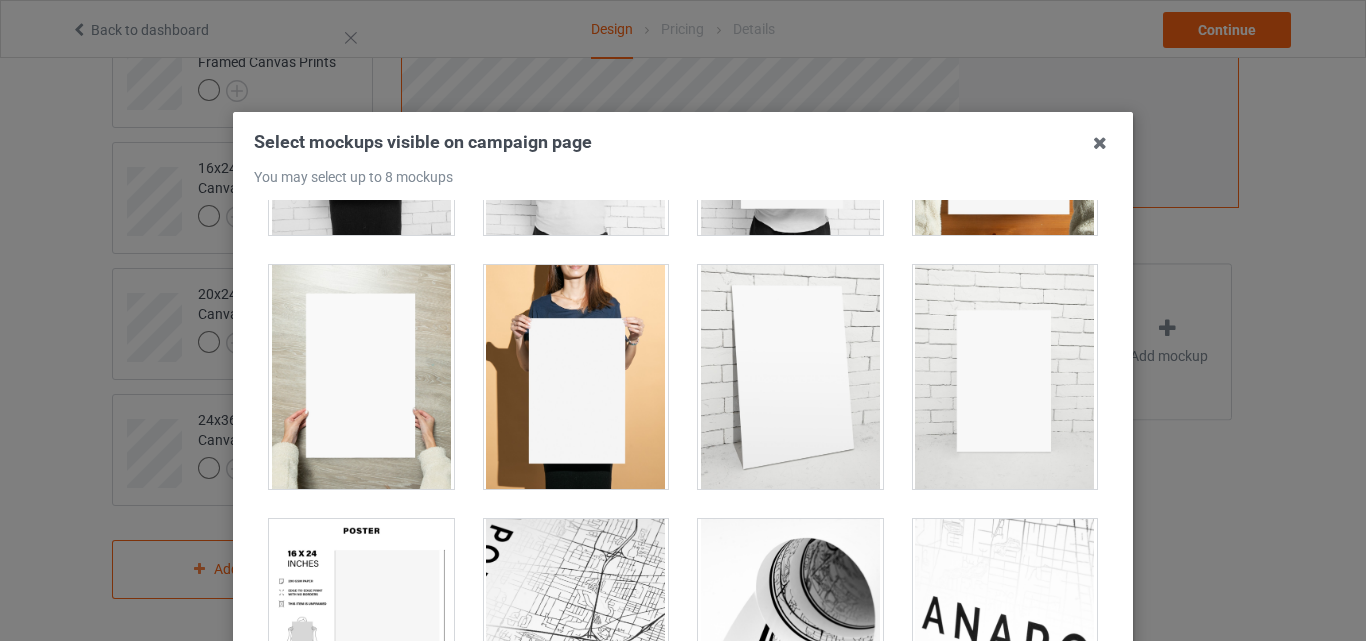 drag, startPoint x: 808, startPoint y: 358, endPoint x: 682, endPoint y: 446, distance: 153.68799 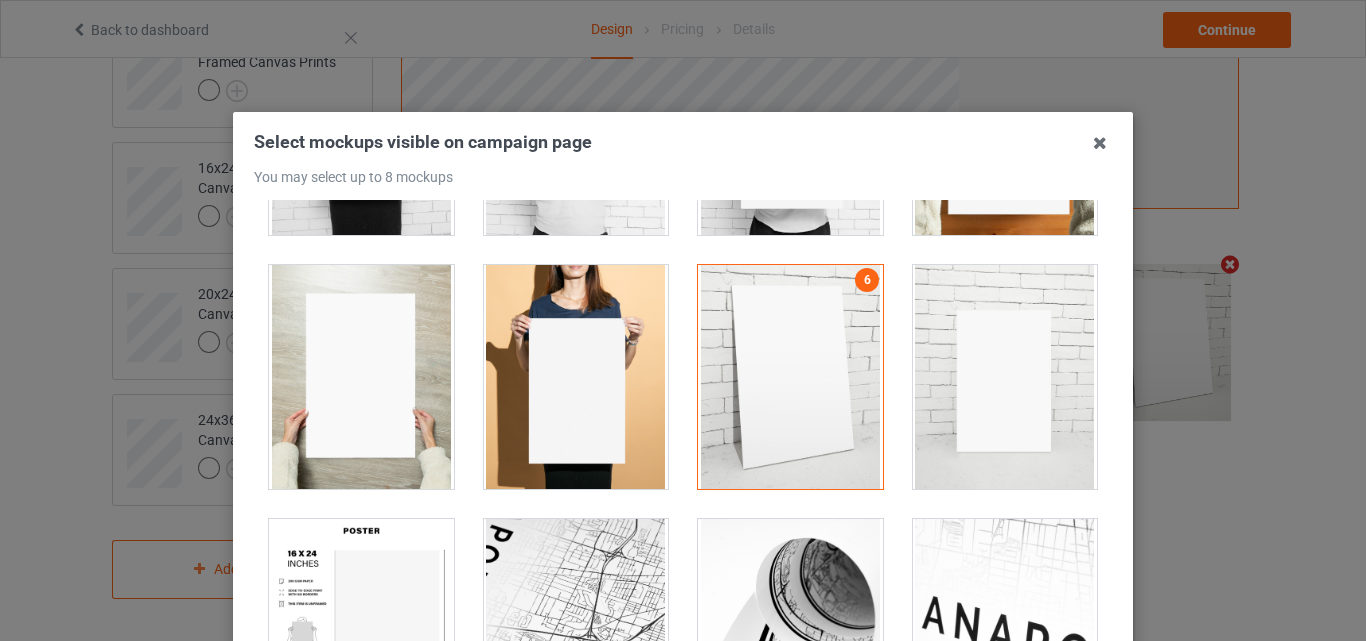 click at bounding box center [361, 631] 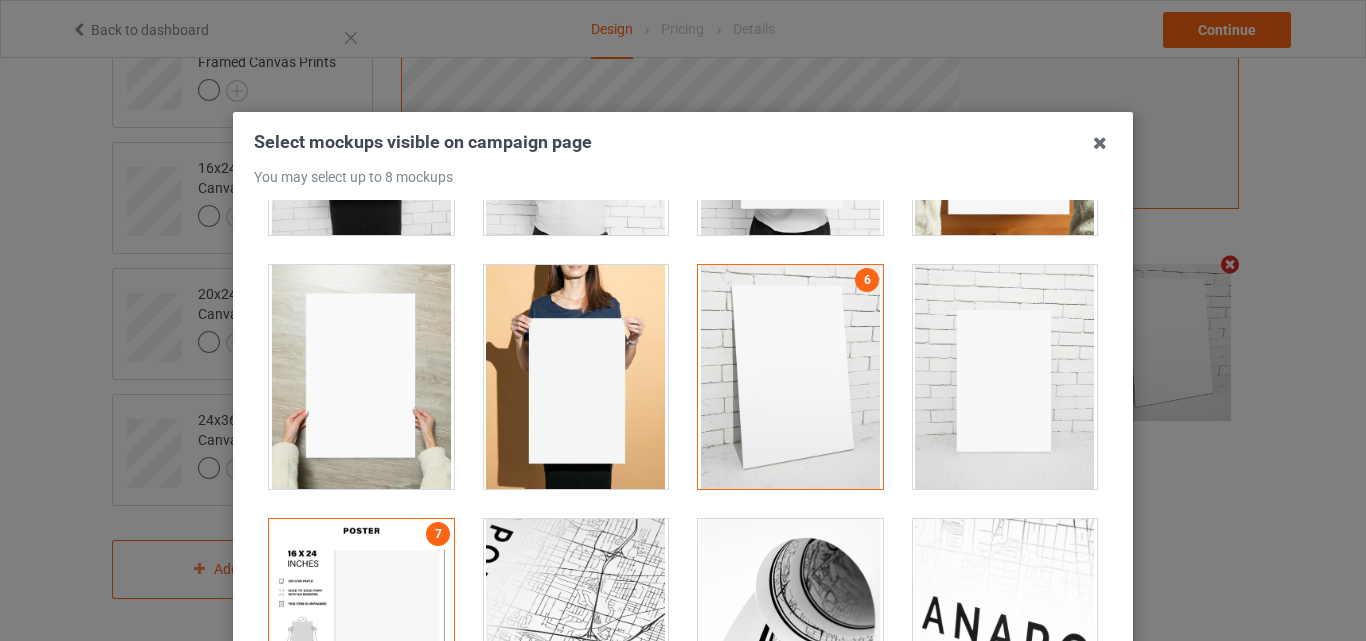 scroll, scrollTop: 275, scrollLeft: 0, axis: vertical 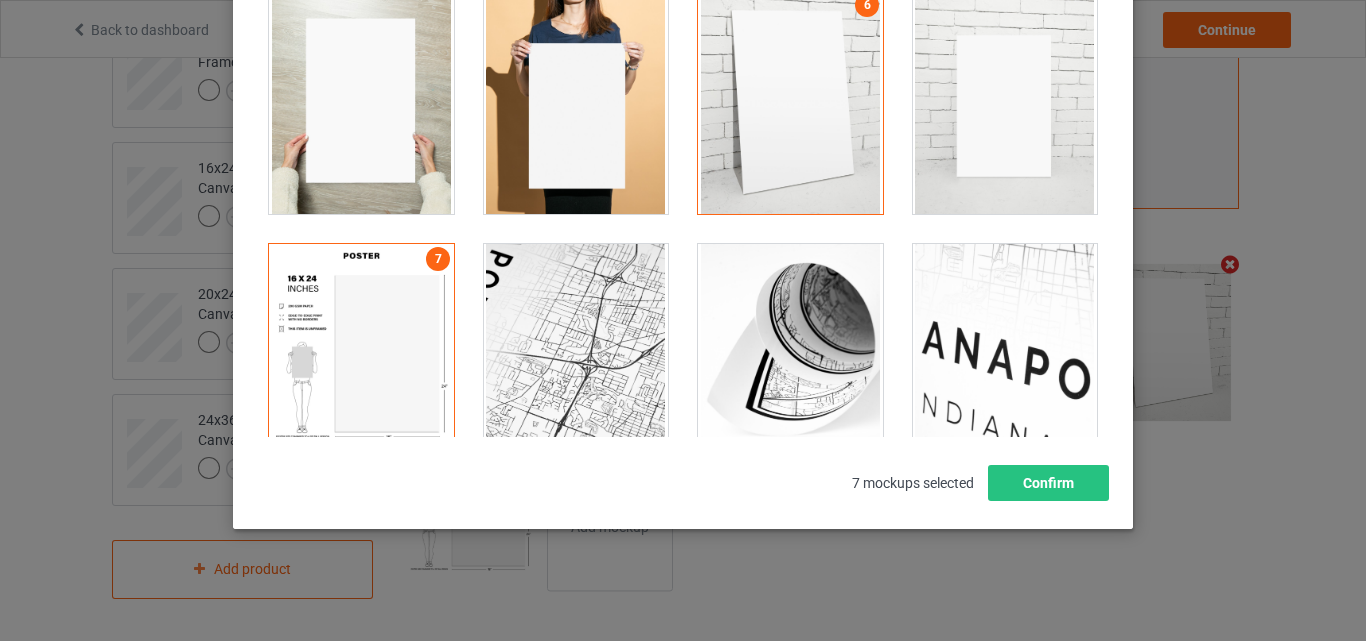 click at bounding box center (361, 356) 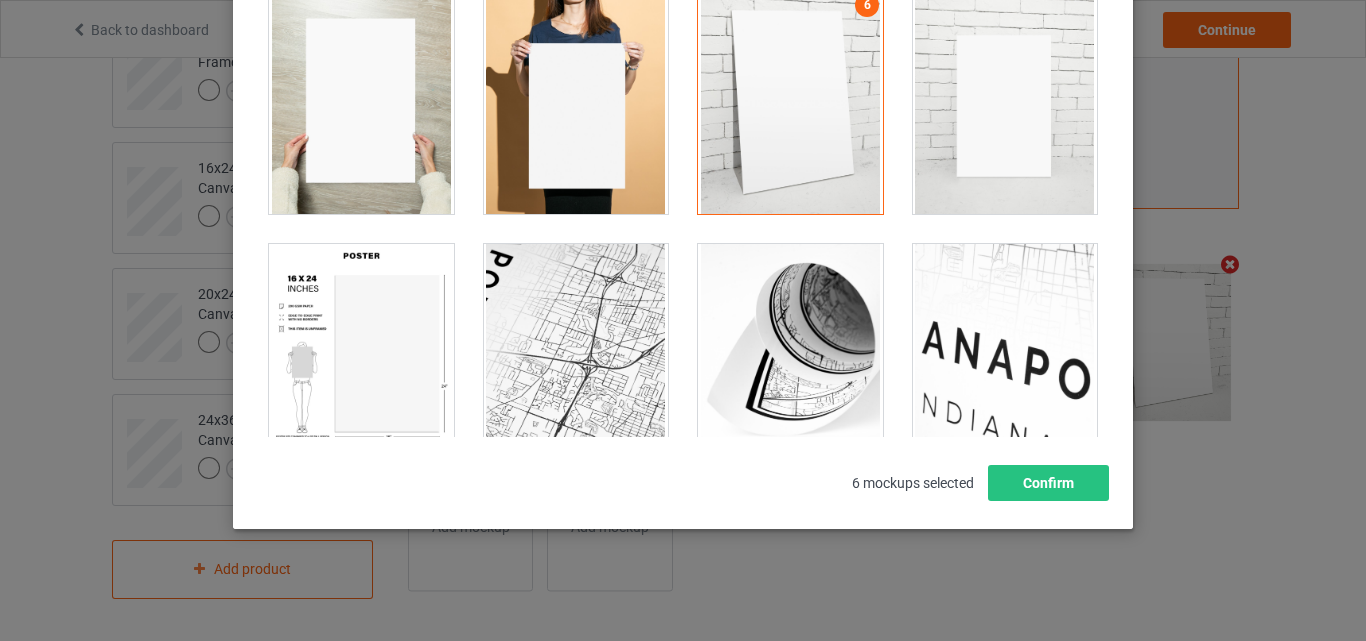 click at bounding box center (790, 102) 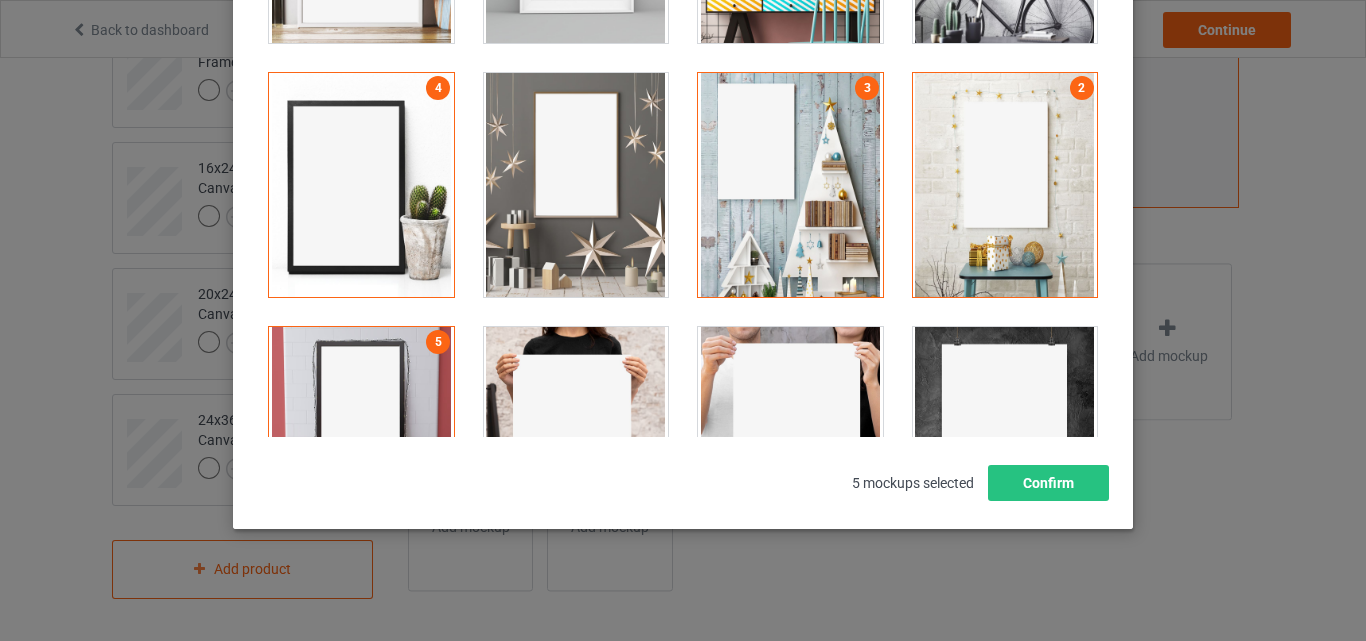 scroll, scrollTop: 387, scrollLeft: 0, axis: vertical 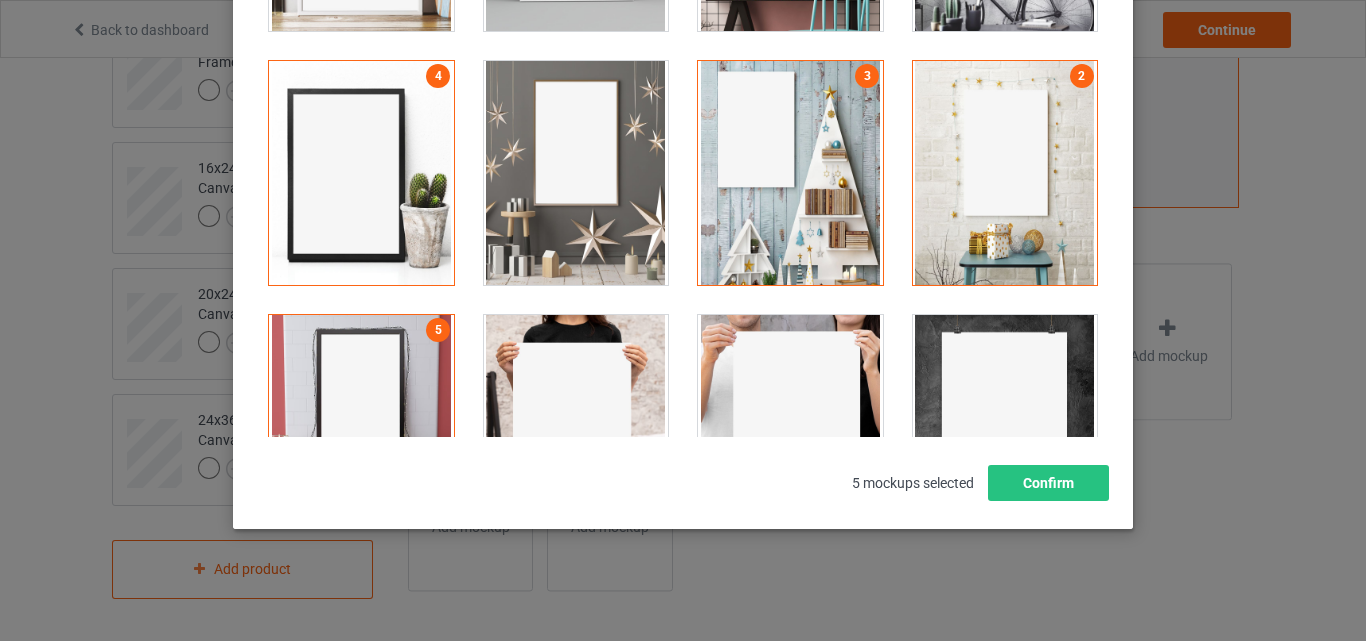 click at bounding box center (576, 173) 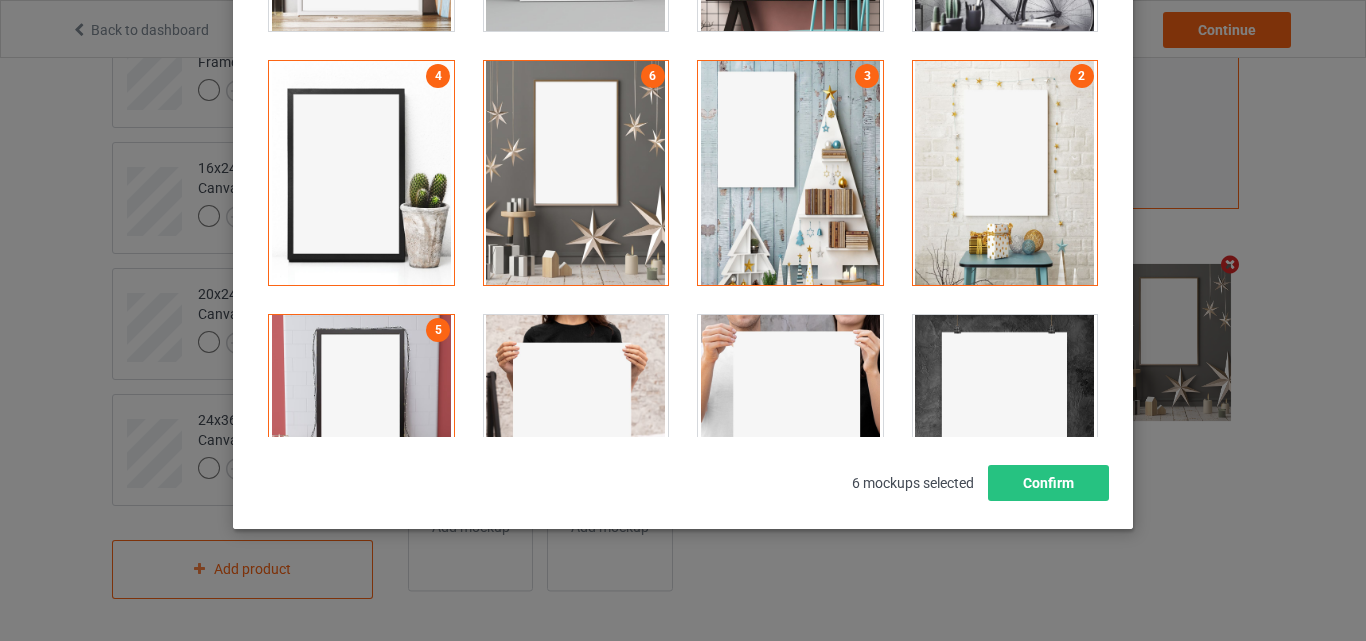 click at bounding box center (361, 173) 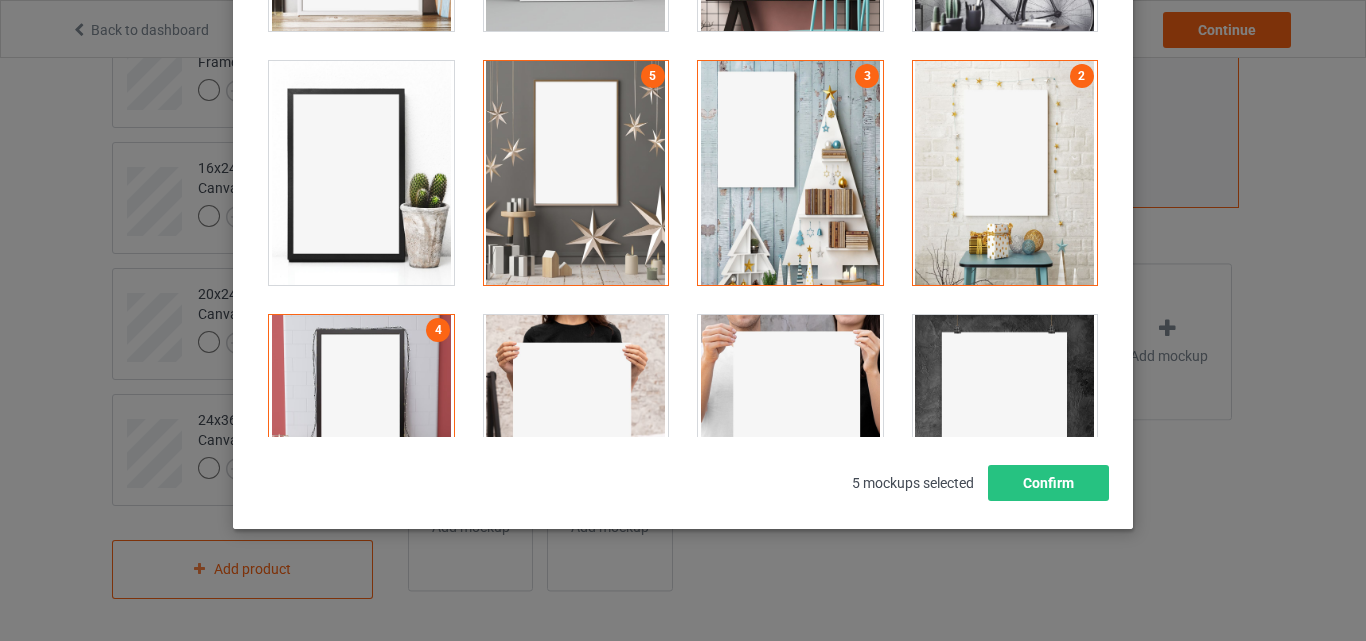 click at bounding box center [361, 427] 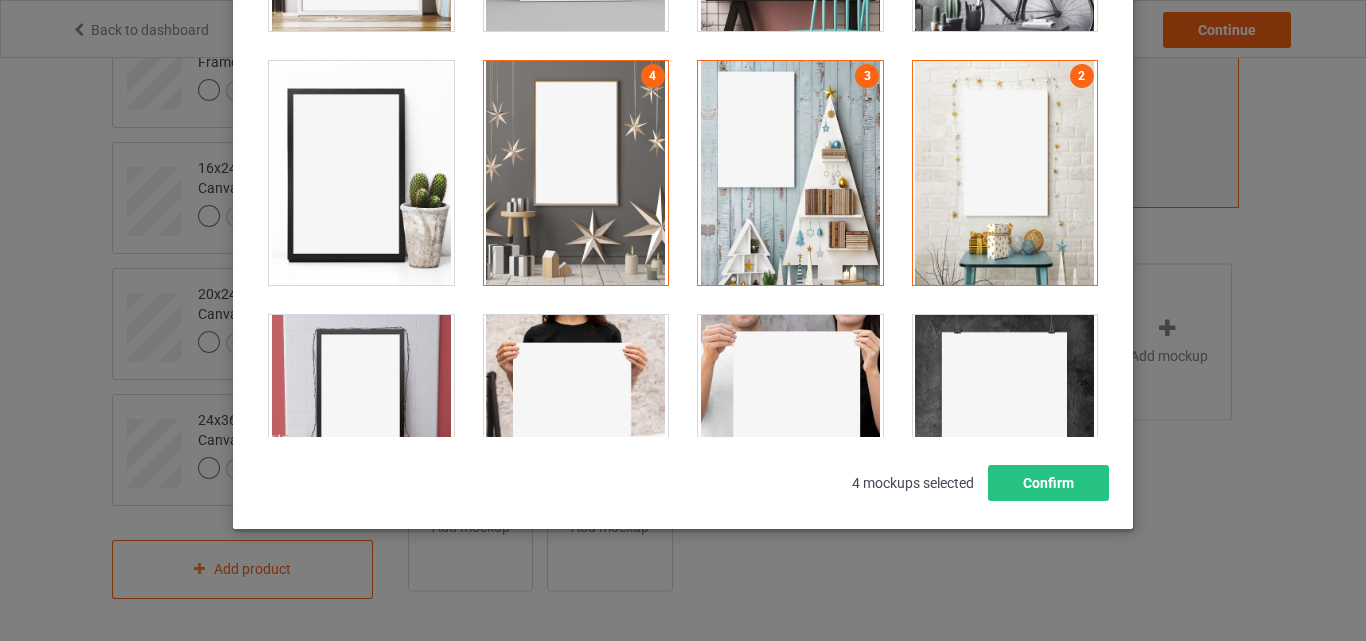 drag, startPoint x: 383, startPoint y: 371, endPoint x: 376, endPoint y: 341, distance: 30.805843 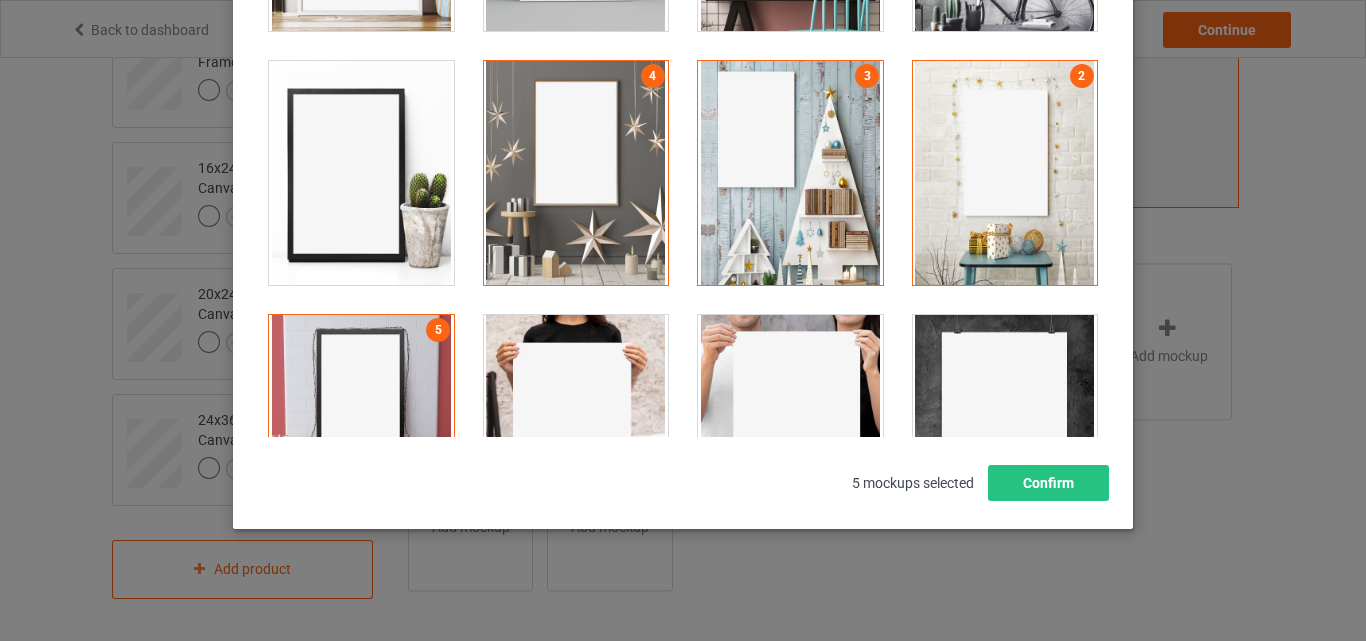 click at bounding box center [361, 173] 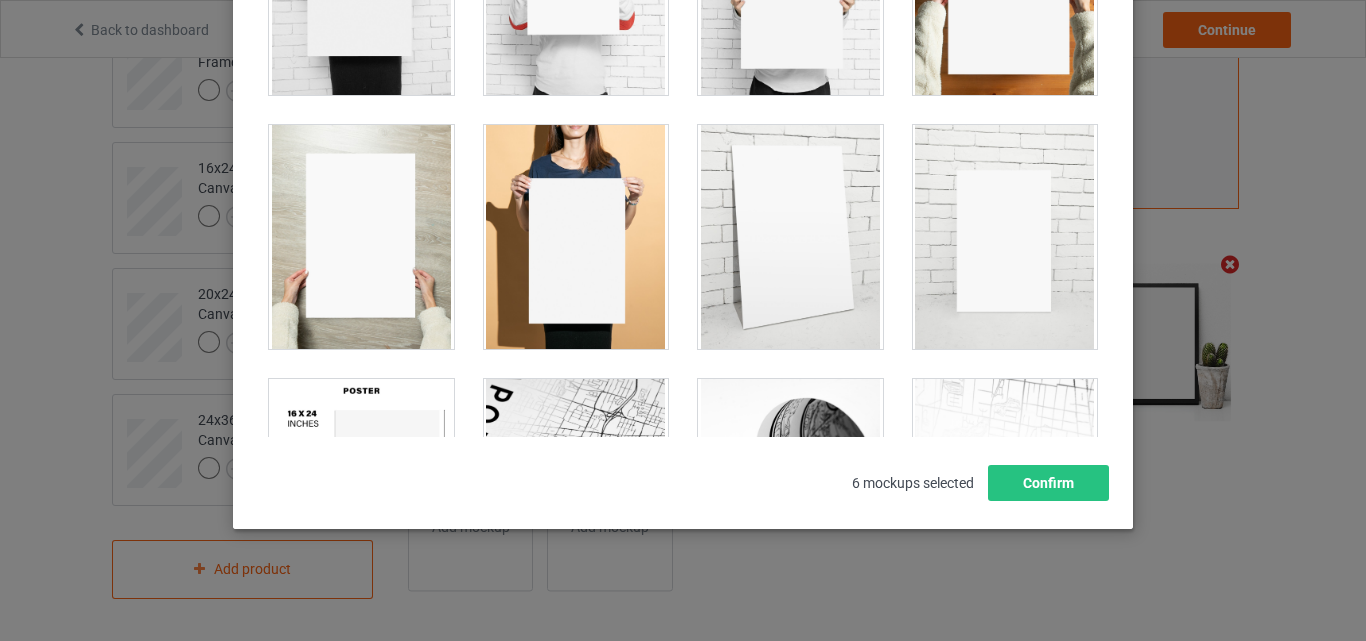 scroll, scrollTop: 1906, scrollLeft: 0, axis: vertical 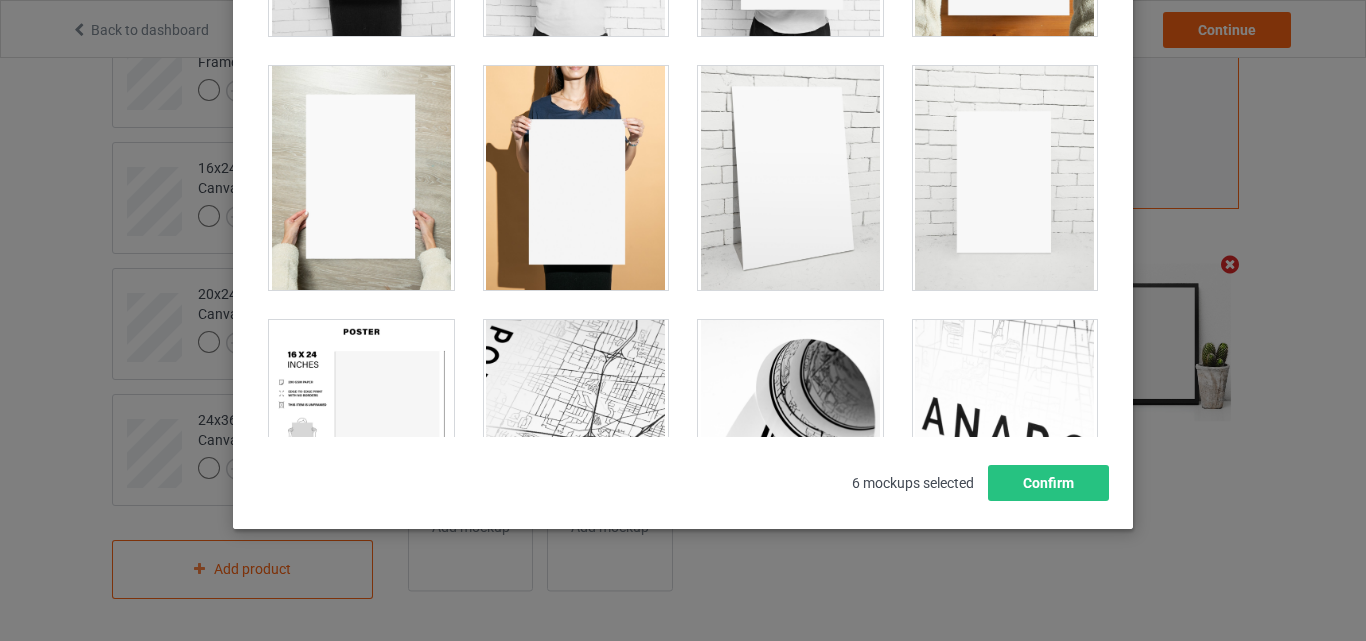 click at bounding box center [790, 178] 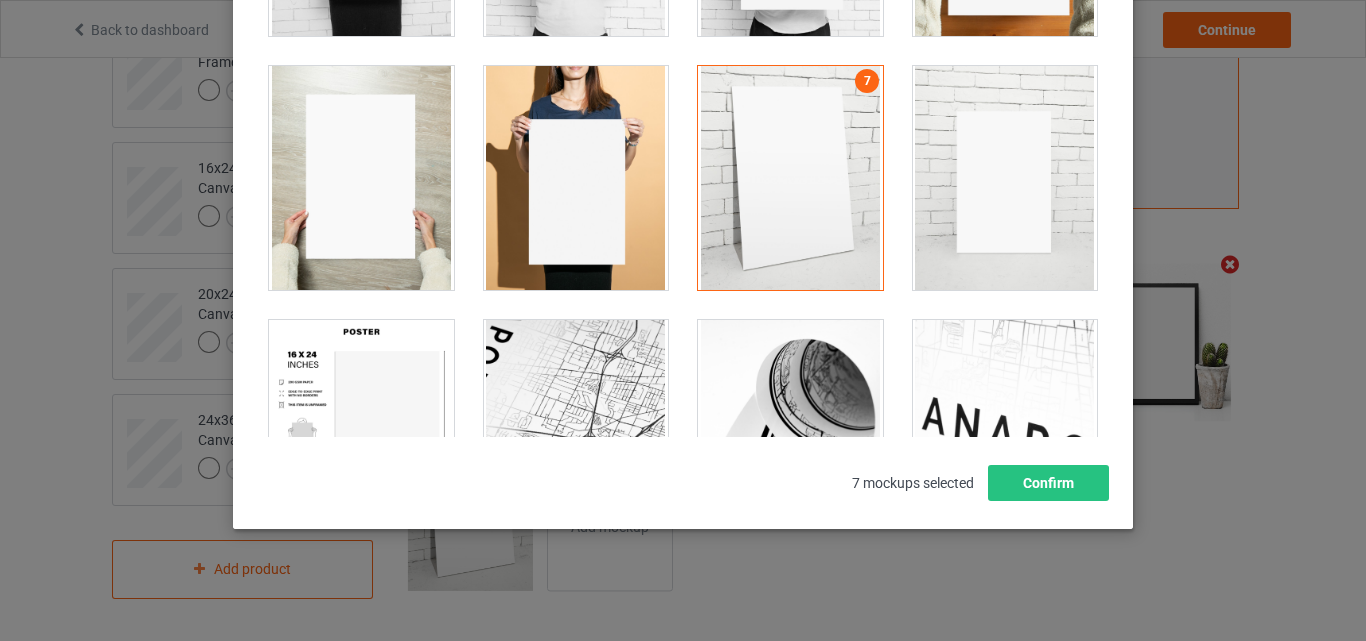 click at bounding box center [361, 432] 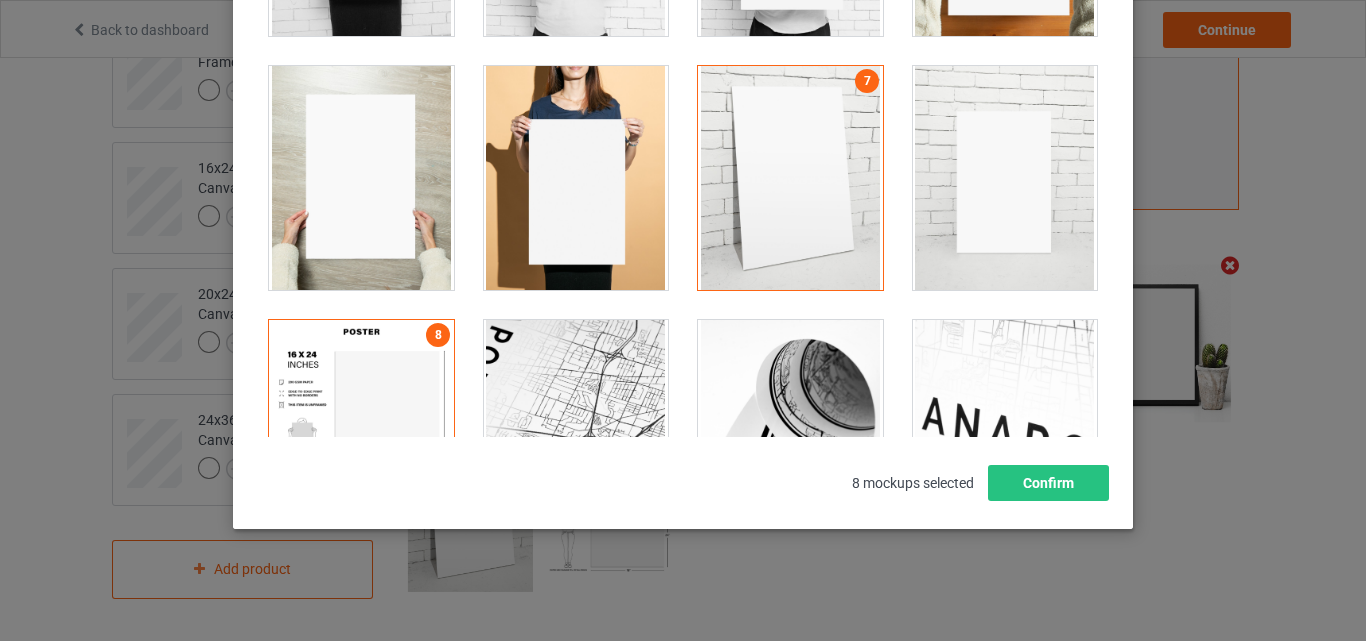 scroll, scrollTop: 0, scrollLeft: 0, axis: both 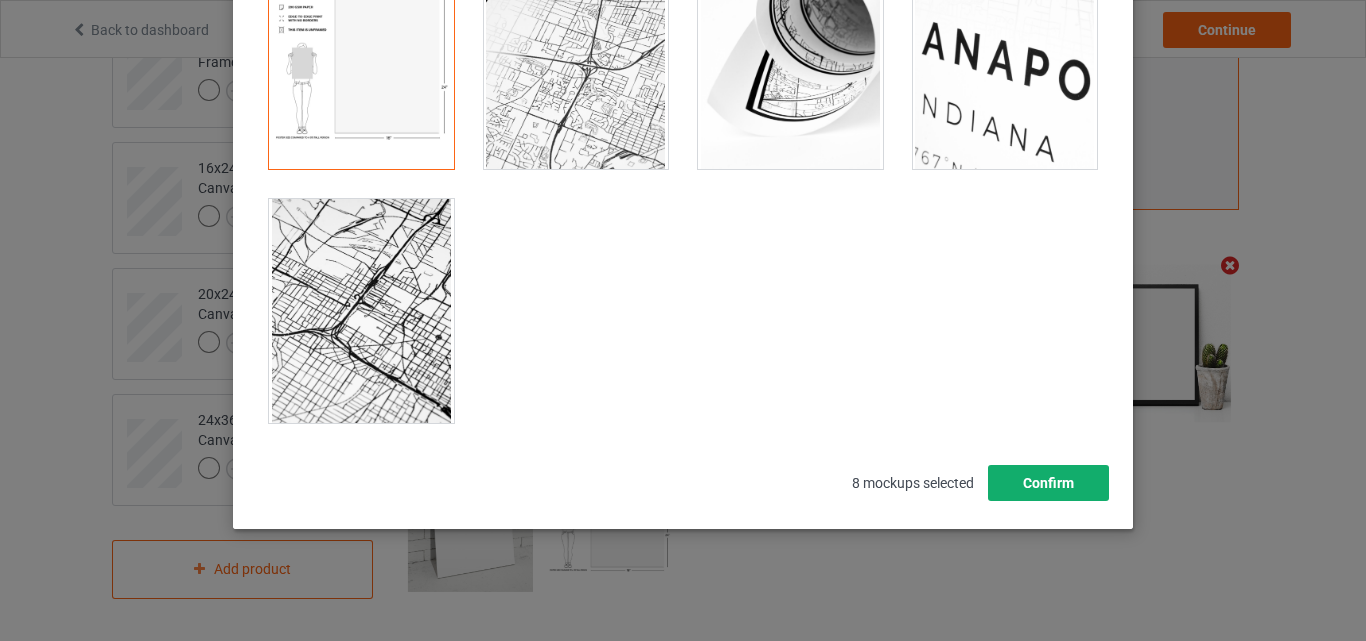 click on "Confirm" at bounding box center [1048, 483] 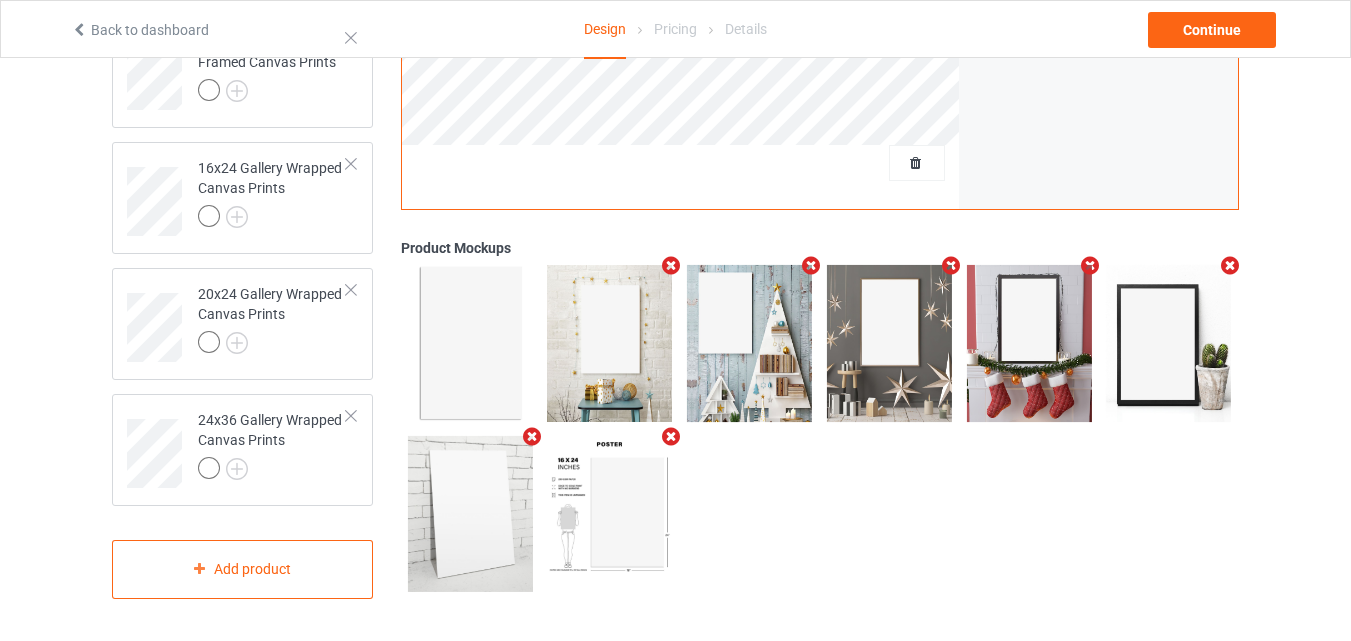 scroll, scrollTop: 0, scrollLeft: 0, axis: both 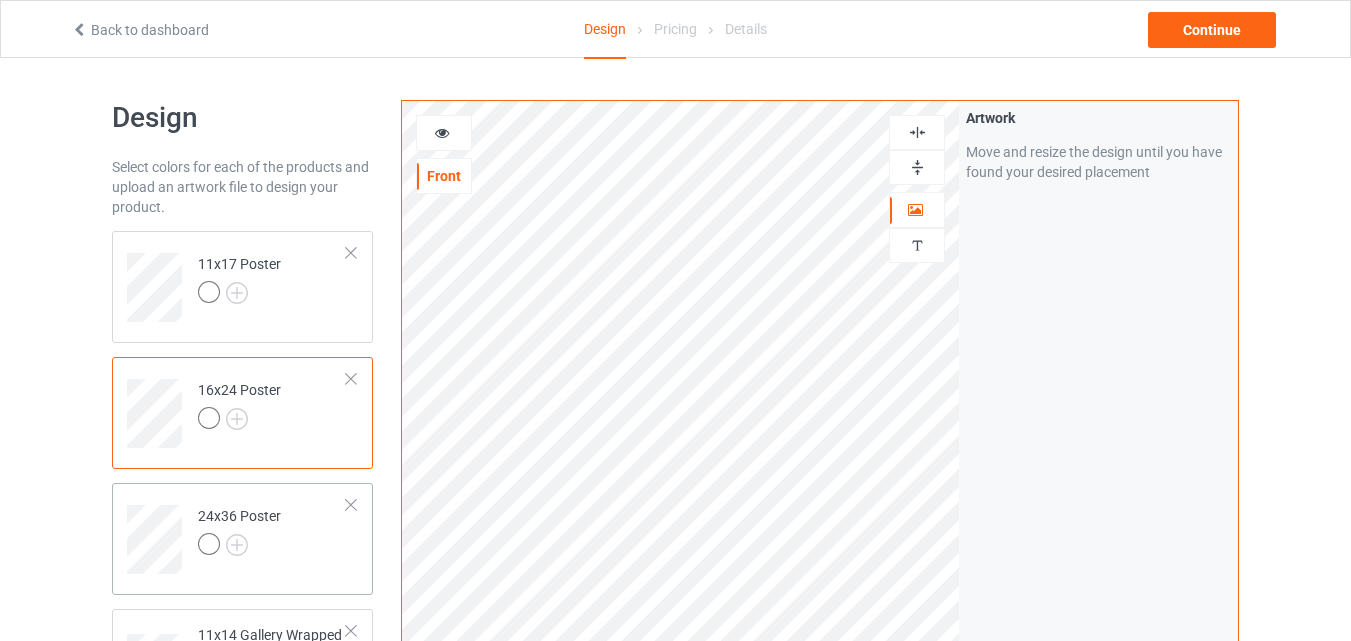 click on "24x36 Poster" at bounding box center (242, 539) 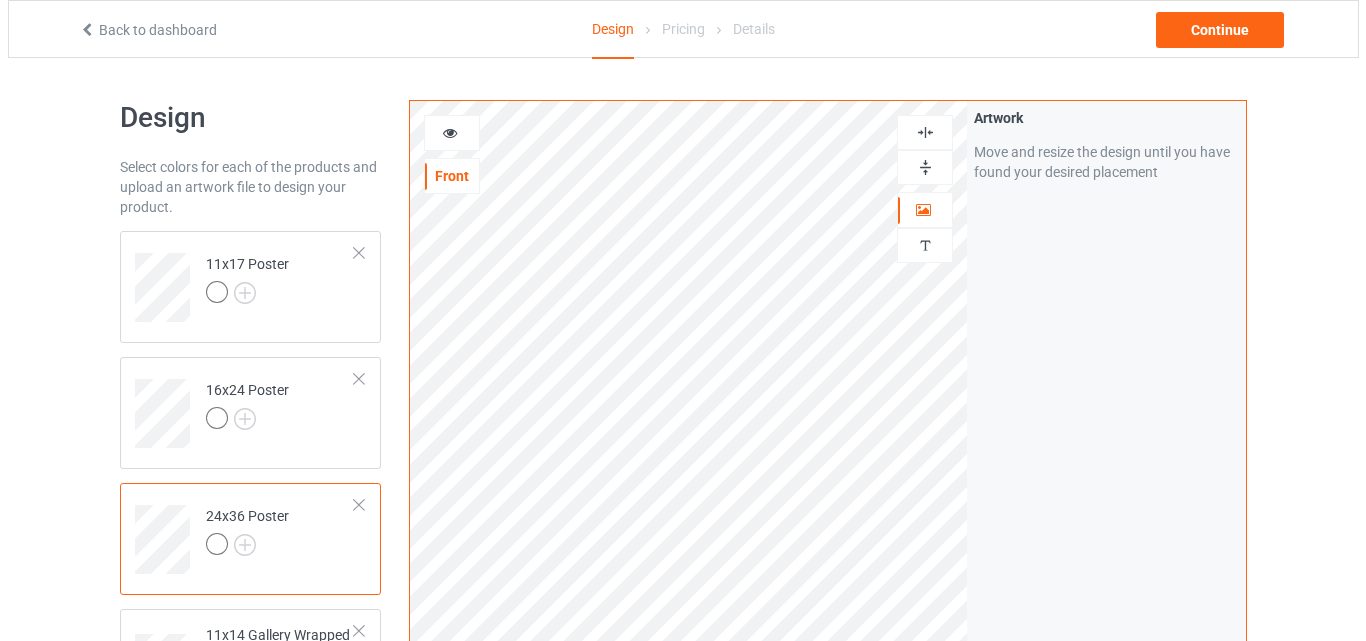 scroll, scrollTop: 972, scrollLeft: 0, axis: vertical 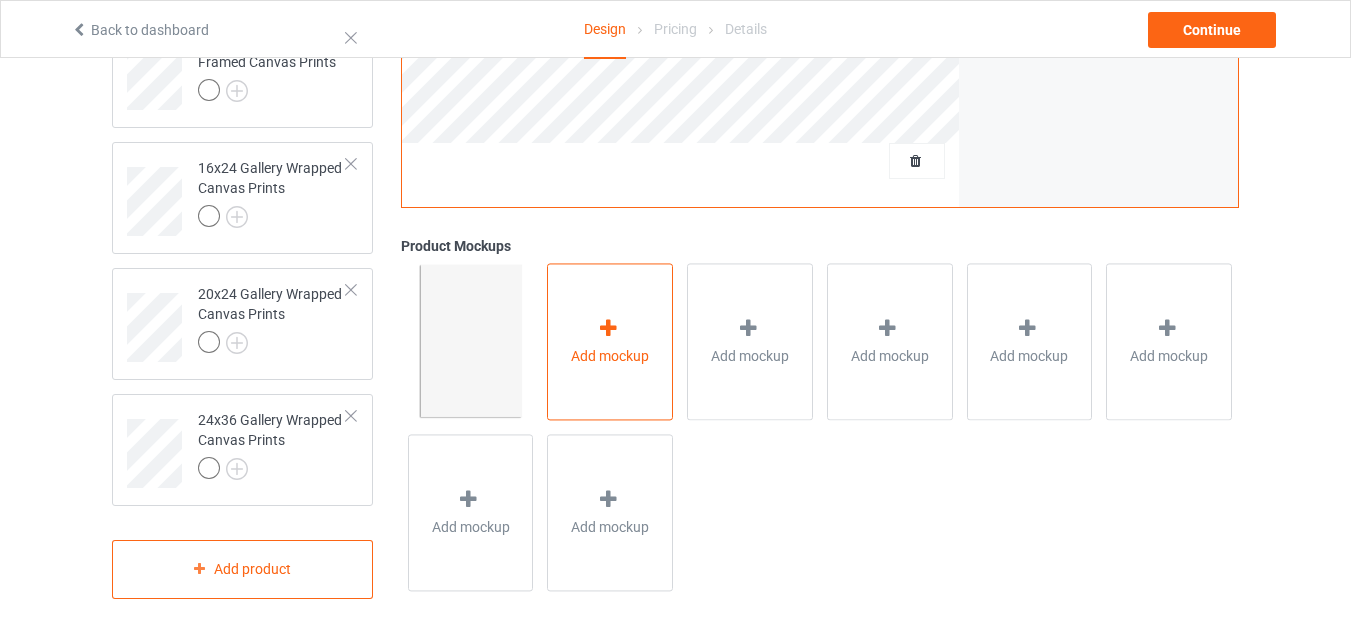 click on "Add mockup" at bounding box center (610, 342) 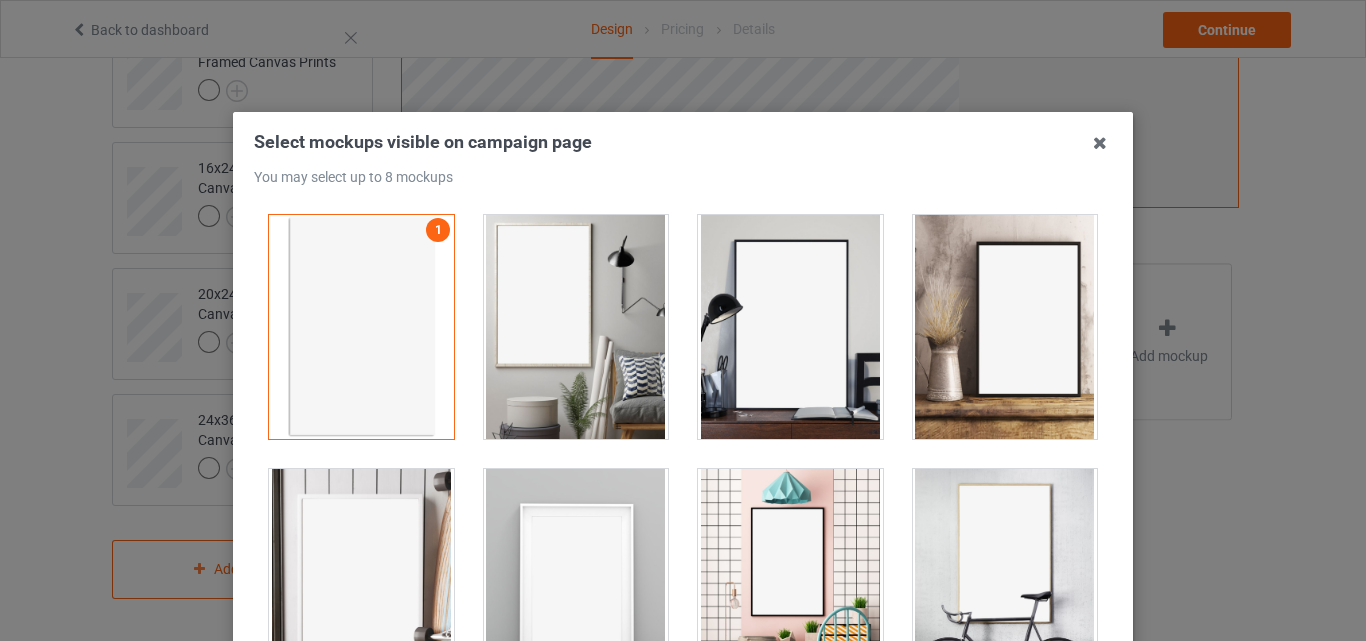 drag, startPoint x: 519, startPoint y: 346, endPoint x: 630, endPoint y: 311, distance: 116.38728 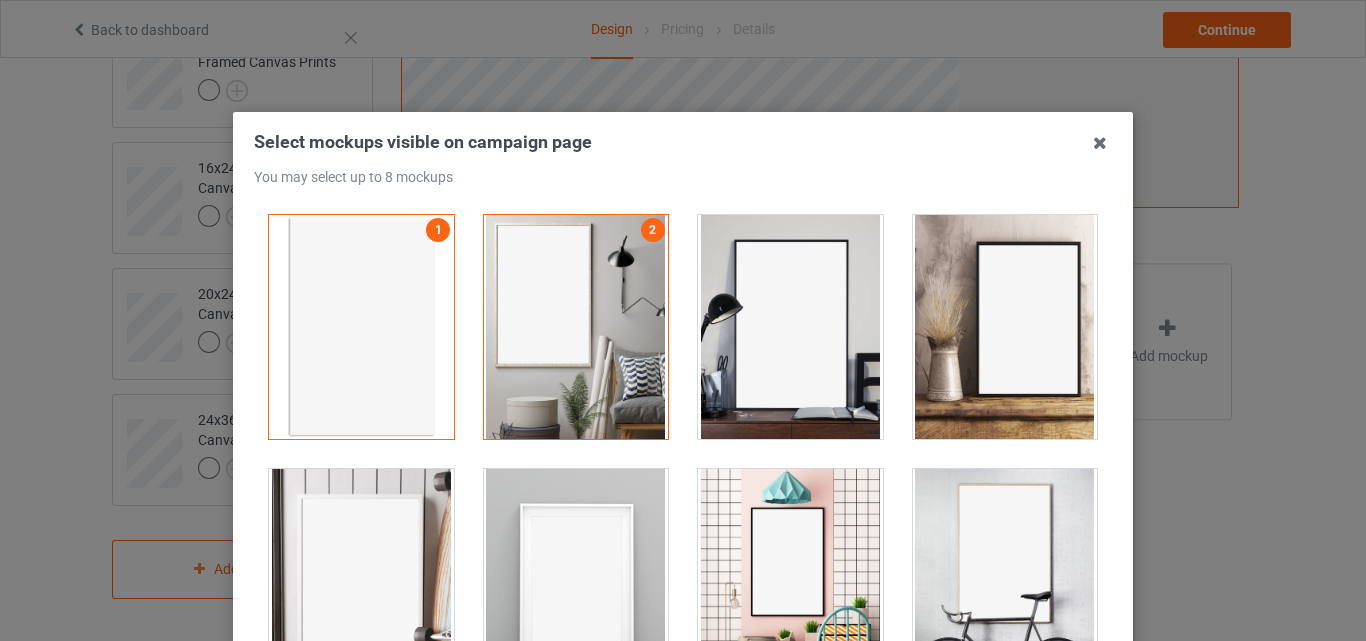 drag, startPoint x: 745, startPoint y: 288, endPoint x: 761, endPoint y: 282, distance: 17.088007 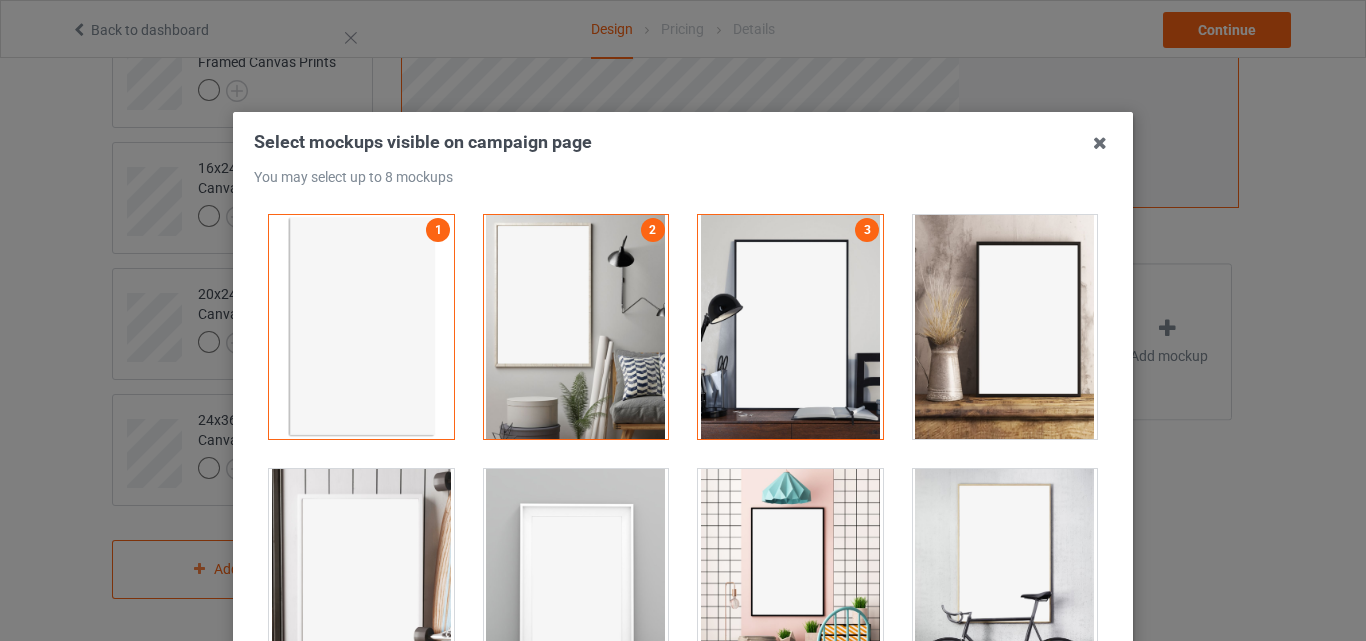 click at bounding box center (1005, 327) 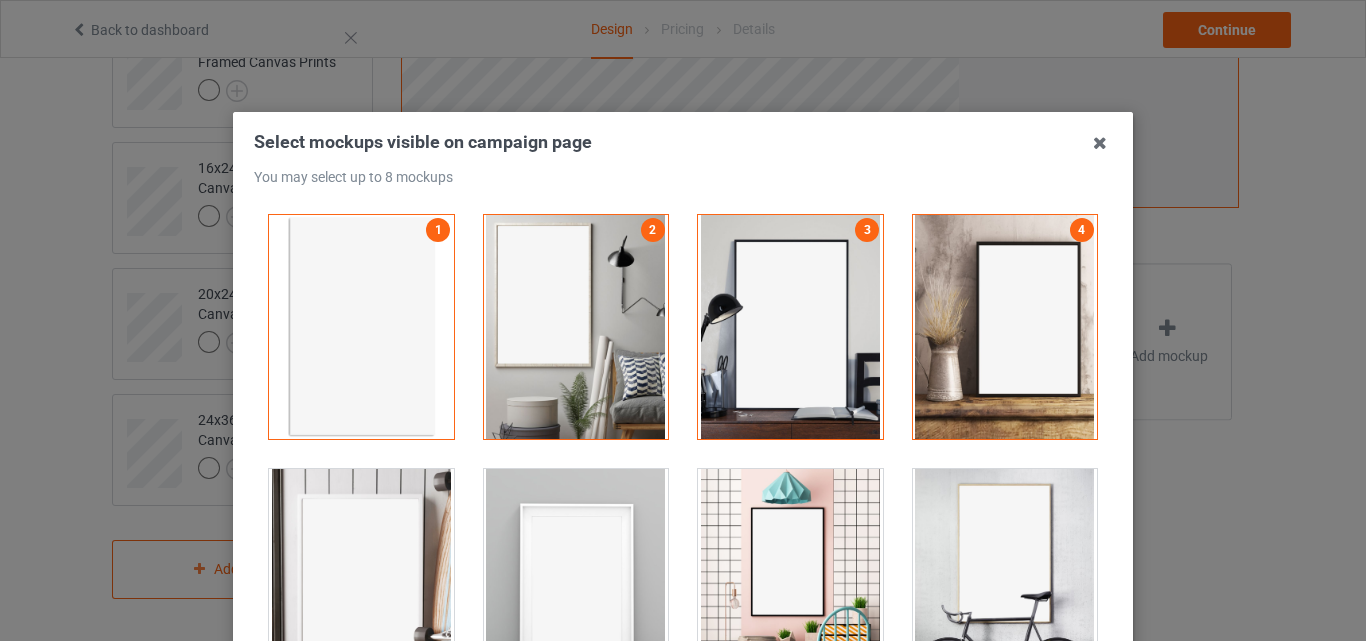 drag, startPoint x: 918, startPoint y: 478, endPoint x: 859, endPoint y: 524, distance: 74.8131 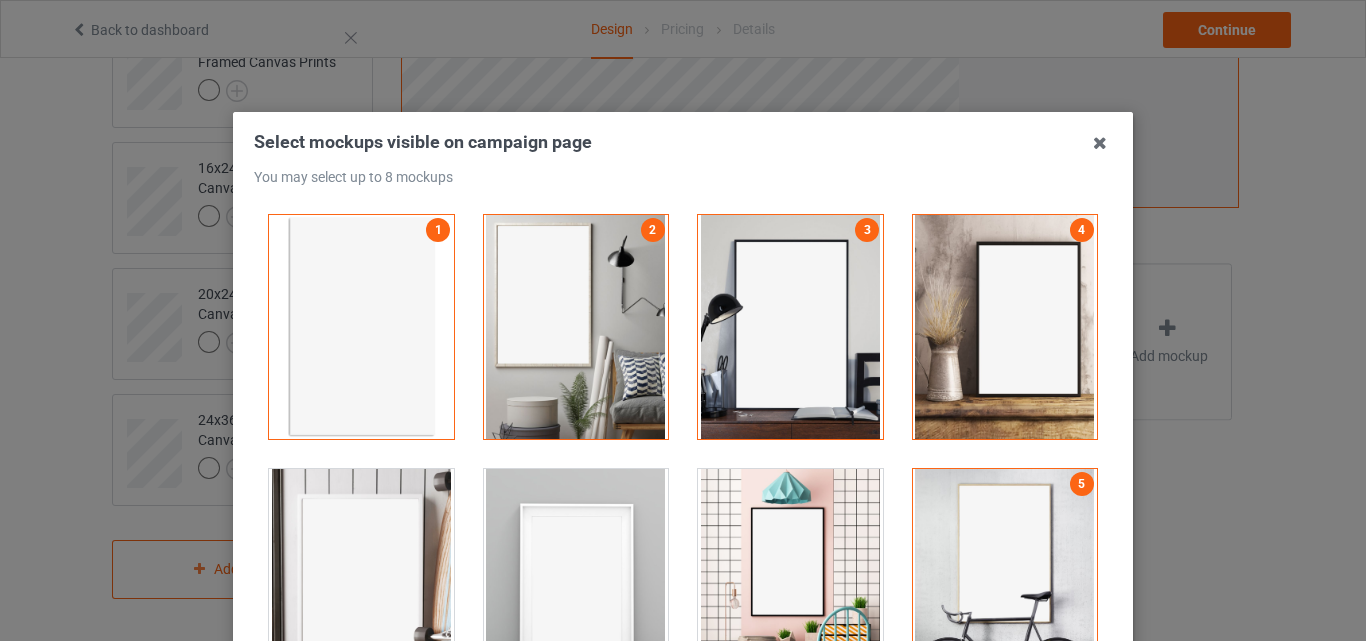 click at bounding box center (790, 581) 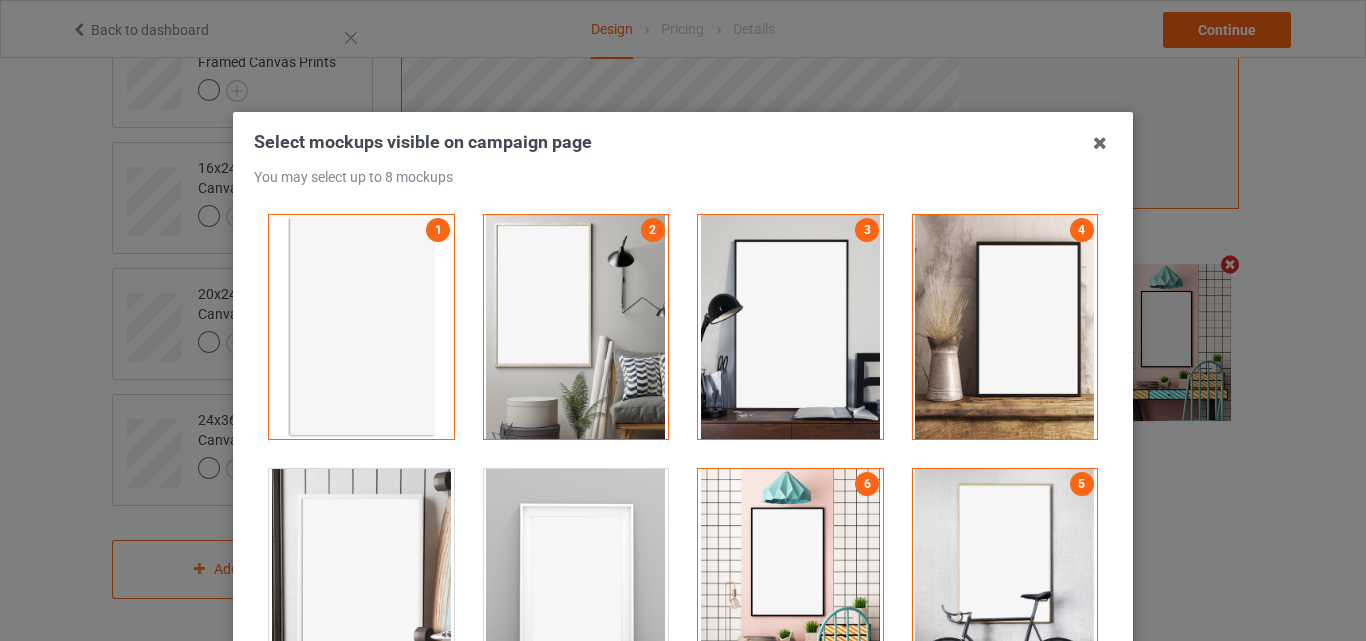 drag, startPoint x: 483, startPoint y: 537, endPoint x: 467, endPoint y: 537, distance: 16 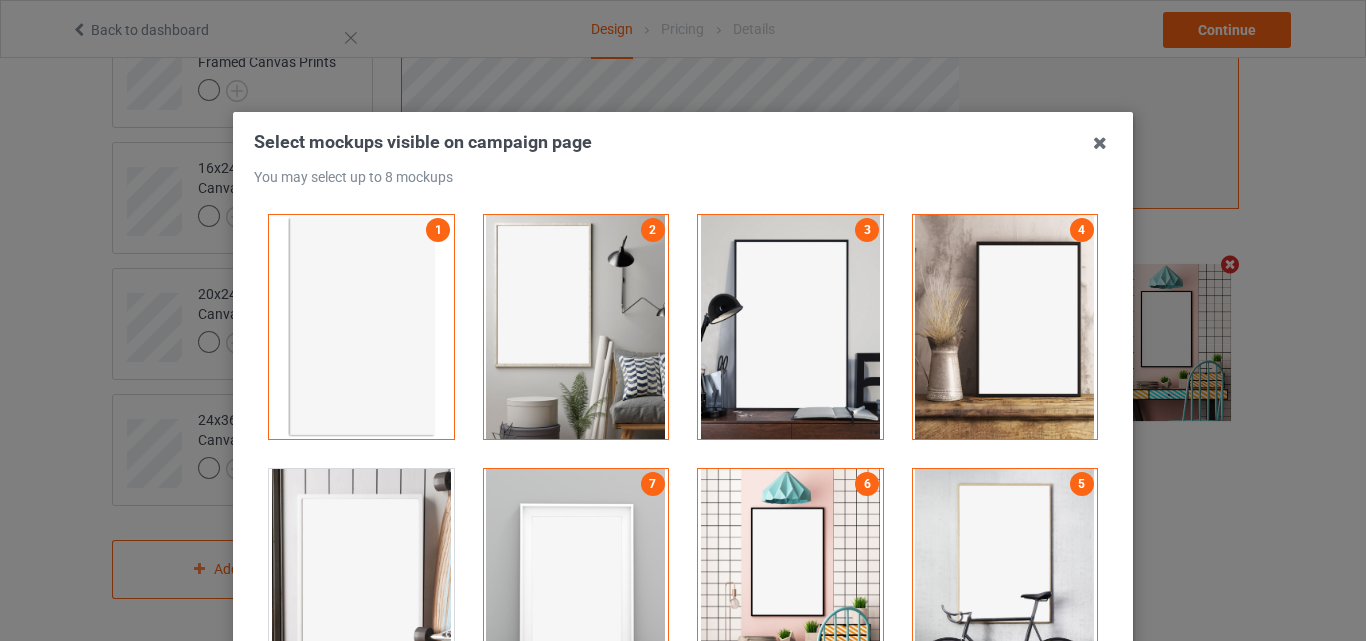 drag, startPoint x: 508, startPoint y: 519, endPoint x: 448, endPoint y: 513, distance: 60.299255 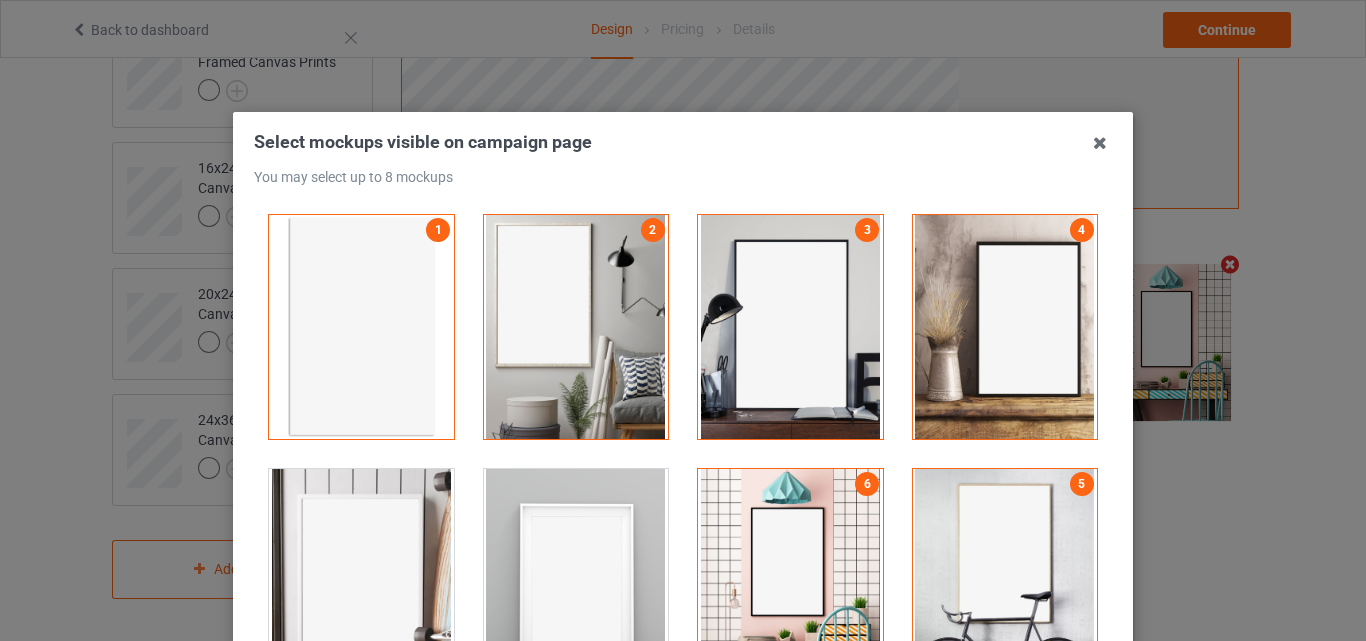 drag, startPoint x: 404, startPoint y: 506, endPoint x: 486, endPoint y: 425, distance: 115.260574 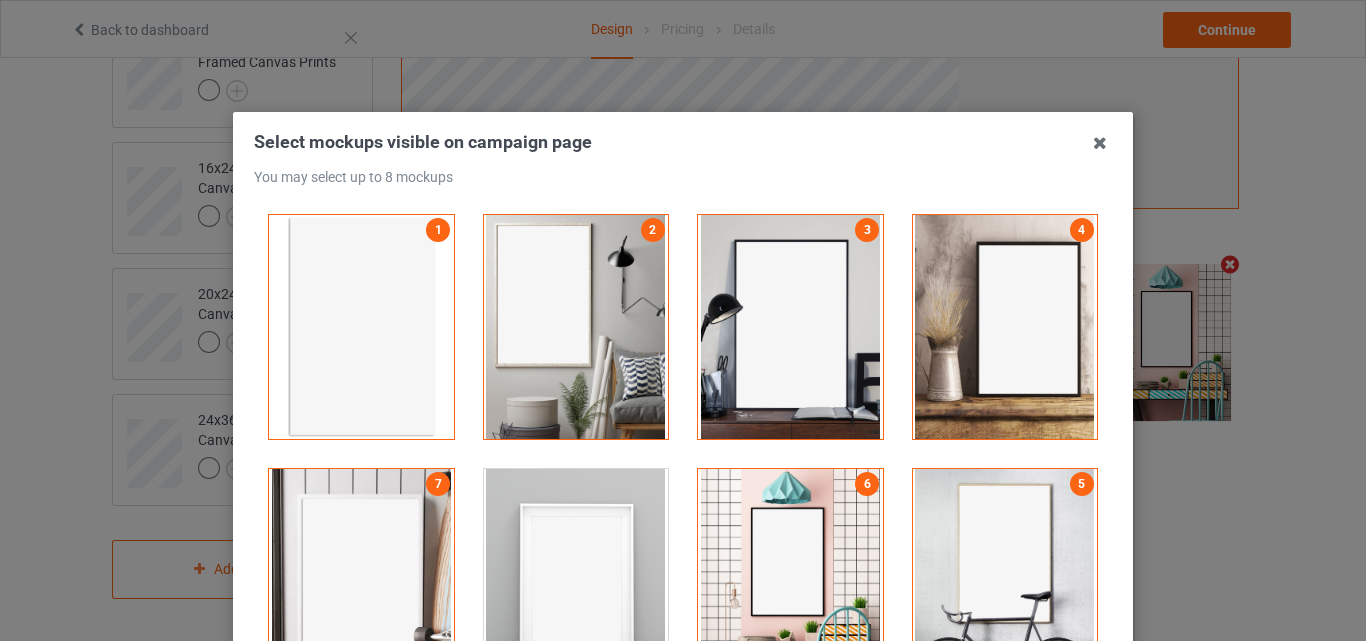 scroll, scrollTop: 1773, scrollLeft: 0, axis: vertical 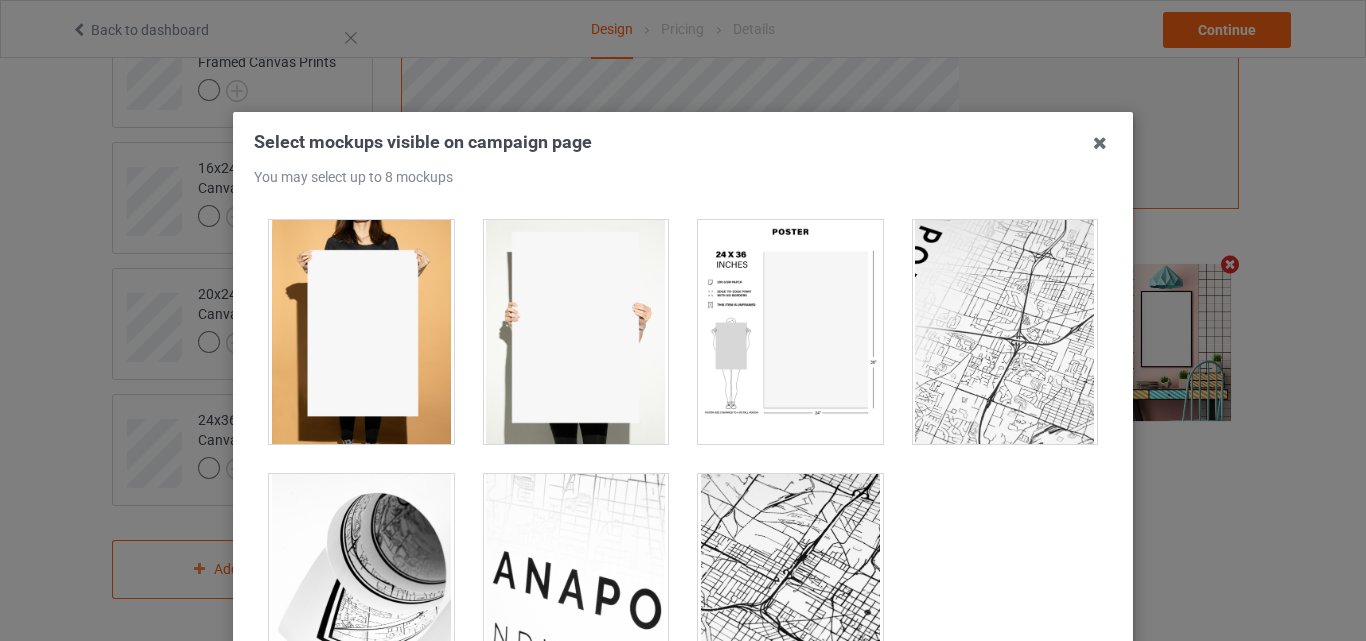 click at bounding box center (790, 332) 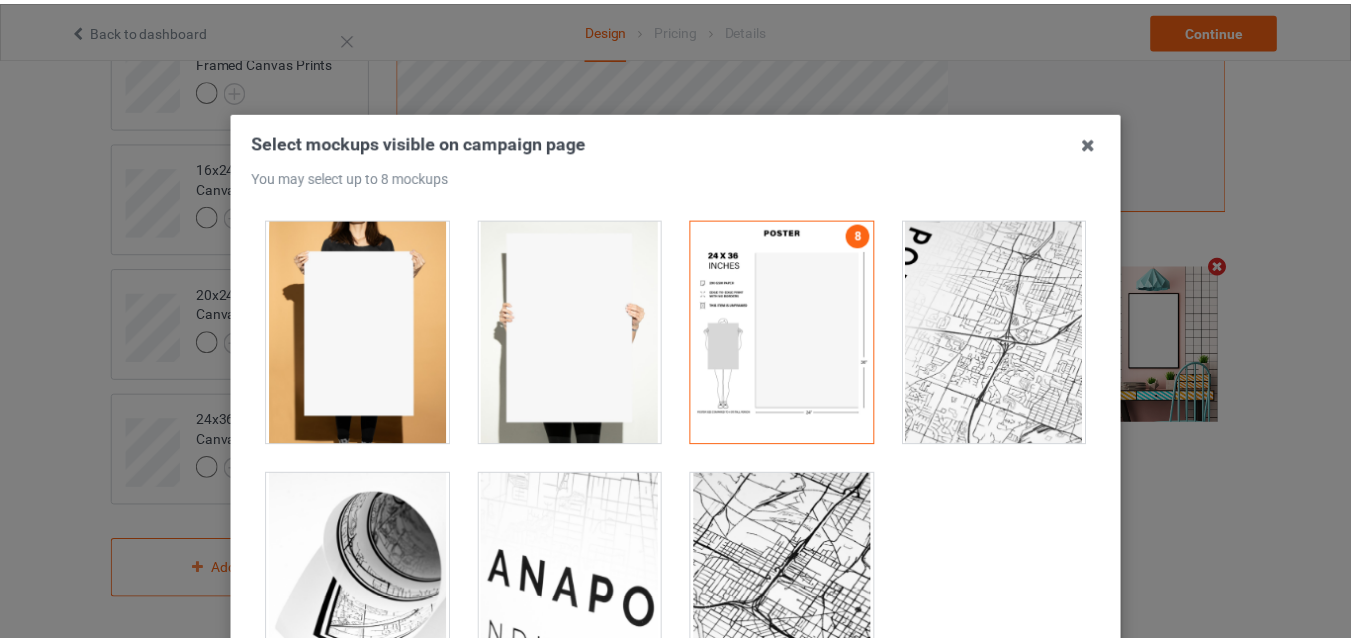 scroll, scrollTop: 275, scrollLeft: 0, axis: vertical 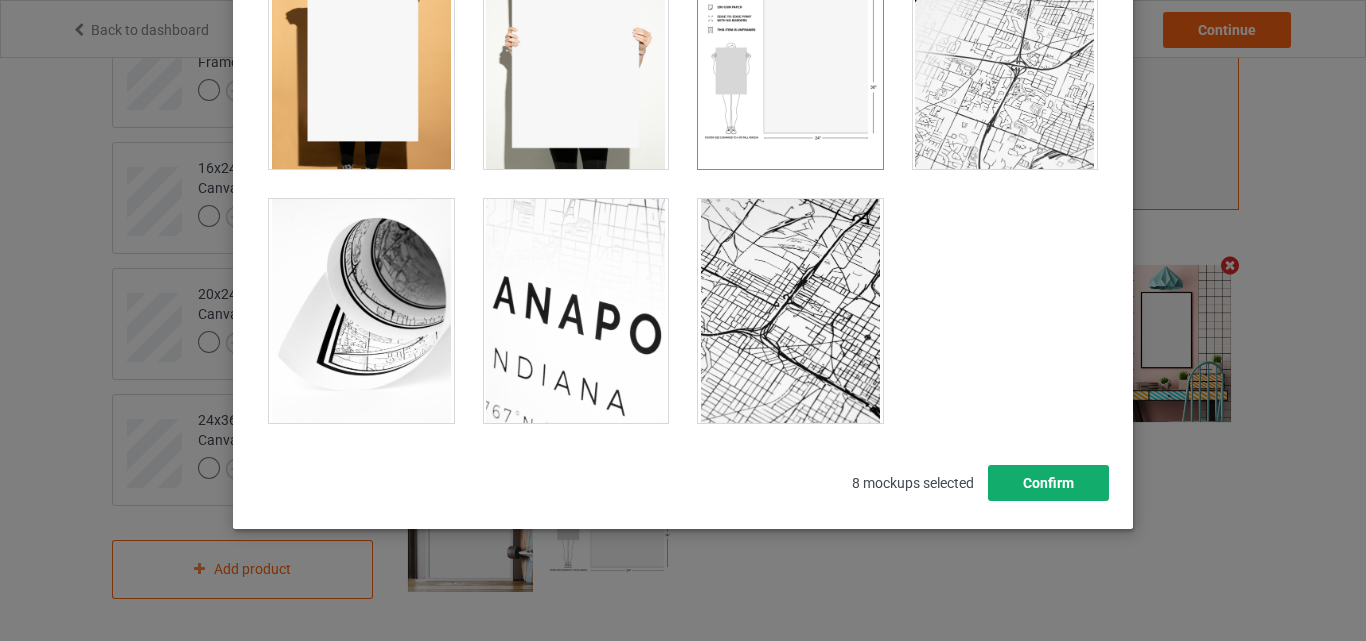click on "Confirm" at bounding box center [1048, 483] 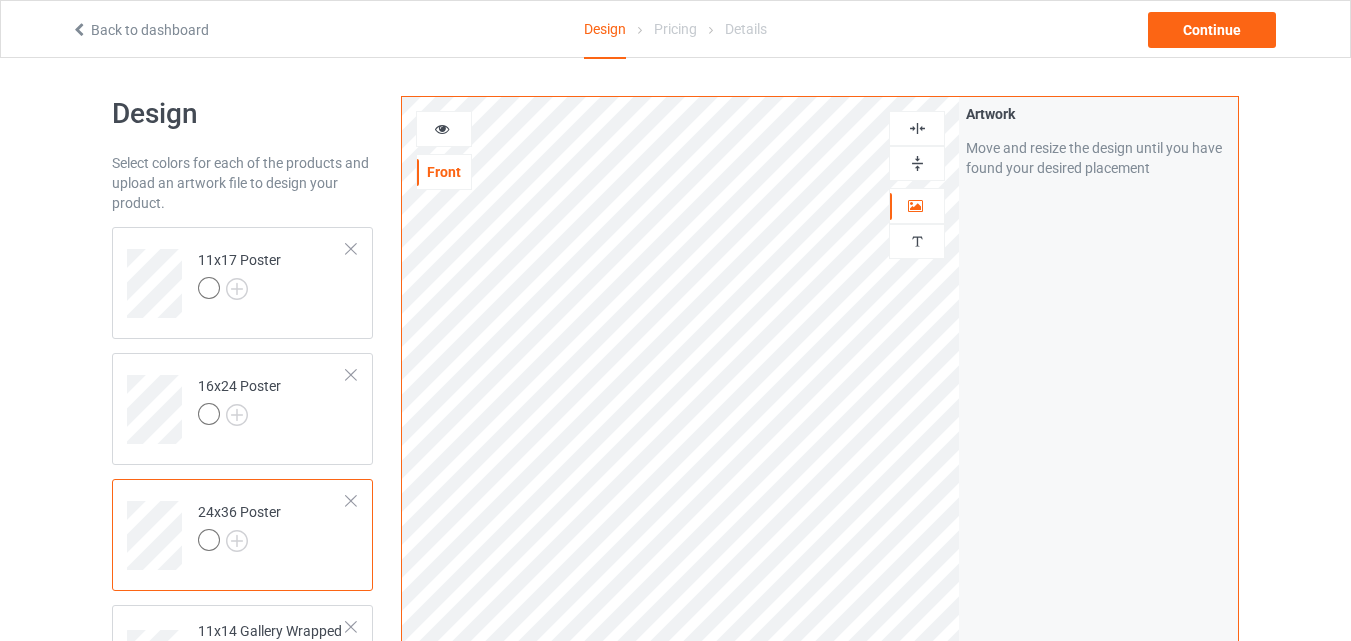 scroll, scrollTop: 0, scrollLeft: 0, axis: both 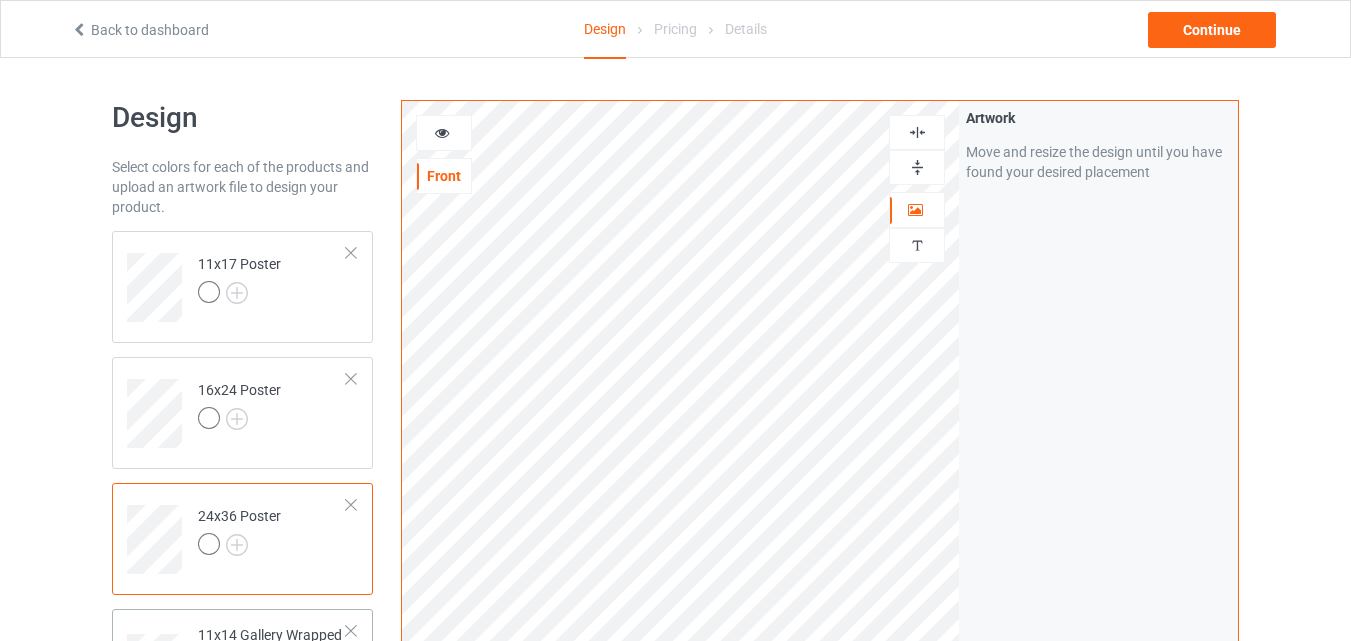 click on "11x14 Gallery Wrapped Canvas Prints" at bounding box center (272, 659) 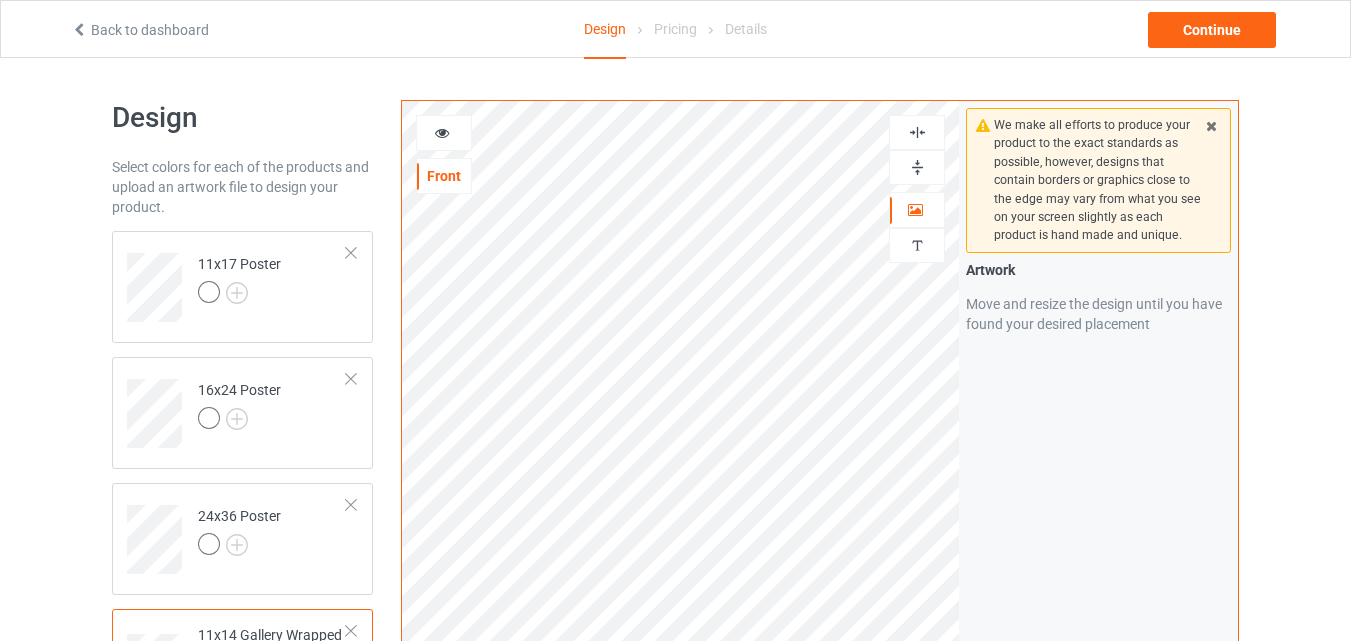 scroll, scrollTop: 250, scrollLeft: 0, axis: vertical 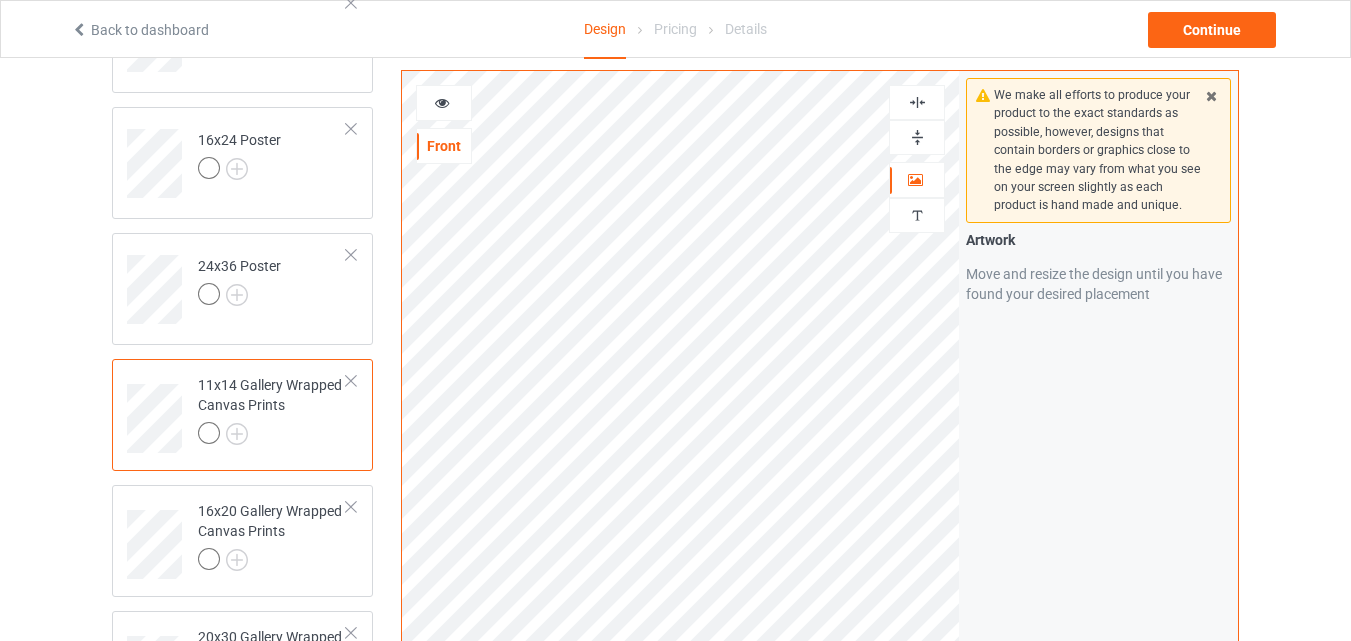 click at bounding box center (917, 102) 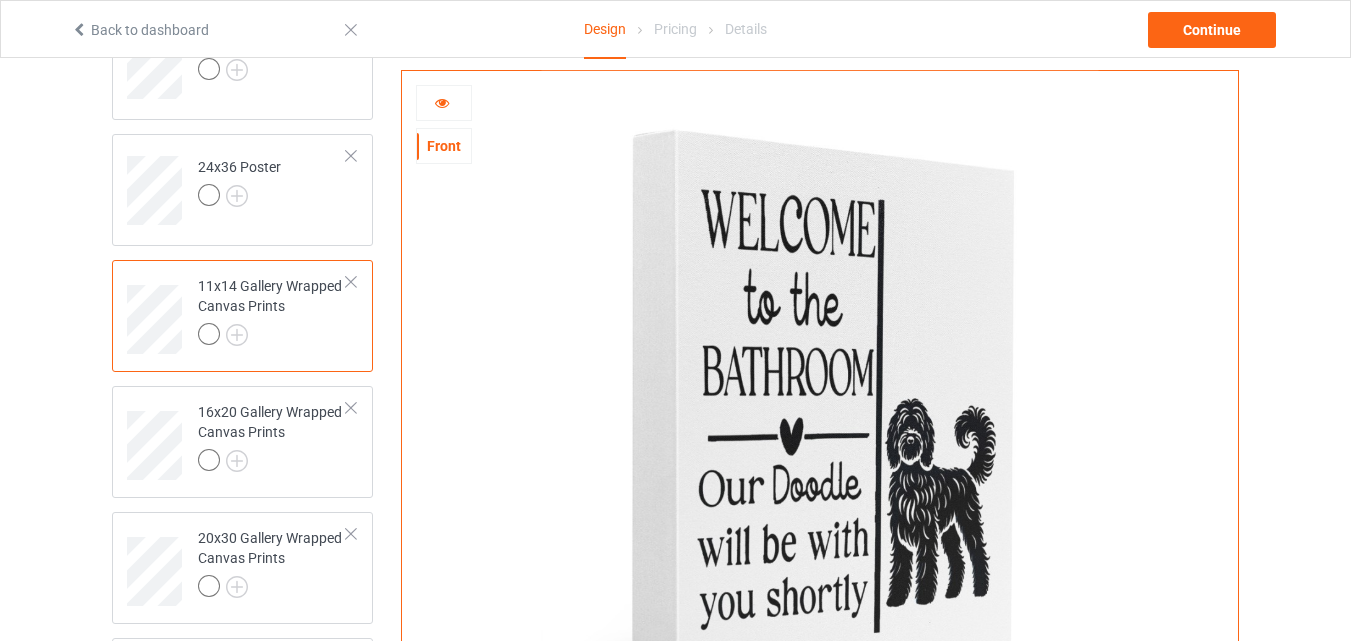 scroll, scrollTop: 83, scrollLeft: 0, axis: vertical 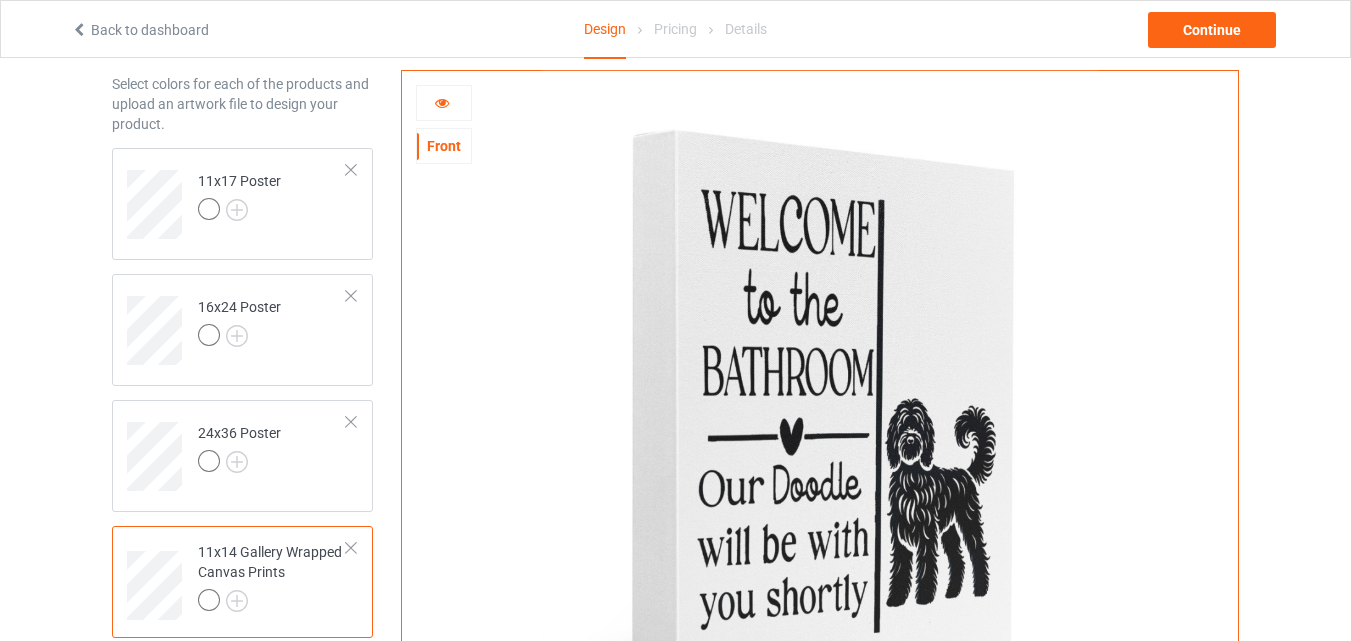 click at bounding box center [820, 419] 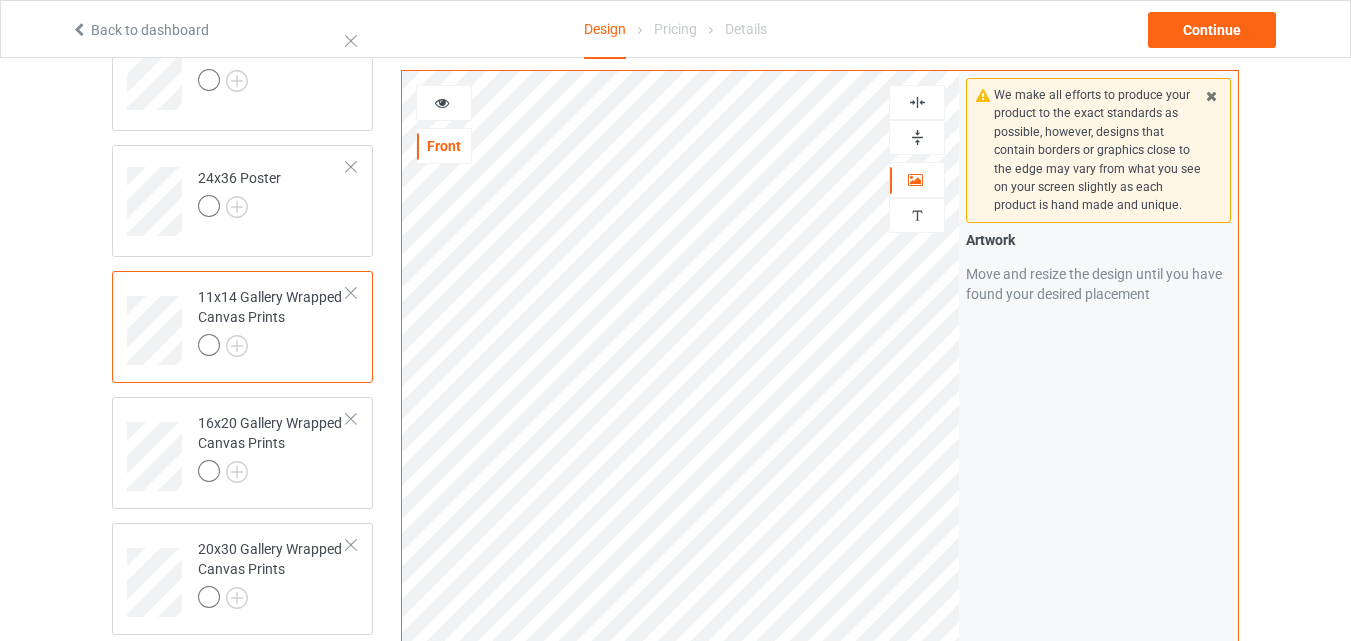 scroll, scrollTop: 344, scrollLeft: 0, axis: vertical 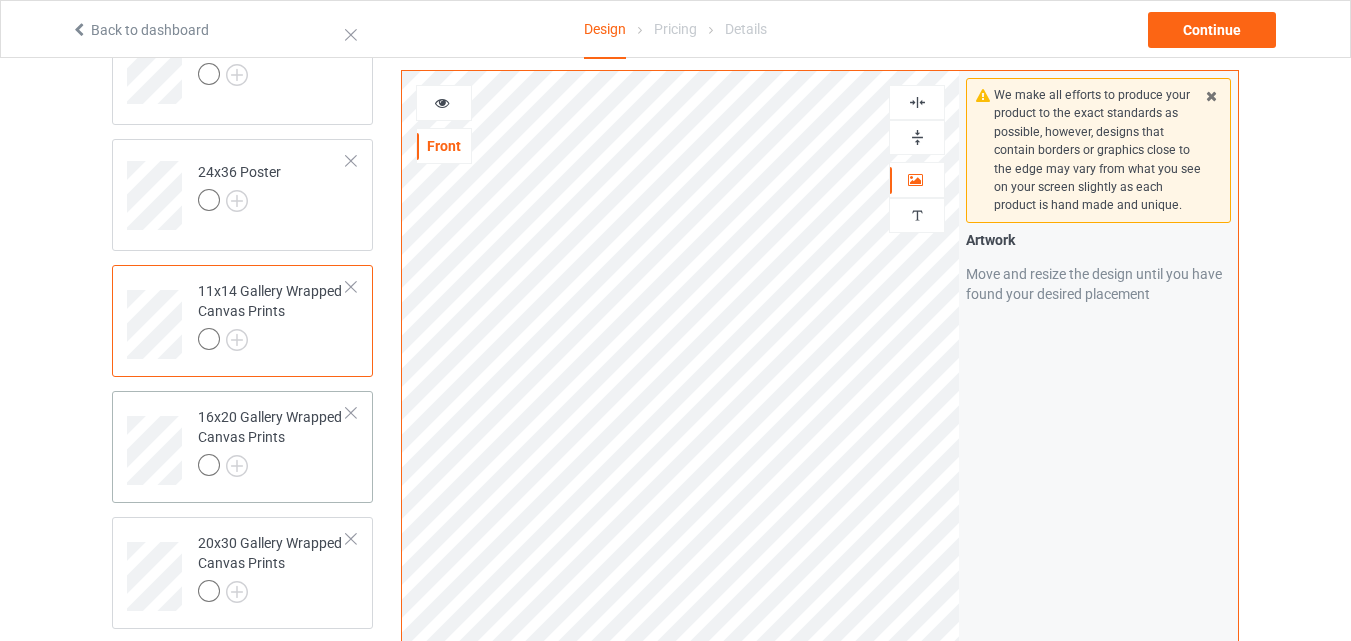 click at bounding box center [272, 468] 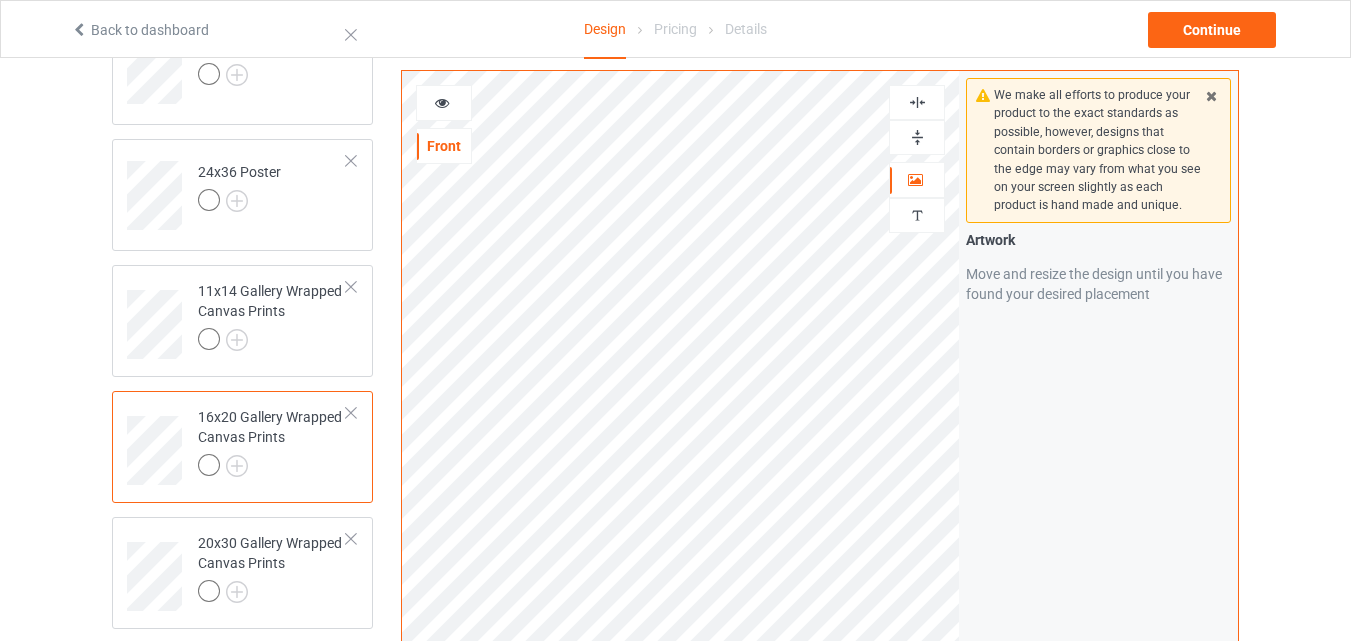 click at bounding box center (917, 102) 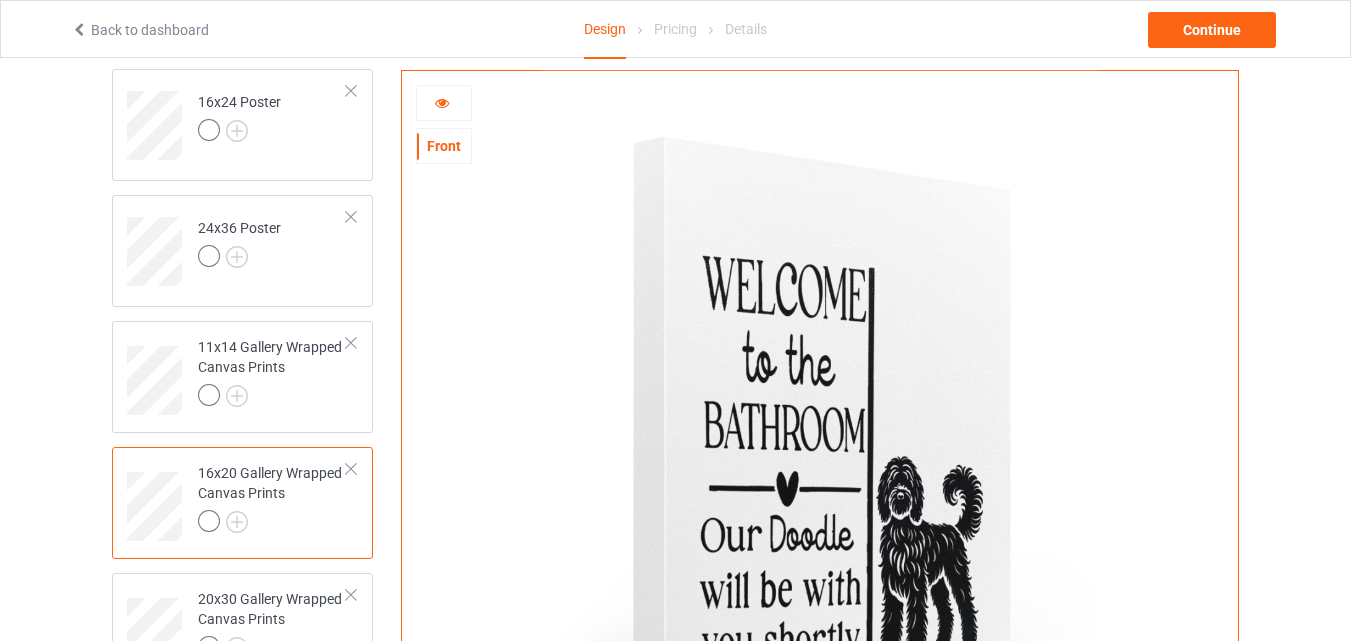 scroll, scrollTop: 157, scrollLeft: 0, axis: vertical 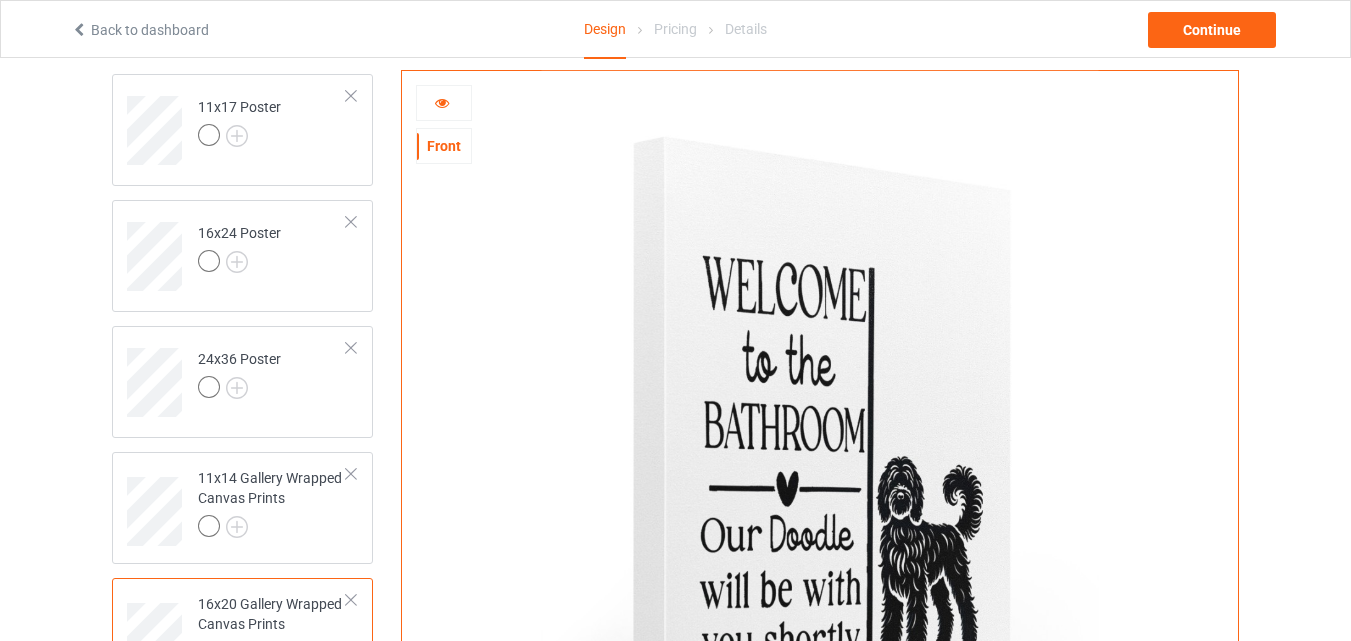 click at bounding box center (442, 100) 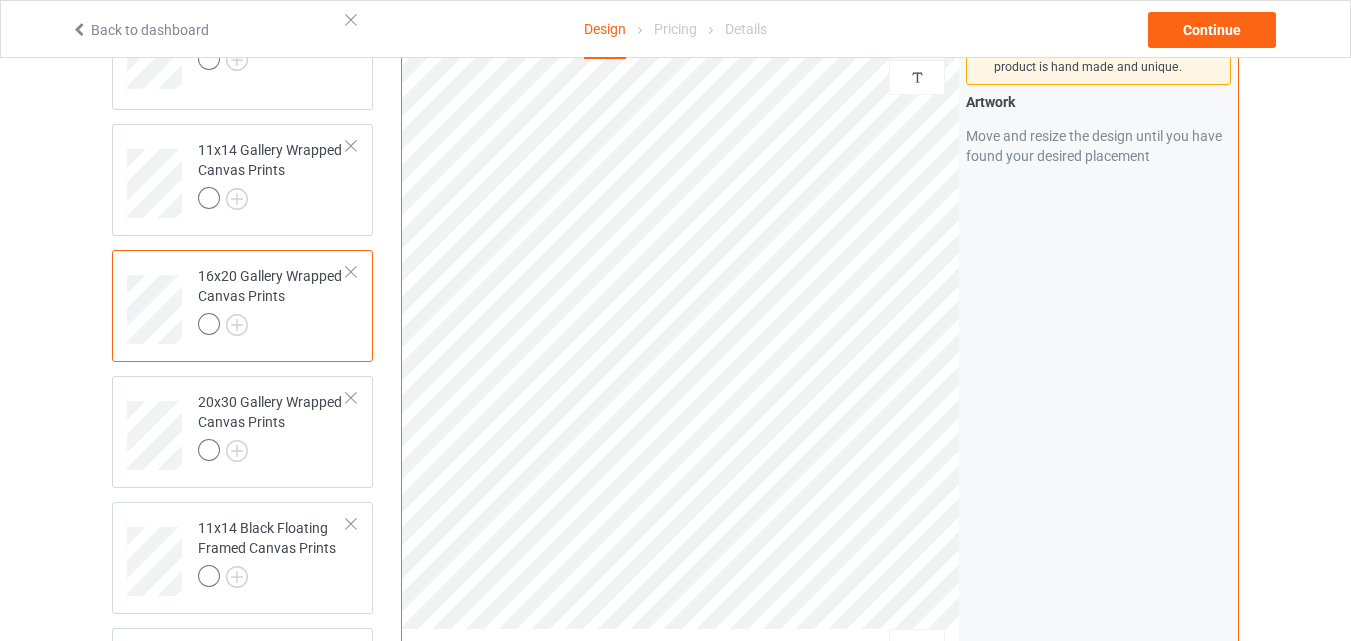 scroll, scrollTop: 509, scrollLeft: 0, axis: vertical 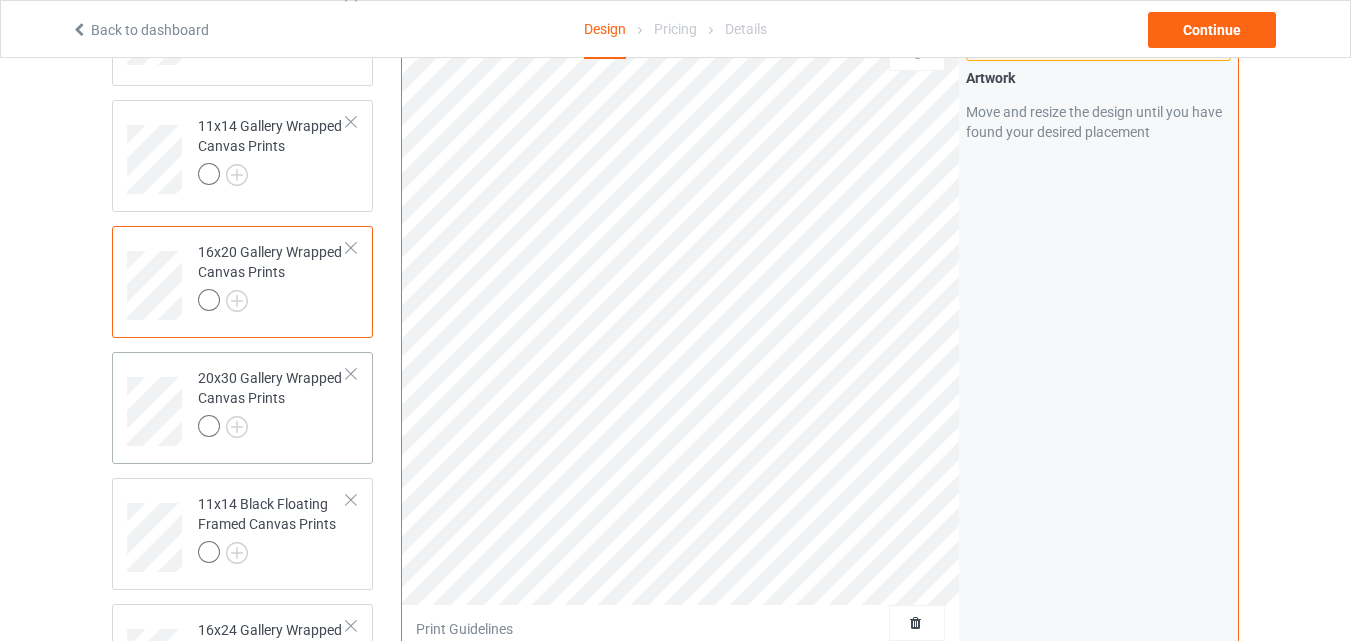 click at bounding box center [272, 429] 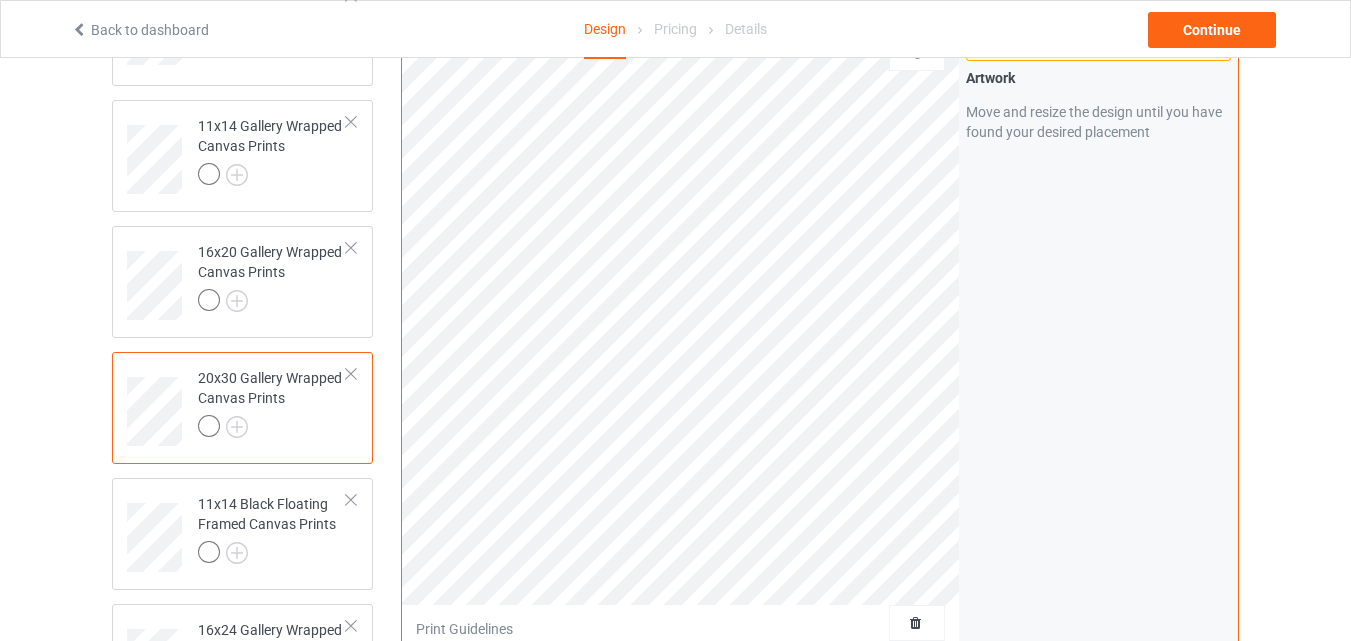 scroll, scrollTop: 232, scrollLeft: 0, axis: vertical 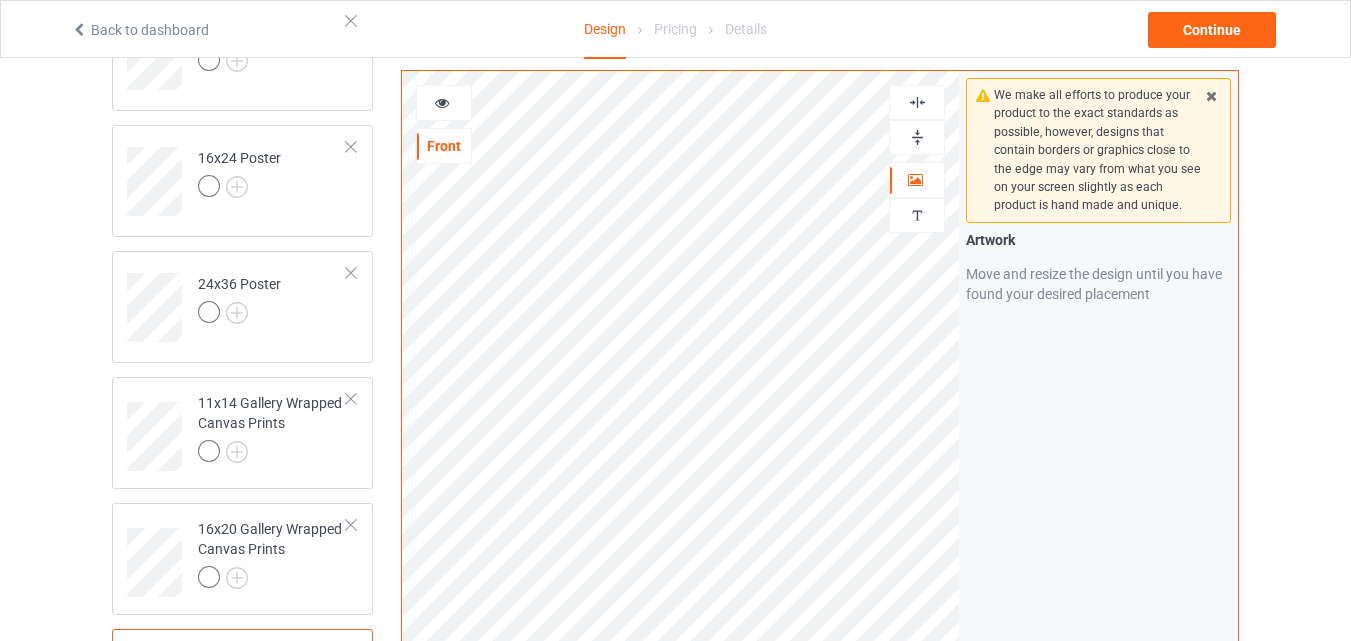 click at bounding box center [444, 103] 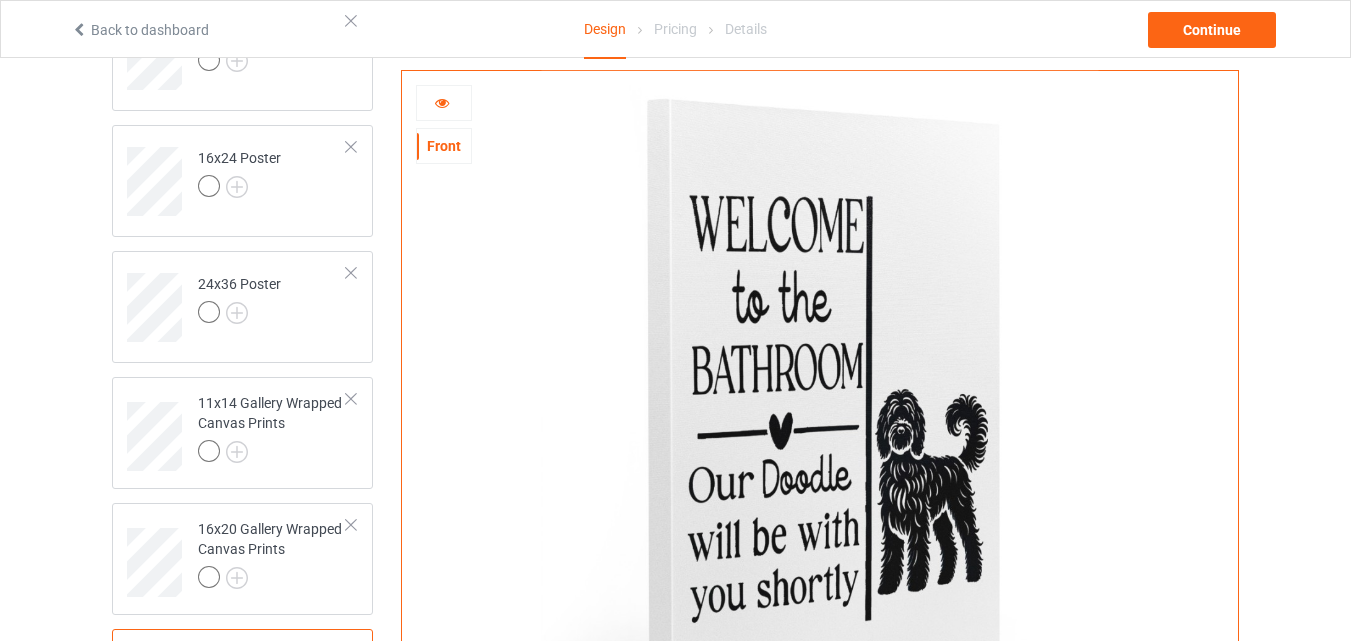 click at bounding box center [444, 103] 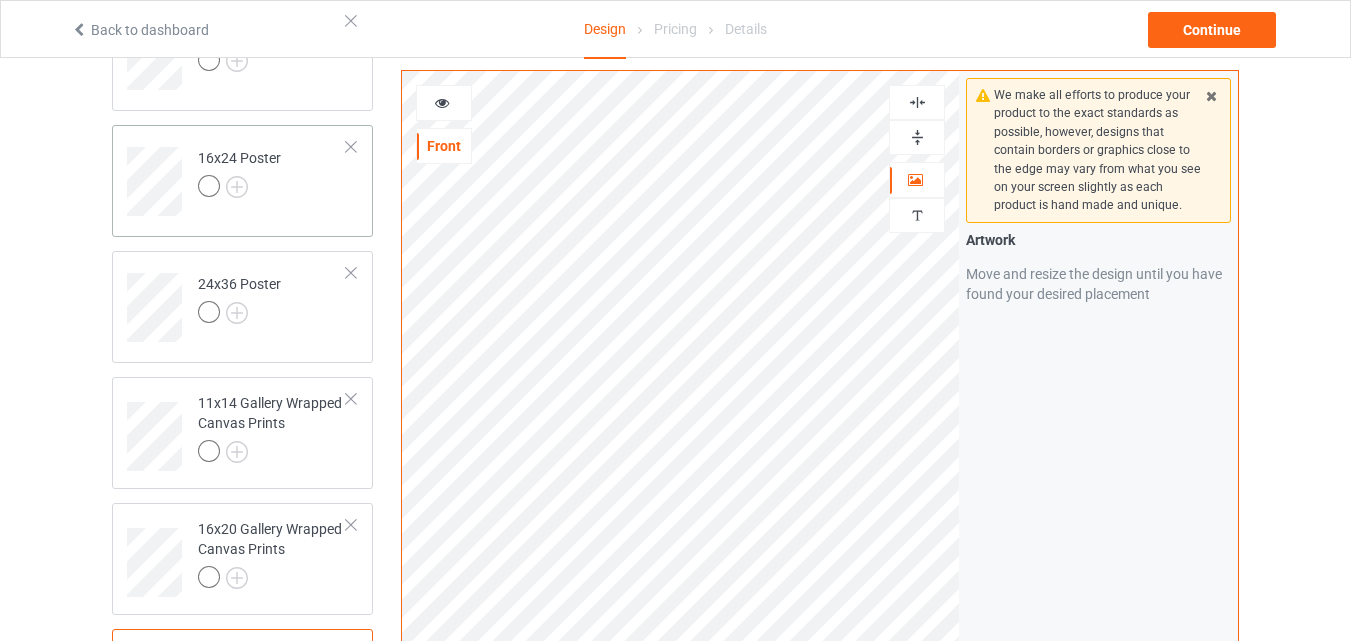 click at bounding box center [239, 189] 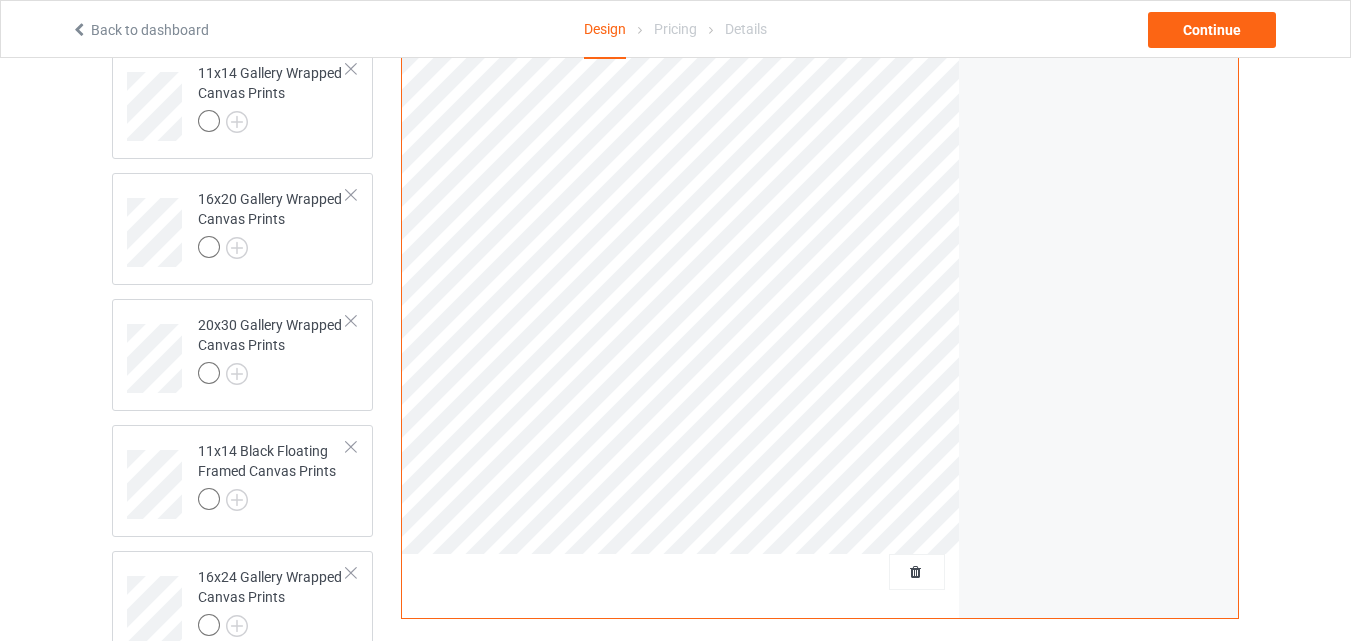 scroll, scrollTop: 471, scrollLeft: 0, axis: vertical 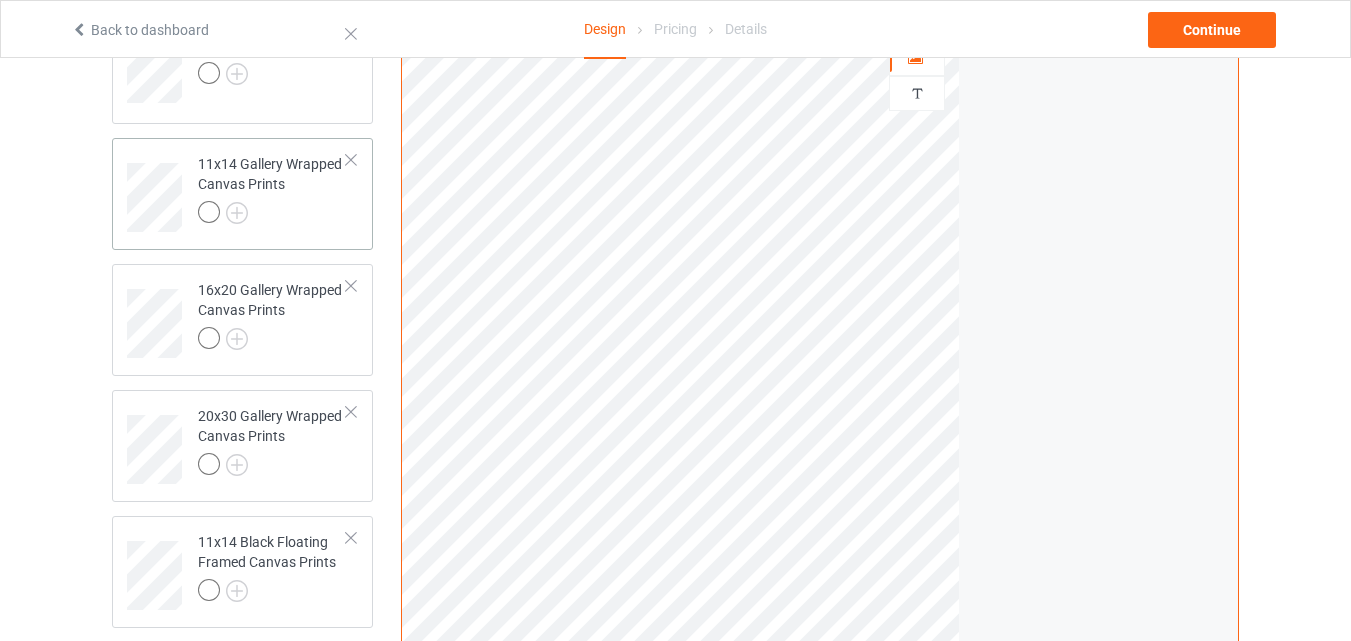 click at bounding box center (272, 215) 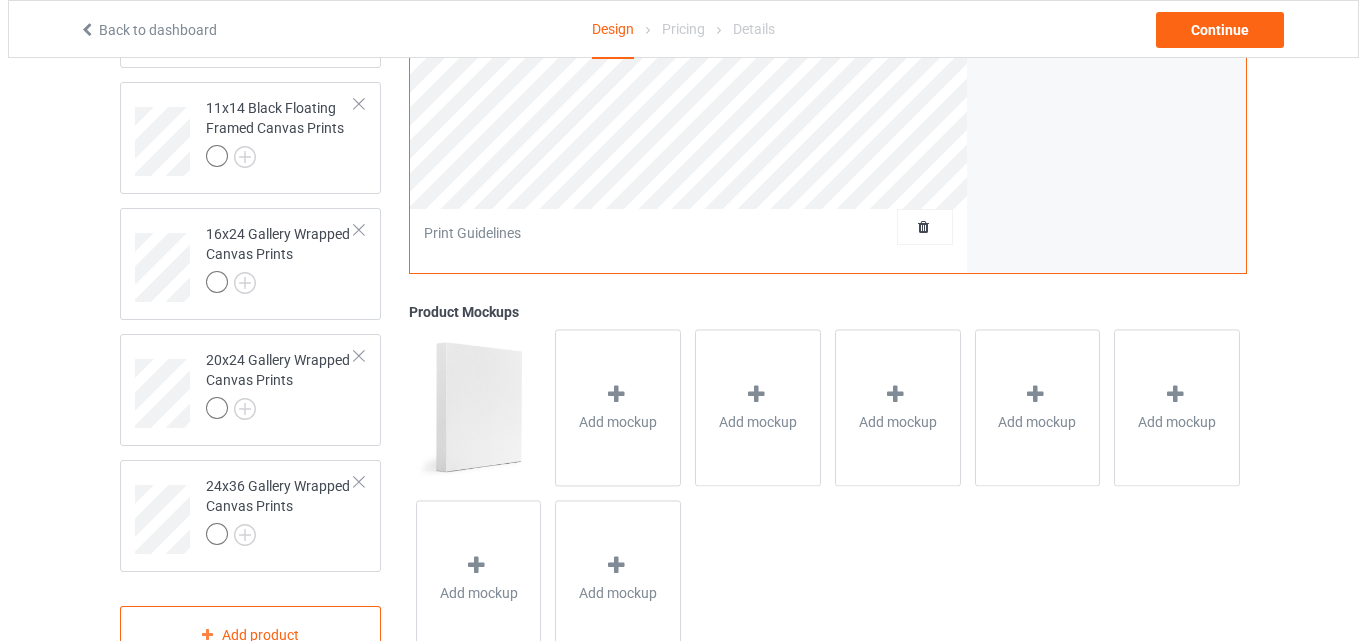 scroll, scrollTop: 911, scrollLeft: 0, axis: vertical 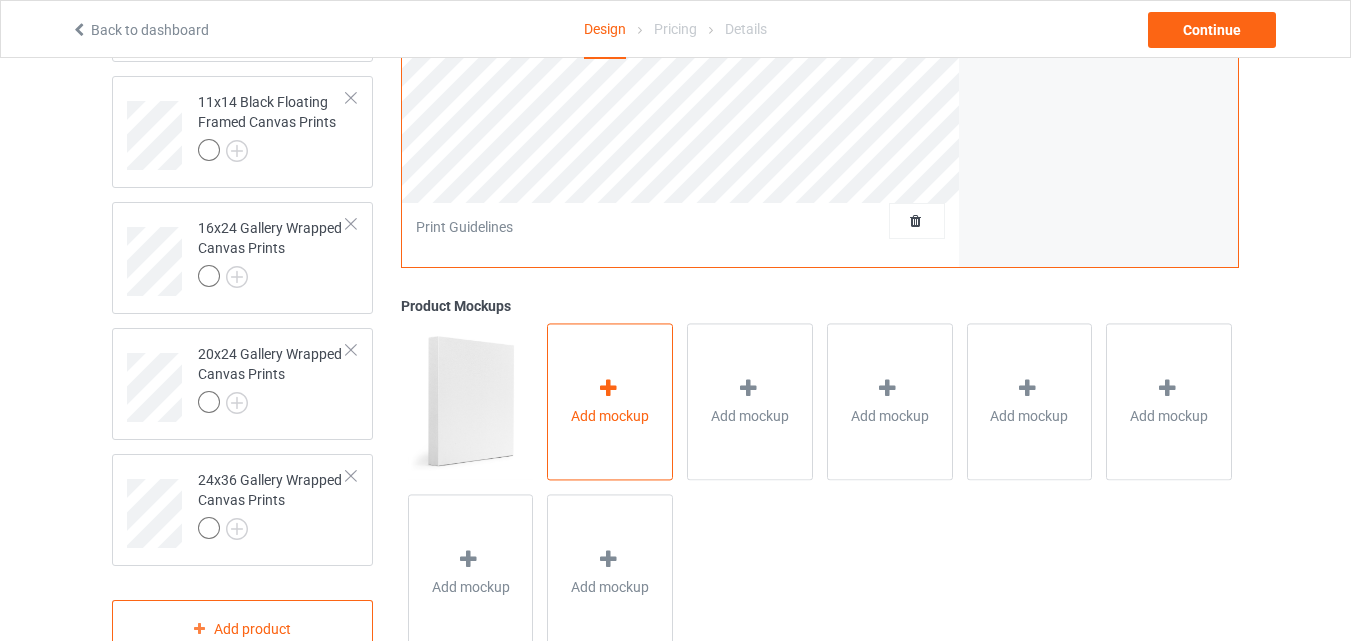 click on "Add mockup" at bounding box center [610, 402] 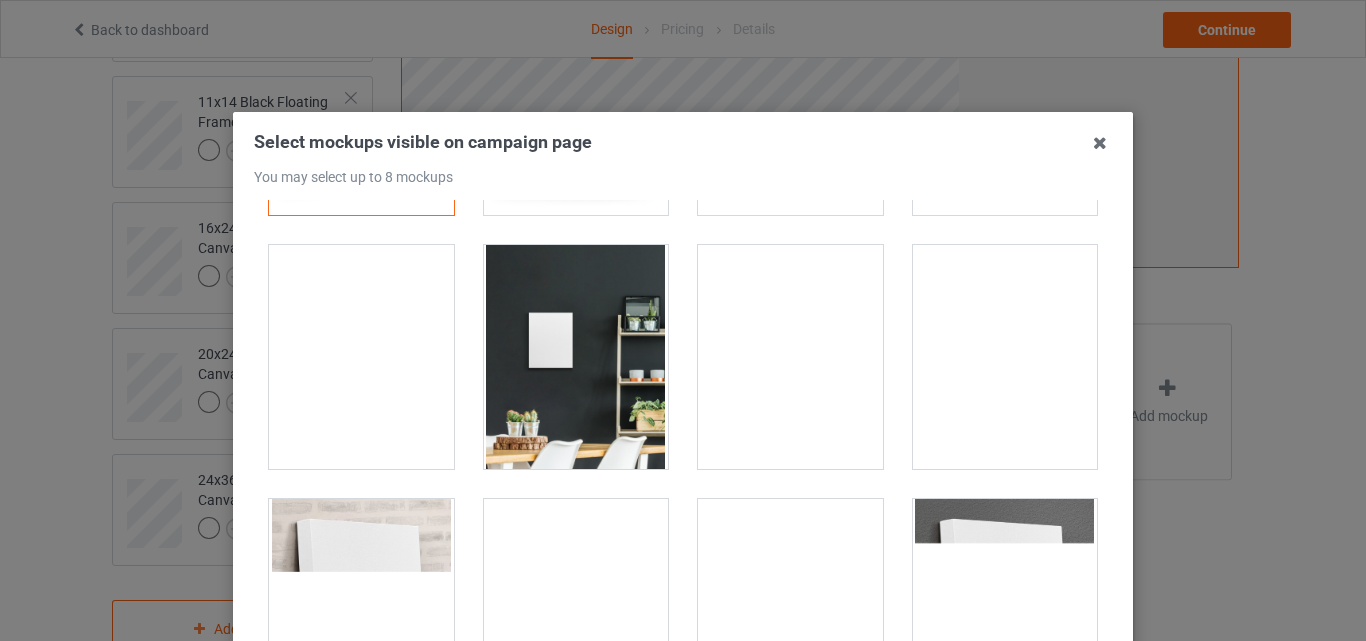 scroll, scrollTop: 0, scrollLeft: 0, axis: both 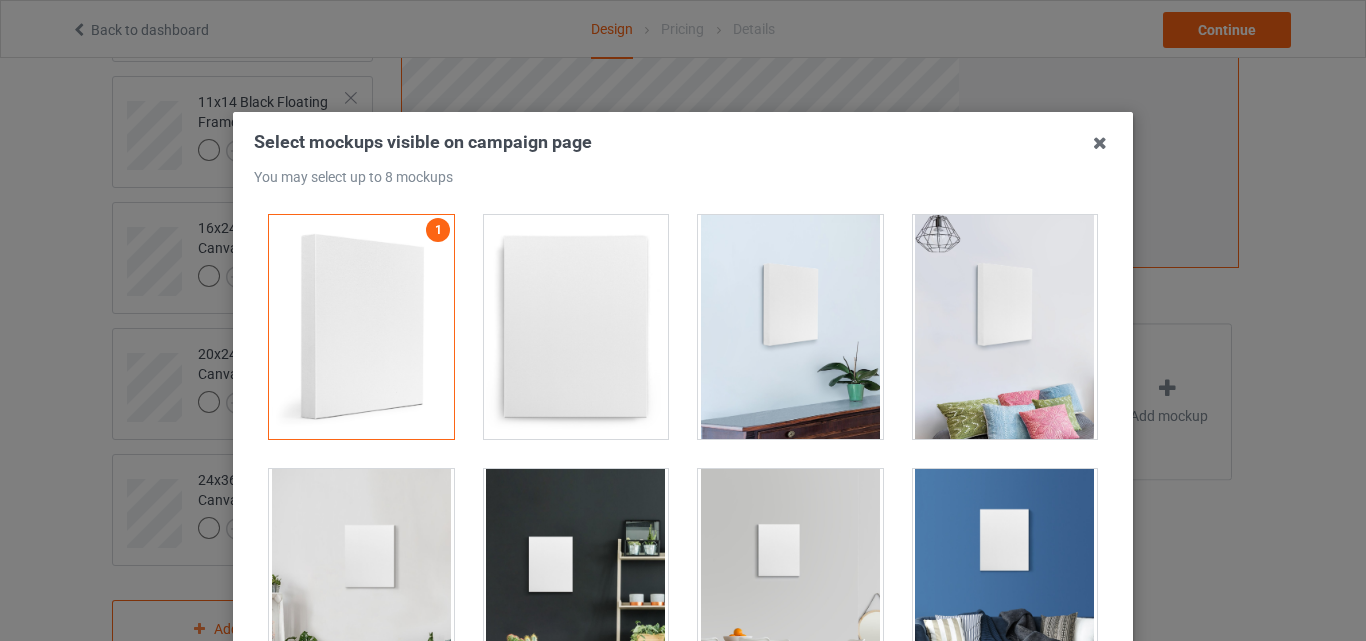 click at bounding box center (576, 327) 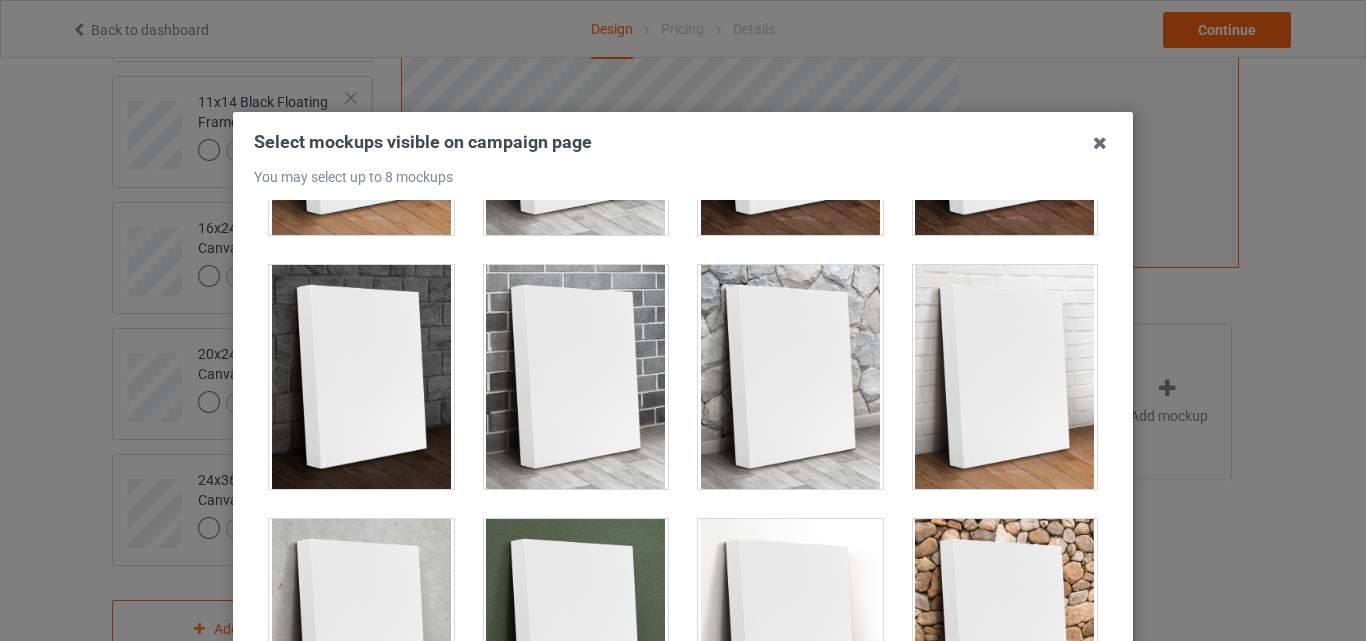 scroll, scrollTop: 840, scrollLeft: 0, axis: vertical 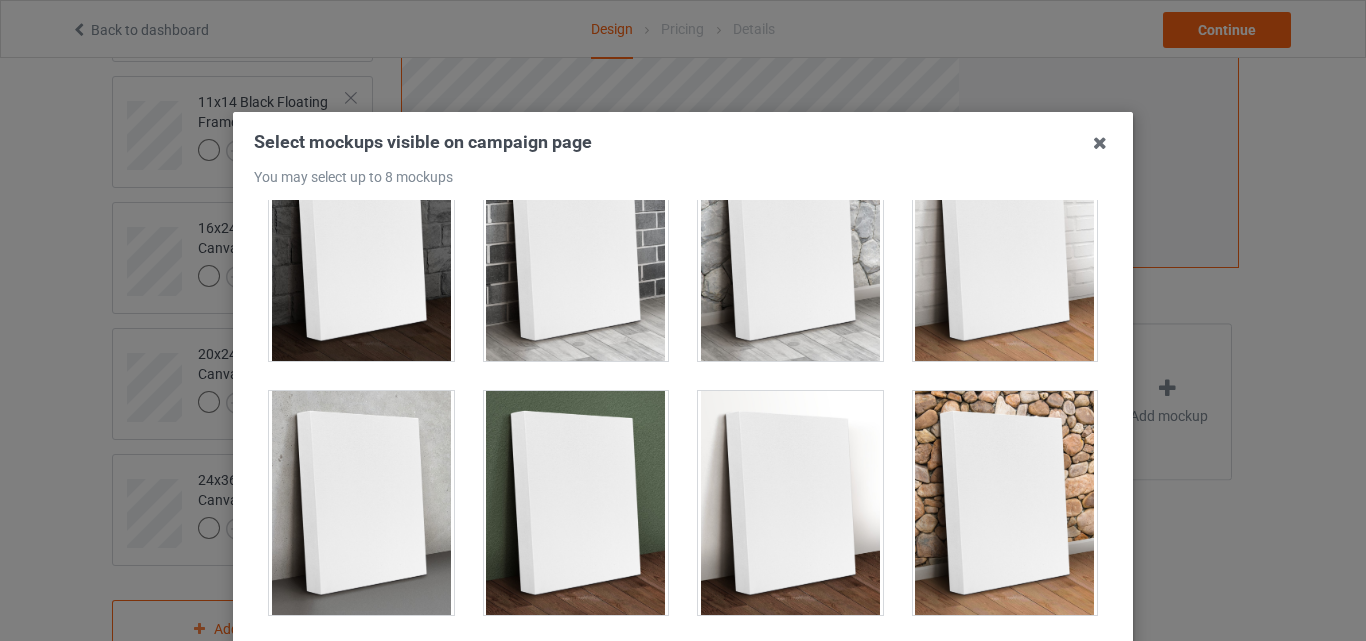 click at bounding box center (361, 249) 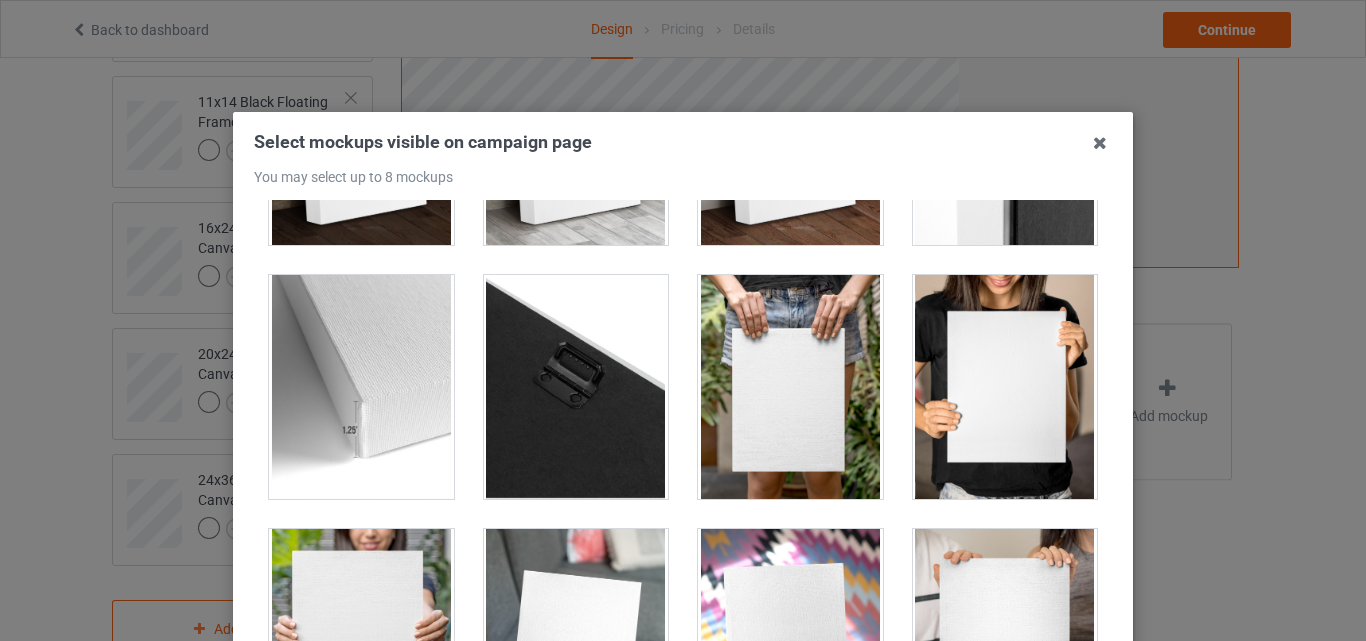scroll, scrollTop: 1512, scrollLeft: 0, axis: vertical 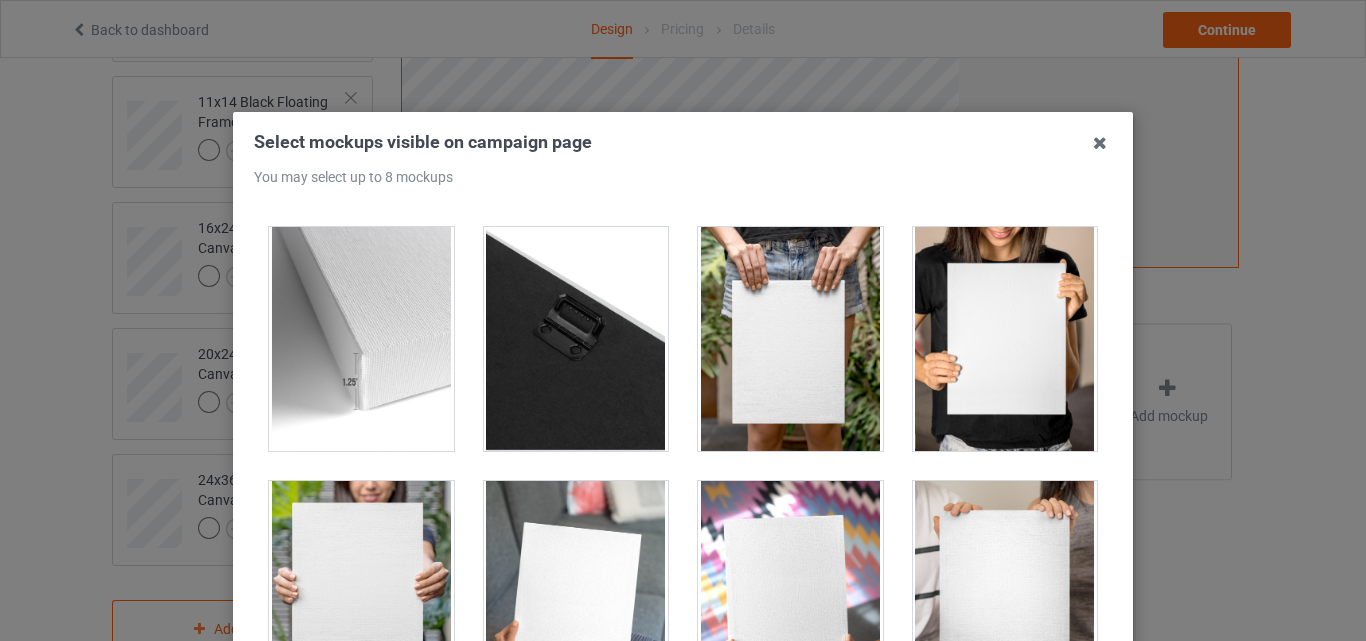 click at bounding box center (1005, 339) 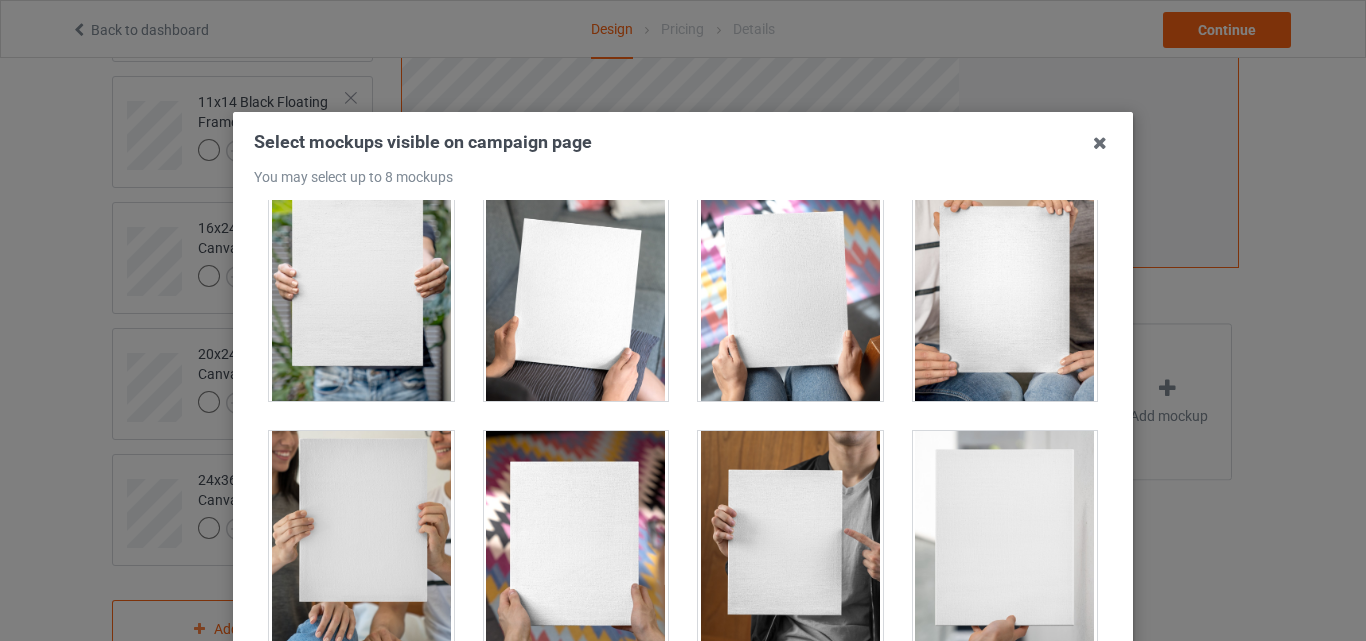 scroll, scrollTop: 1833, scrollLeft: 0, axis: vertical 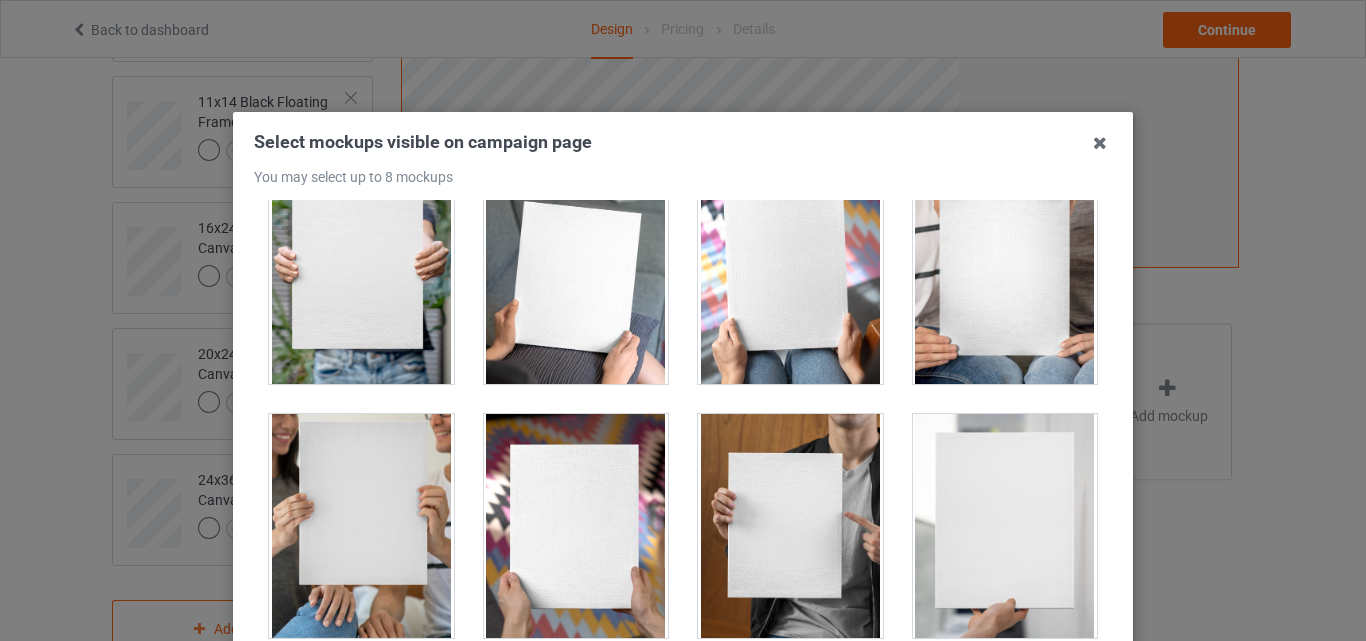 click at bounding box center (790, 272) 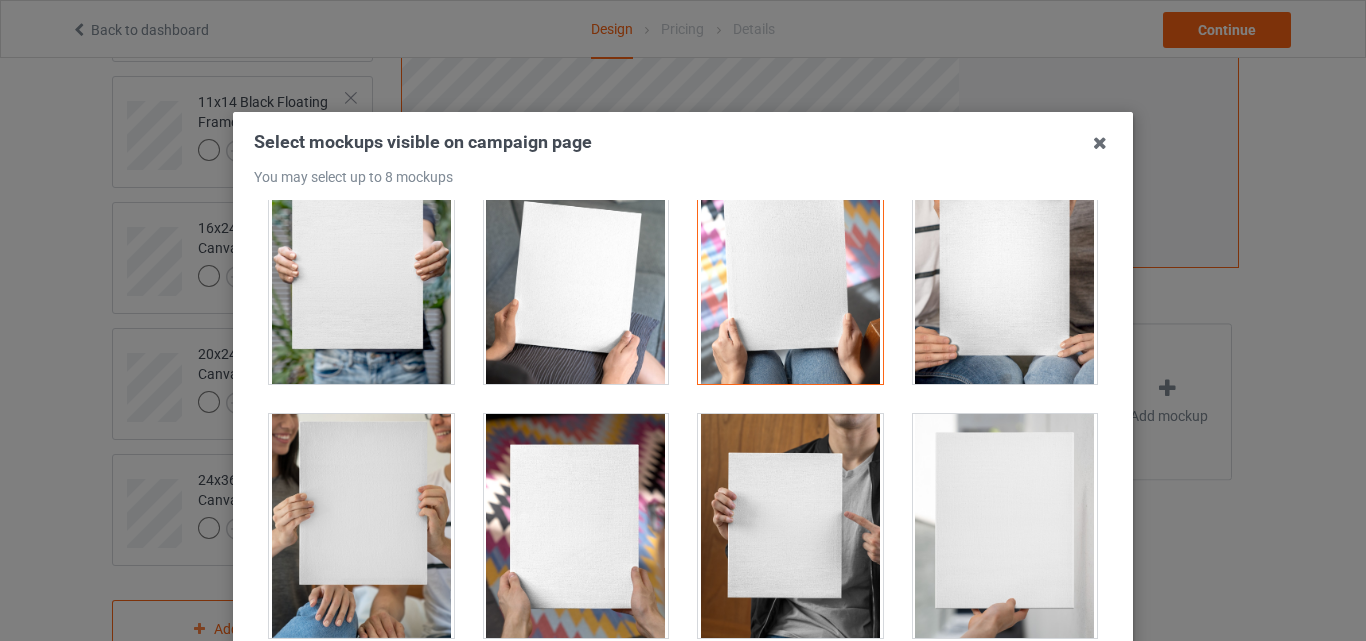 drag, startPoint x: 1105, startPoint y: 460, endPoint x: 1106, endPoint y: 476, distance: 16.03122 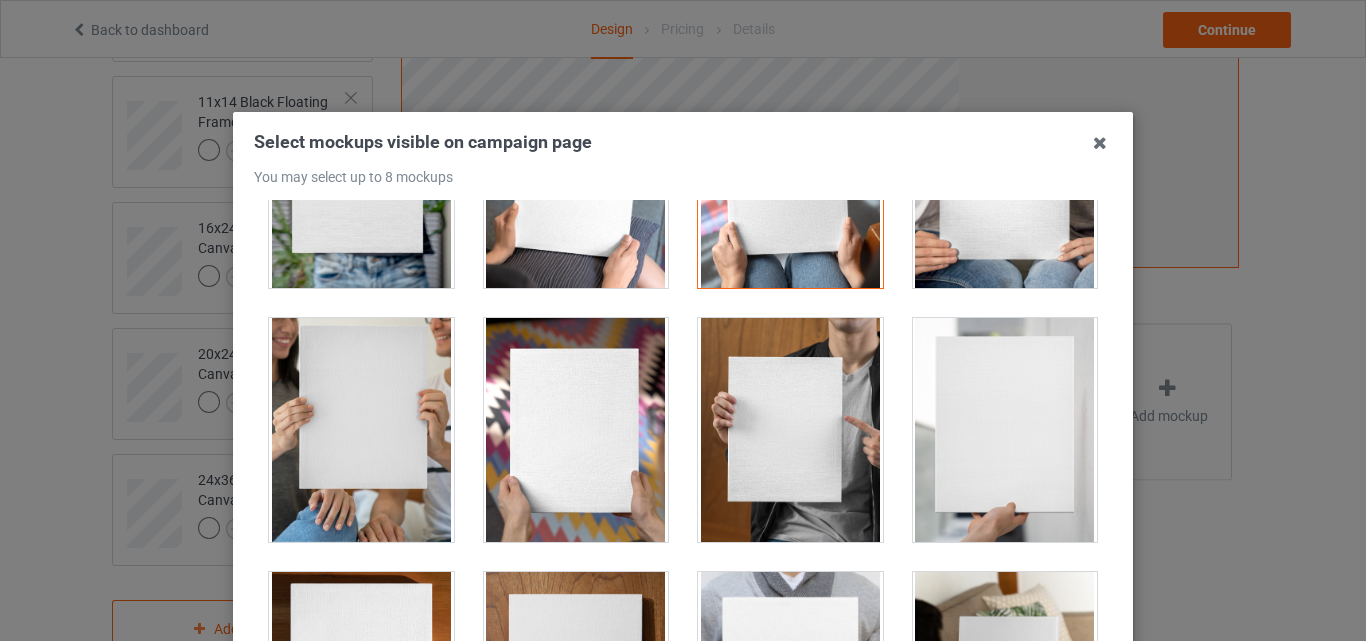 scroll, scrollTop: 1937, scrollLeft: 0, axis: vertical 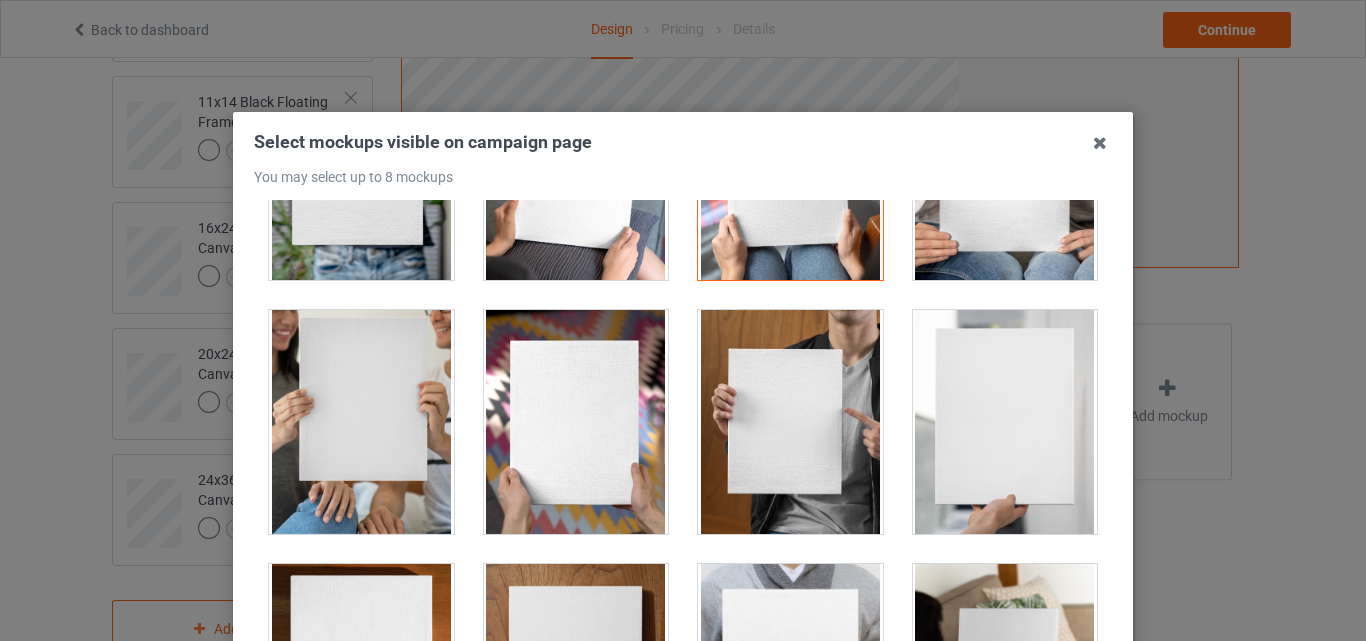 click at bounding box center [790, 422] 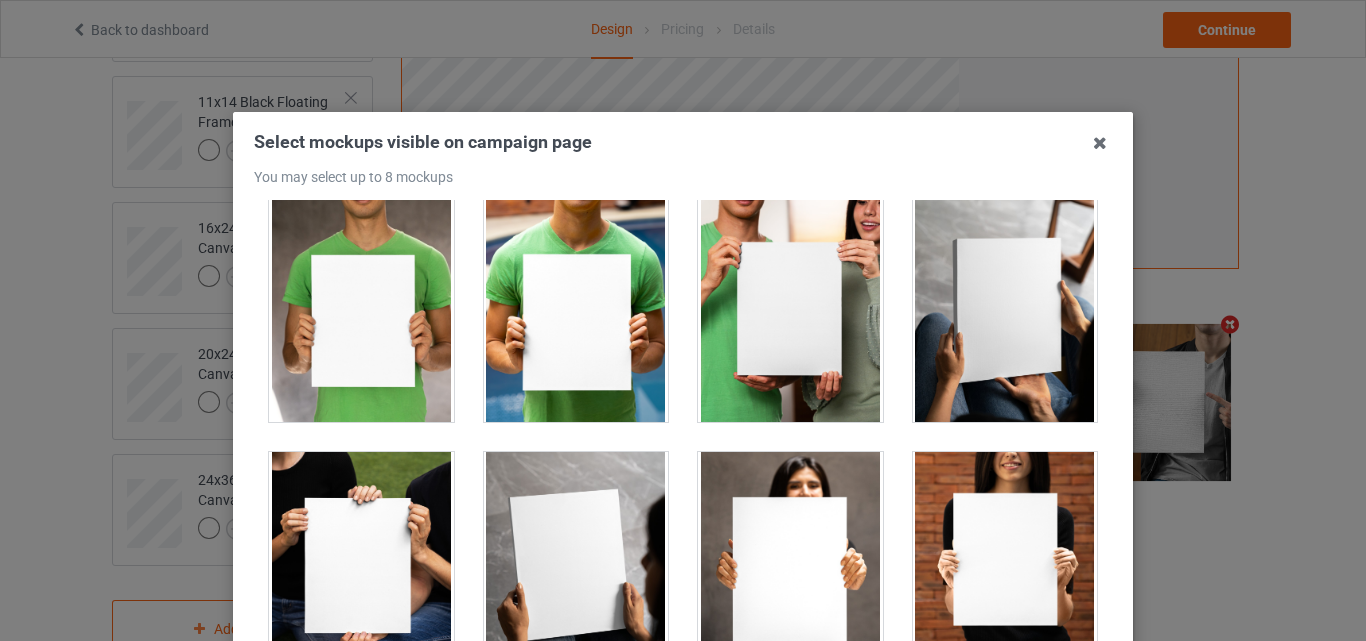 scroll, scrollTop: 3016, scrollLeft: 0, axis: vertical 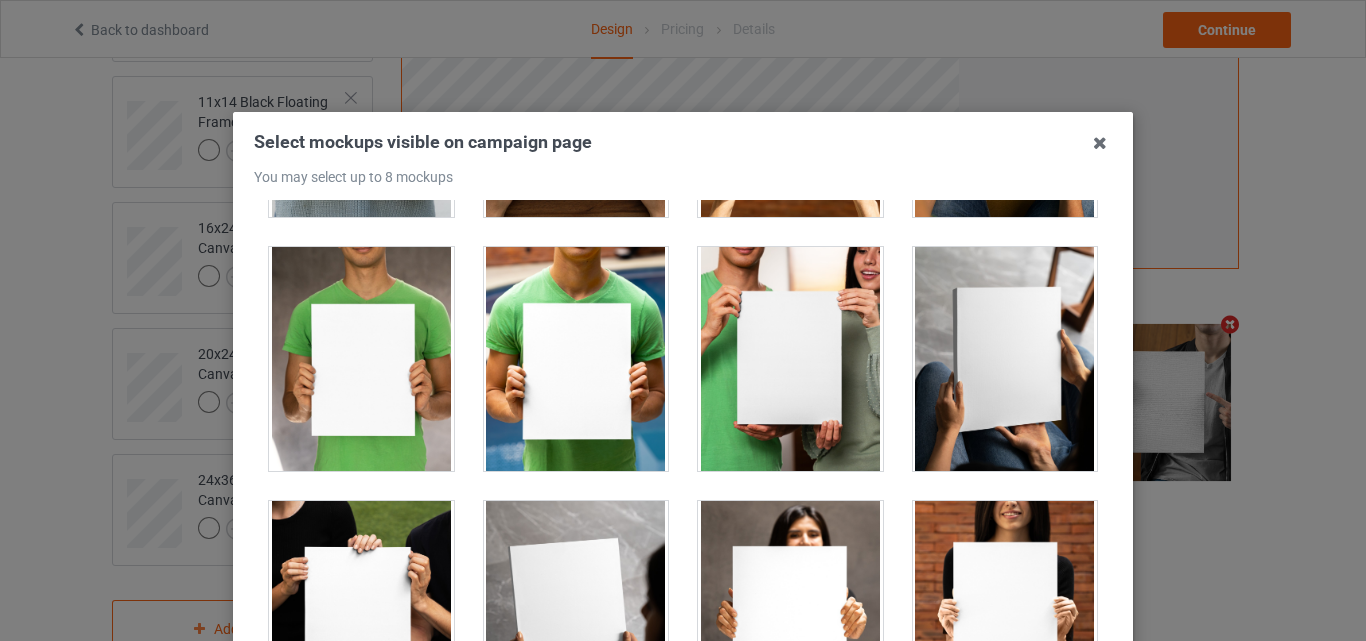 click at bounding box center [1005, 359] 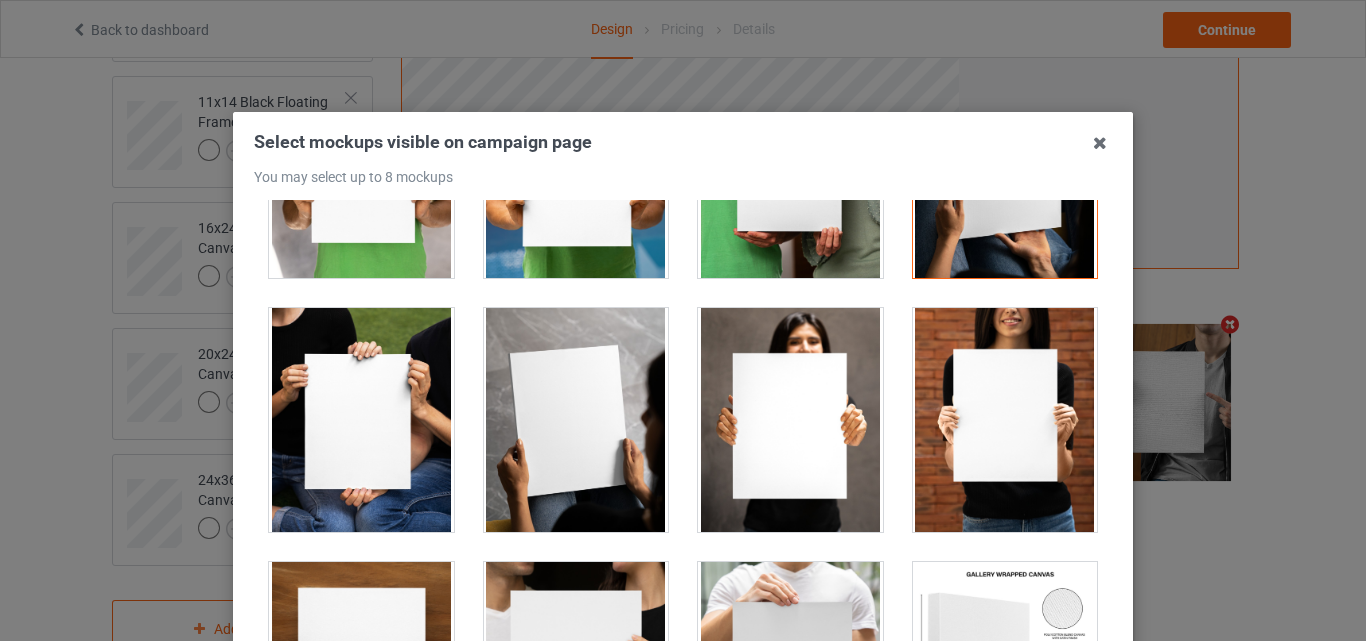 scroll, scrollTop: 3297, scrollLeft: 0, axis: vertical 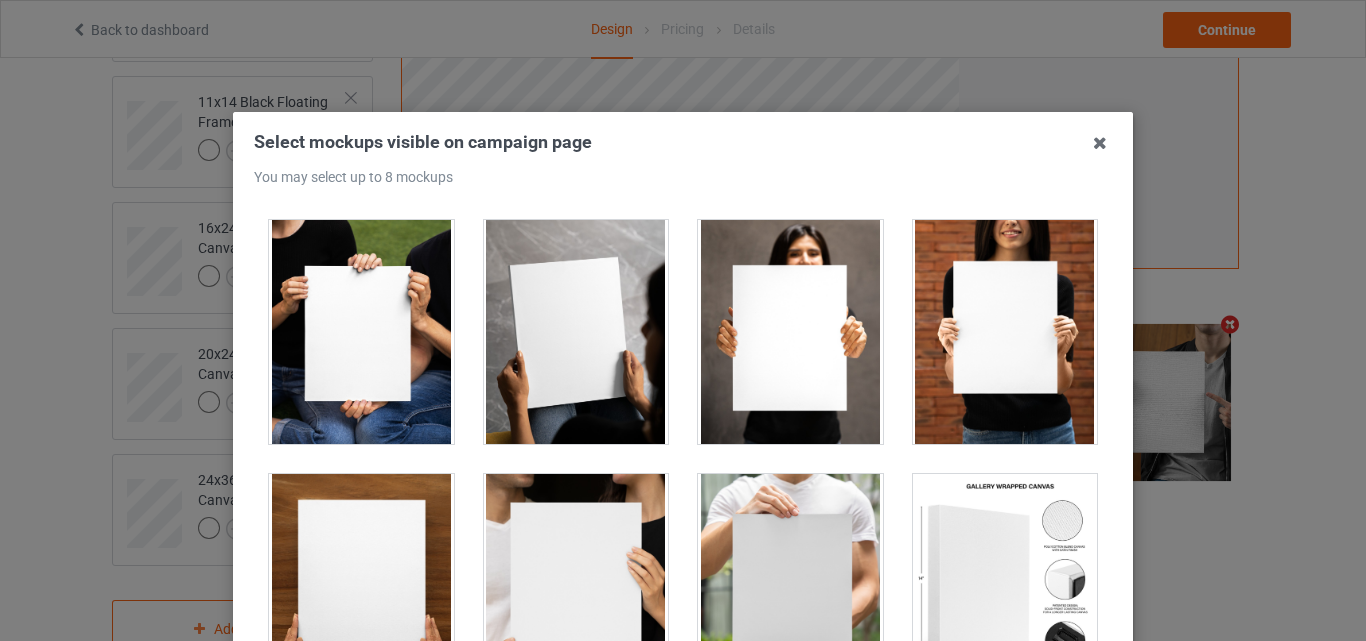 click at bounding box center (1005, 586) 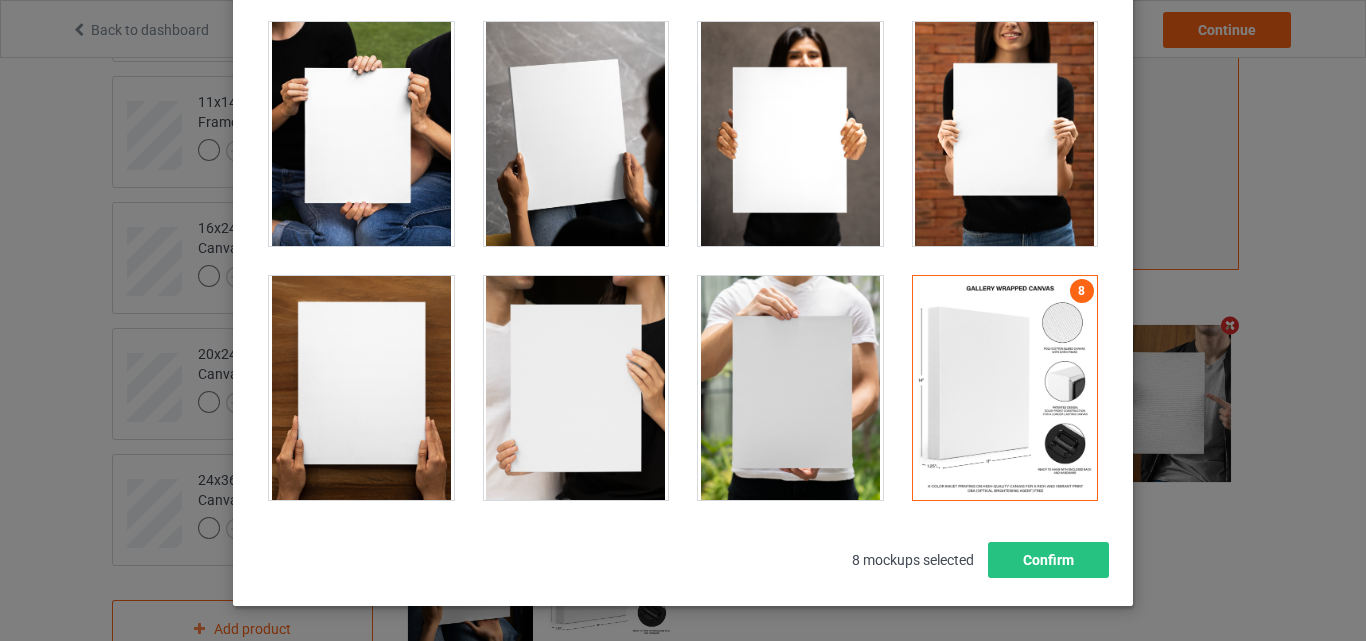 scroll, scrollTop: 239, scrollLeft: 0, axis: vertical 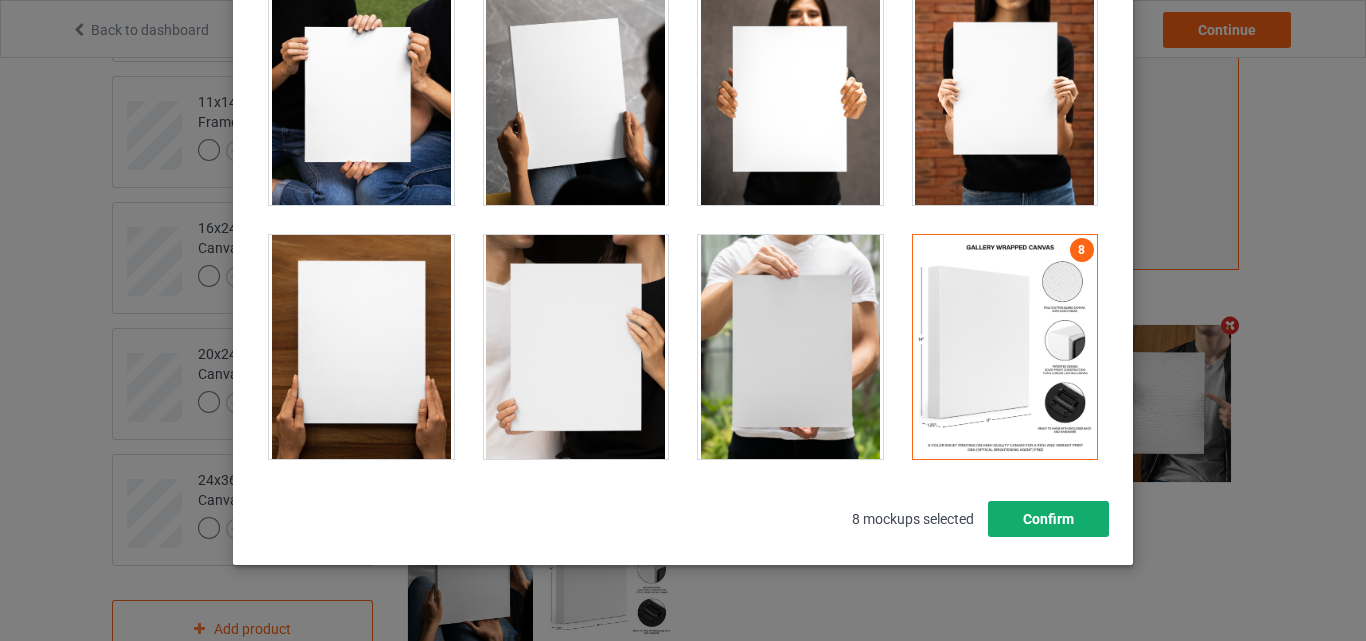 drag, startPoint x: 1047, startPoint y: 508, endPoint x: 1013, endPoint y: 317, distance: 194.00258 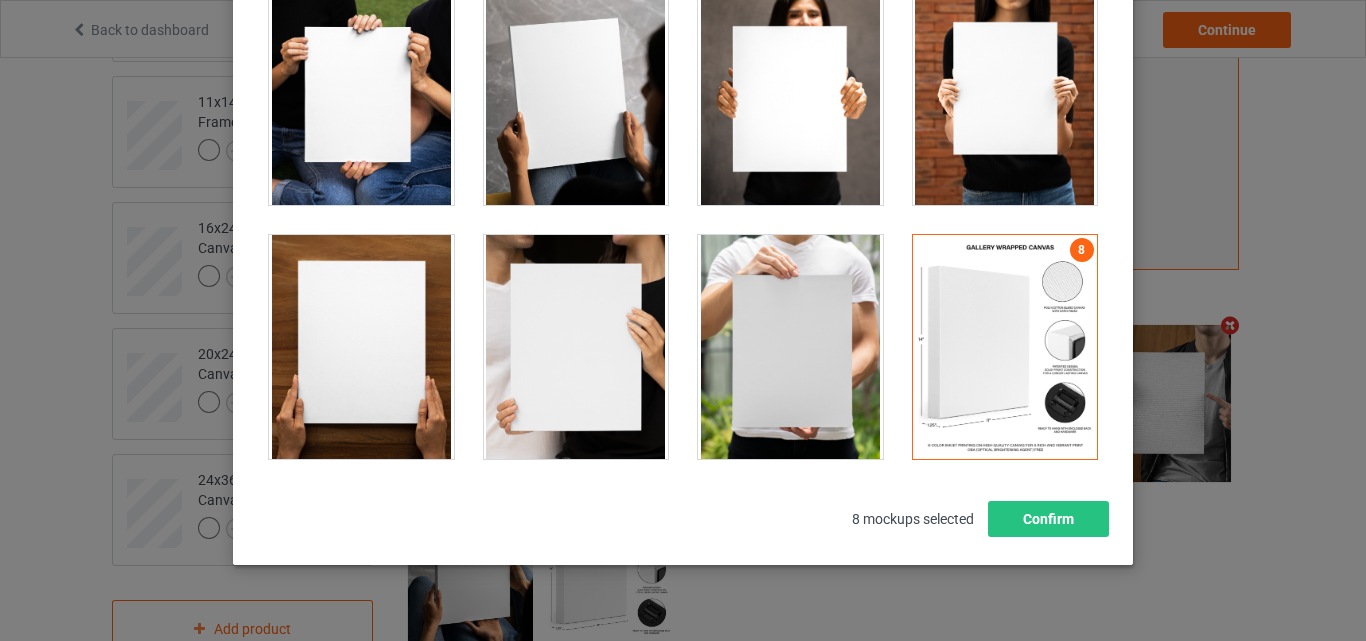 click at bounding box center [790, 347] 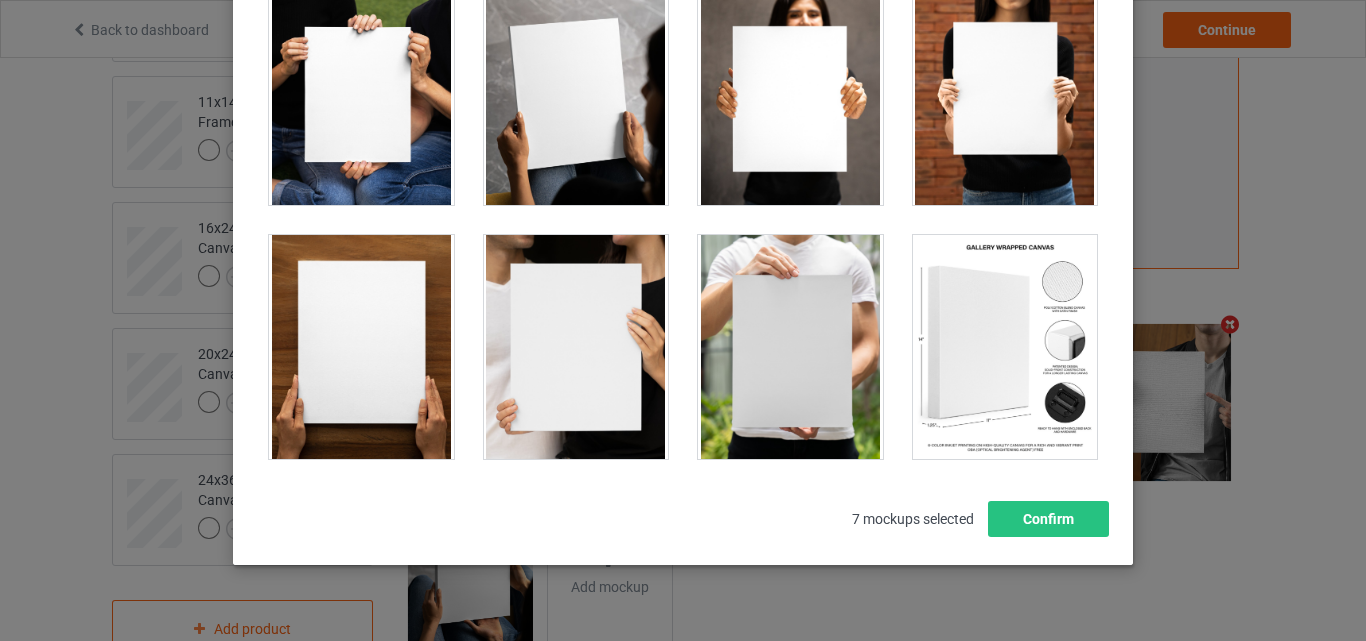 click at bounding box center (790, 347) 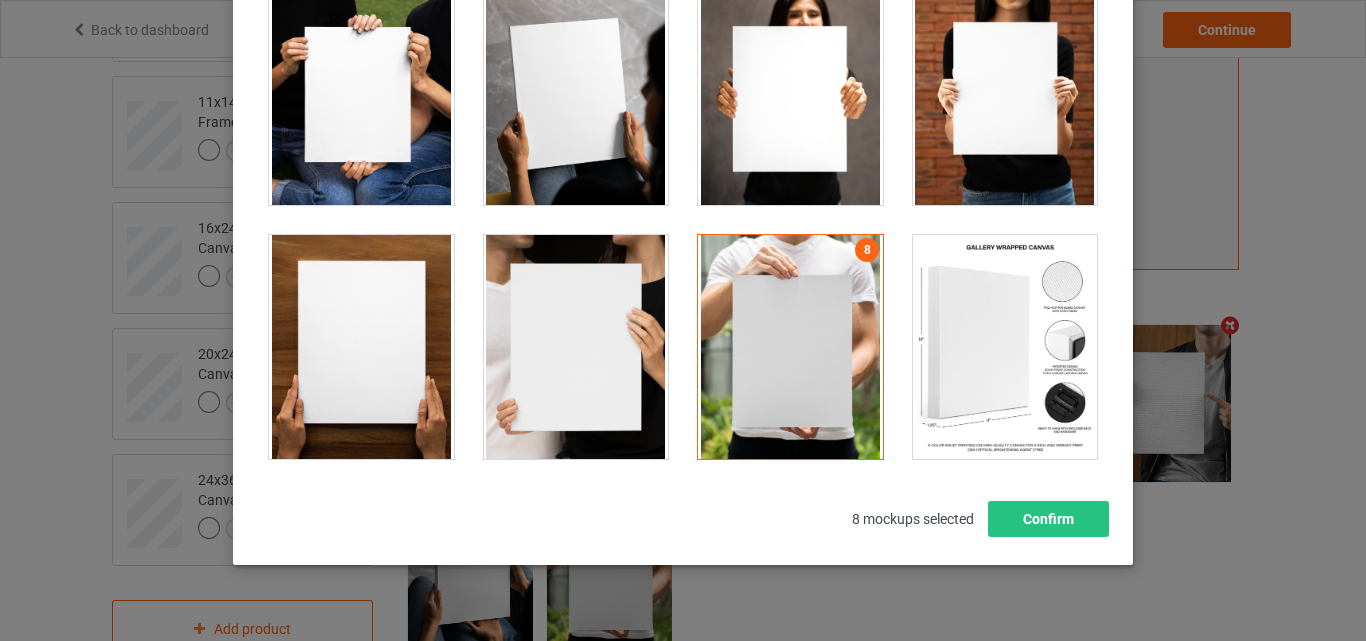 drag, startPoint x: 764, startPoint y: 327, endPoint x: 718, endPoint y: 328, distance: 46.010868 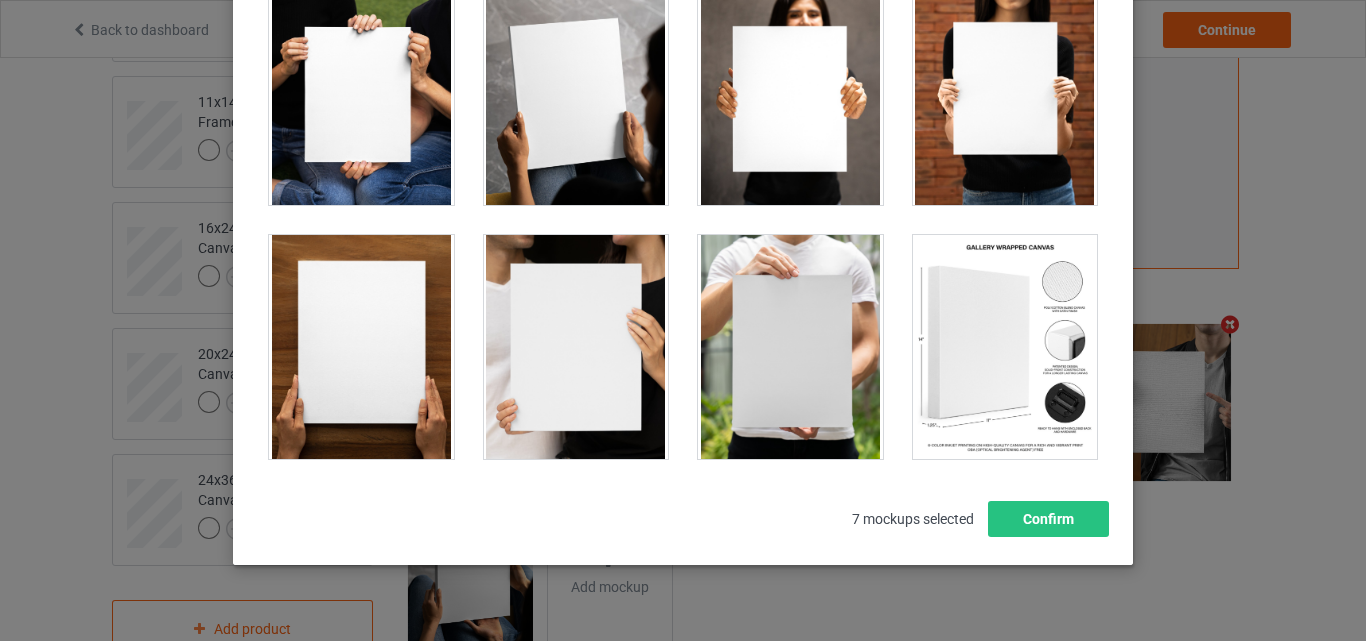 click at bounding box center [361, 347] 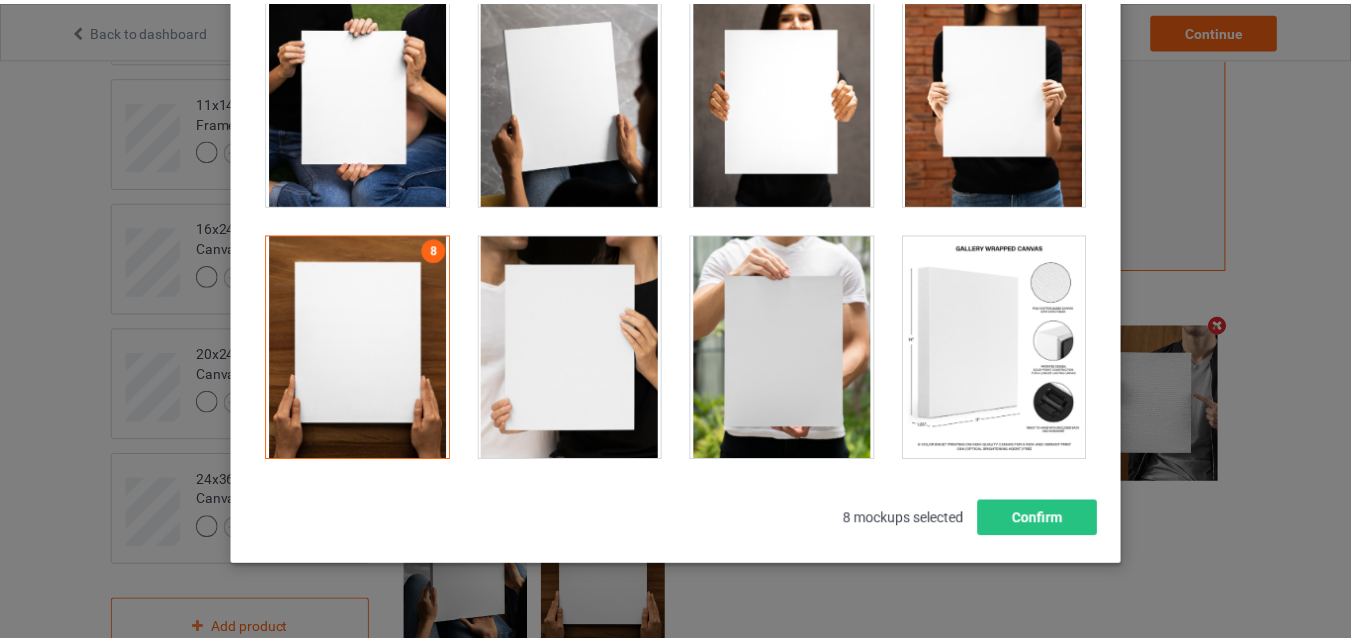 scroll, scrollTop: 275, scrollLeft: 0, axis: vertical 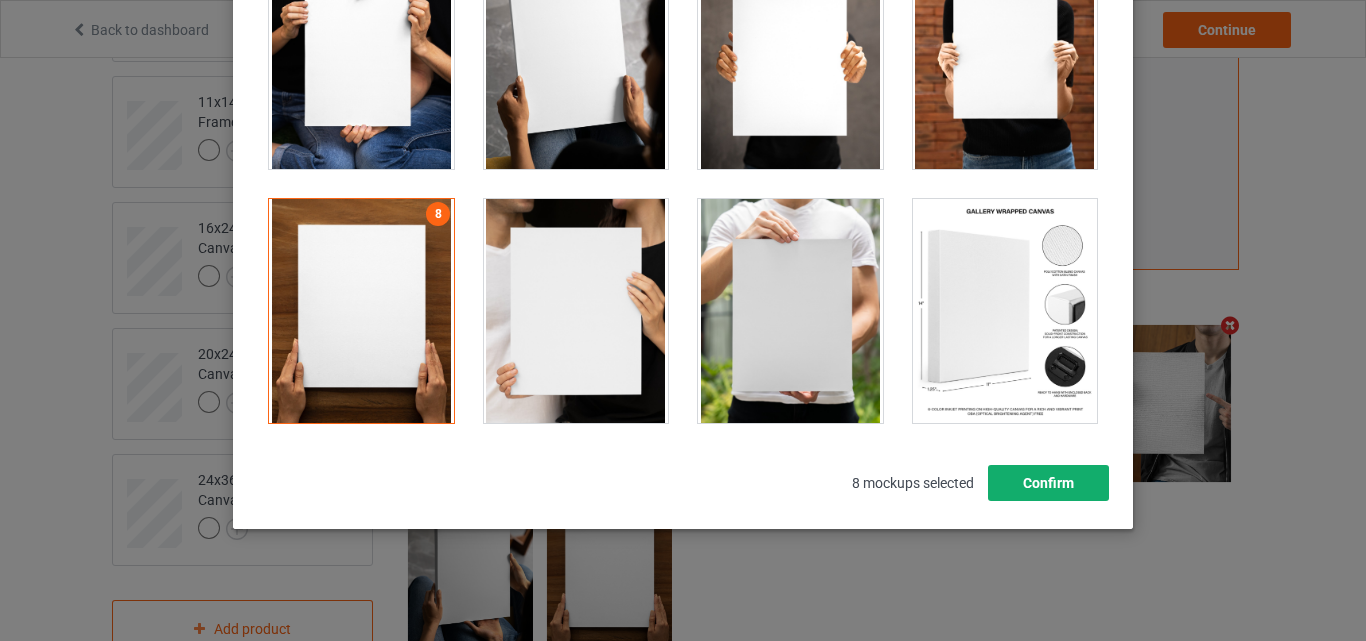 click on "Confirm" at bounding box center [1048, 483] 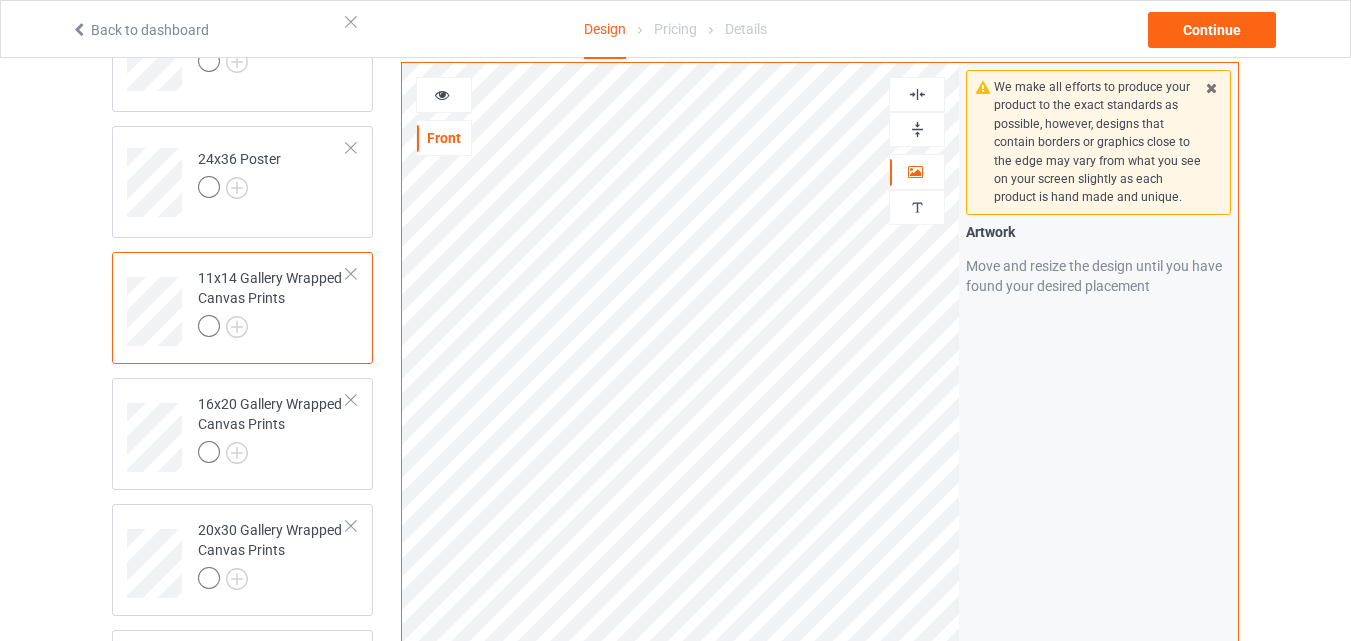 scroll, scrollTop: 474, scrollLeft: 0, axis: vertical 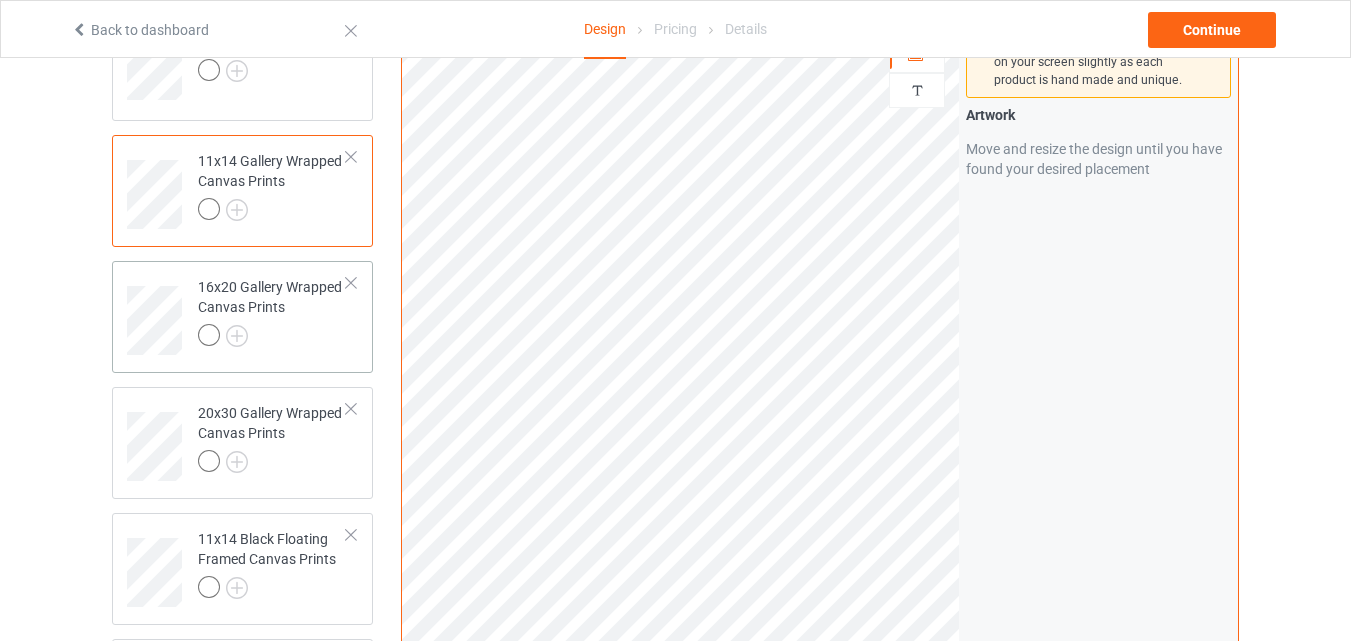 click on "16x20 Gallery Wrapped Canvas Prints" at bounding box center (272, 311) 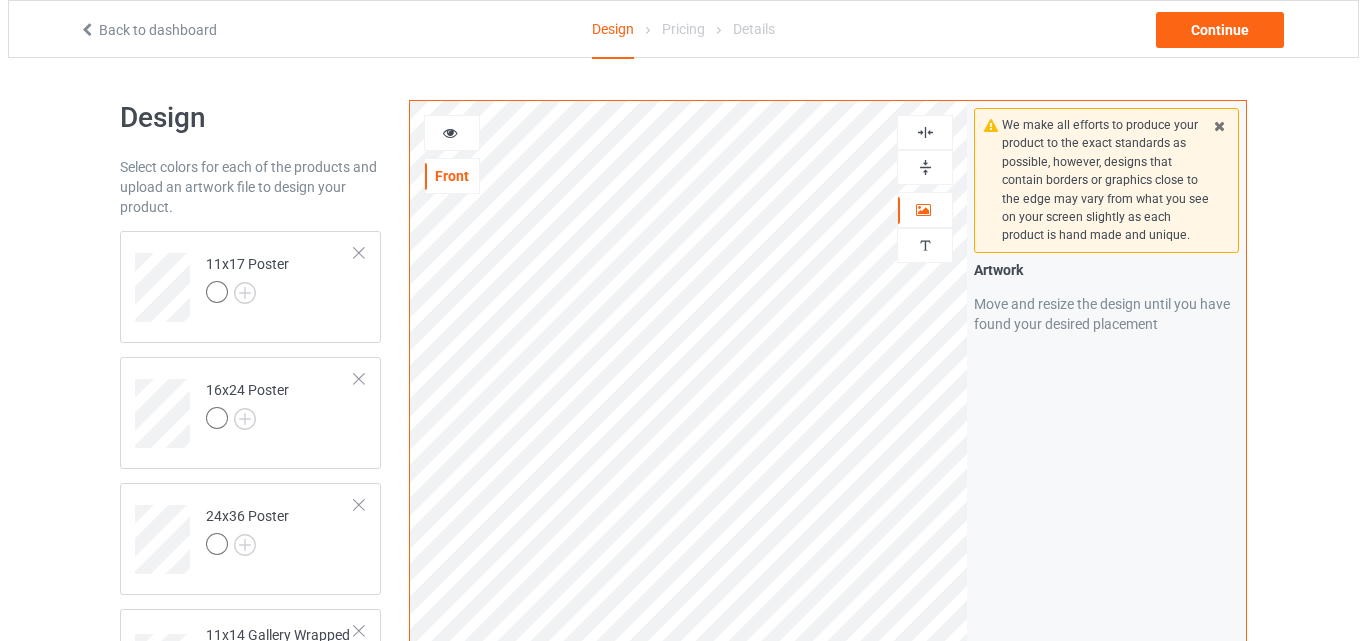 scroll, scrollTop: 972, scrollLeft: 0, axis: vertical 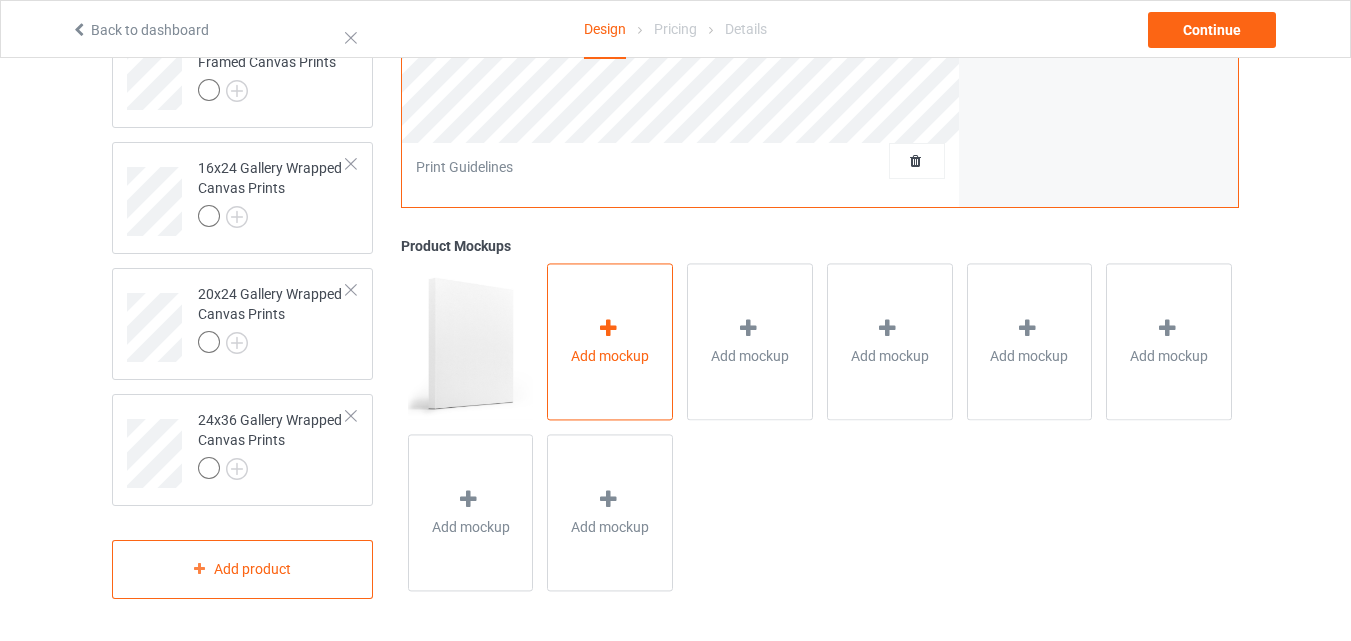 click at bounding box center (608, 328) 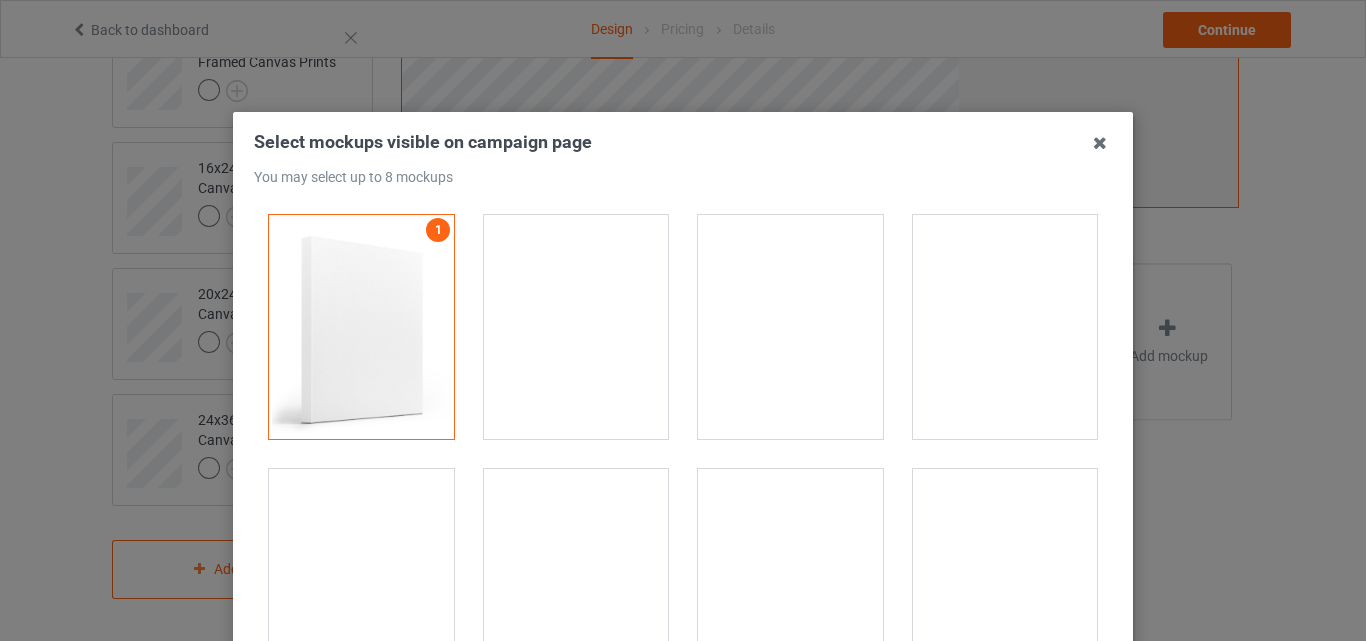 click at bounding box center (576, 327) 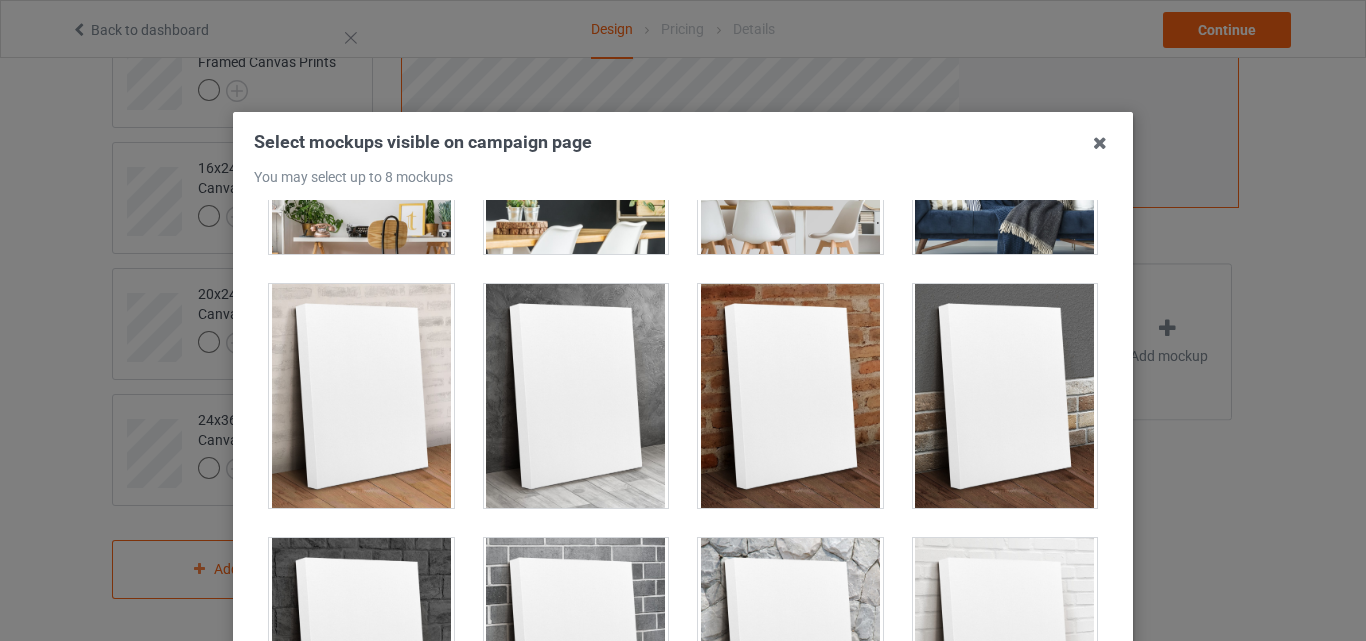 scroll, scrollTop: 363, scrollLeft: 0, axis: vertical 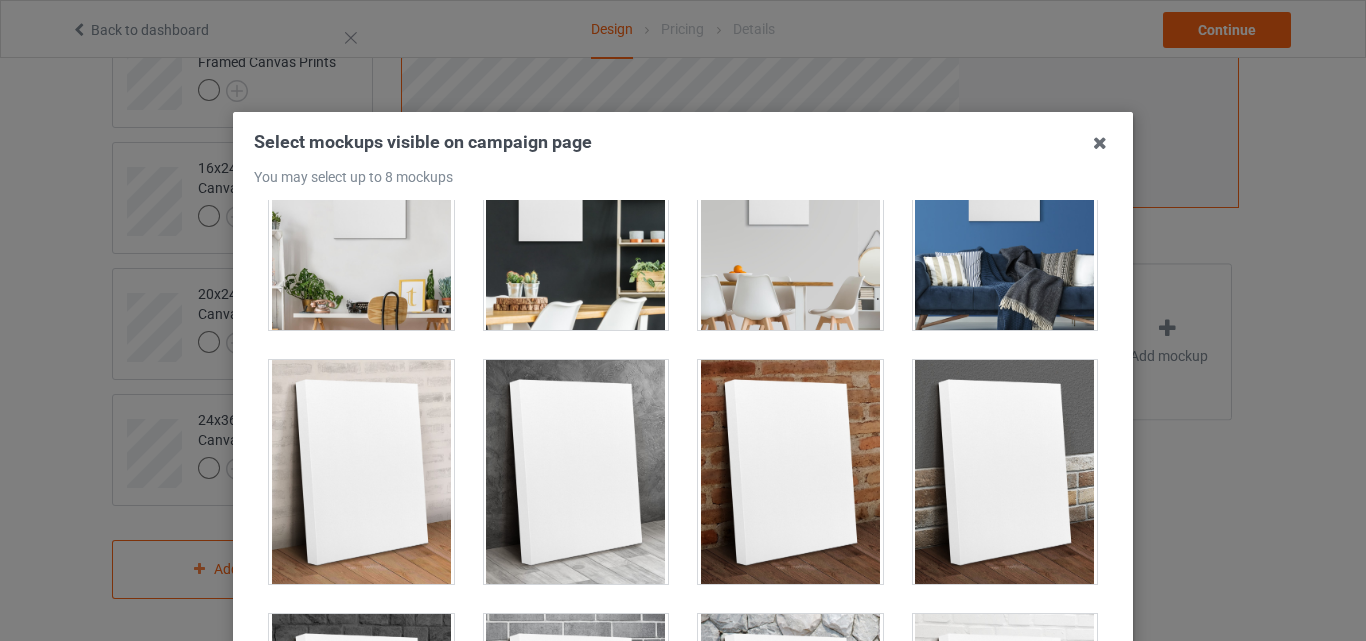 click at bounding box center (790, 472) 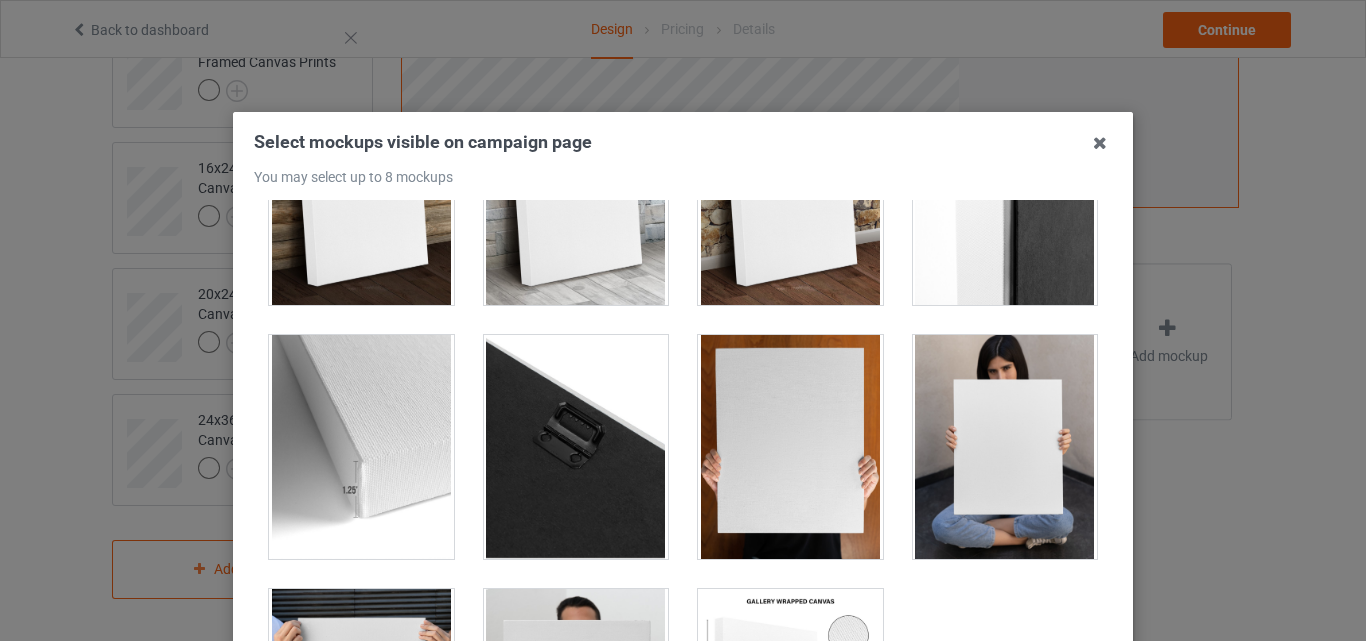 scroll, scrollTop: 1519, scrollLeft: 0, axis: vertical 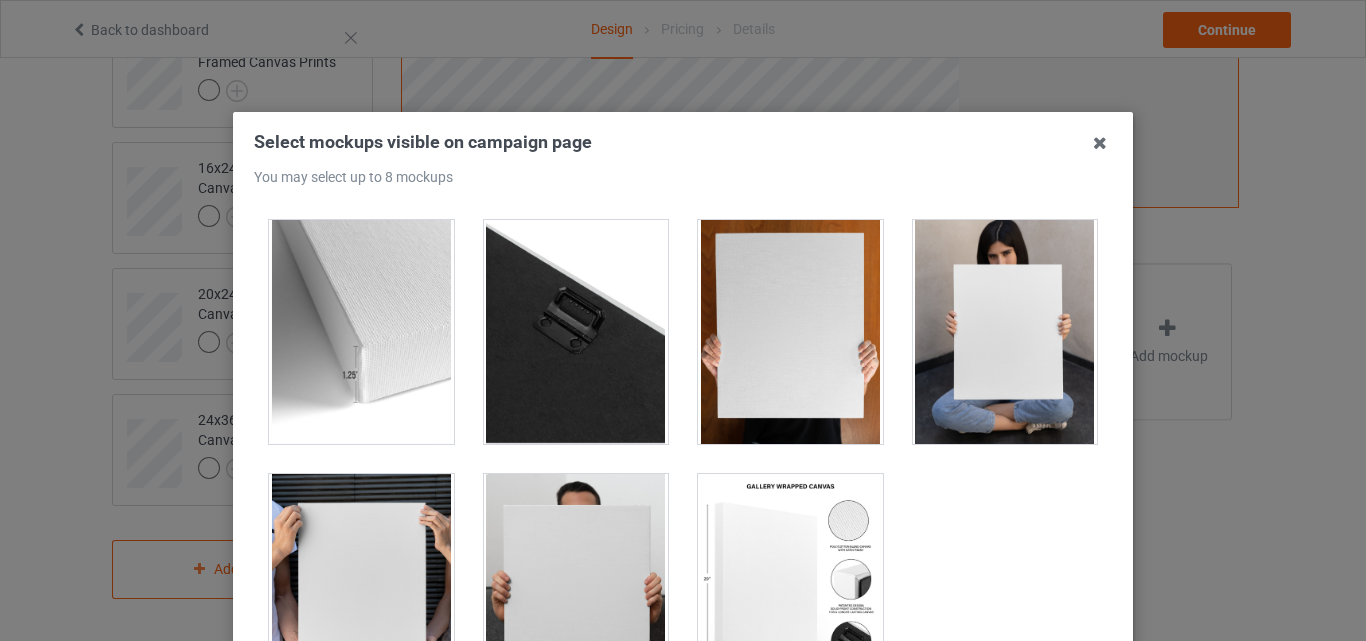 drag, startPoint x: 956, startPoint y: 367, endPoint x: 843, endPoint y: 367, distance: 113 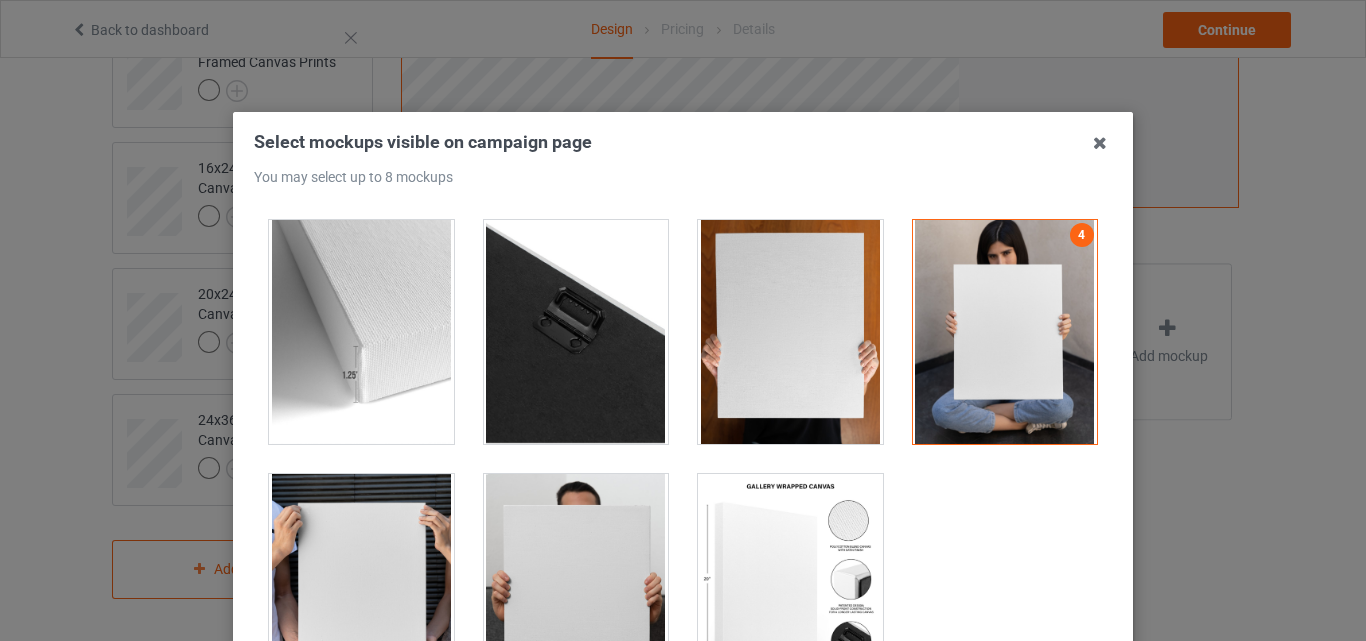 click at bounding box center [790, 332] 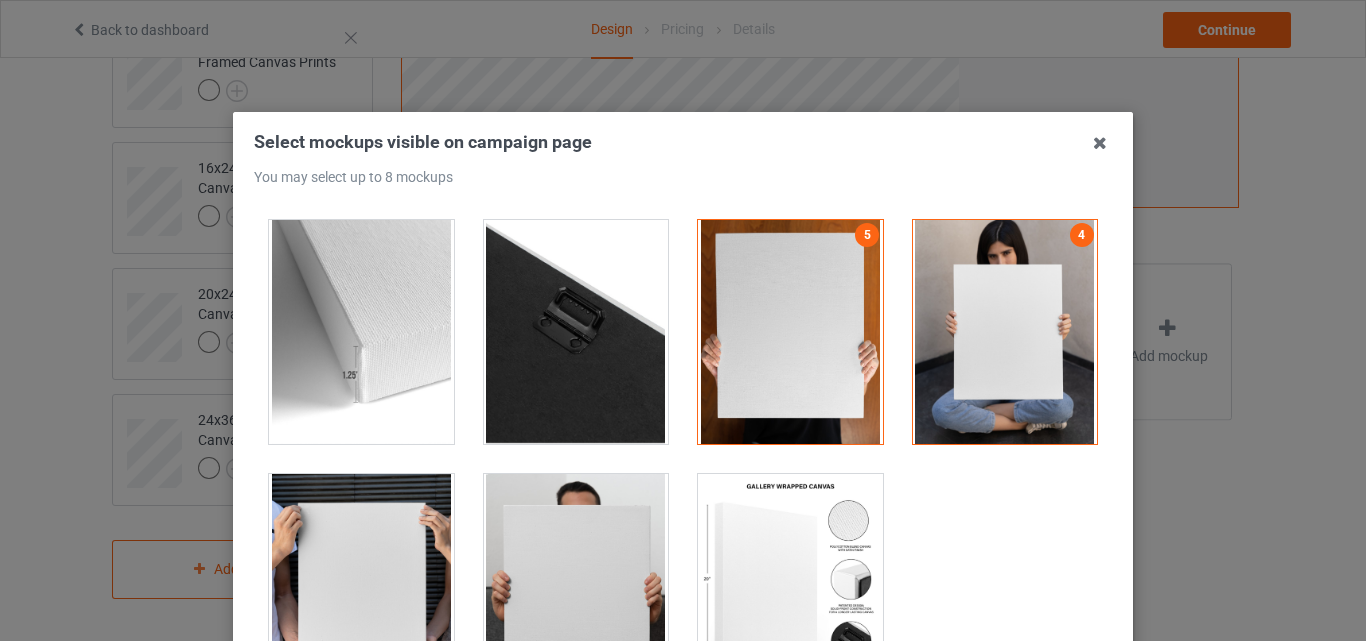drag, startPoint x: 548, startPoint y: 567, endPoint x: 512, endPoint y: 566, distance: 36.013885 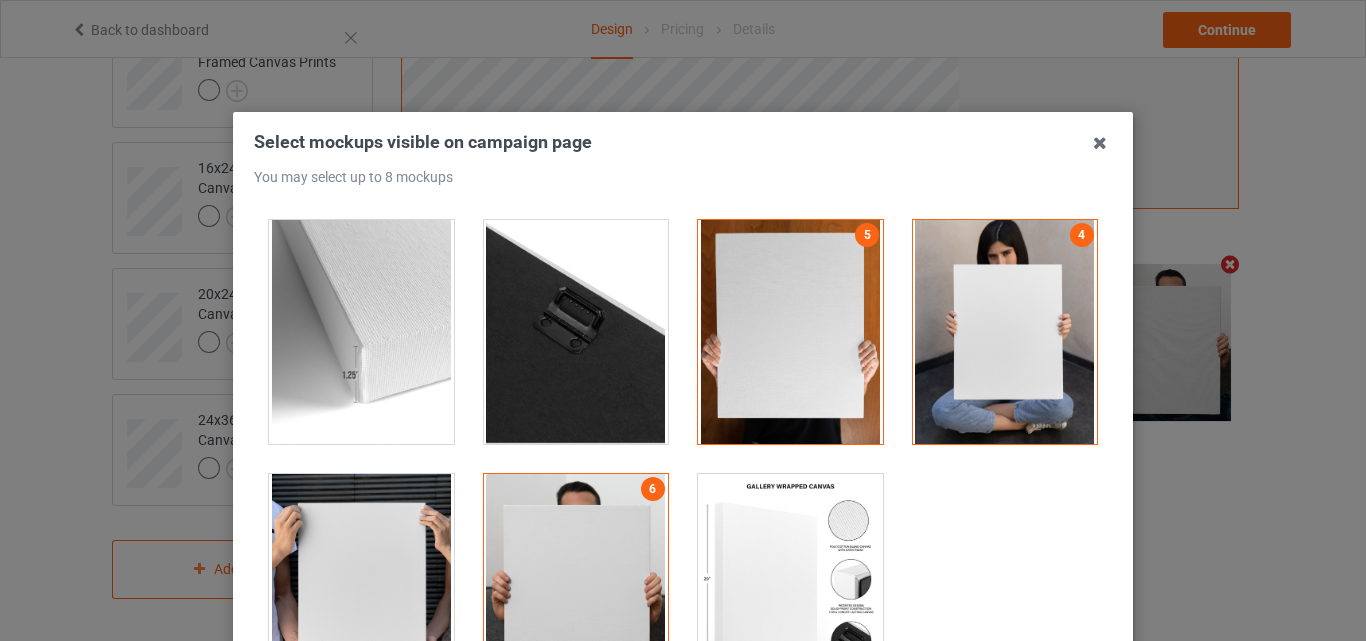 click at bounding box center [361, 586] 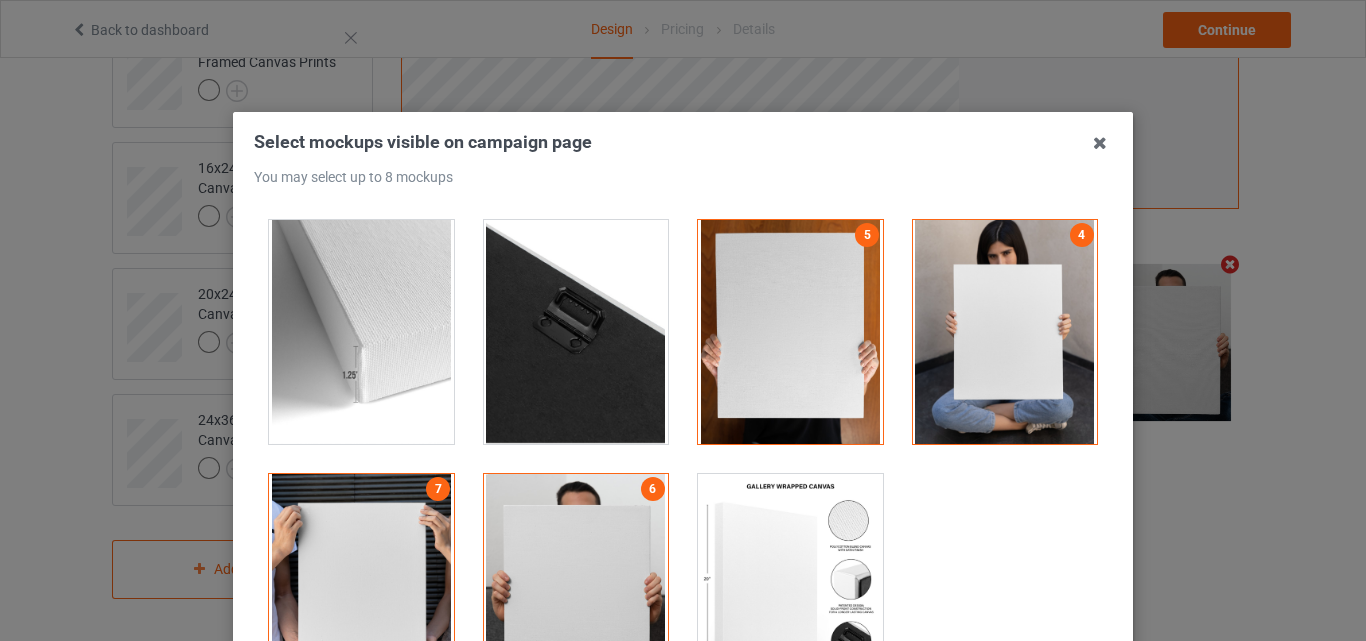 click at bounding box center [790, 586] 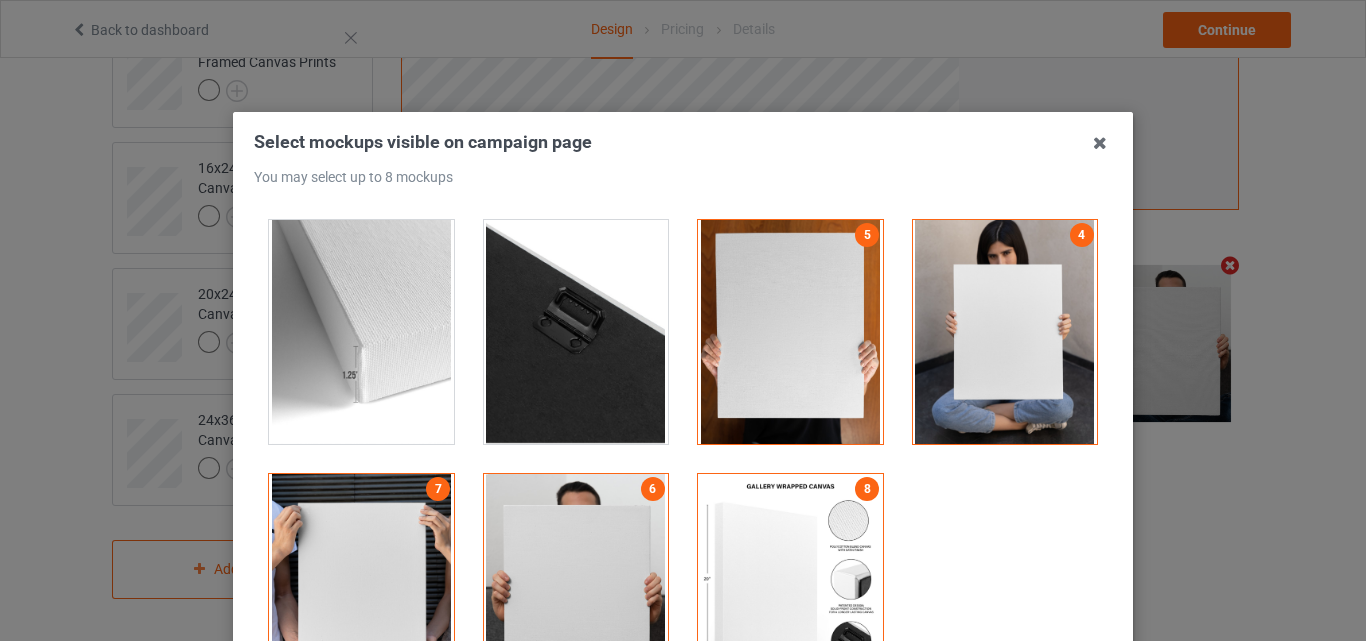 click at bounding box center [361, 332] 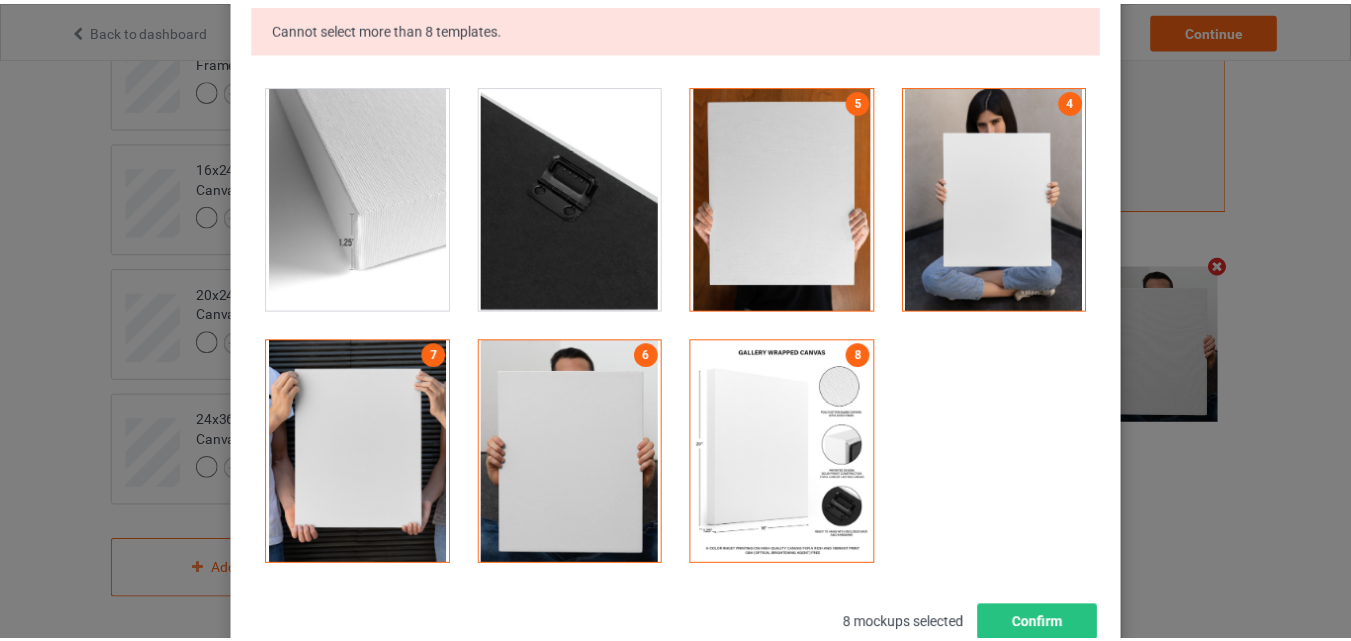 scroll, scrollTop: 259, scrollLeft: 0, axis: vertical 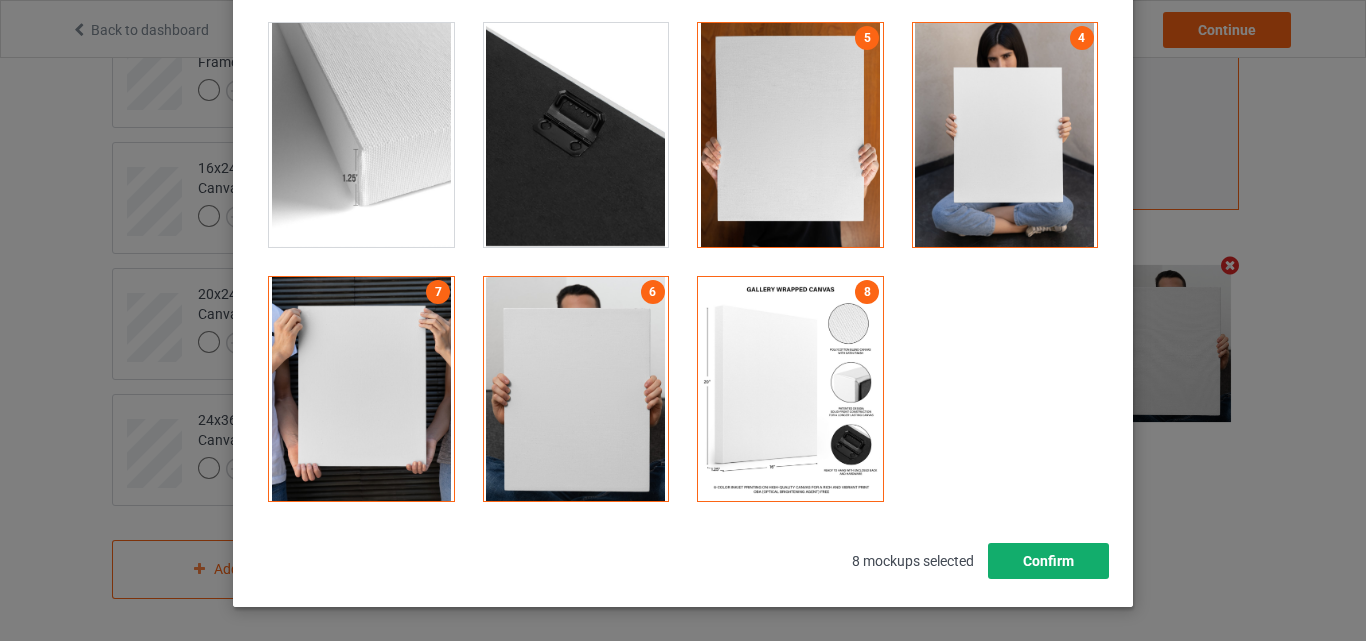click on "Confirm" at bounding box center [1048, 561] 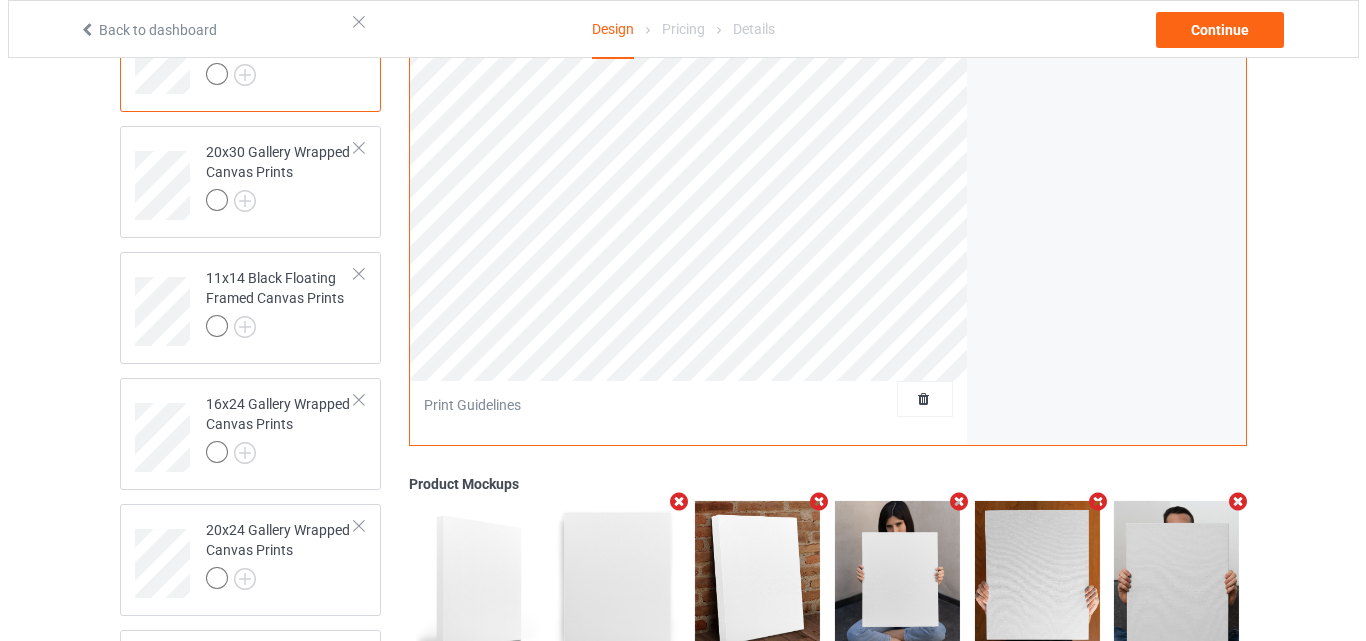 scroll, scrollTop: 746, scrollLeft: 0, axis: vertical 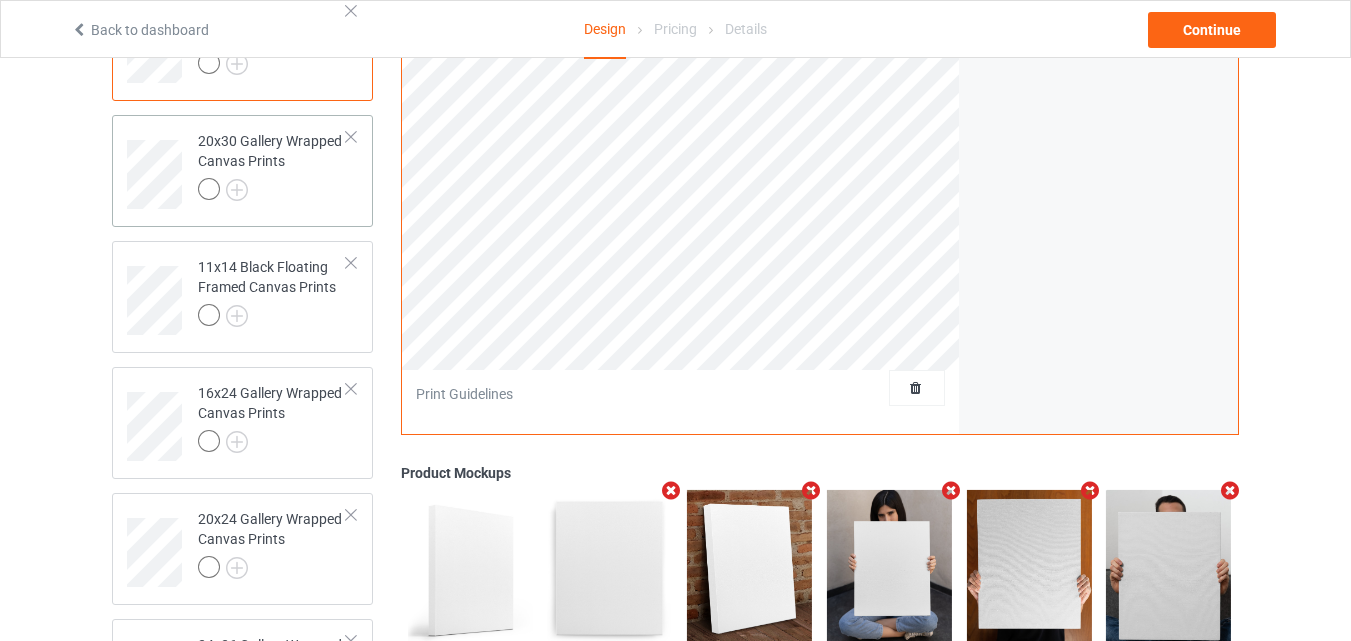click at bounding box center (272, 192) 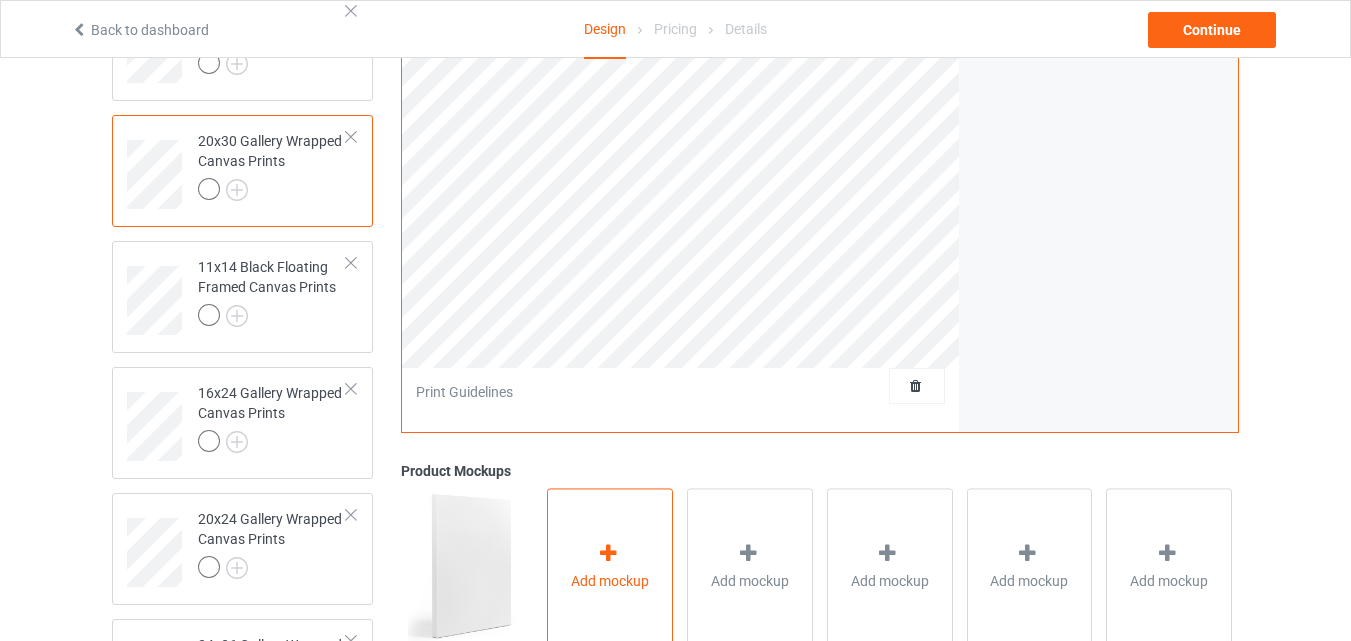 click at bounding box center (608, 553) 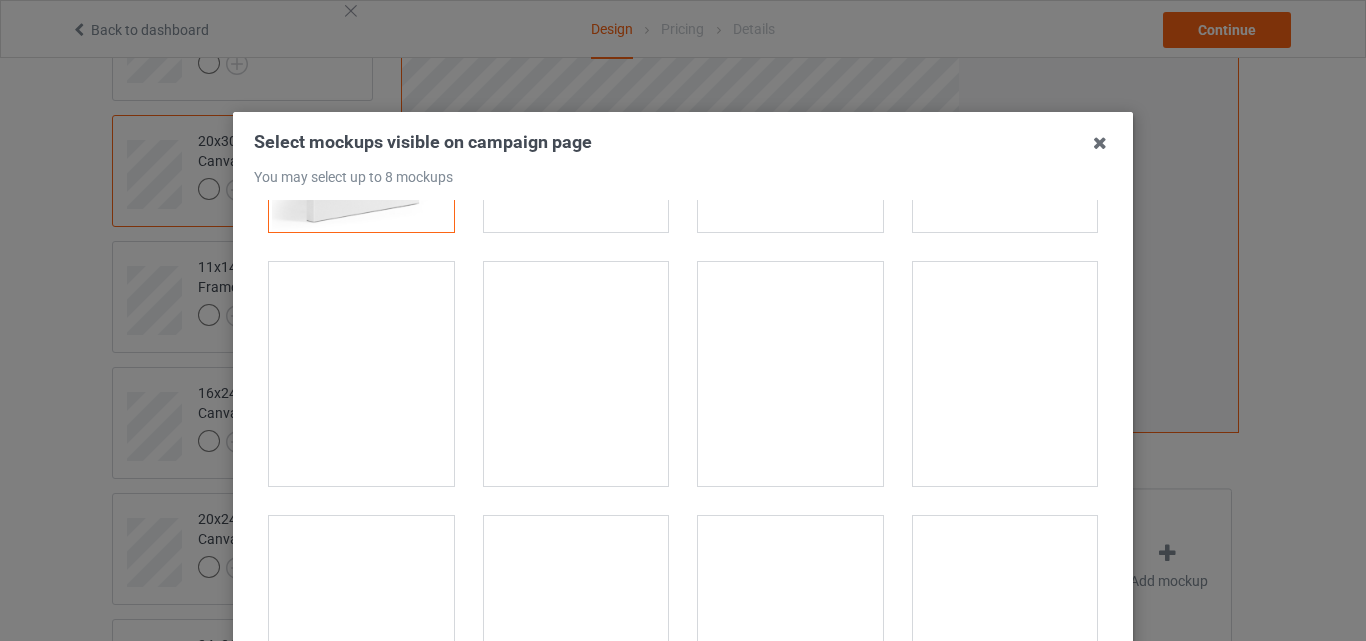 scroll, scrollTop: 0, scrollLeft: 0, axis: both 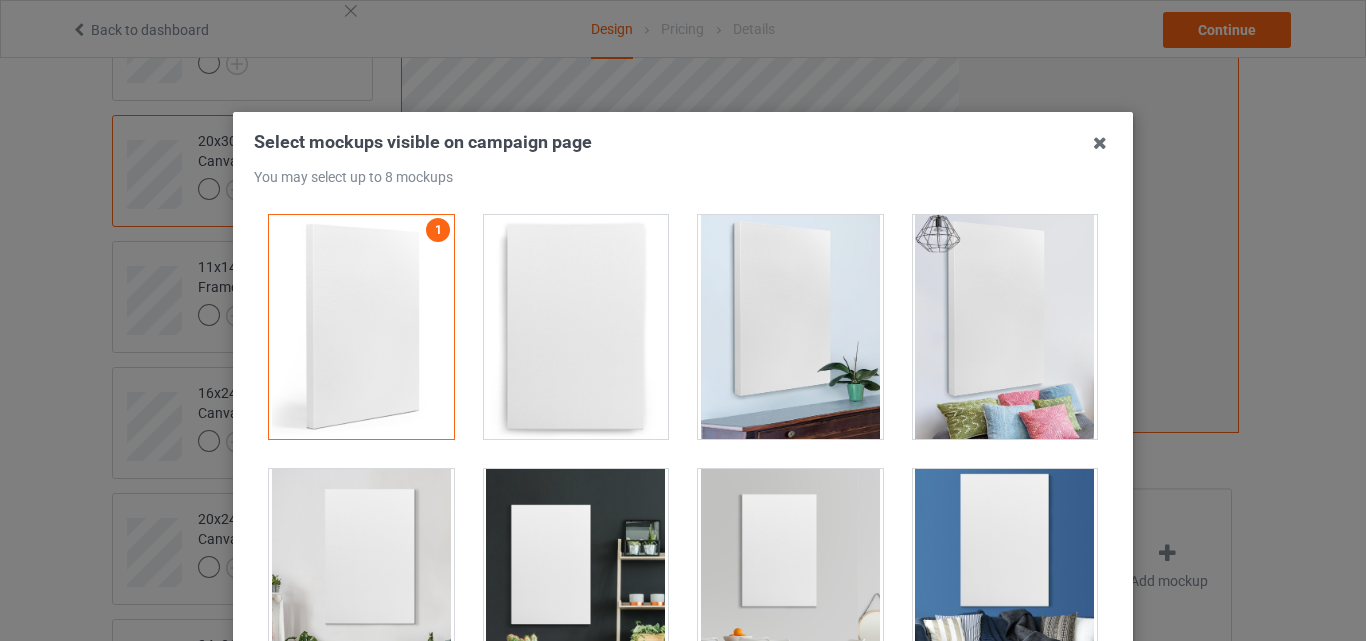 click on "Select mockups visible on campaign page You may select up to 8 mockups 1 1 mockups selected Confirm" at bounding box center (683, 458) 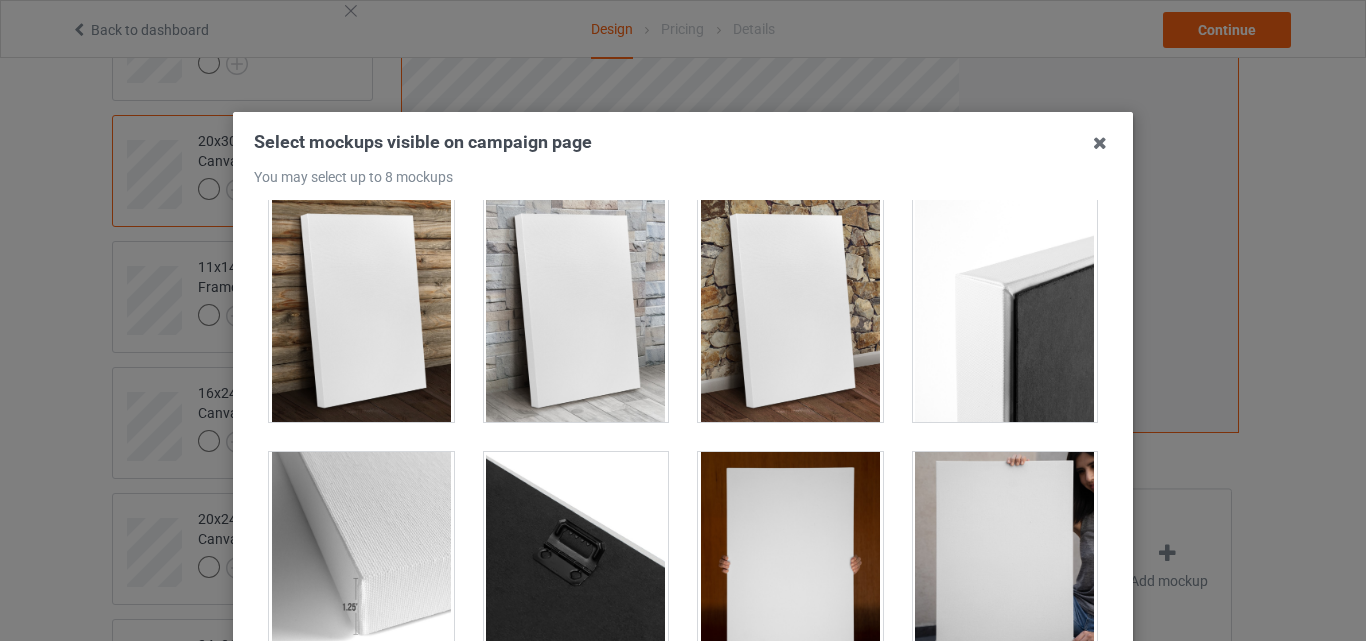 scroll, scrollTop: 1201, scrollLeft: 0, axis: vertical 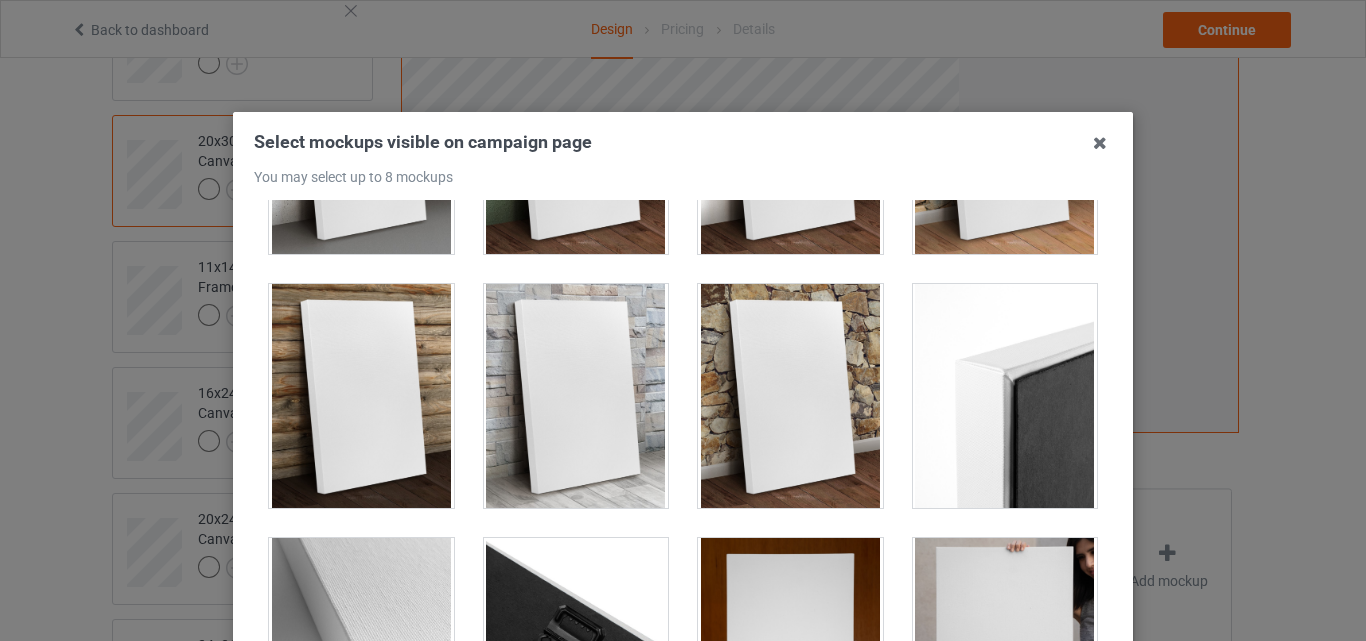 click at bounding box center (576, 396) 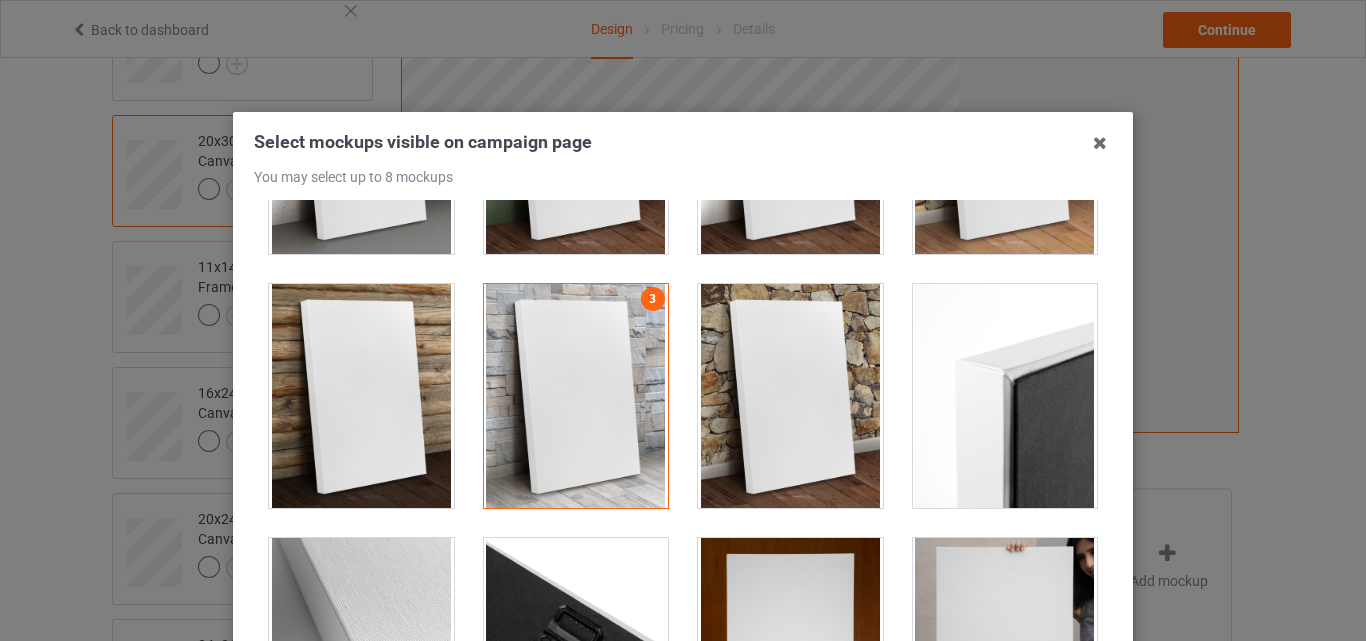 click on "Select mockups visible on campaign page You may select up to 8 mockups 1 2 3 3 mockups selected Confirm" at bounding box center (683, 458) 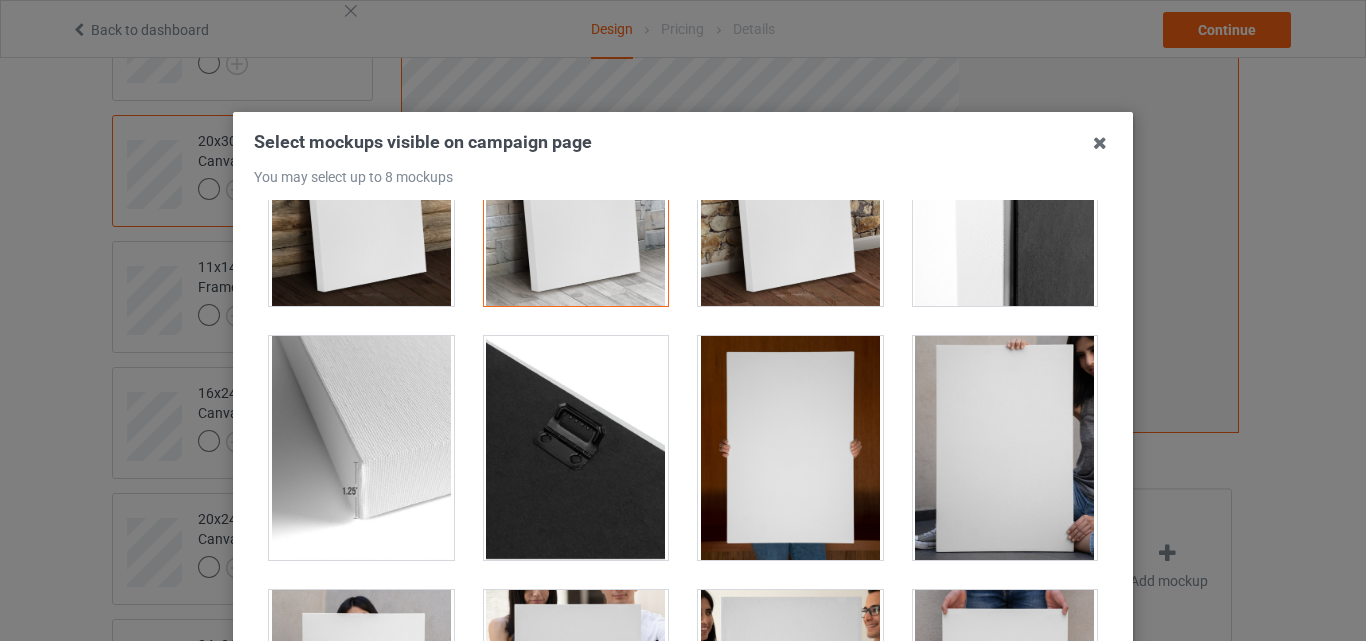scroll, scrollTop: 1432, scrollLeft: 0, axis: vertical 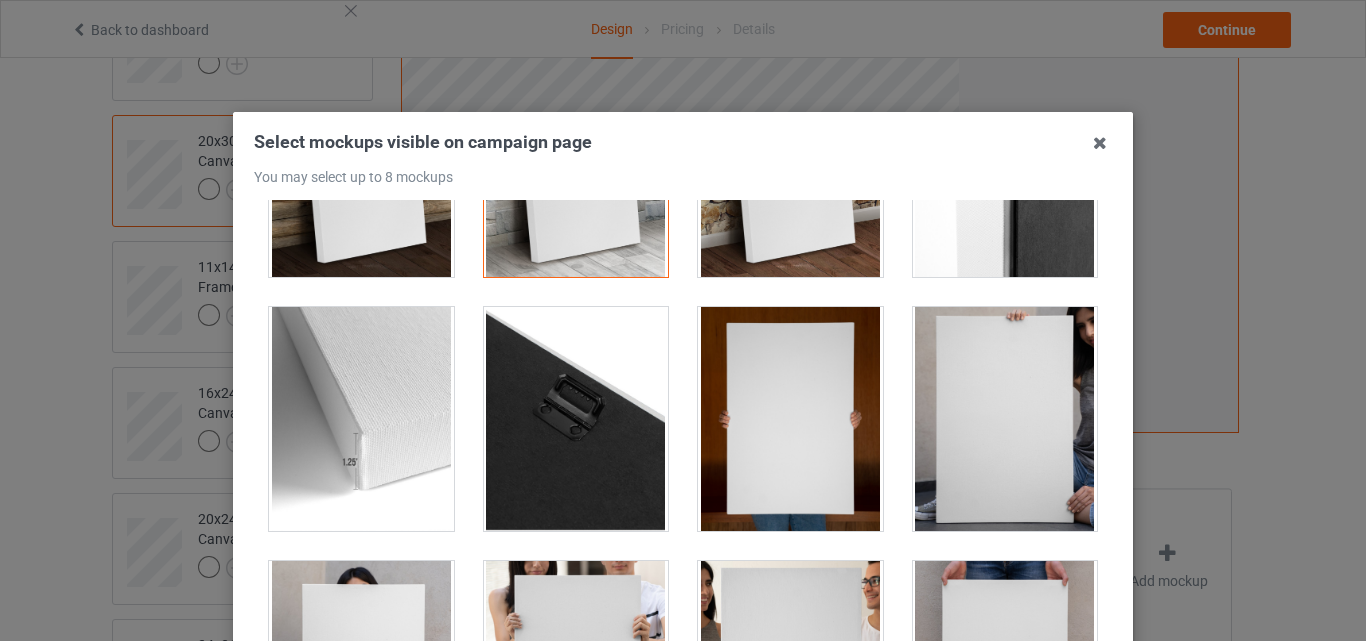 click at bounding box center (1005, 419) 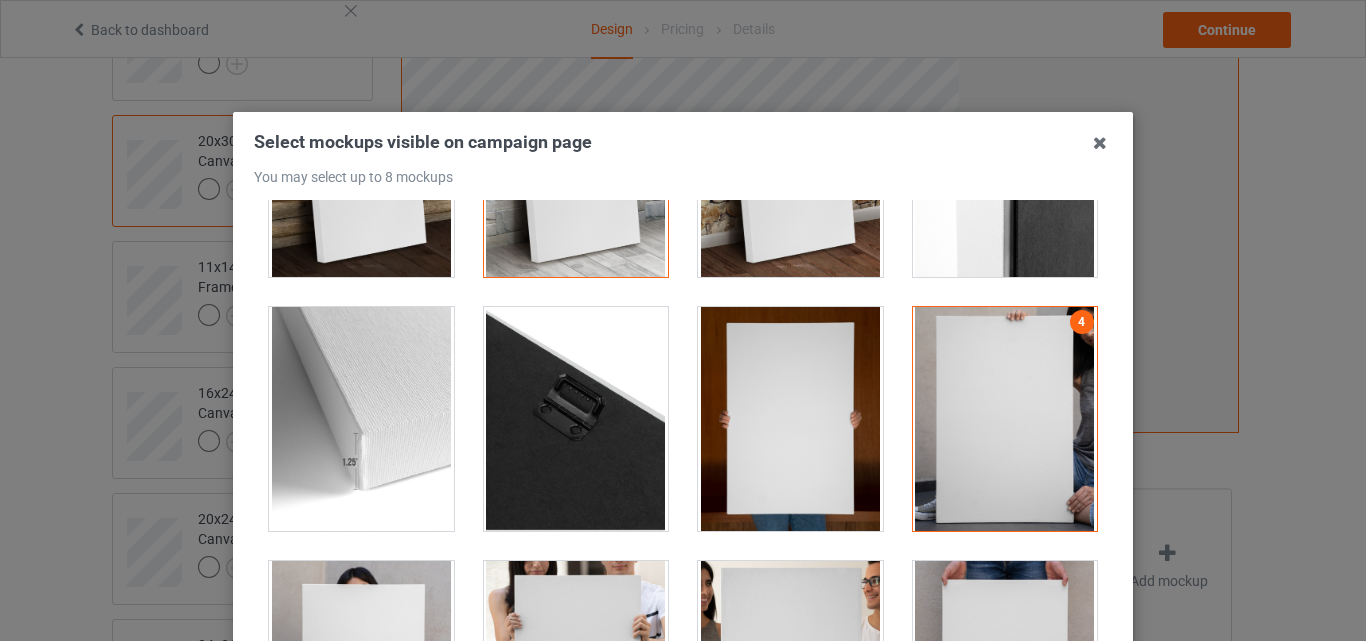 click at bounding box center [790, 419] 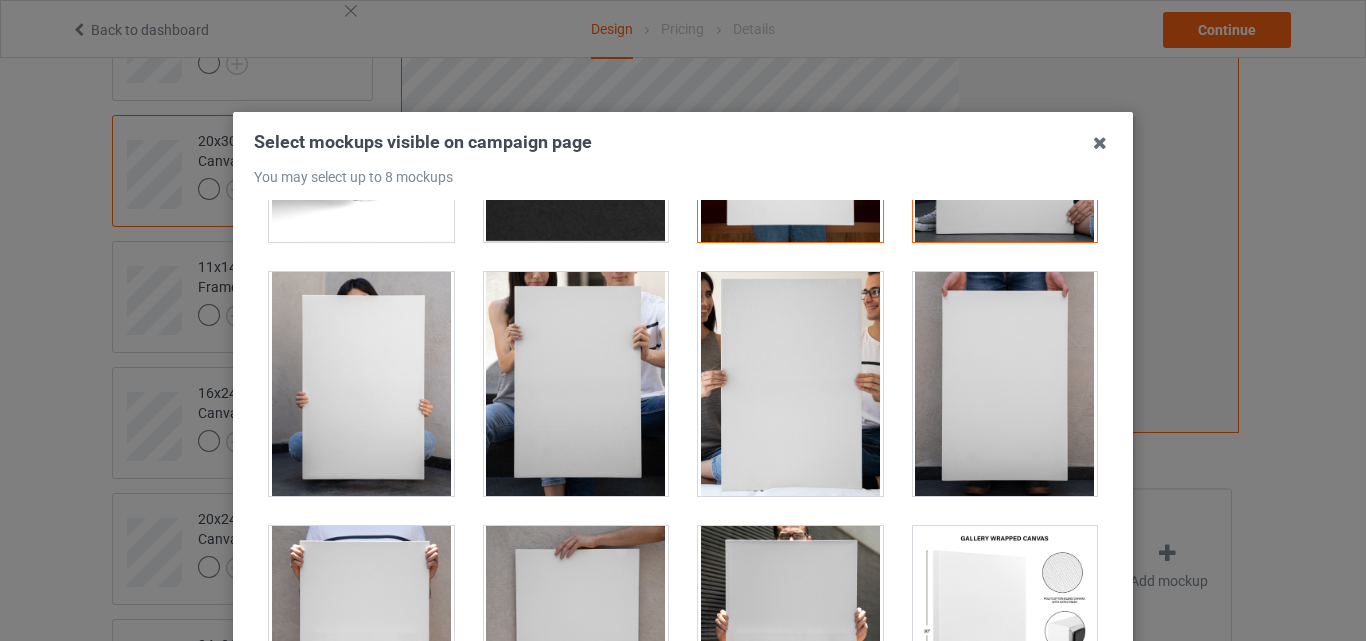 scroll, scrollTop: 1773, scrollLeft: 0, axis: vertical 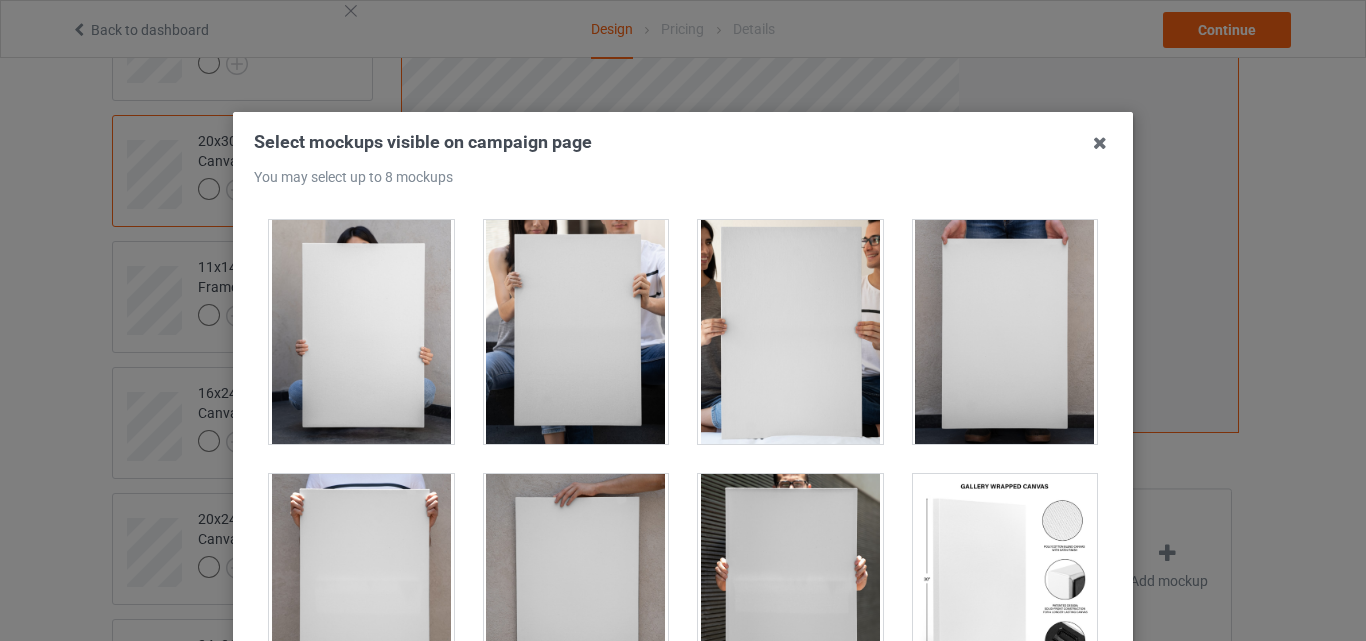 click at bounding box center (576, 586) 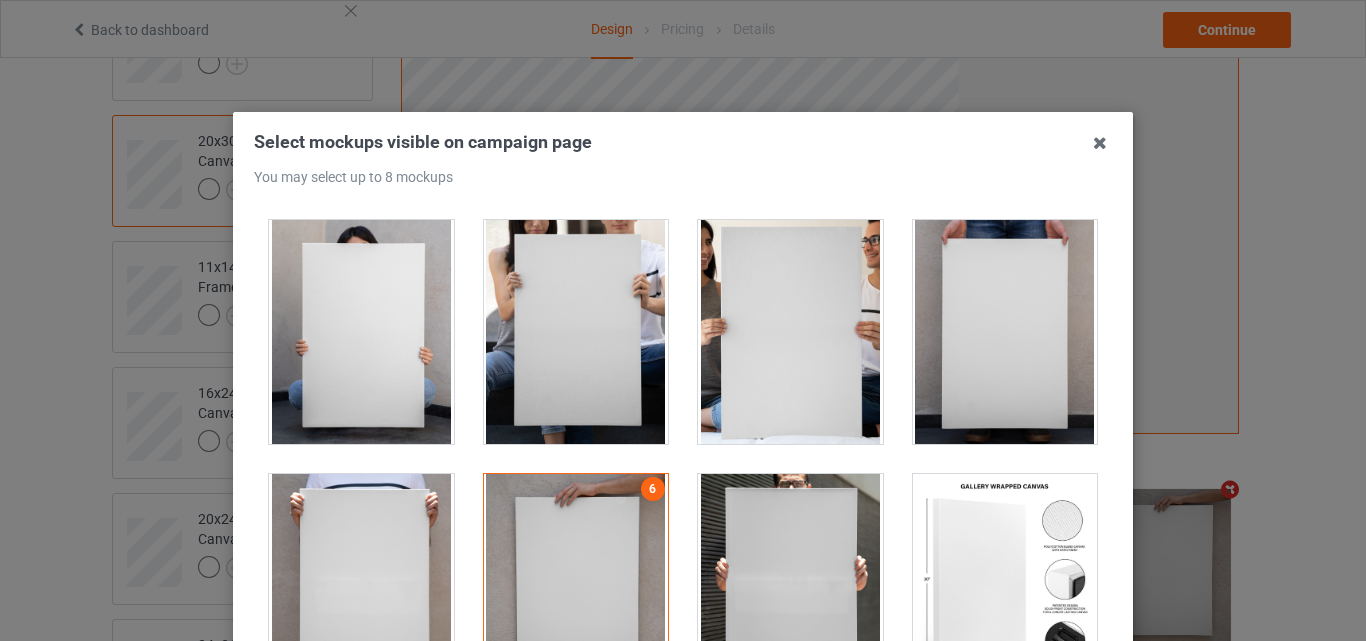 click at bounding box center [361, 586] 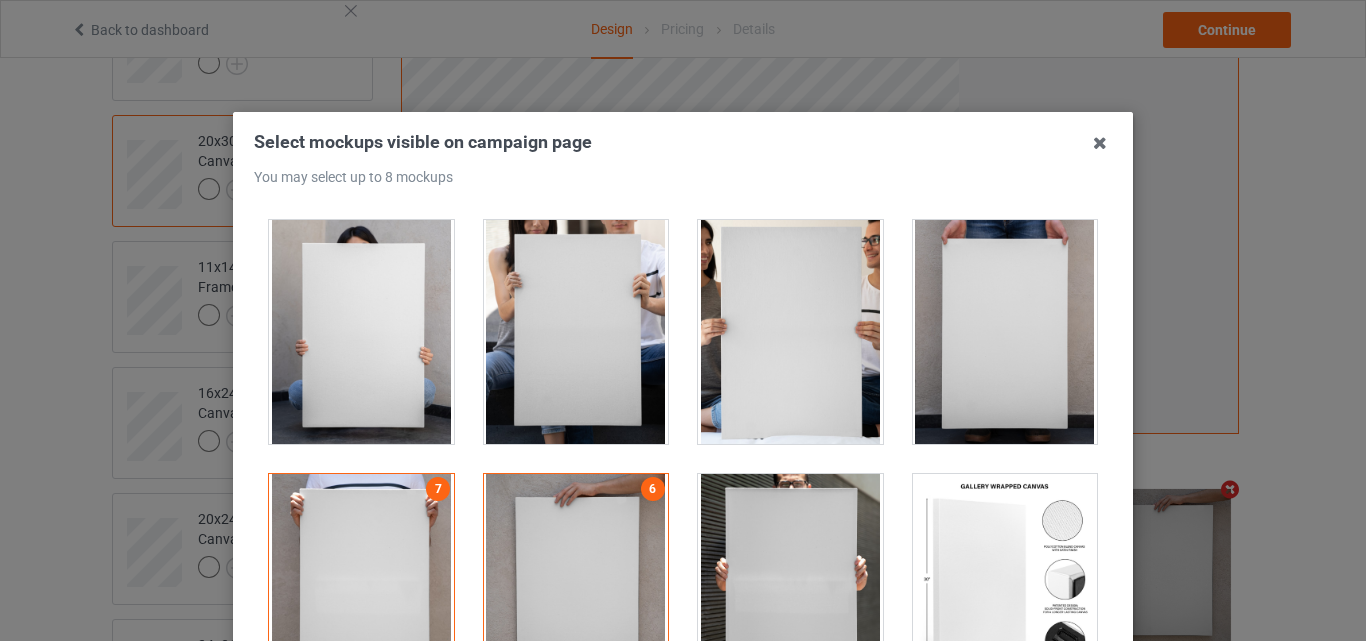 click at bounding box center [1005, 586] 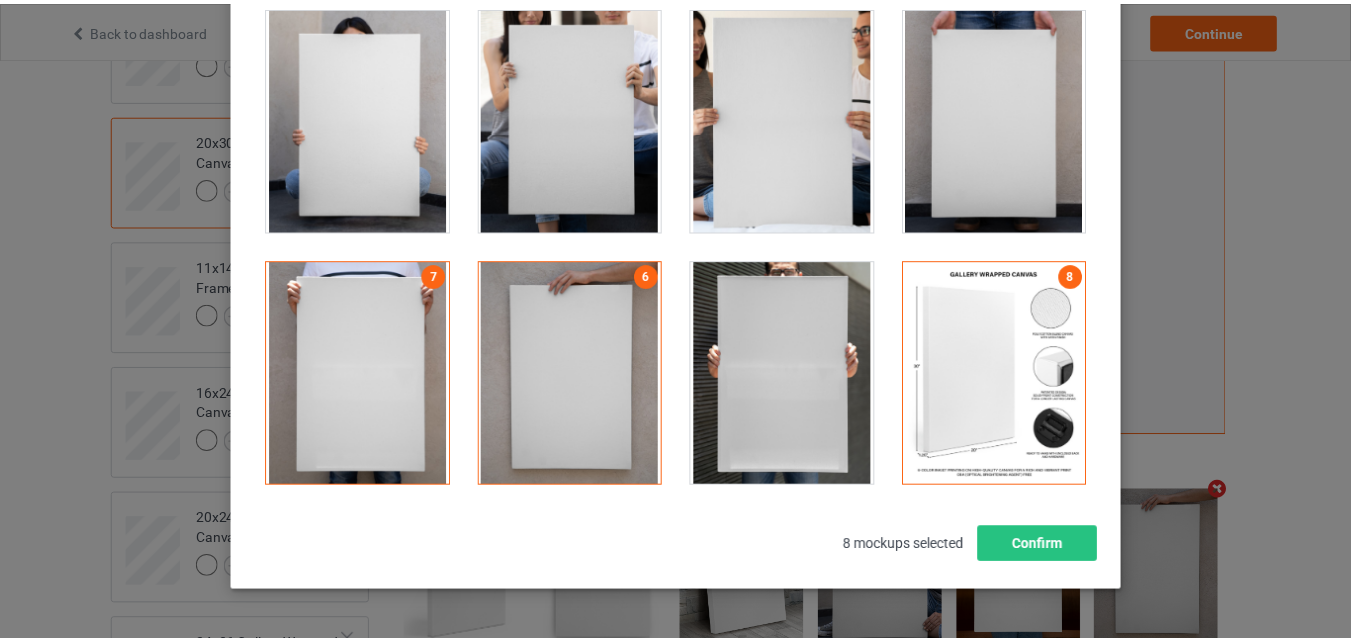 scroll, scrollTop: 275, scrollLeft: 0, axis: vertical 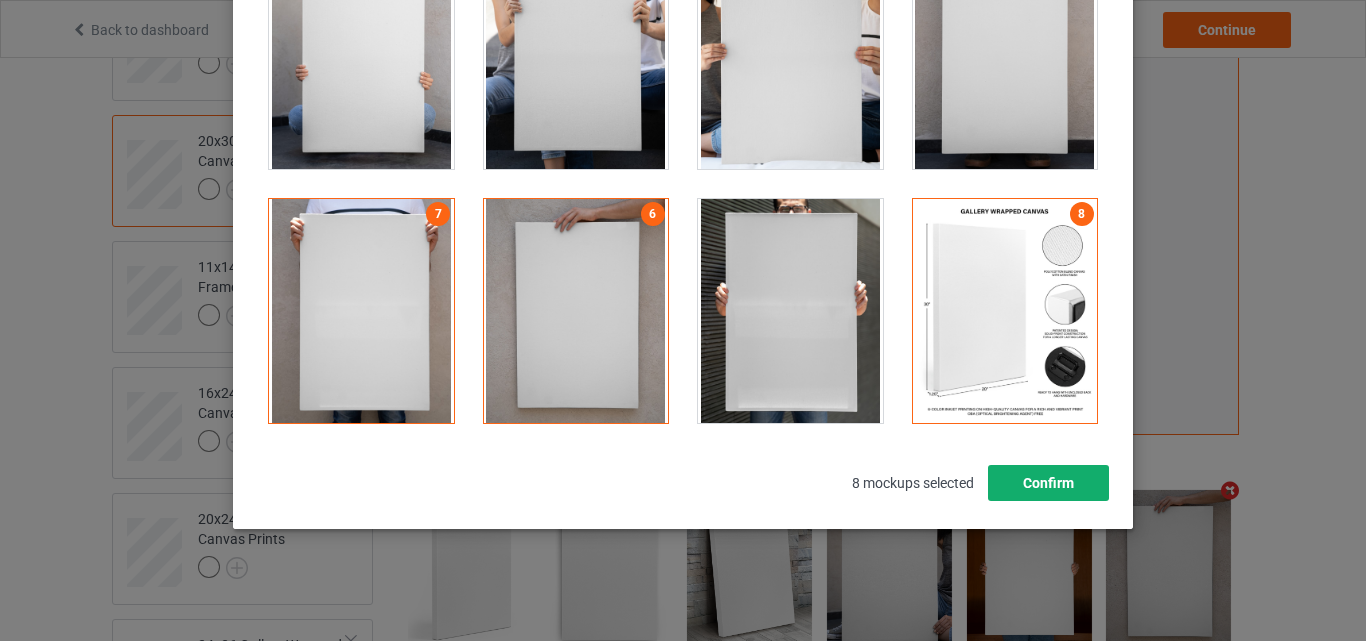 click on "Confirm" at bounding box center (1048, 483) 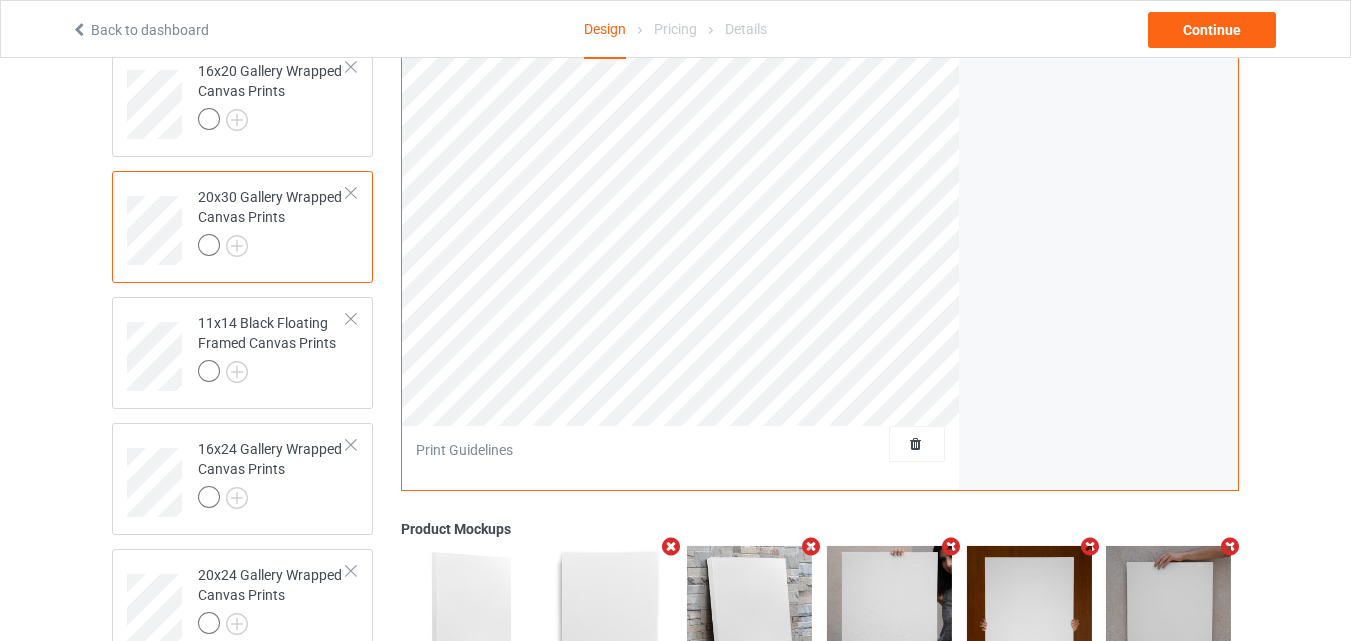 scroll, scrollTop: 711, scrollLeft: 0, axis: vertical 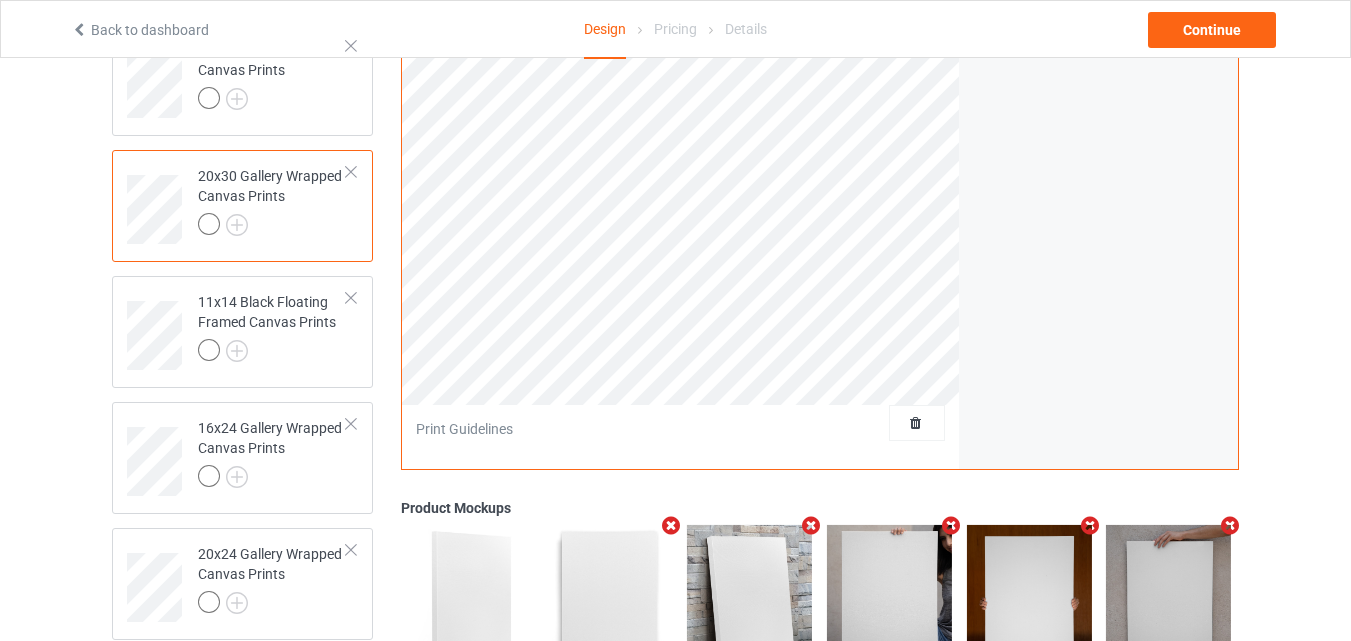 click on "Design Select colors for each of the products and upload an artwork file to design your product. 11x17 Poster 16x24 Poster 24x36 Poster 11x14 Gallery Wrapped Canvas Prints 16x20 Gallery Wrapped Canvas Prints 20x30 Gallery Wrapped Canvas Prints 11x14 Black Floating Framed Canvas Prints 16x24 Gallery Wrapped Canvas Prints 20x24 Gallery Wrapped Canvas Prints 24x36 Gallery Wrapped Canvas Prints Add product" at bounding box center (242, 124) 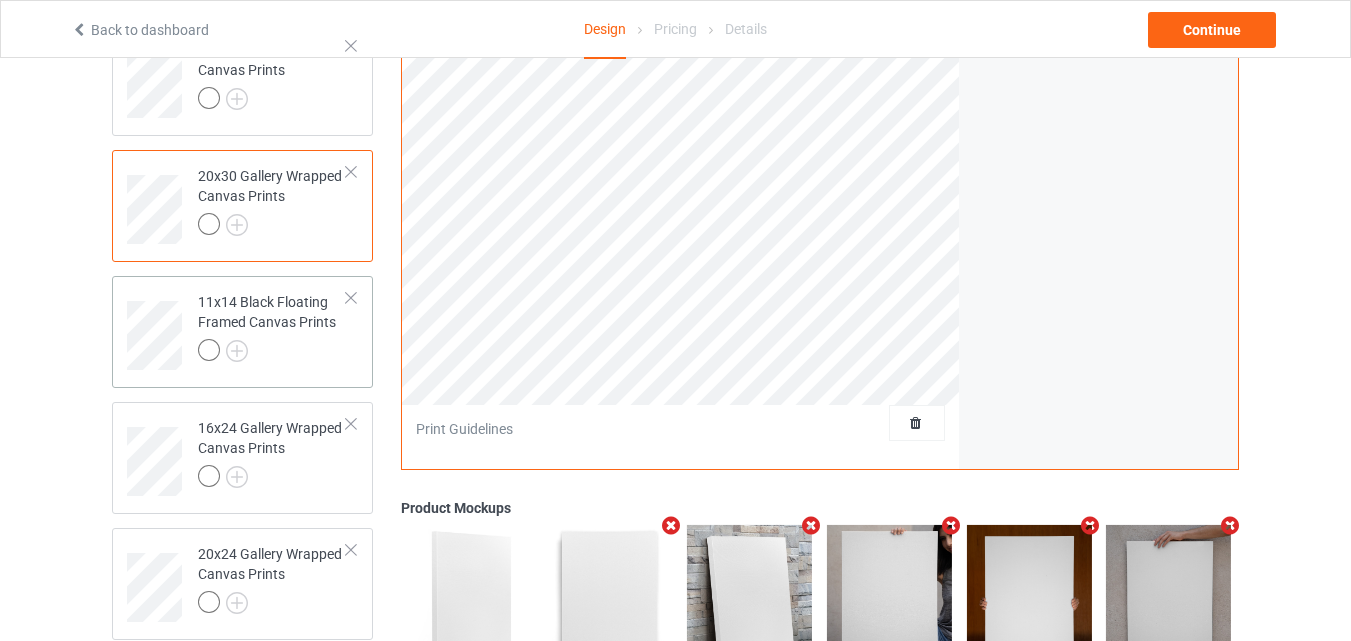 click on "11x14 Black Floating Framed Canvas Prints" at bounding box center (242, 332) 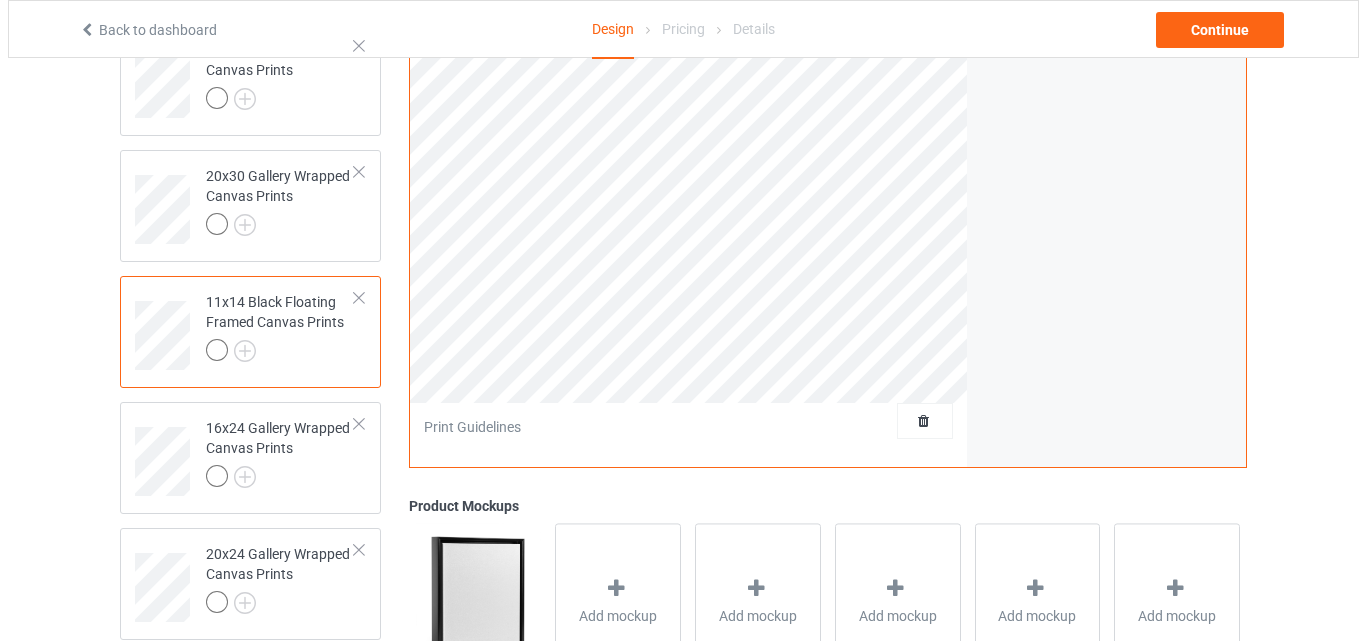 scroll, scrollTop: 972, scrollLeft: 0, axis: vertical 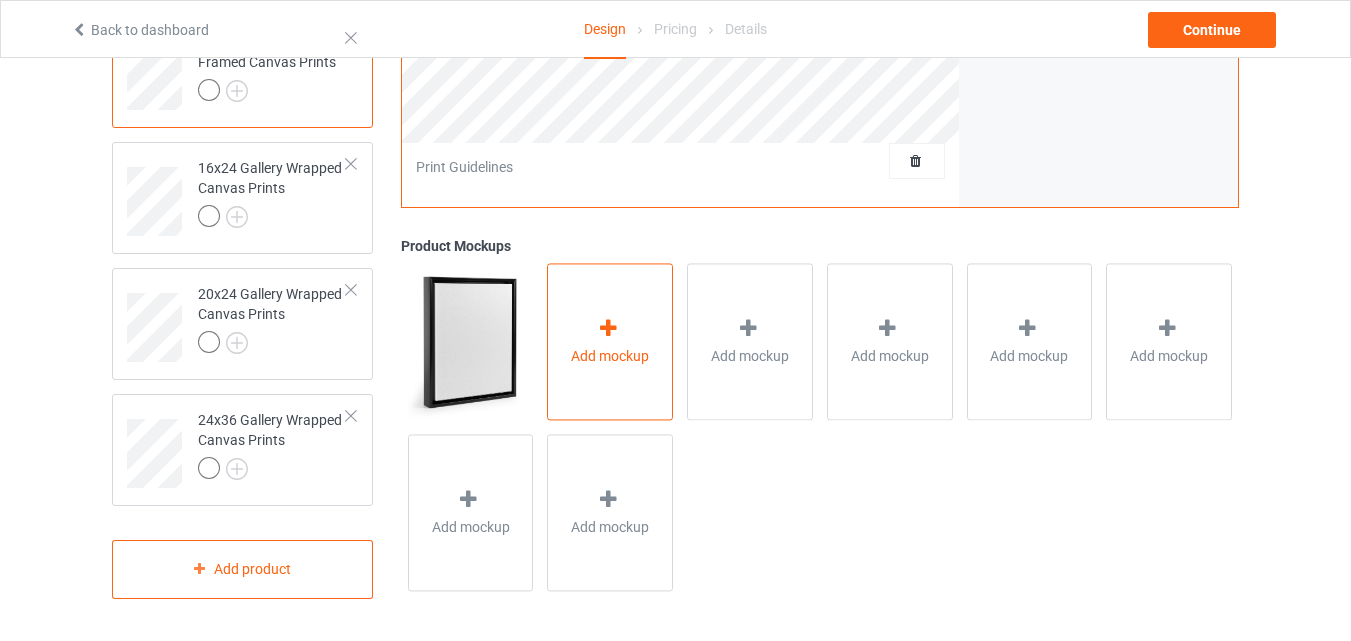 click on "Add mockup" at bounding box center [610, 356] 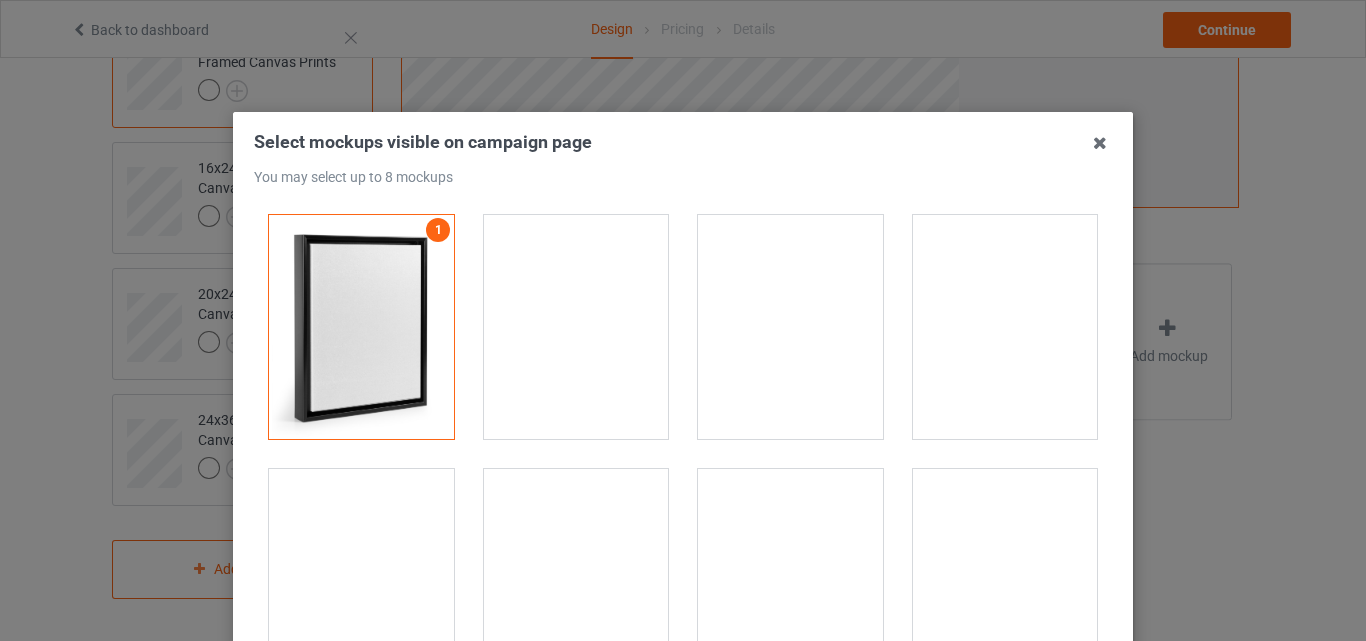 drag, startPoint x: 1088, startPoint y: 255, endPoint x: 1085, endPoint y: 329, distance: 74.06078 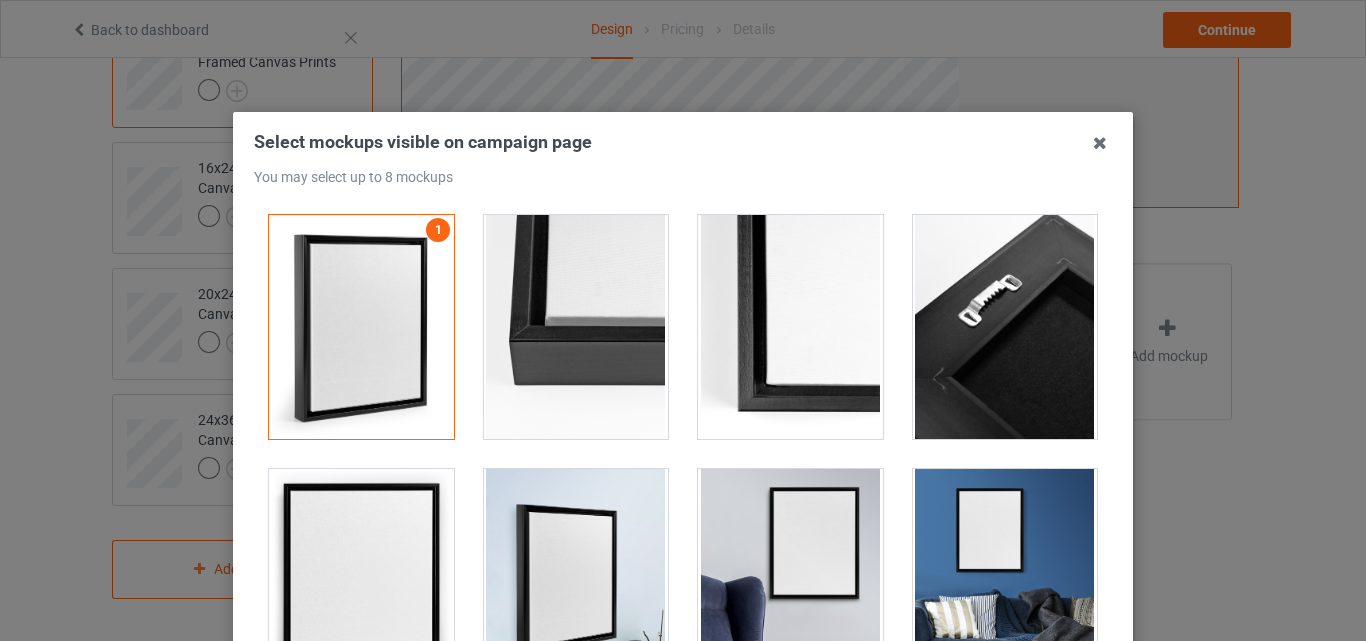 click at bounding box center [1005, 327] 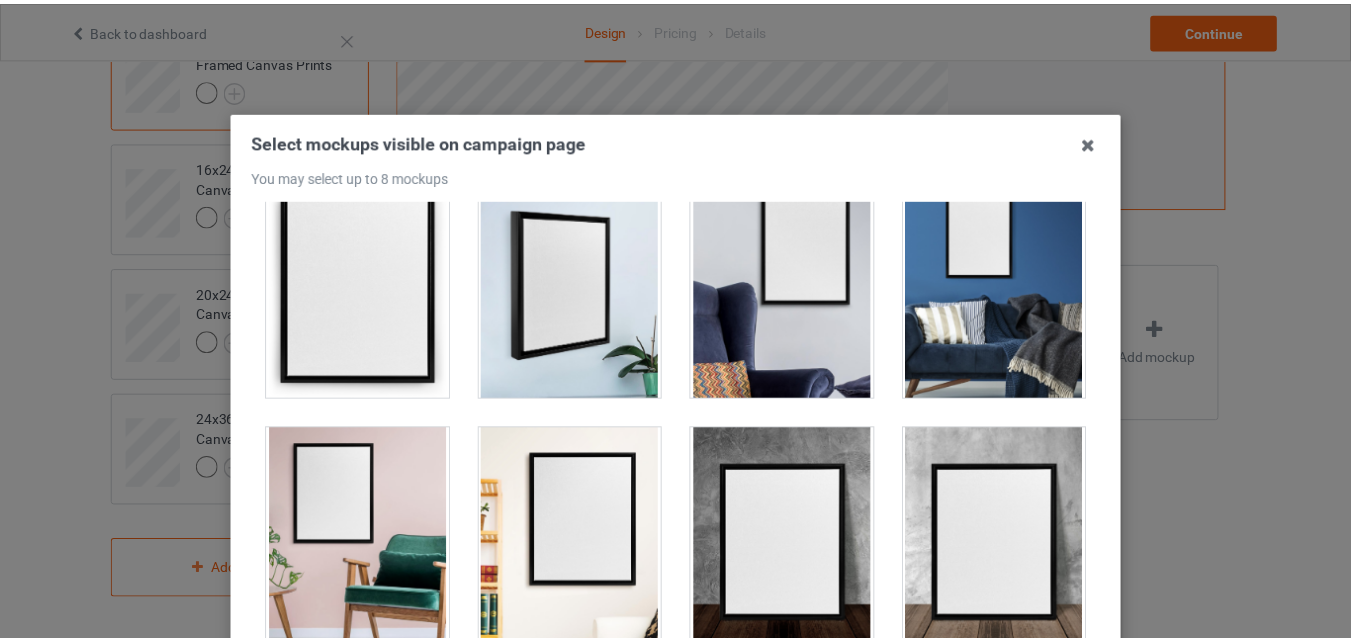 scroll, scrollTop: 302, scrollLeft: 0, axis: vertical 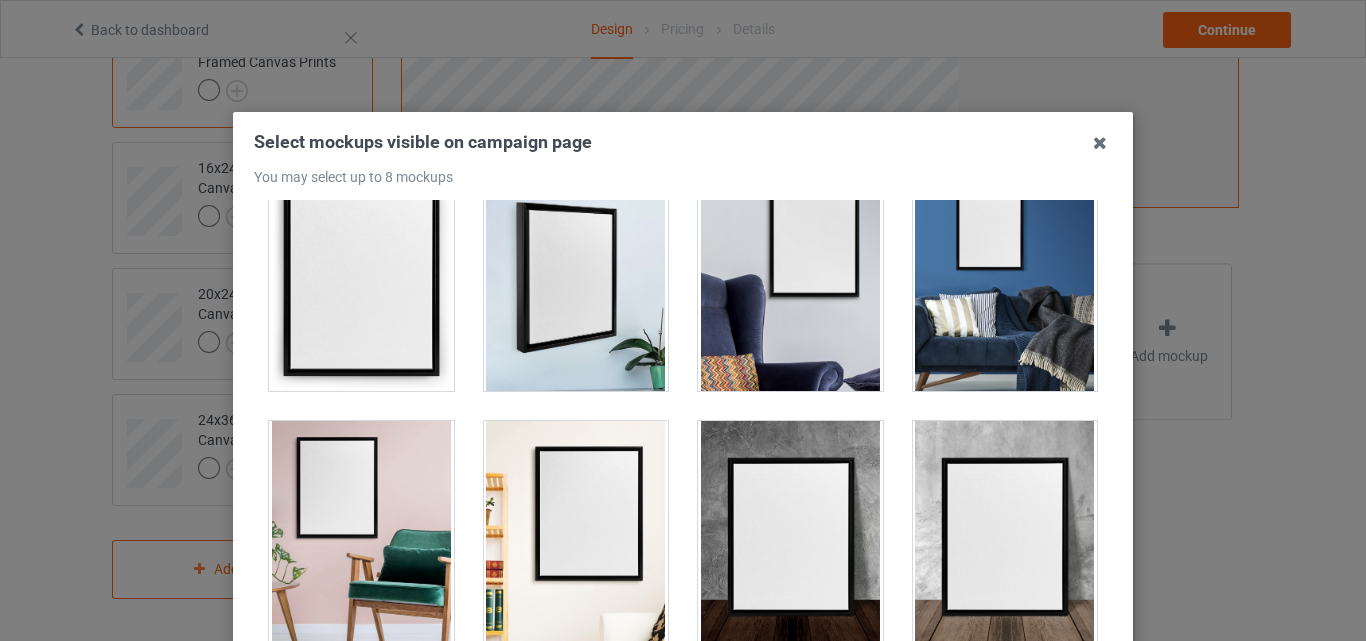 click at bounding box center [361, 279] 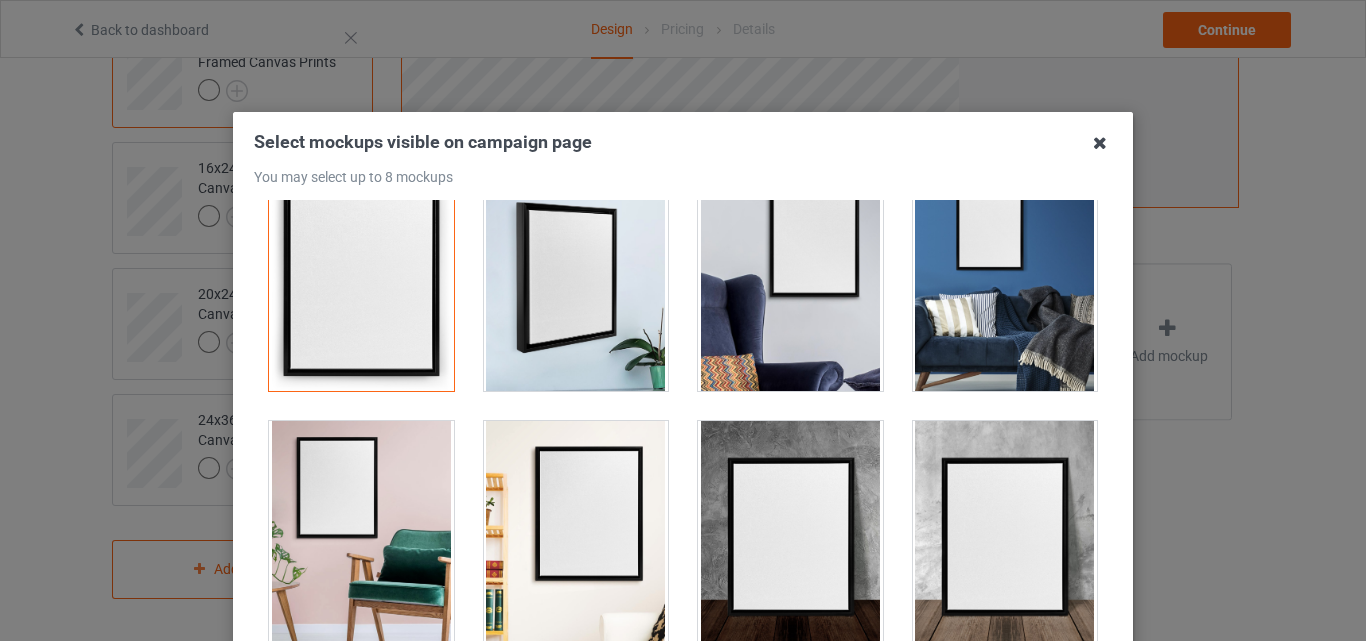 click at bounding box center (1100, 143) 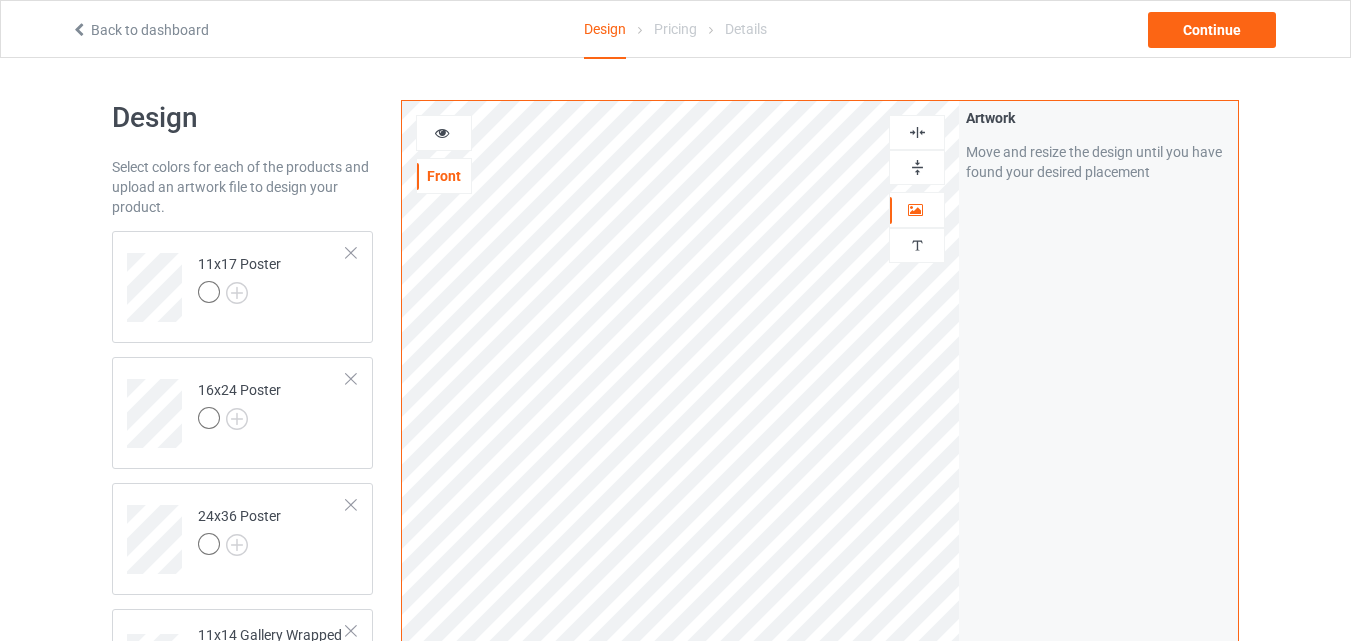 scroll, scrollTop: 232, scrollLeft: 0, axis: vertical 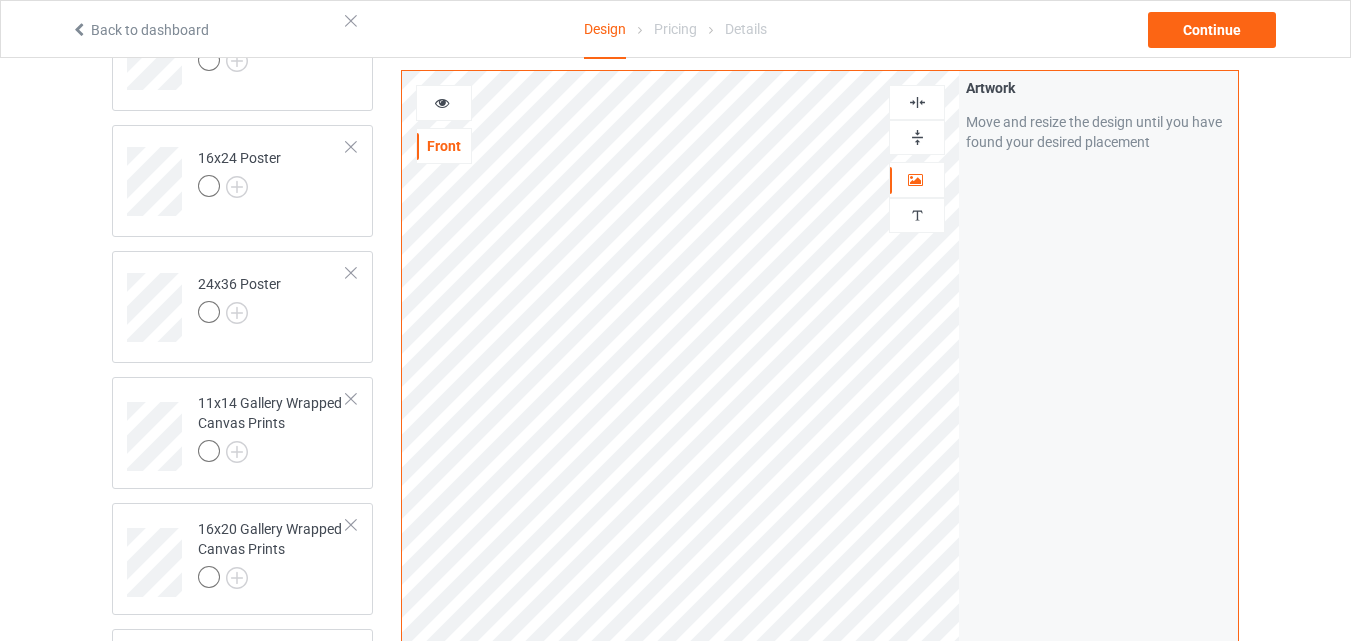 click at bounding box center (917, 137) 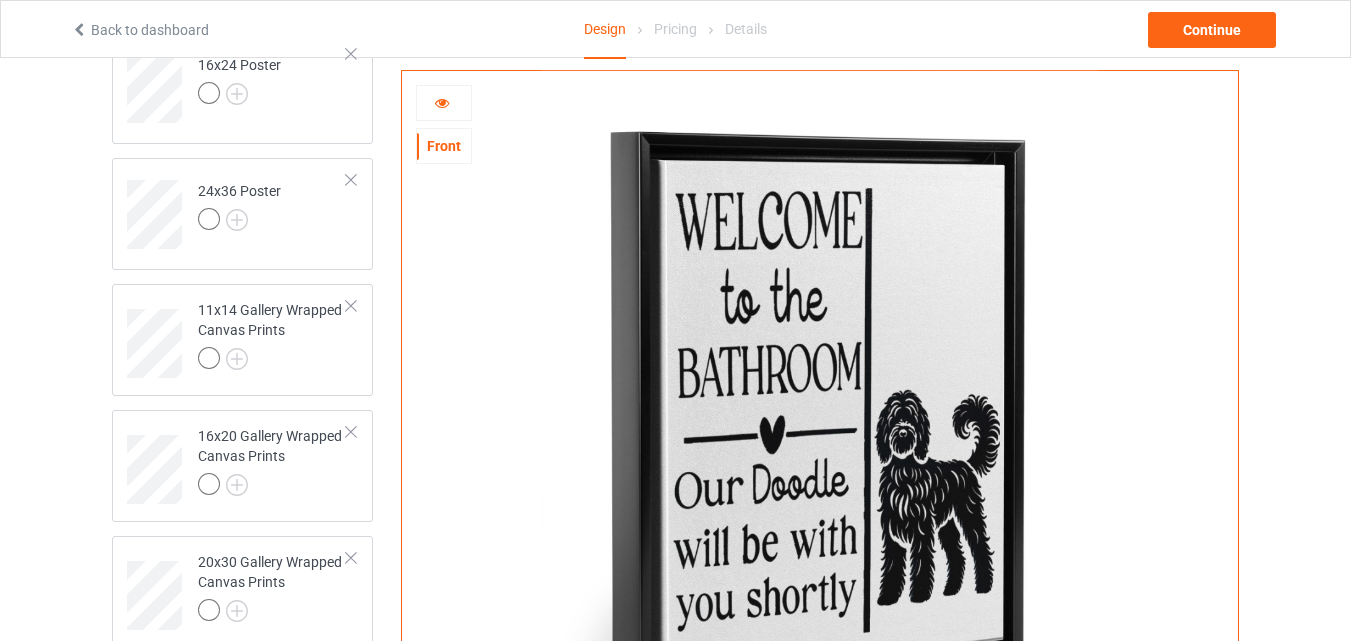 scroll, scrollTop: 312, scrollLeft: 0, axis: vertical 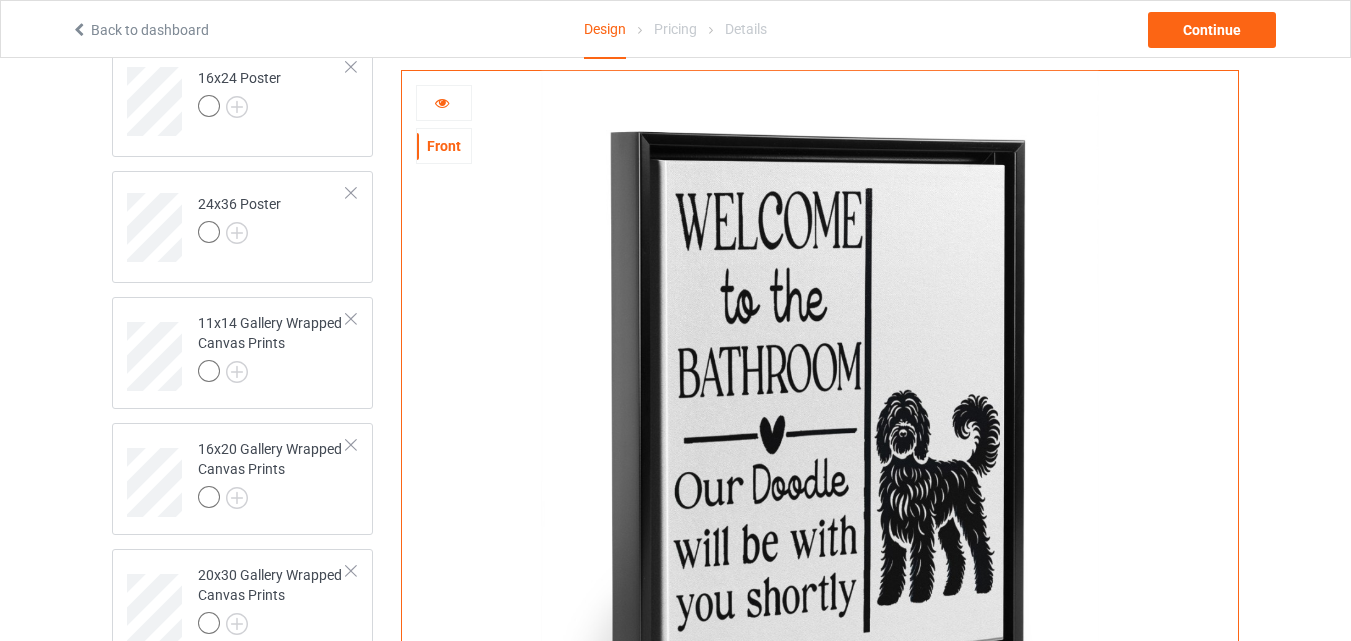 click at bounding box center [442, 100] 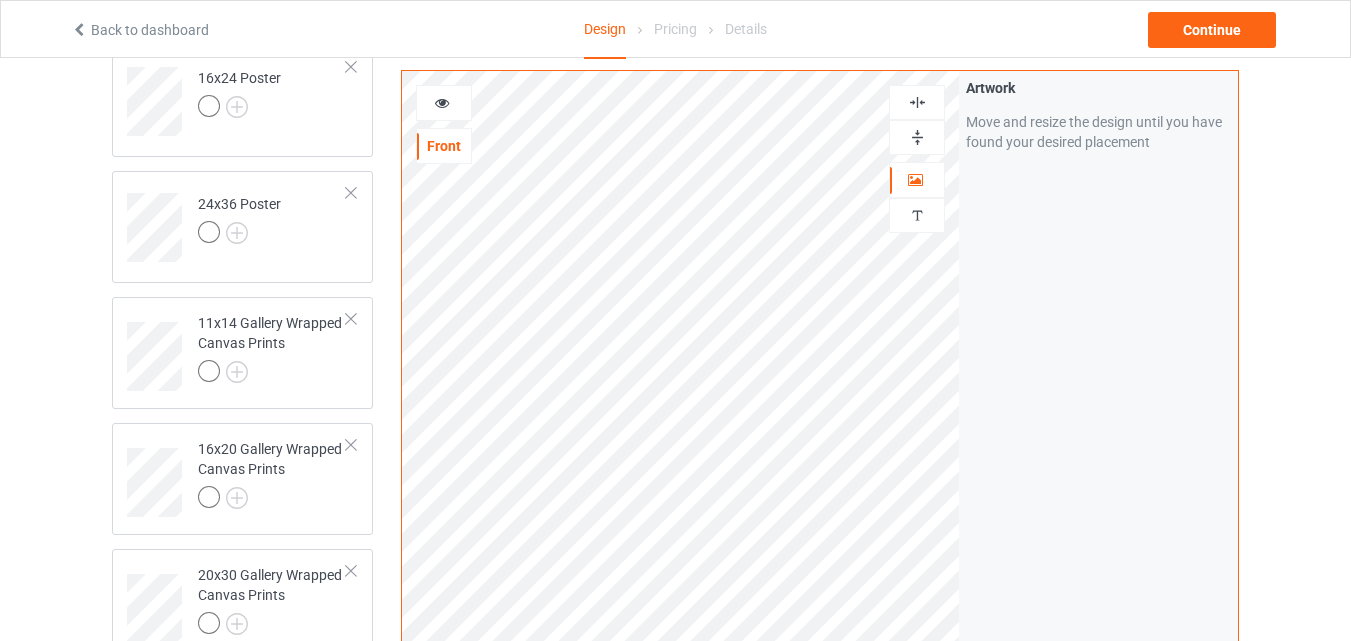 click at bounding box center (917, 137) 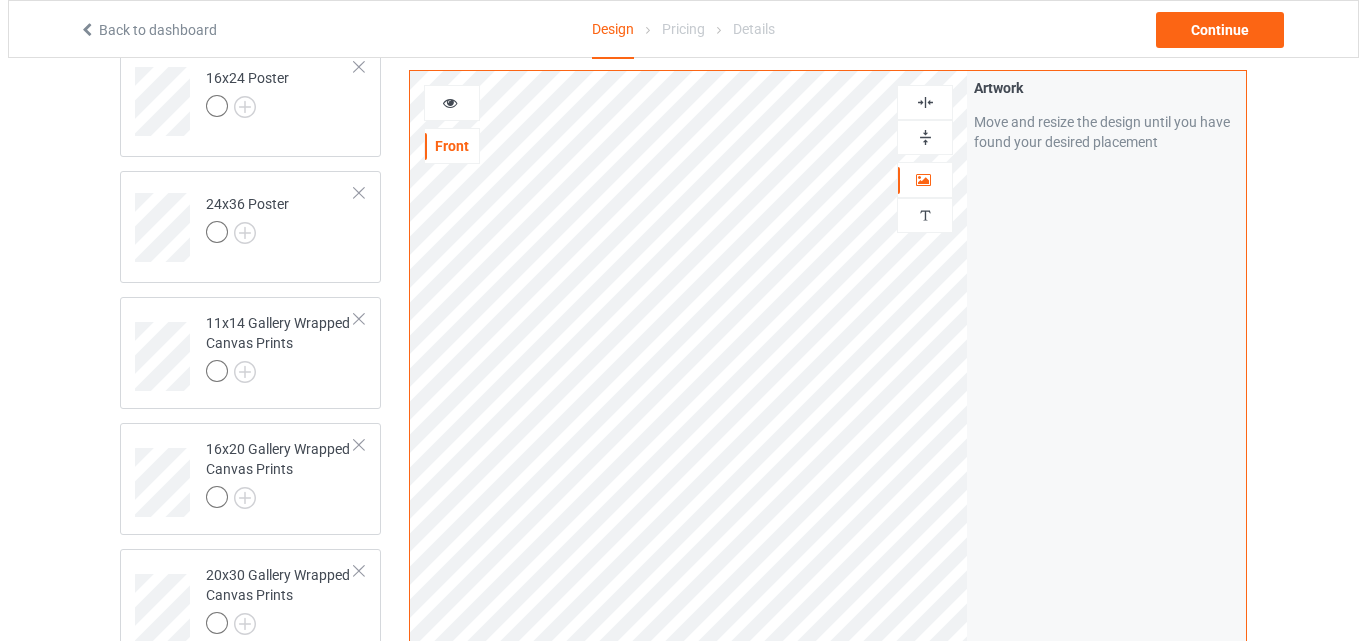 scroll, scrollTop: 972, scrollLeft: 0, axis: vertical 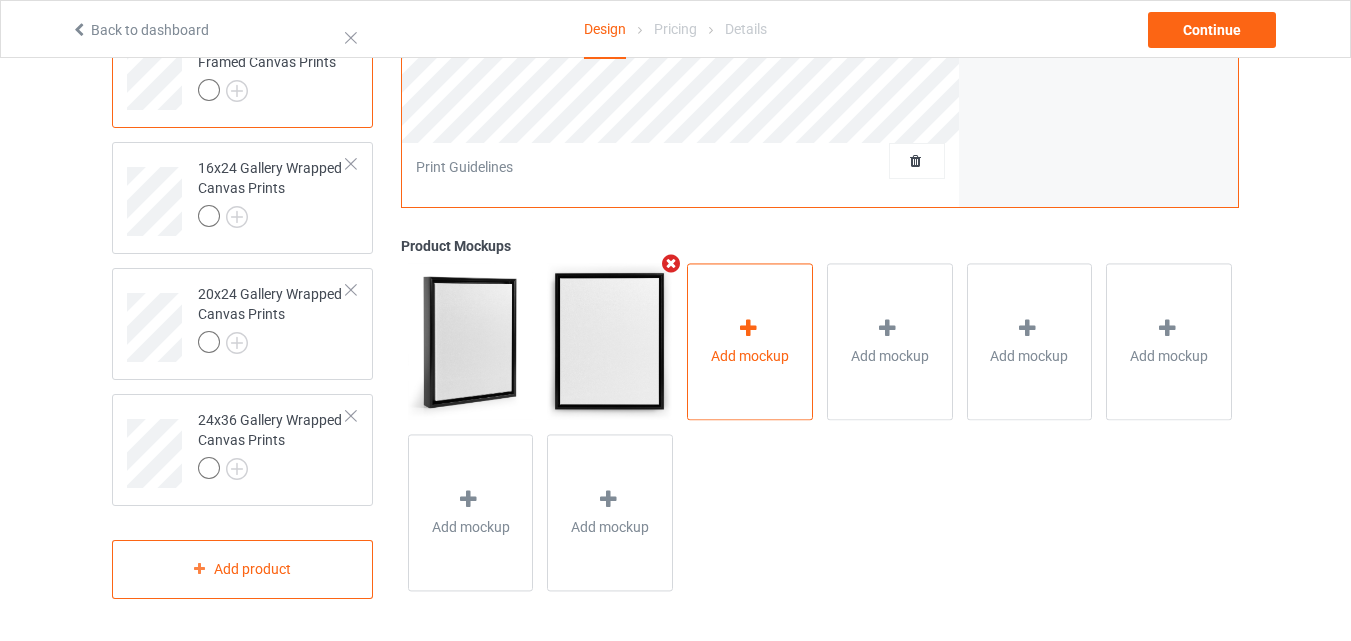 click on "Add mockup" at bounding box center [750, 356] 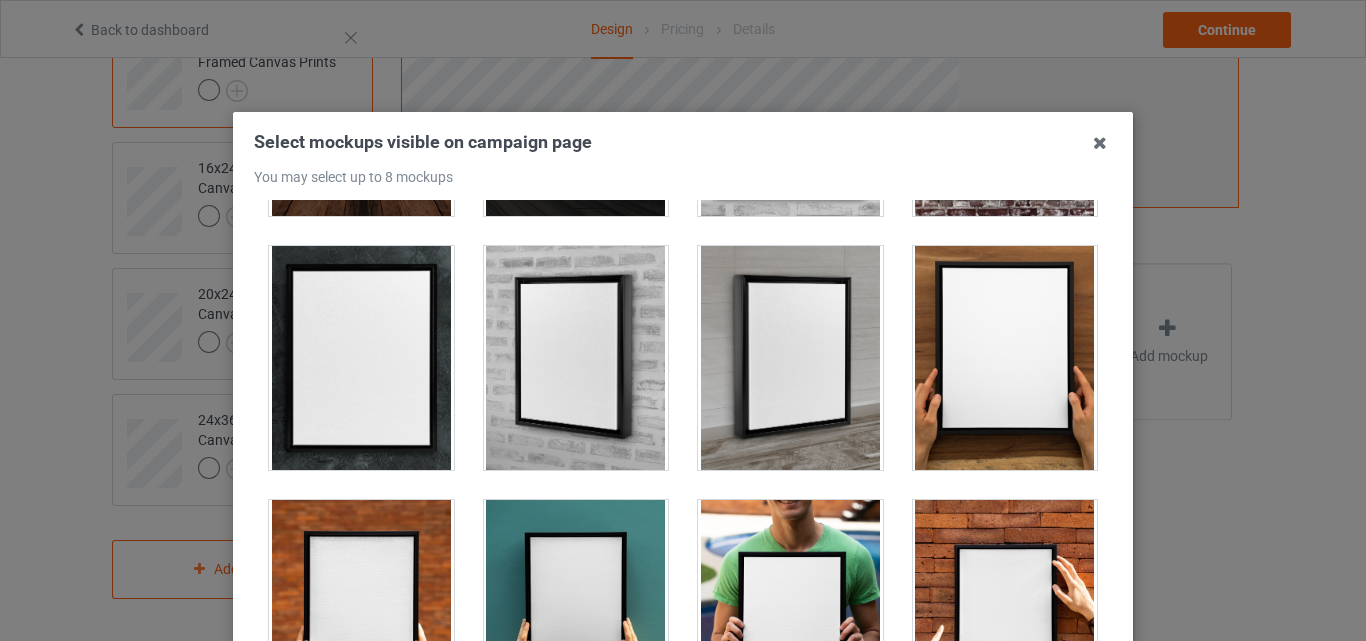 scroll, scrollTop: 1004, scrollLeft: 0, axis: vertical 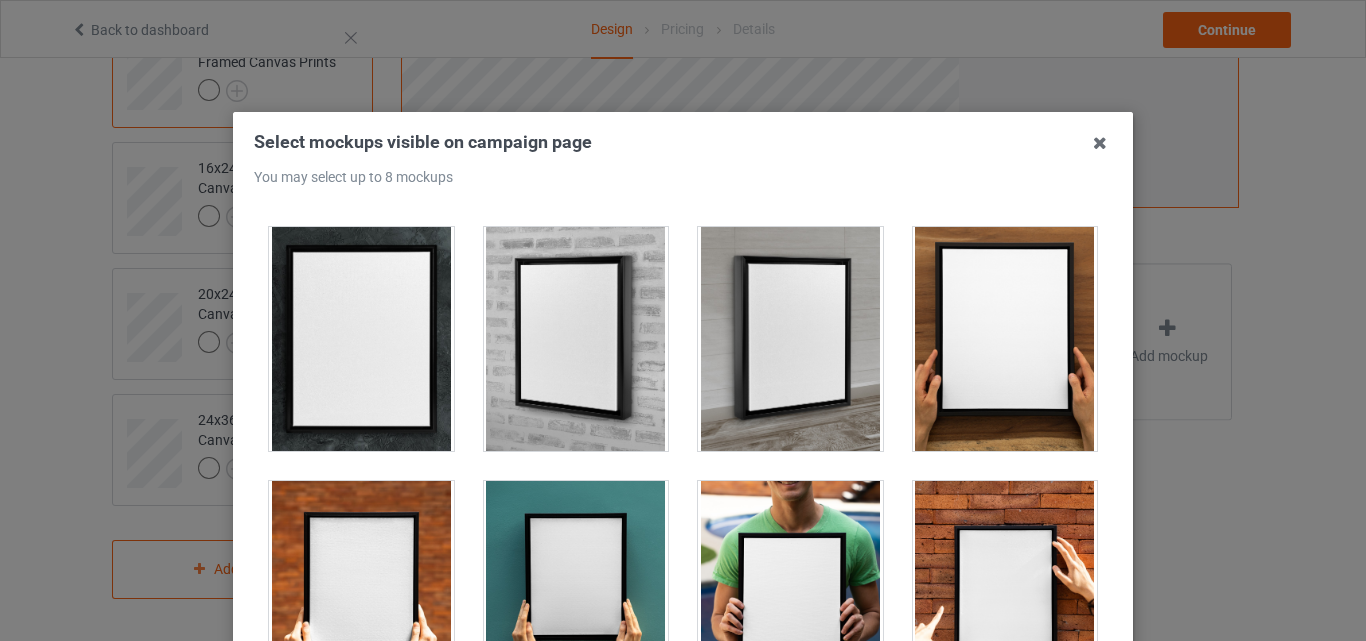 click at bounding box center [576, 339] 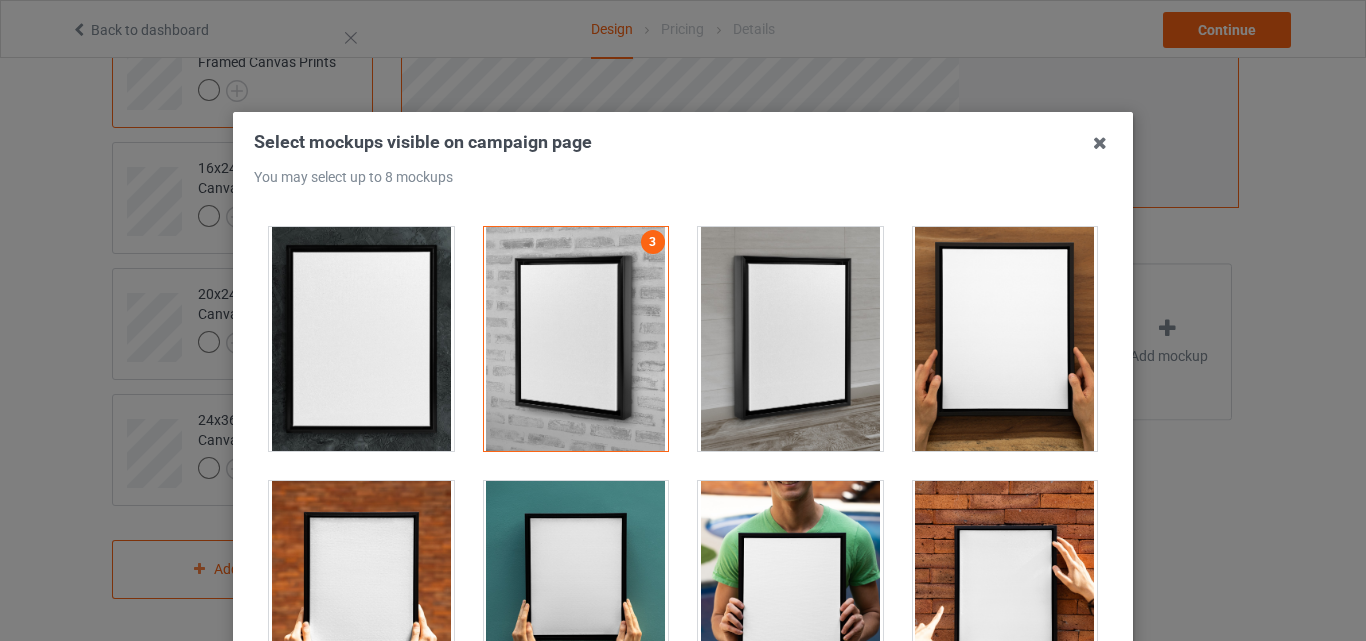 click at bounding box center [1005, 339] 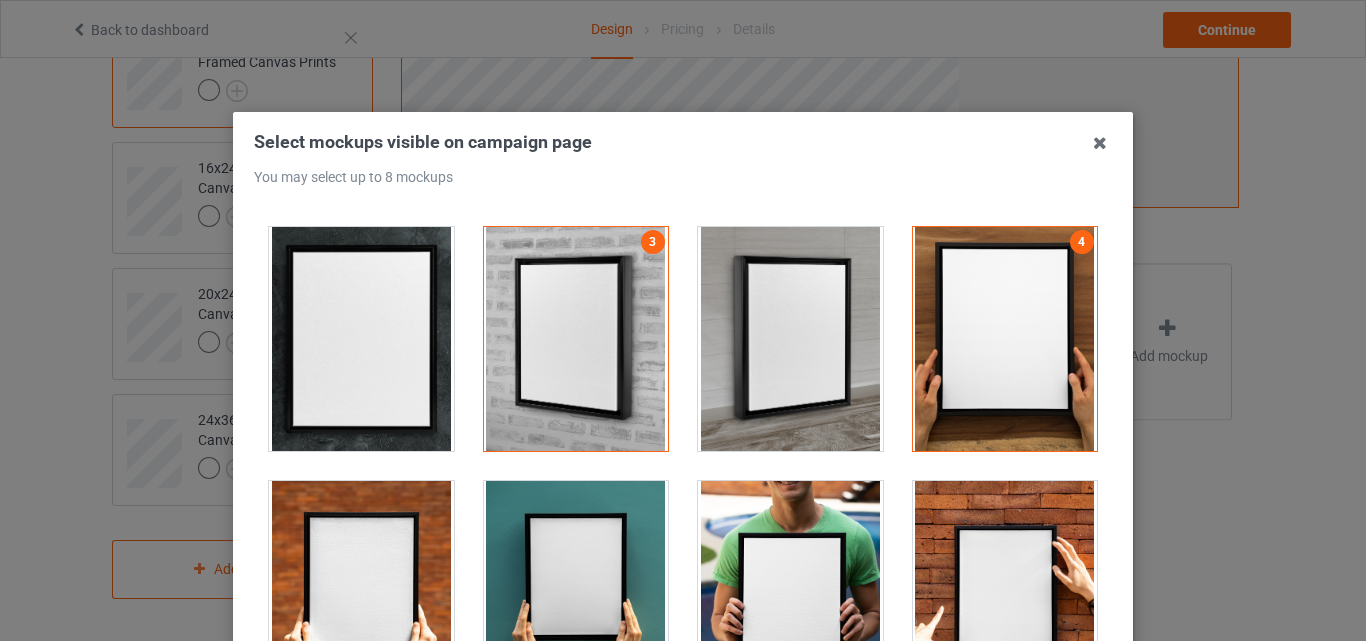 click at bounding box center (1005, 593) 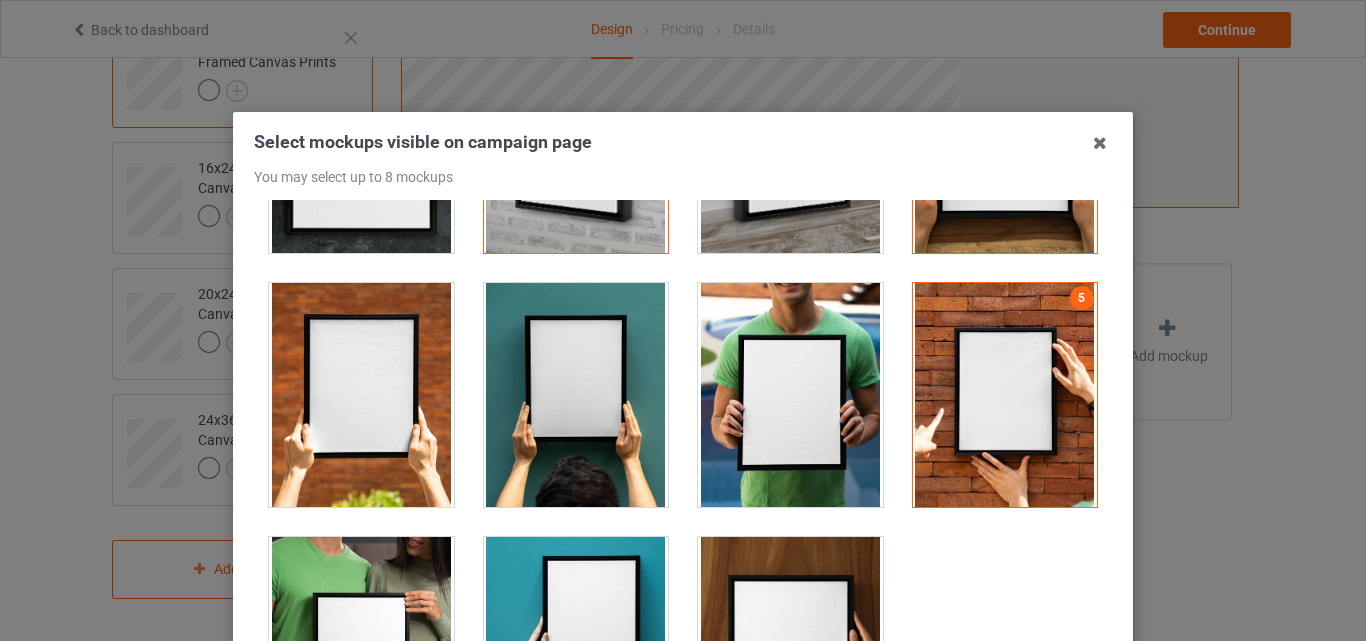 scroll, scrollTop: 1250, scrollLeft: 0, axis: vertical 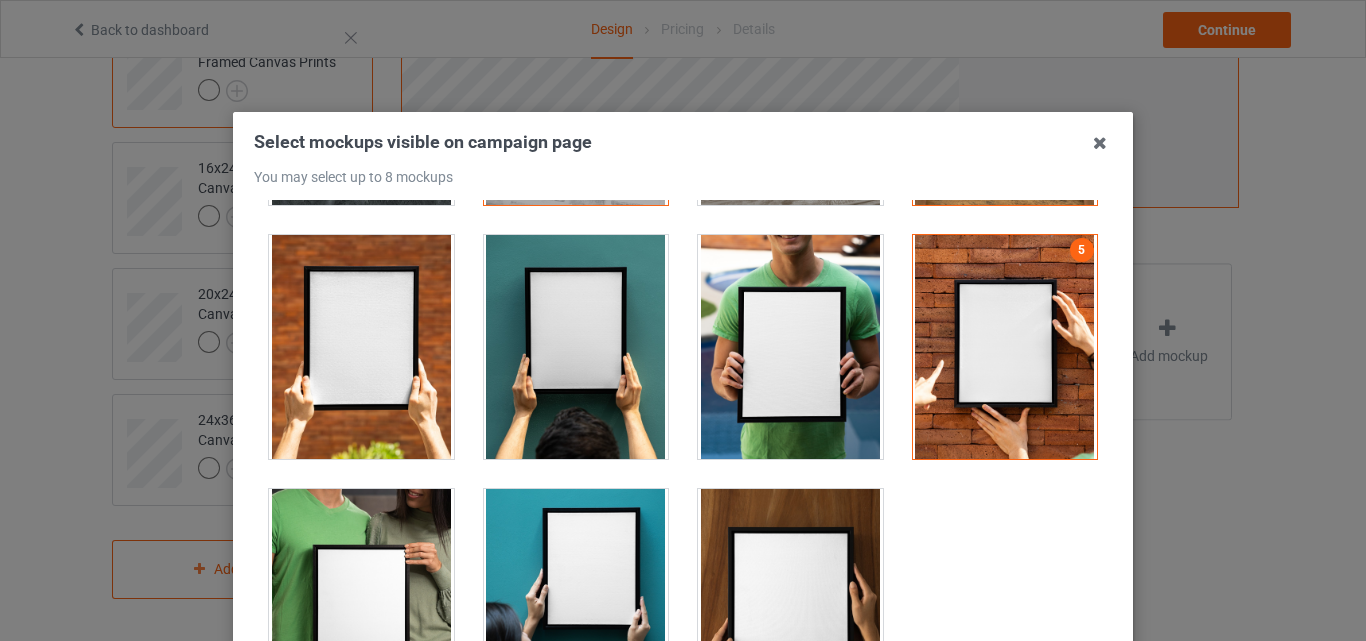 click at bounding box center [576, 601] 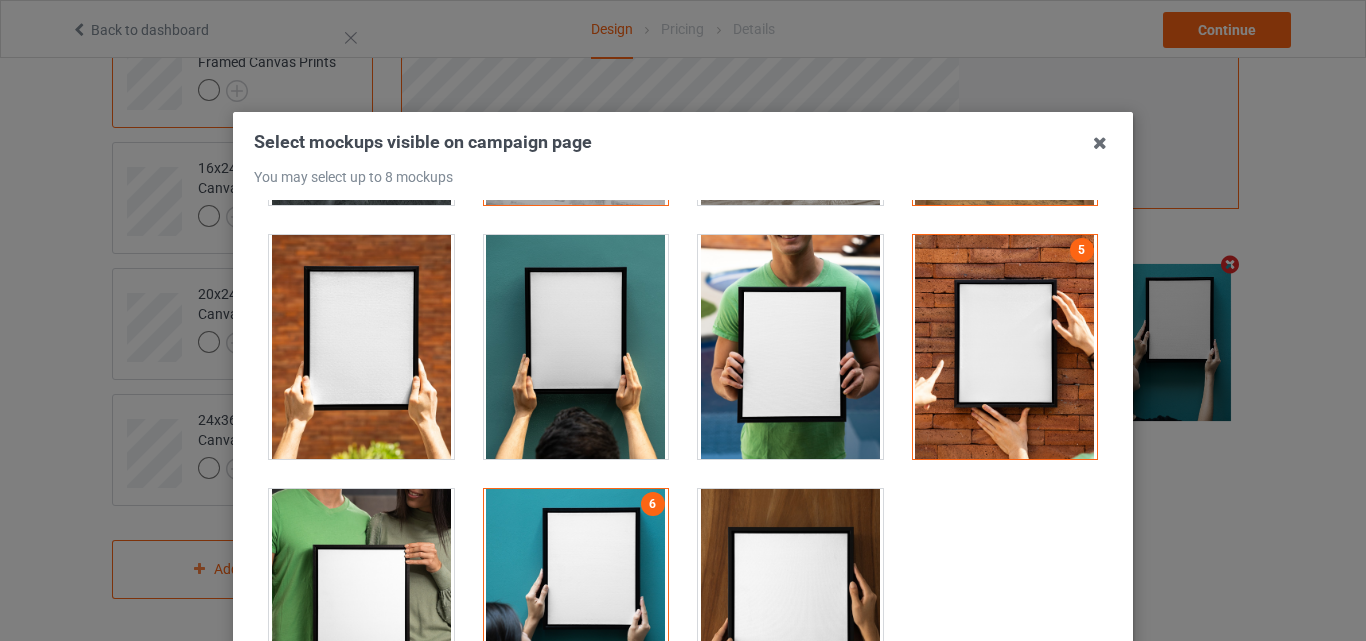 scroll, scrollTop: 1265, scrollLeft: 0, axis: vertical 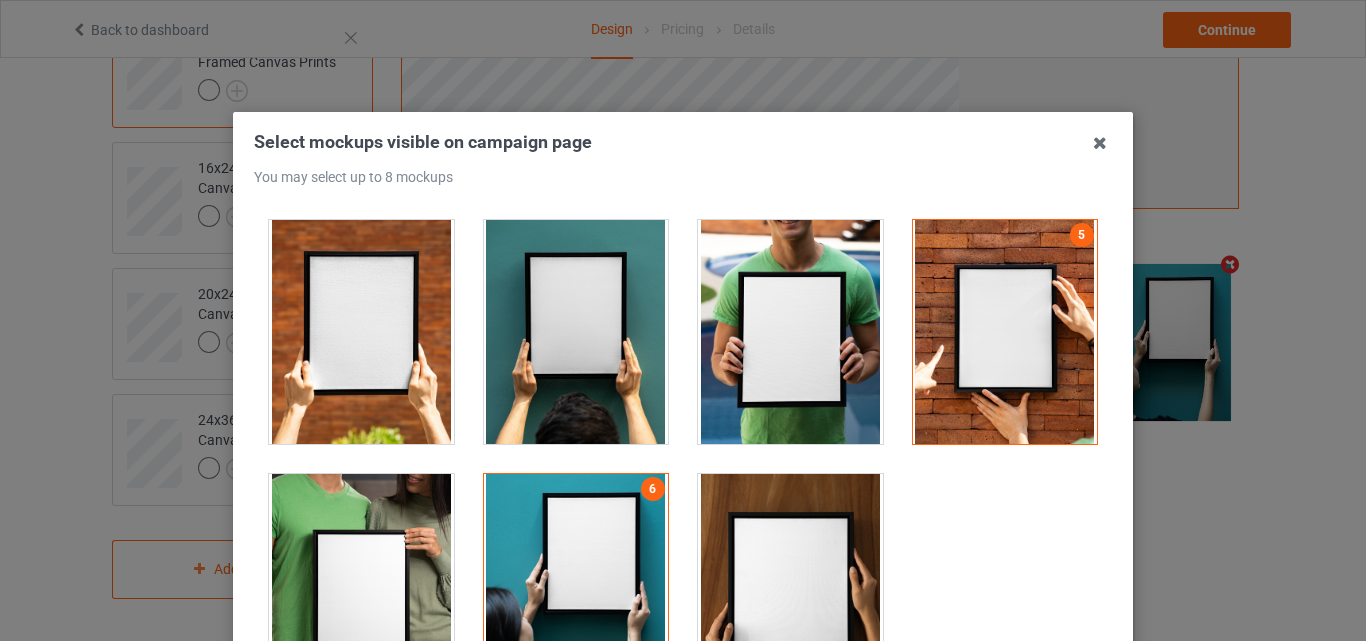 click at bounding box center (790, 586) 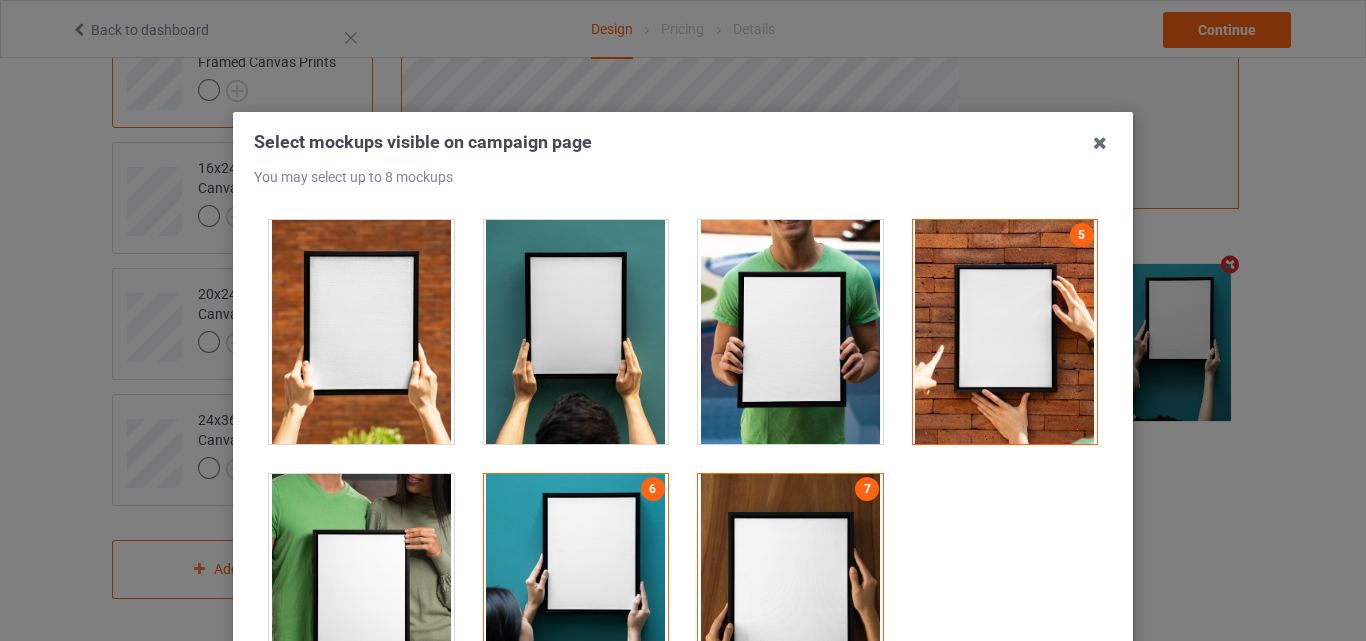 scroll, scrollTop: 0, scrollLeft: 0, axis: both 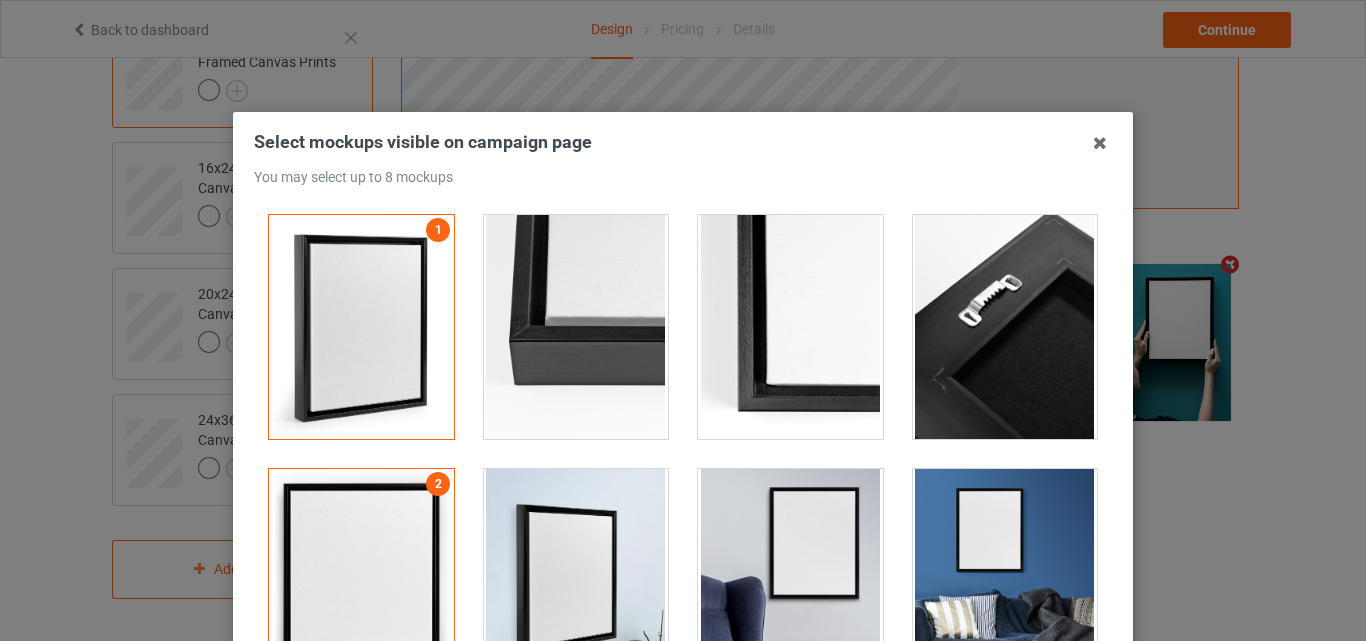 click at bounding box center (1005, 327) 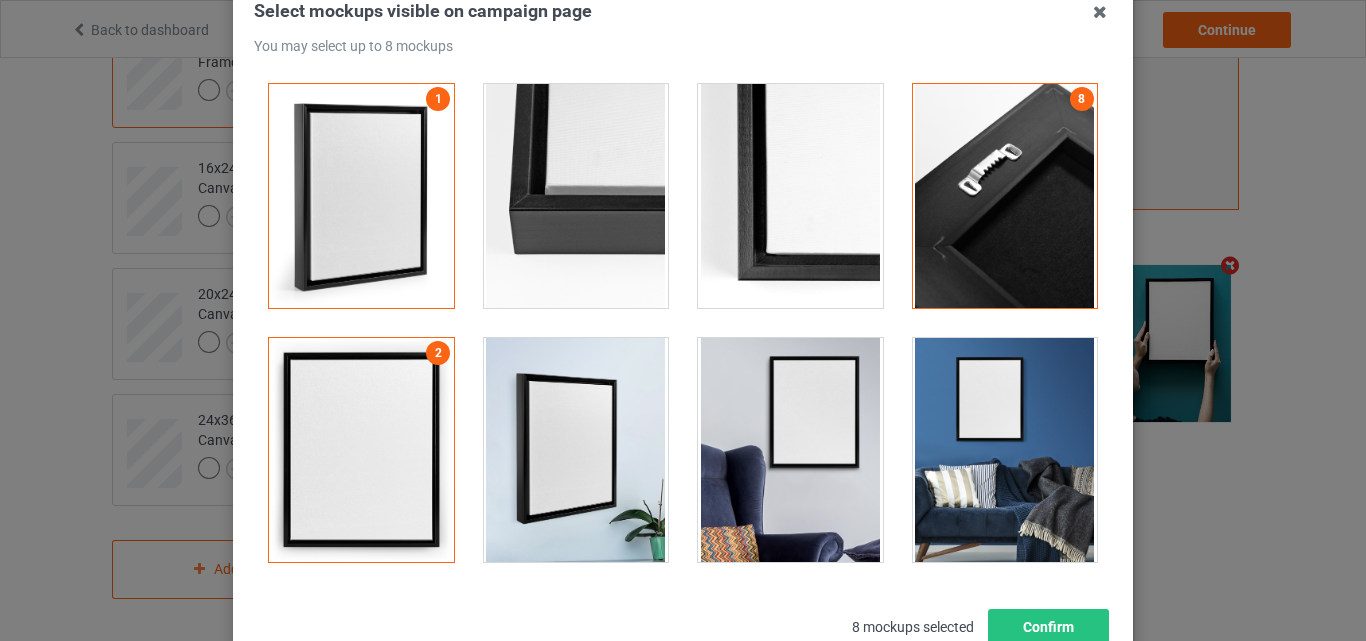 scroll, scrollTop: 275, scrollLeft: 0, axis: vertical 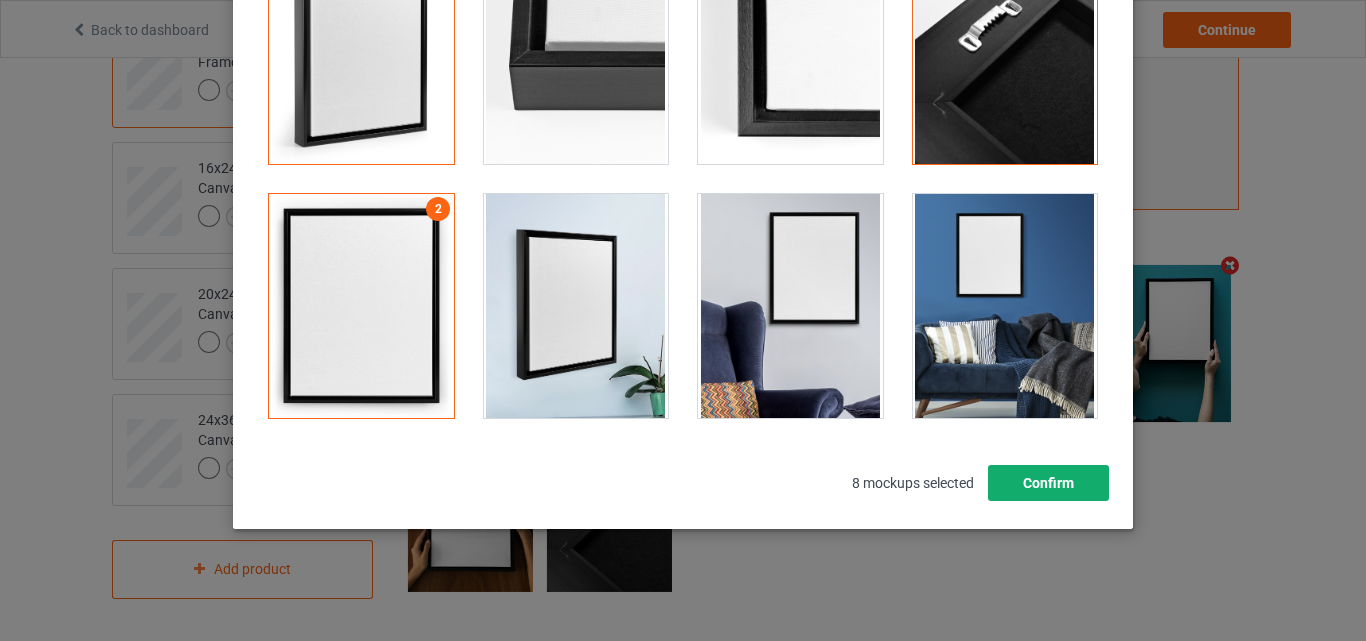 click on "Confirm" at bounding box center (1048, 483) 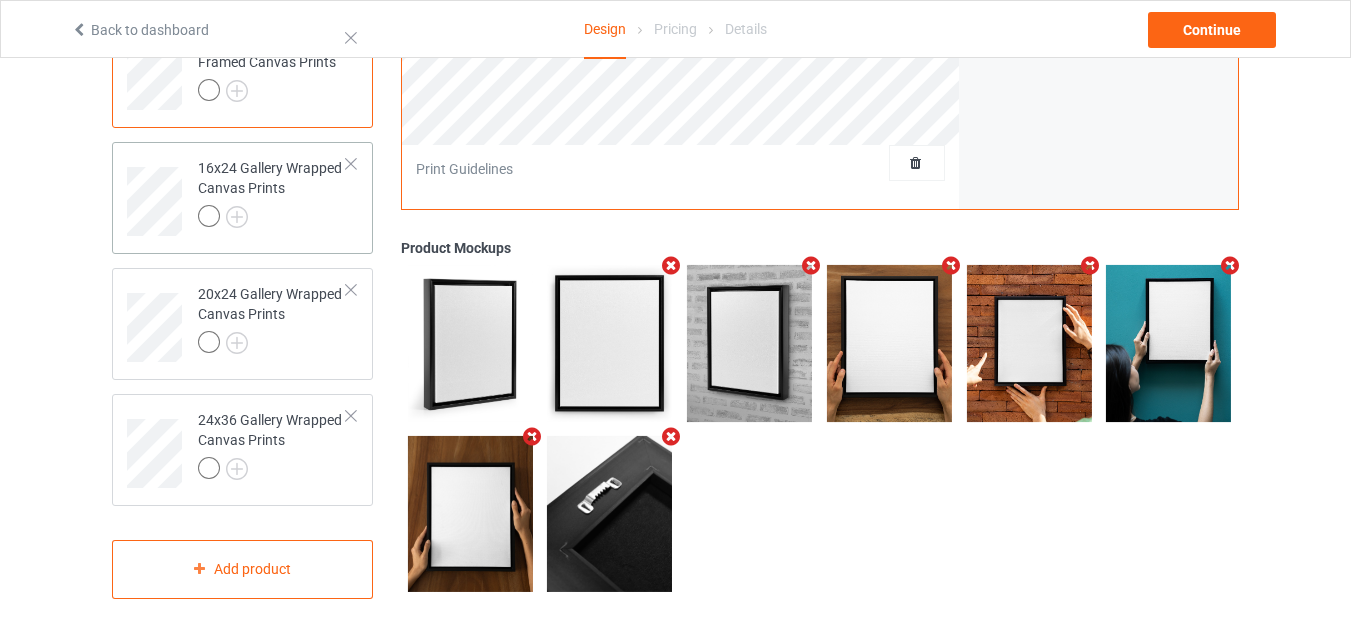 click at bounding box center (272, 219) 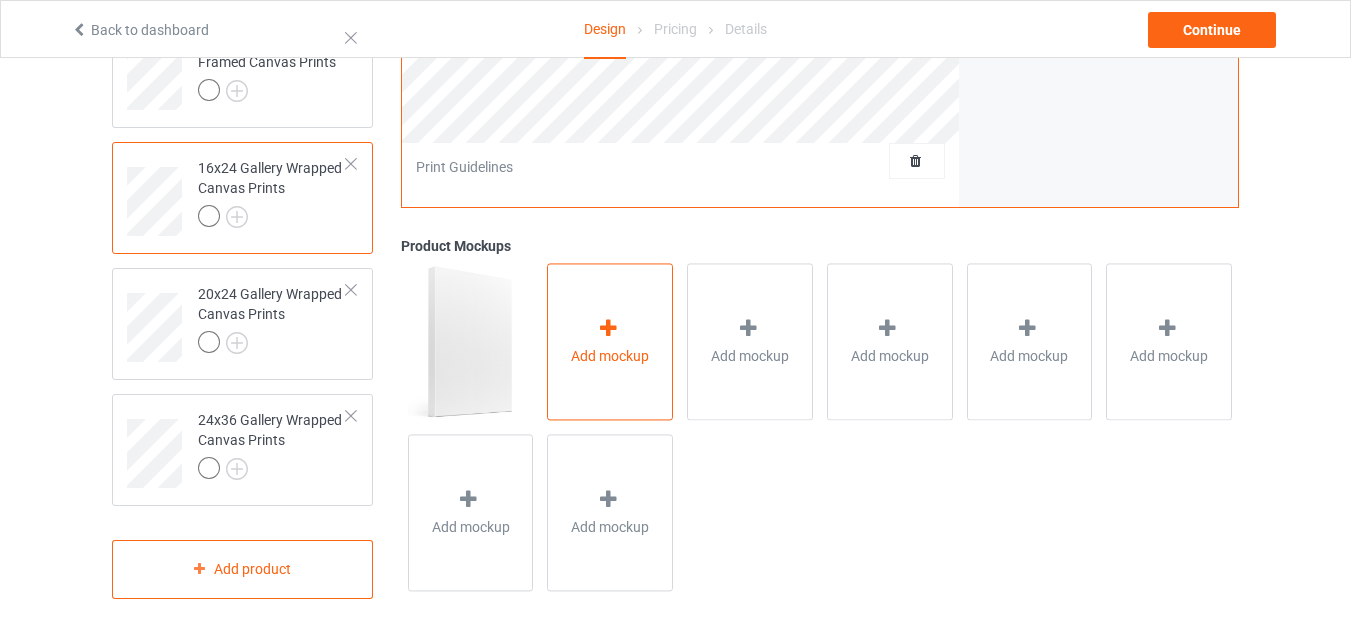 click on "Add mockup" at bounding box center (610, 342) 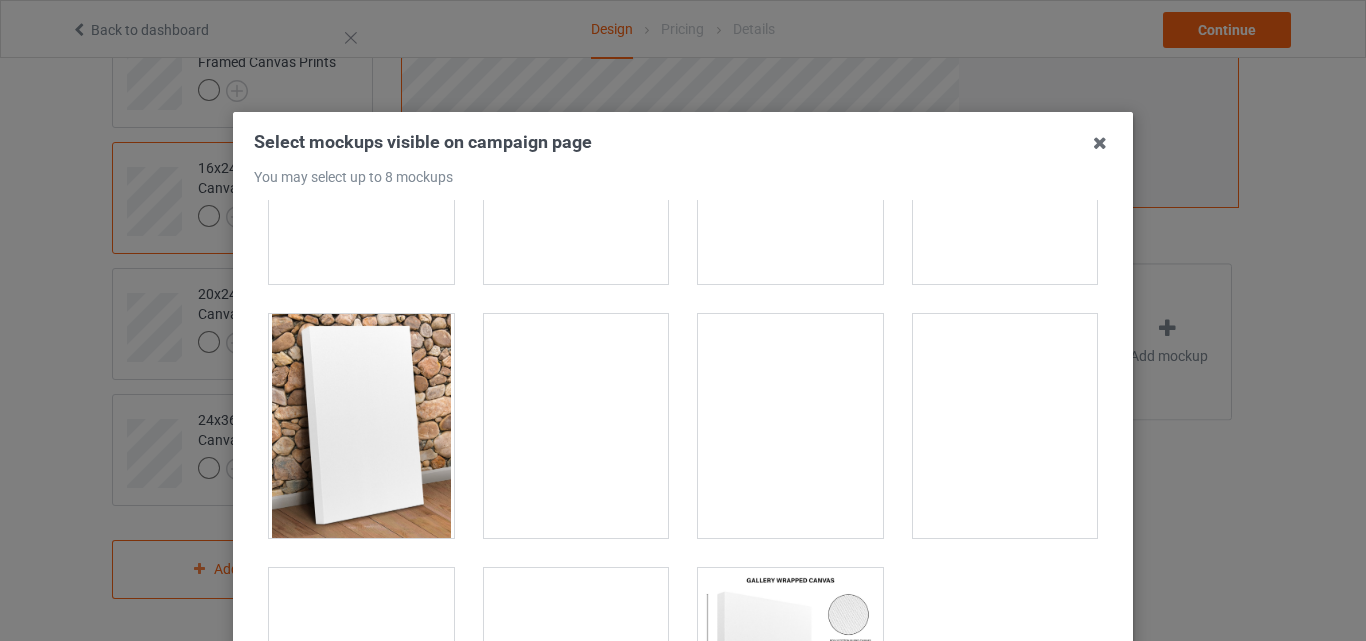 scroll, scrollTop: 1265, scrollLeft: 0, axis: vertical 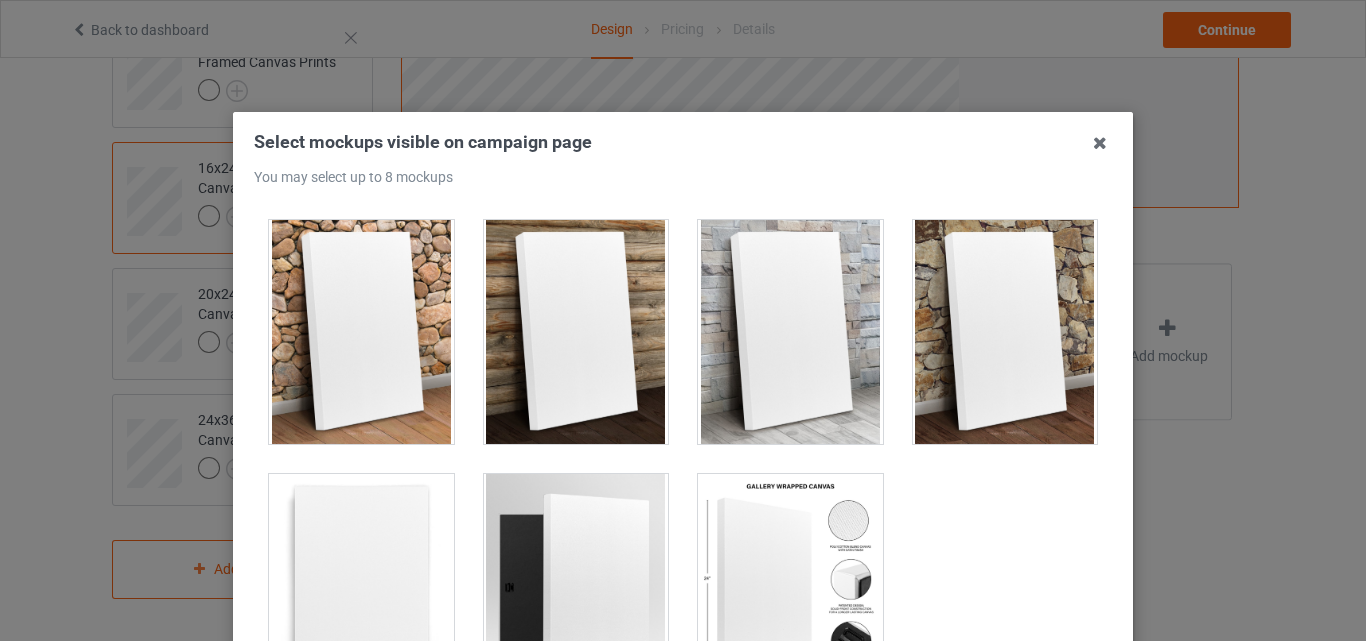 click at bounding box center (361, 586) 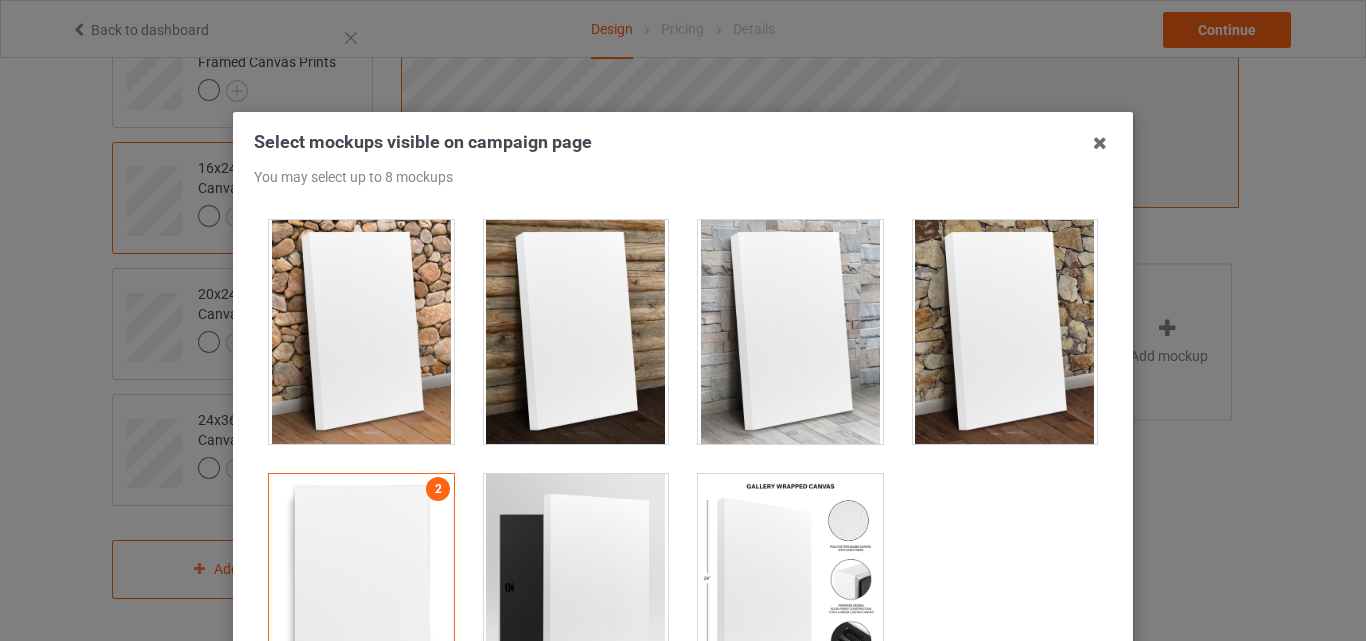 click at bounding box center (576, 586) 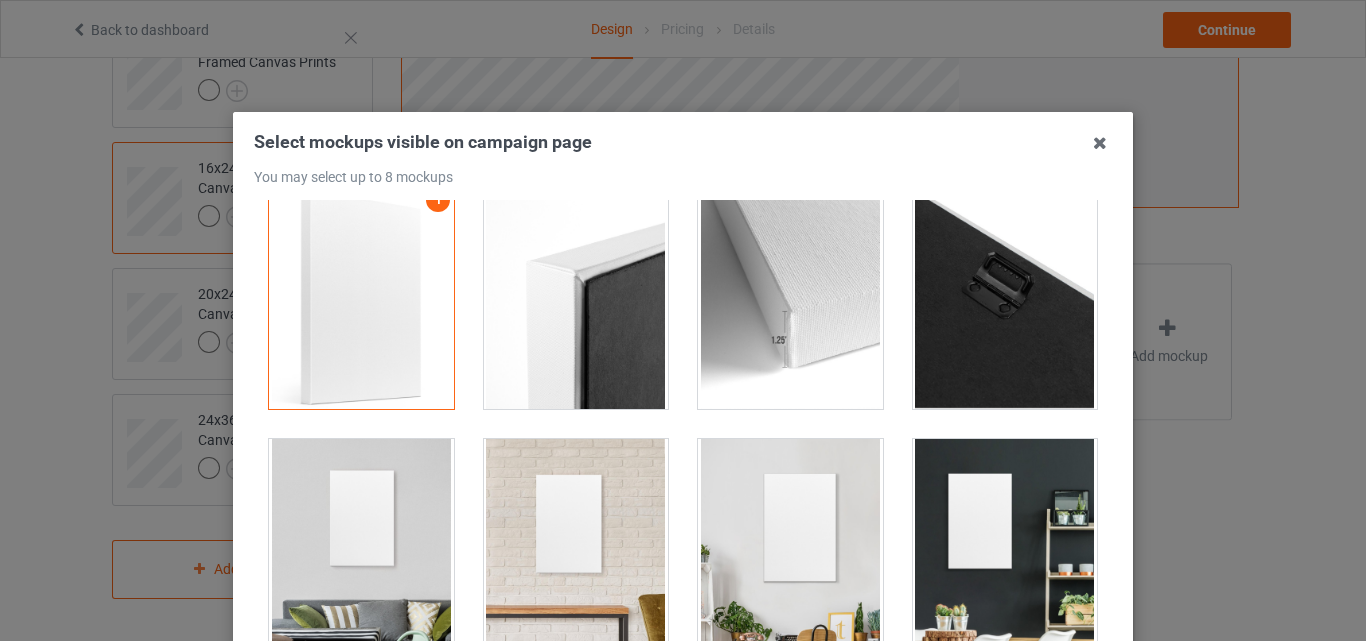 scroll, scrollTop: 11, scrollLeft: 0, axis: vertical 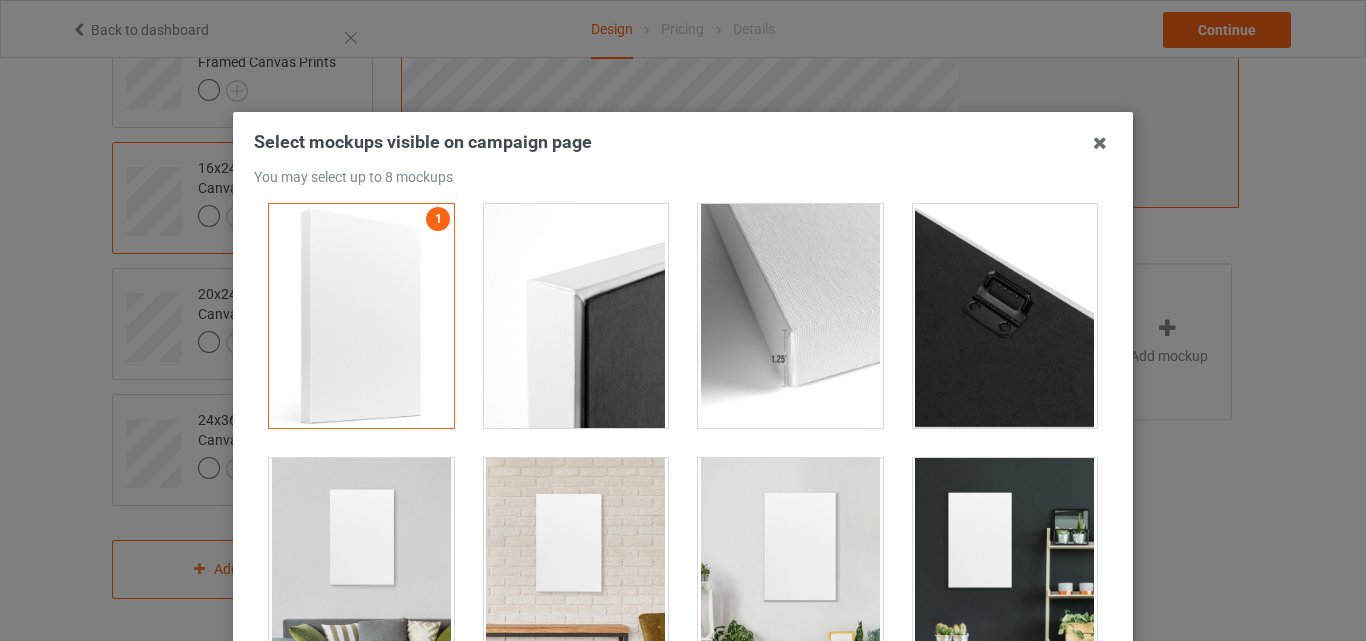 drag, startPoint x: 616, startPoint y: 319, endPoint x: 702, endPoint y: 304, distance: 87.29834 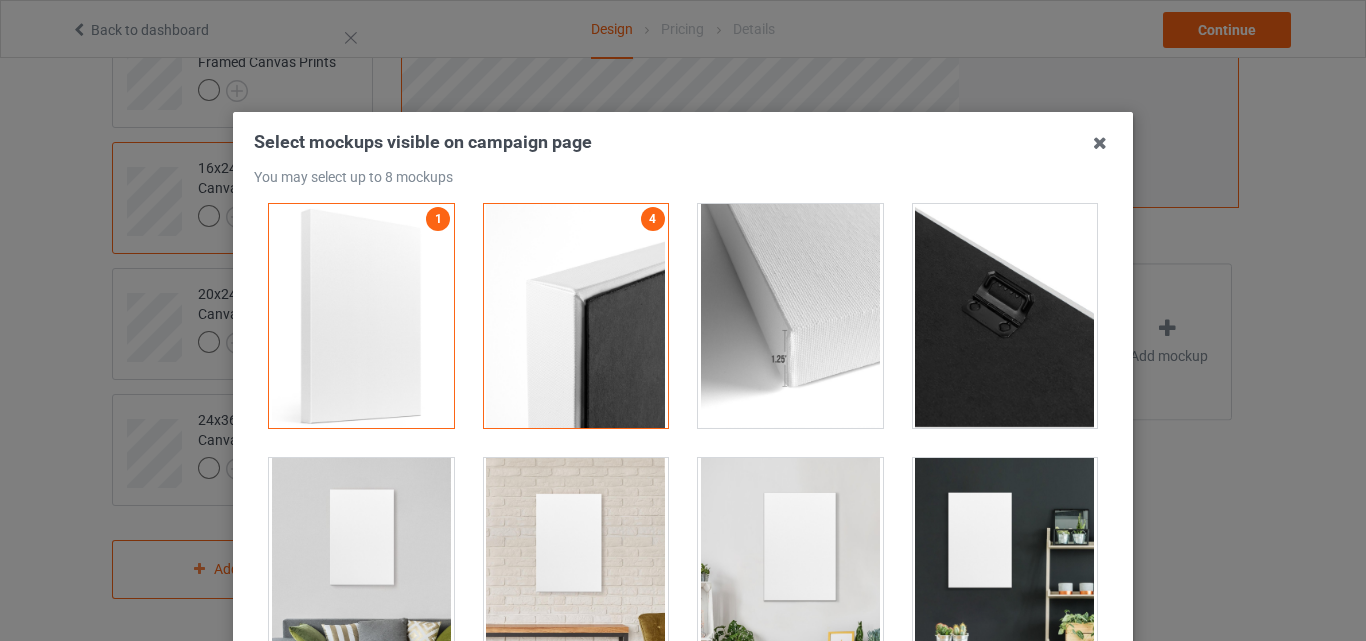 drag, startPoint x: 716, startPoint y: 303, endPoint x: 1046, endPoint y: 300, distance: 330.01364 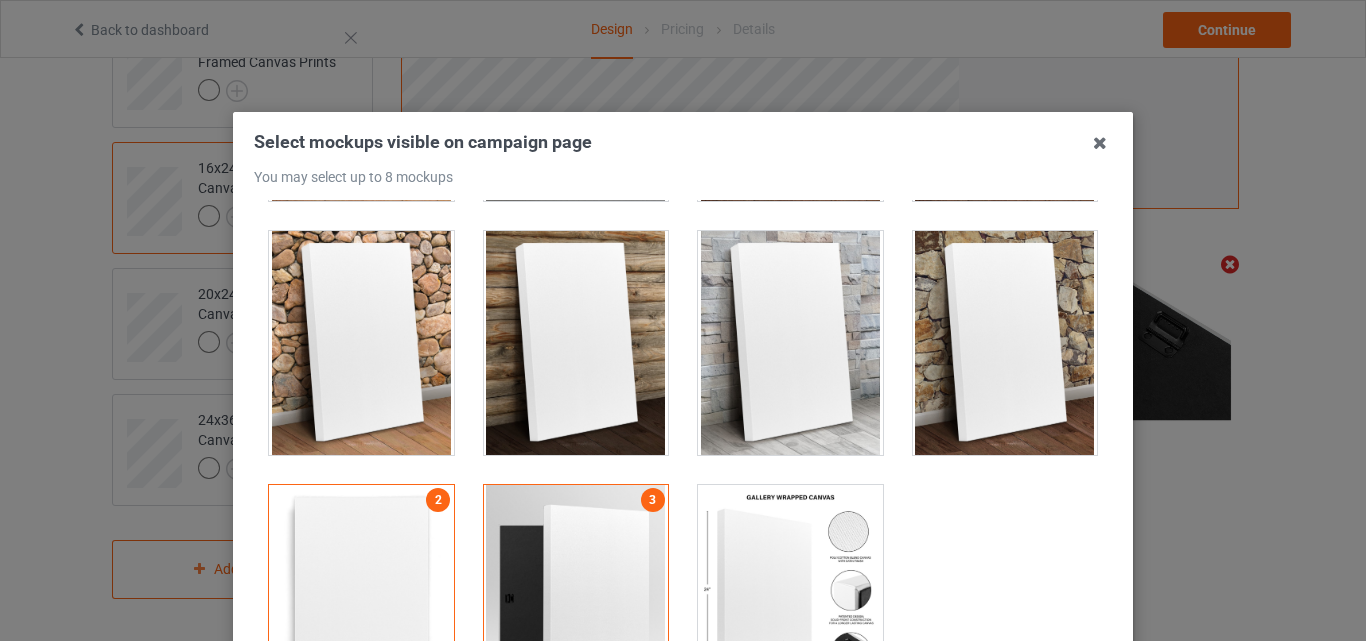 scroll, scrollTop: 1265, scrollLeft: 0, axis: vertical 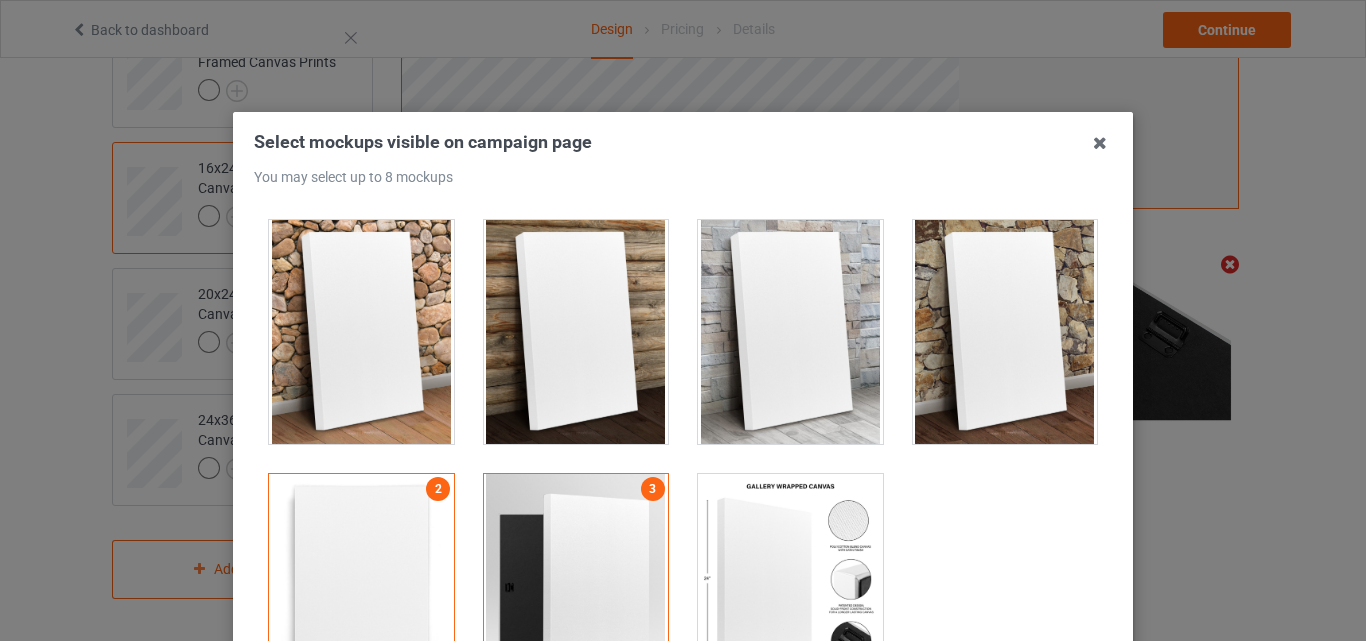 click at bounding box center [790, 586] 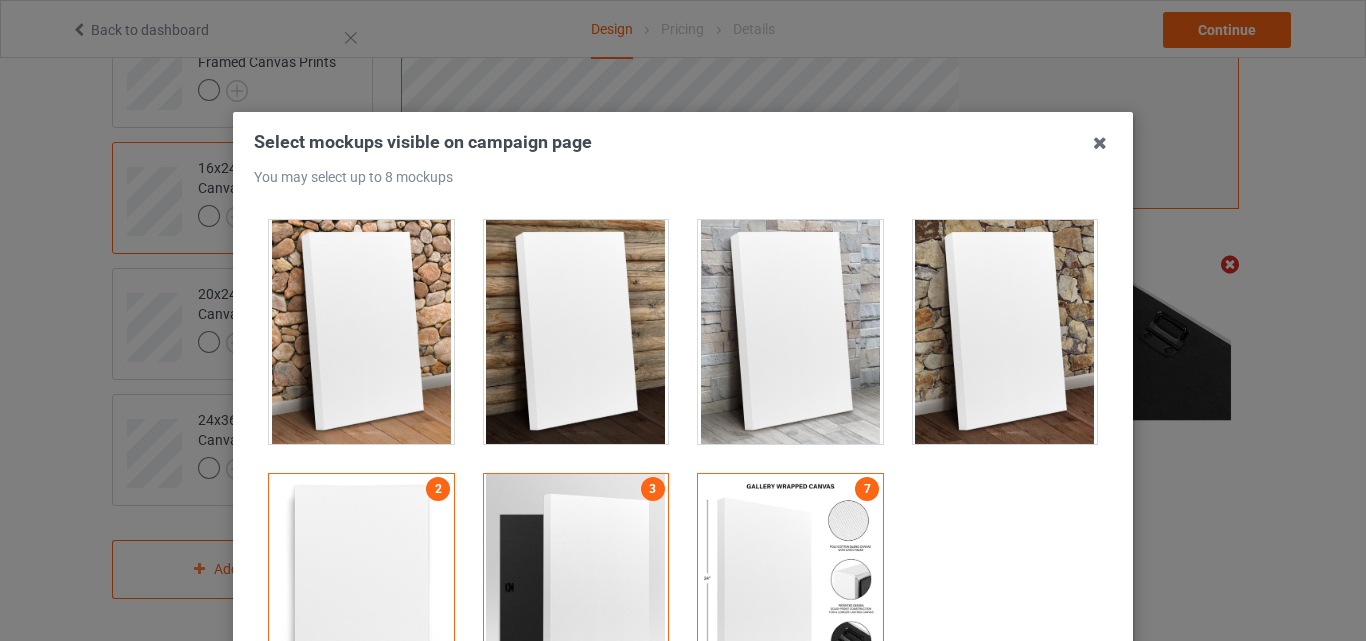scroll, scrollTop: 275, scrollLeft: 0, axis: vertical 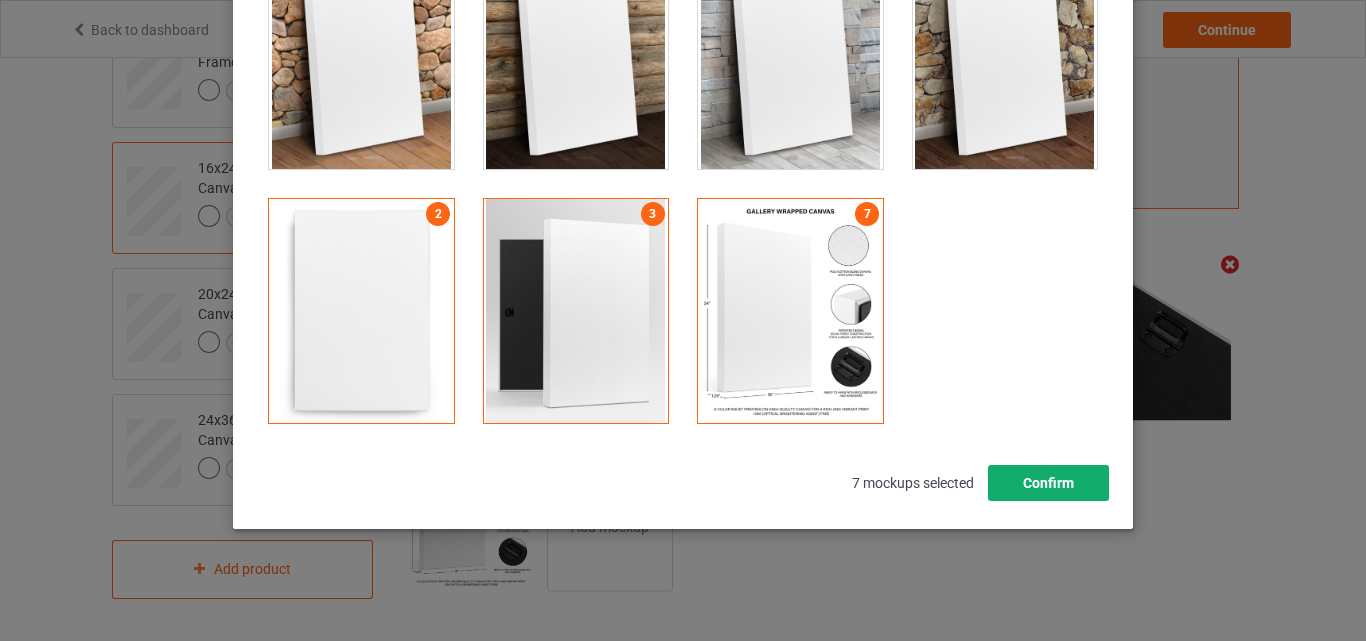 drag, startPoint x: 1026, startPoint y: 495, endPoint x: 916, endPoint y: 499, distance: 110.0727 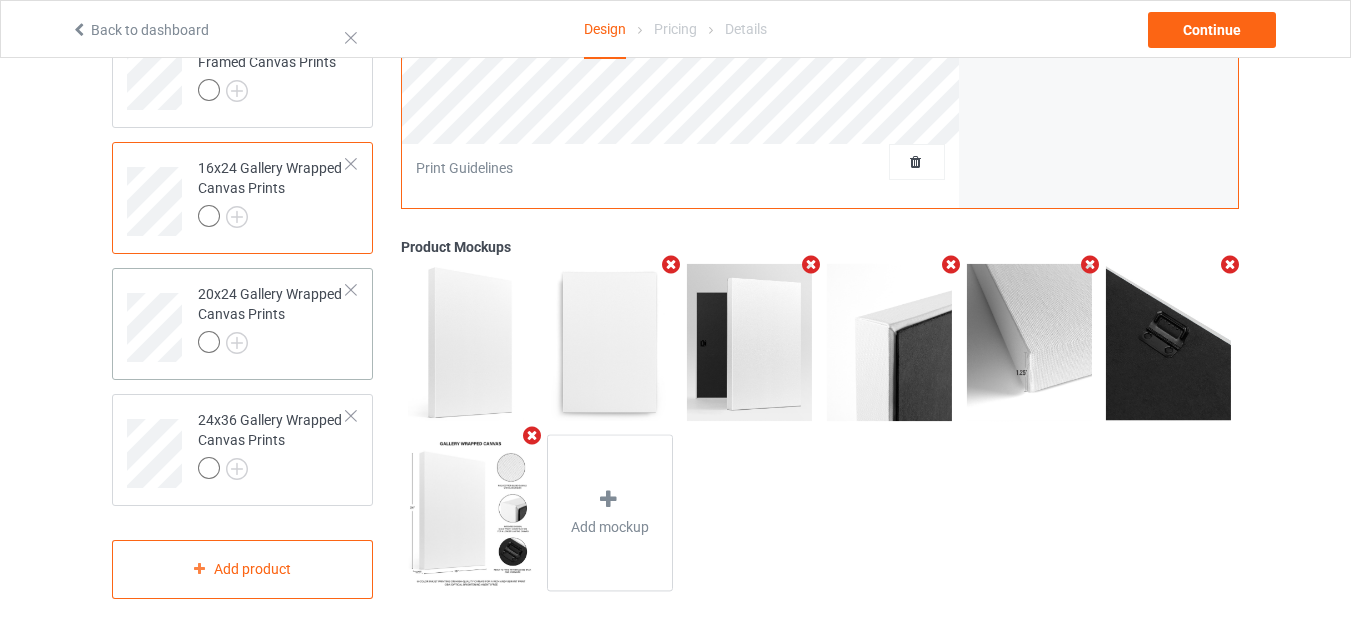 click at bounding box center (272, 345) 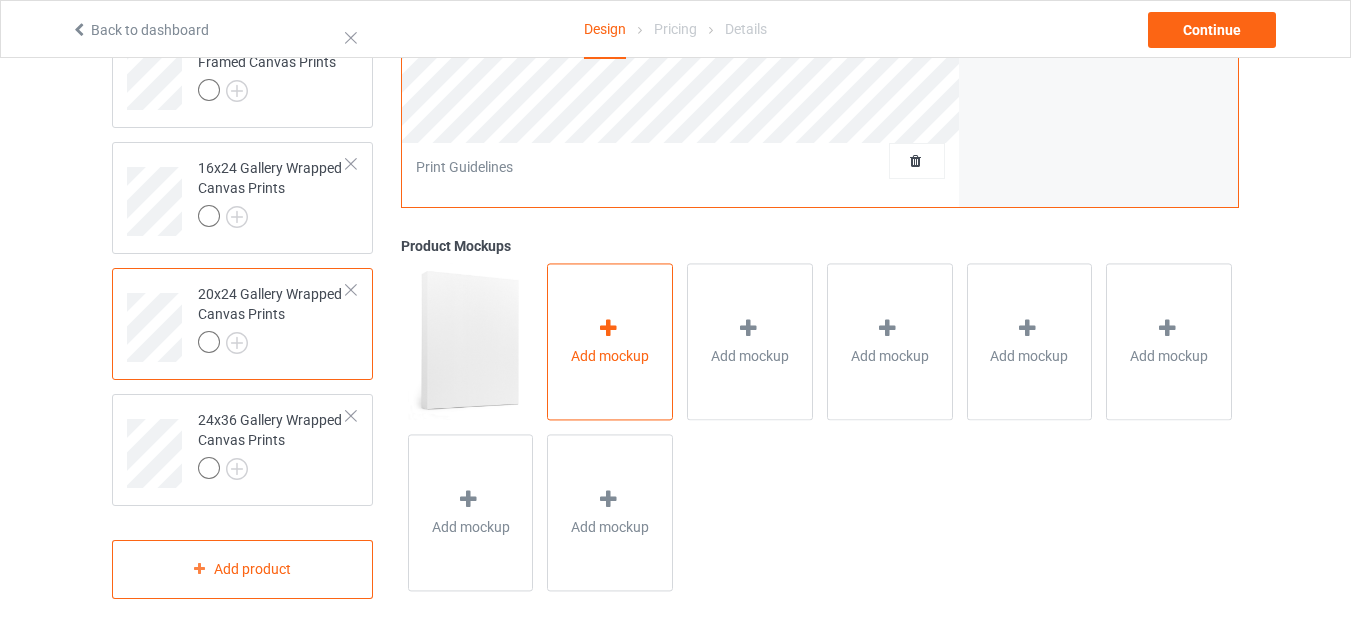 click on "Add mockup" at bounding box center (610, 342) 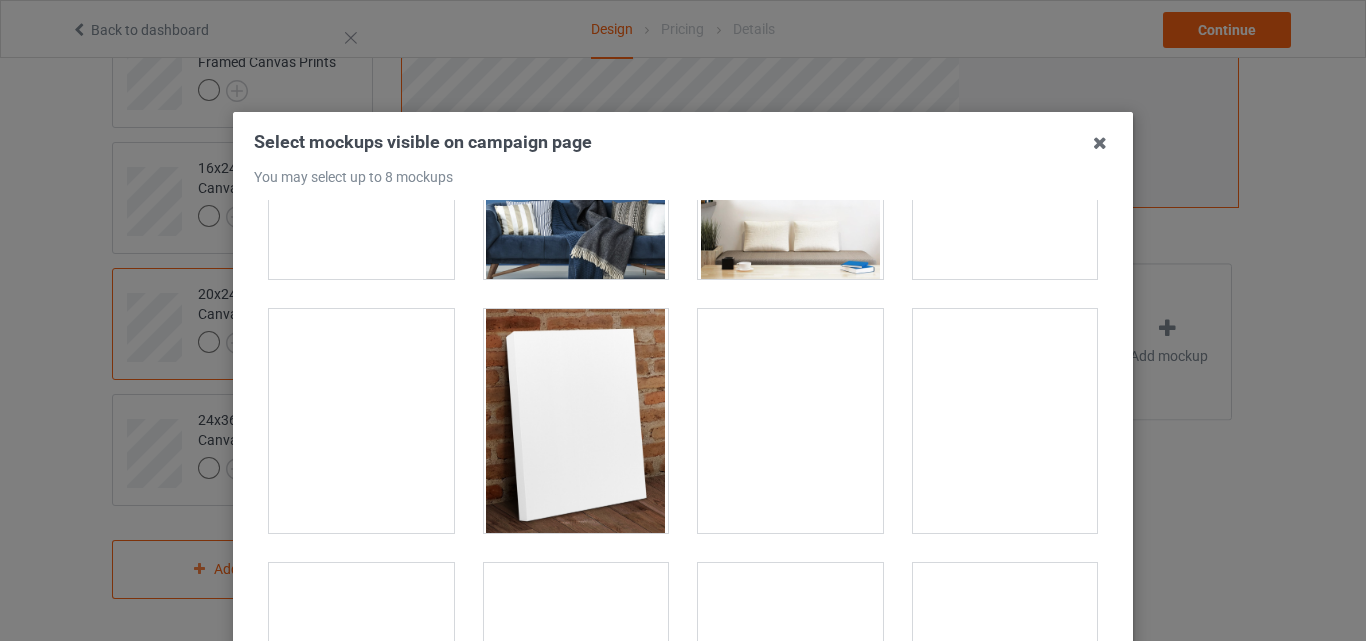 scroll, scrollTop: 1265, scrollLeft: 0, axis: vertical 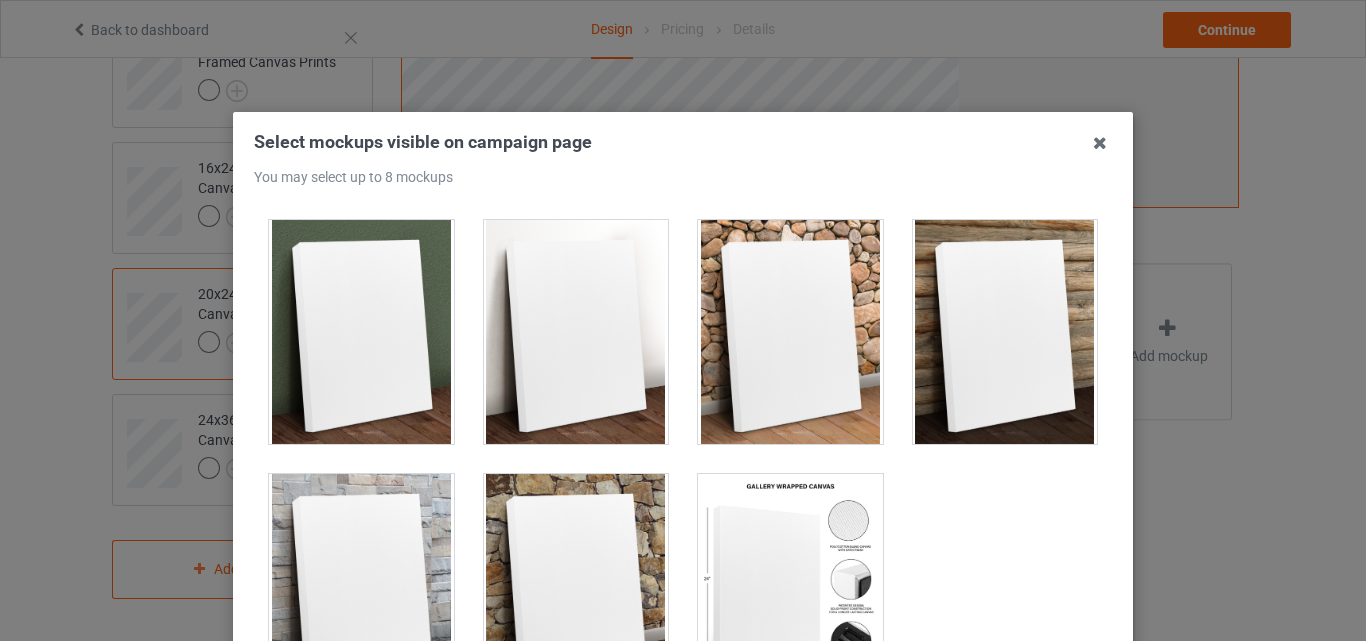 click at bounding box center (790, 332) 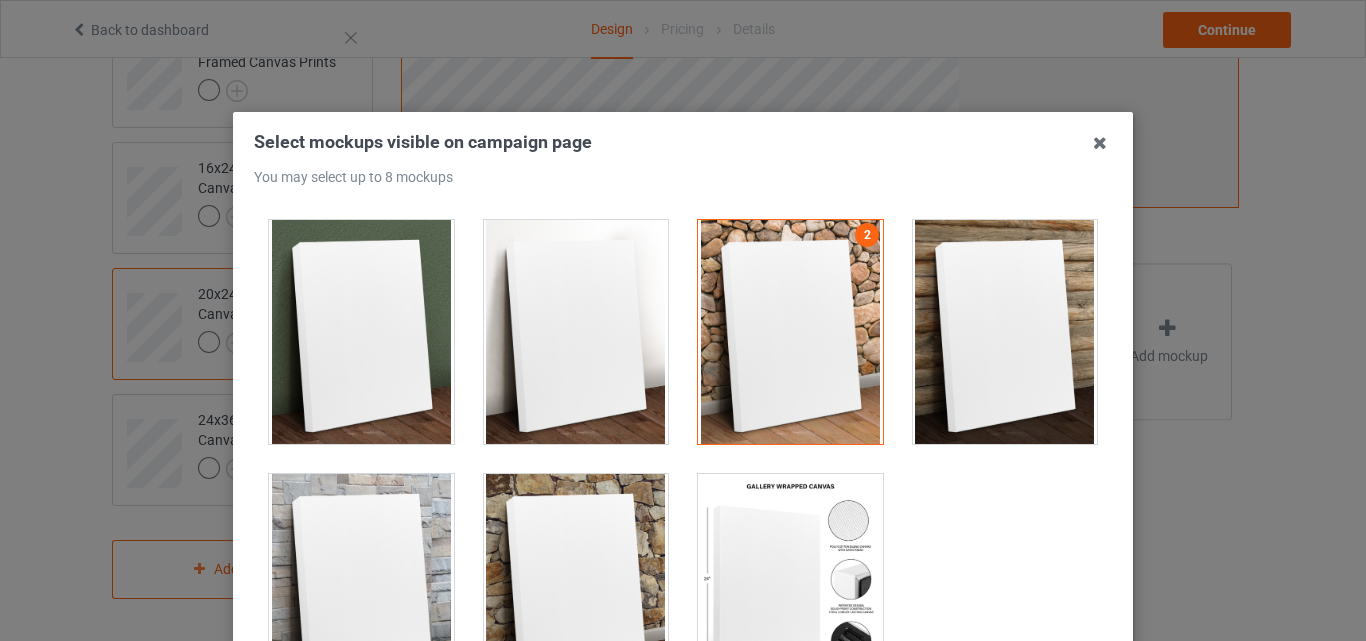 drag, startPoint x: 816, startPoint y: 393, endPoint x: 904, endPoint y: 406, distance: 88.95505 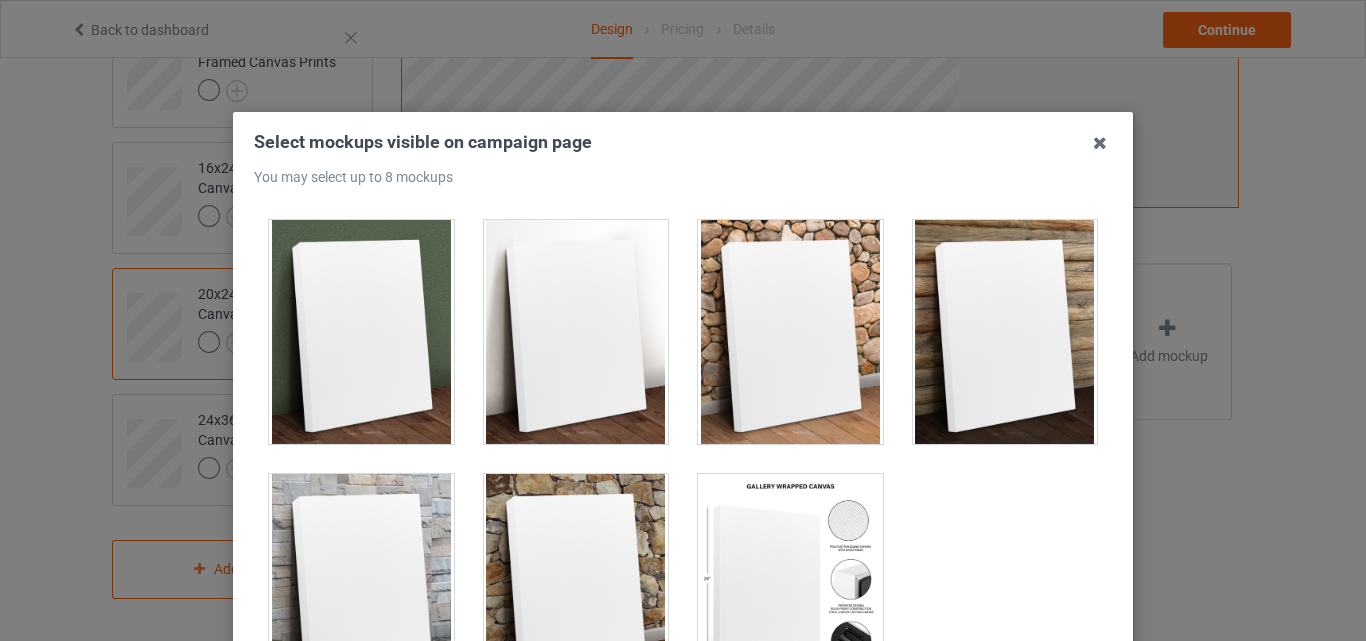 scroll, scrollTop: 0, scrollLeft: 0, axis: both 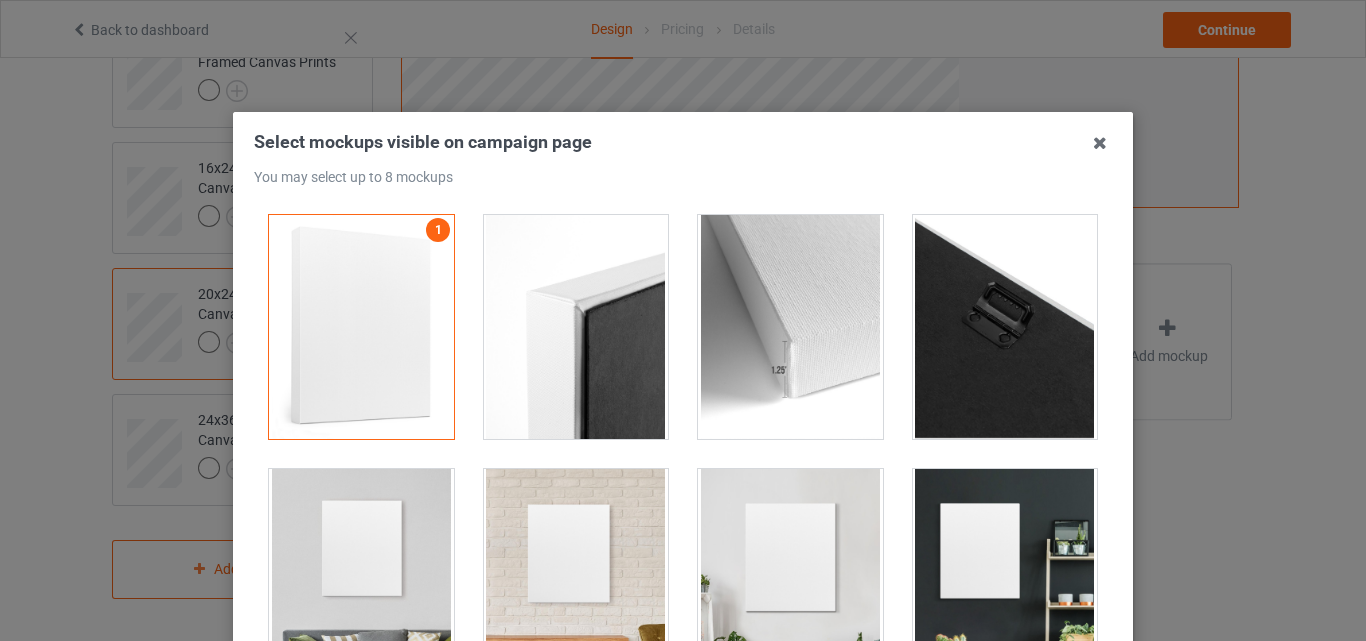 drag, startPoint x: 1089, startPoint y: 219, endPoint x: 996, endPoint y: 358, distance: 167.24234 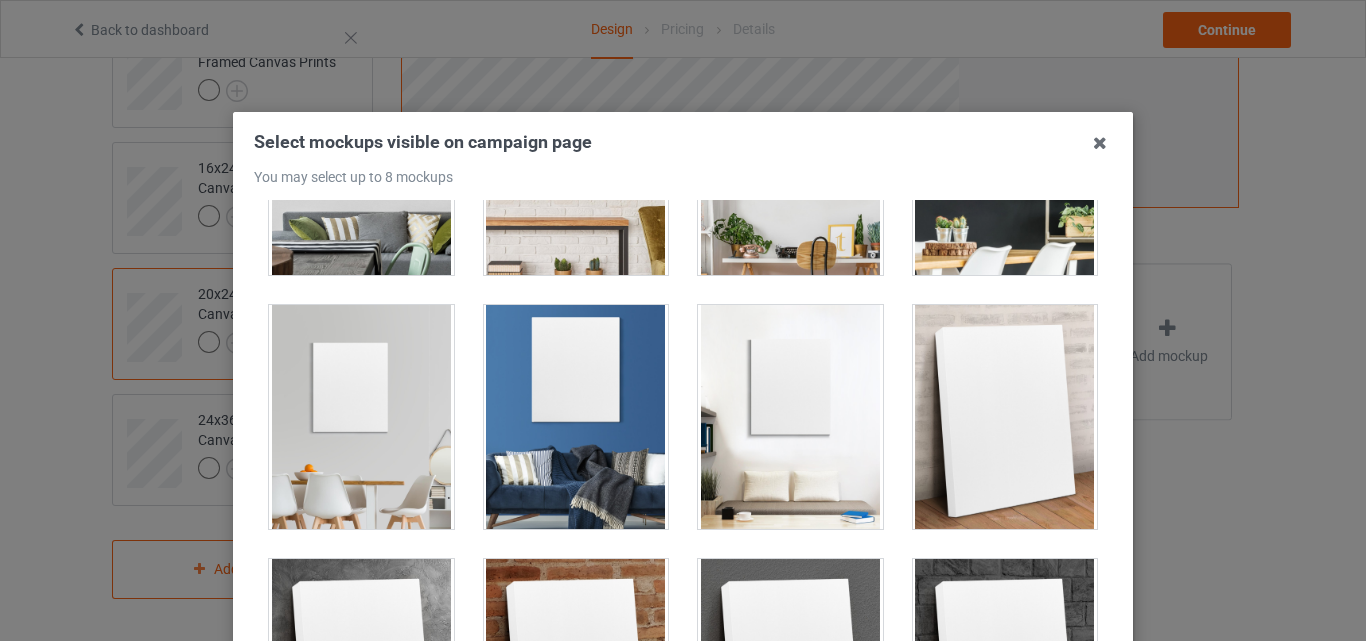 scroll, scrollTop: 385, scrollLeft: 0, axis: vertical 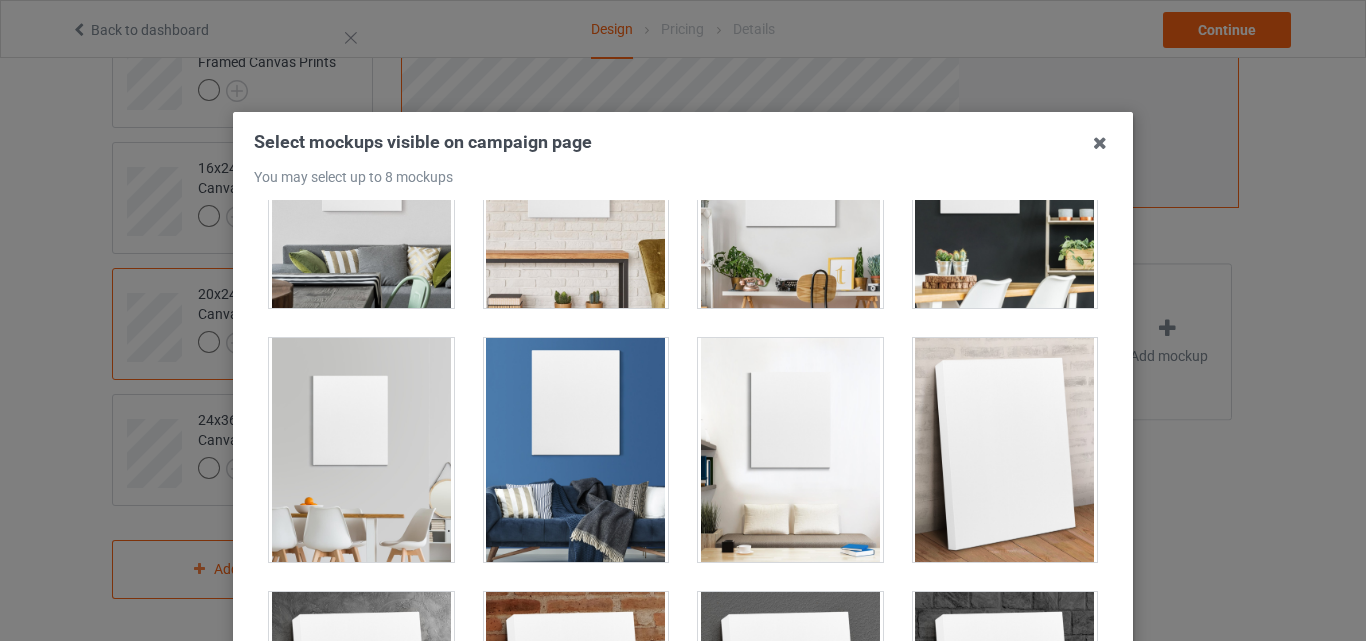 click at bounding box center (1005, 450) 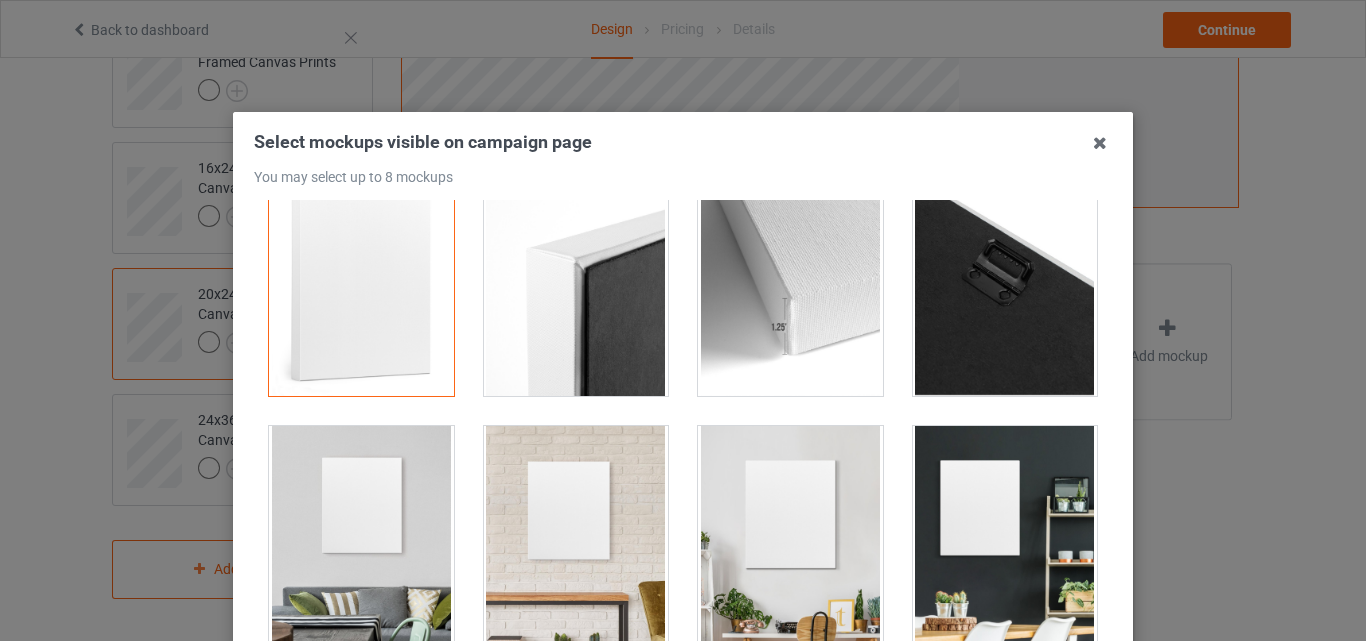 scroll, scrollTop: 0, scrollLeft: 0, axis: both 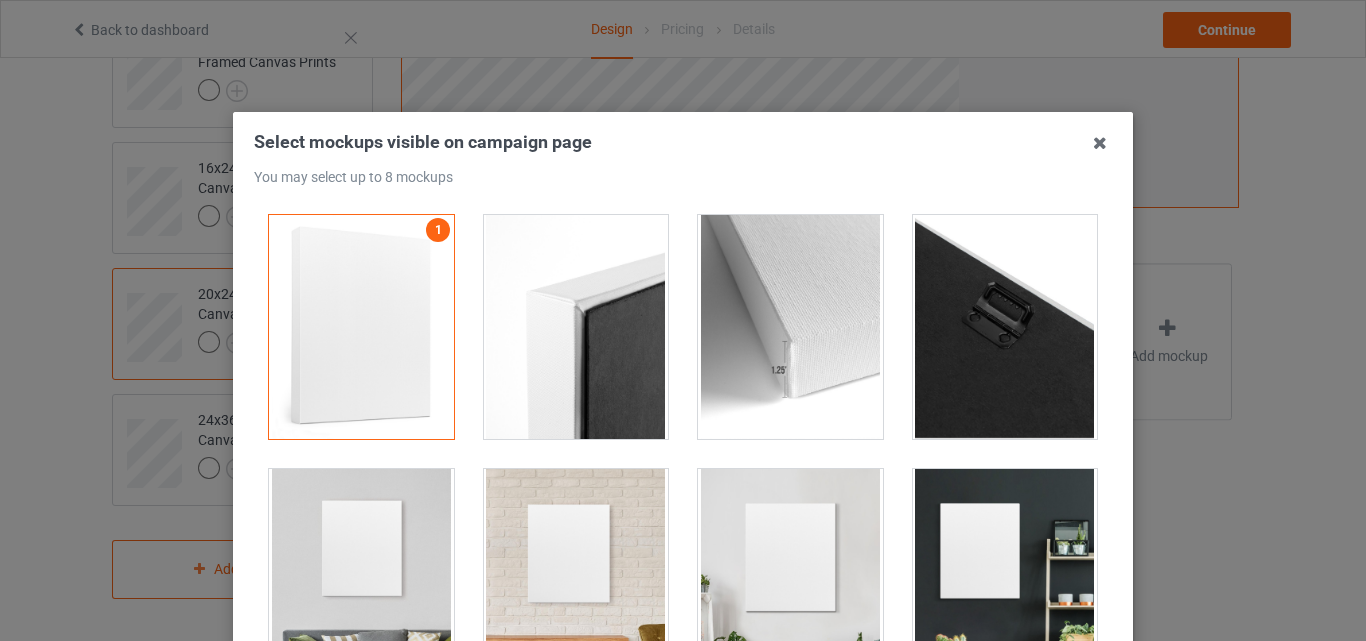 click at bounding box center (790, 327) 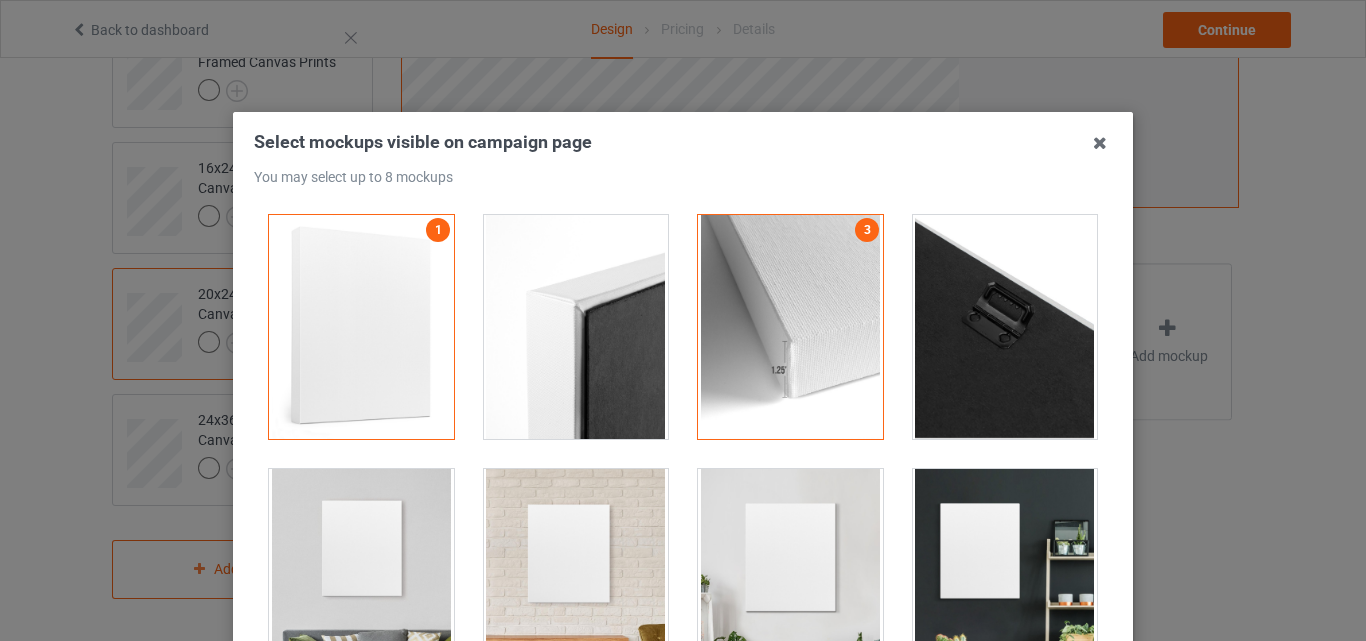 drag, startPoint x: 618, startPoint y: 335, endPoint x: 628, endPoint y: 325, distance: 14.142136 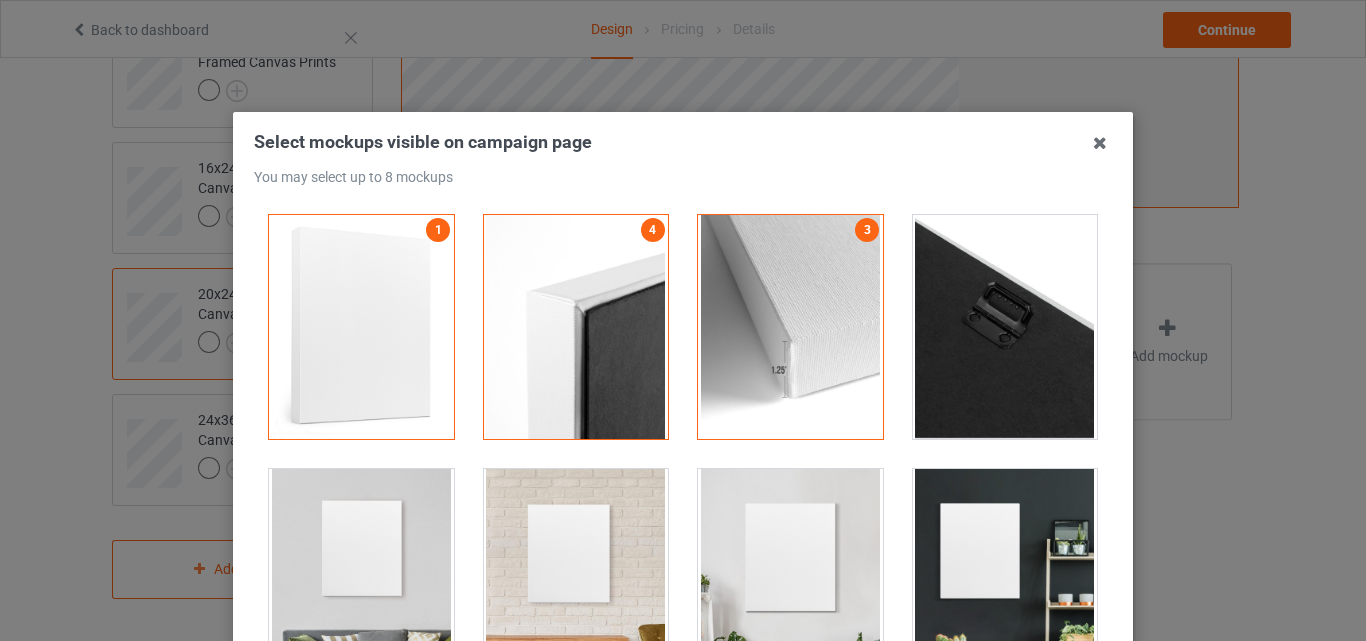 click at bounding box center (1005, 327) 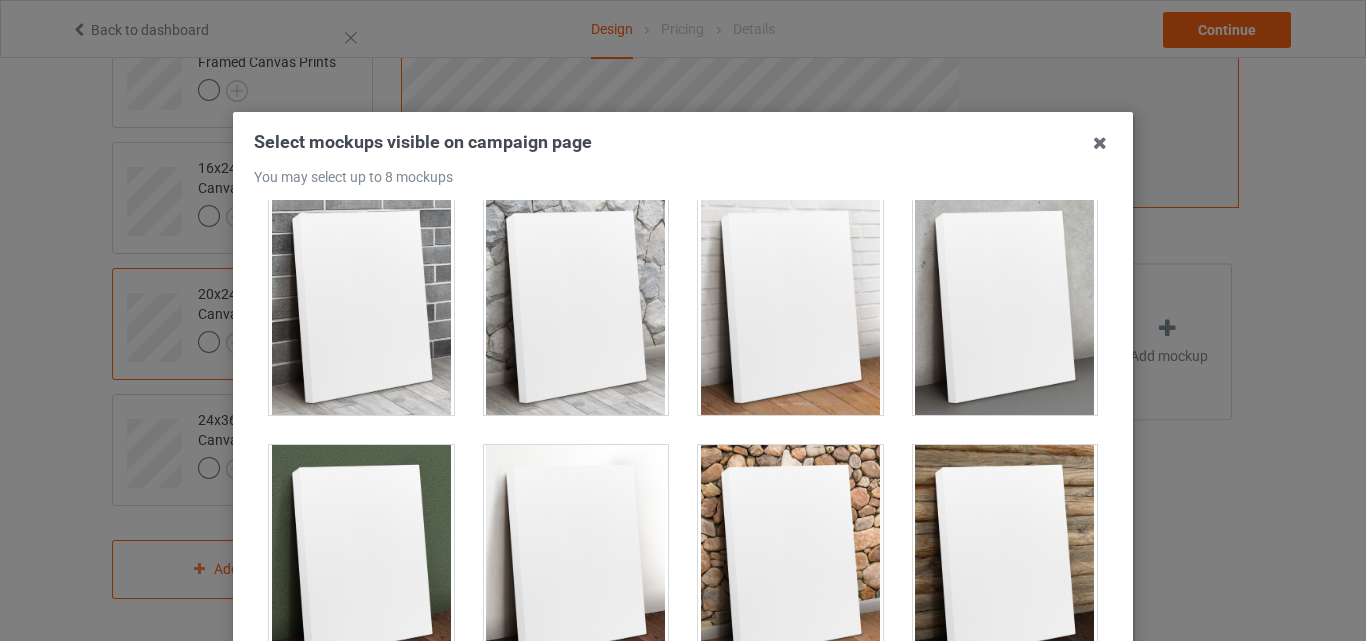 scroll, scrollTop: 1265, scrollLeft: 0, axis: vertical 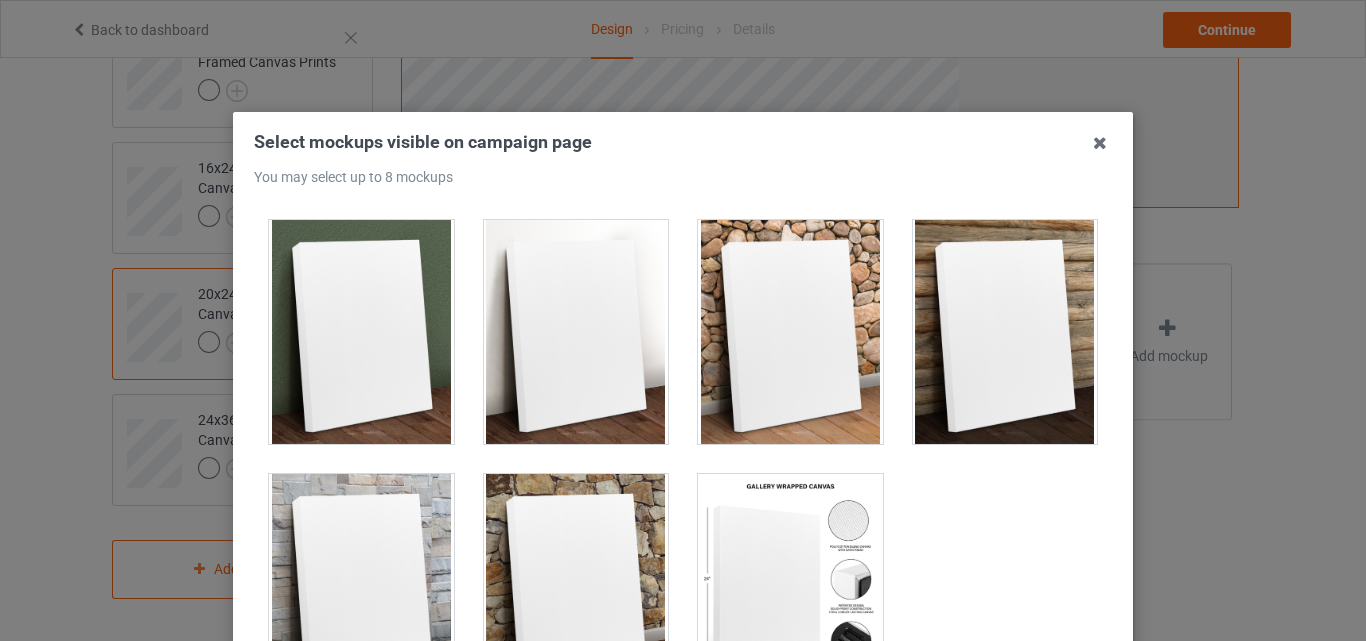drag, startPoint x: 799, startPoint y: 537, endPoint x: 1365, endPoint y: 308, distance: 610.57104 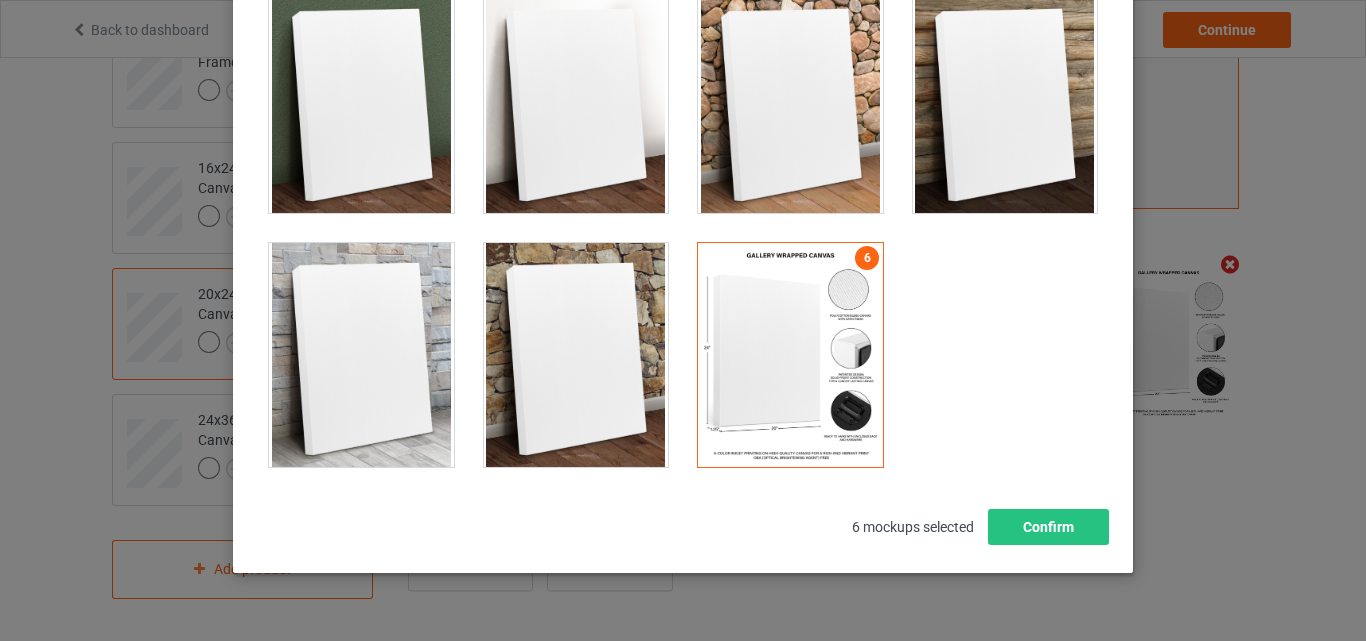 scroll, scrollTop: 264, scrollLeft: 0, axis: vertical 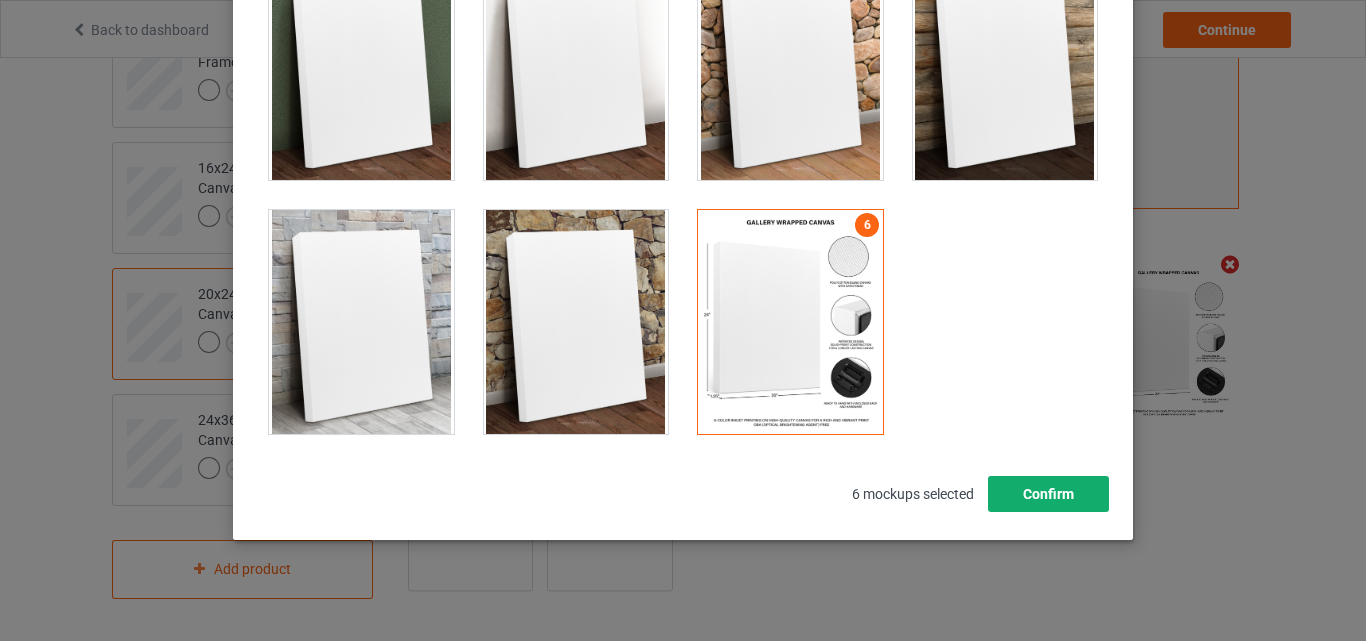 click on "Confirm" at bounding box center [1048, 494] 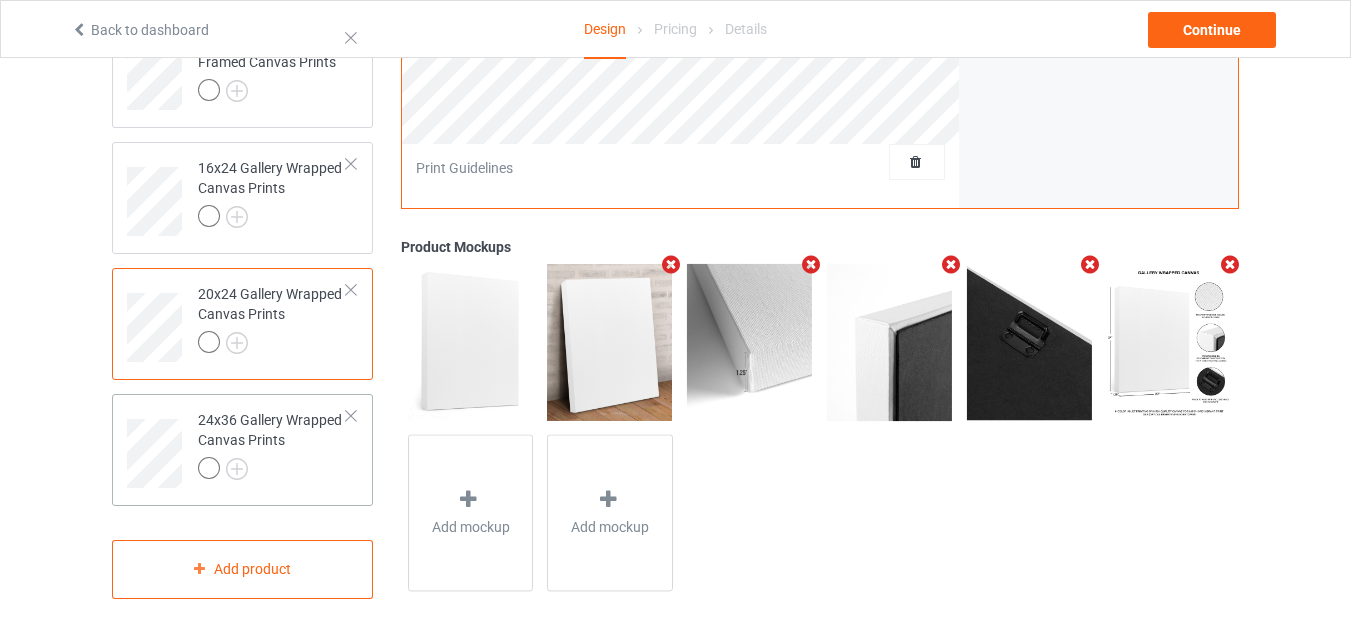 click at bounding box center [272, 471] 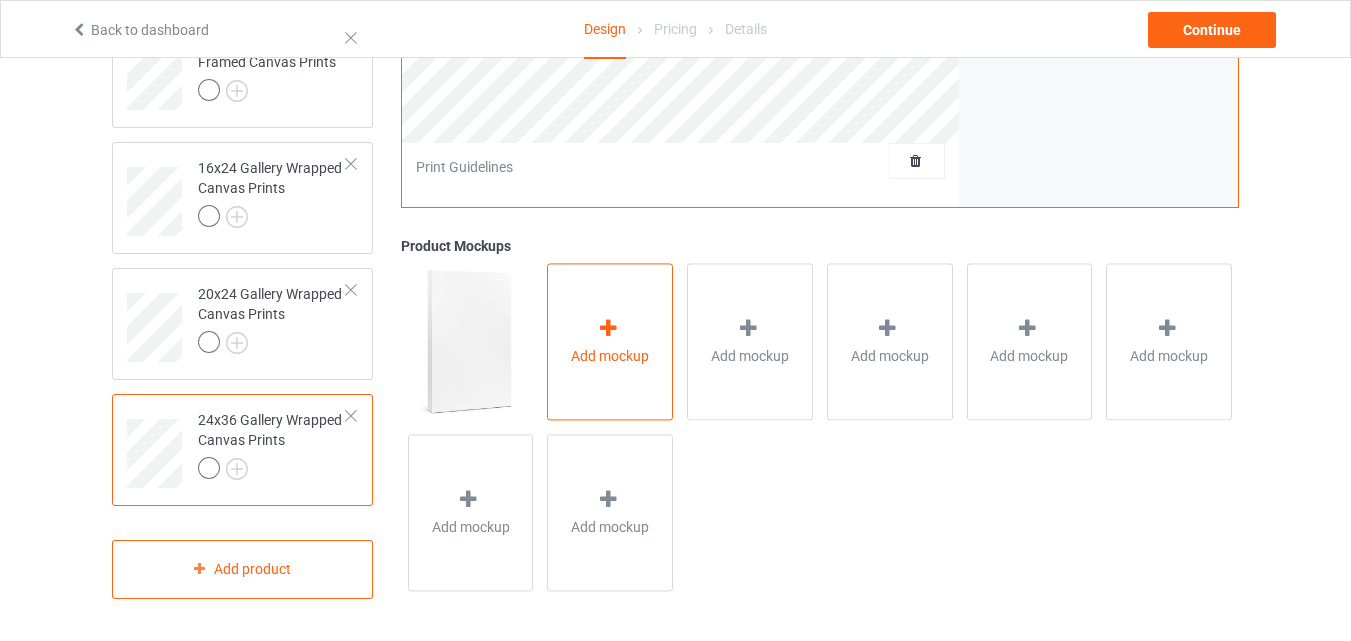 click on "Add mockup" at bounding box center [610, 342] 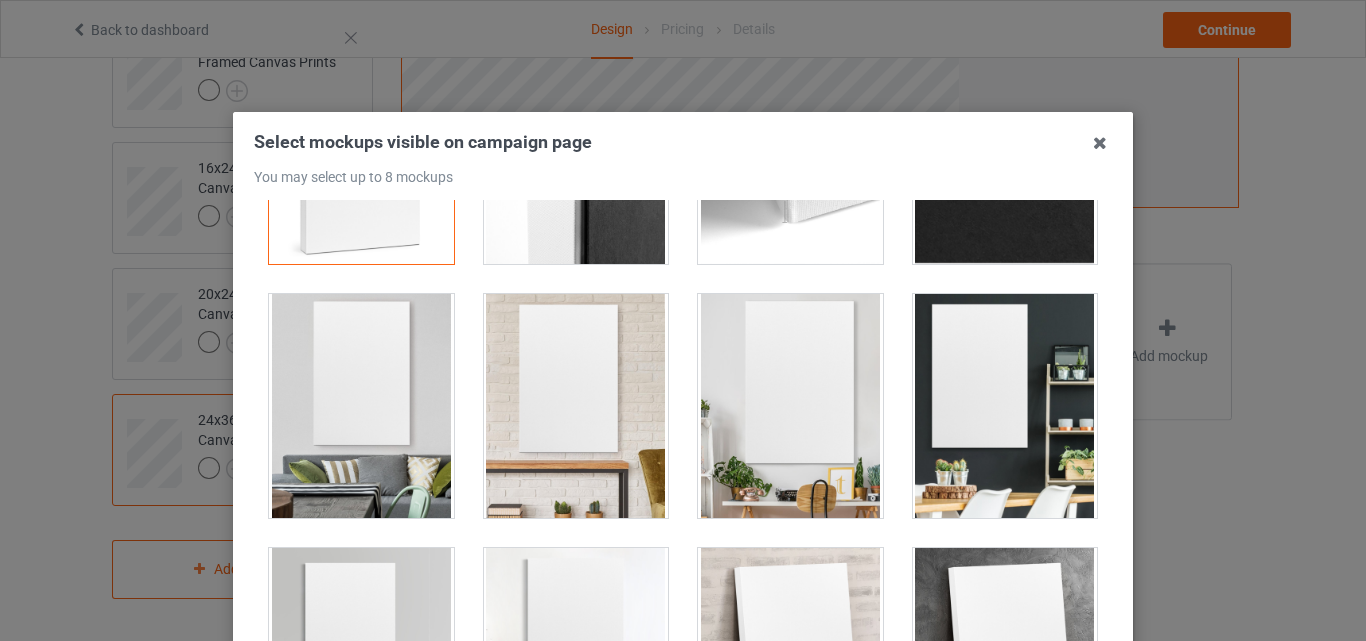 scroll, scrollTop: 179, scrollLeft: 0, axis: vertical 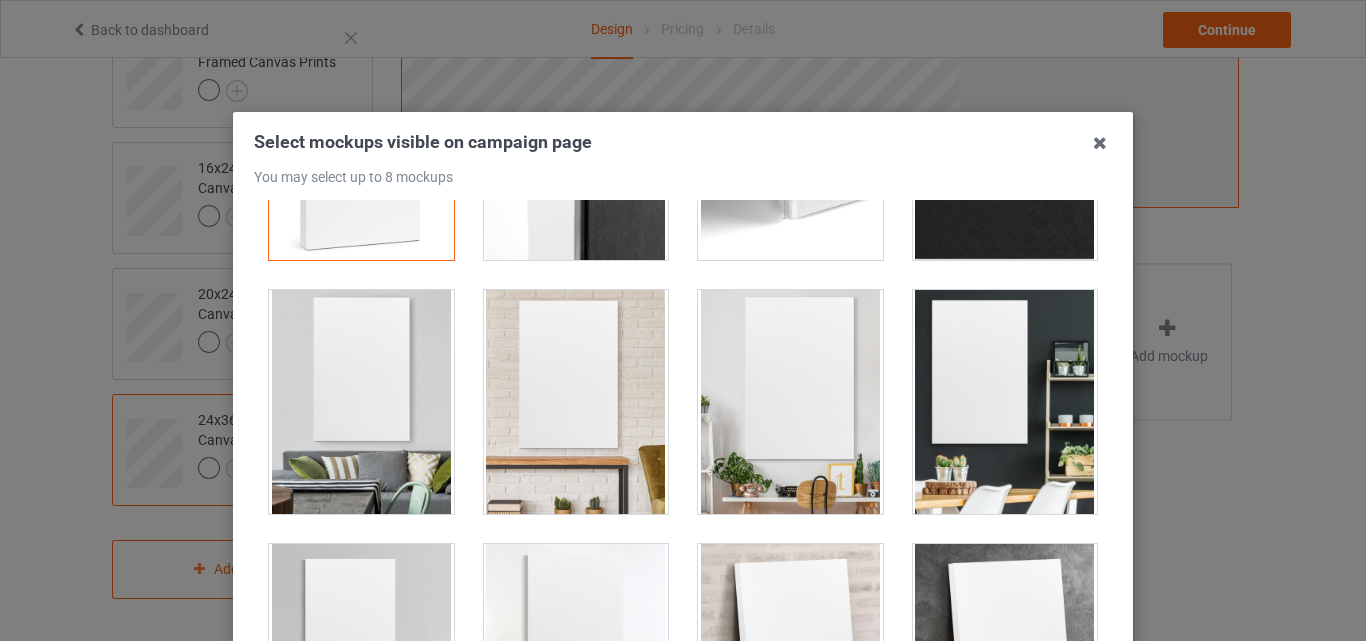 click at bounding box center (576, 402) 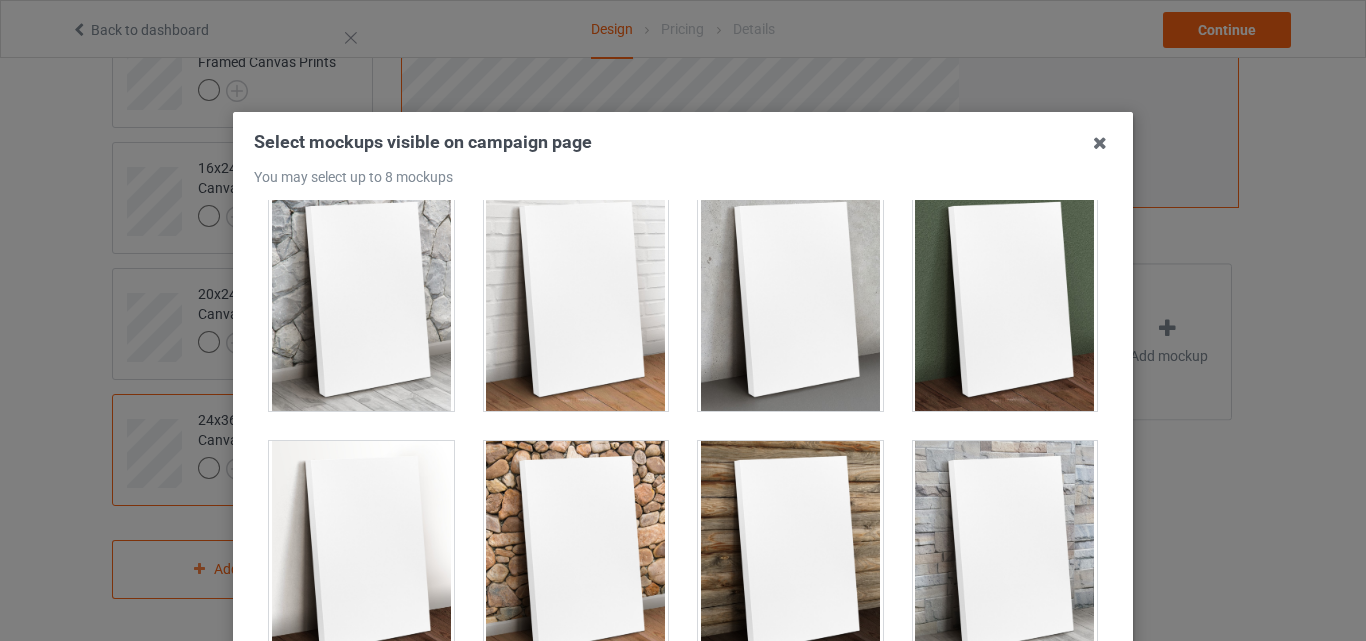 scroll, scrollTop: 1250, scrollLeft: 0, axis: vertical 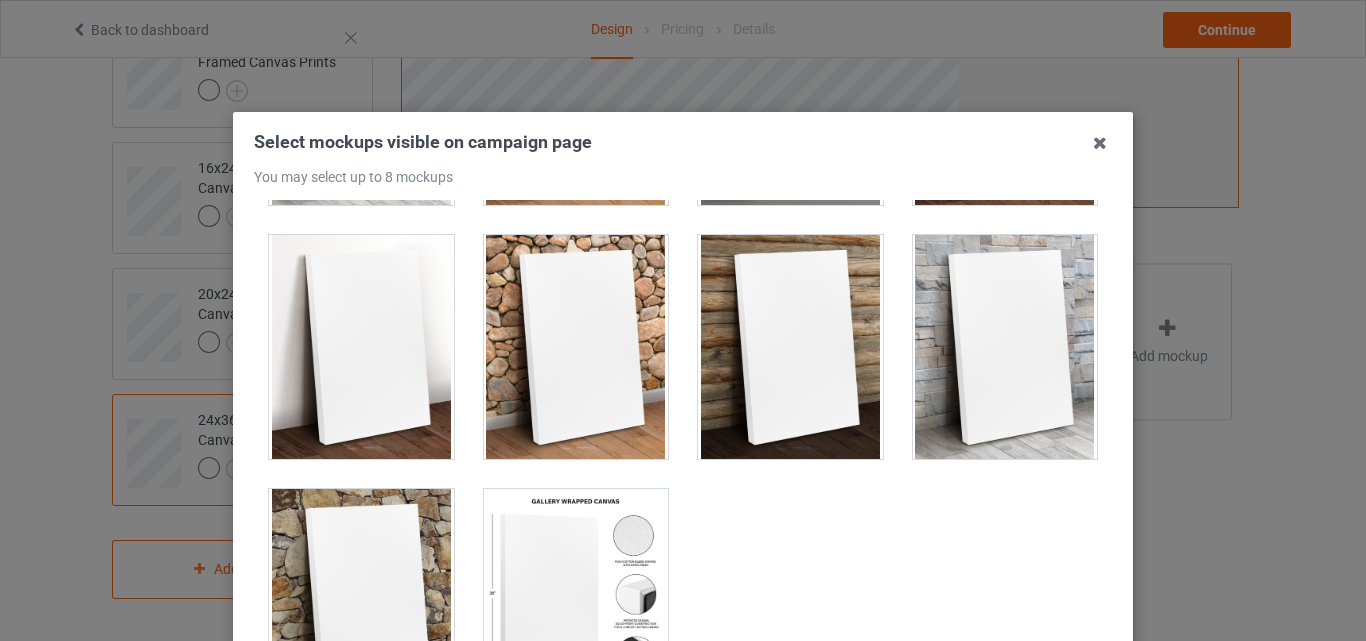 click at bounding box center (790, 347) 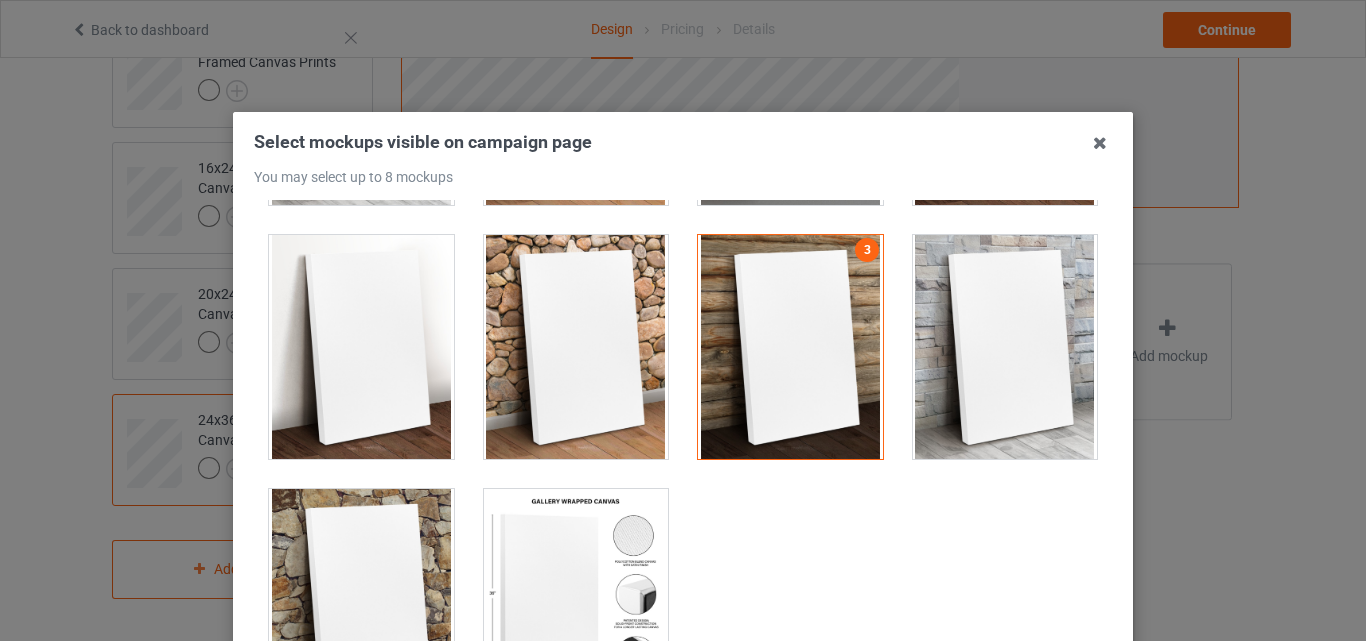 click at bounding box center (576, 601) 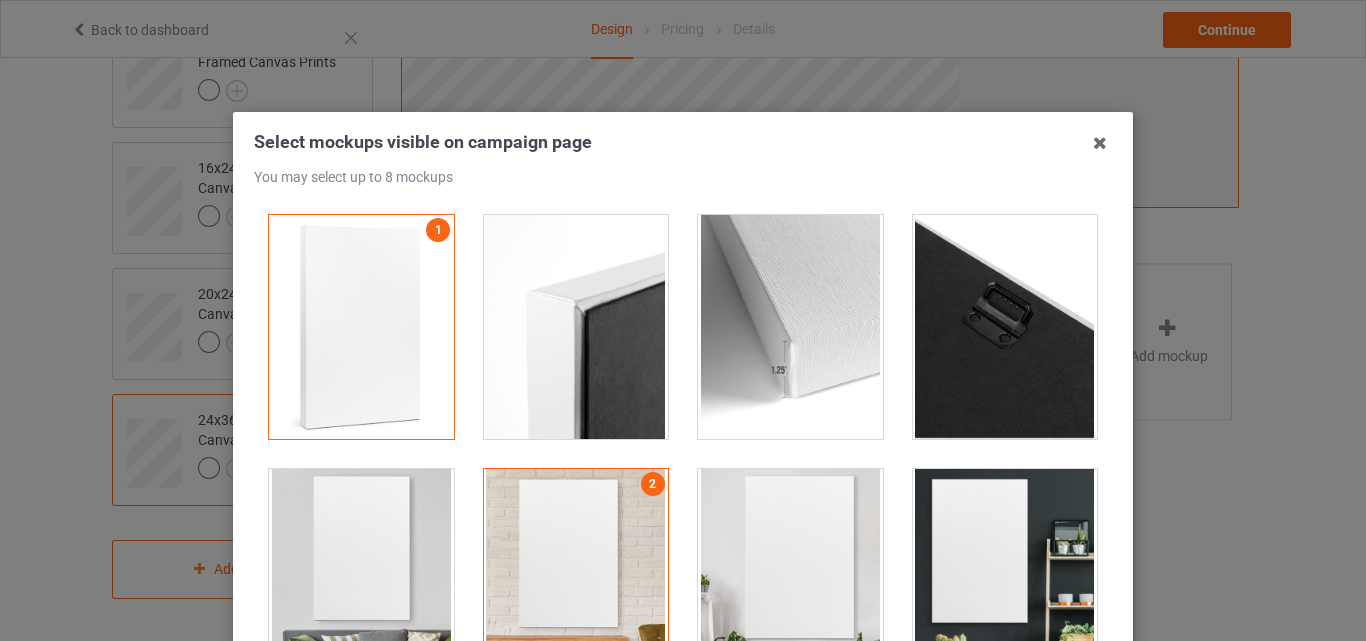 scroll, scrollTop: 1265, scrollLeft: 0, axis: vertical 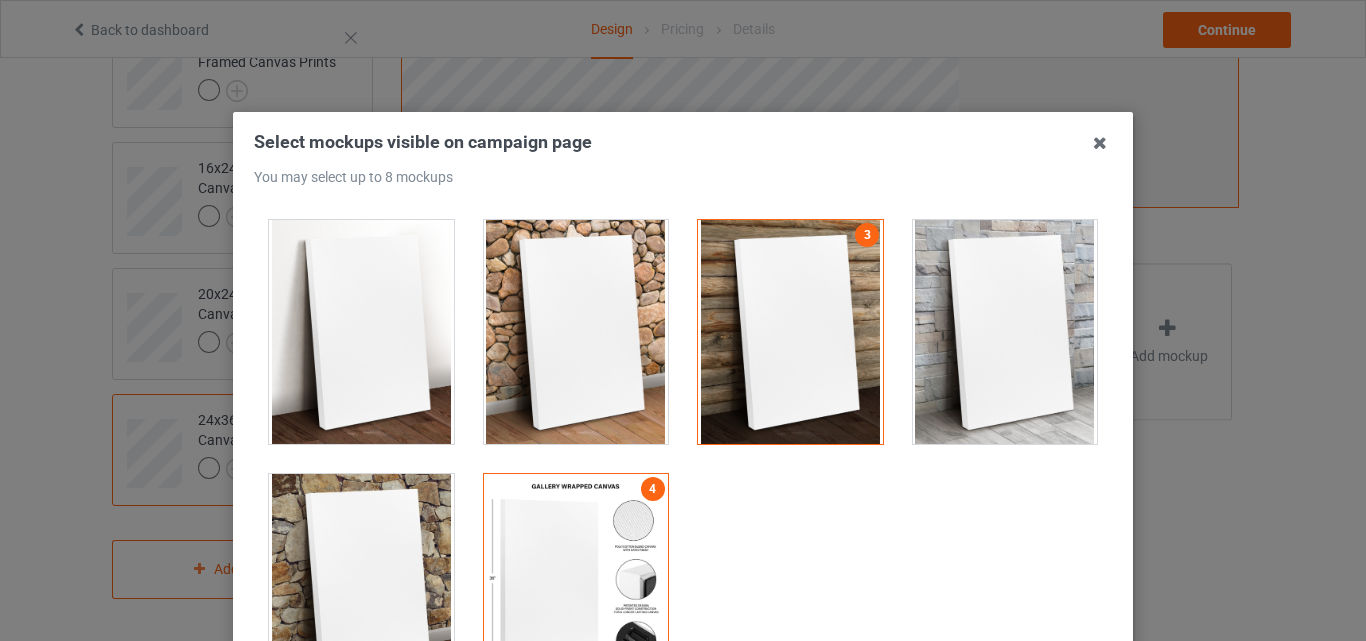 click at bounding box center [576, 586] 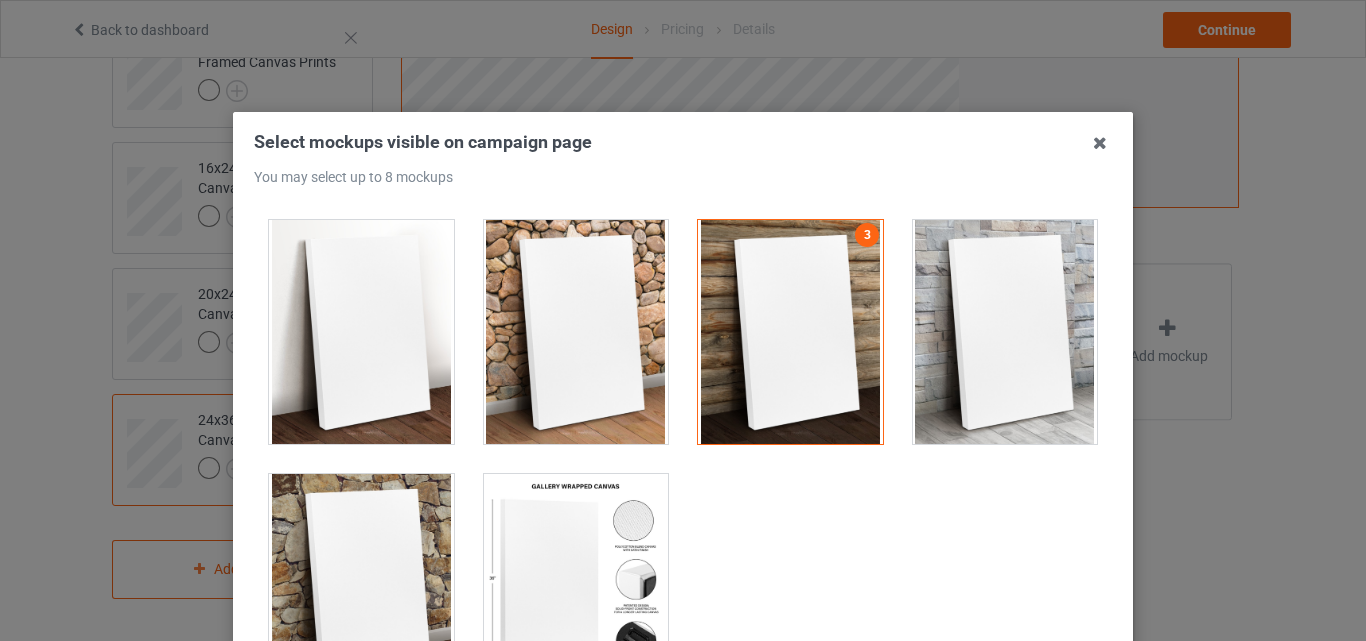 scroll, scrollTop: 0, scrollLeft: 0, axis: both 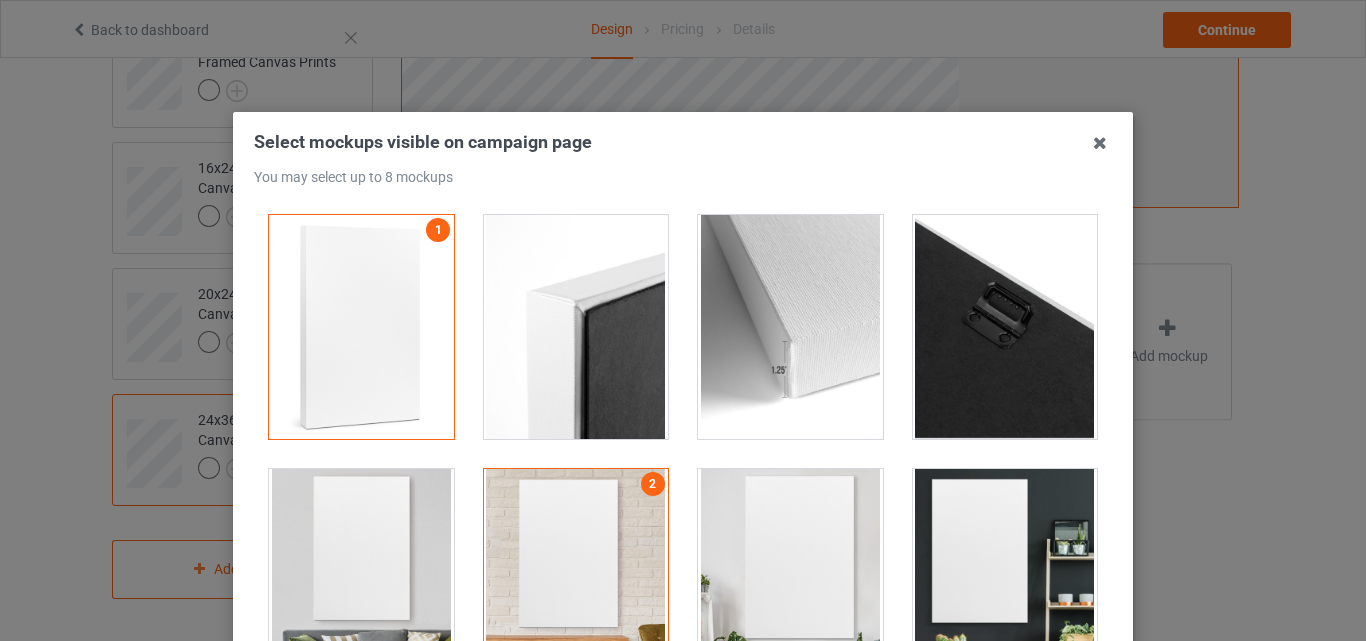 drag, startPoint x: 623, startPoint y: 327, endPoint x: 715, endPoint y: 290, distance: 99.16148 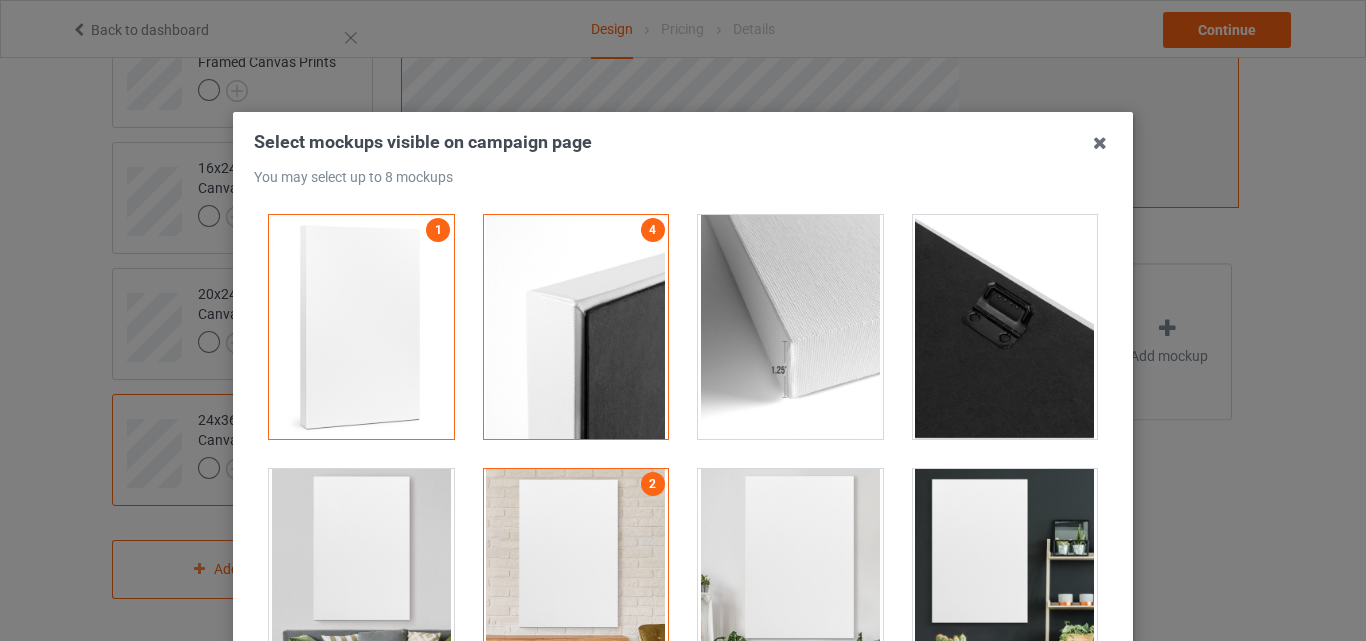 drag, startPoint x: 754, startPoint y: 277, endPoint x: 798, endPoint y: 266, distance: 45.35416 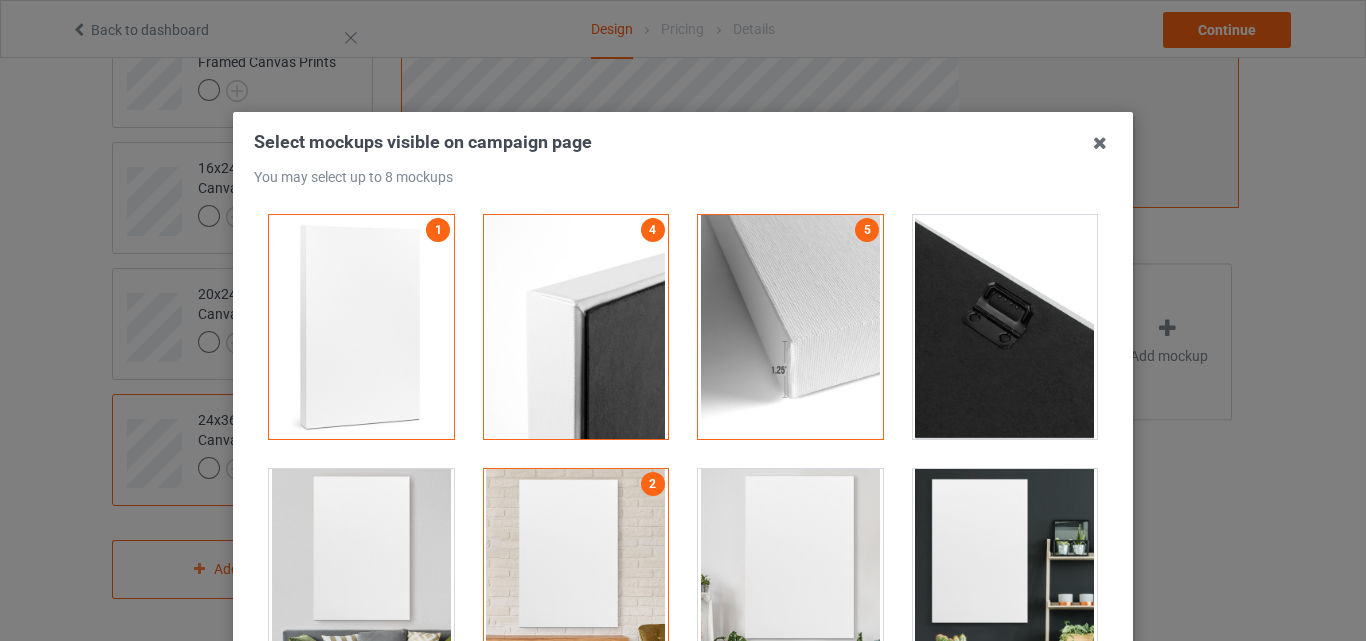 click at bounding box center [1005, 327] 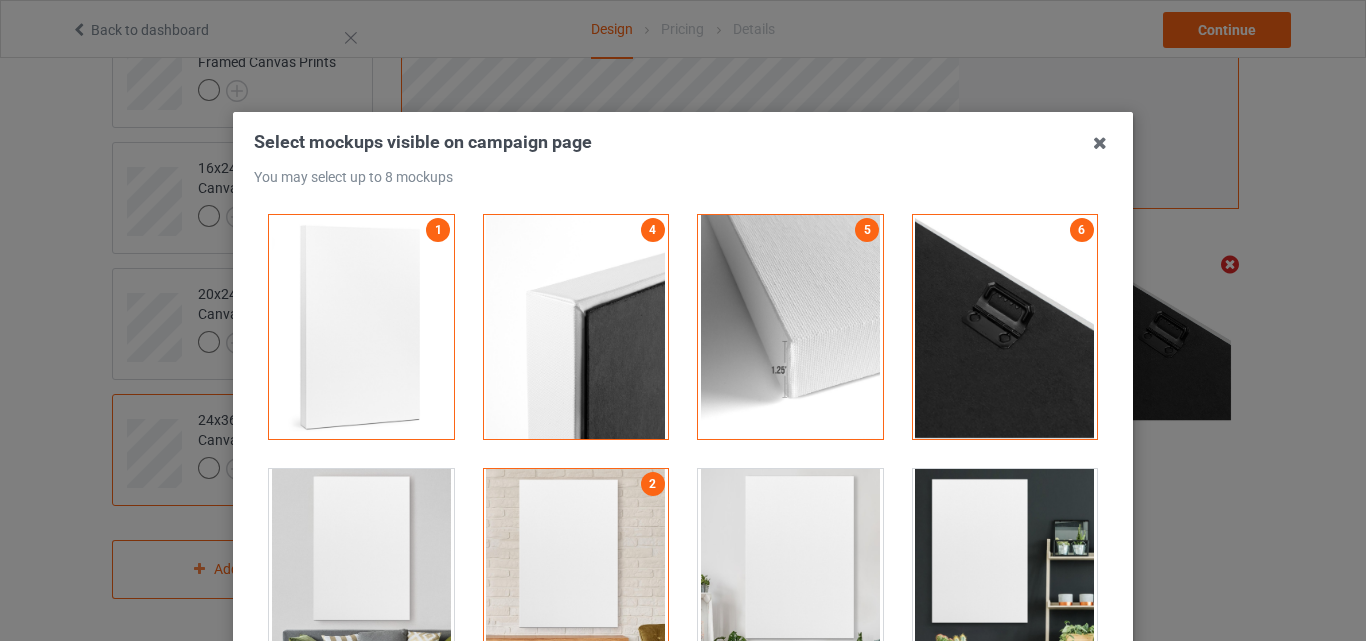 scroll, scrollTop: 1265, scrollLeft: 0, axis: vertical 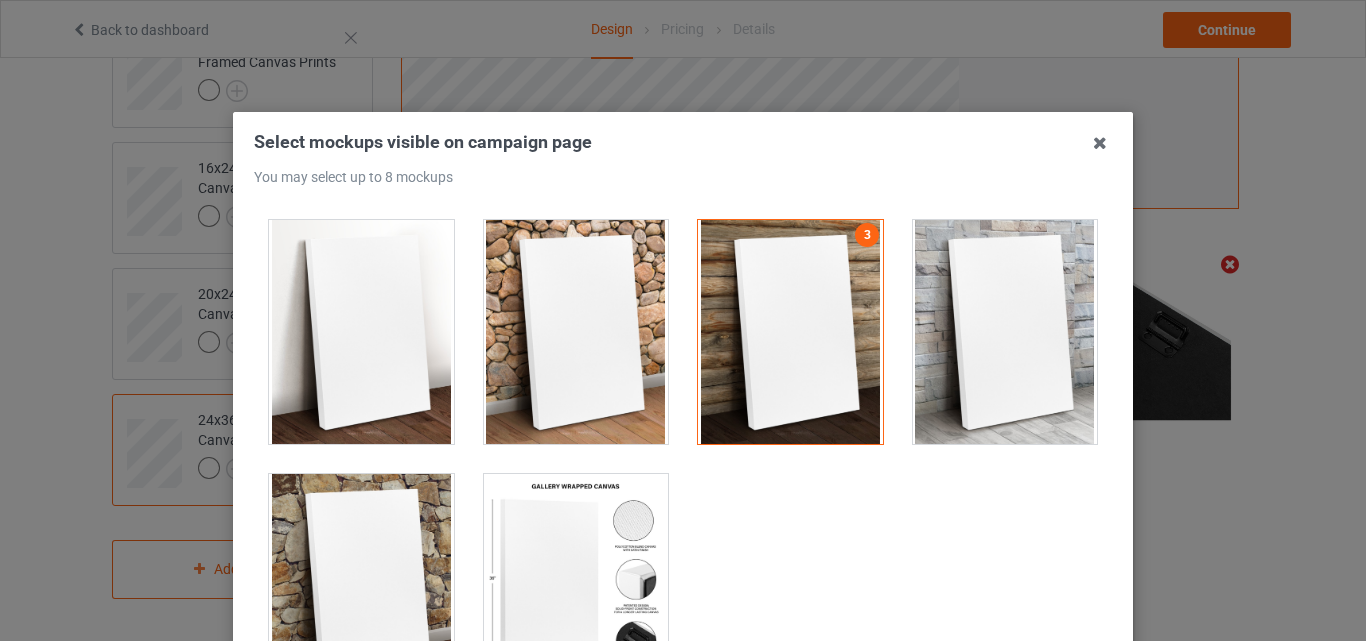 click at bounding box center [576, 586] 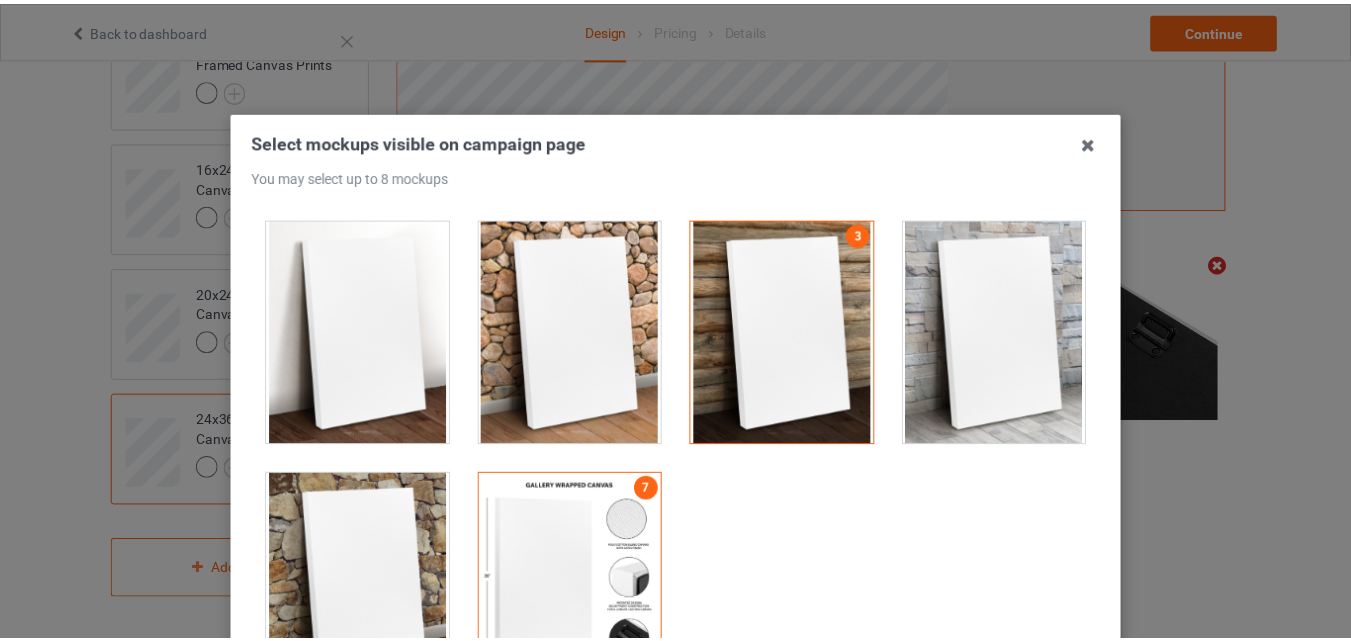 scroll, scrollTop: 275, scrollLeft: 0, axis: vertical 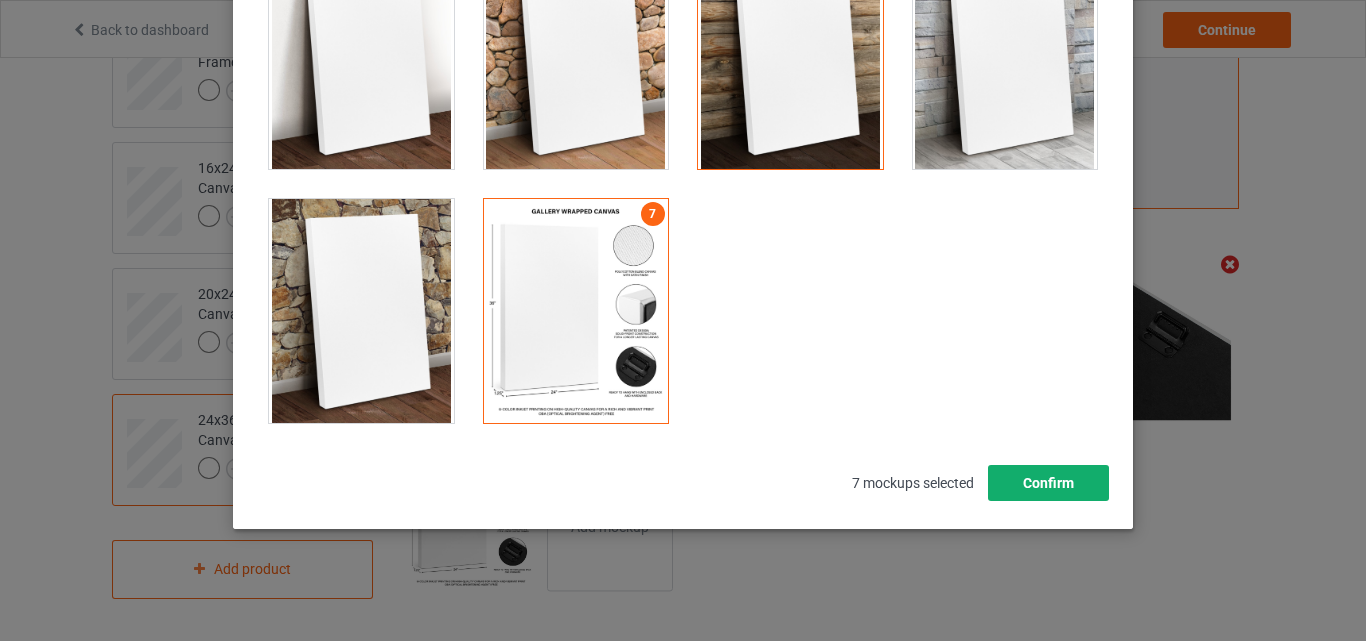 click on "Confirm" at bounding box center [1048, 483] 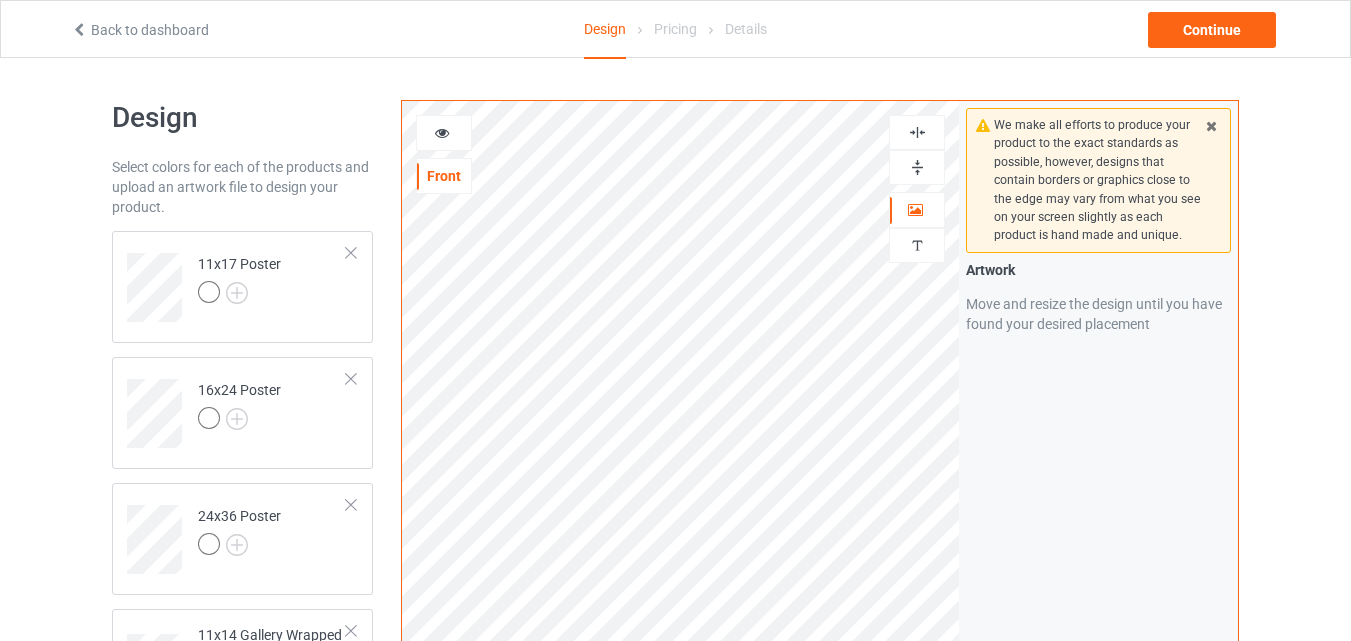 scroll, scrollTop: 972, scrollLeft: 0, axis: vertical 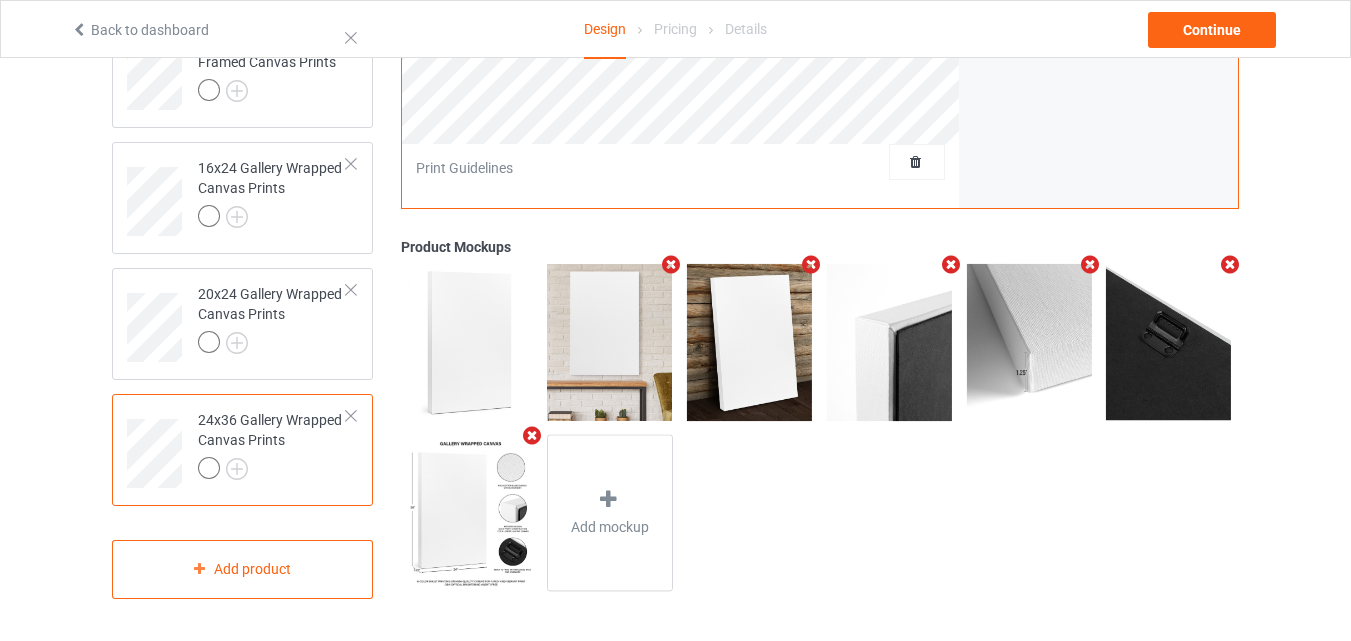 click on "24x36 Gallery Wrapped Canvas Prints" at bounding box center [242, 450] 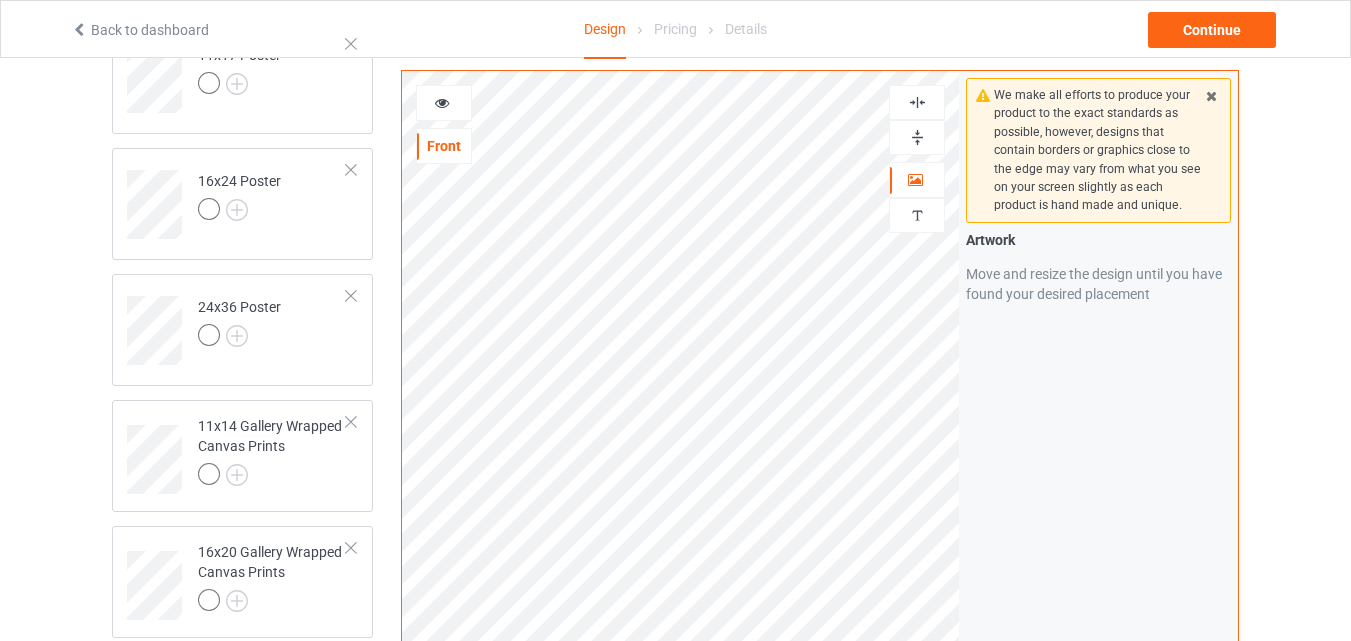 scroll, scrollTop: 0, scrollLeft: 0, axis: both 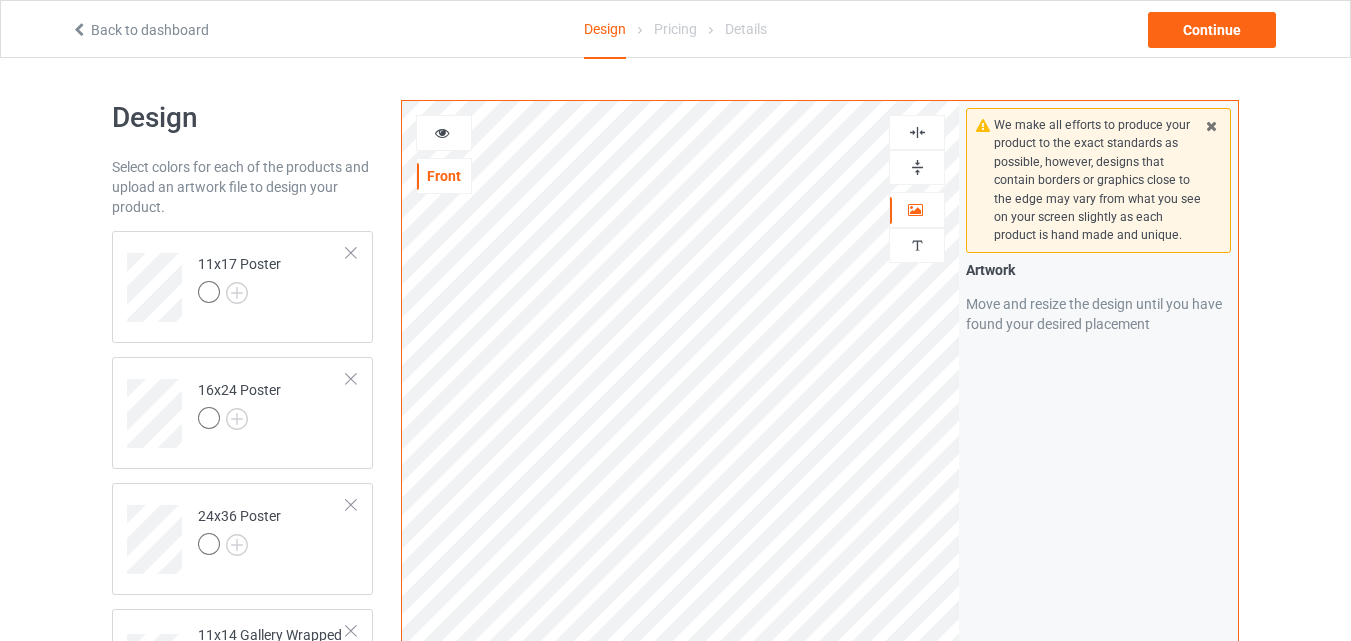 click at bounding box center (917, 167) 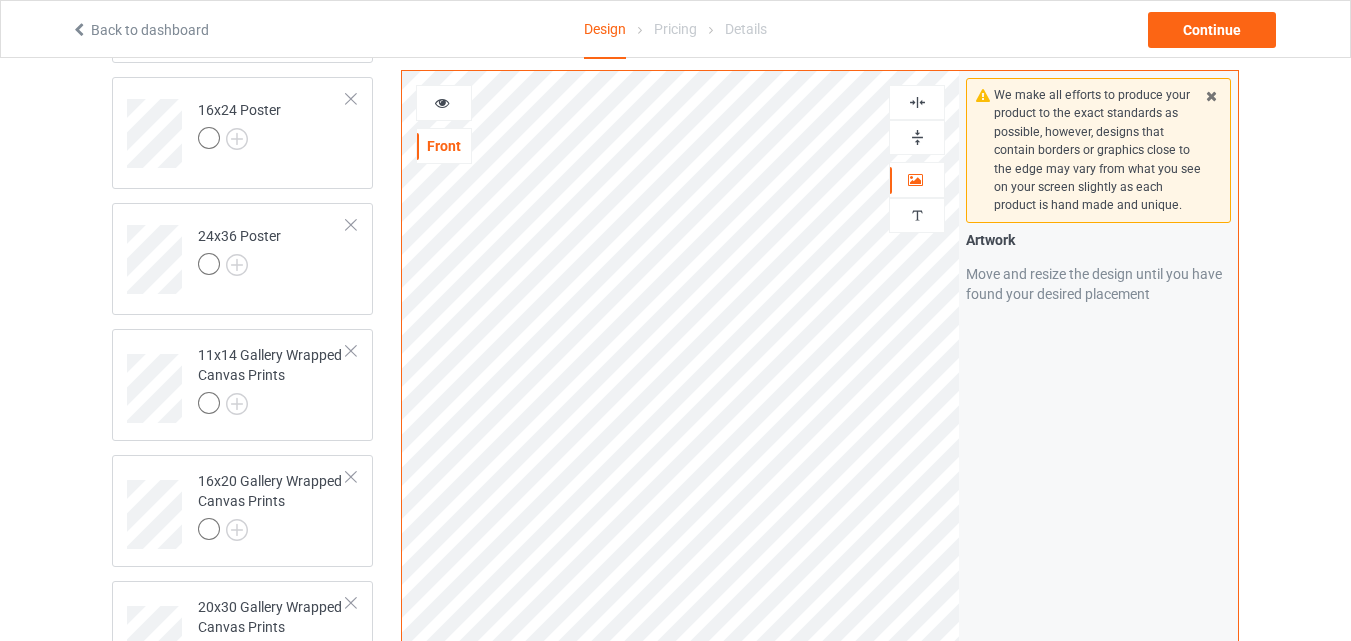 scroll, scrollTop: 591, scrollLeft: 0, axis: vertical 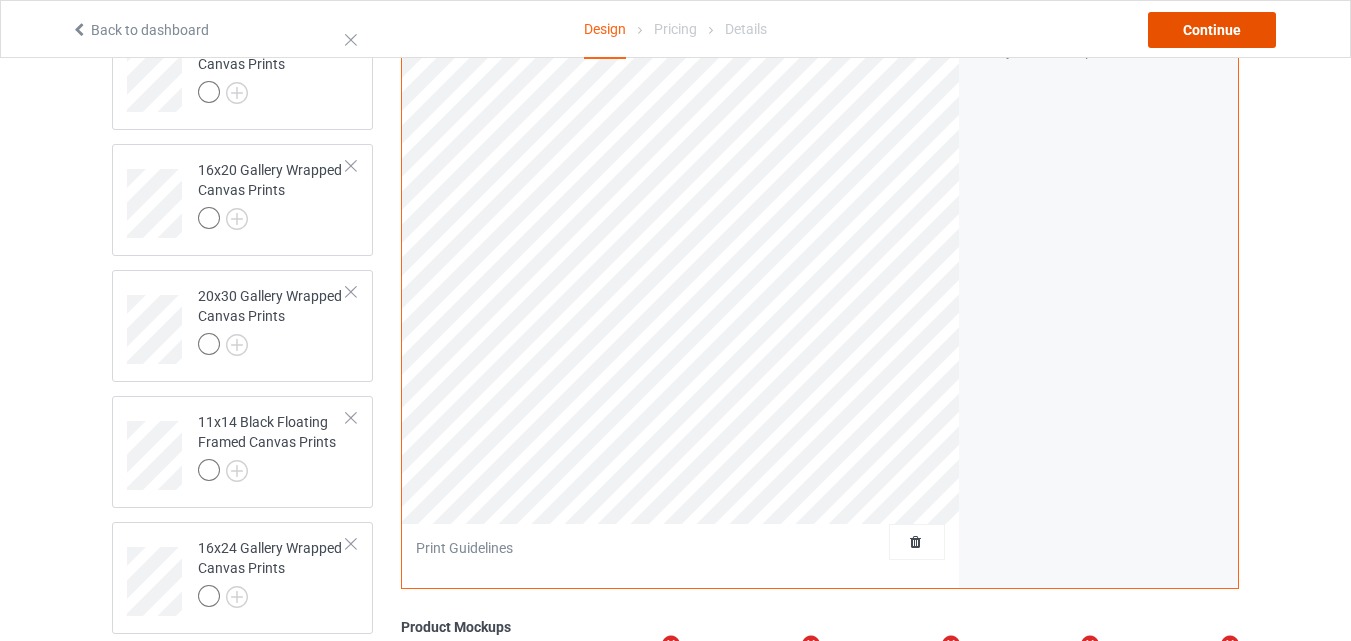 click on "Continue" at bounding box center (1212, 30) 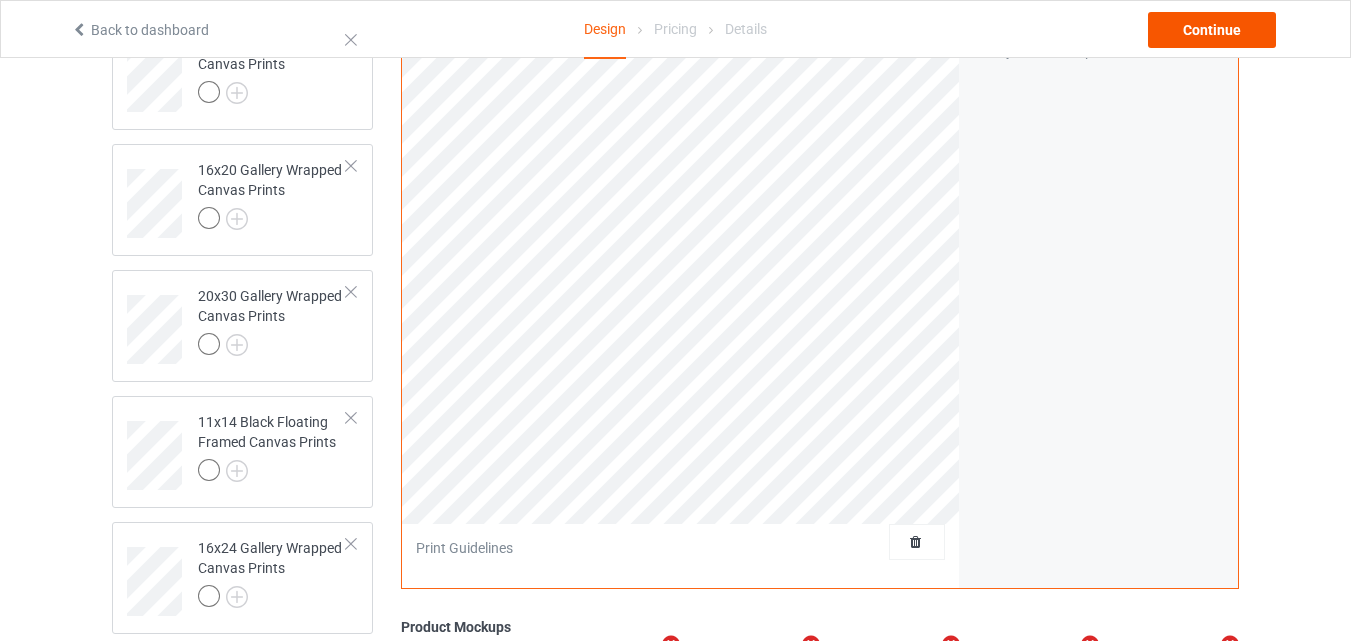 scroll, scrollTop: 0, scrollLeft: 0, axis: both 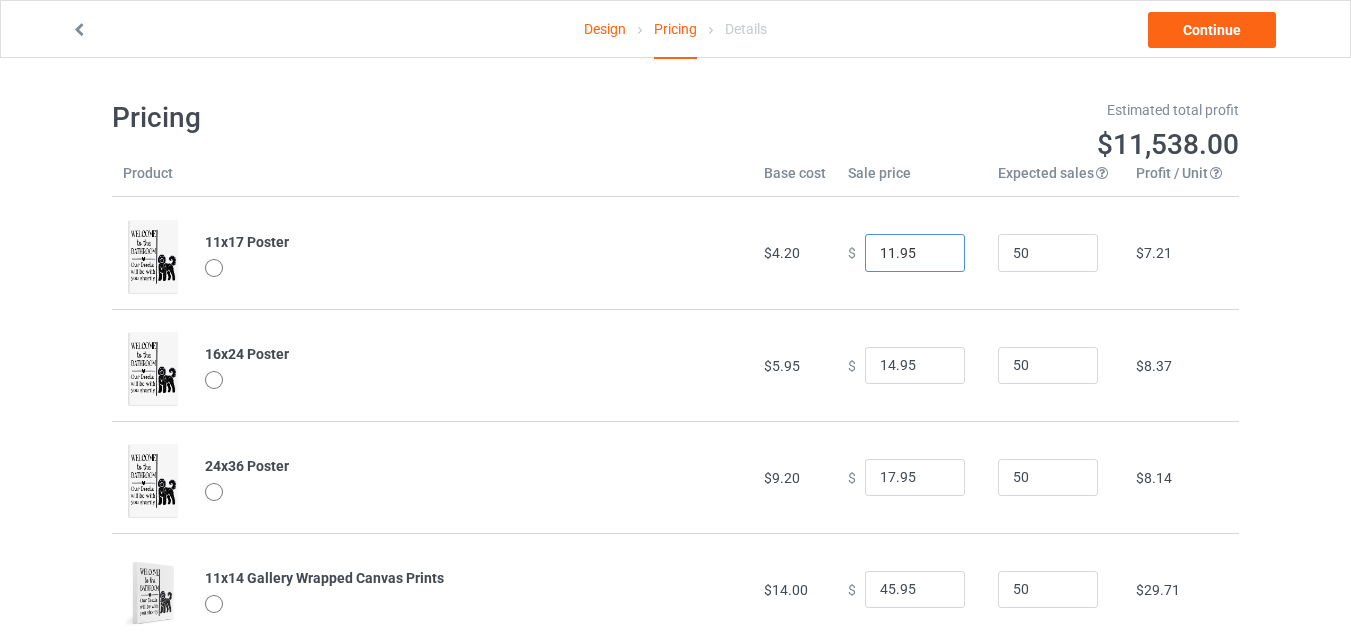 click on "12.95" at bounding box center [915, 253] 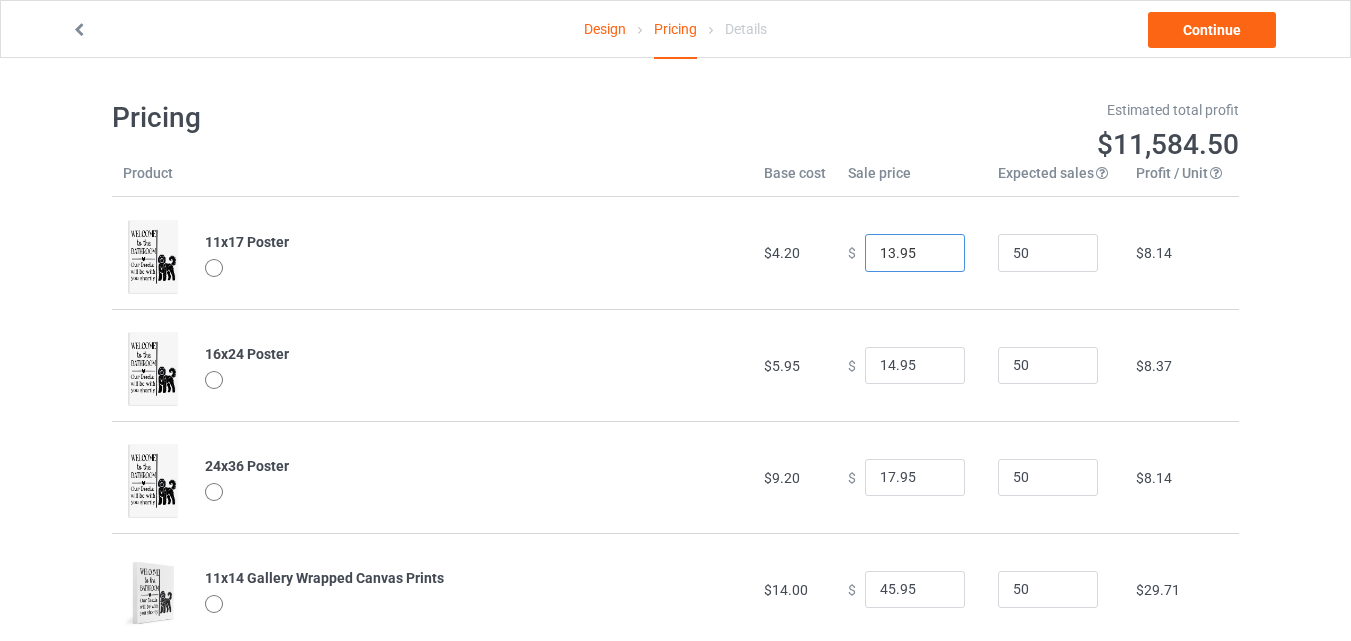 type on "13.95" 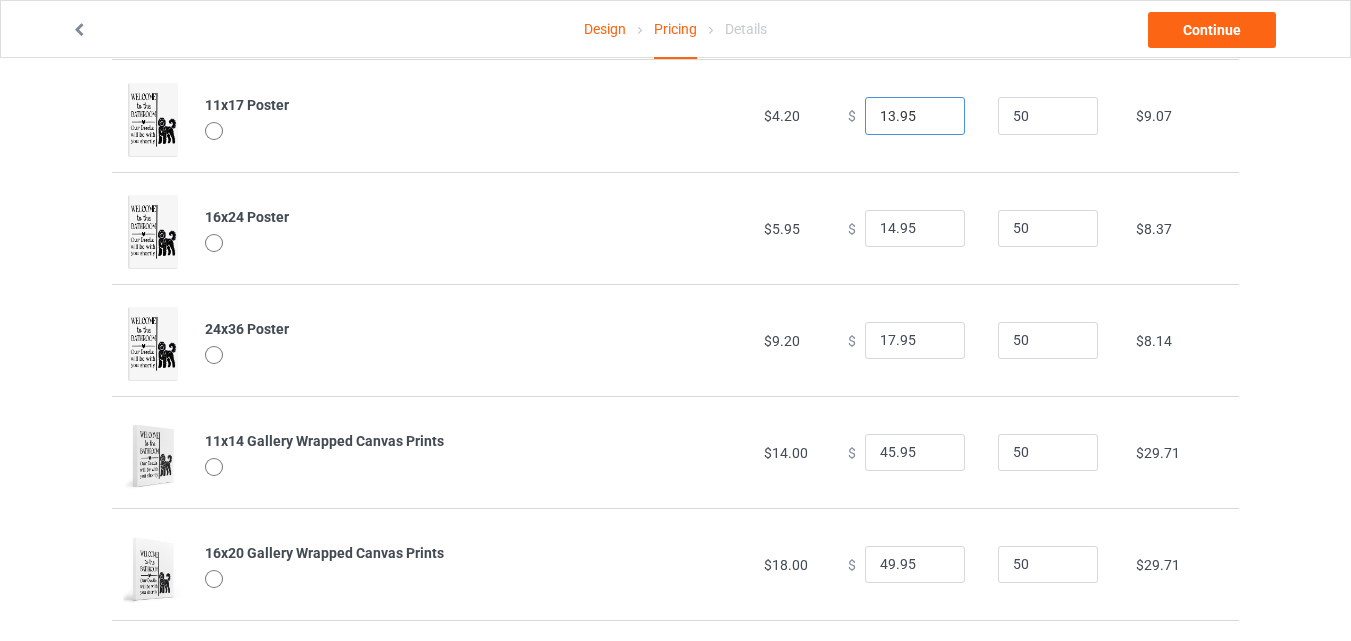 scroll, scrollTop: 209, scrollLeft: 0, axis: vertical 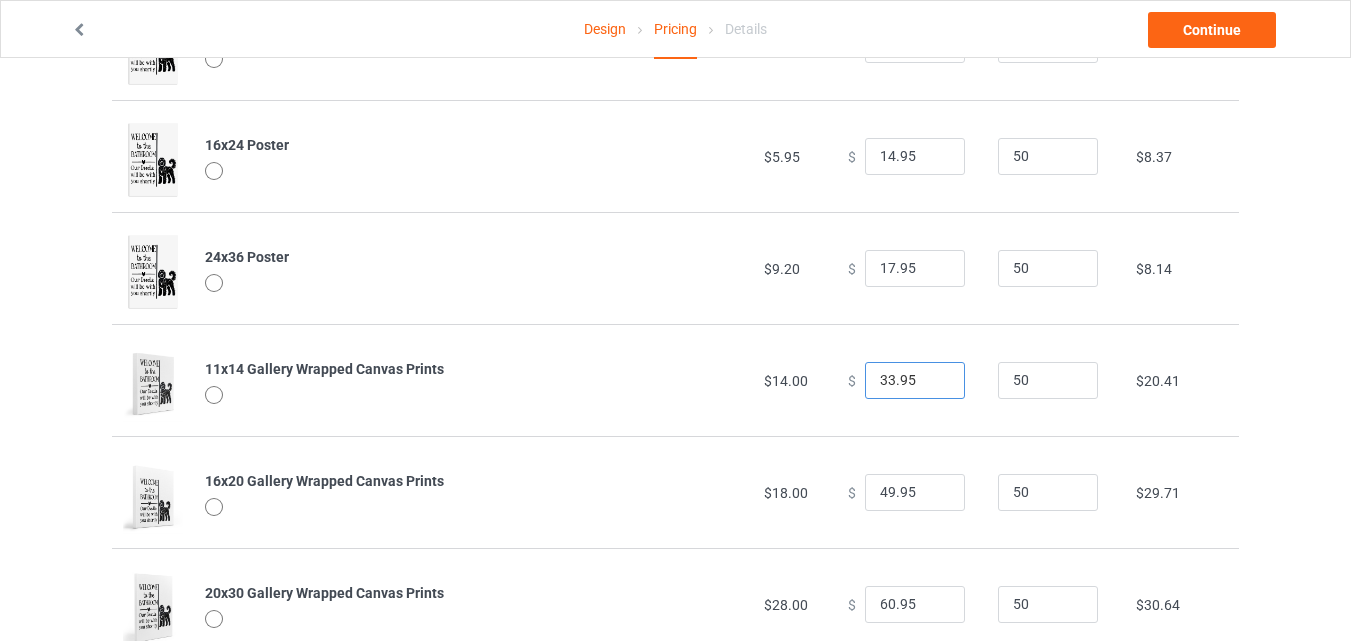 click on "33.95" at bounding box center (915, 381) 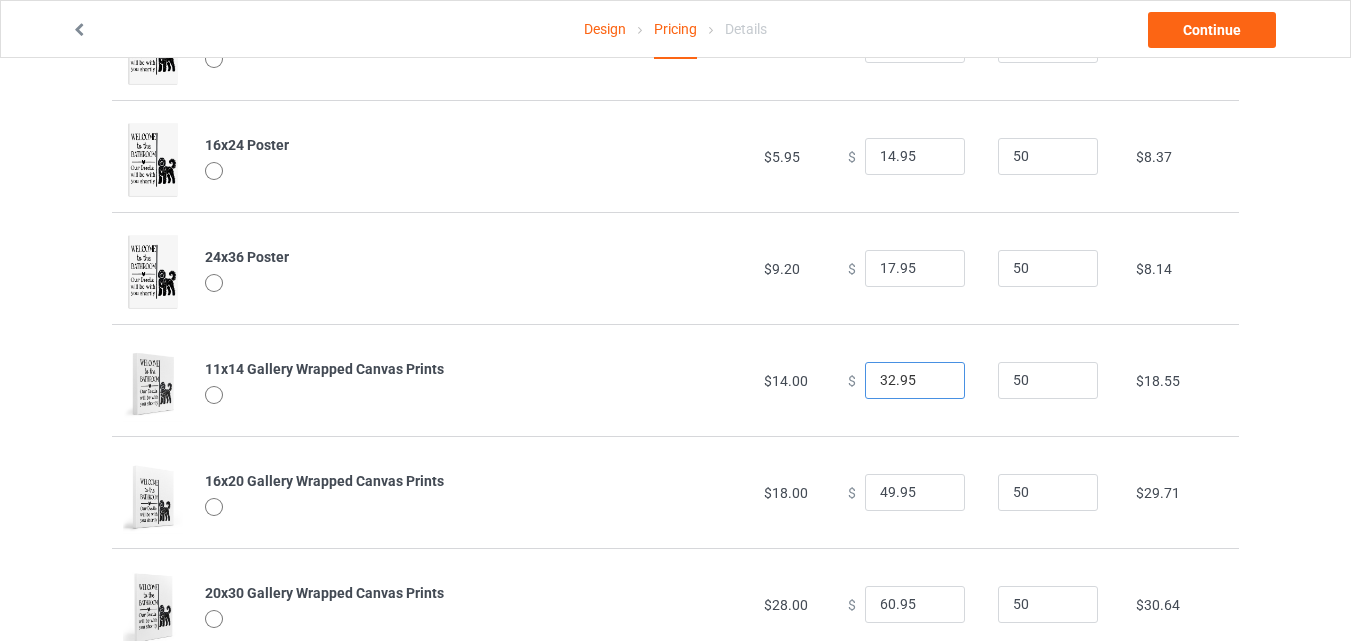 click on "32.95" at bounding box center [915, 381] 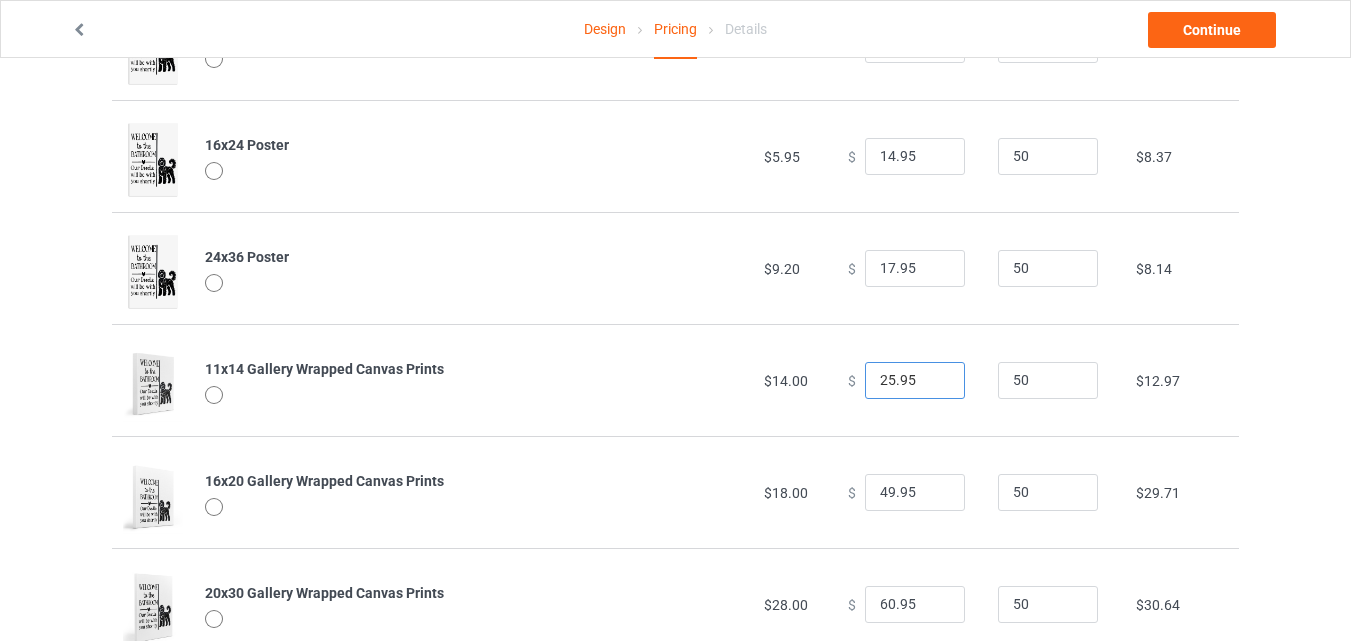click on "25.95" at bounding box center (915, 381) 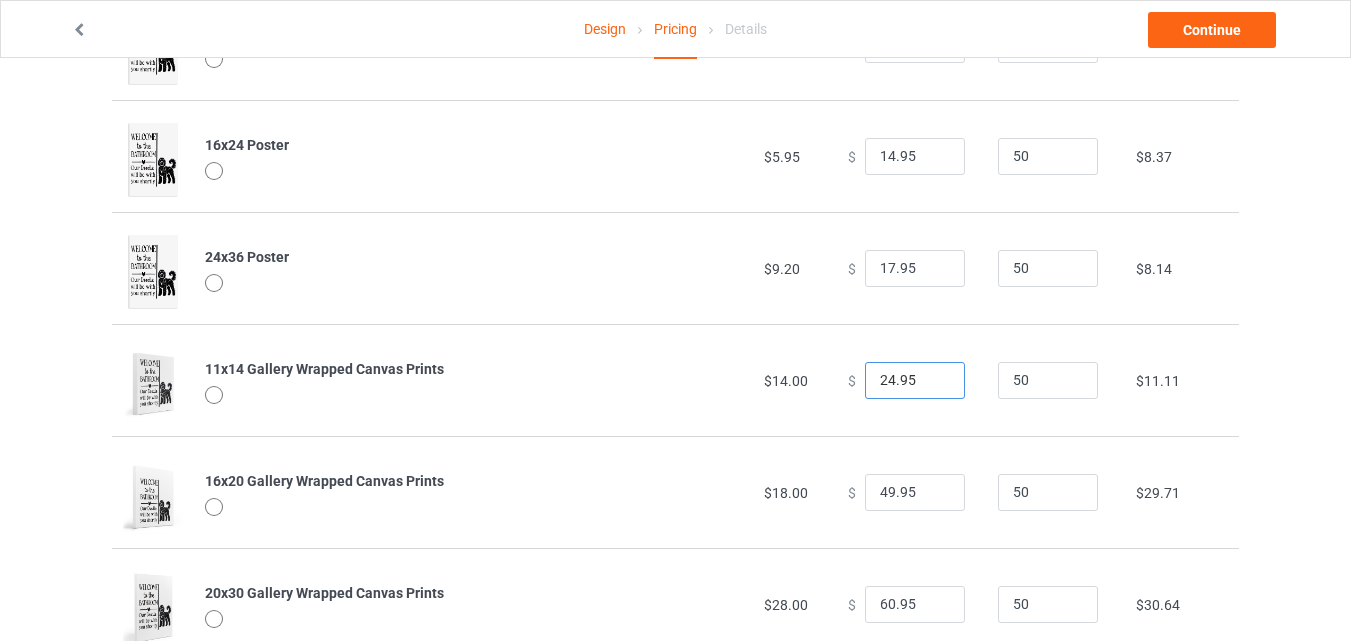 click on "24.95" at bounding box center (915, 381) 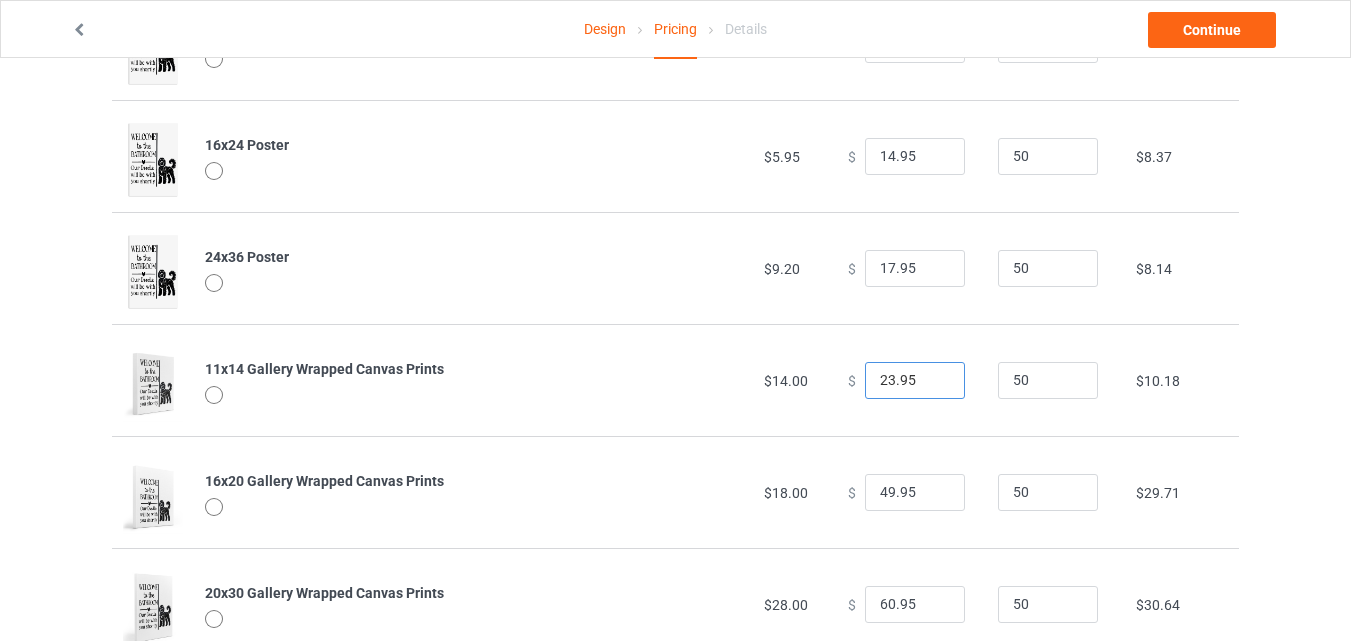 type on "23.95" 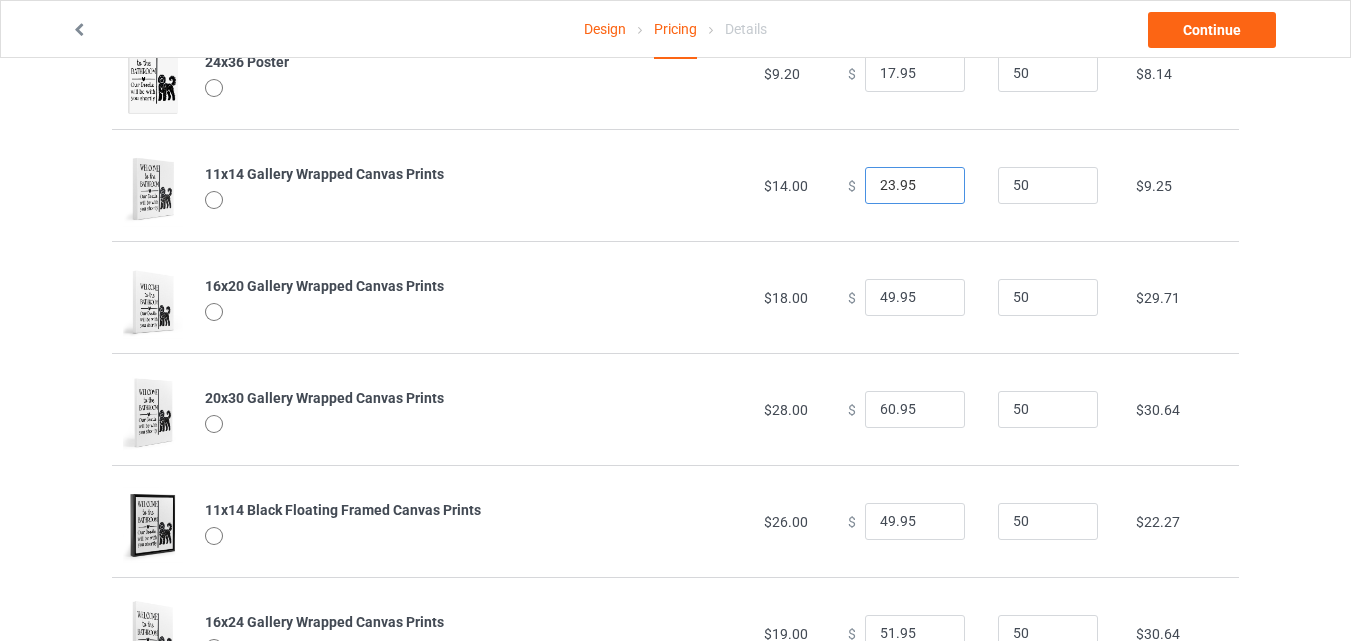 scroll, scrollTop: 411, scrollLeft: 0, axis: vertical 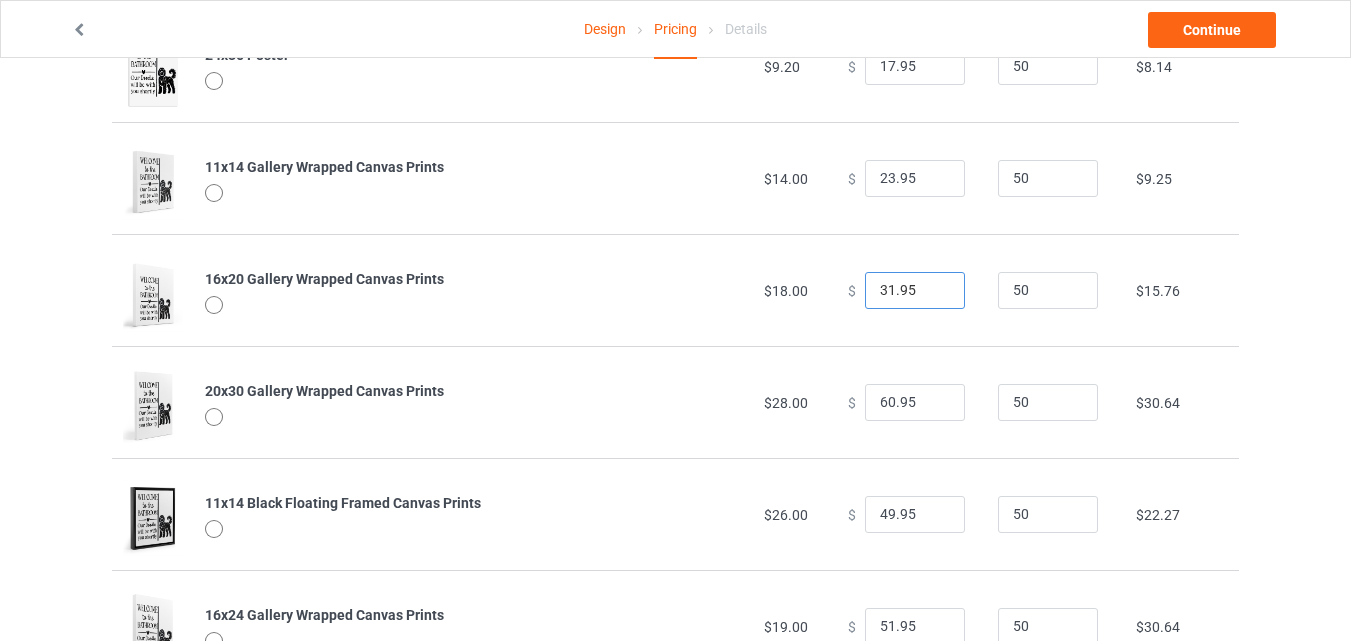 click on "31.95" at bounding box center (915, 291) 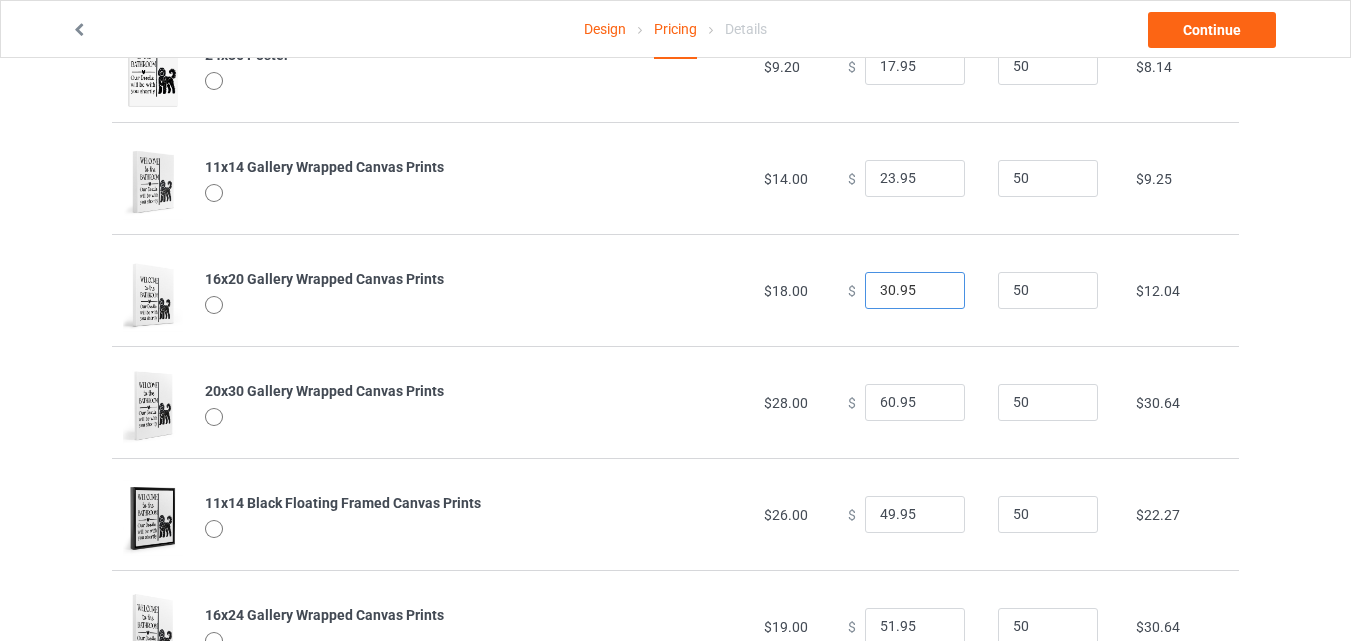 click on "30.95" at bounding box center (915, 291) 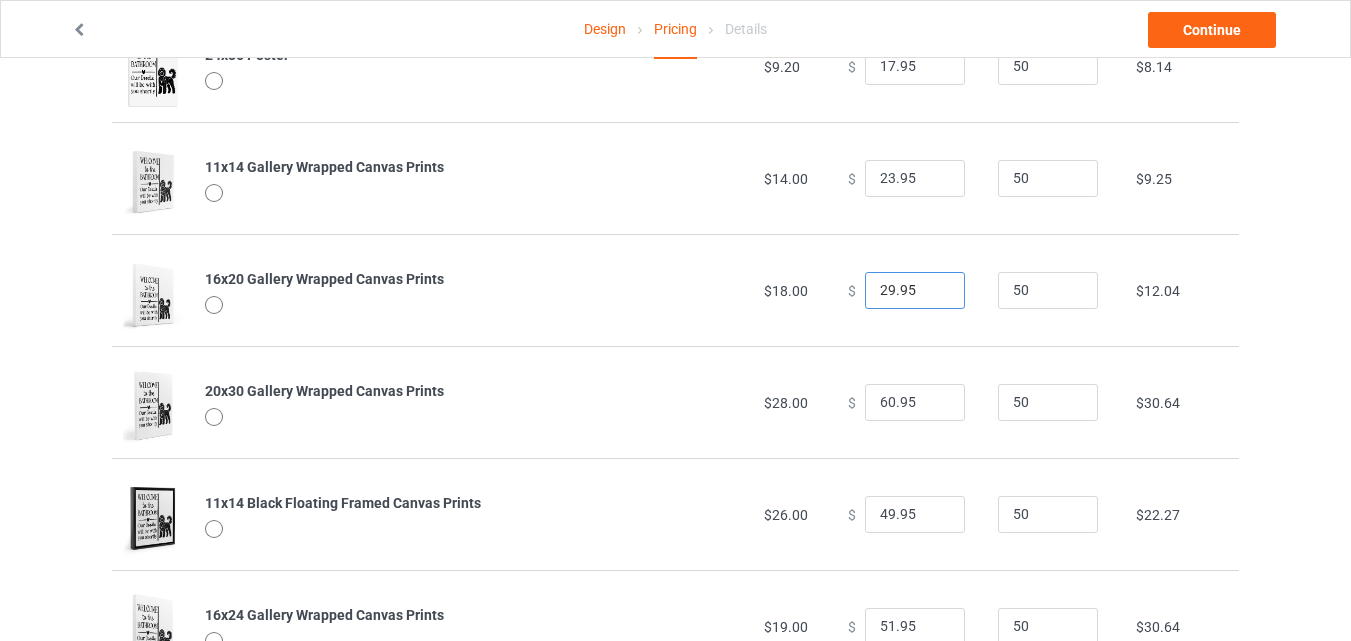 click on "29.95" at bounding box center [915, 291] 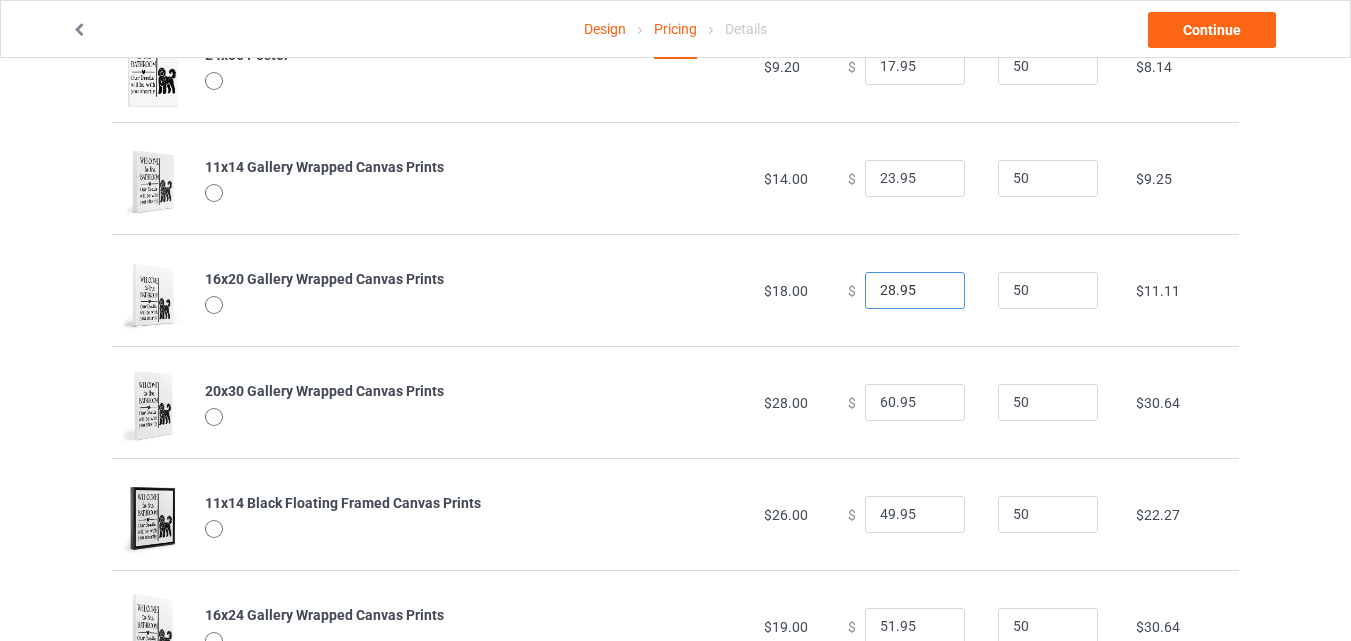 click on "28.95" at bounding box center (915, 291) 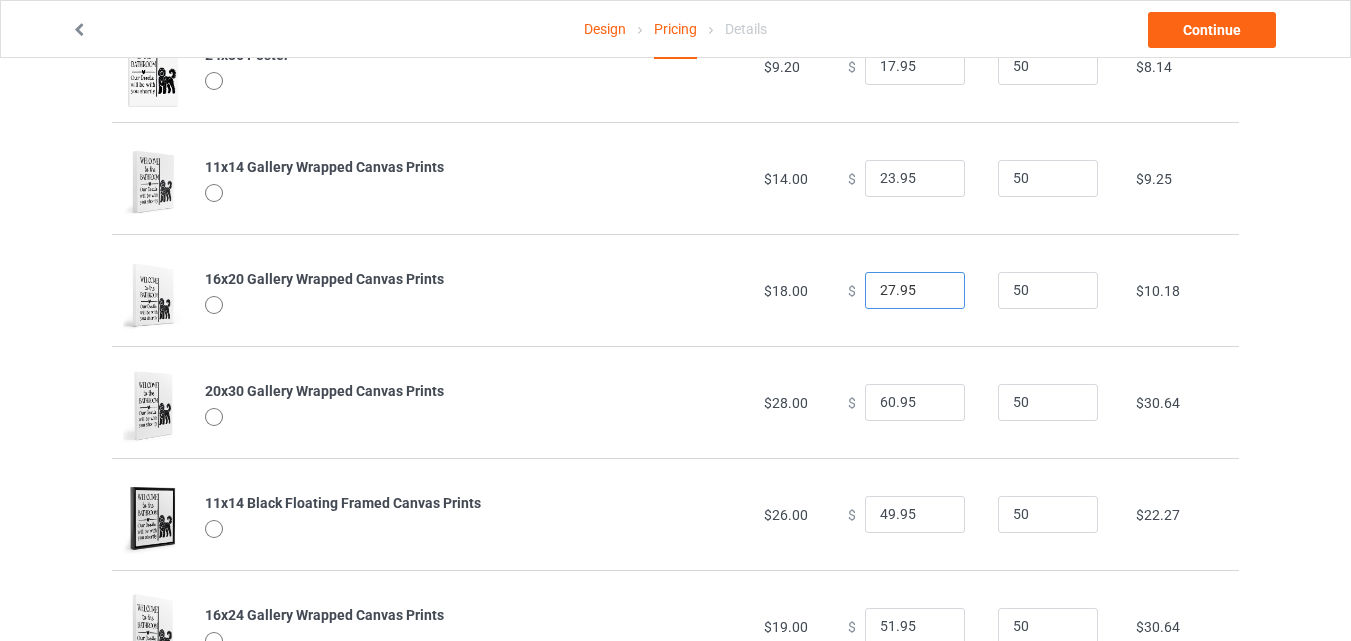 type on "27.95" 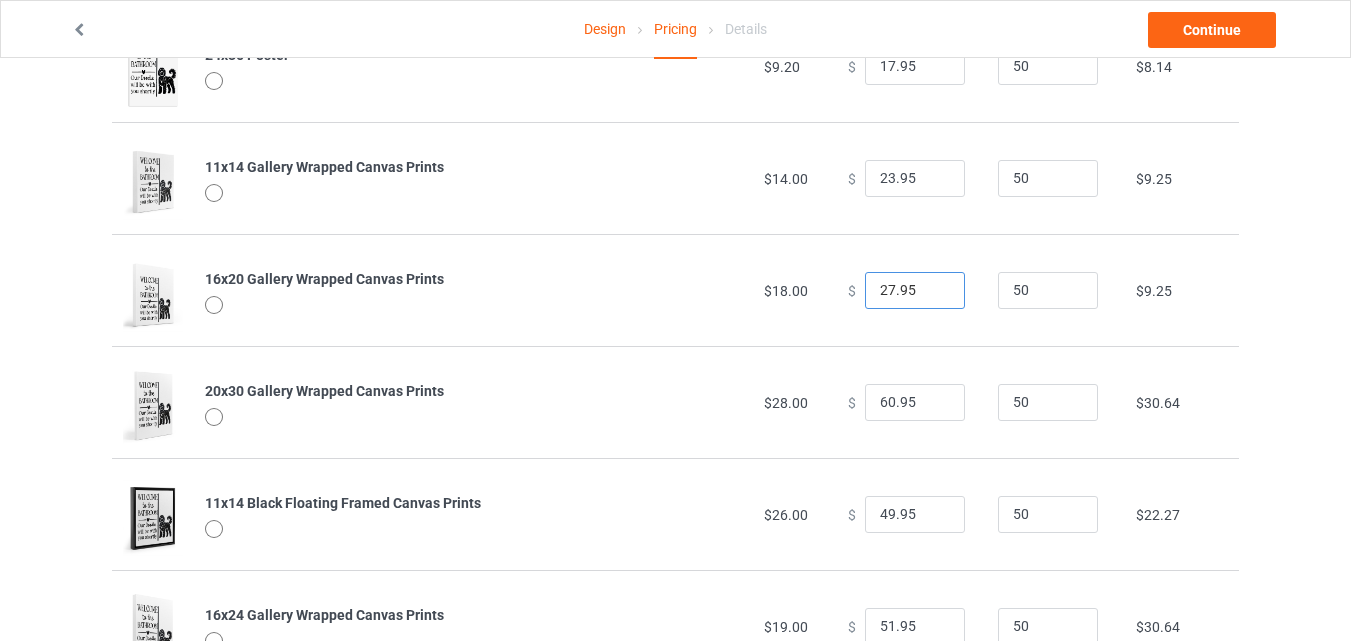 scroll, scrollTop: 555, scrollLeft: 0, axis: vertical 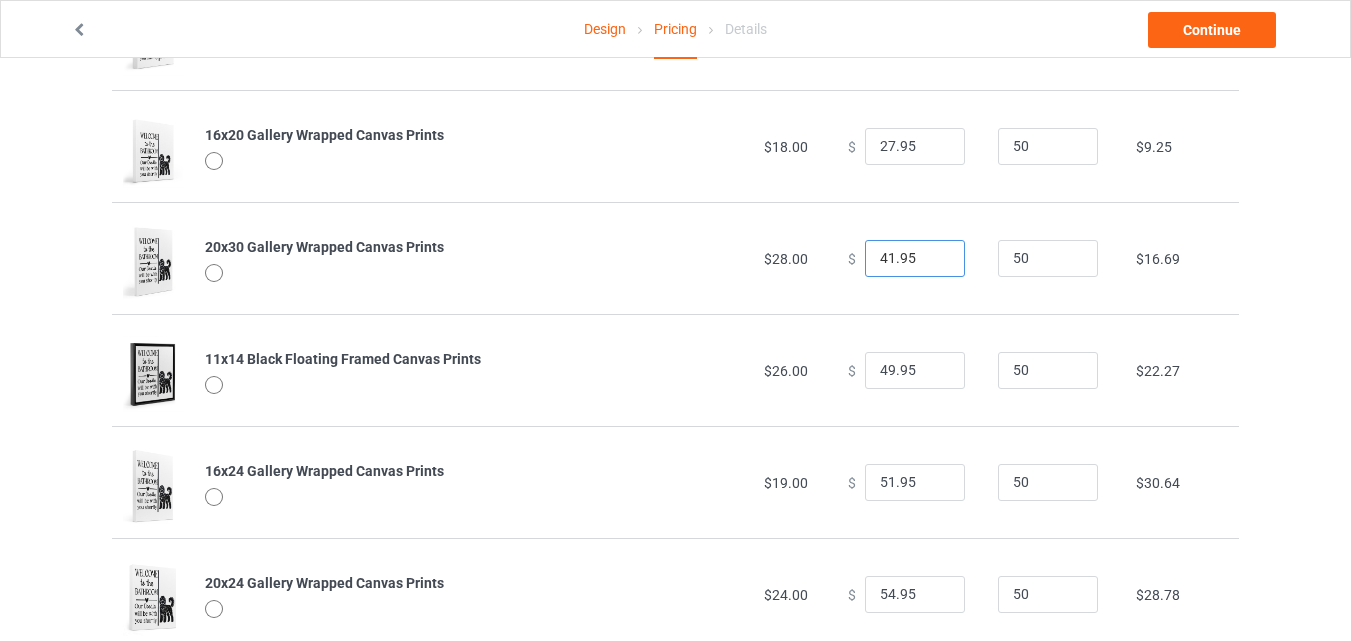 click on "41.95" at bounding box center (915, 259) 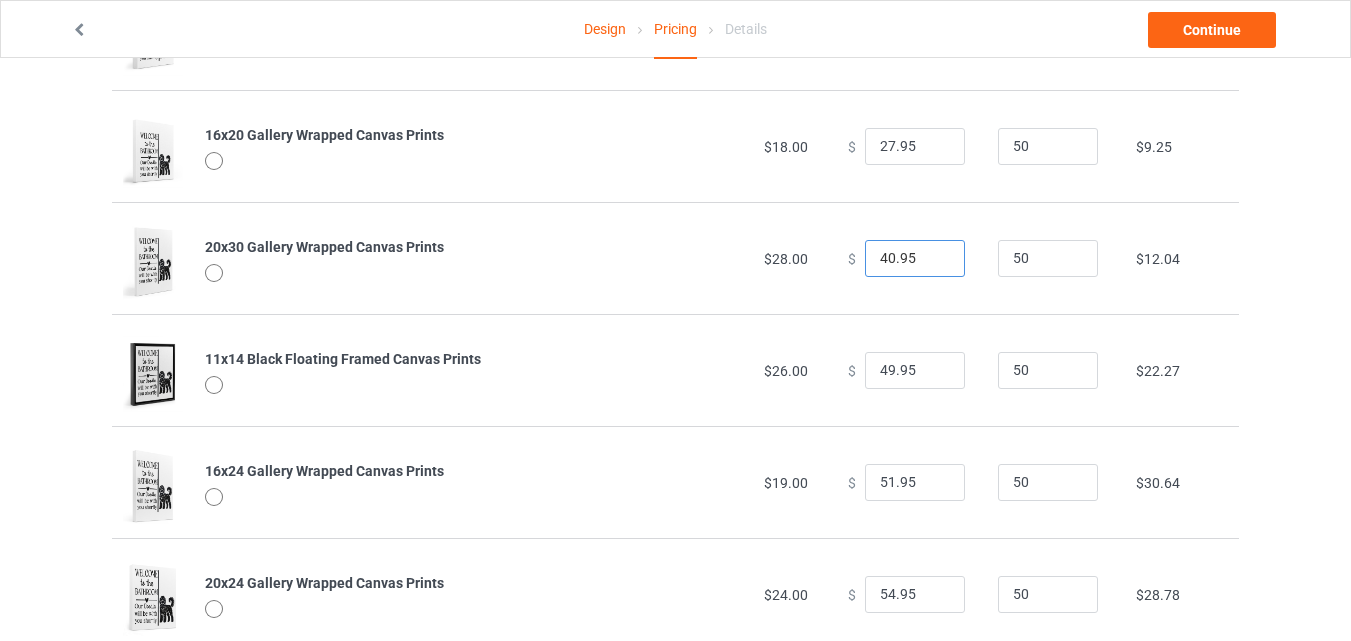 click on "40.95" at bounding box center (915, 259) 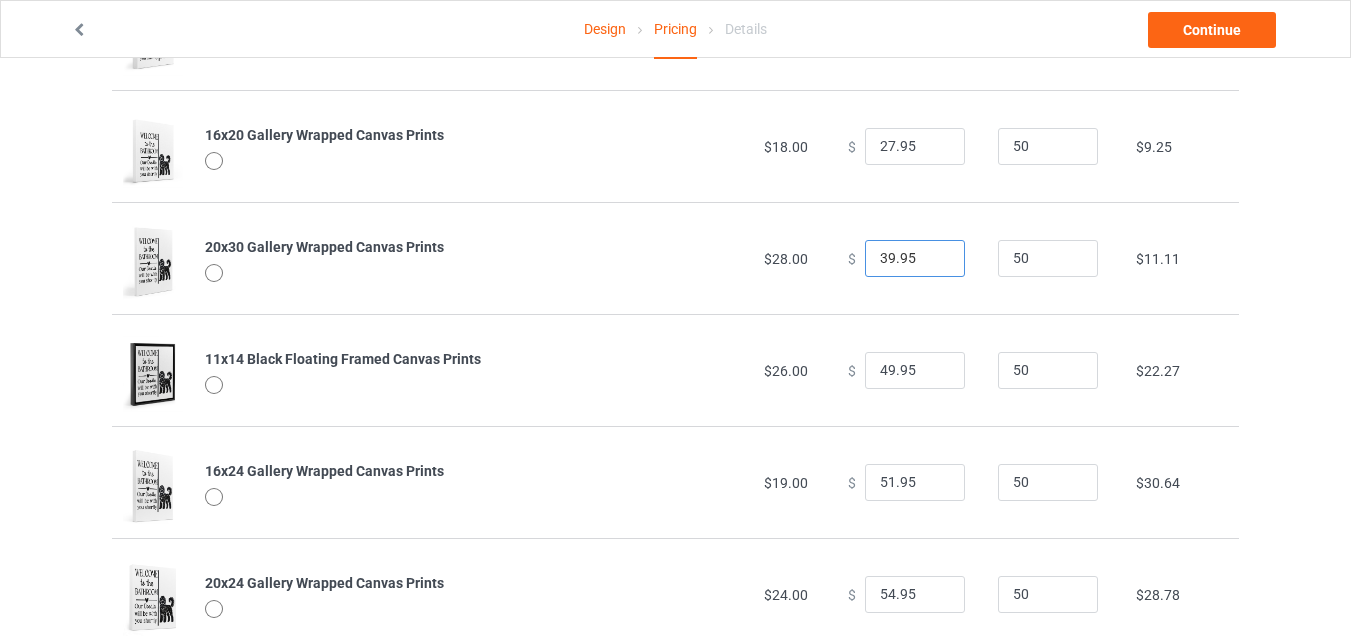 click on "39.95" at bounding box center (915, 259) 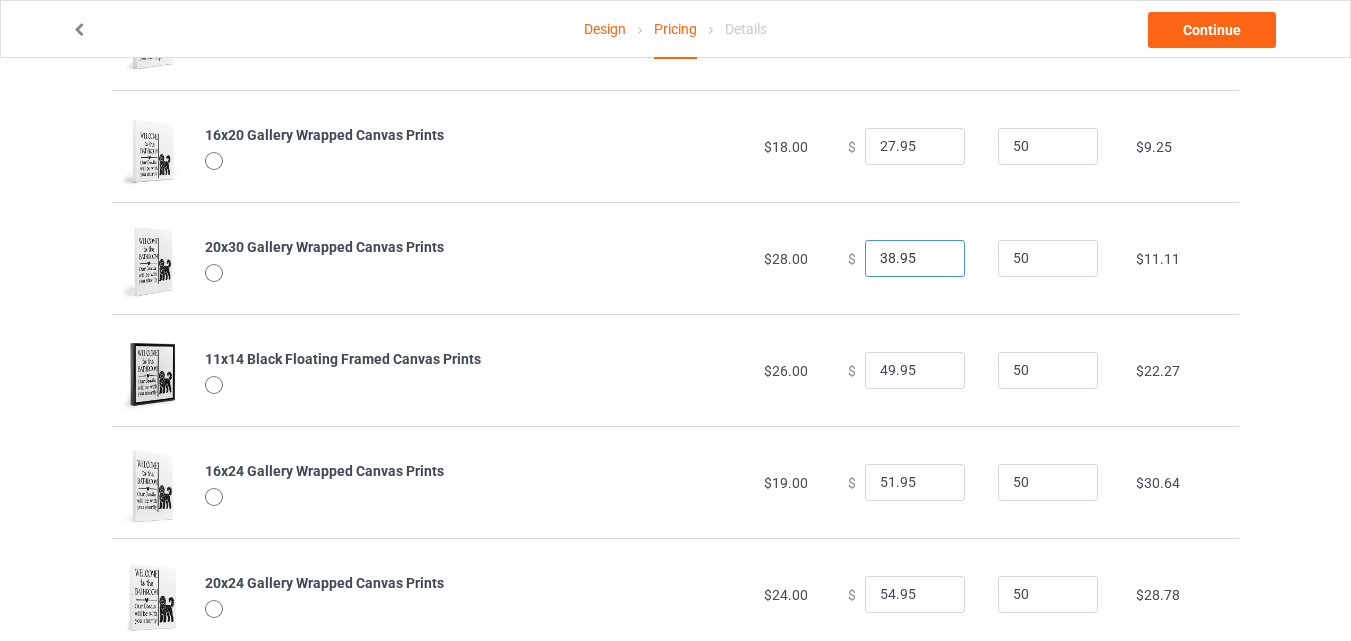 click on "38.95" at bounding box center [915, 259] 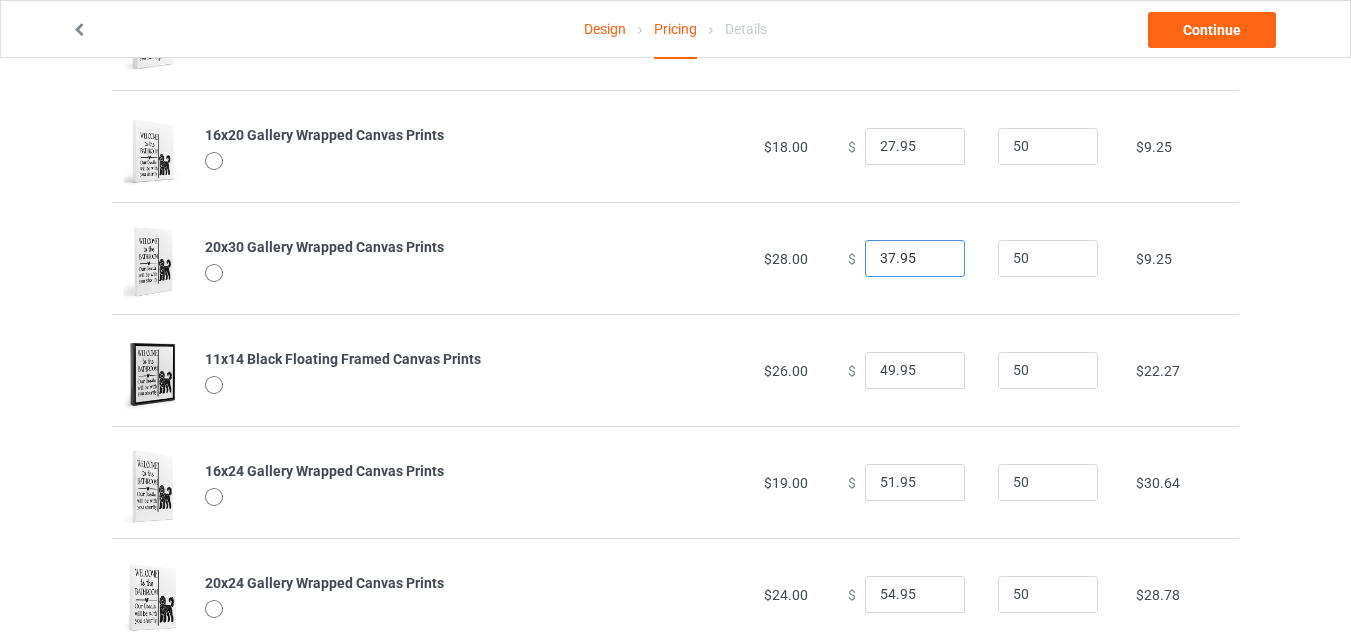 type on "37.95" 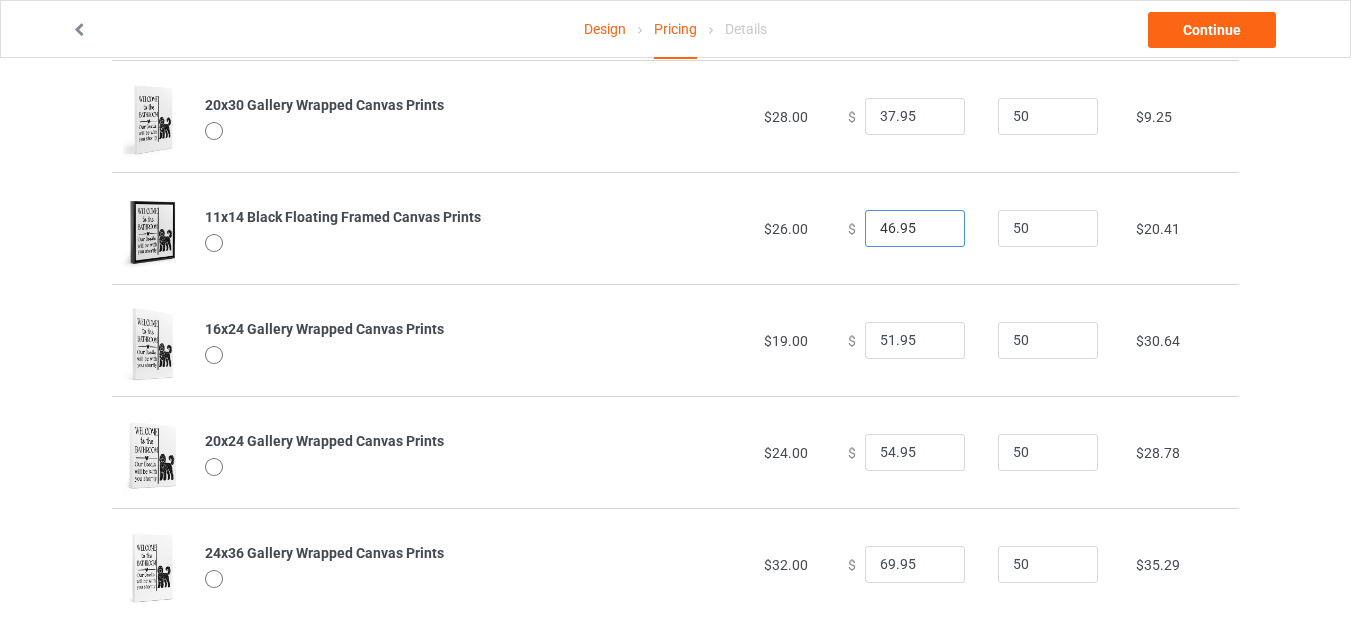 click on "46.95" at bounding box center (915, 229) 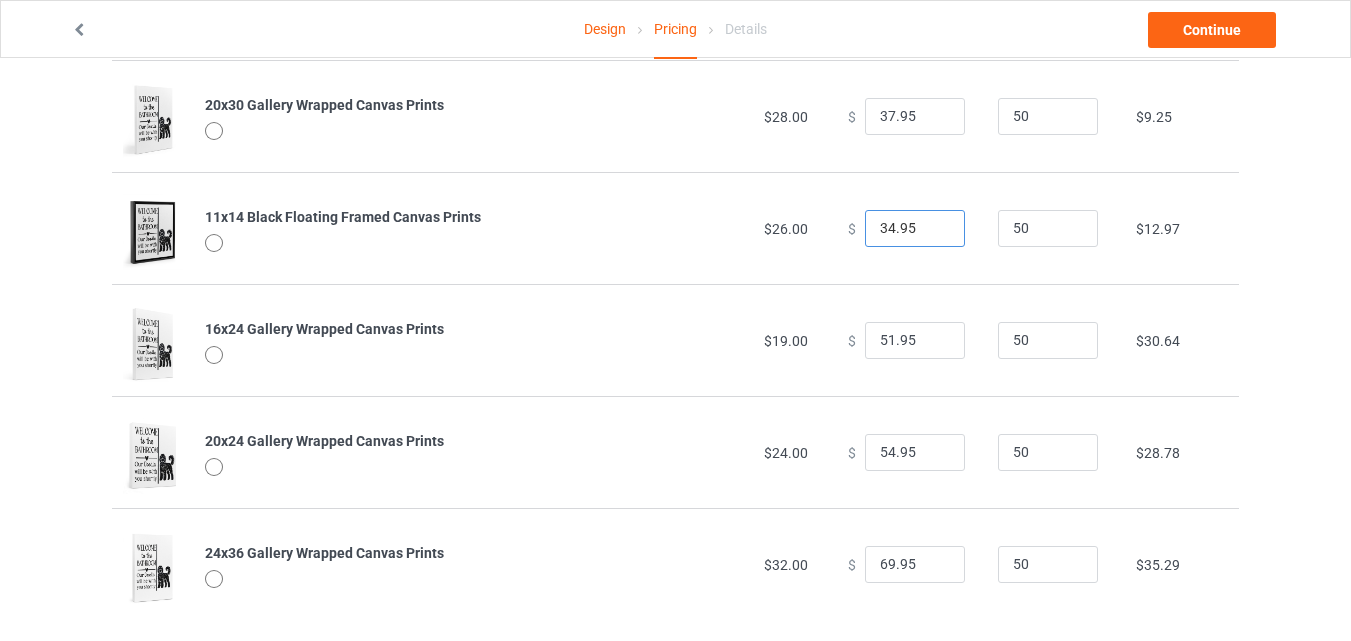 click on "34.95" at bounding box center [915, 229] 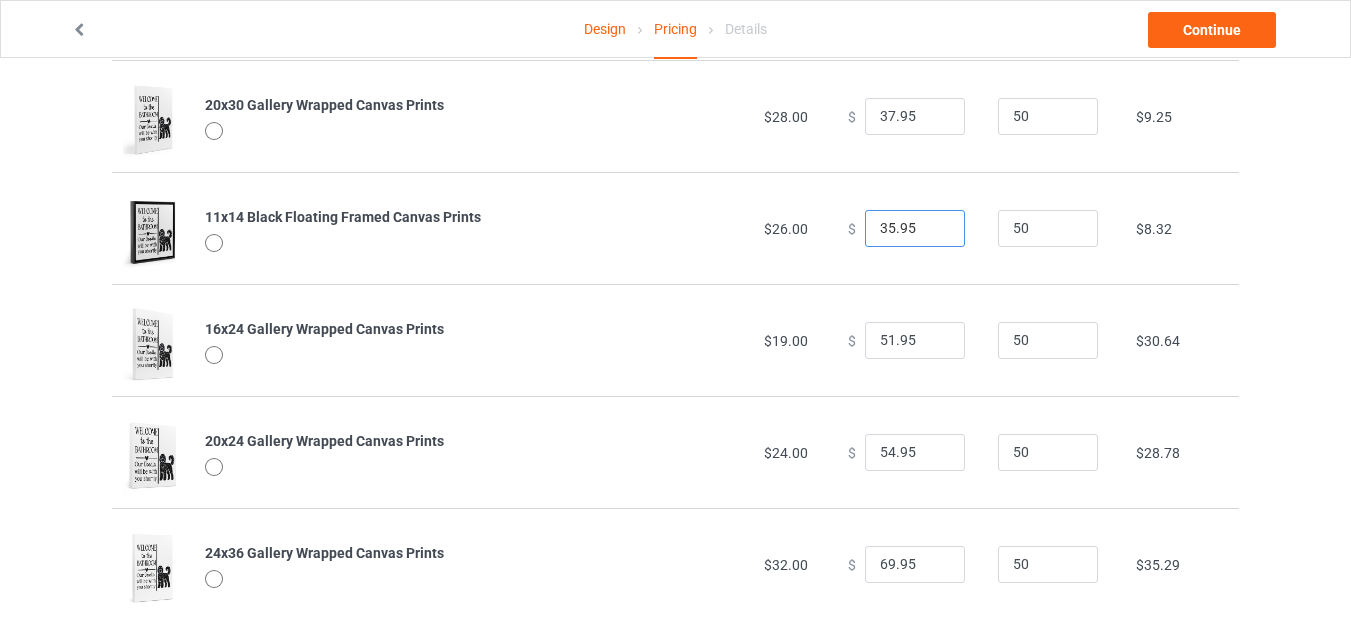 type on "35.95" 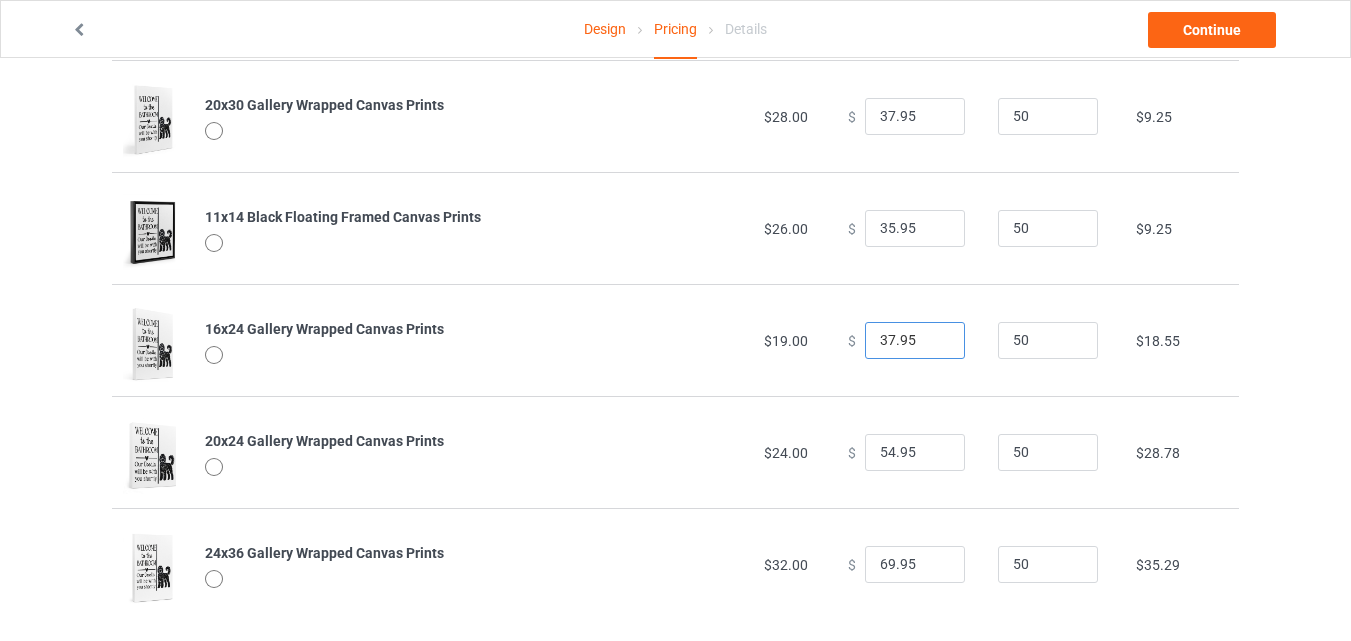 click on "37.95" at bounding box center (915, 341) 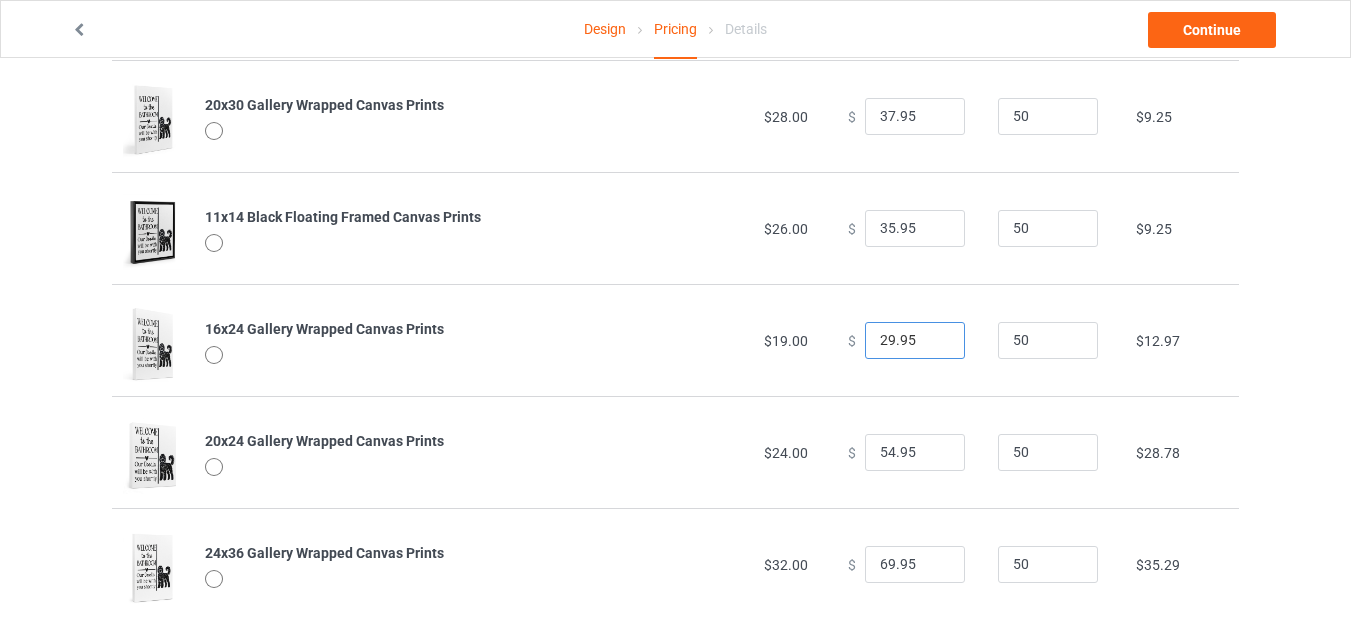 click on "29.95" at bounding box center [915, 341] 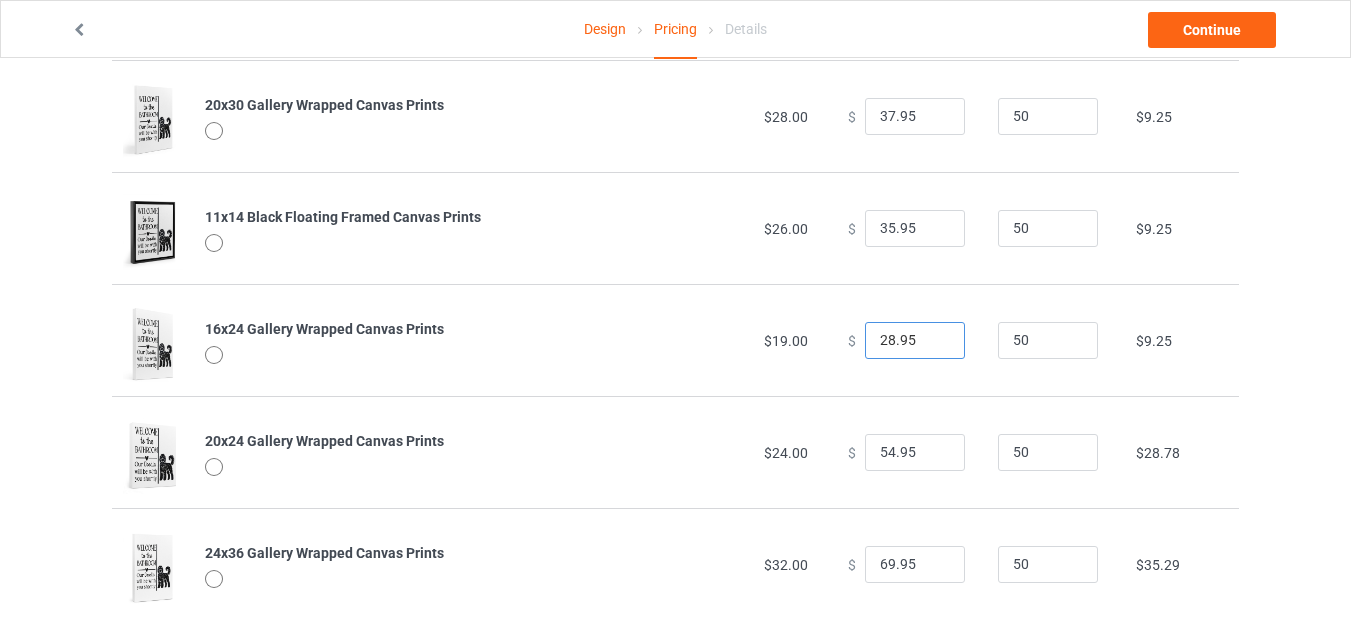 type on "28.95" 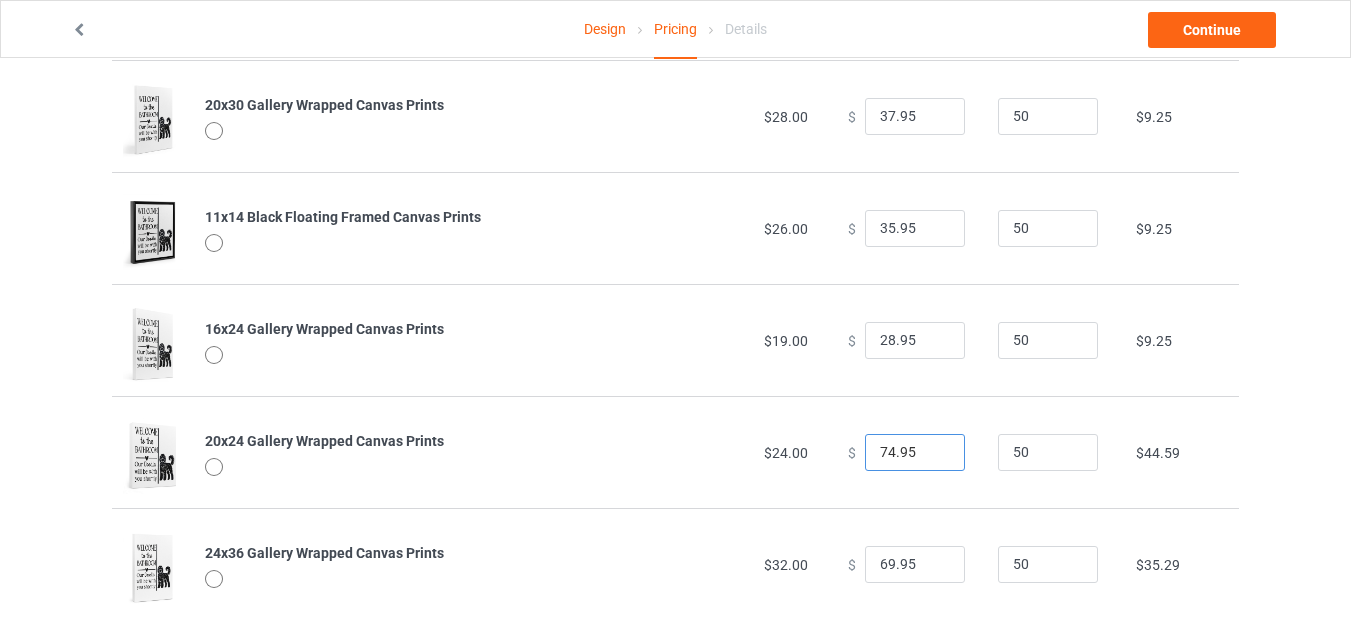 click on "74.95" at bounding box center [915, 453] 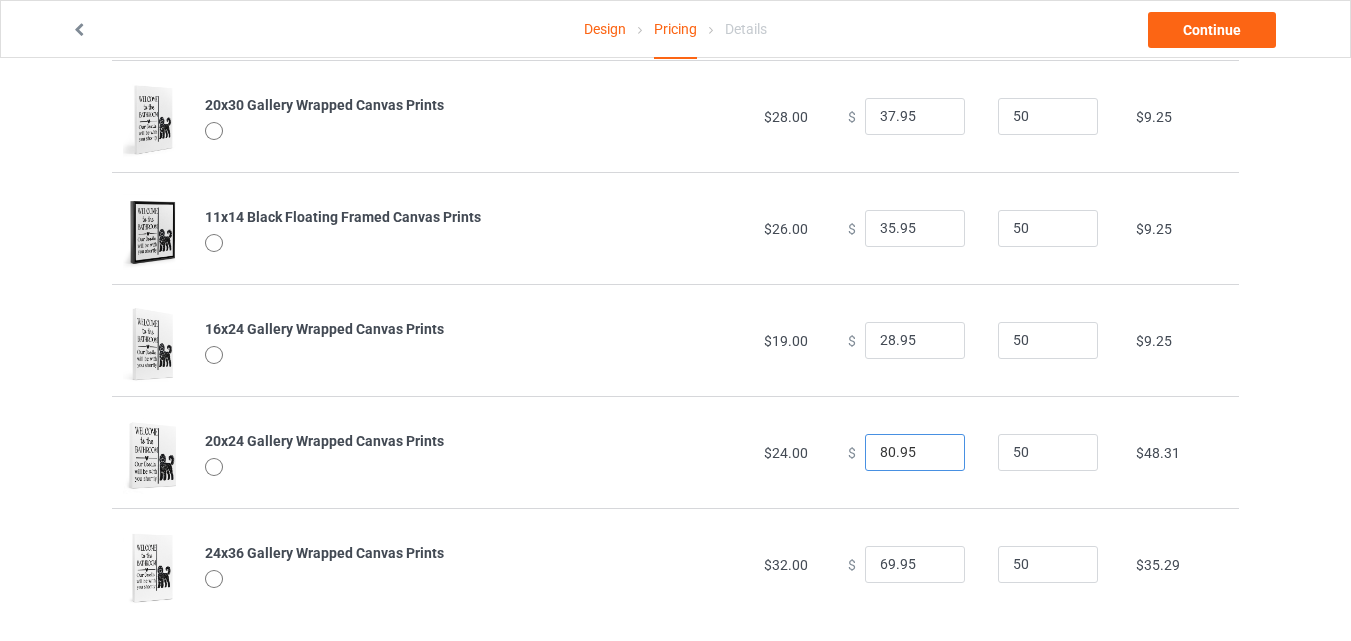 click on "80.95" at bounding box center [915, 453] 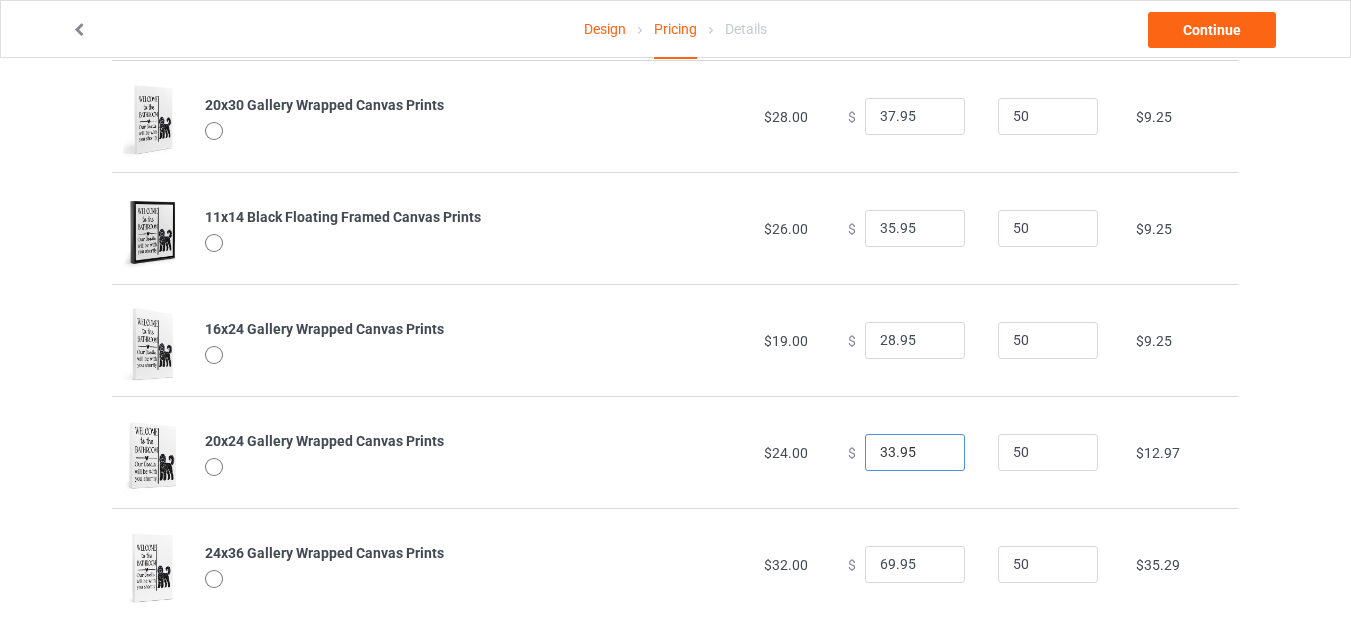 click on "33.95" at bounding box center (915, 453) 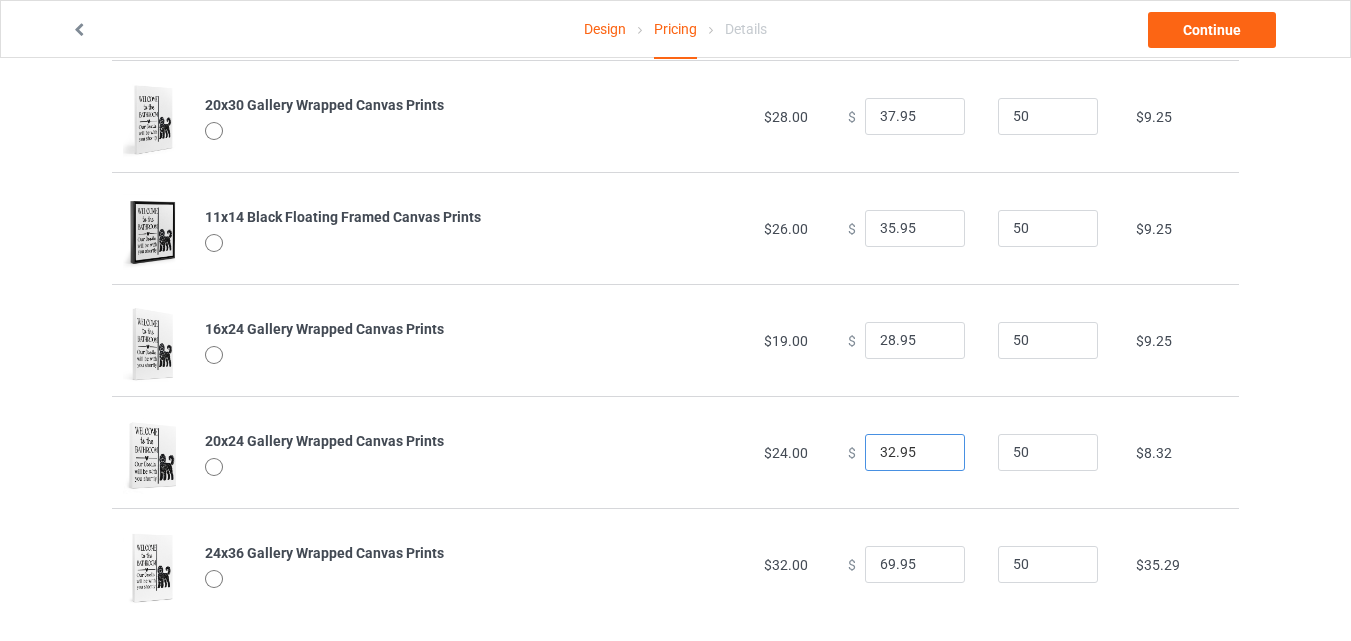 click on "32.95" at bounding box center (915, 453) 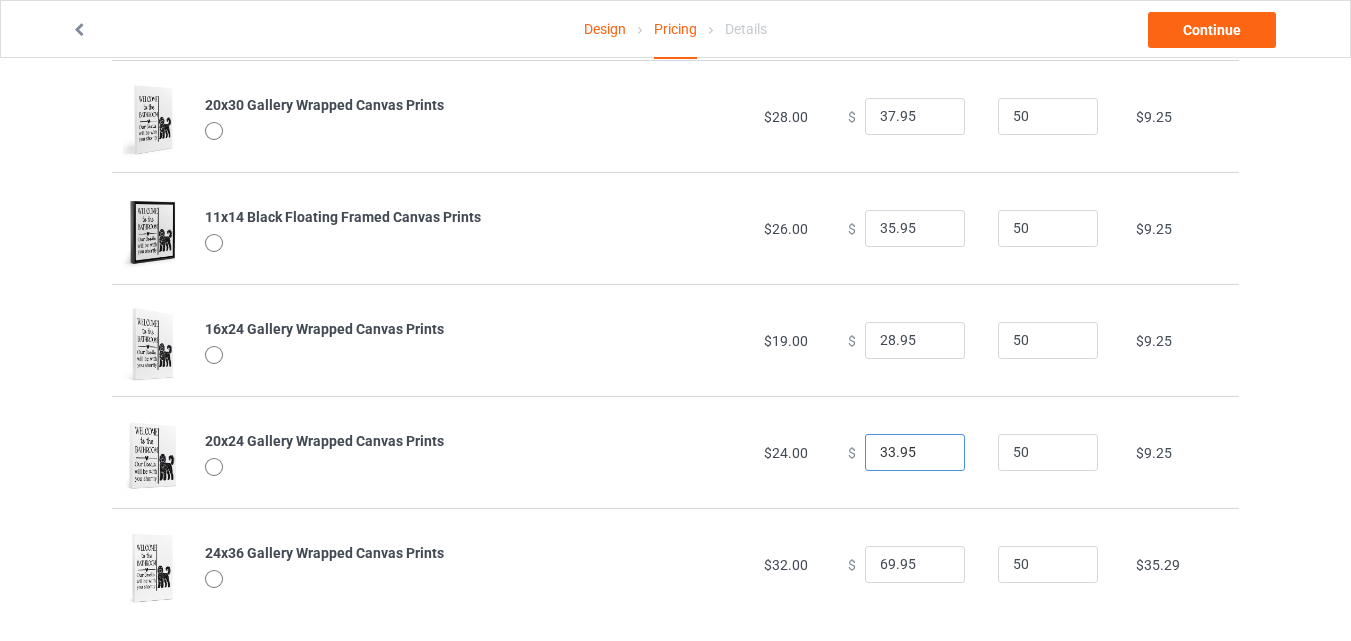 type on "33.95" 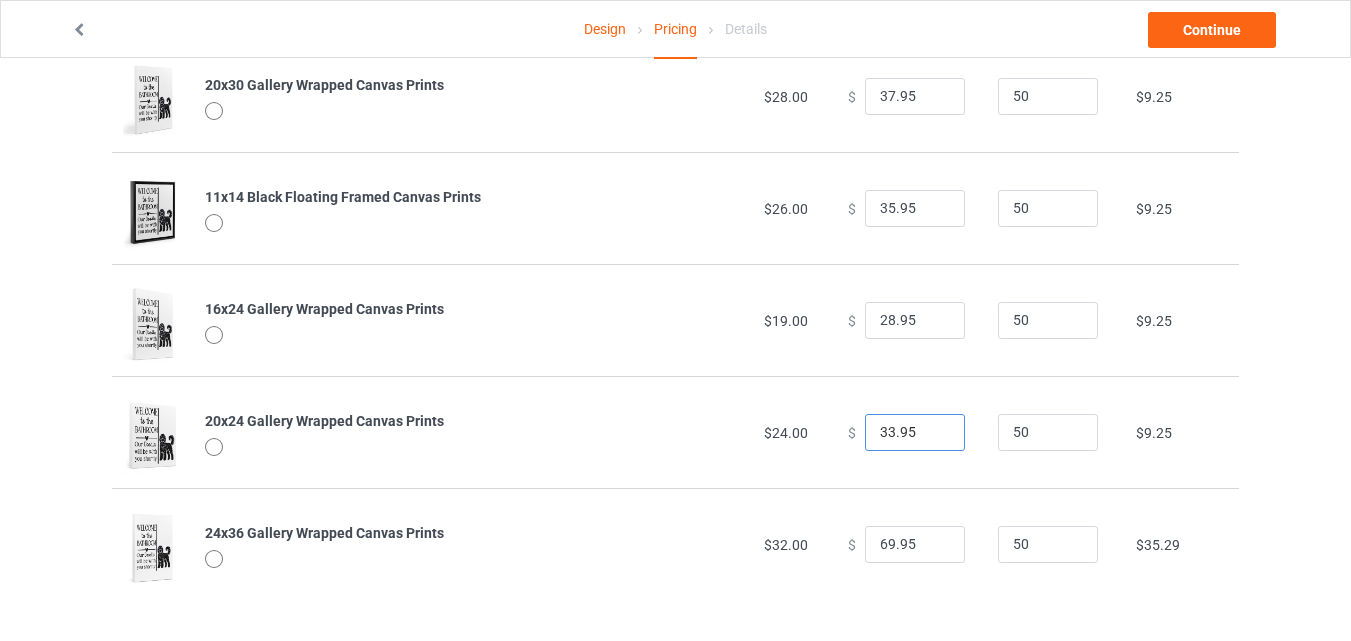 scroll, scrollTop: 719, scrollLeft: 0, axis: vertical 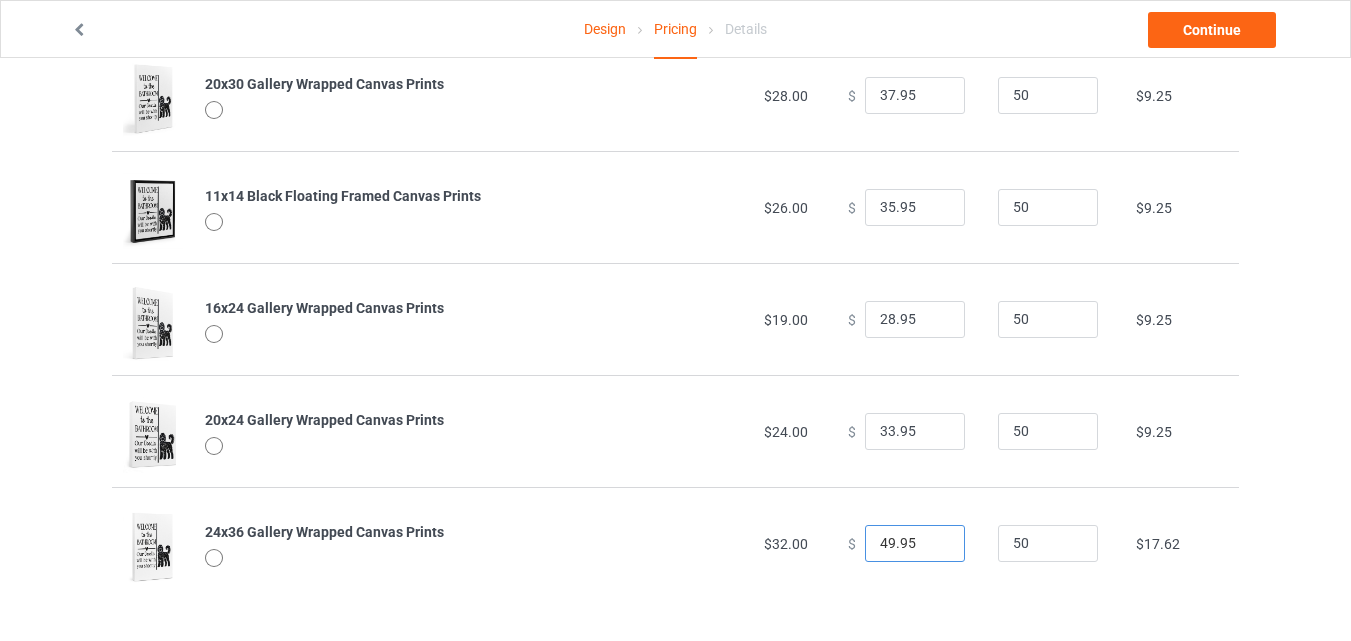 click on "49.95" at bounding box center (915, 544) 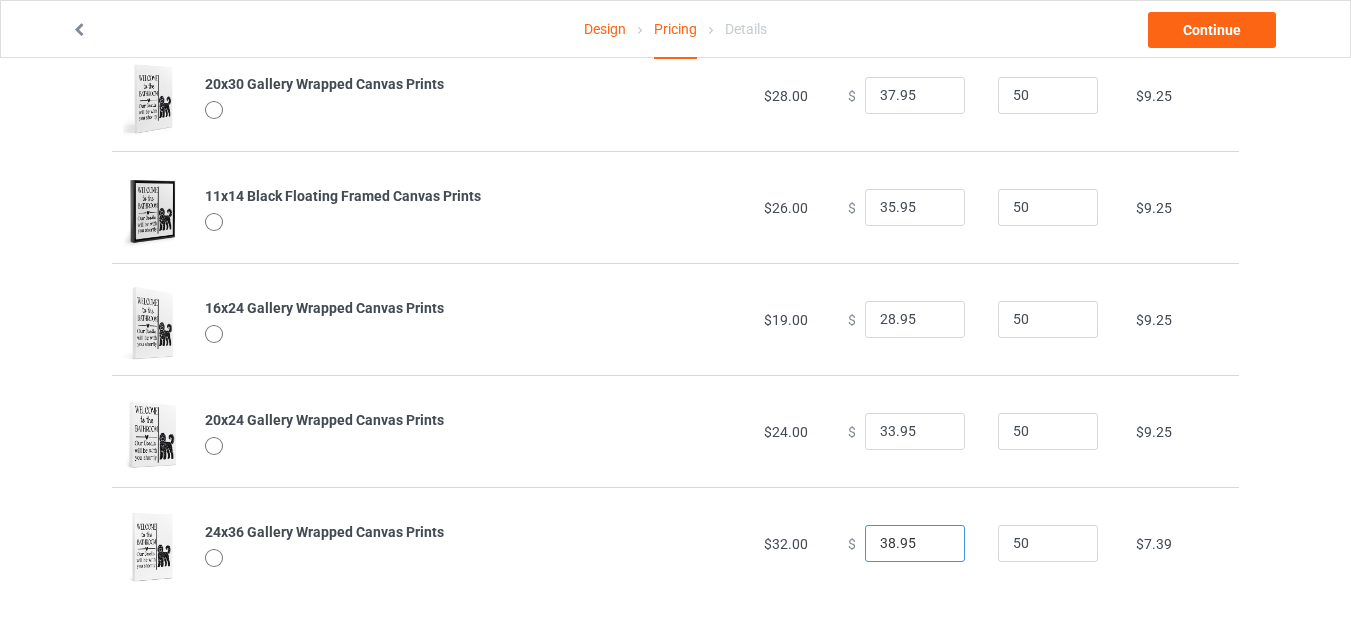 click on "38.95" at bounding box center (915, 544) 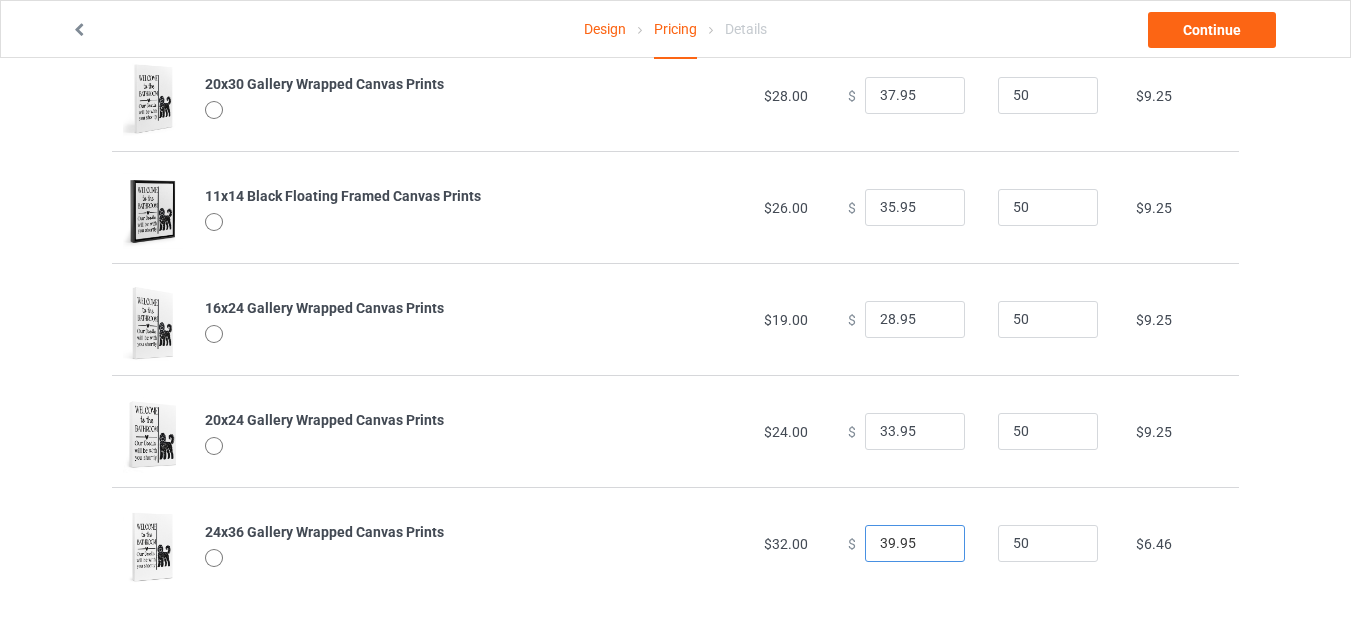 click on "39.95" at bounding box center (915, 544) 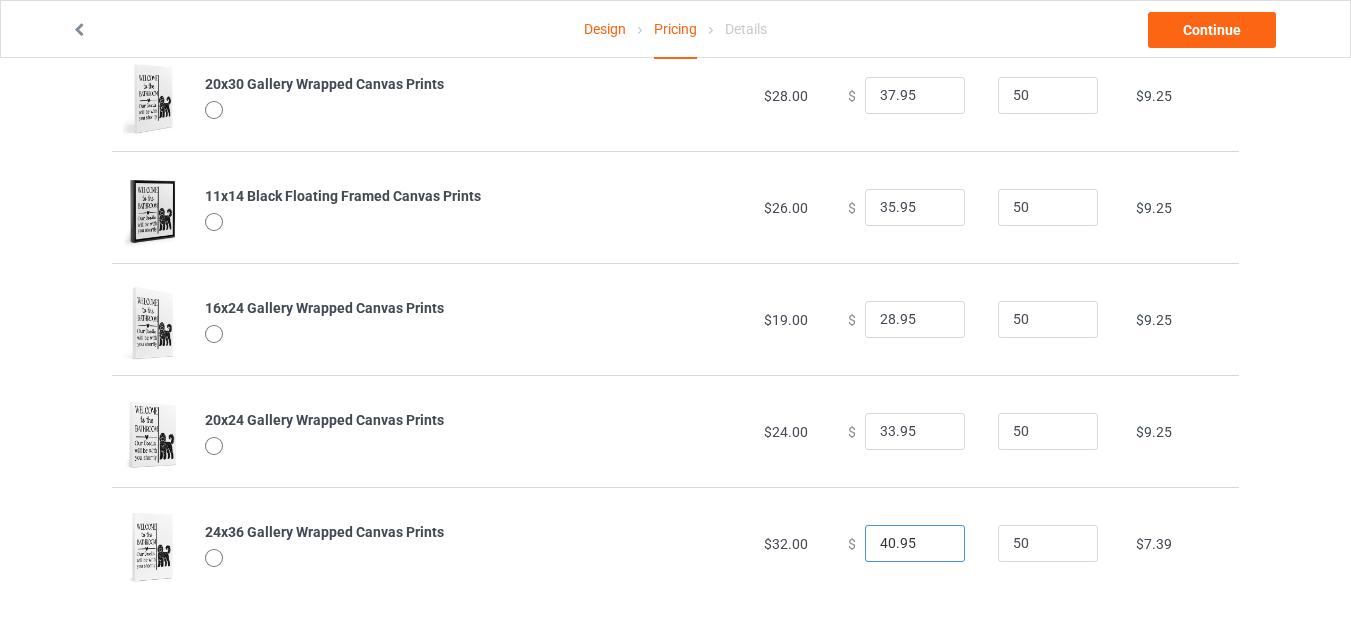 click on "40.95" at bounding box center [915, 544] 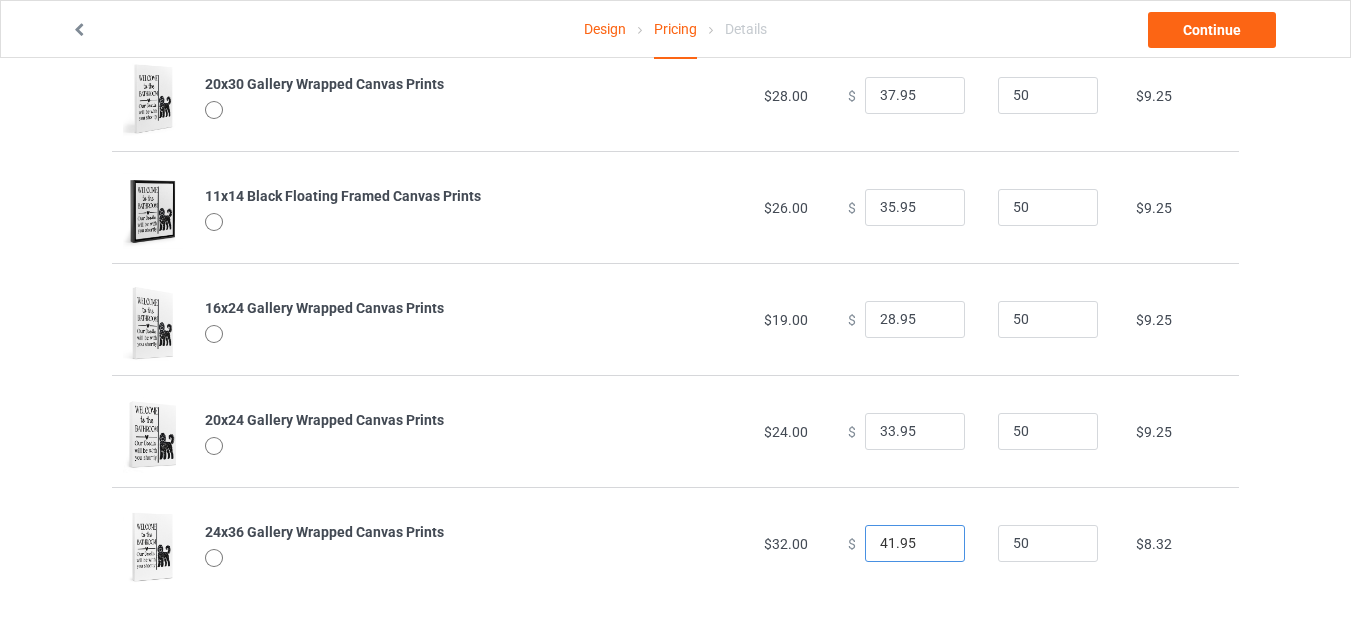type on "41.95" 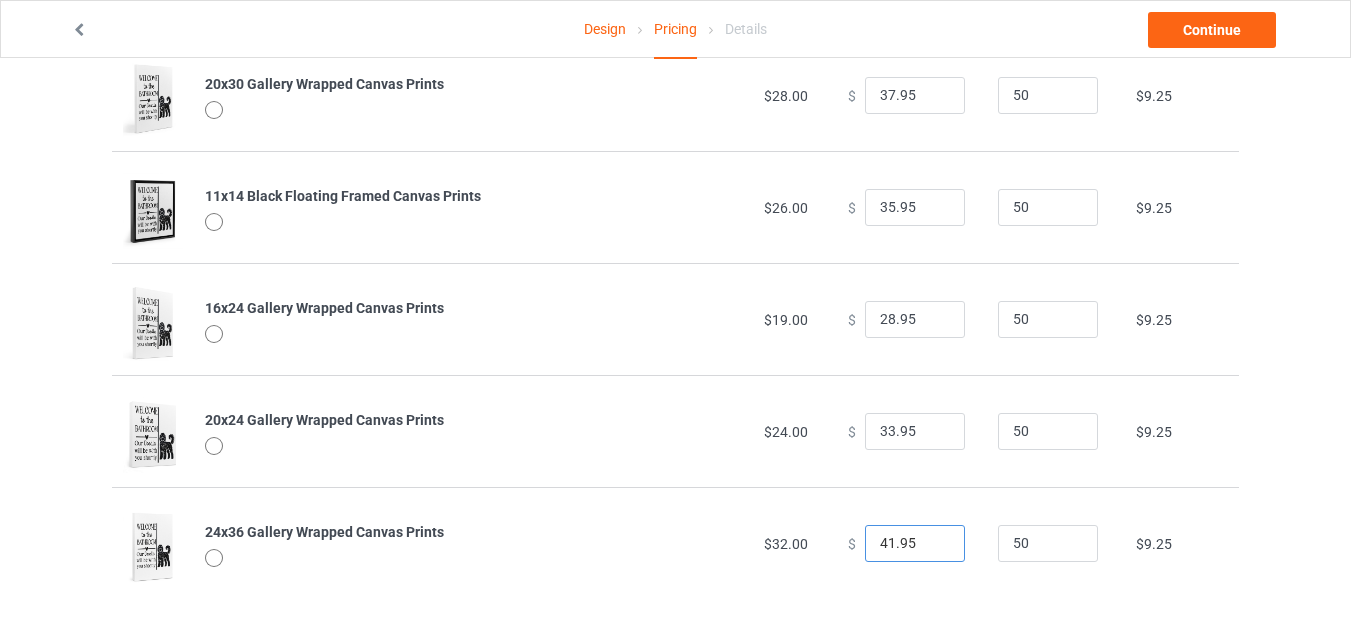 scroll, scrollTop: 0, scrollLeft: 0, axis: both 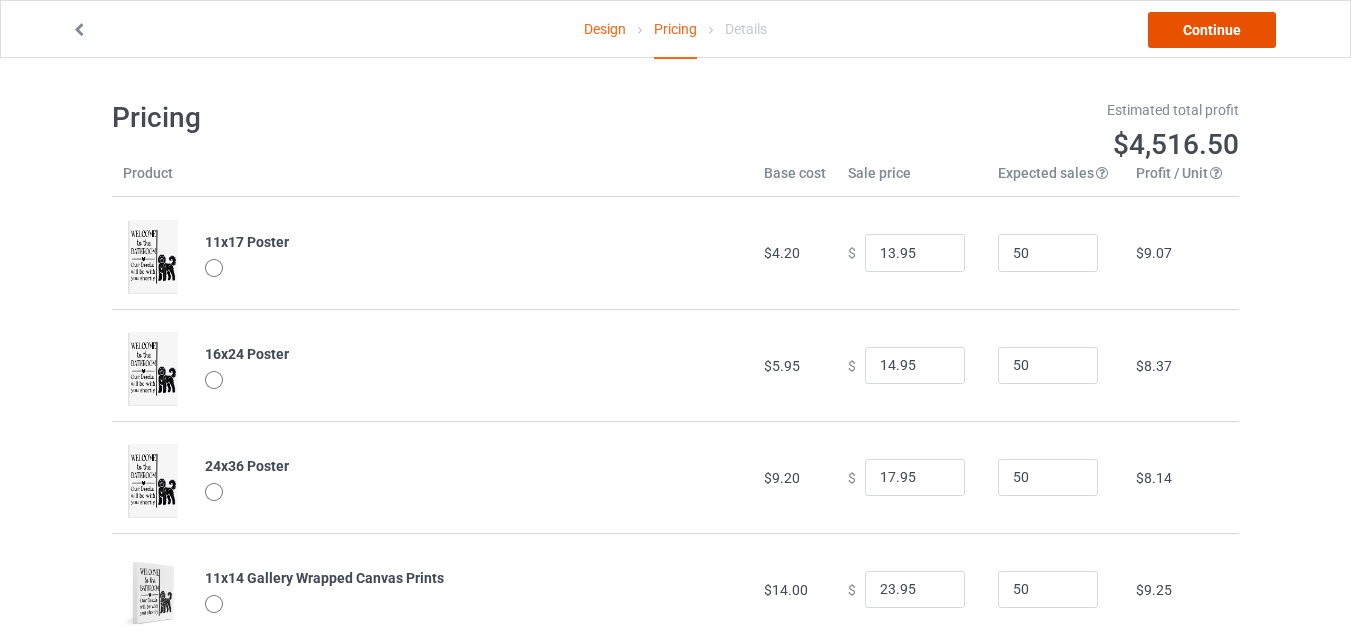 click on "Continue" at bounding box center [1212, 30] 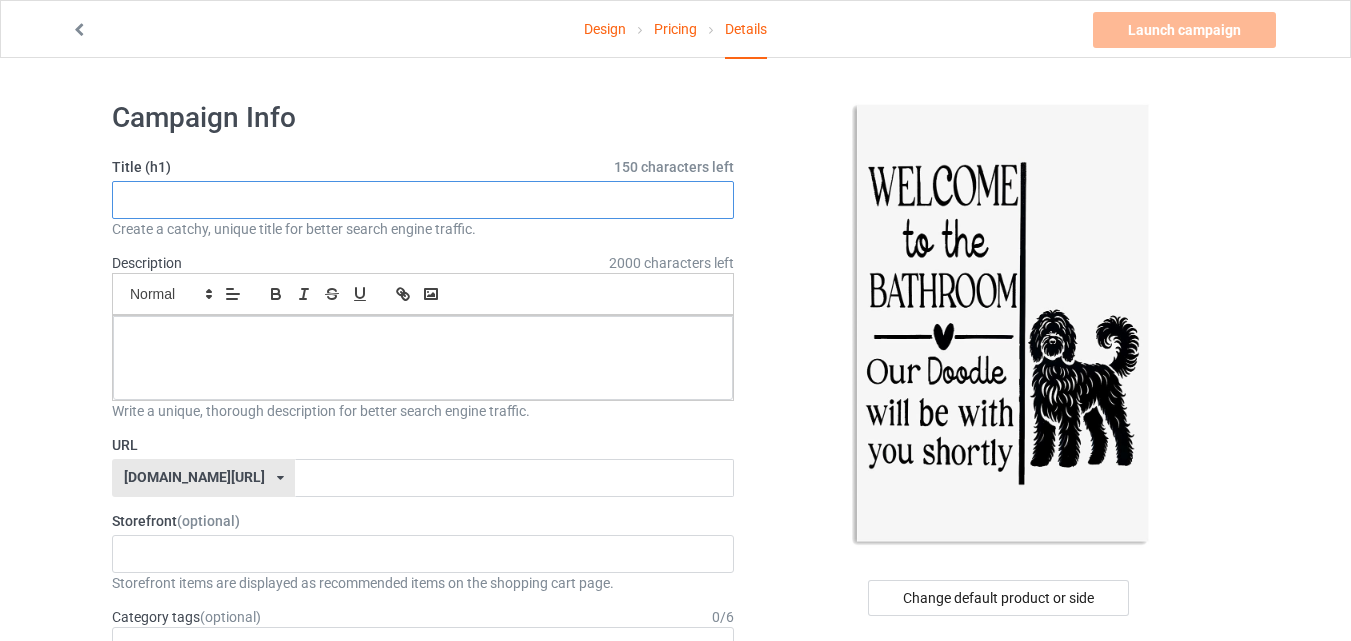 click at bounding box center (423, 200) 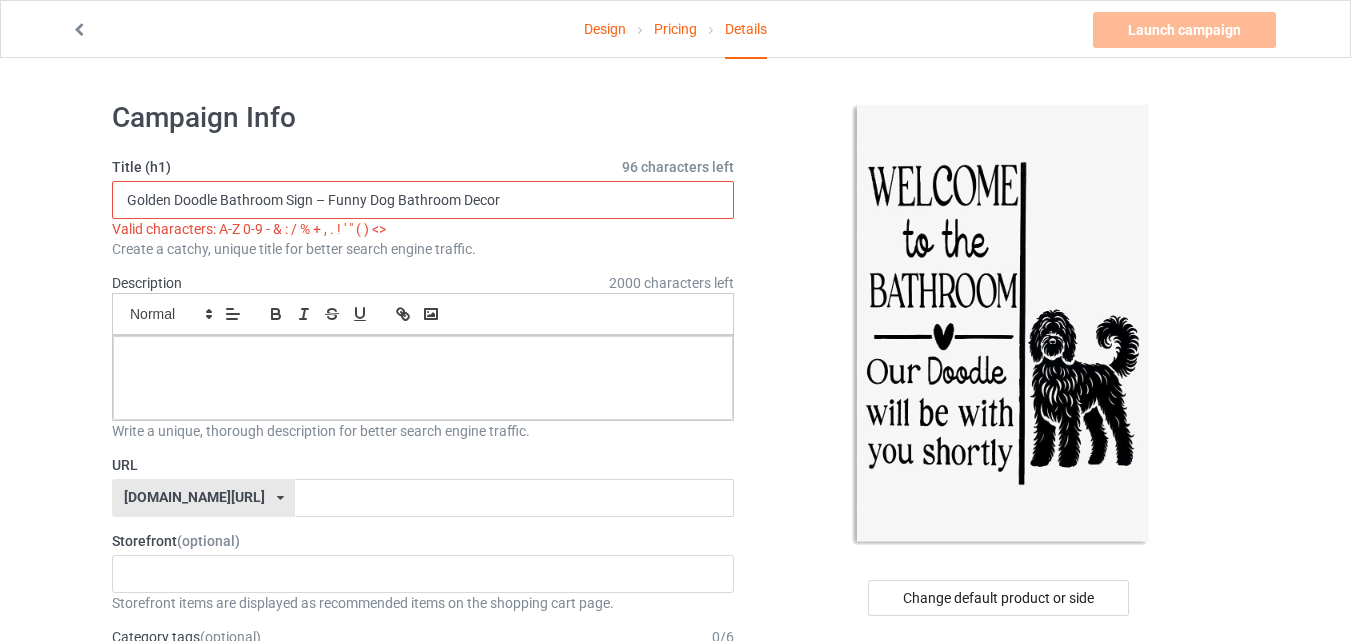 click on "Golden Doodle Bathroom Sign – Funny Dog Bathroom Decor" at bounding box center (423, 200) 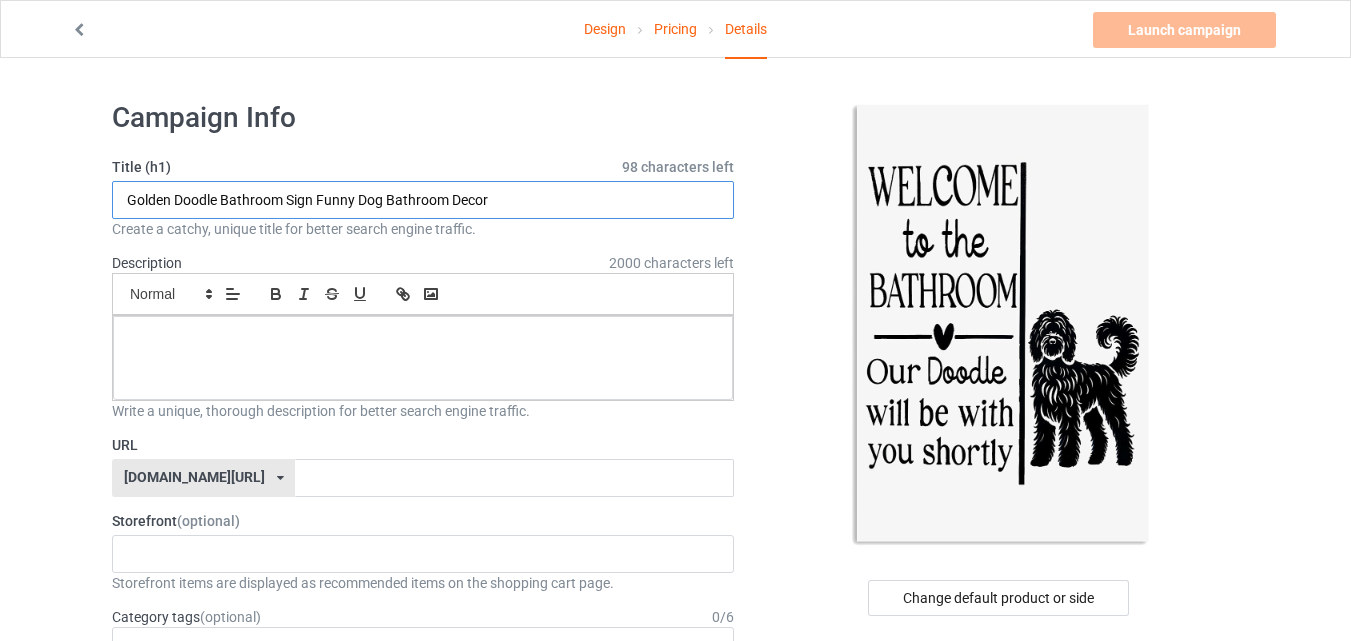 click on "Golden Doodle Bathroom Sign Funny Dog Bathroom Decor" at bounding box center [423, 200] 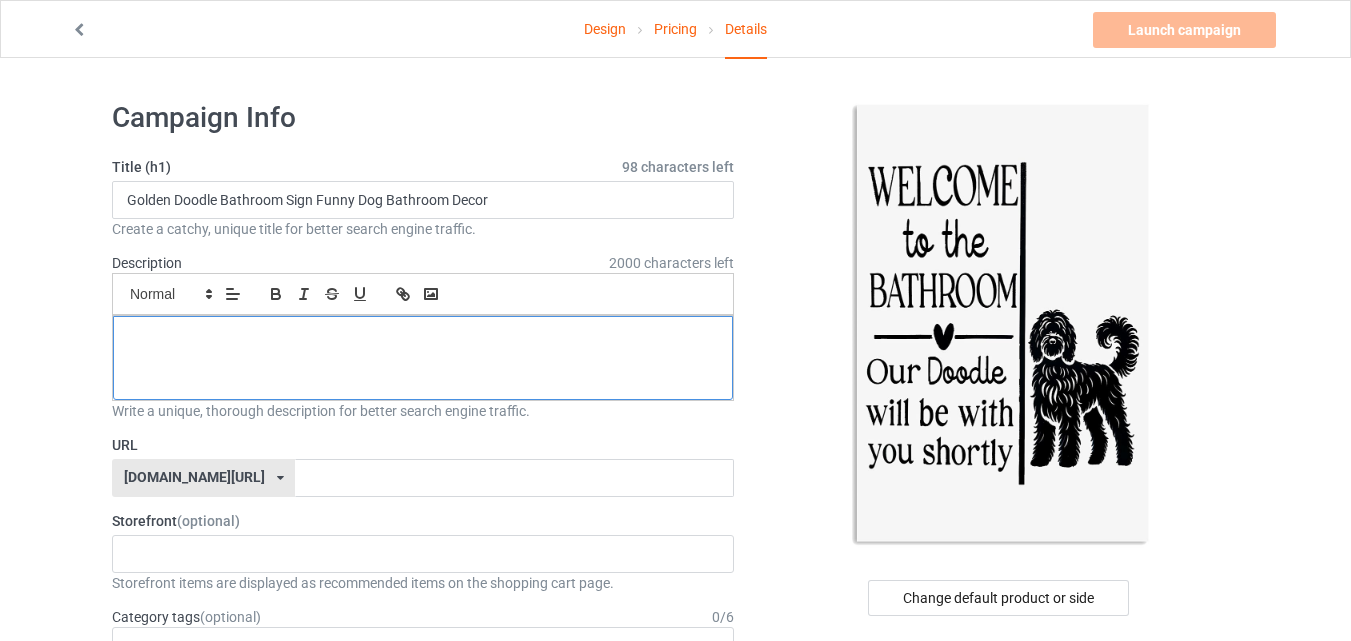 click at bounding box center (423, 358) 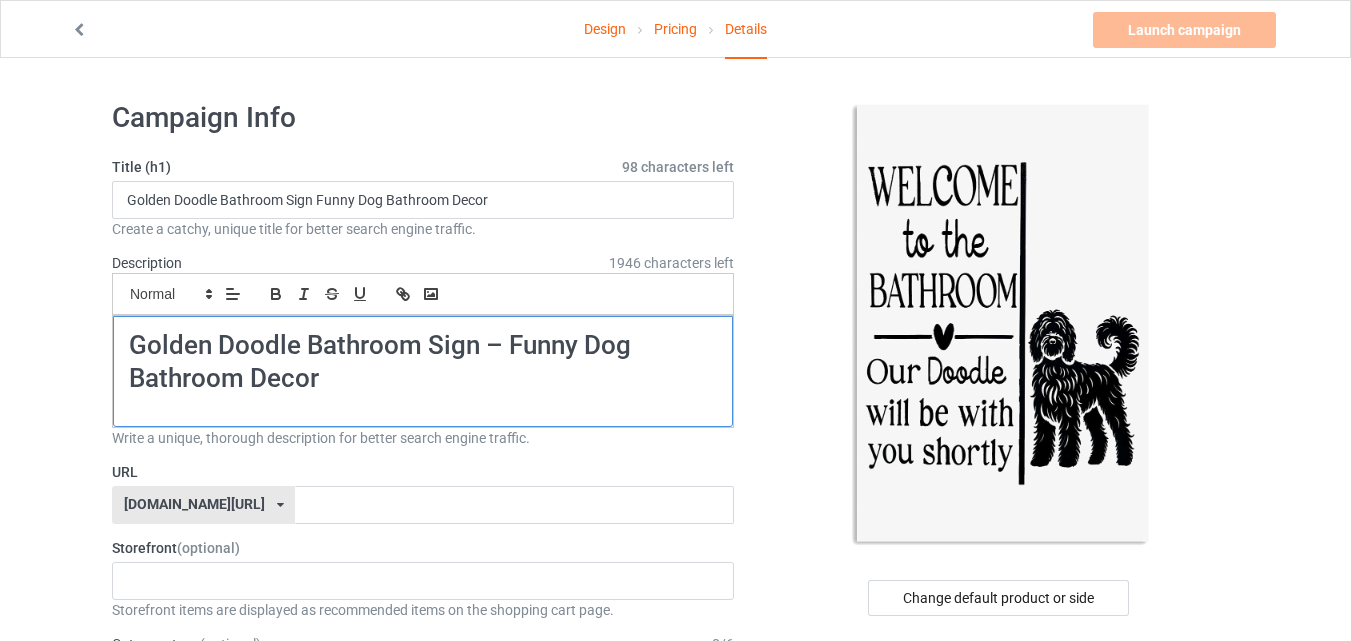 scroll, scrollTop: 0, scrollLeft: 0, axis: both 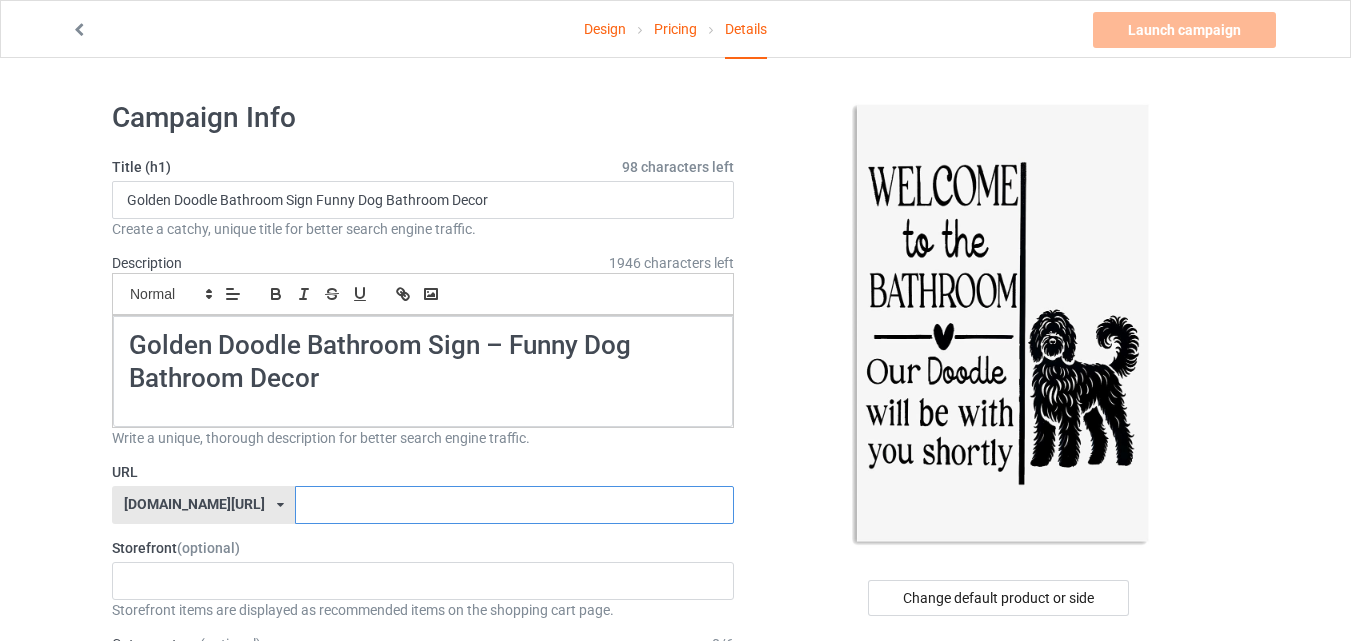 click at bounding box center [514, 505] 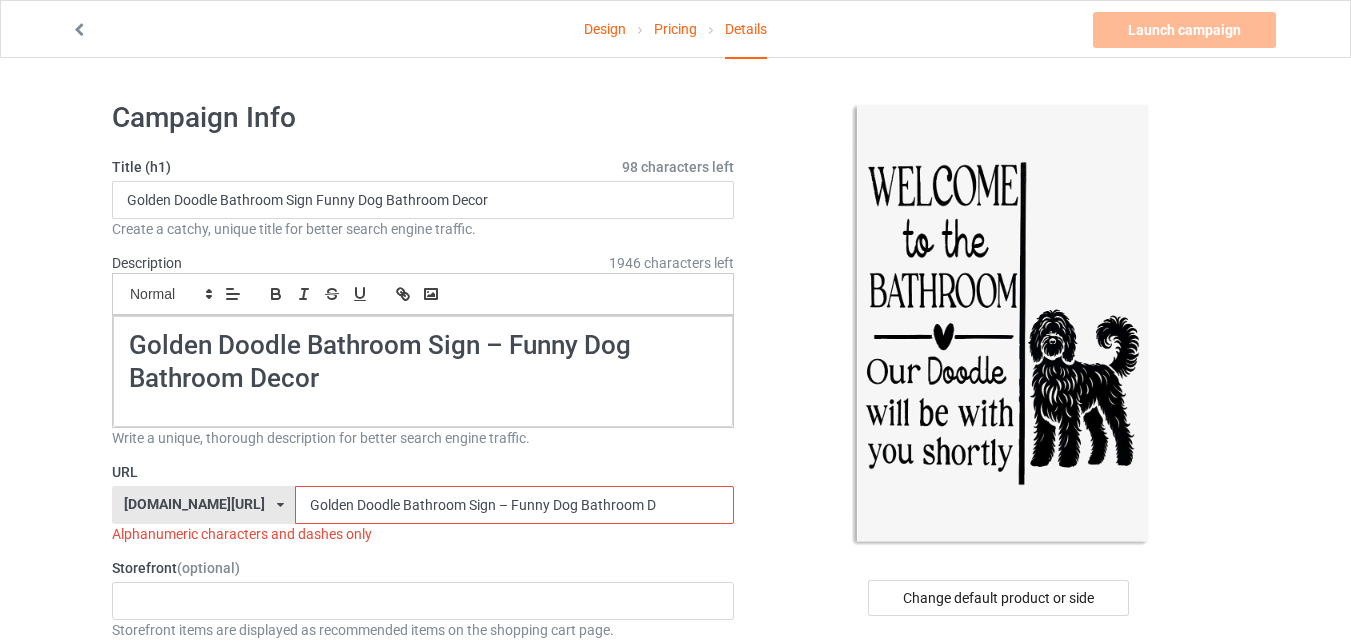 drag, startPoint x: 328, startPoint y: 502, endPoint x: 268, endPoint y: 502, distance: 60 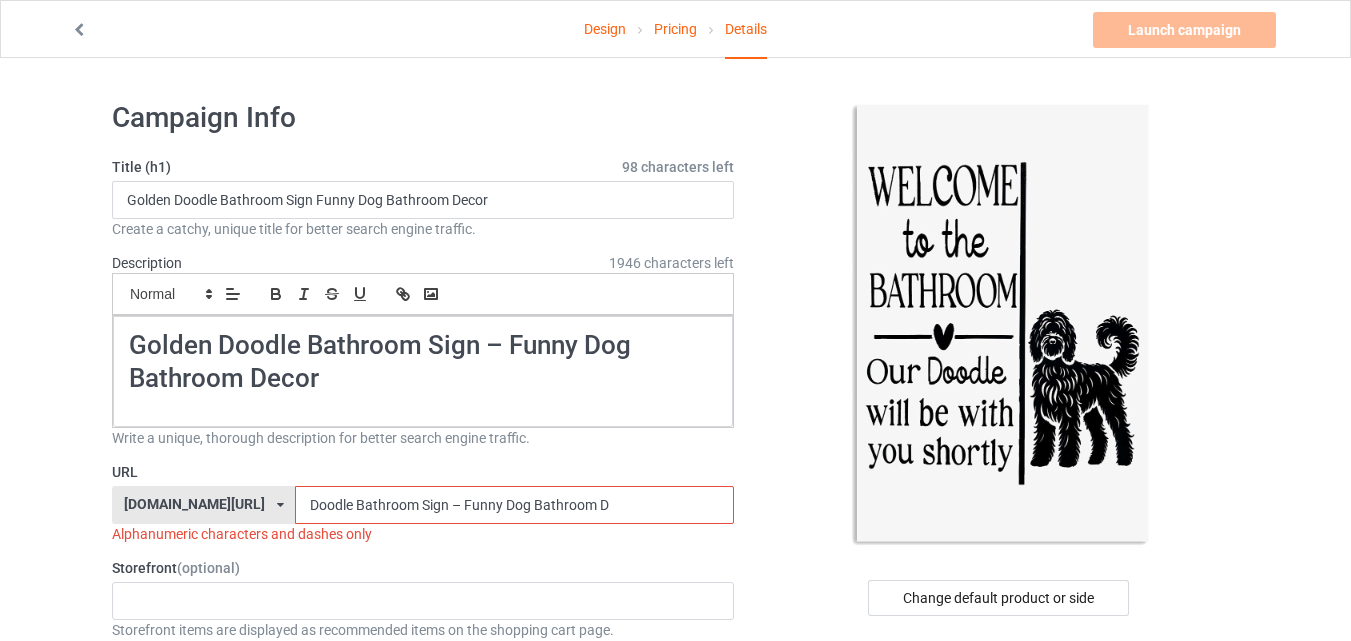 click on "Doodle Bathroom Sign – Funny Dog Bathroom D" at bounding box center [514, 505] 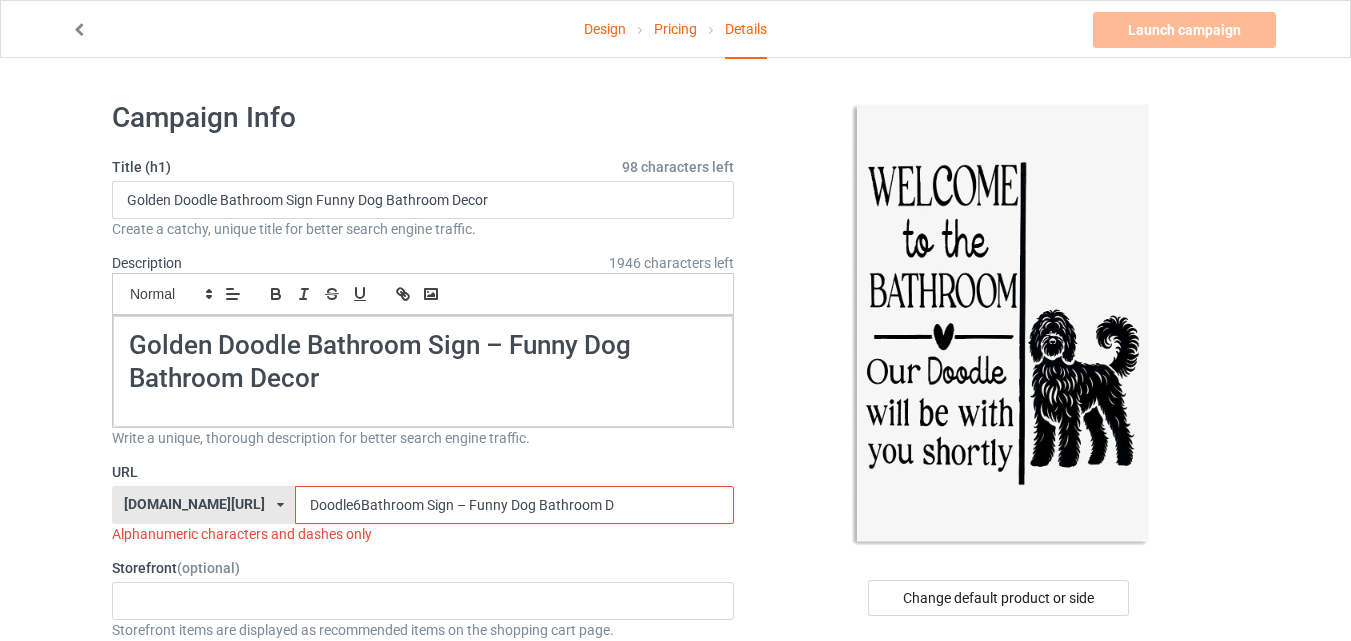 click on "Doodle6Bathroom Sign – Funny Dog Bathroom D" at bounding box center [514, 505] 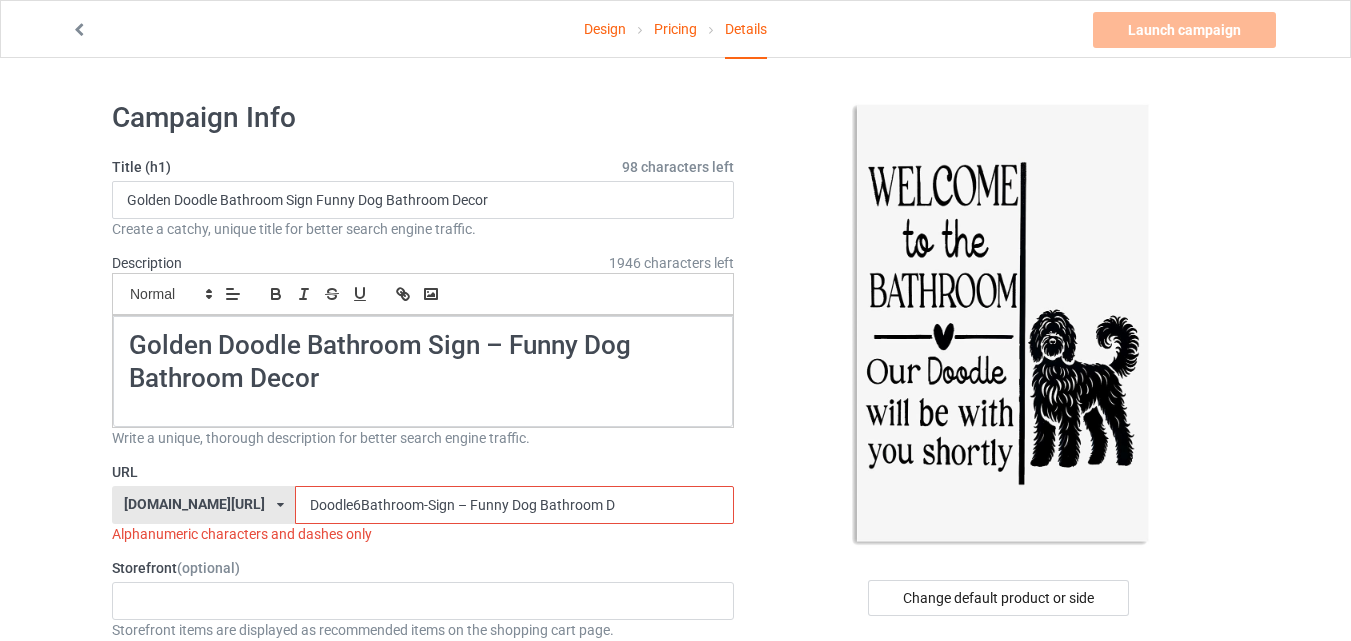 click on "Doodle6Bathroom-Sign – Funny Dog Bathroom D" at bounding box center [514, 505] 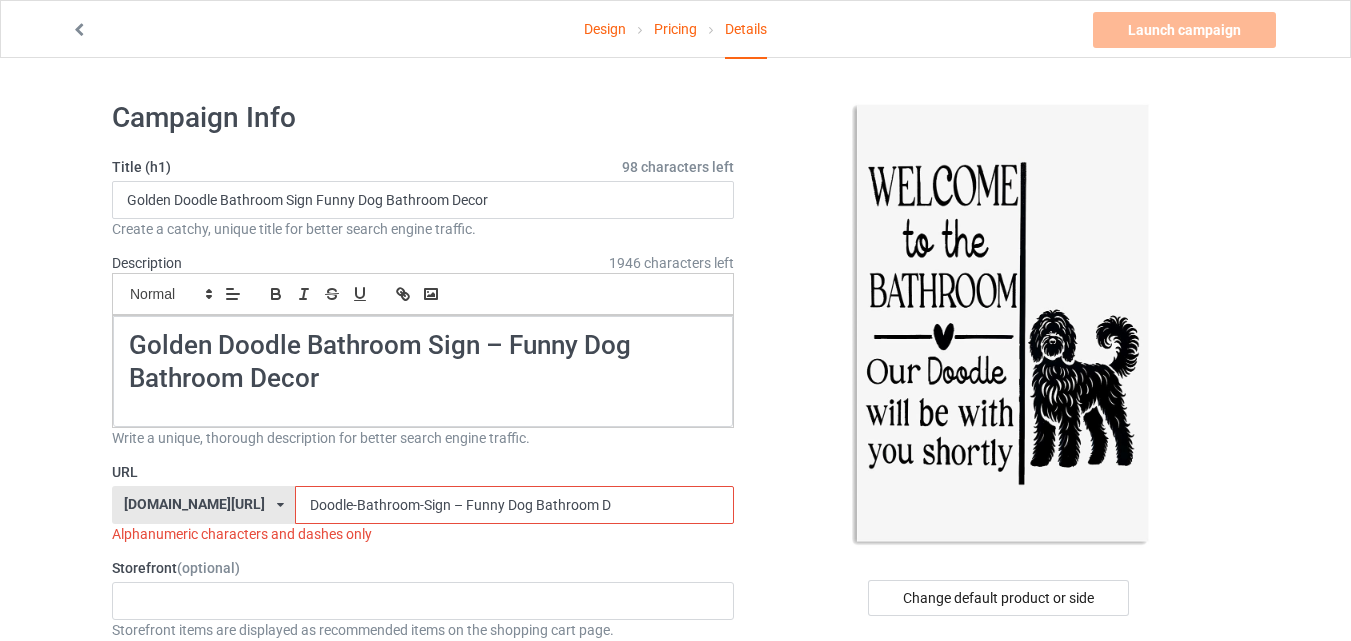 click on "Doodle-Bathroom-Sign – Funny Dog Bathroom D" at bounding box center (514, 505) 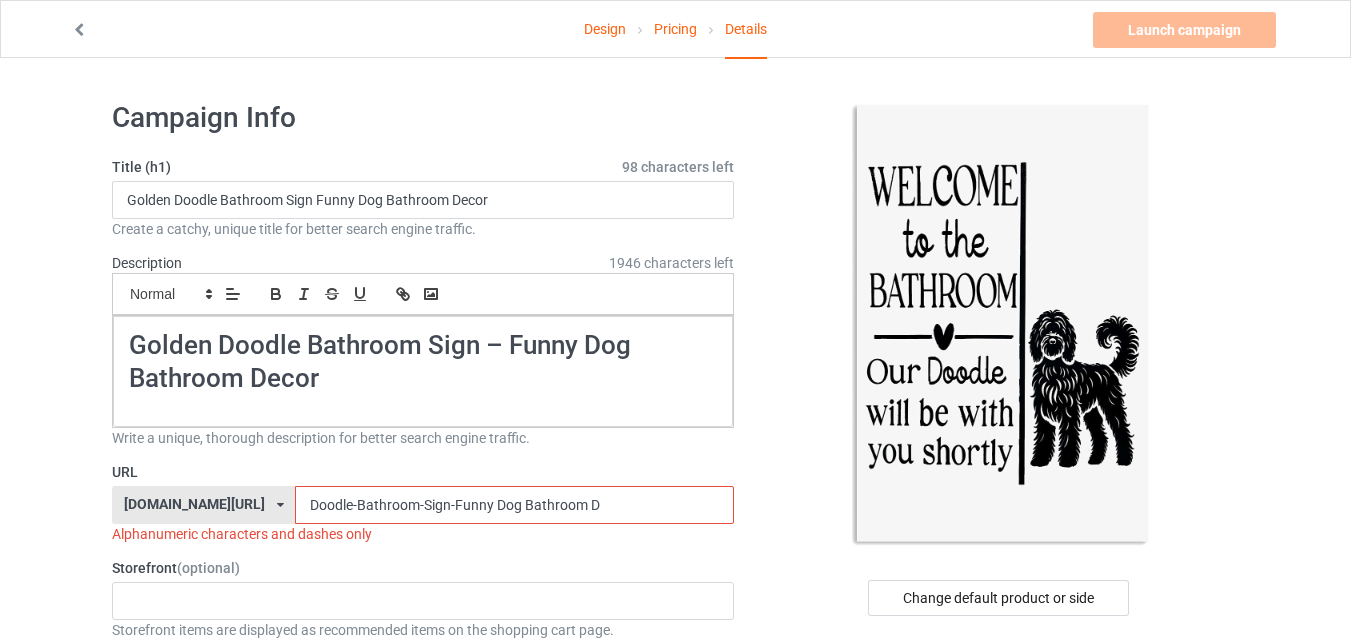 click on "Doodle-Bathroom-Sign-Funny Dog Bathroom D" at bounding box center [514, 505] 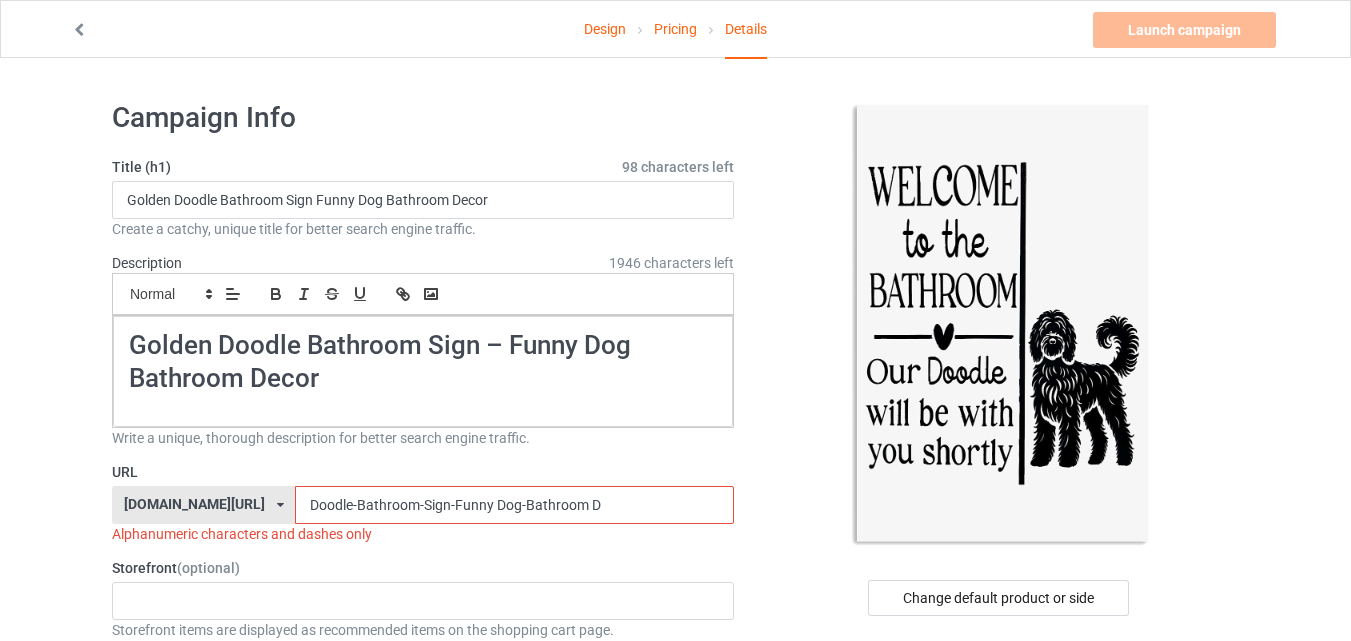 click on "Doodle-Bathroom-Sign-Funny Dog-Bathroom D" at bounding box center [514, 505] 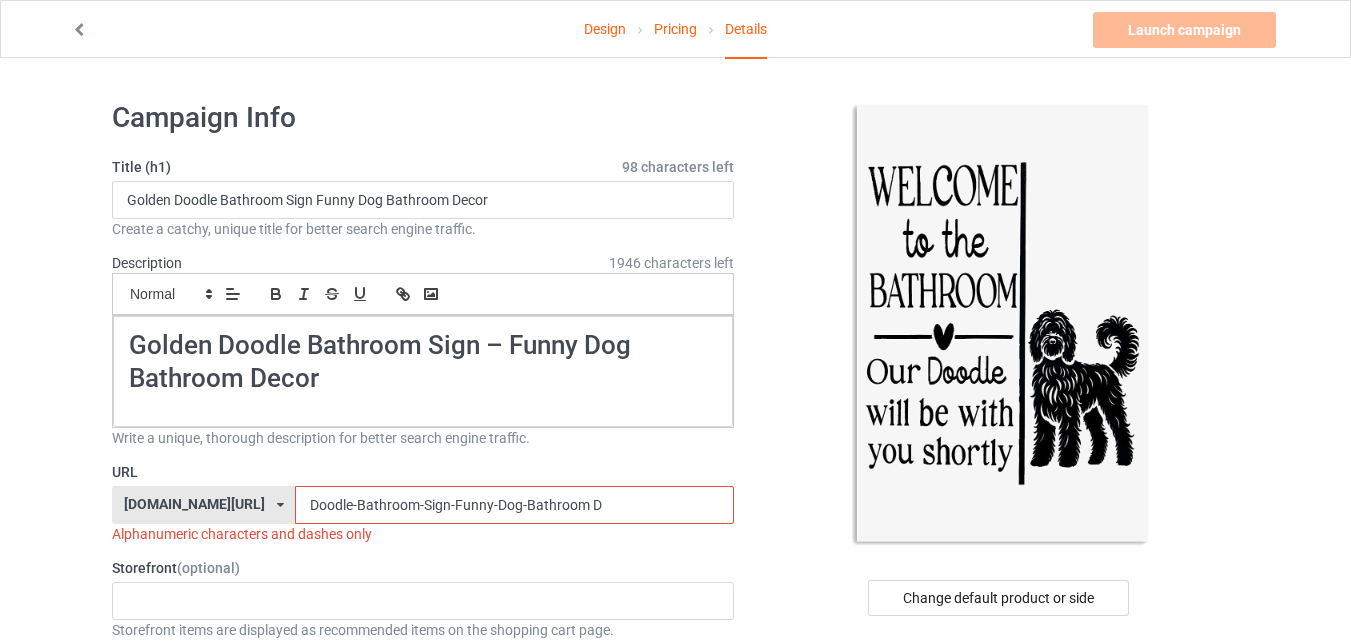 click on "Doodle-Bathroom-Sign-Funny-Dog-Bathroom D" at bounding box center [514, 505] 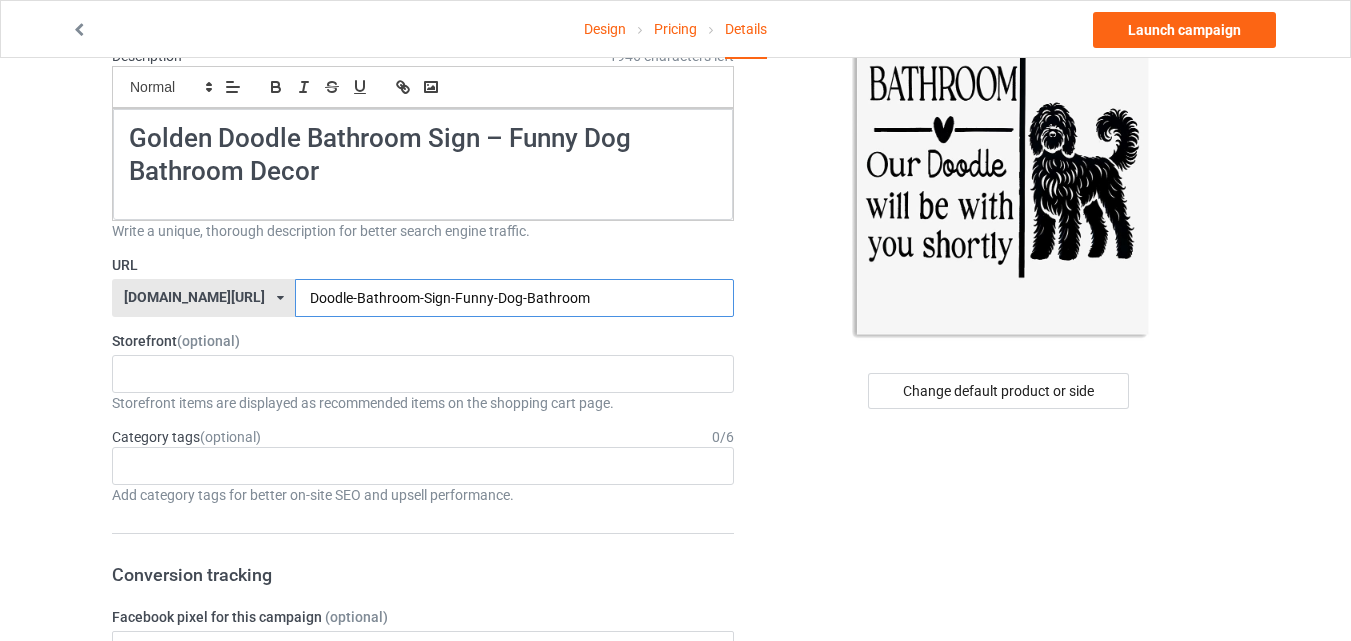 scroll, scrollTop: 239, scrollLeft: 0, axis: vertical 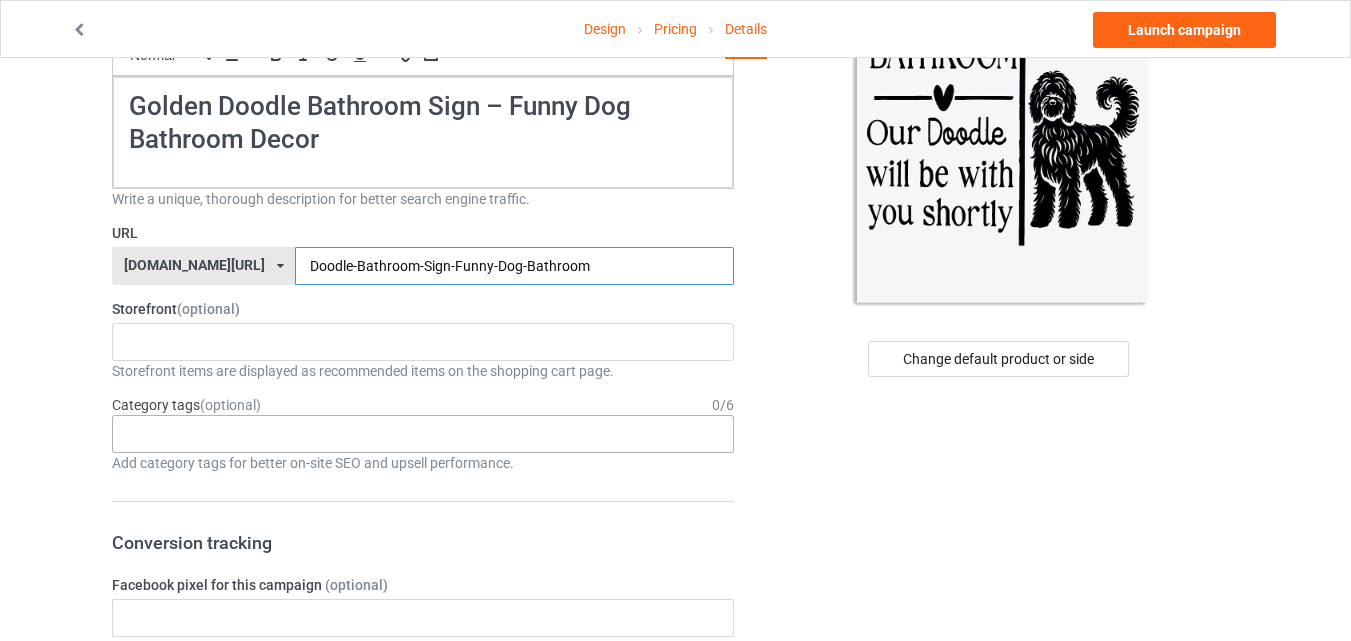type on "Doodle-Bathroom-Sign-Funny-Dog-Bathroom" 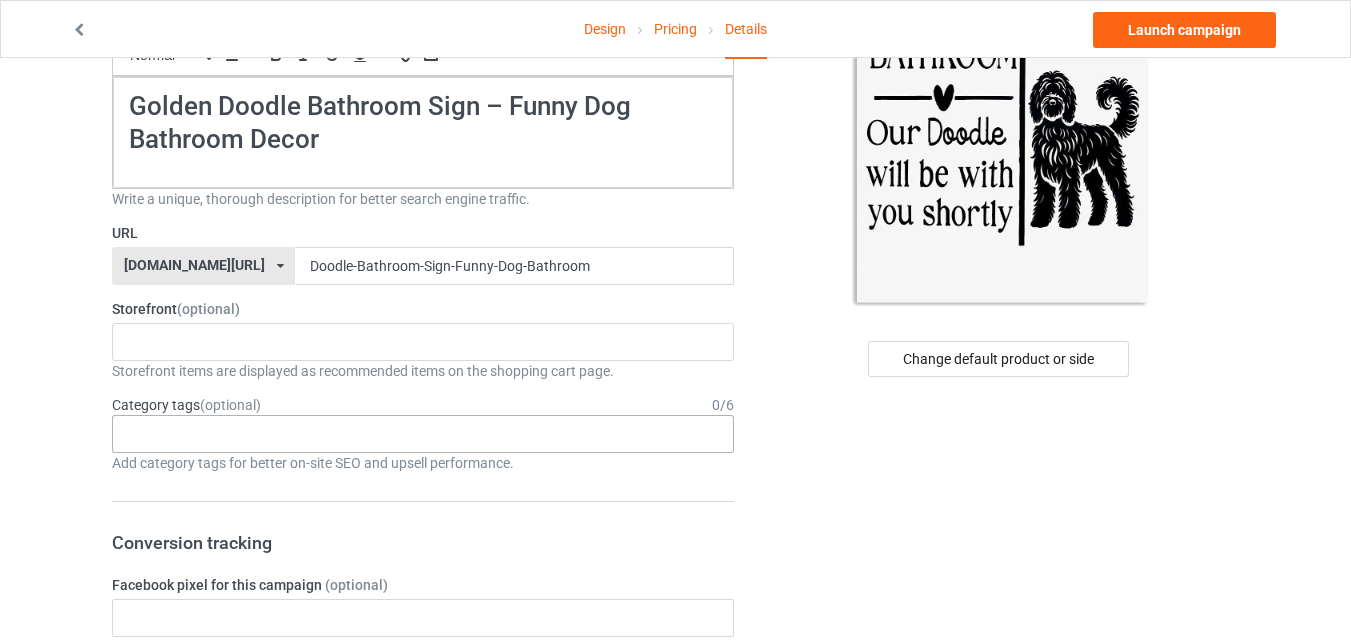 click on "Age > [DEMOGRAPHIC_DATA] > 1 Age > [DEMOGRAPHIC_DATA] Months > 1 Month Age > [DEMOGRAPHIC_DATA] Months Age > [DEMOGRAPHIC_DATA] Age > [DEMOGRAPHIC_DATA] > 10 Age > [DEMOGRAPHIC_DATA] Months > 10 Month Age > [DEMOGRAPHIC_DATA] > 100 Sports > Running > 10K Run Age > [DEMOGRAPHIC_DATA] > 11 Age > [DEMOGRAPHIC_DATA] Months > 11 Month Age > [DEMOGRAPHIC_DATA] > 12 Age > [DEMOGRAPHIC_DATA] Months > 12 Month Age > [DEMOGRAPHIC_DATA] > 13 Age > [DEMOGRAPHIC_DATA] > 14 Age > [DEMOGRAPHIC_DATA] > 15 Sports > Running > 15K Run Age > [DEMOGRAPHIC_DATA] > 16 Age > [DEMOGRAPHIC_DATA] > 17 Age > [DEMOGRAPHIC_DATA] > 18 Age > [DEMOGRAPHIC_DATA] > 19 Age > Decades > 1920s Age > Decades > 1930s Age > Decades > 1940s Age > Decades > 1950s Age > Decades > 1960s Age > Decades > 1970s Age > Decades > 1980s Age > Decades > 1990s Age > [DEMOGRAPHIC_DATA] > 2 Age > [DEMOGRAPHIC_DATA] Months > 2 Month Age > [DEMOGRAPHIC_DATA] > 20 Age > [DEMOGRAPHIC_DATA] Age > Decades > 2000s Age > Decades > 2010s Age > [DEMOGRAPHIC_DATA] > 21 Age > [DEMOGRAPHIC_DATA] > 22 Age > [DEMOGRAPHIC_DATA] > 23 Age > [DEMOGRAPHIC_DATA] > 24 Age > [DEMOGRAPHIC_DATA] > 25 Age > [DEMOGRAPHIC_DATA] > 26 Age > [DEMOGRAPHIC_DATA] > 27 Age > [DEMOGRAPHIC_DATA] > 28 Age > [DEMOGRAPHIC_DATA] > 29 Age > [DEMOGRAPHIC_DATA] > 3 Age > [DEMOGRAPHIC_DATA] Months > 3 Month Sports > Basketball > 3-Pointer Age > [DEMOGRAPHIC_DATA] > 30 Age > [DEMOGRAPHIC_DATA] > 31 Age > [DEMOGRAPHIC_DATA] > 32 Age > [DEMOGRAPHIC_DATA] > 33 Age > [DEMOGRAPHIC_DATA] > 34 Age > [DEMOGRAPHIC_DATA] > 35 Age Jobs 1" at bounding box center (423, 434) 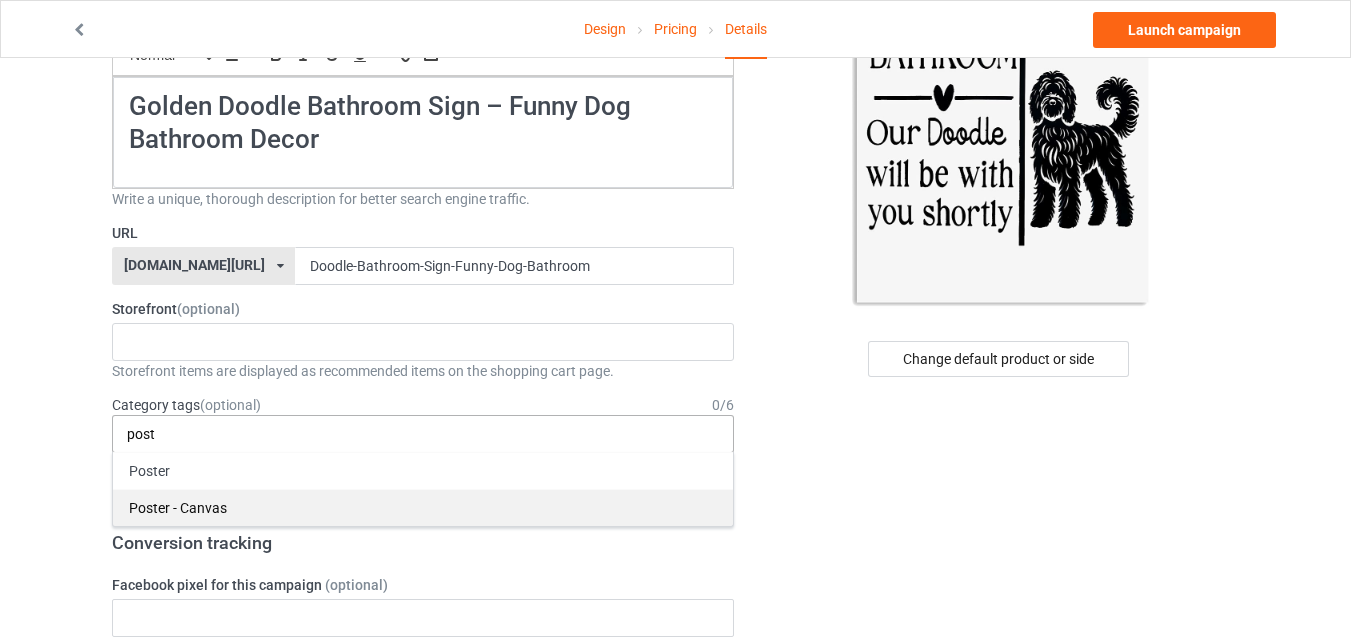 type on "post" 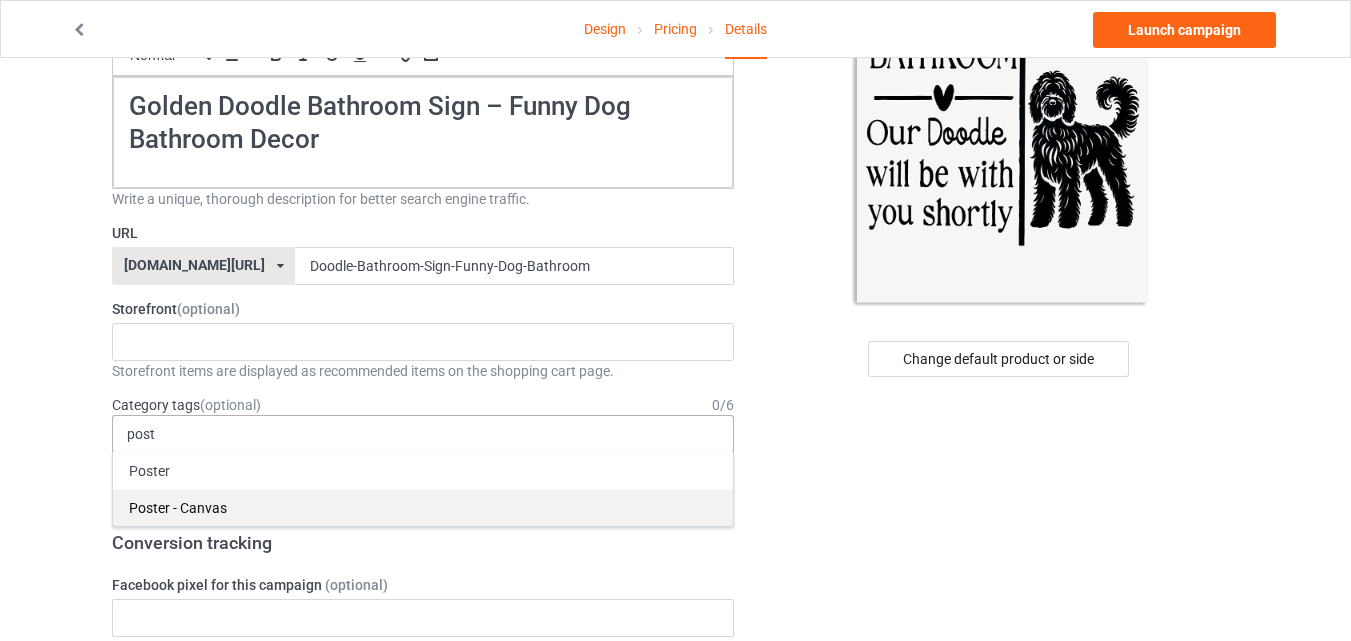 click on "Poster - Canvas" at bounding box center [423, 507] 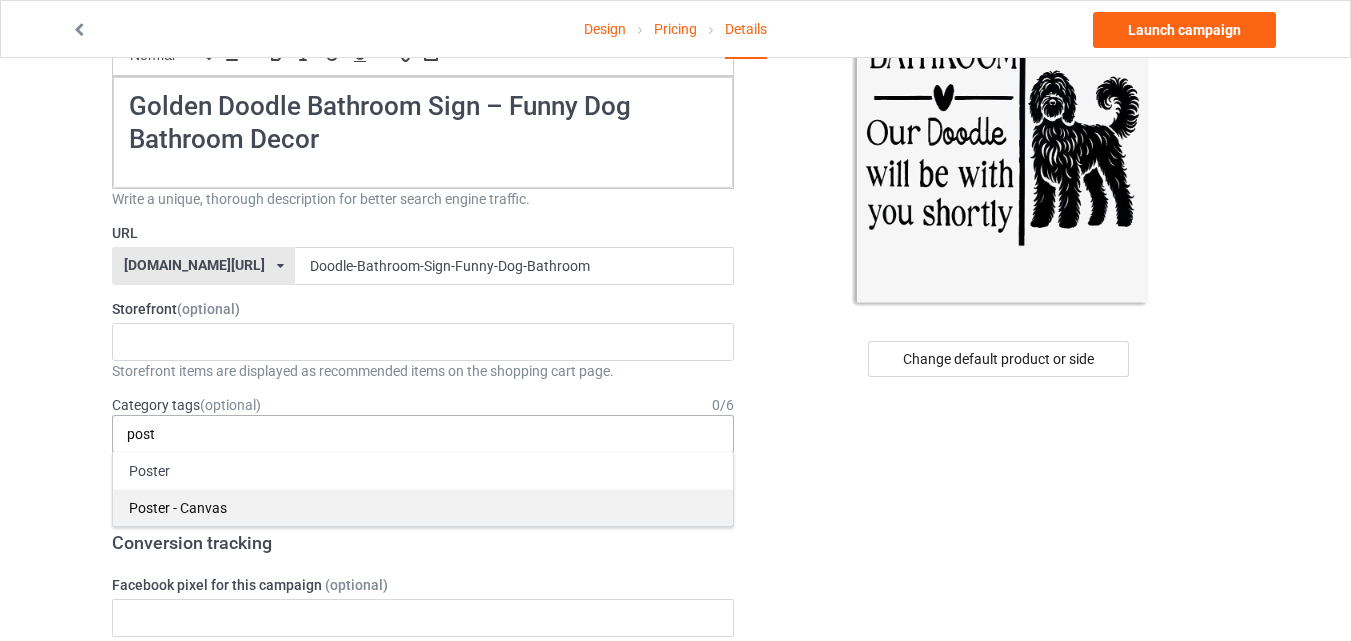 type 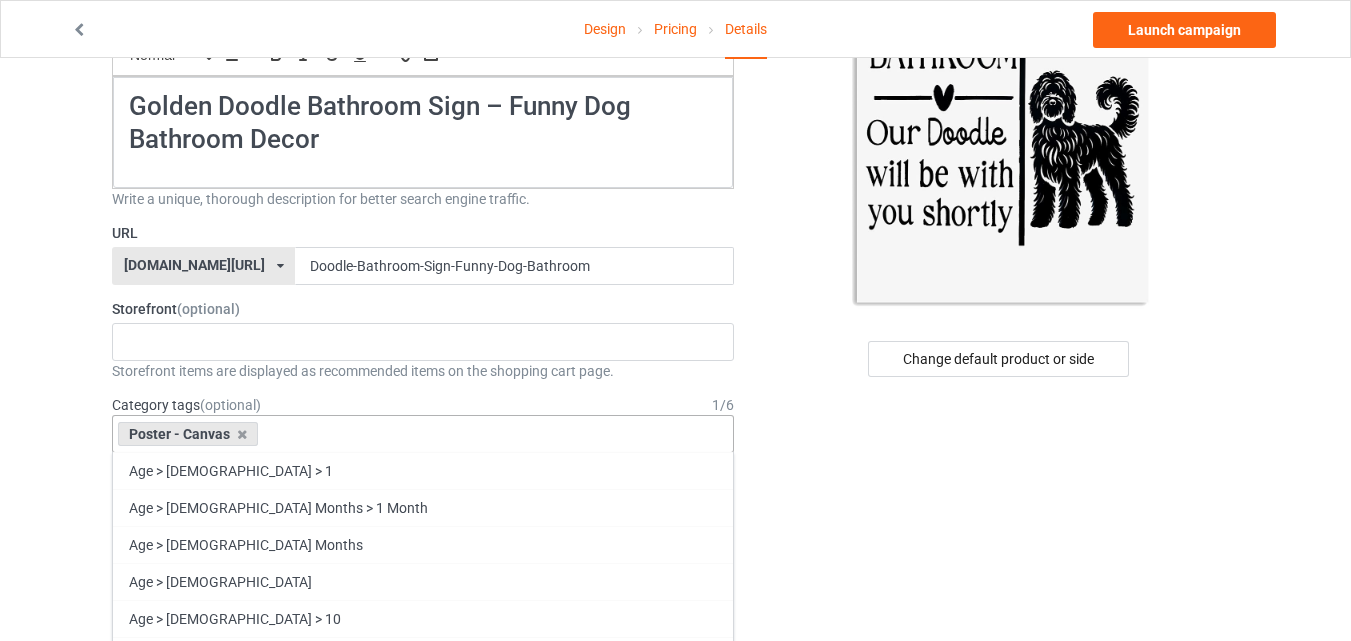 click on "Change default product or side" at bounding box center (1000, 869) 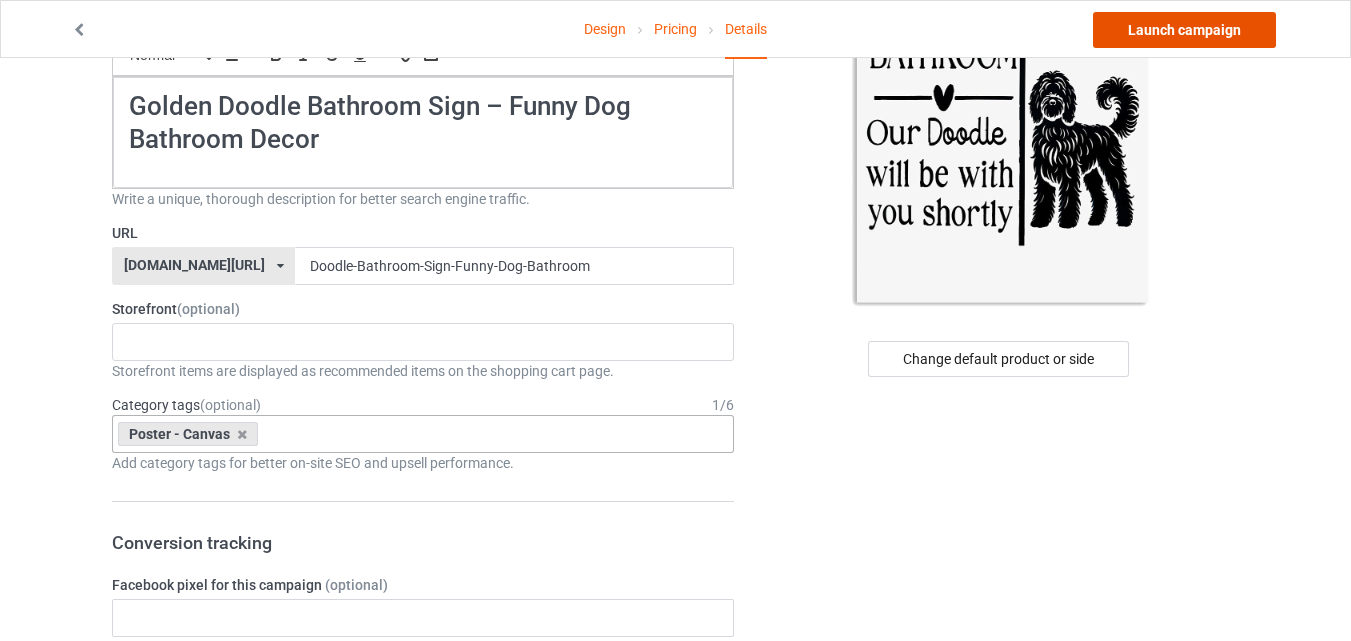 click on "Launch campaign" at bounding box center [1184, 30] 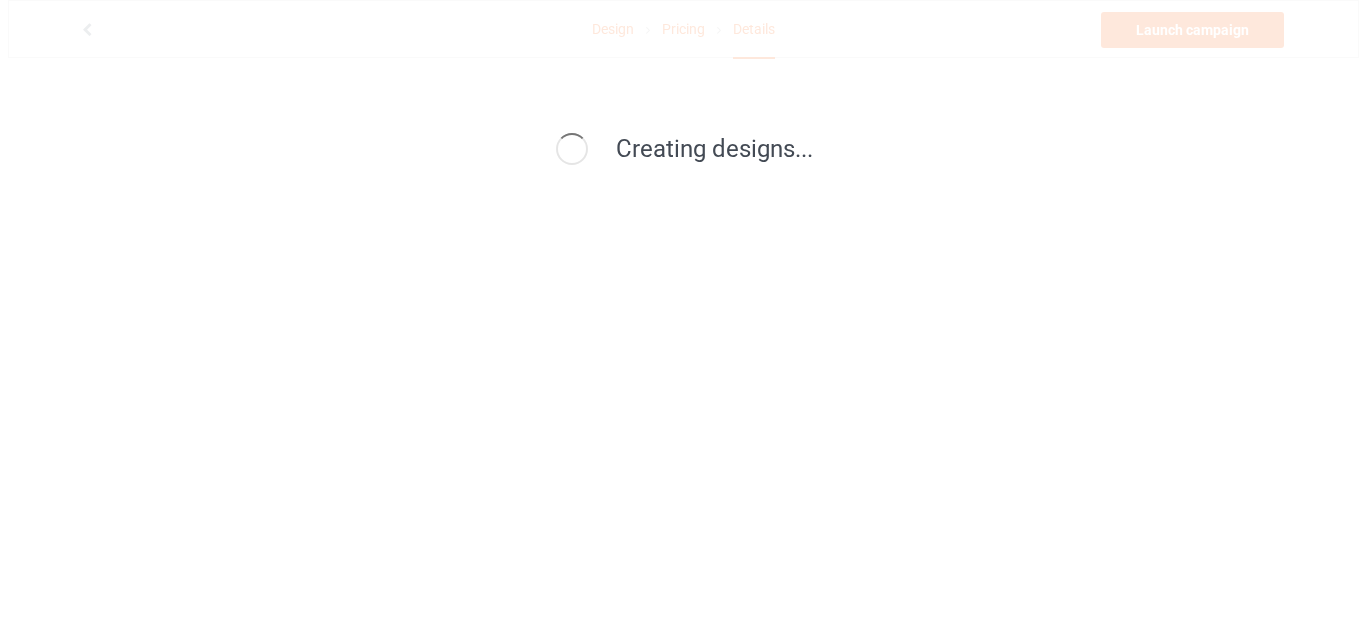 scroll, scrollTop: 0, scrollLeft: 0, axis: both 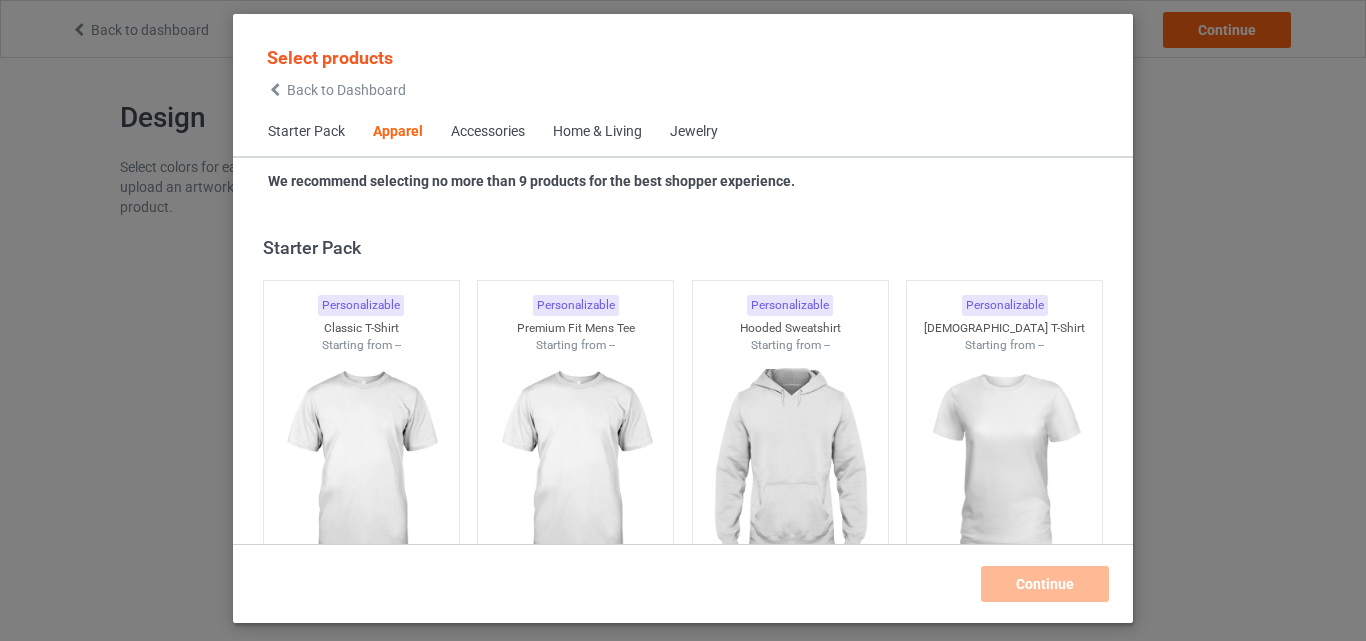 click on "Home & Living" at bounding box center (597, 132) 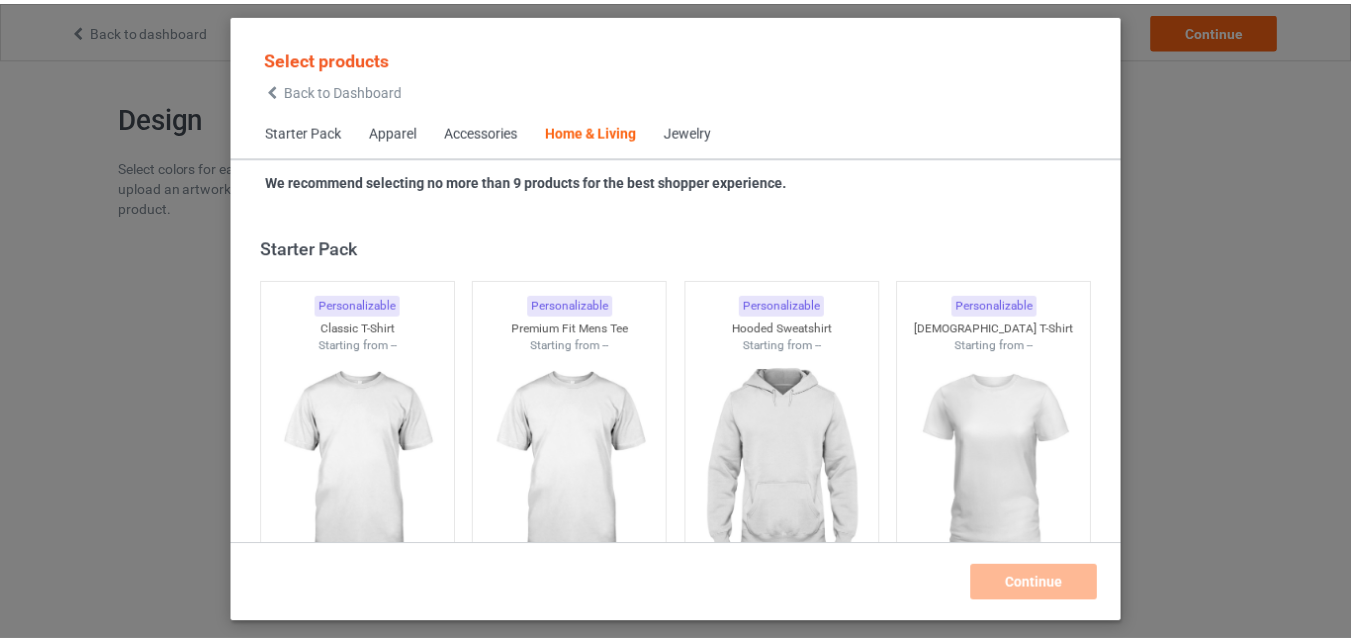 scroll, scrollTop: 9019, scrollLeft: 0, axis: vertical 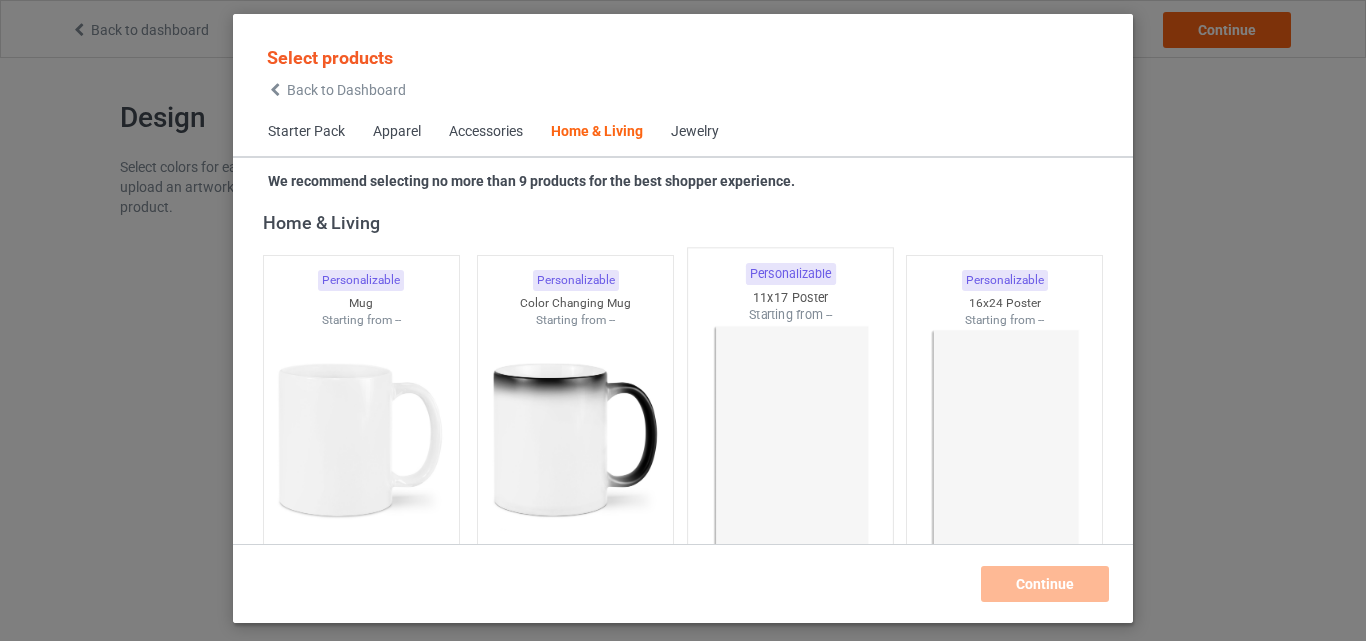 click at bounding box center (790, 441) 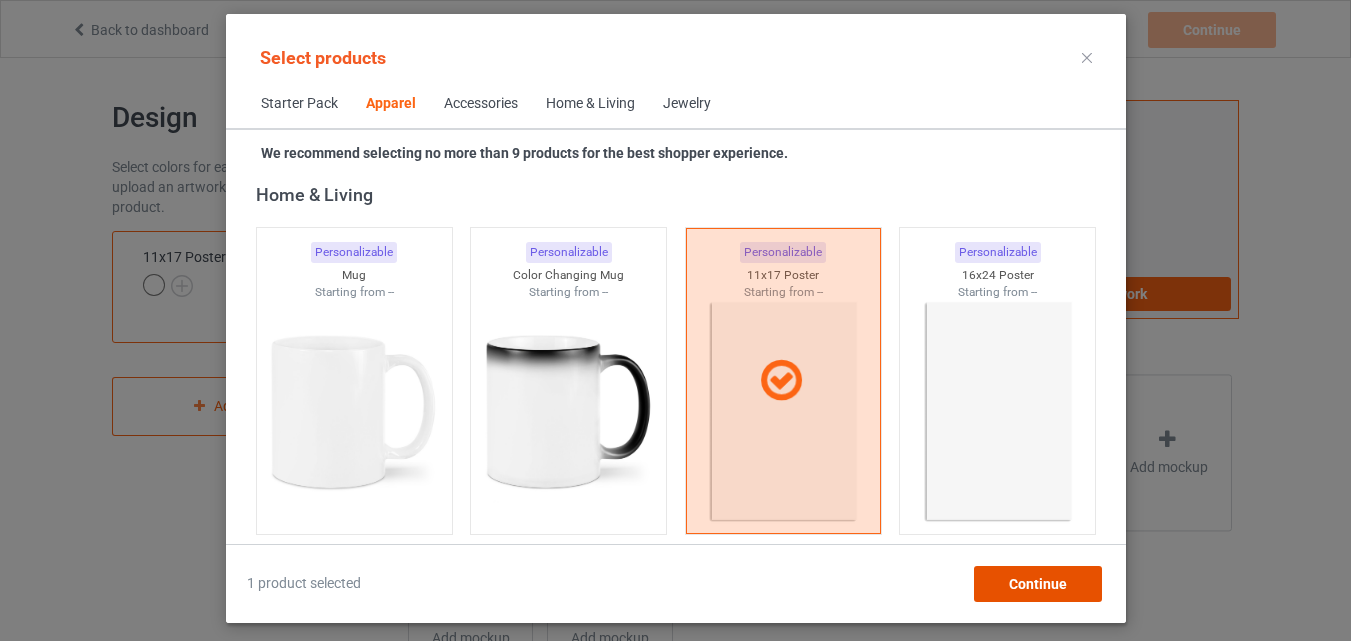 click on "Continue" at bounding box center [1037, 584] 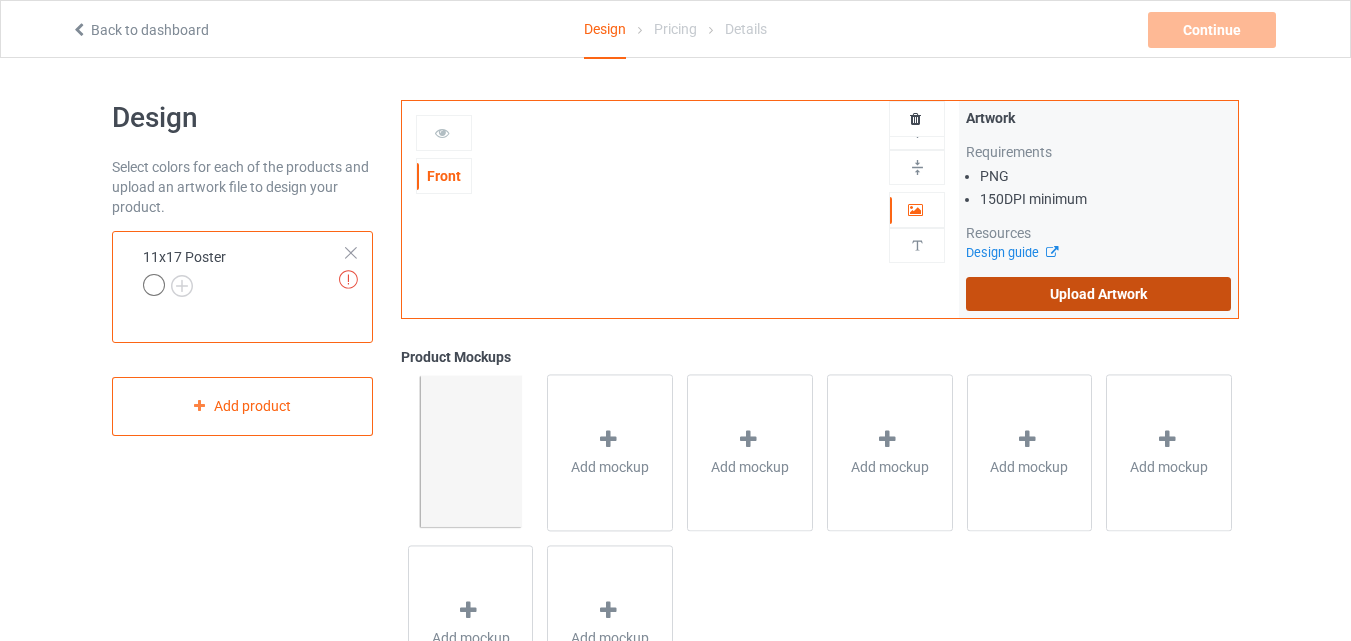 click on "Upload Artwork" at bounding box center [1098, 294] 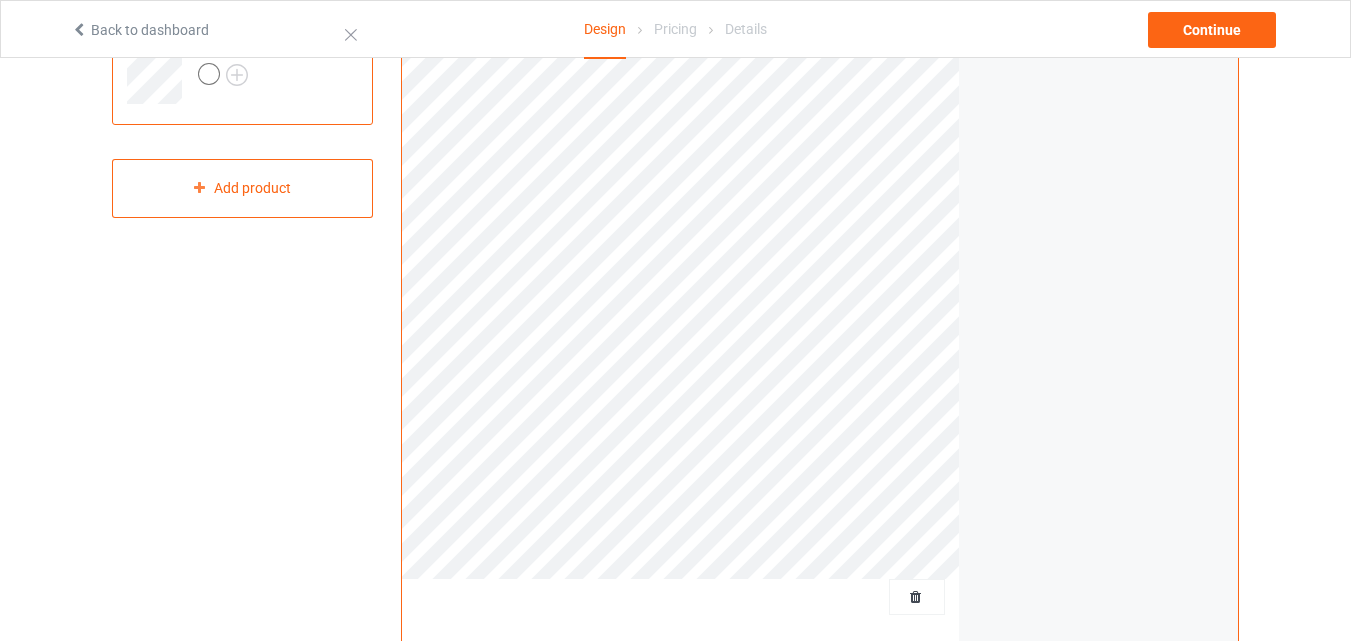 scroll, scrollTop: 116, scrollLeft: 0, axis: vertical 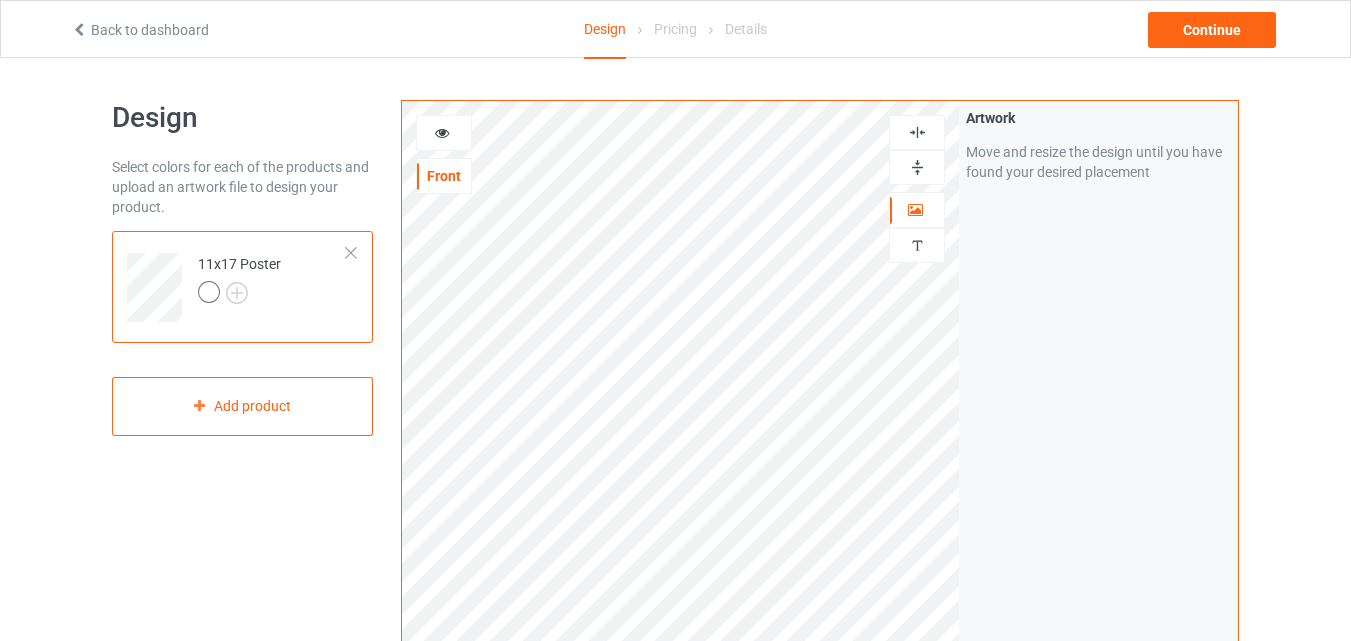 click at bounding box center (917, 167) 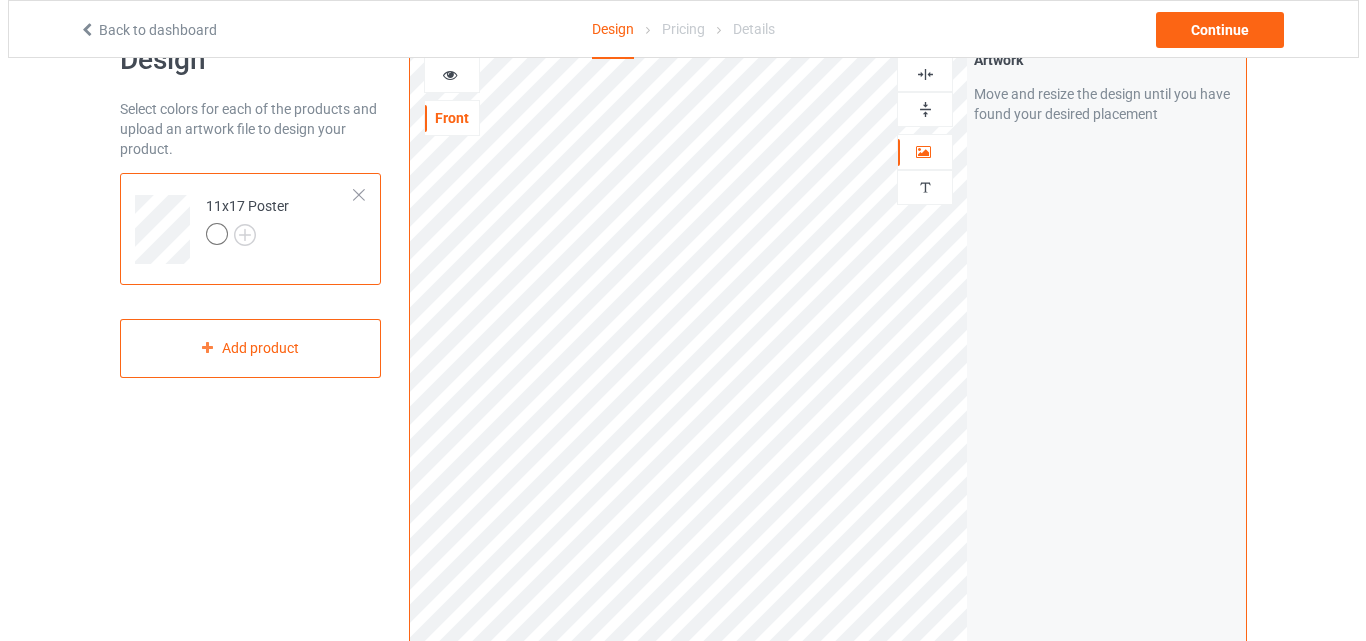 scroll, scrollTop: 51, scrollLeft: 0, axis: vertical 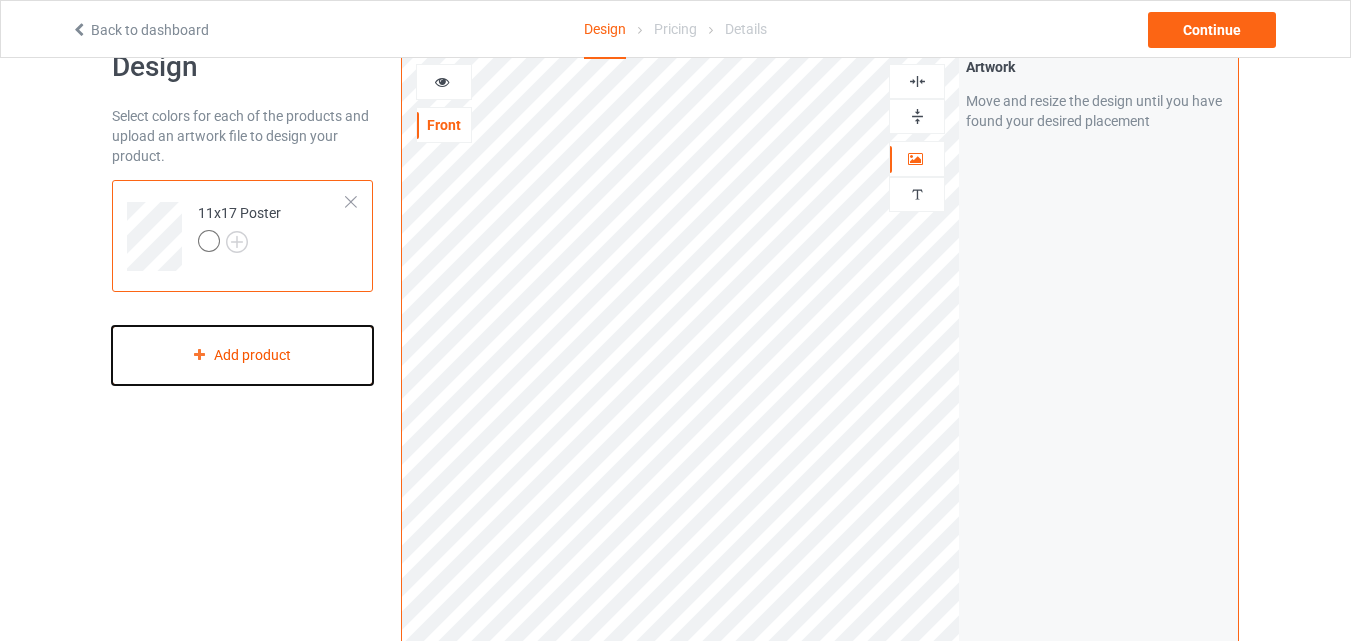 click on "Add product" at bounding box center (242, 355) 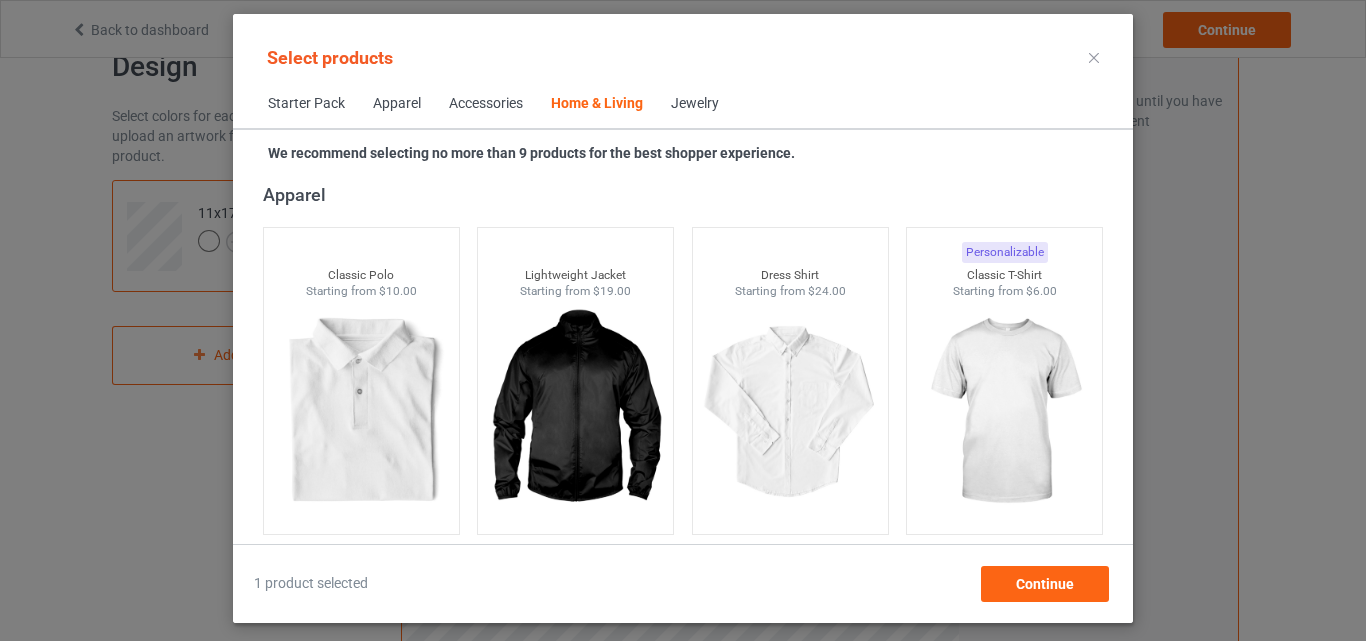 scroll, scrollTop: 9019, scrollLeft: 0, axis: vertical 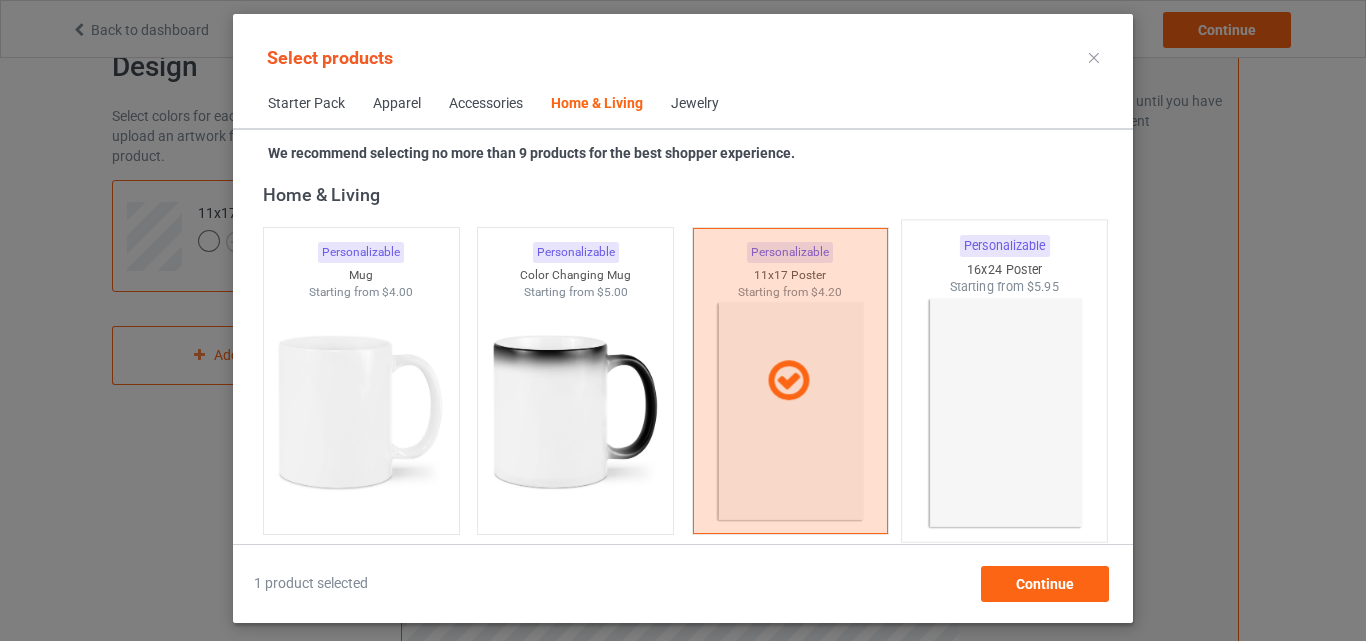 click at bounding box center [1005, 413] 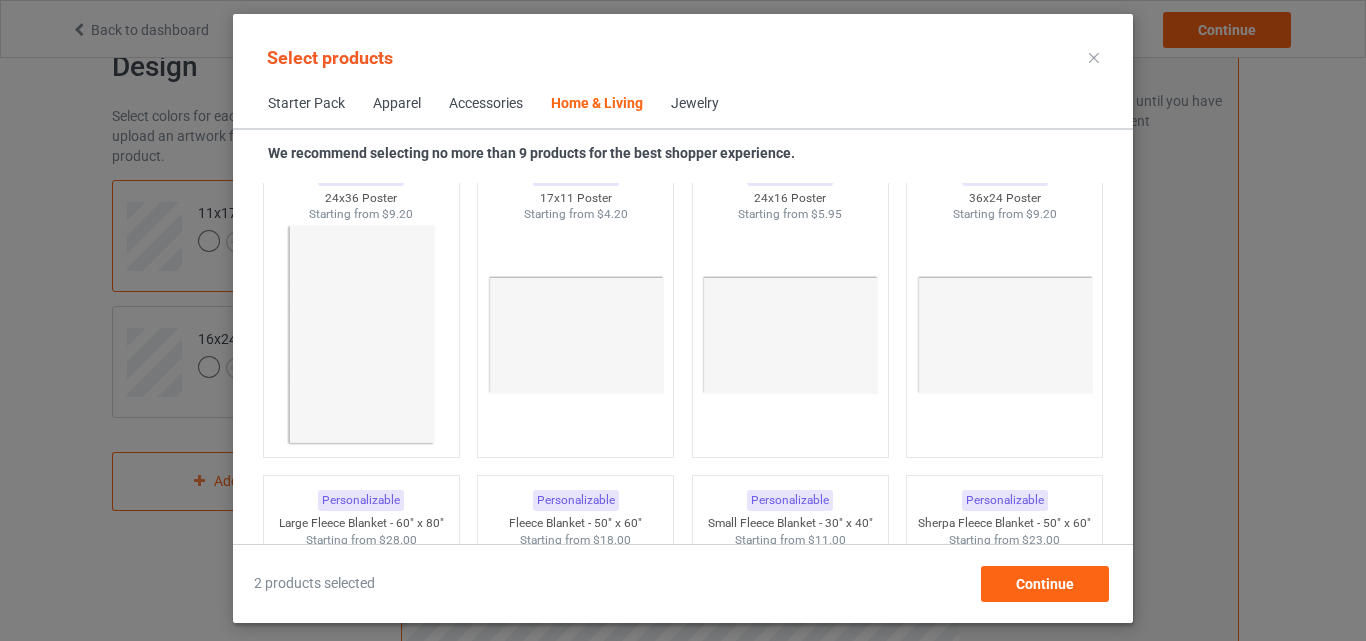 scroll, scrollTop: 9459, scrollLeft: 0, axis: vertical 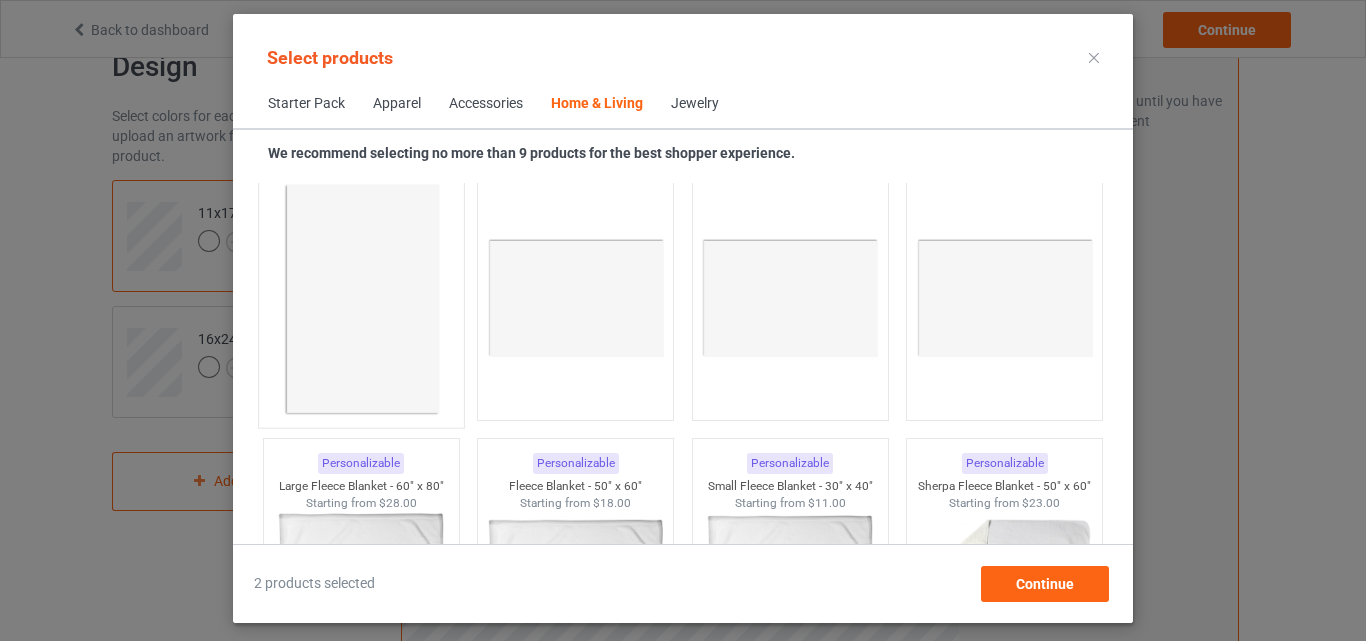 click at bounding box center [361, 299] 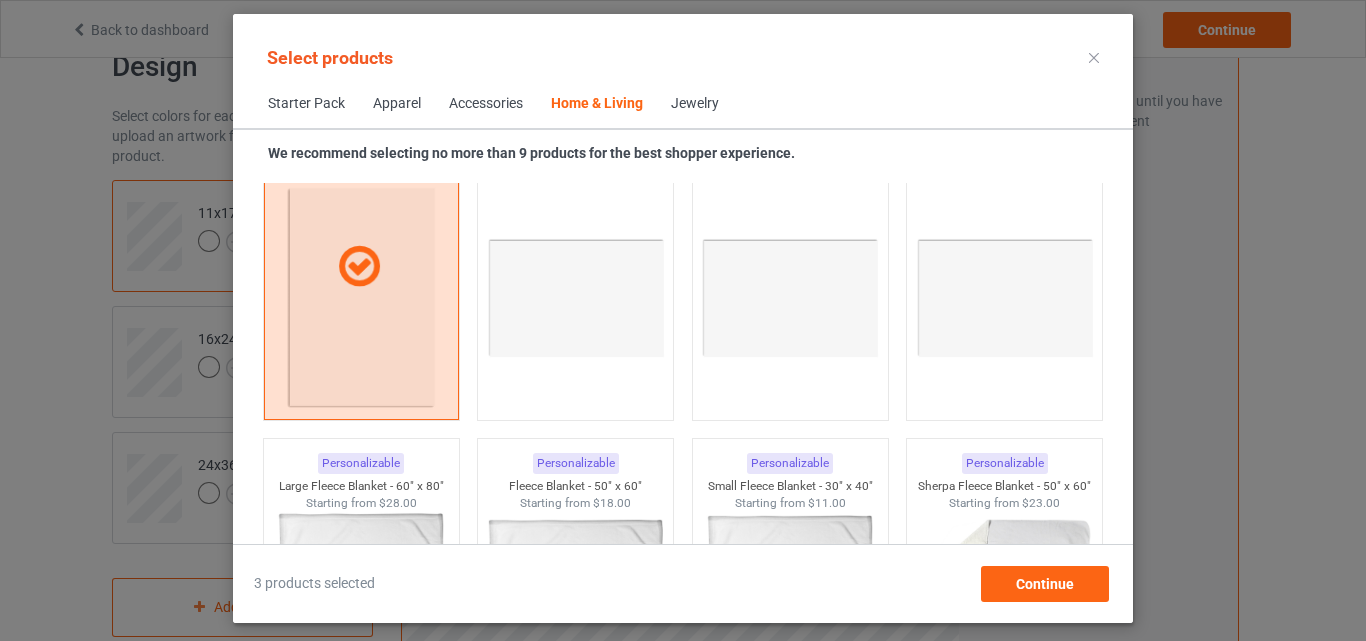 click on "Starter Pack Personalizable Classic T-Shirt Starting from   $6.00 Personalizable Premium Fit Mens Tee Starting from   $11.50 Personalizable Hooded Sweatshirt Starting from   $15.00 Personalizable [DEMOGRAPHIC_DATA] T-Shirt Starting from   $6.50 Personalizable V-Neck T-Shirt Starting from   $9.50 Personalizable Unisex Tank Starting from   $9.50 Apparel Personalizable Classic Polo Starting from   $10.00 Personalizable Lightweight Jacket Starting from   $19.00 Personalizable Dress Shirt Starting from   $24.00 Personalizable Classic T-Shirt Starting from   $6.00 Personalizable Premium Fit Mens Tee Starting from   $11.50 Personalizable Hooded Sweatshirt Starting from   $15.00 Personalizable [DEMOGRAPHIC_DATA] T-Shirt Starting from   $6.50 Personalizable V-Neck T-Shirt Starting from   $9.50 Personalizable Long Sleeve Tee Starting from   $9.00 Personalizable Crewneck Sweatshirt Starting from   $13.00 Personalizable Unisex Tank Starting from   $9.50 Personalizable Youth T-Shirt Starting from   $7.00 Personalizable Baseball Tee Starting from" at bounding box center (683, 363) 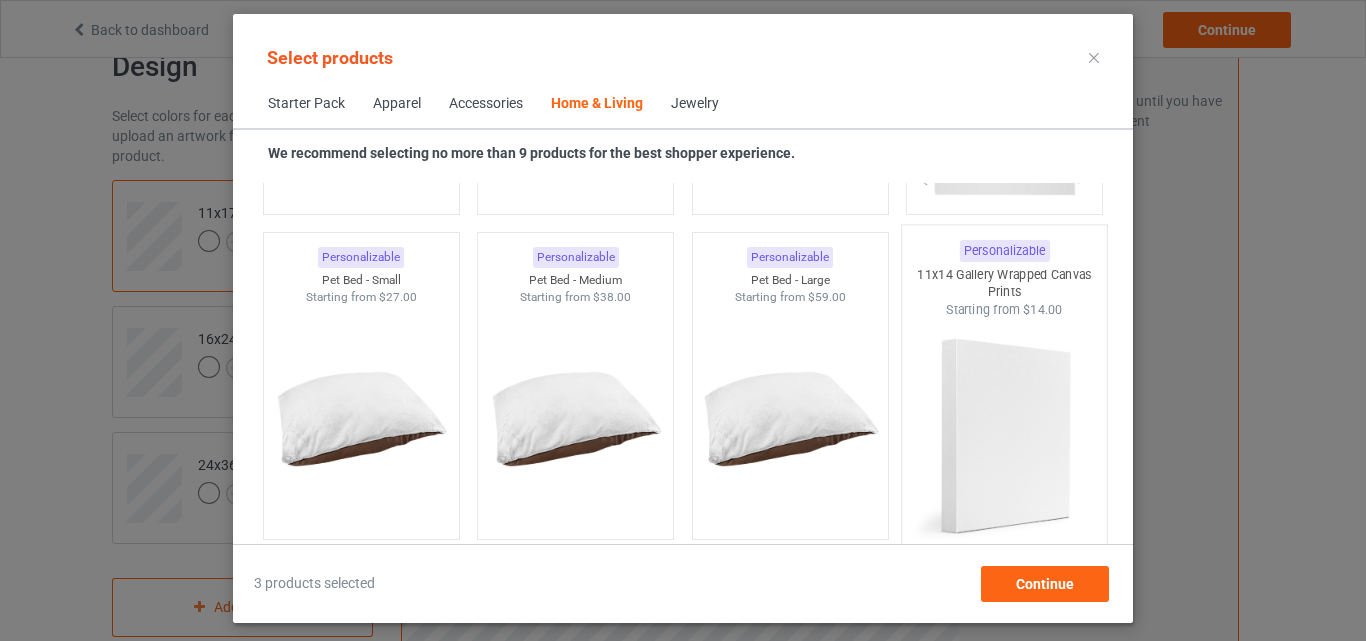 scroll, scrollTop: 12918, scrollLeft: 0, axis: vertical 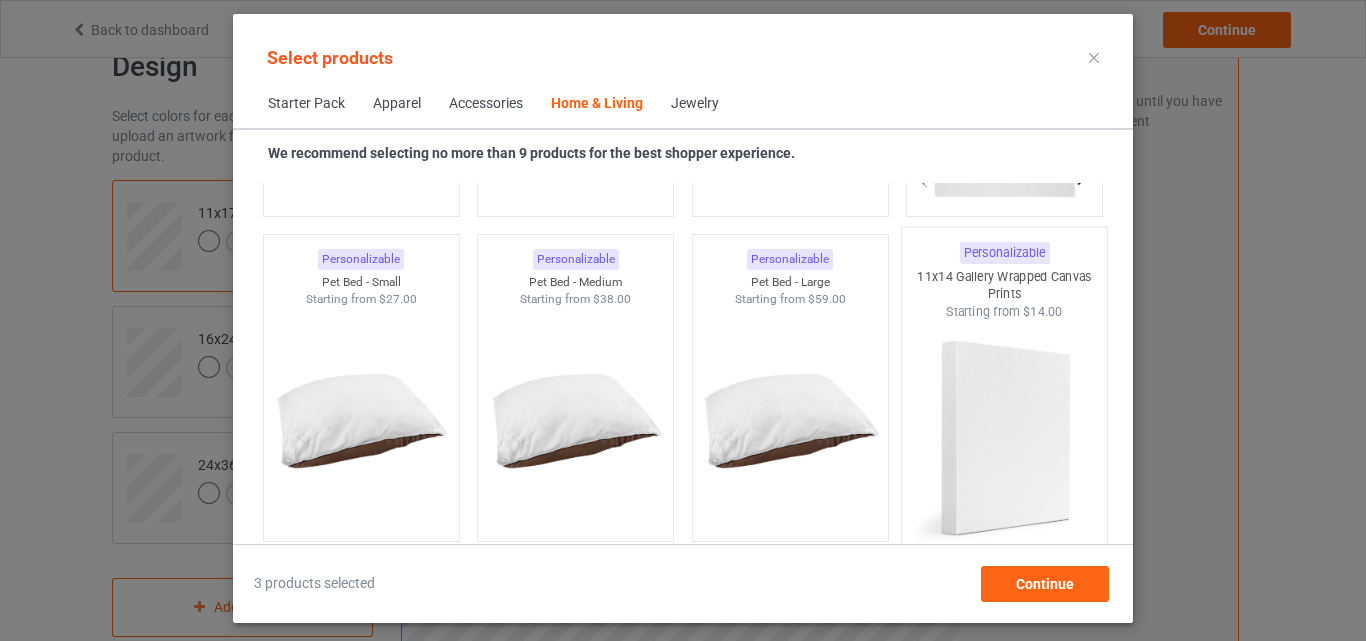 click at bounding box center (1005, 438) 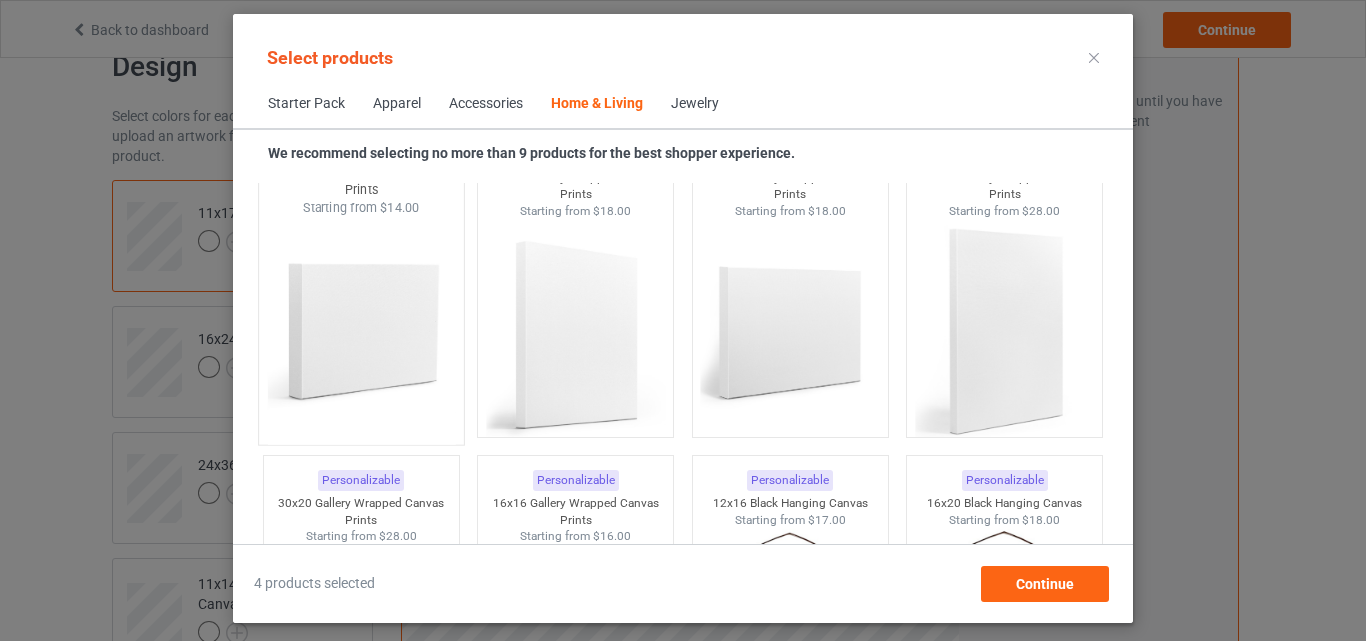 scroll, scrollTop: 13358, scrollLeft: 0, axis: vertical 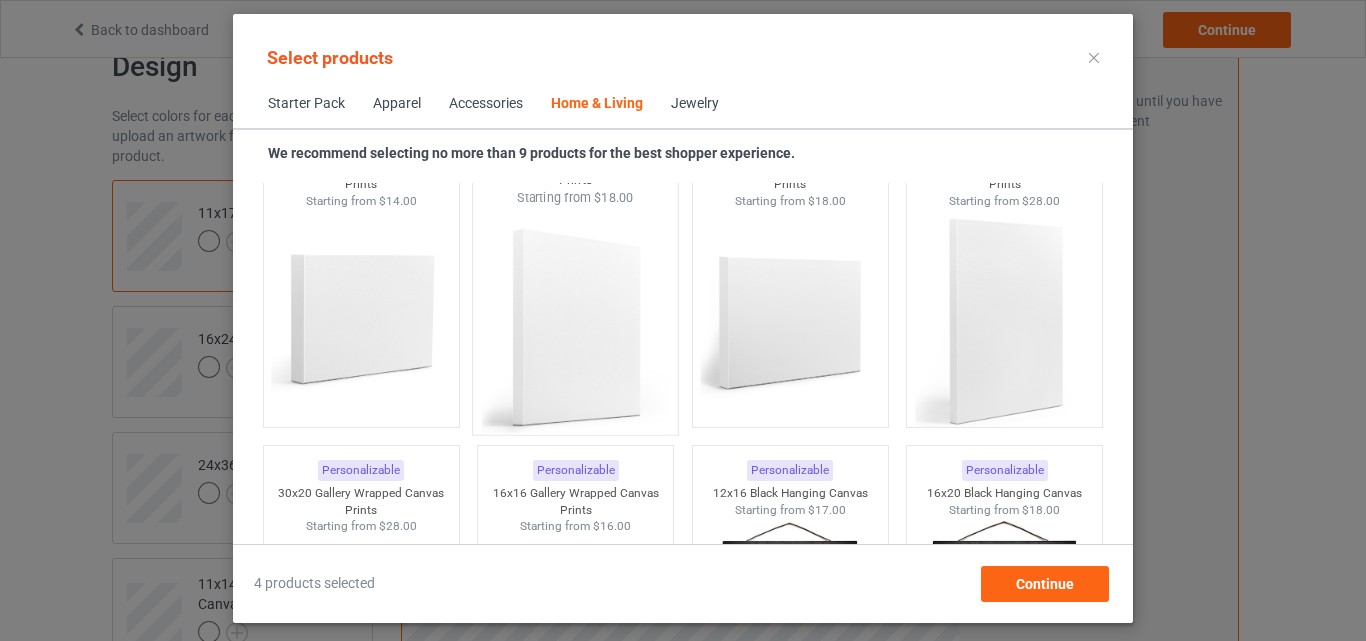 click at bounding box center [576, 323] 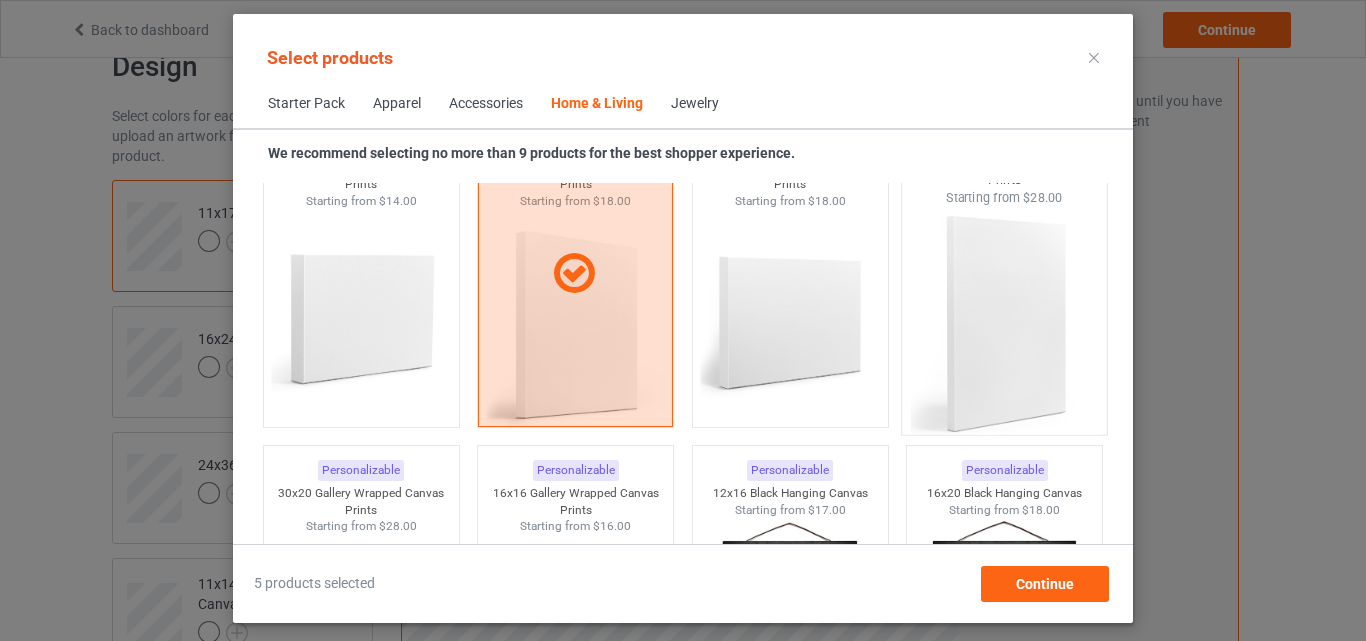 click at bounding box center [1005, 323] 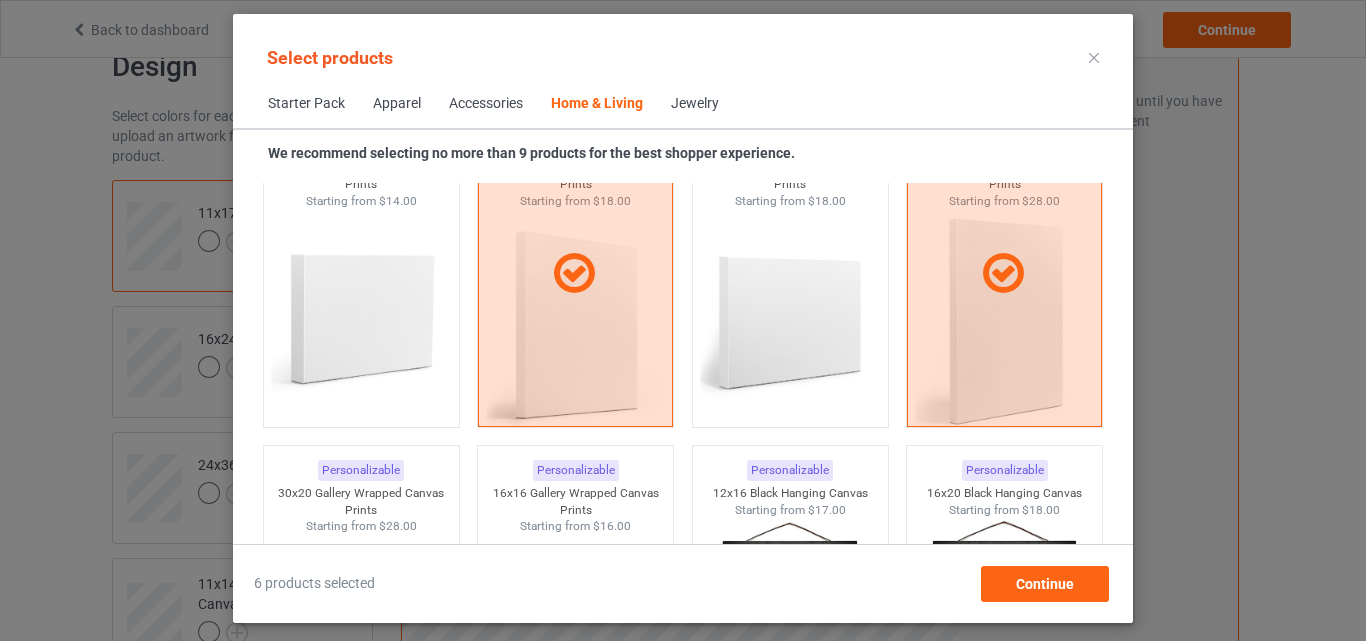 drag, startPoint x: 1117, startPoint y: 532, endPoint x: 1133, endPoint y: 531, distance: 16.03122 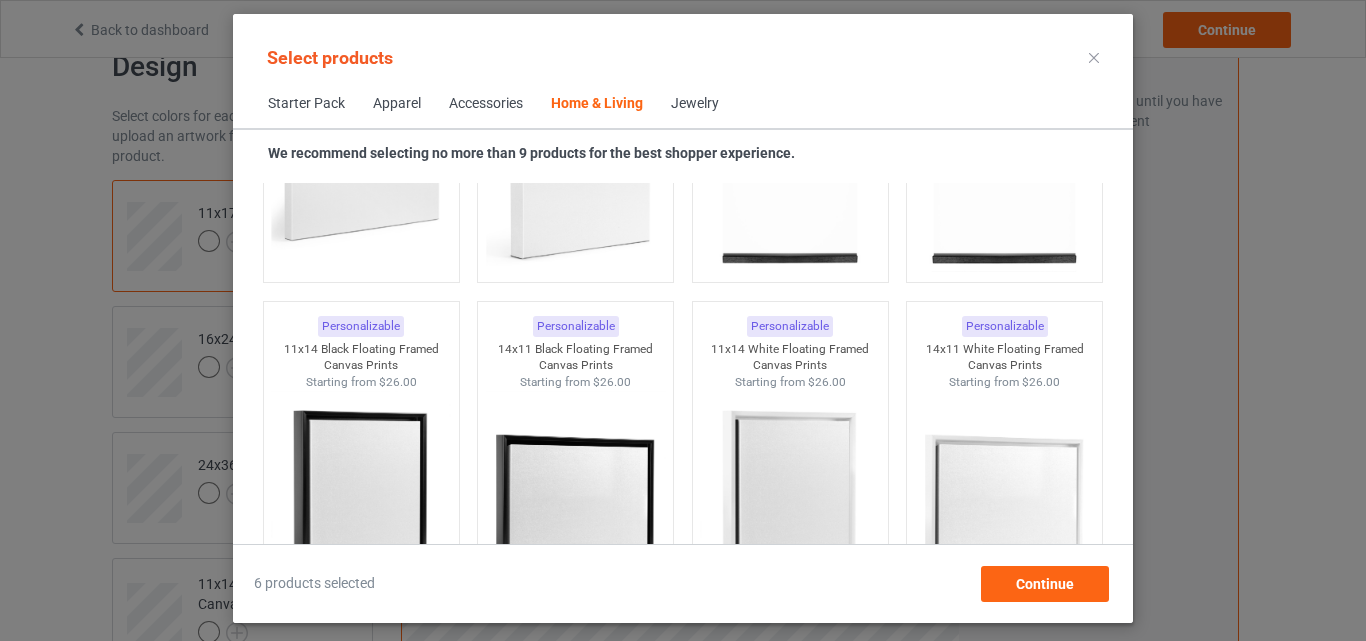 scroll, scrollTop: 13838, scrollLeft: 0, axis: vertical 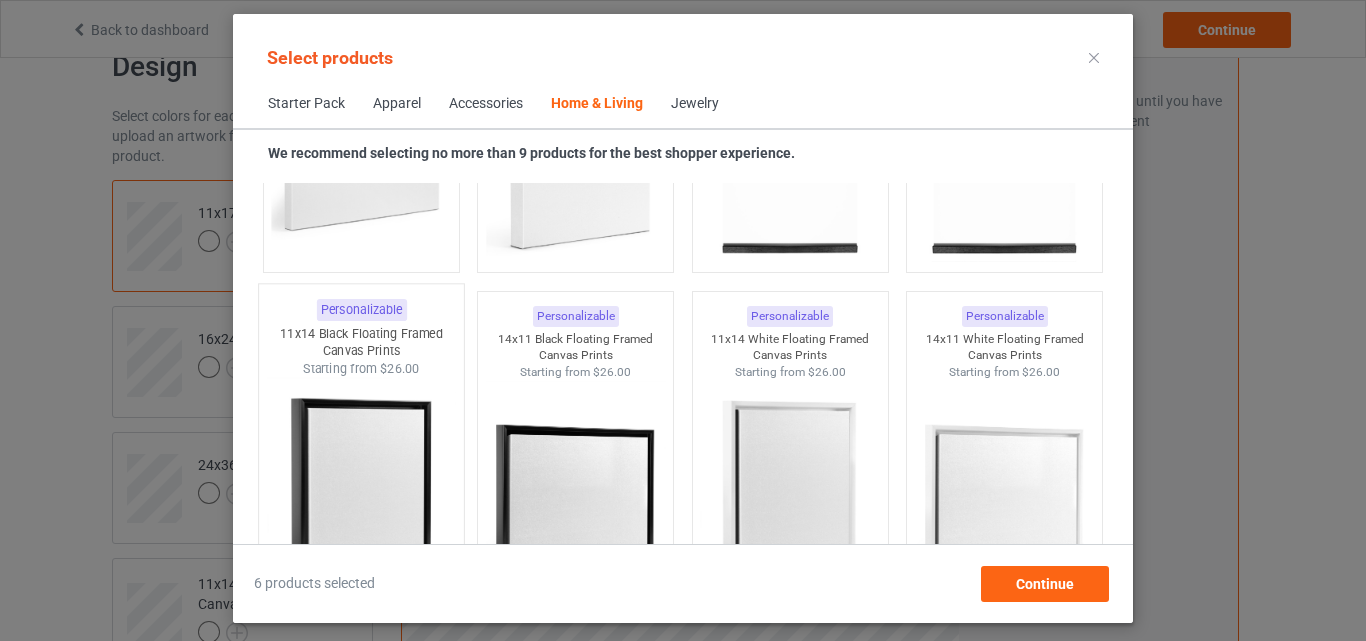click at bounding box center [361, 494] 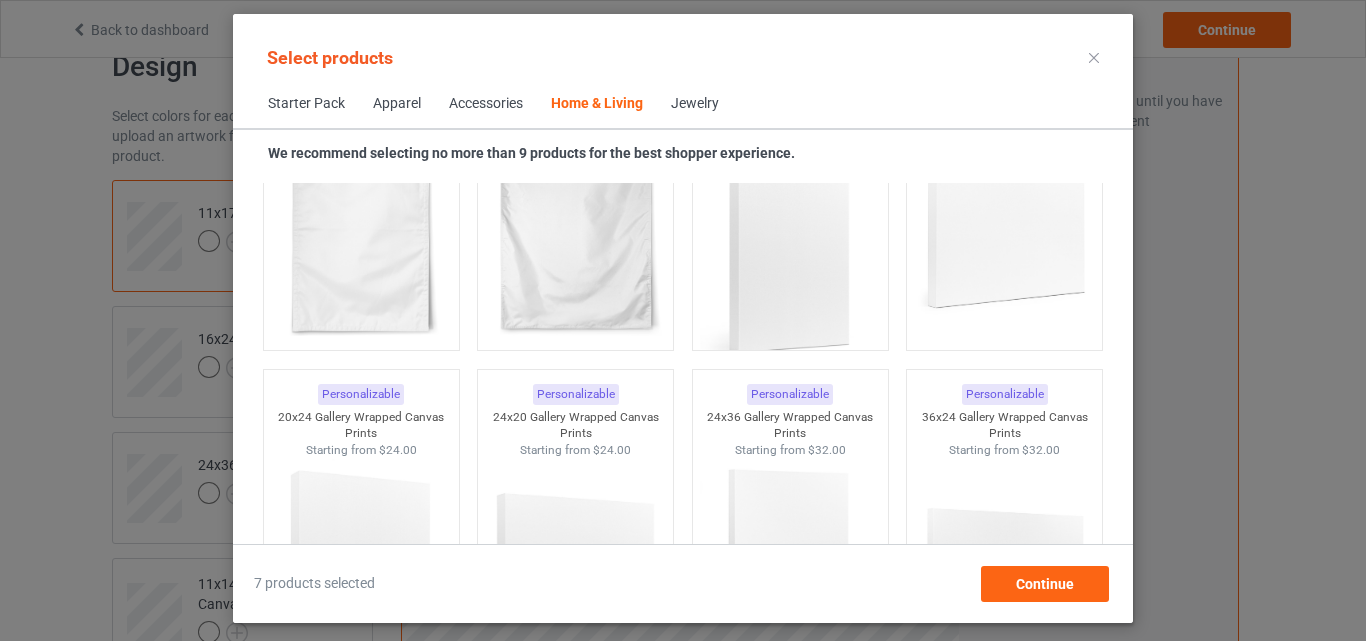 scroll, scrollTop: 14438, scrollLeft: 0, axis: vertical 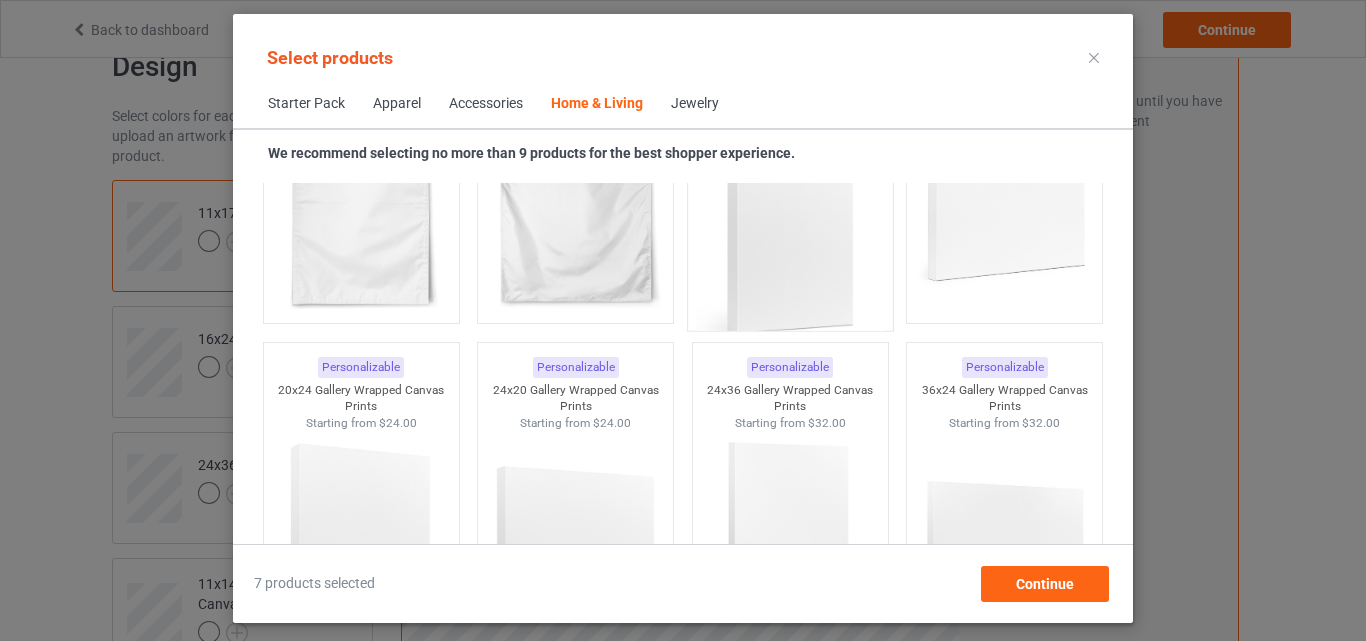 click at bounding box center [790, 220] 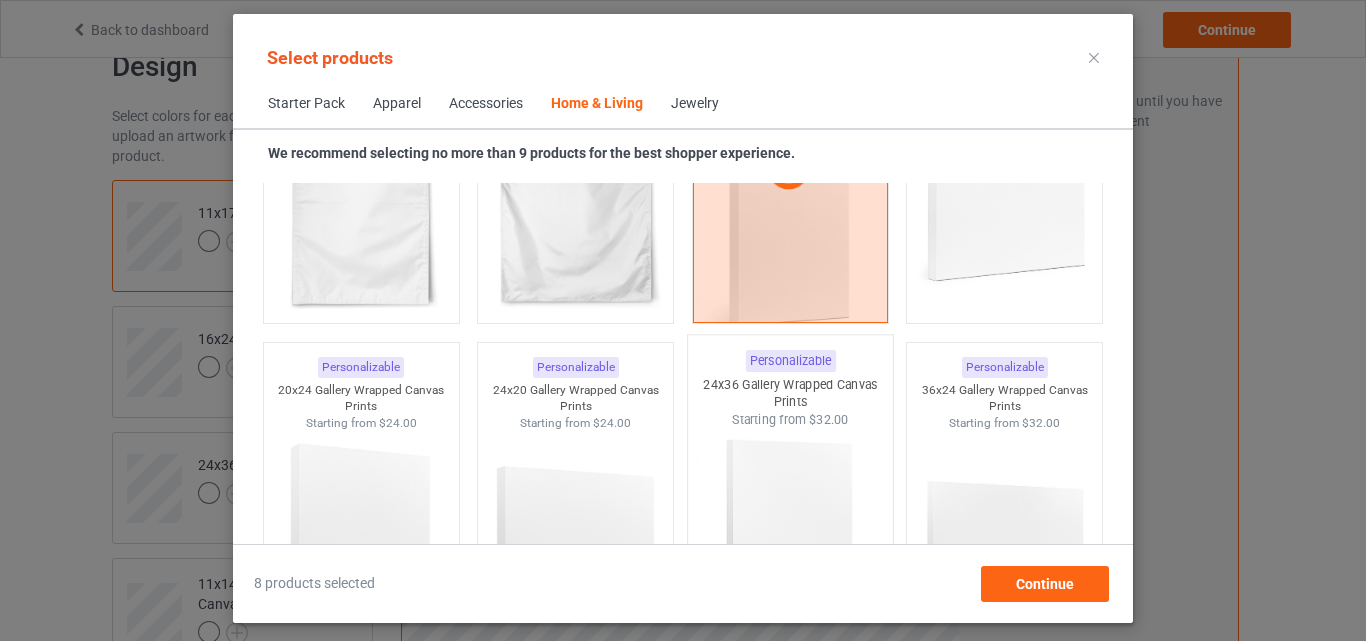 click at bounding box center [790, 545] 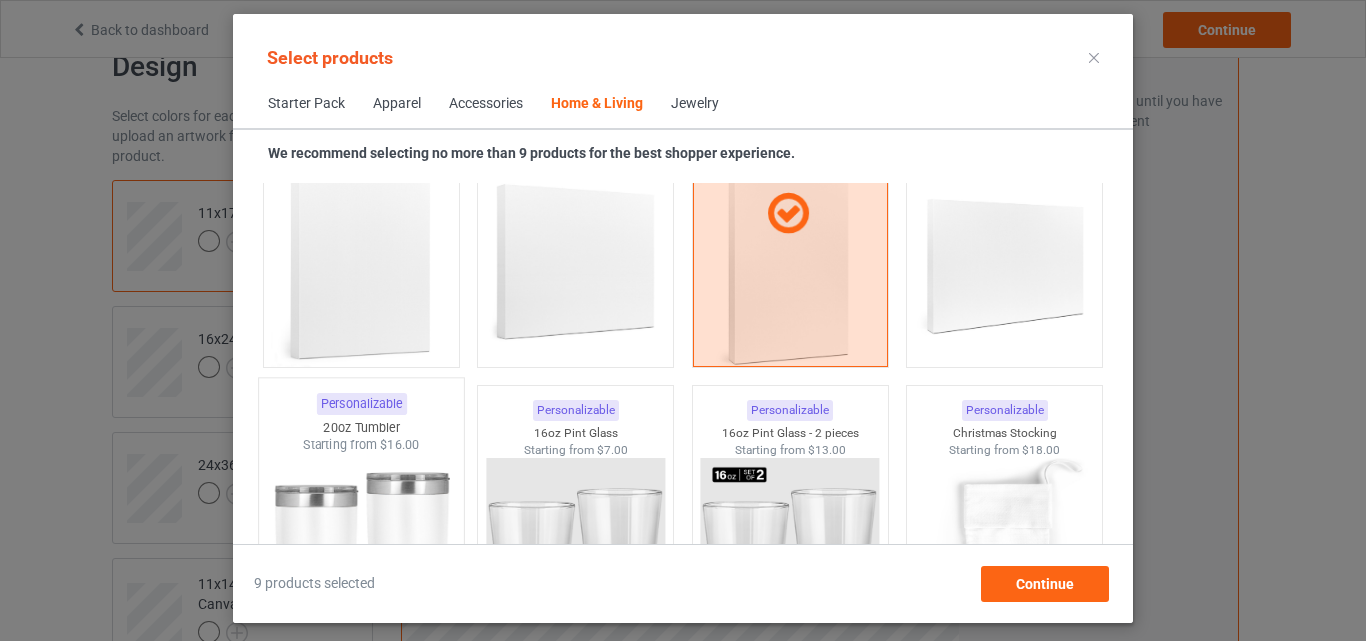 scroll, scrollTop: 14758, scrollLeft: 0, axis: vertical 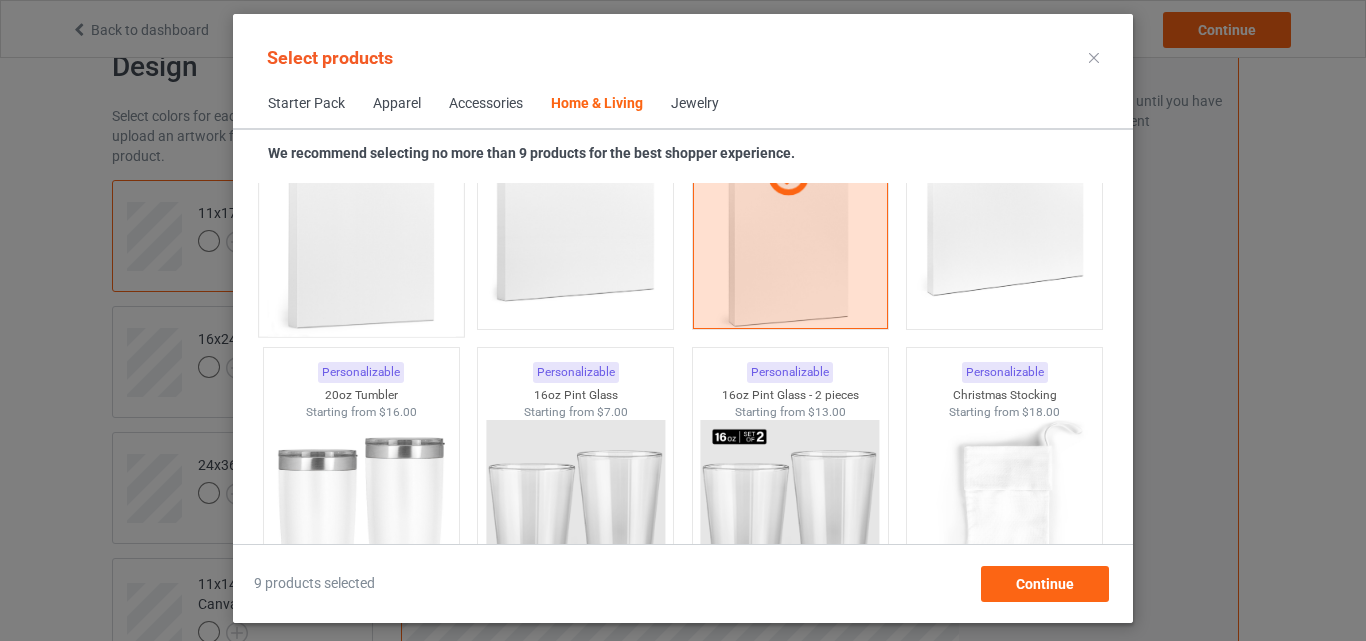 click at bounding box center [361, 225] 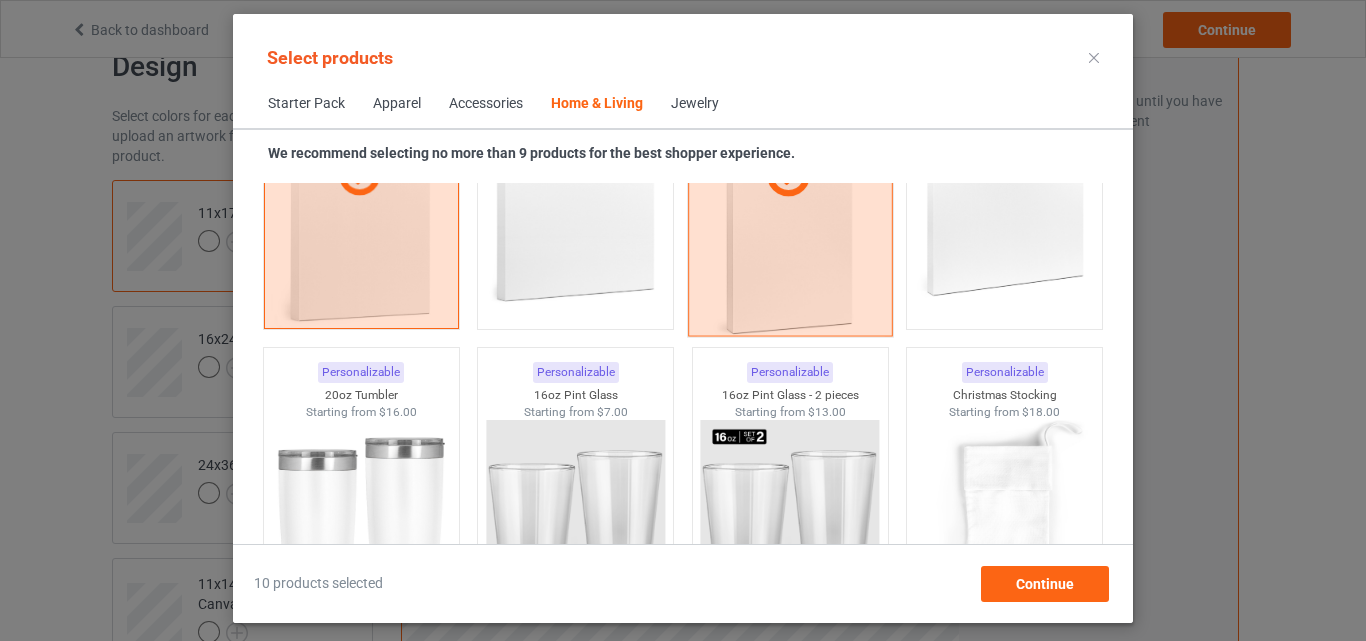 click at bounding box center [790, 175] 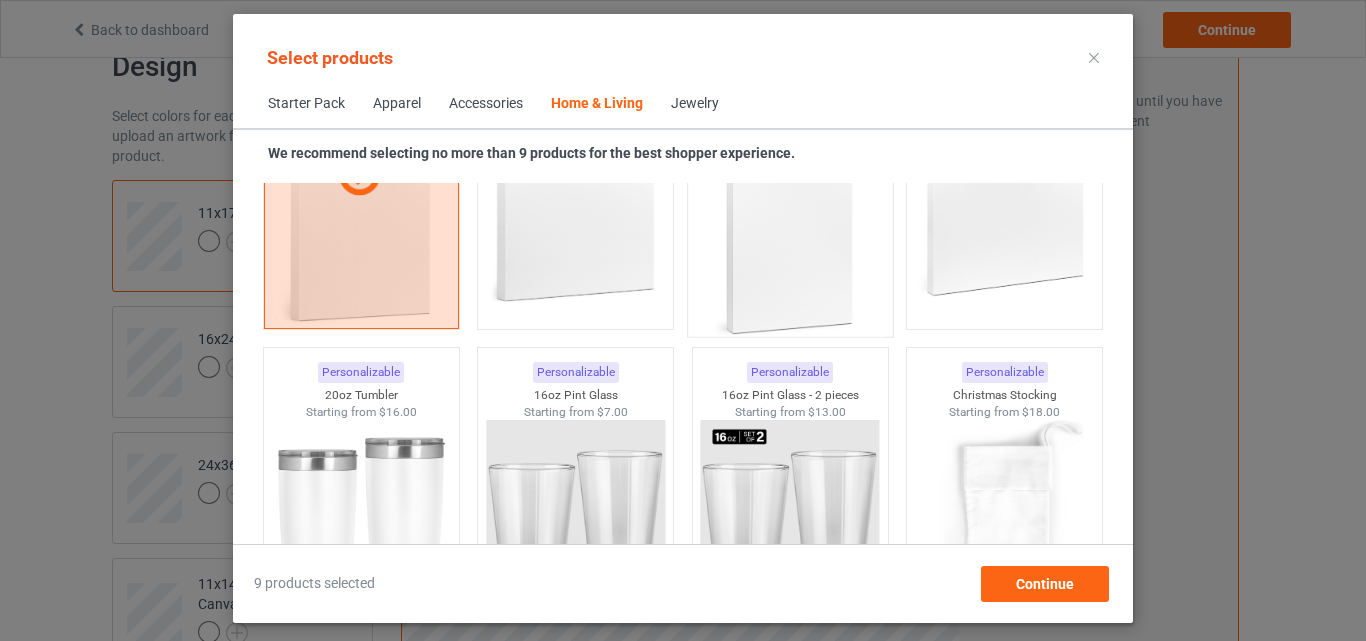 click at bounding box center [790, 225] 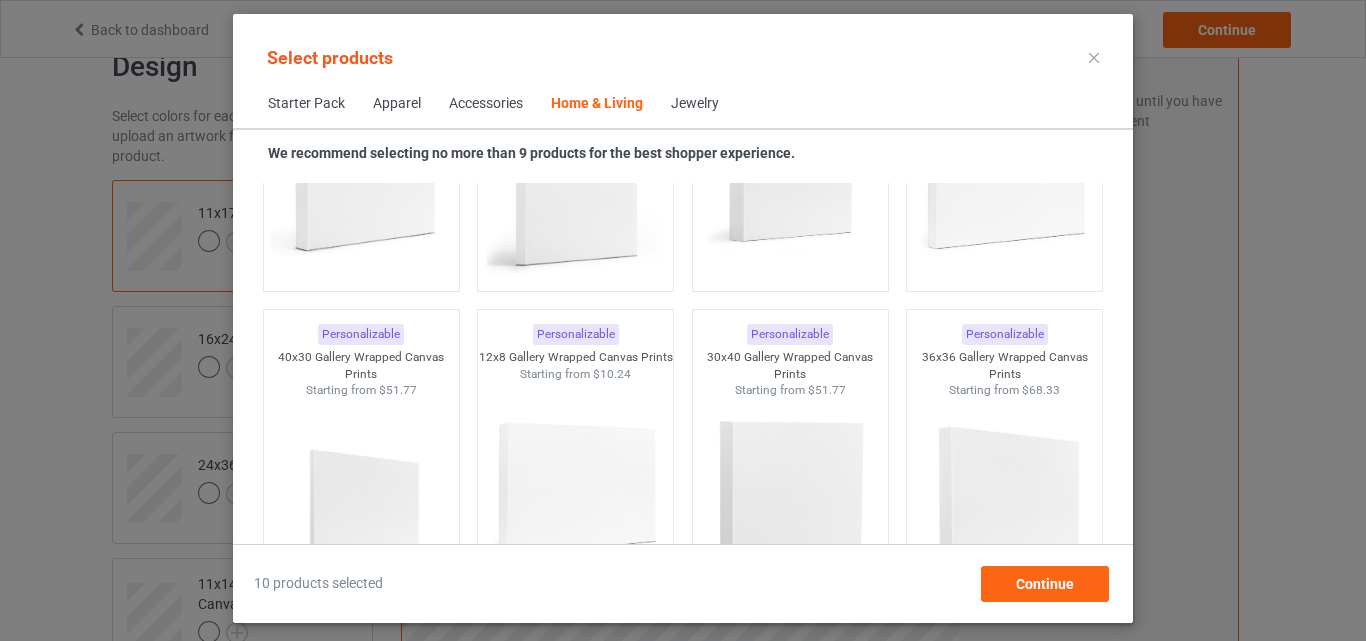 scroll, scrollTop: 17278, scrollLeft: 0, axis: vertical 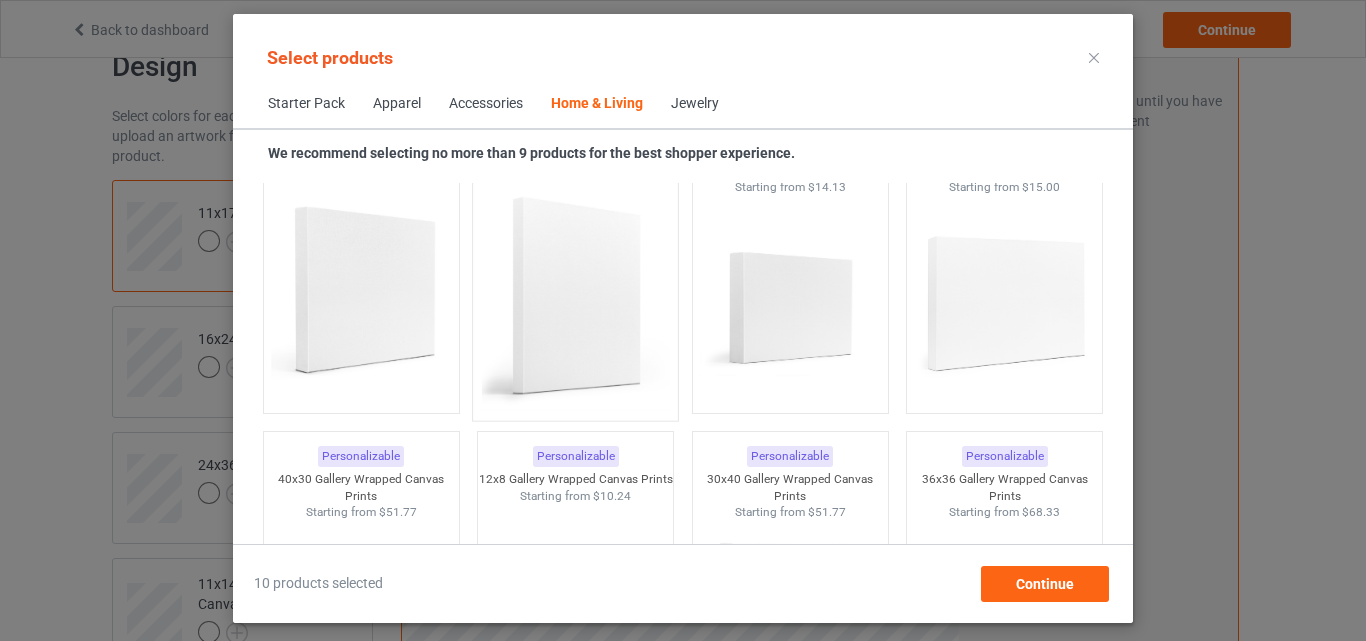 click at bounding box center (576, 292) 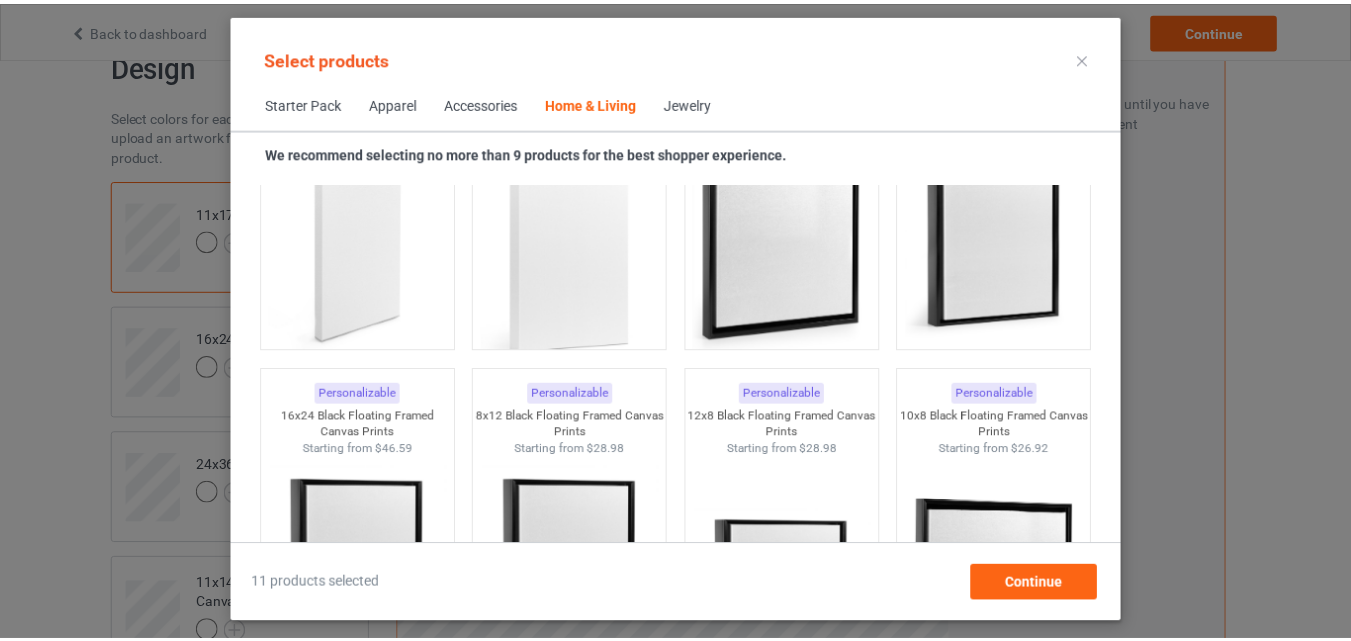 scroll, scrollTop: 18358, scrollLeft: 0, axis: vertical 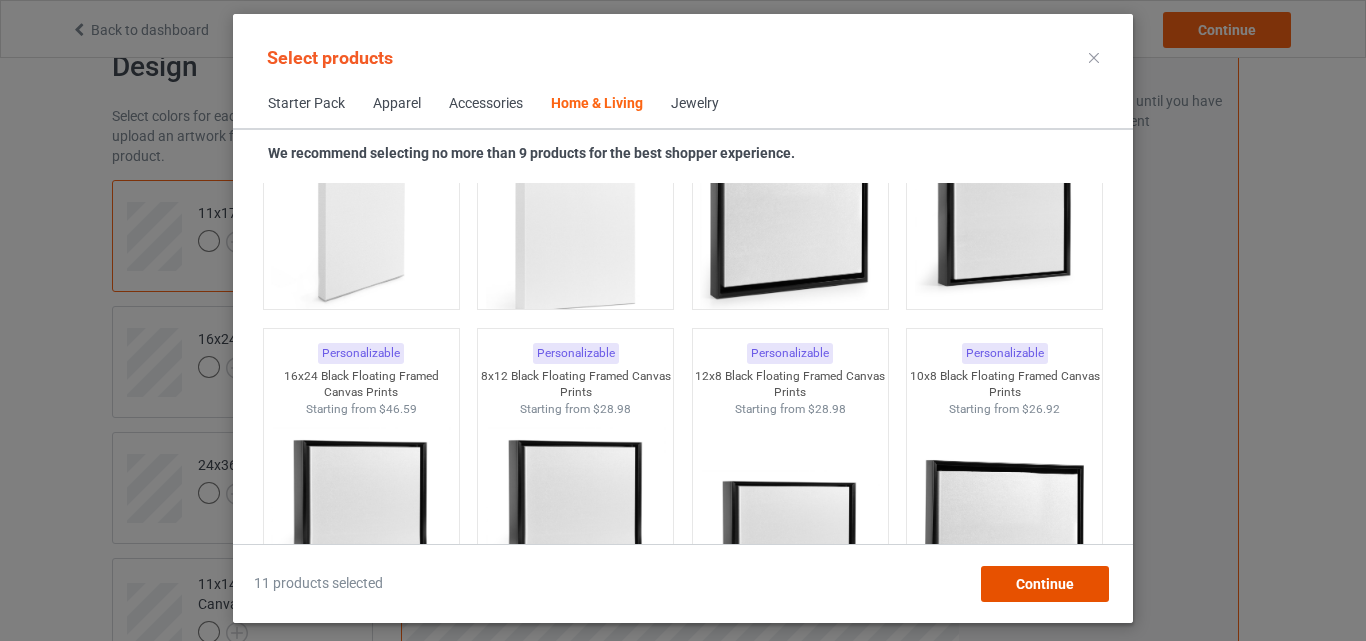 click on "Continue" at bounding box center [1045, 584] 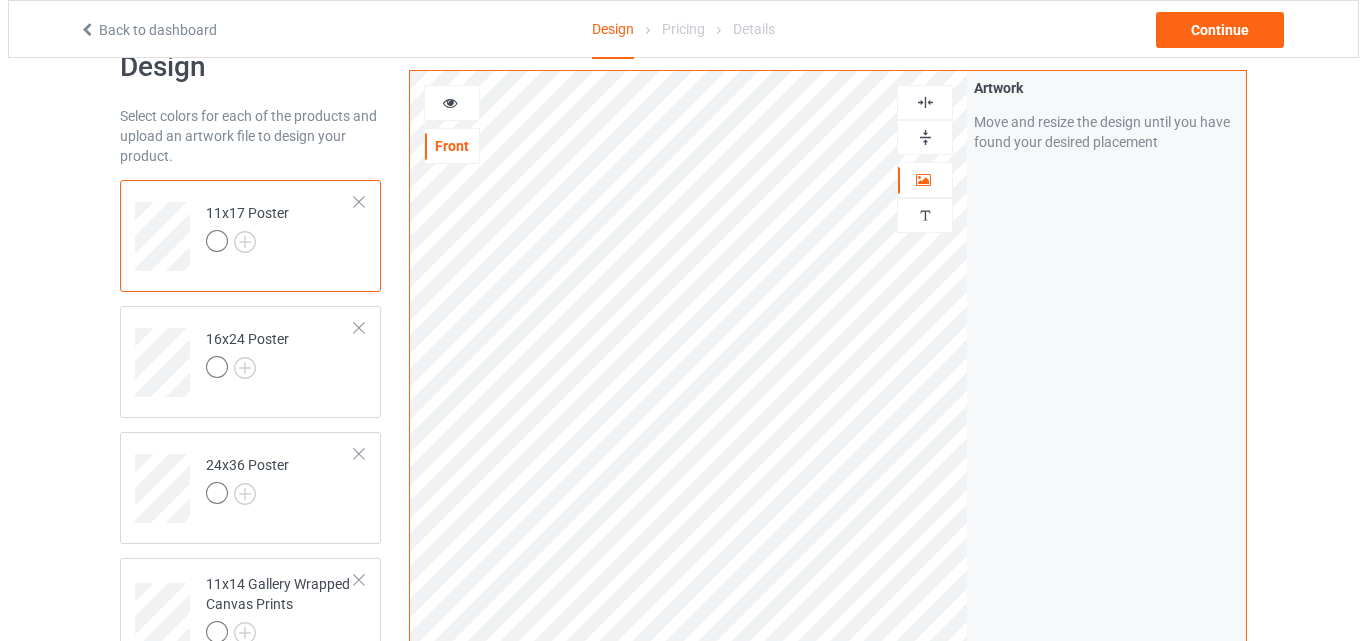 scroll, scrollTop: 1098, scrollLeft: 0, axis: vertical 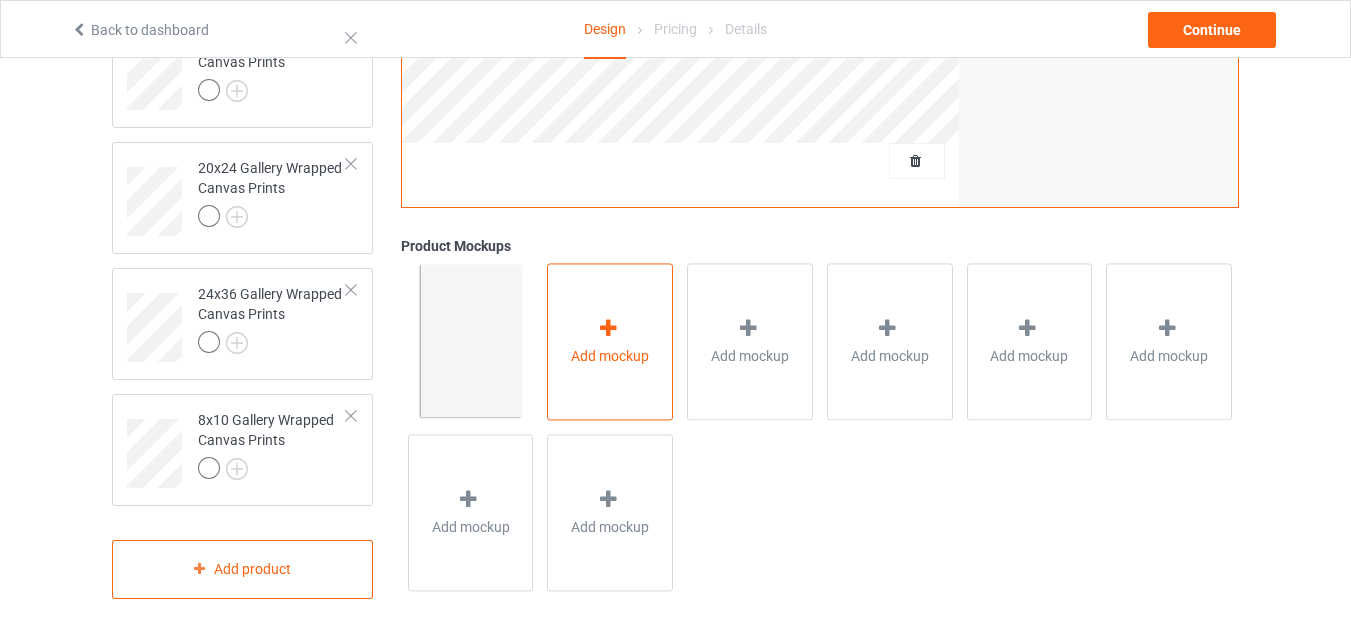 click on "Add mockup" at bounding box center (610, 356) 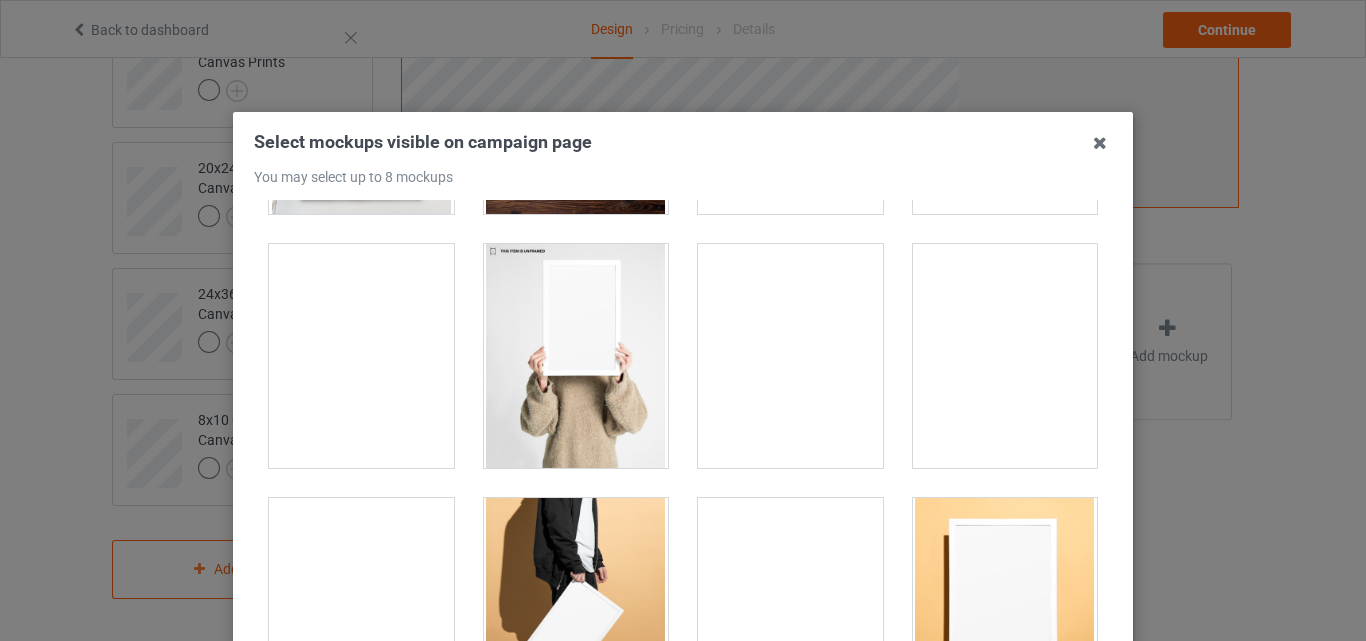 scroll, scrollTop: 1367, scrollLeft: 0, axis: vertical 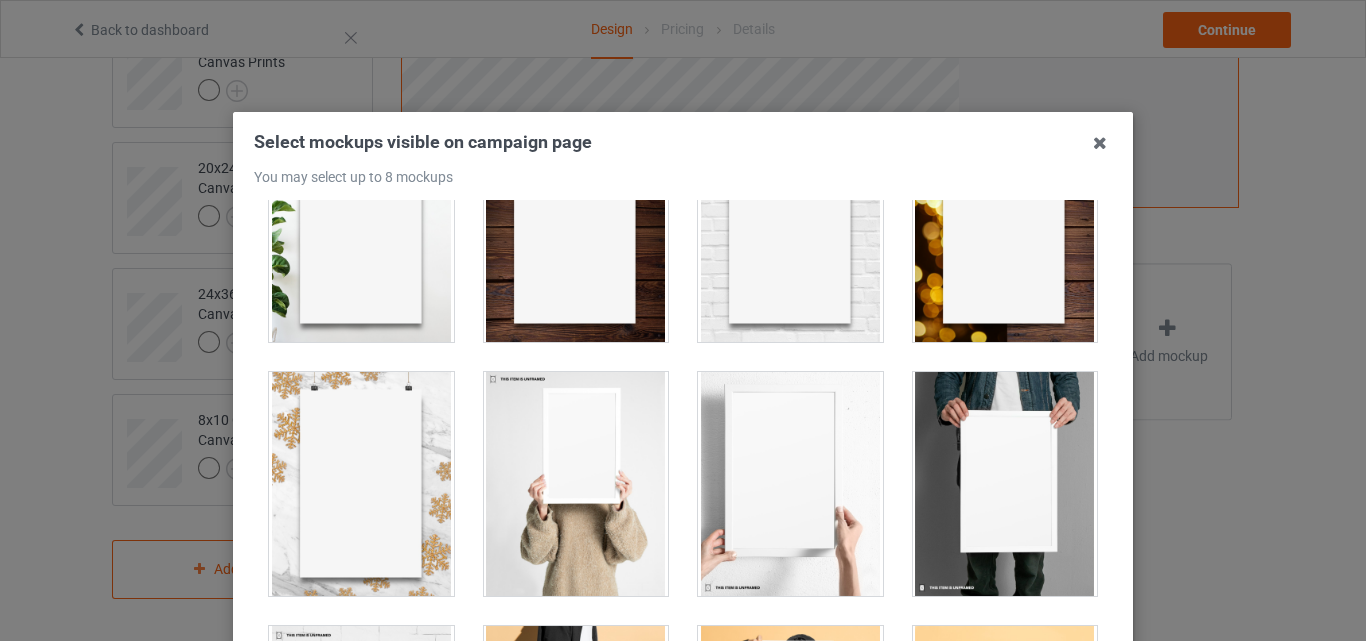 click at bounding box center (1005, 484) 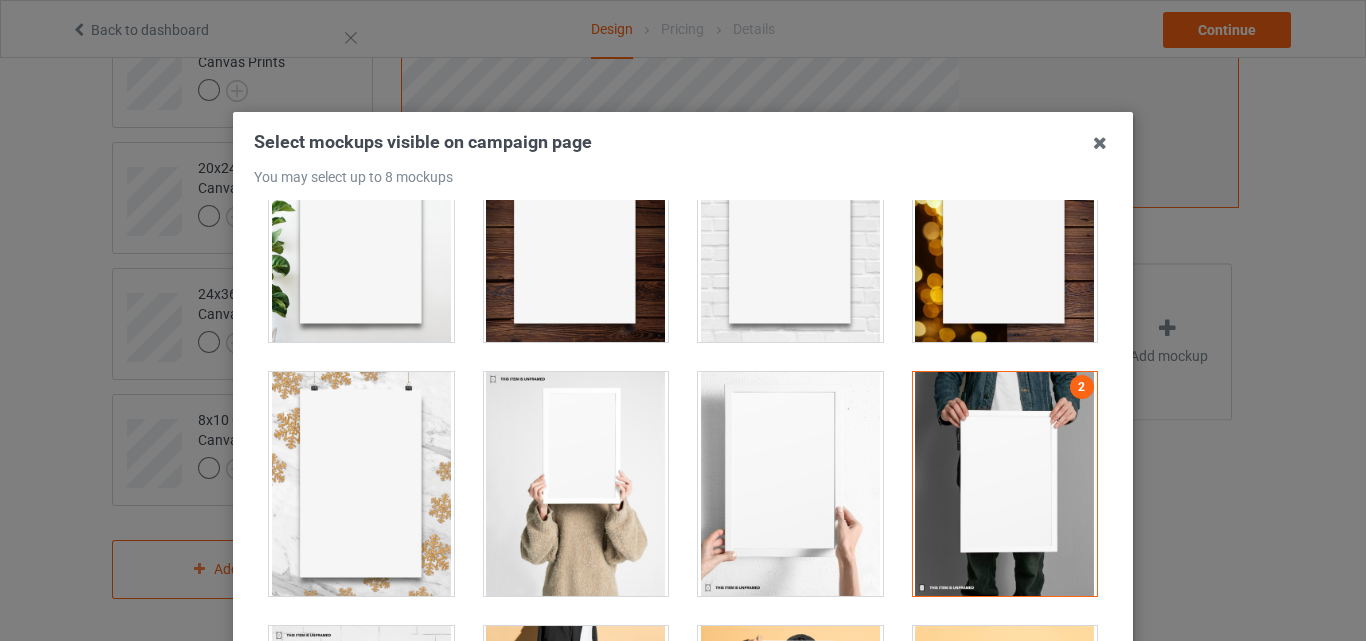 click at bounding box center (790, 484) 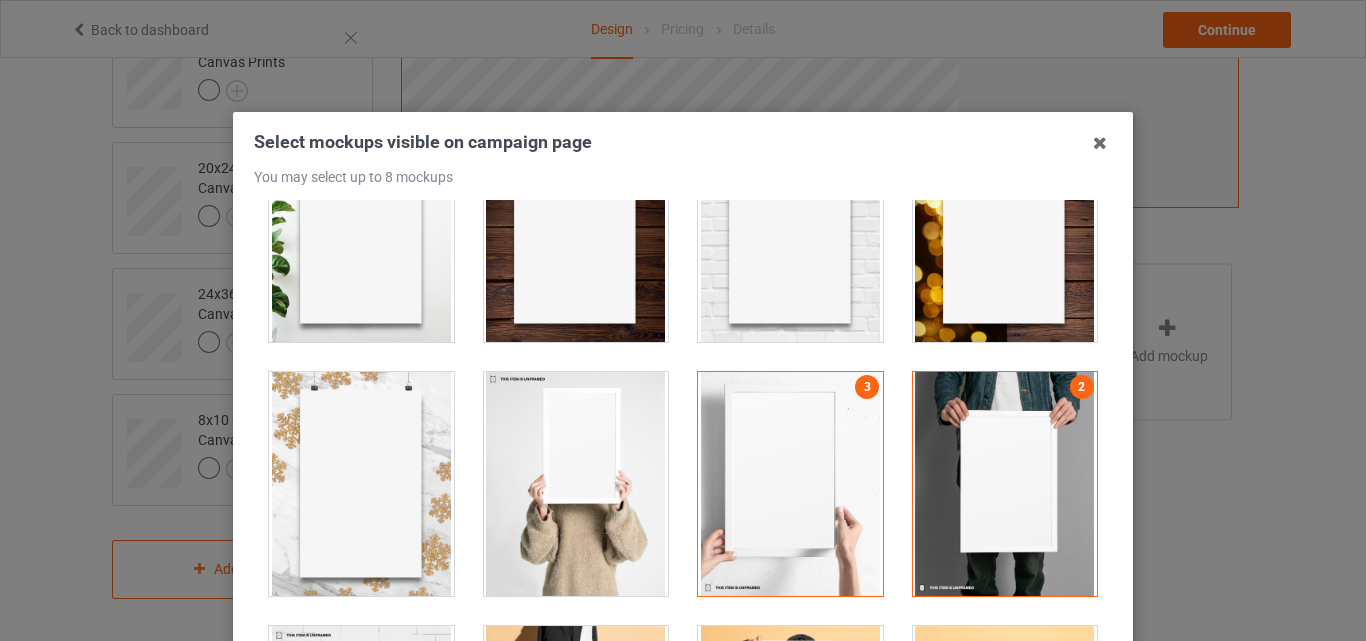 click at bounding box center (576, 484) 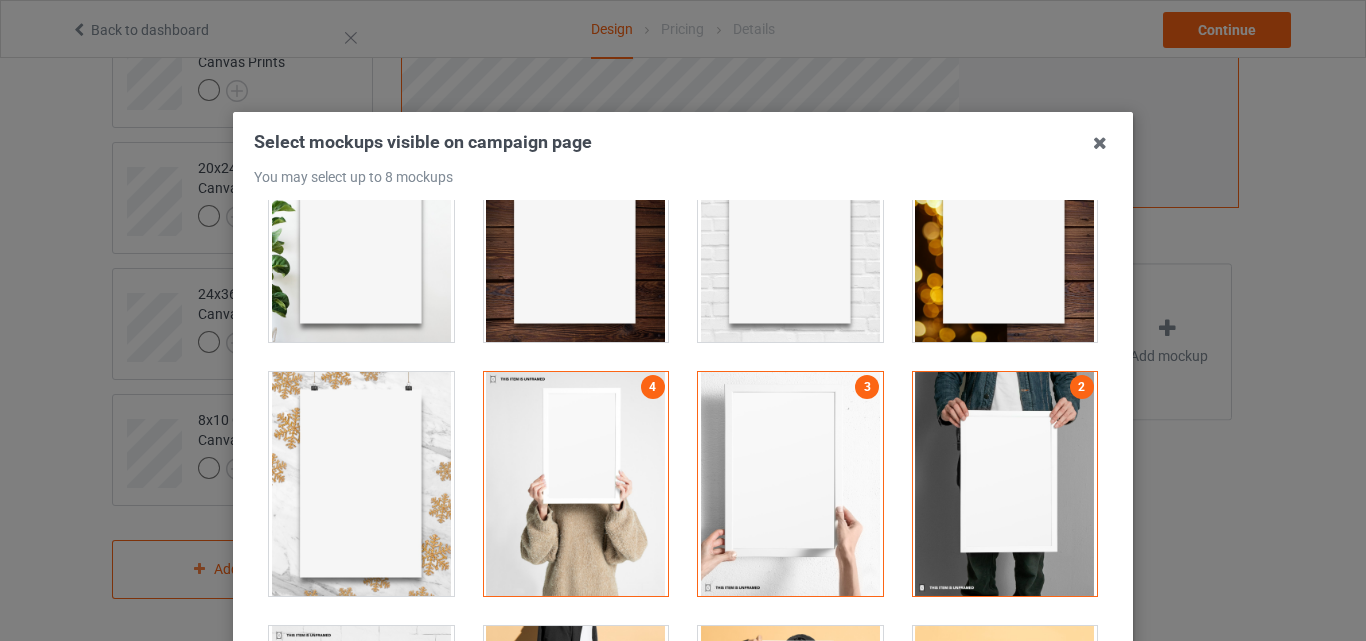 click at bounding box center [1005, 738] 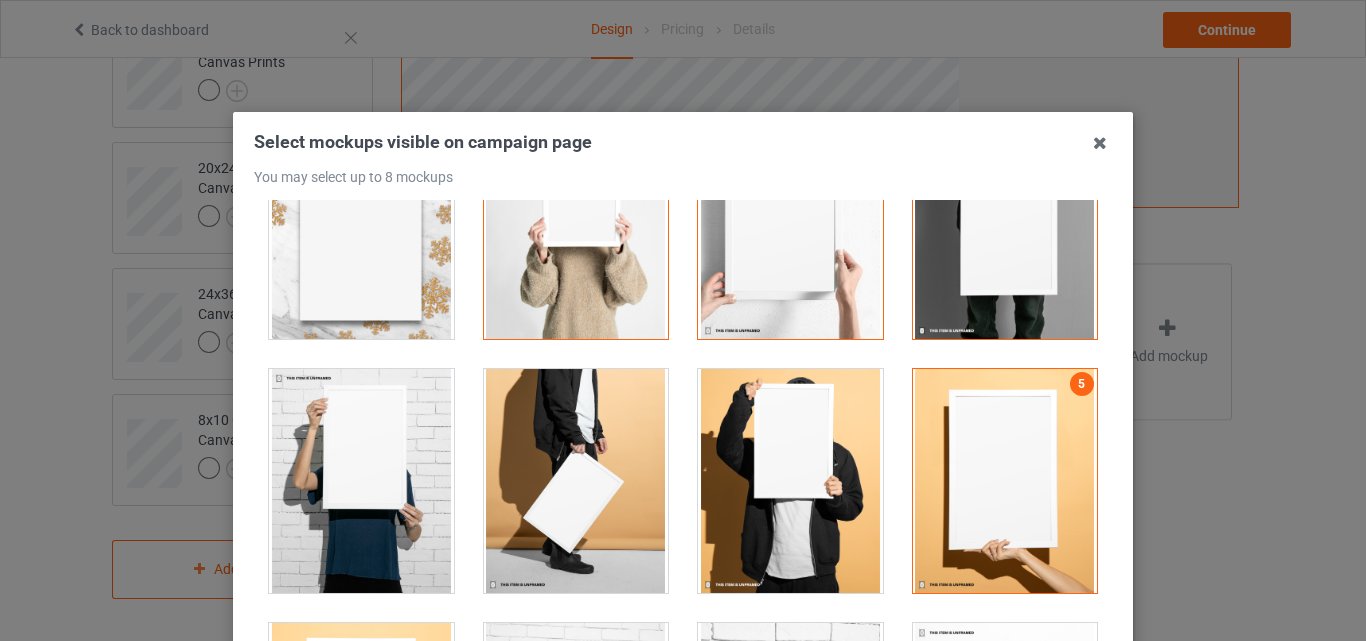 scroll, scrollTop: 1748, scrollLeft: 0, axis: vertical 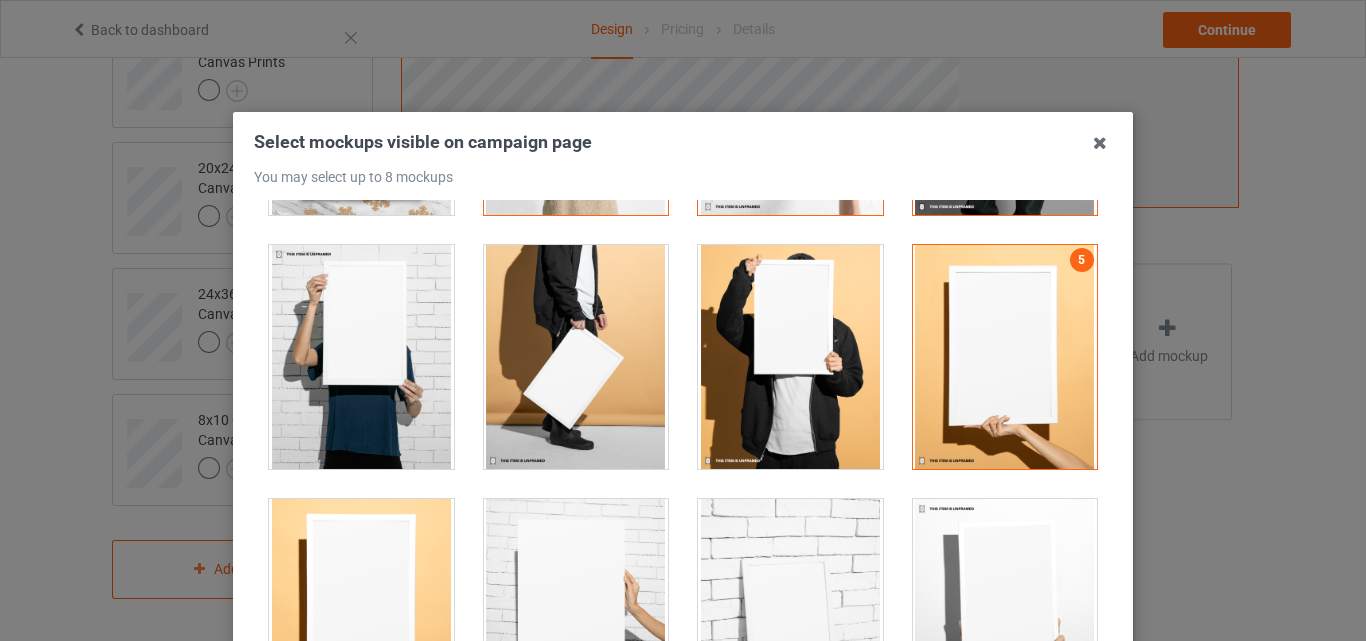 click at bounding box center [790, 357] 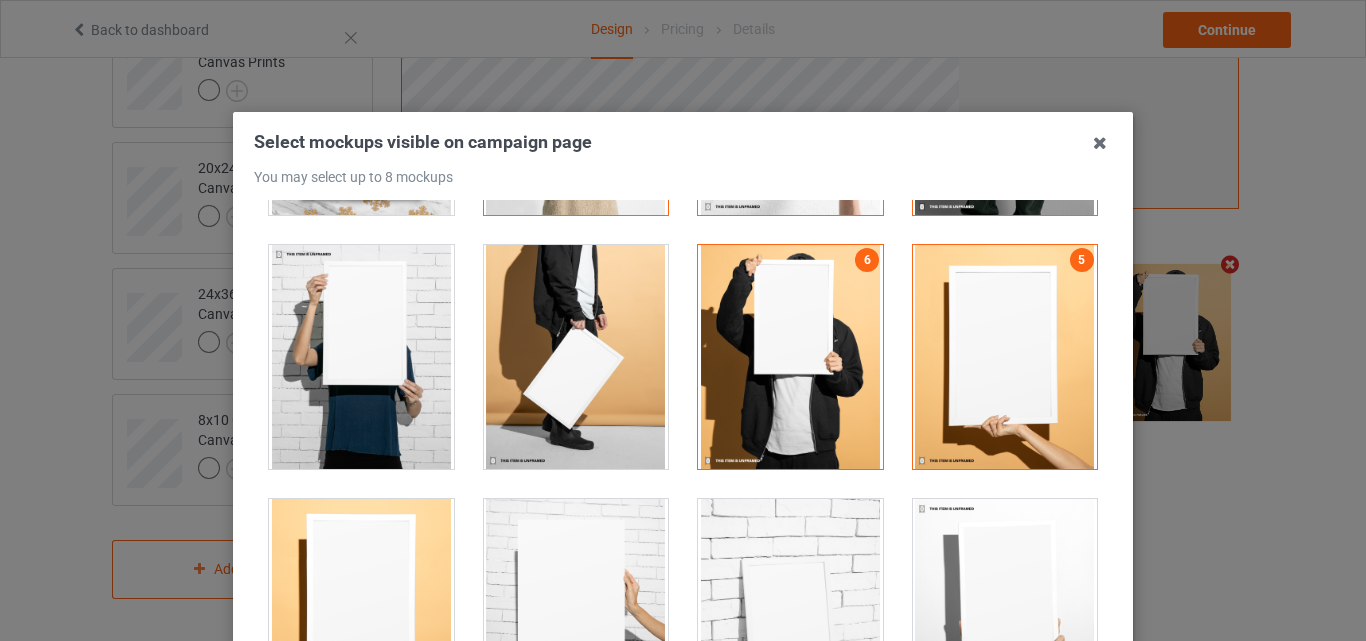 drag, startPoint x: 799, startPoint y: 567, endPoint x: 810, endPoint y: 563, distance: 11.7046995 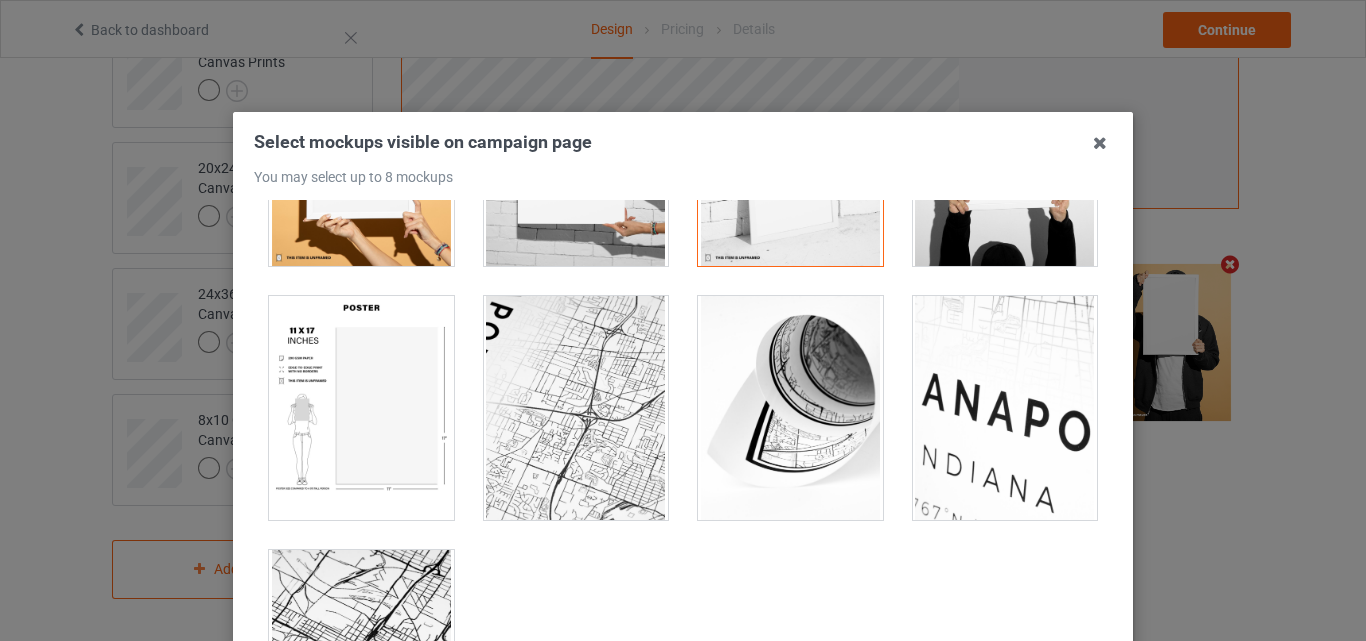 scroll, scrollTop: 2281, scrollLeft: 0, axis: vertical 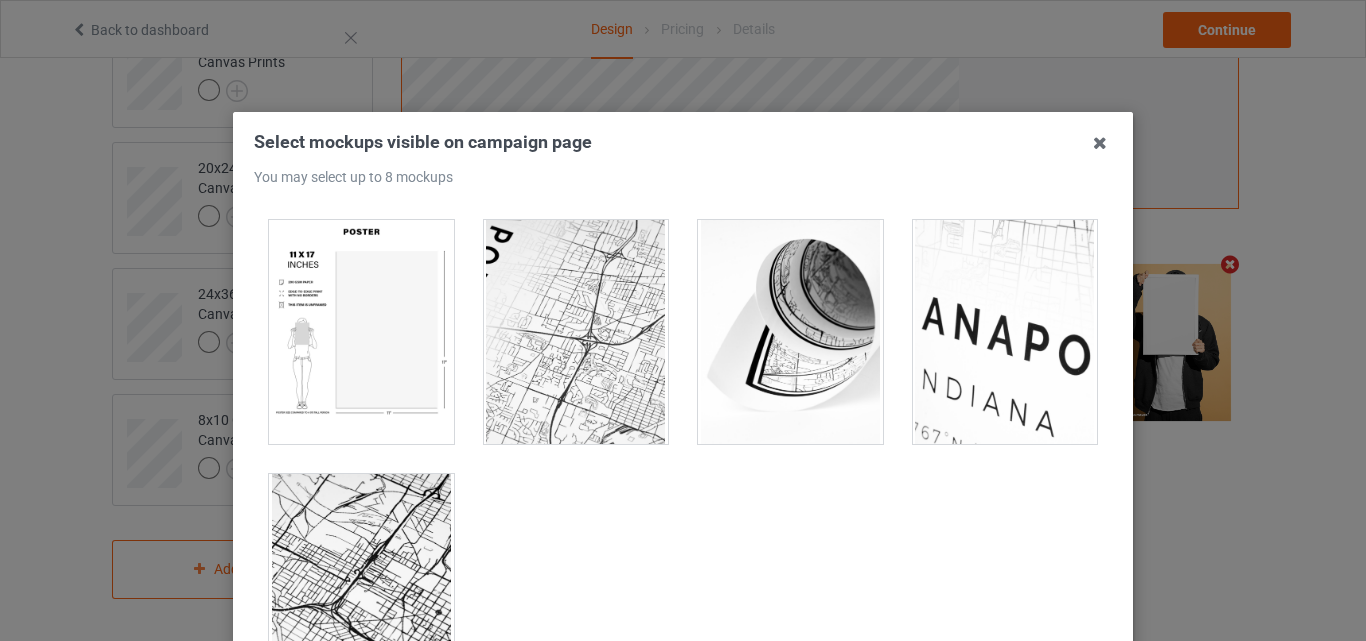 click at bounding box center (361, 332) 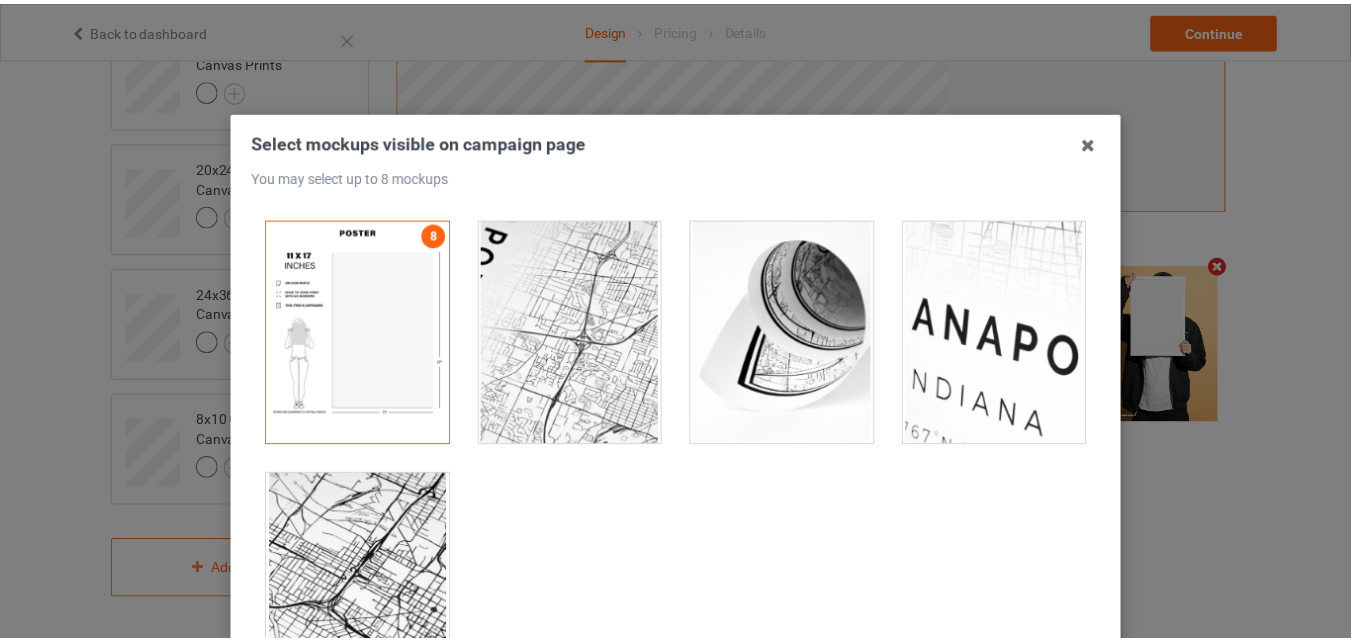scroll, scrollTop: 275, scrollLeft: 0, axis: vertical 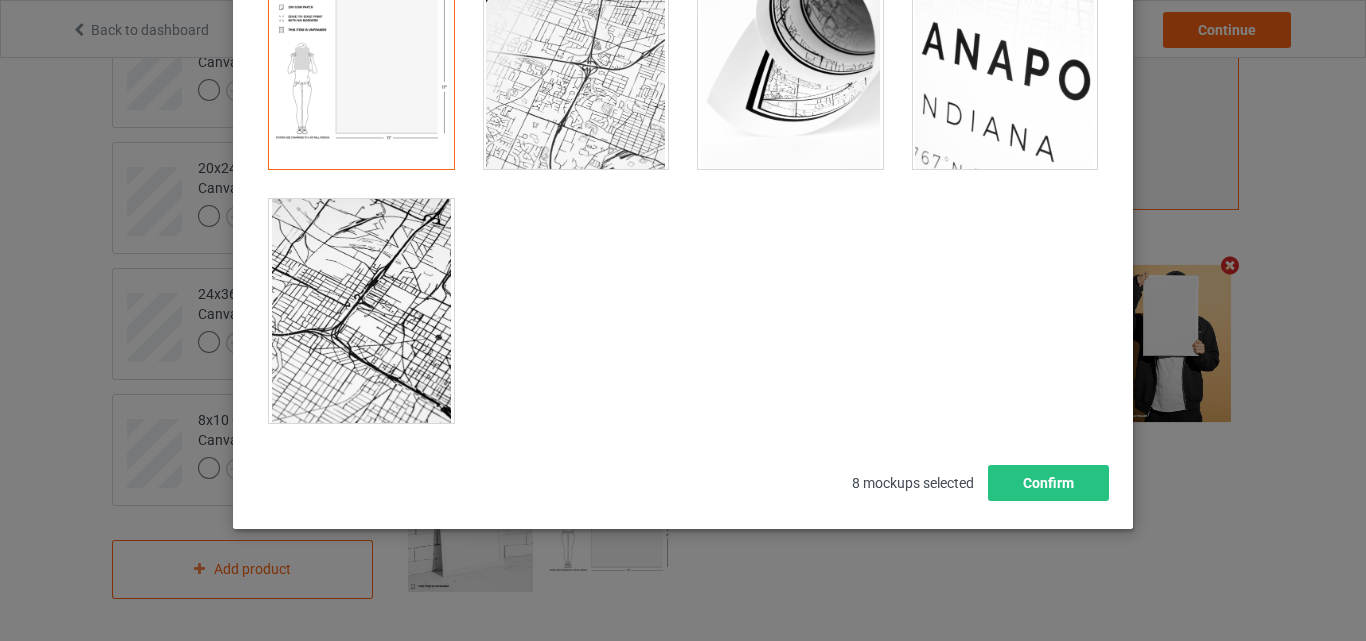 click on "Select mockups visible on campaign page You may select up to 8 mockups 1 4 3 2 6 5 7 8 8 mockups selected Confirm" at bounding box center [683, 178] 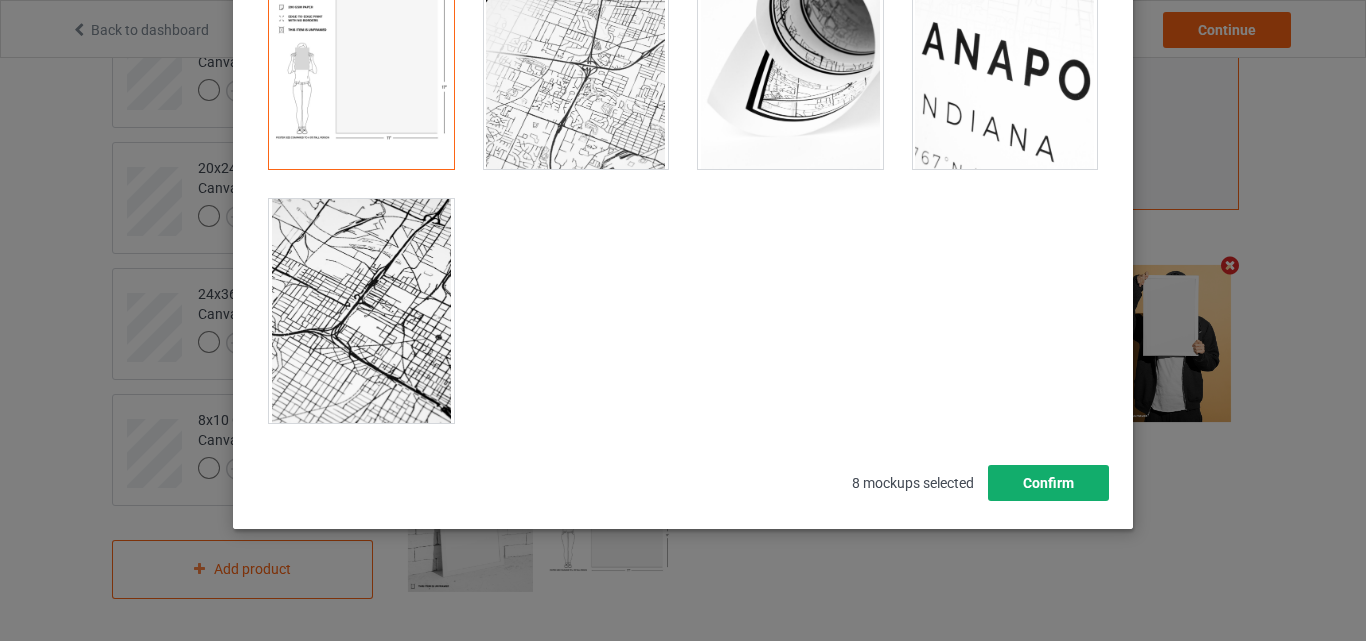 click on "Confirm" at bounding box center [1048, 483] 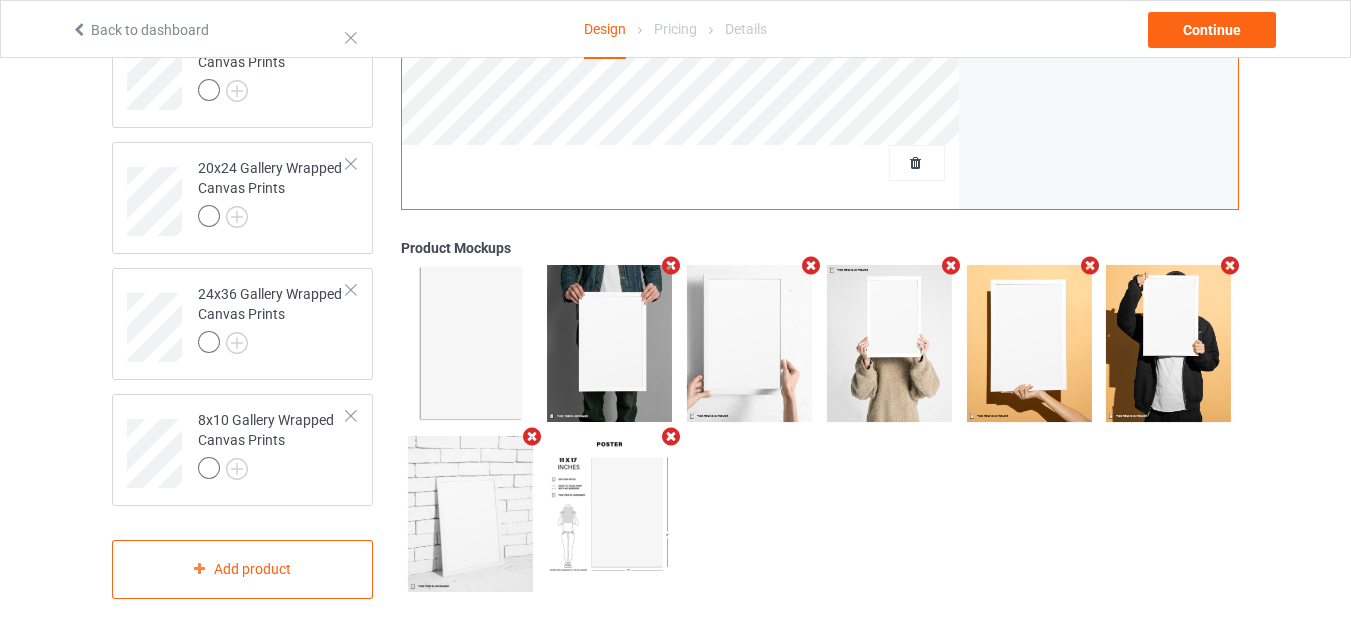 scroll, scrollTop: 0, scrollLeft: 0, axis: both 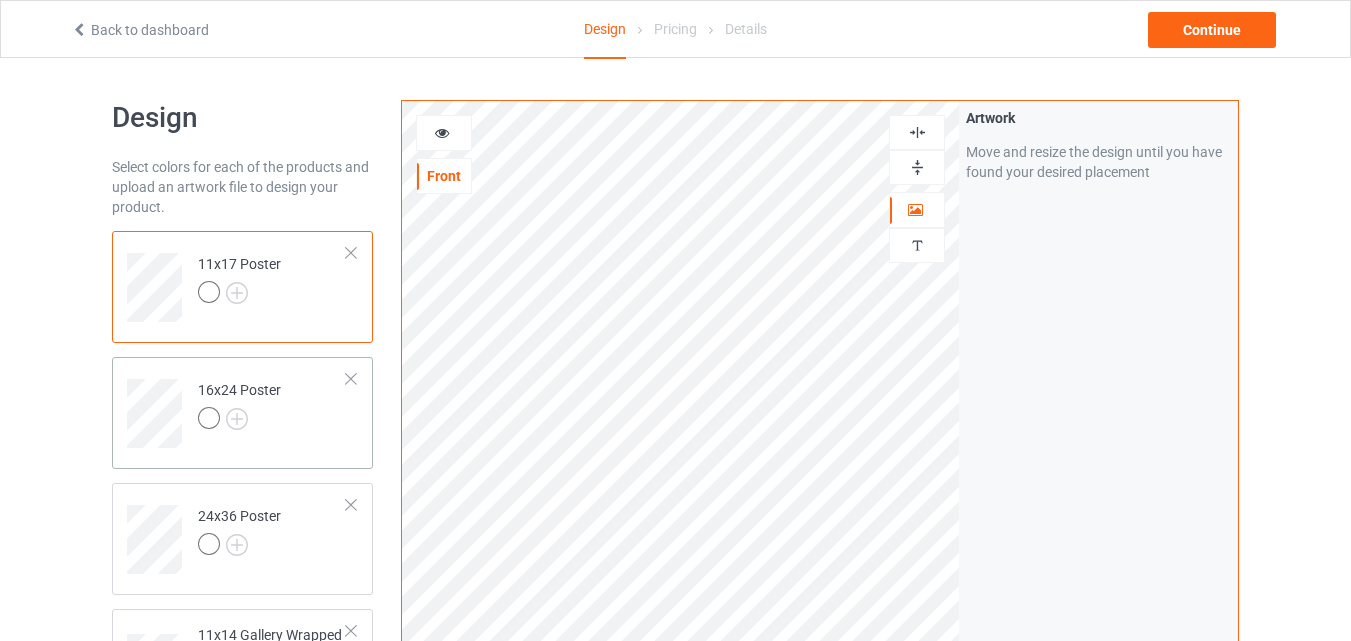 click on "16x24 Poster" at bounding box center (272, 406) 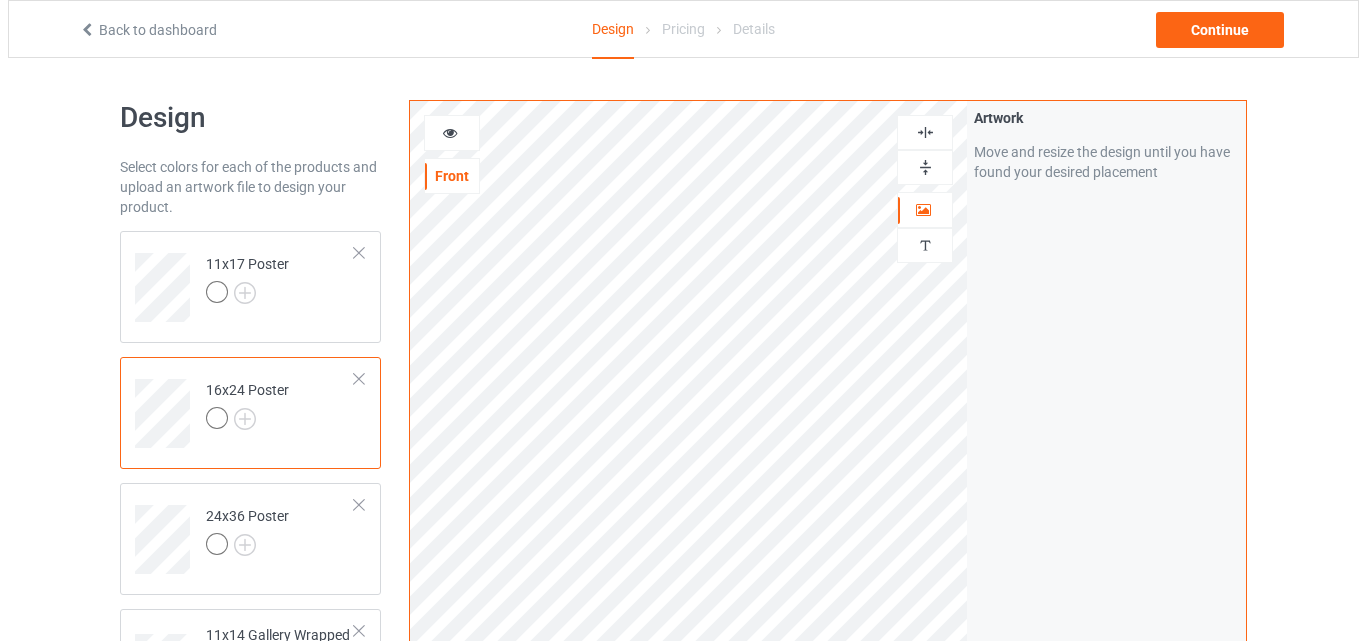 scroll, scrollTop: 1098, scrollLeft: 0, axis: vertical 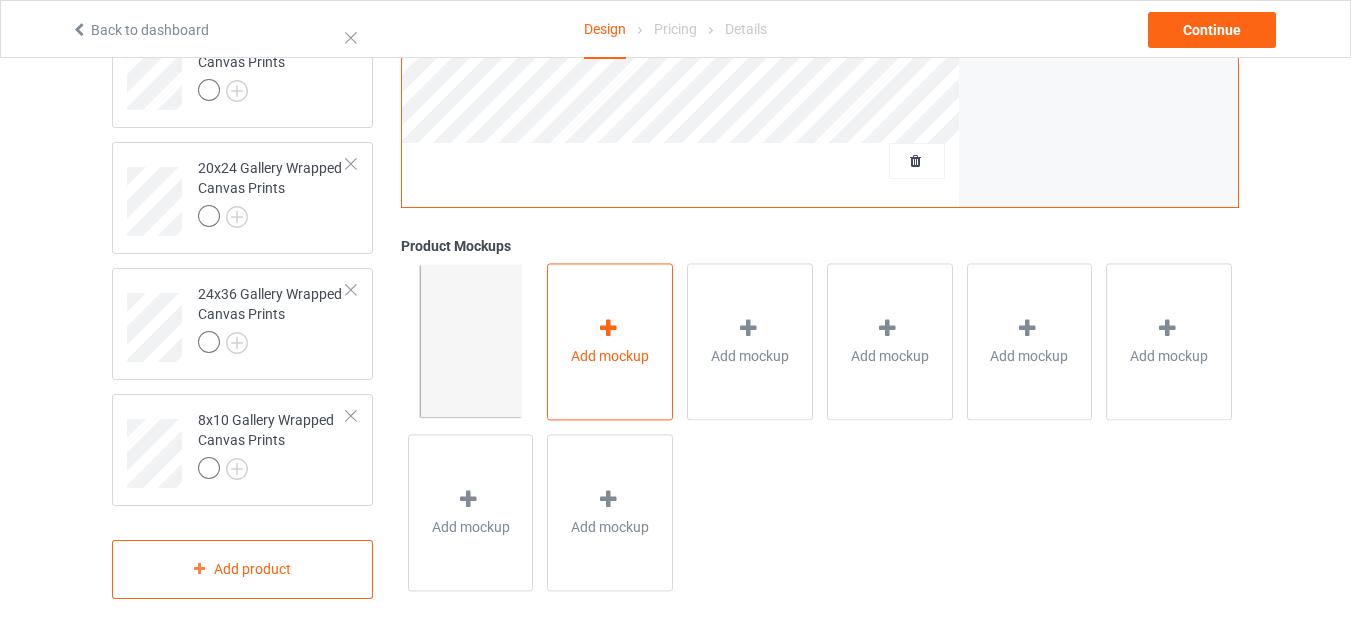 click on "Add mockup" at bounding box center (610, 342) 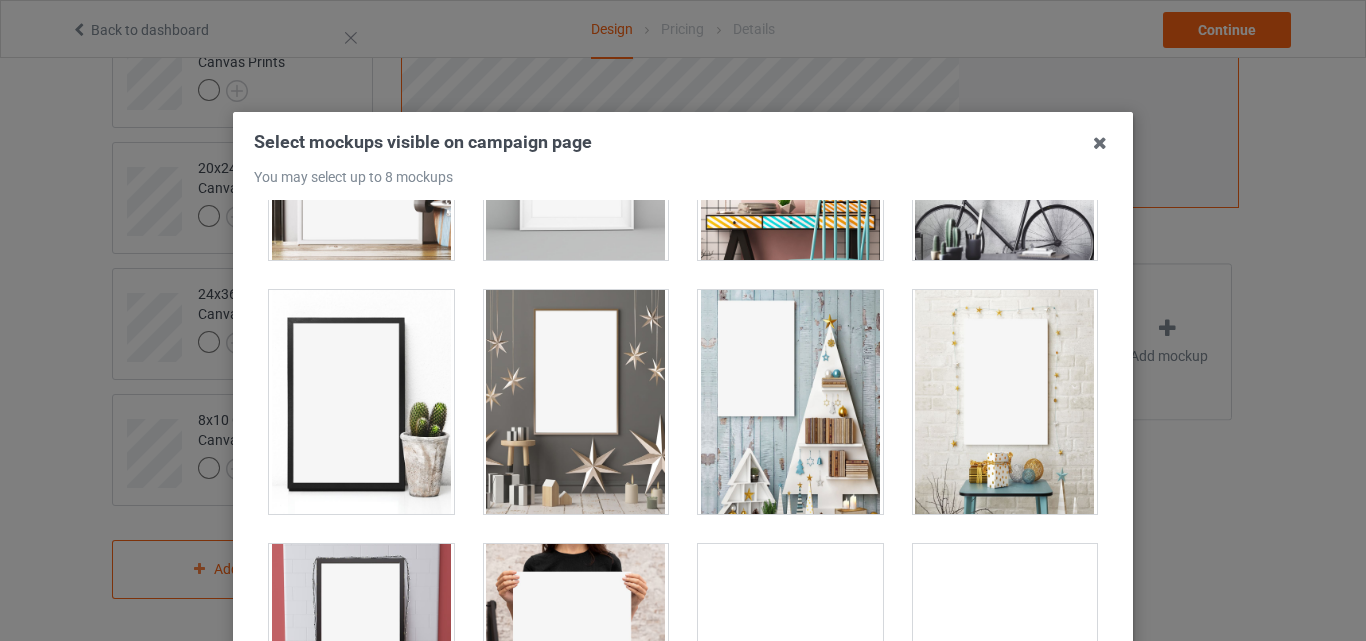 scroll, scrollTop: 463, scrollLeft: 0, axis: vertical 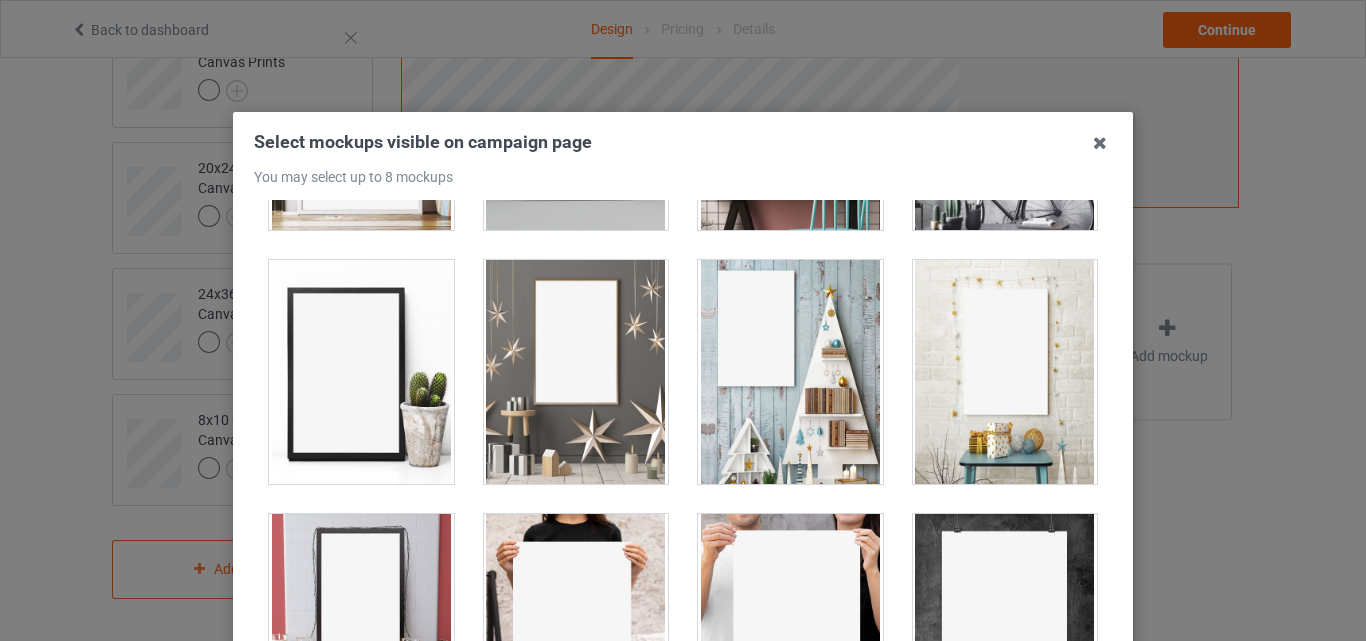 click at bounding box center [1005, 372] 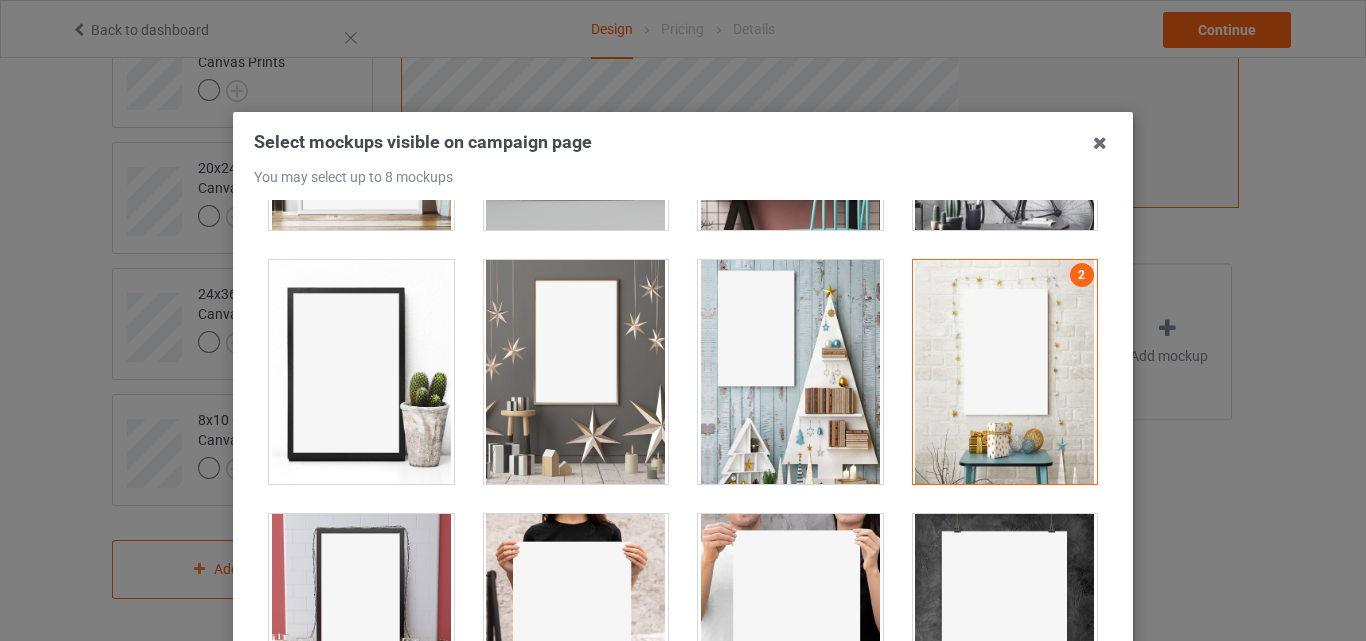 click at bounding box center [790, 372] 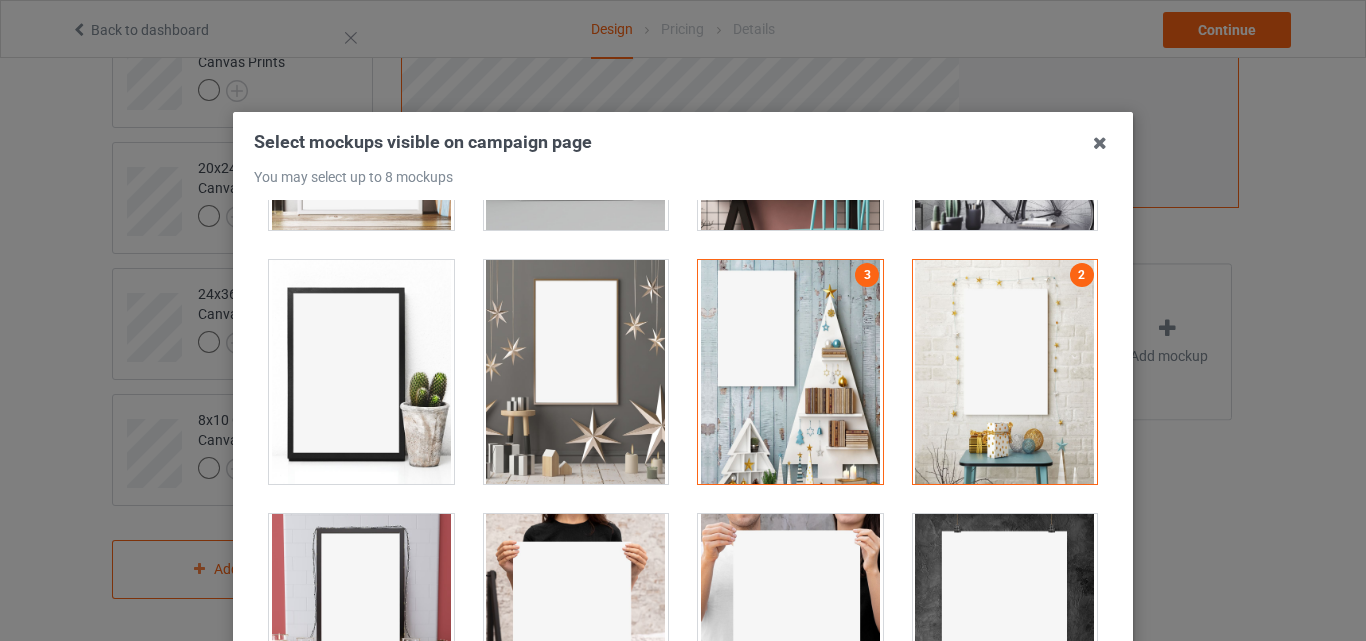 click at bounding box center (576, 372) 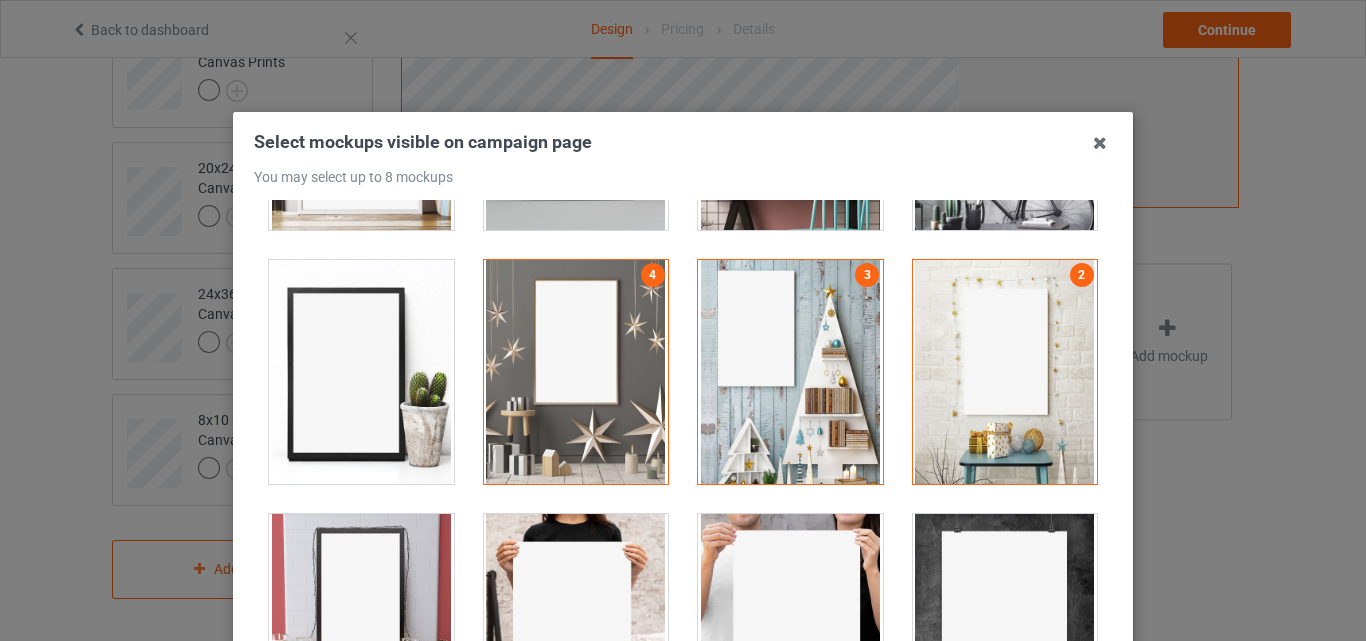 click at bounding box center (361, 372) 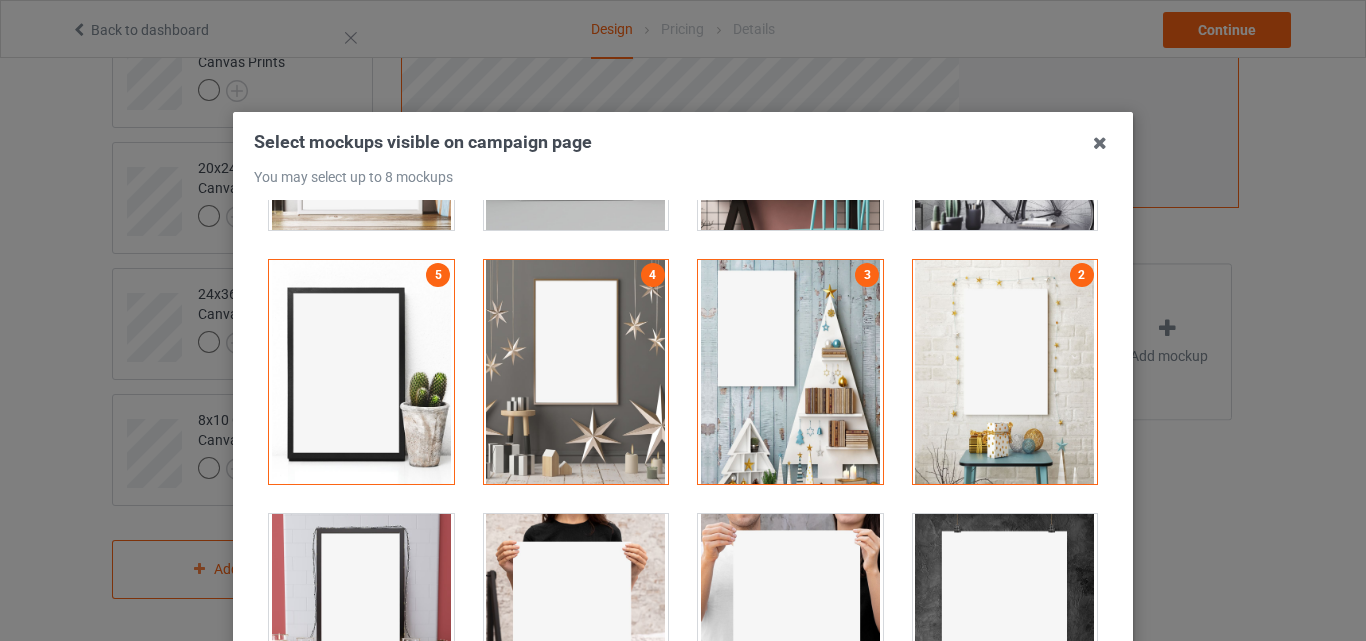 click at bounding box center (361, 626) 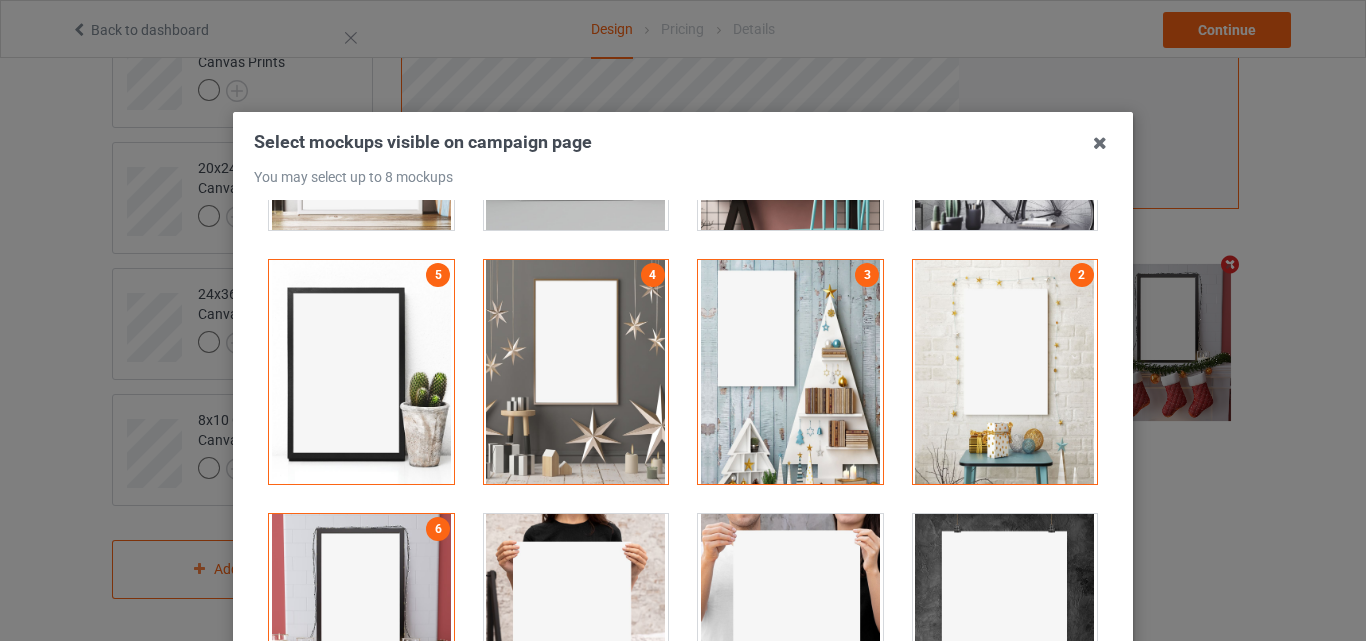 scroll, scrollTop: 2281, scrollLeft: 0, axis: vertical 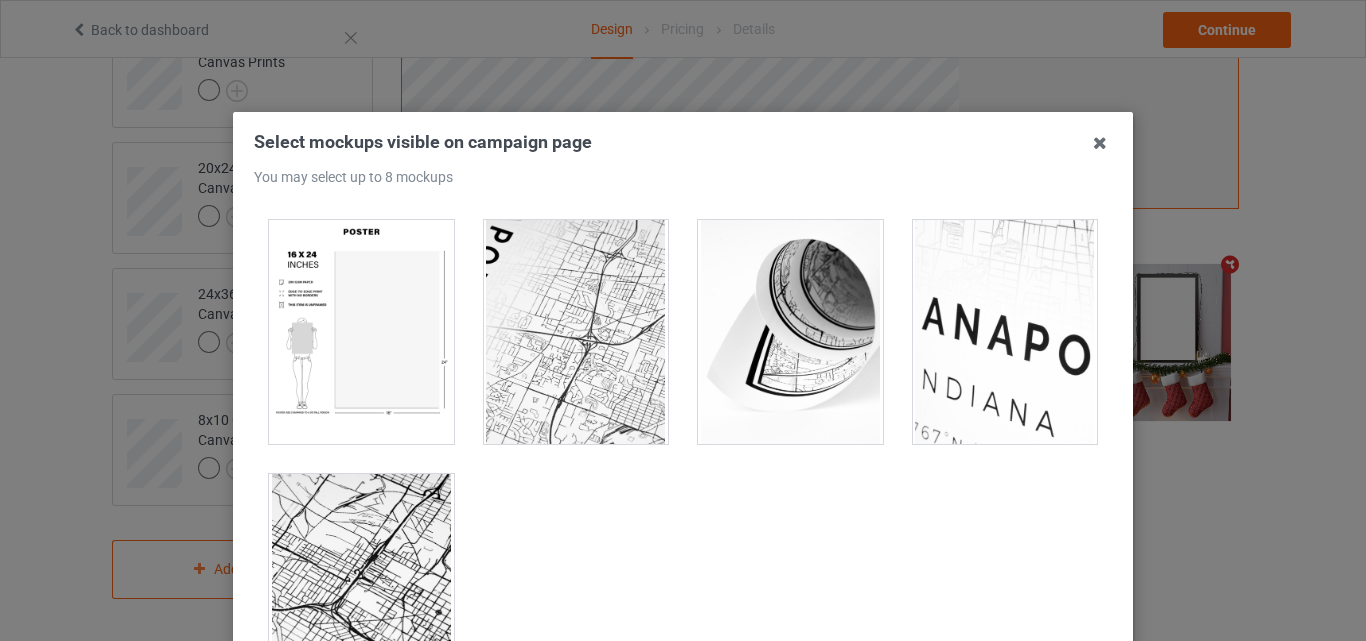 click on "Select mockups visible on campaign page You may select up to 8 mockups 1 5 4 3 2 6 6 mockups selected Confirm" at bounding box center [683, 458] 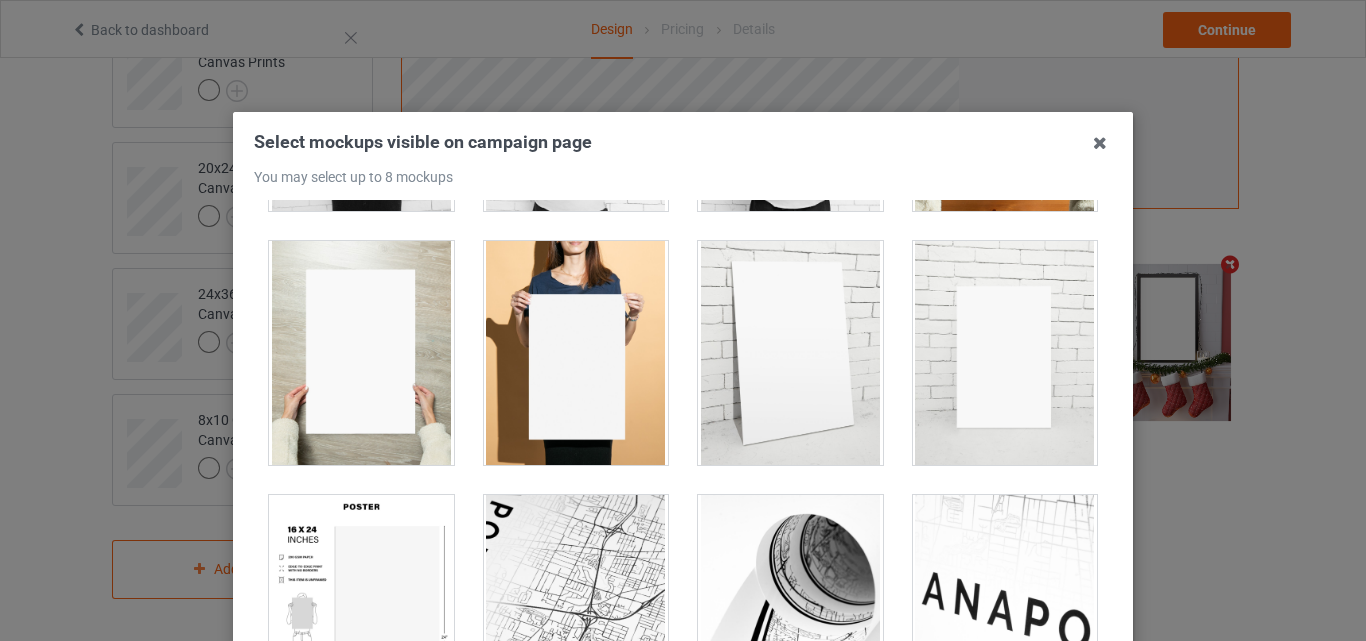 scroll, scrollTop: 1999, scrollLeft: 0, axis: vertical 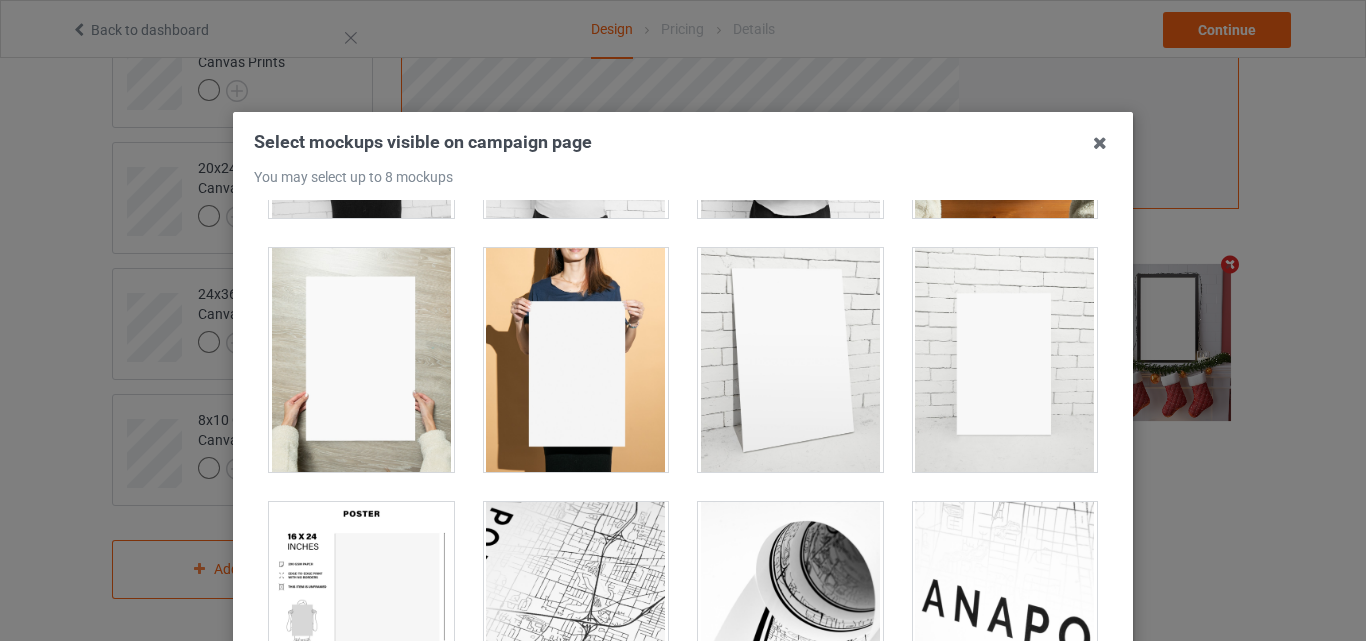 click at bounding box center [790, 360] 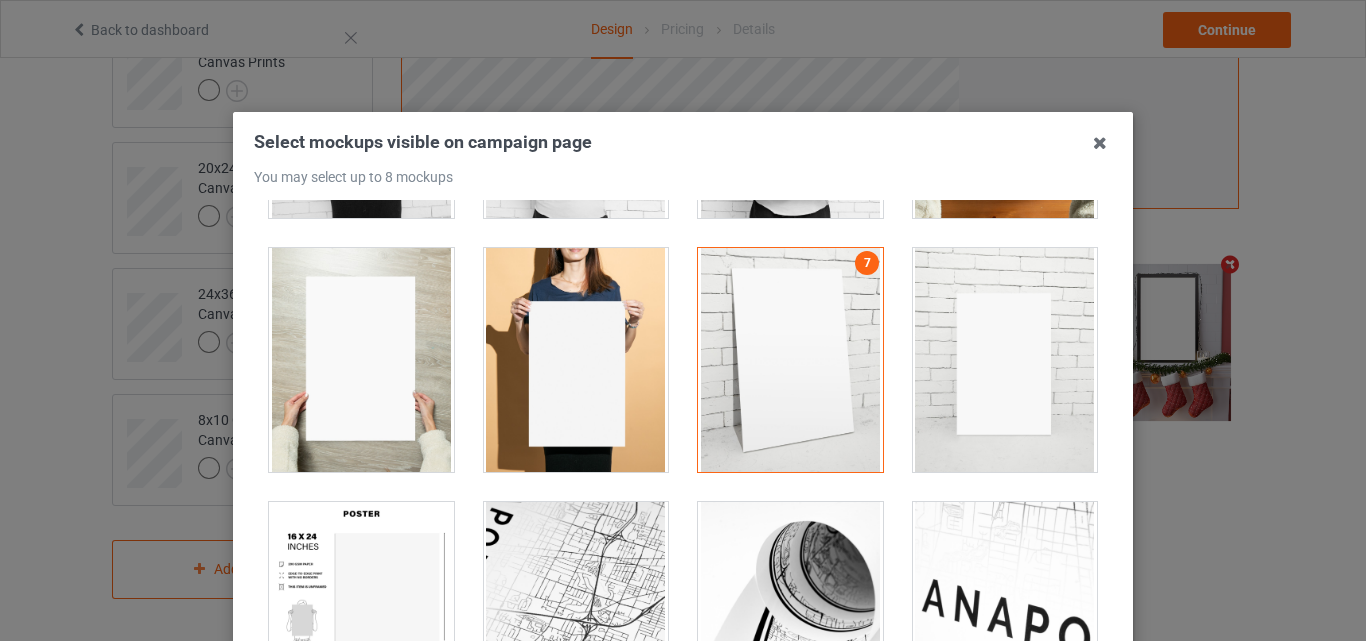 click at bounding box center [361, 614] 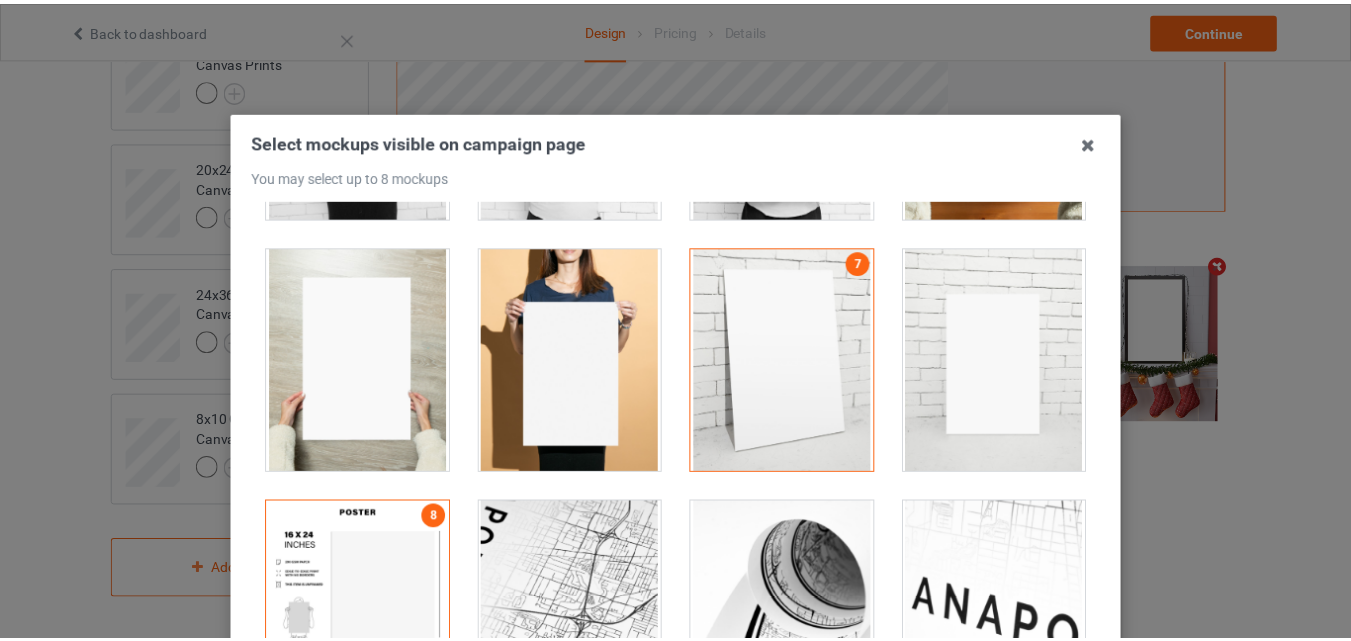 scroll, scrollTop: 275, scrollLeft: 0, axis: vertical 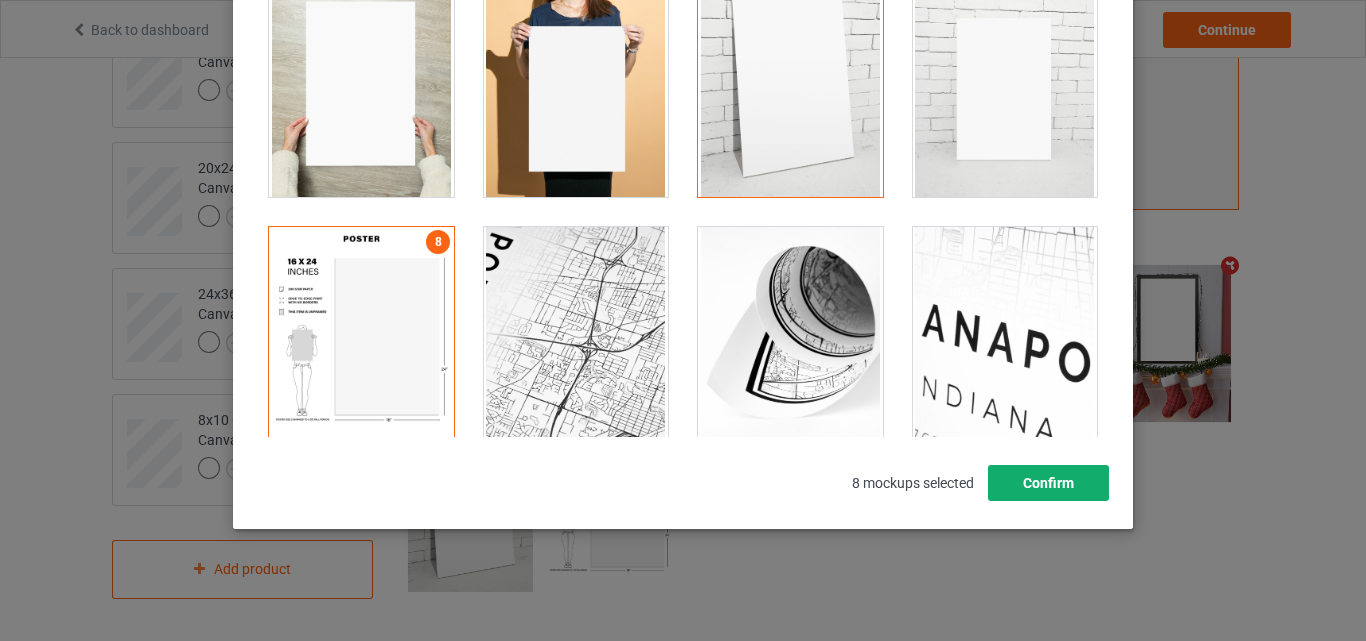 drag, startPoint x: 985, startPoint y: 495, endPoint x: 1009, endPoint y: 483, distance: 26.832815 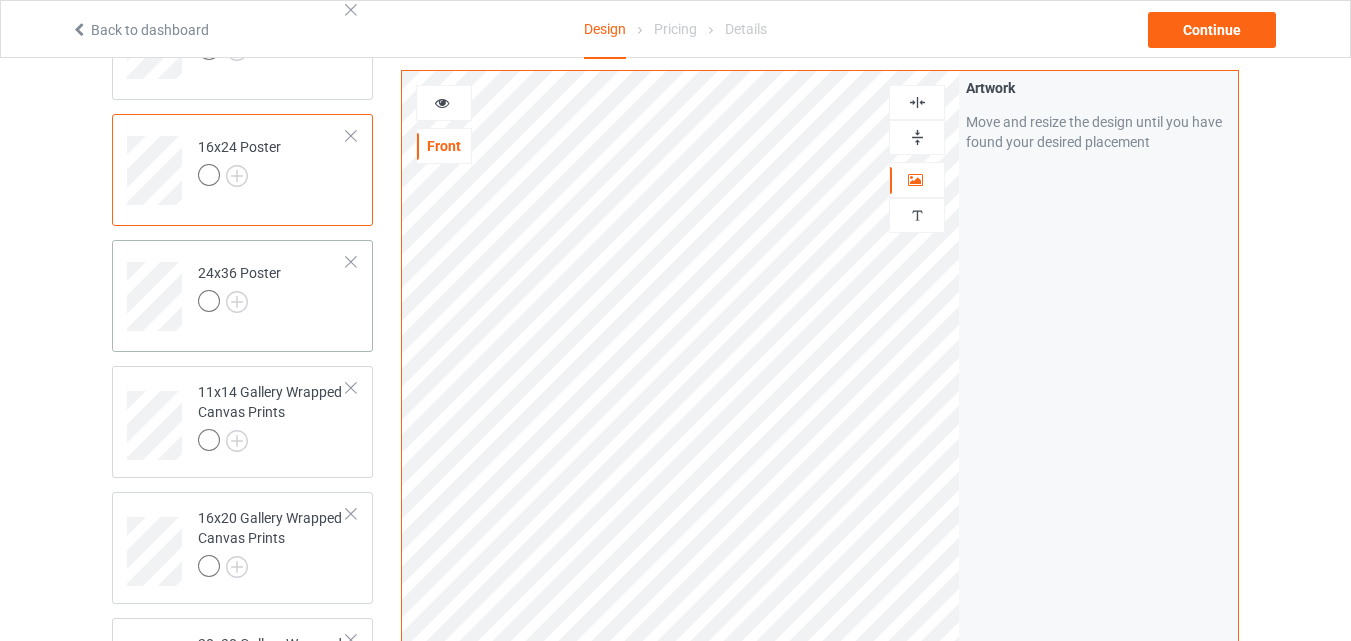 scroll, scrollTop: 0, scrollLeft: 0, axis: both 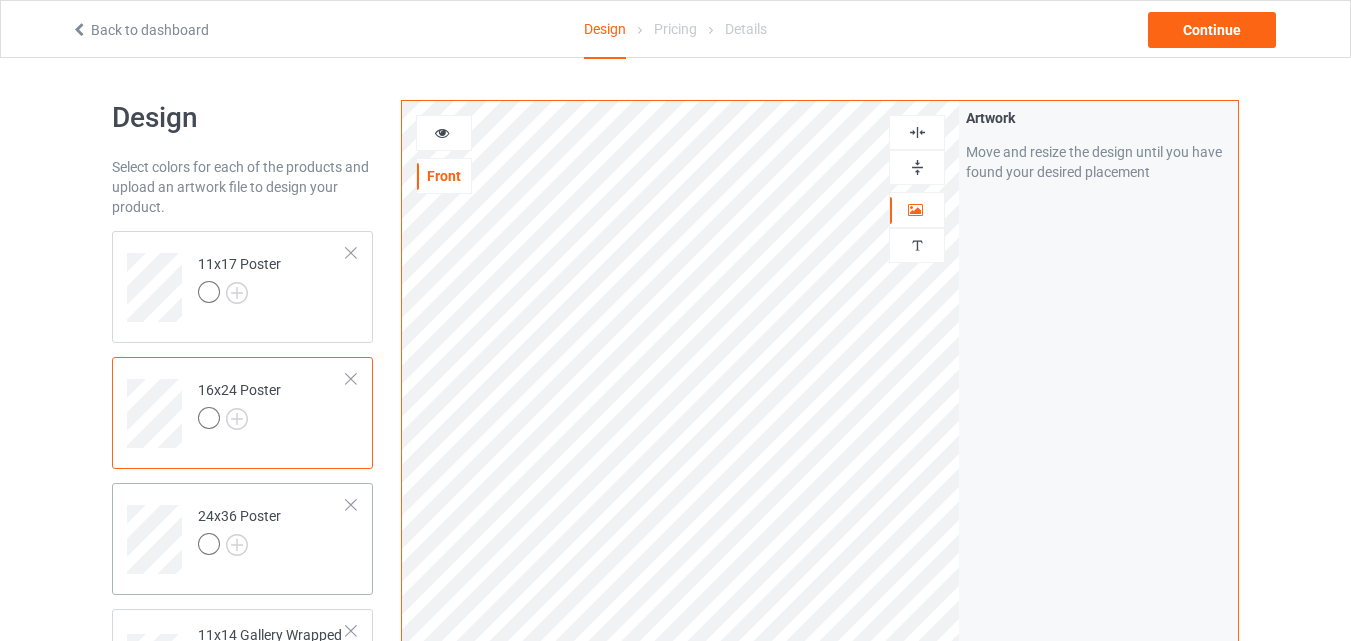 click on "24x36 Poster" at bounding box center [272, 532] 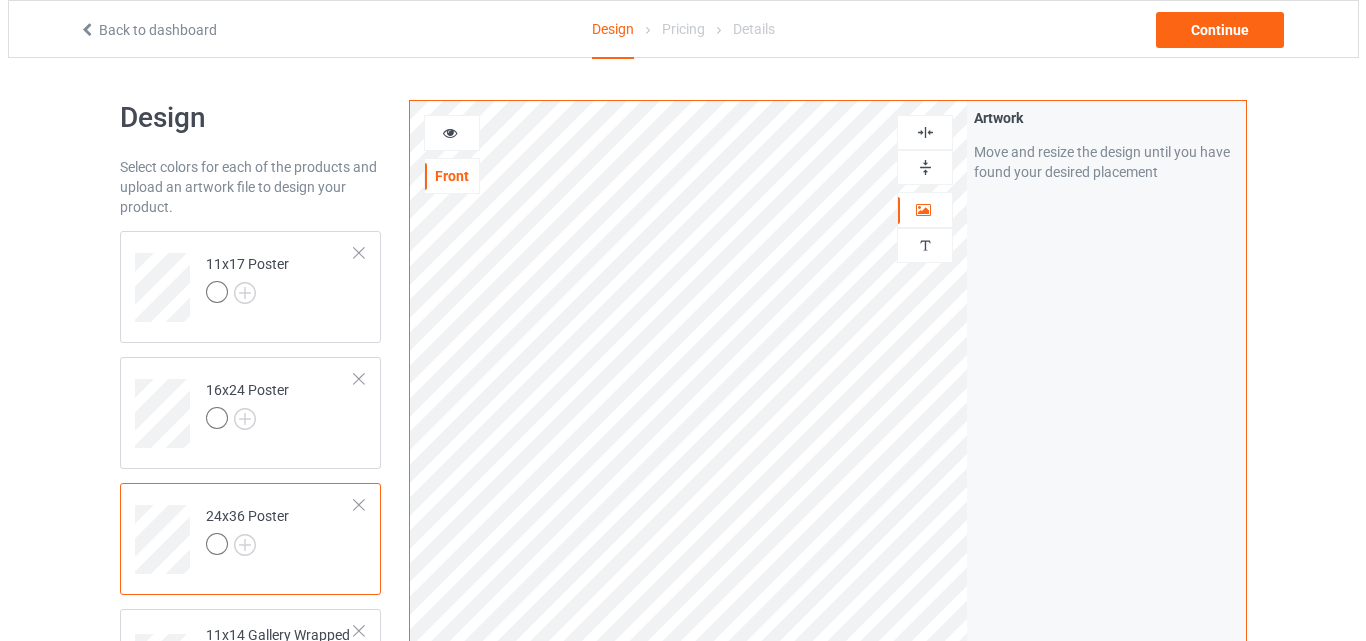 scroll, scrollTop: 1098, scrollLeft: 0, axis: vertical 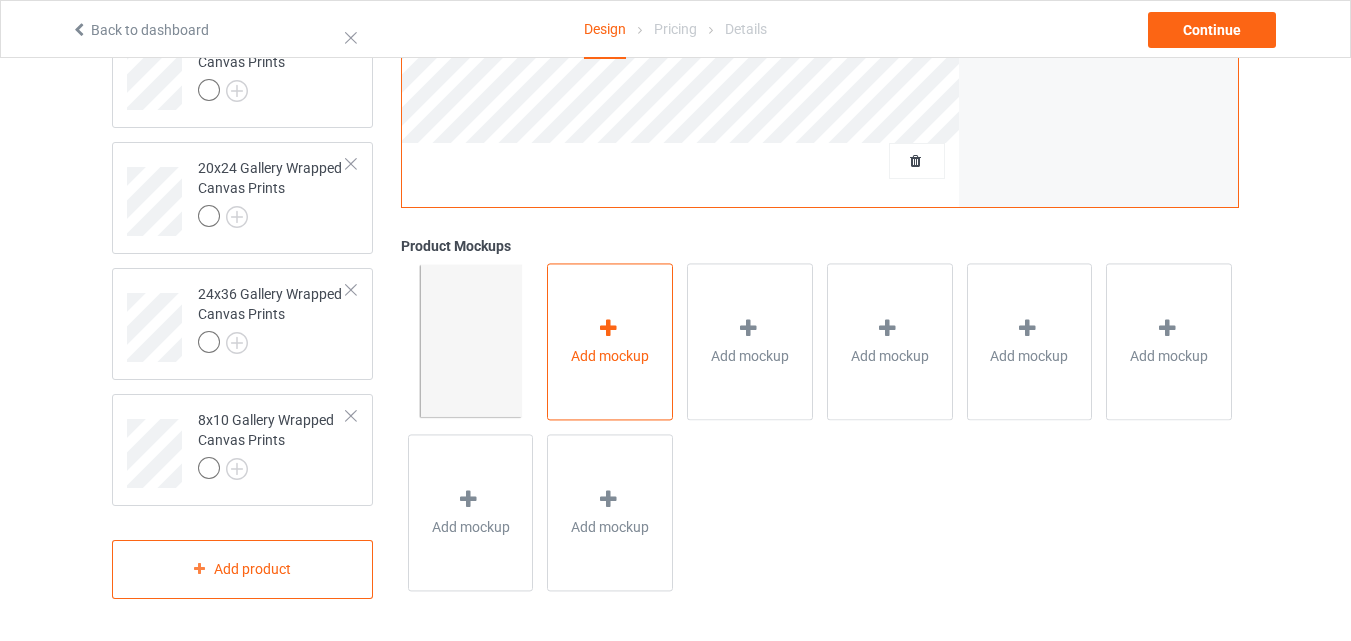 click on "Add mockup" at bounding box center (610, 356) 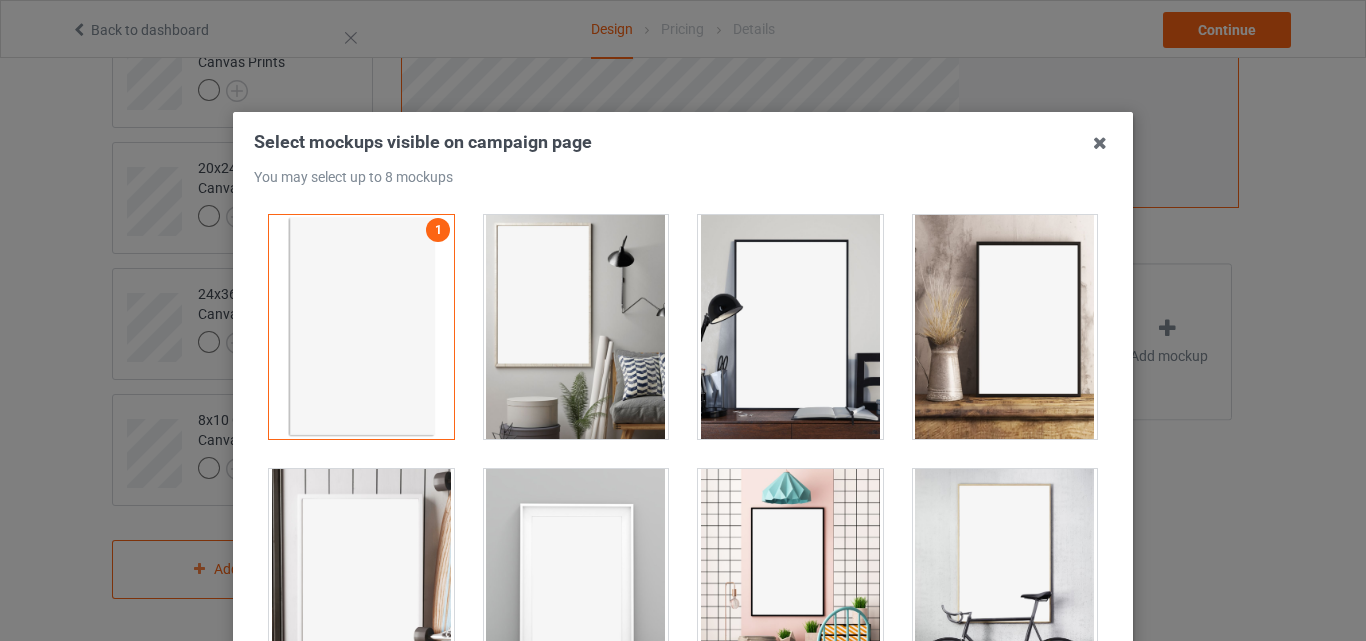 click at bounding box center [576, 327] 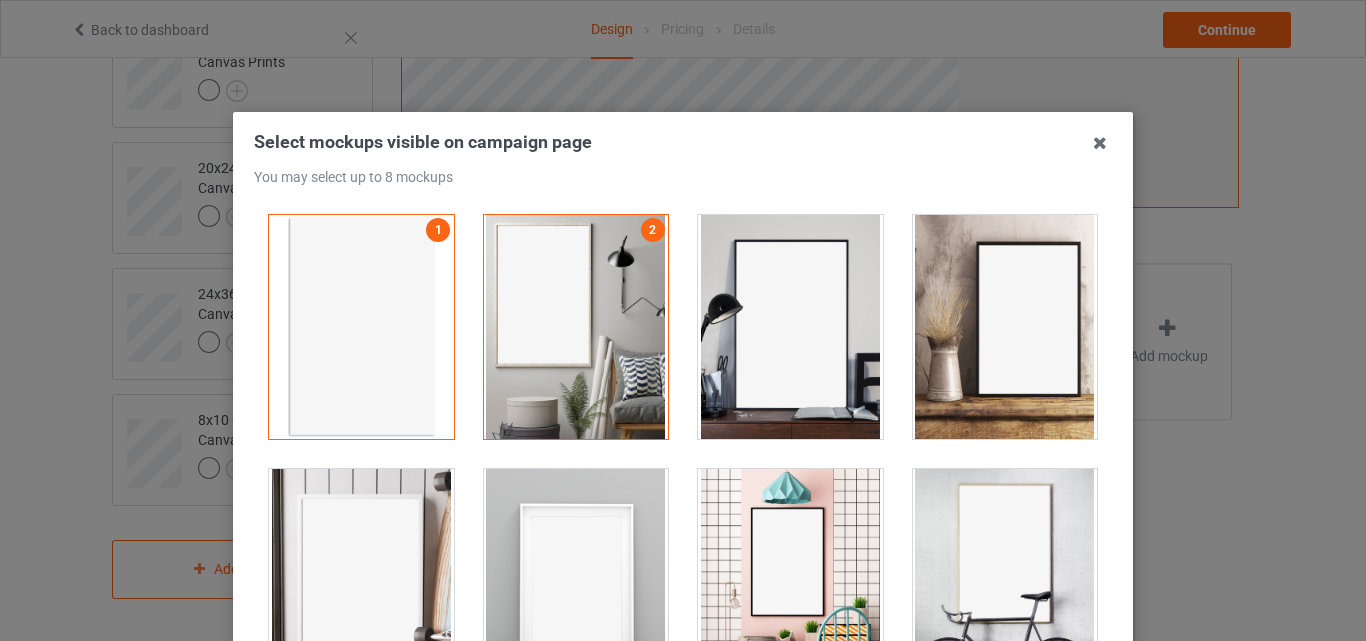 click at bounding box center (790, 327) 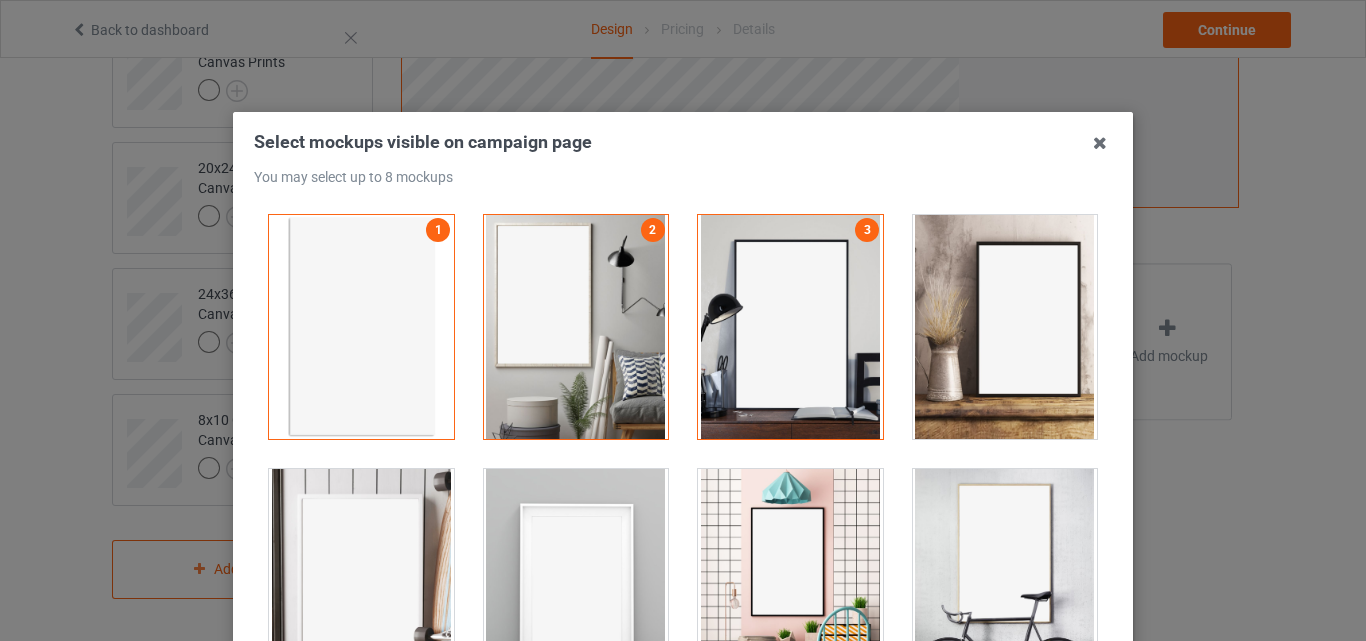click at bounding box center (1005, 327) 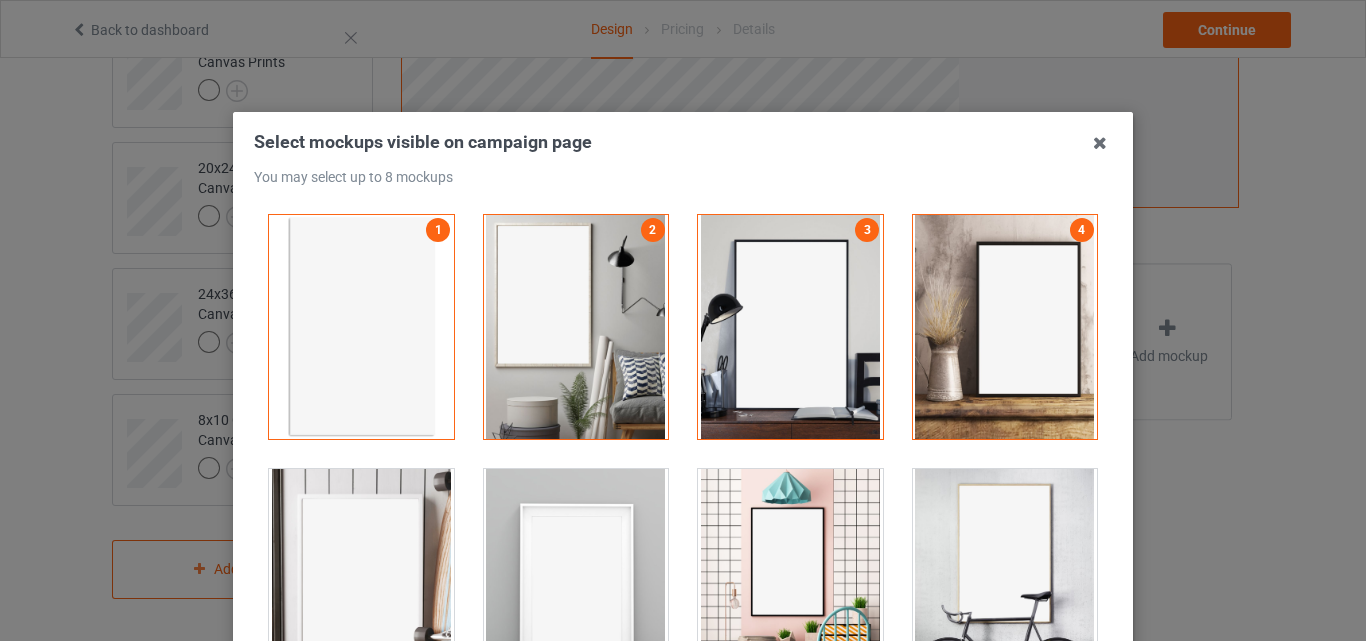 click at bounding box center (1005, 581) 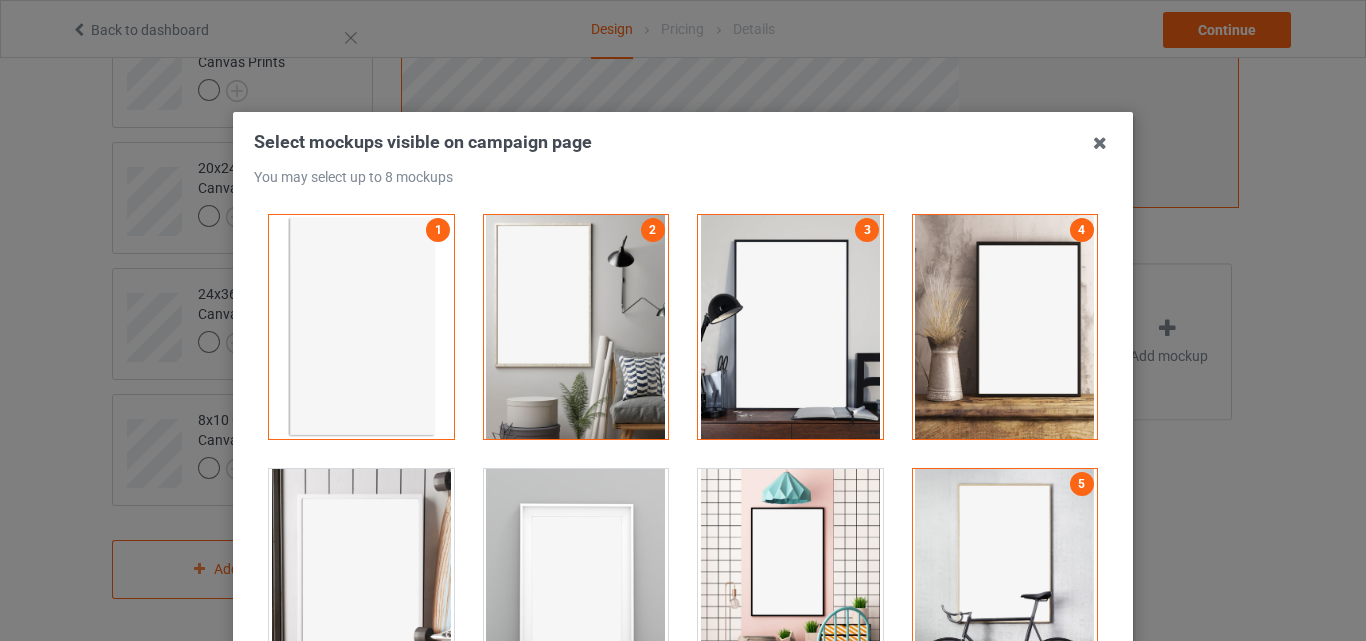 drag, startPoint x: 746, startPoint y: 509, endPoint x: 426, endPoint y: 563, distance: 324.52426 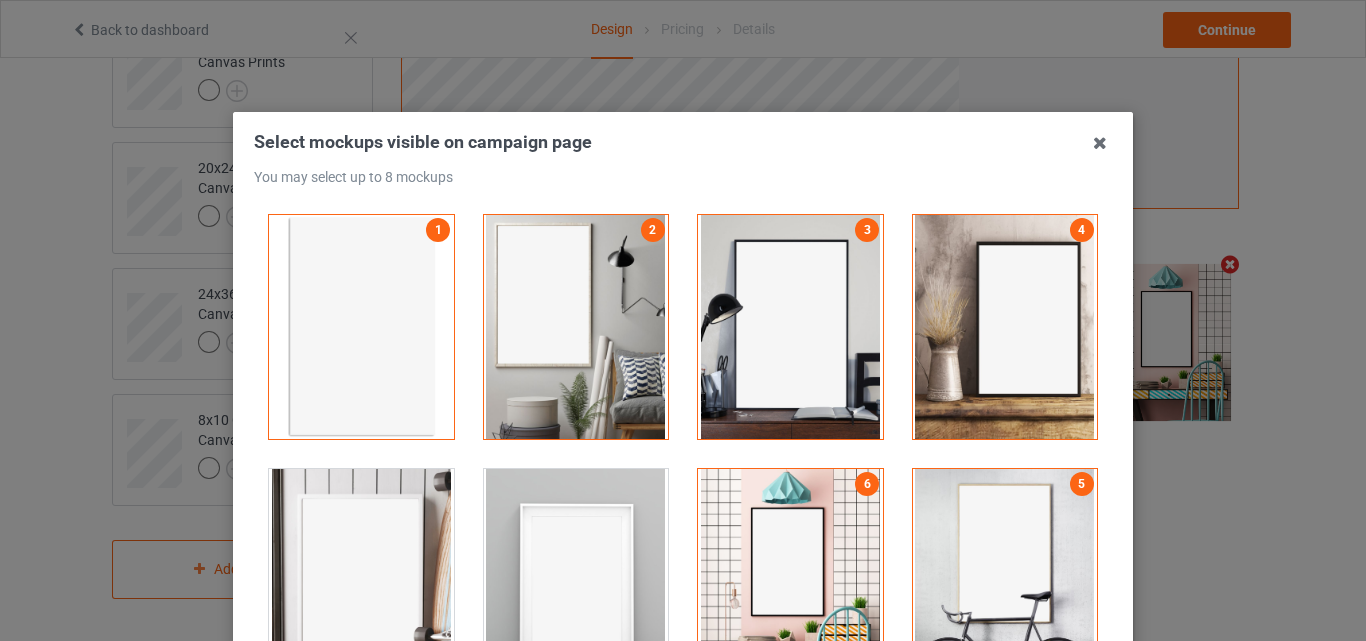 click at bounding box center (361, 581) 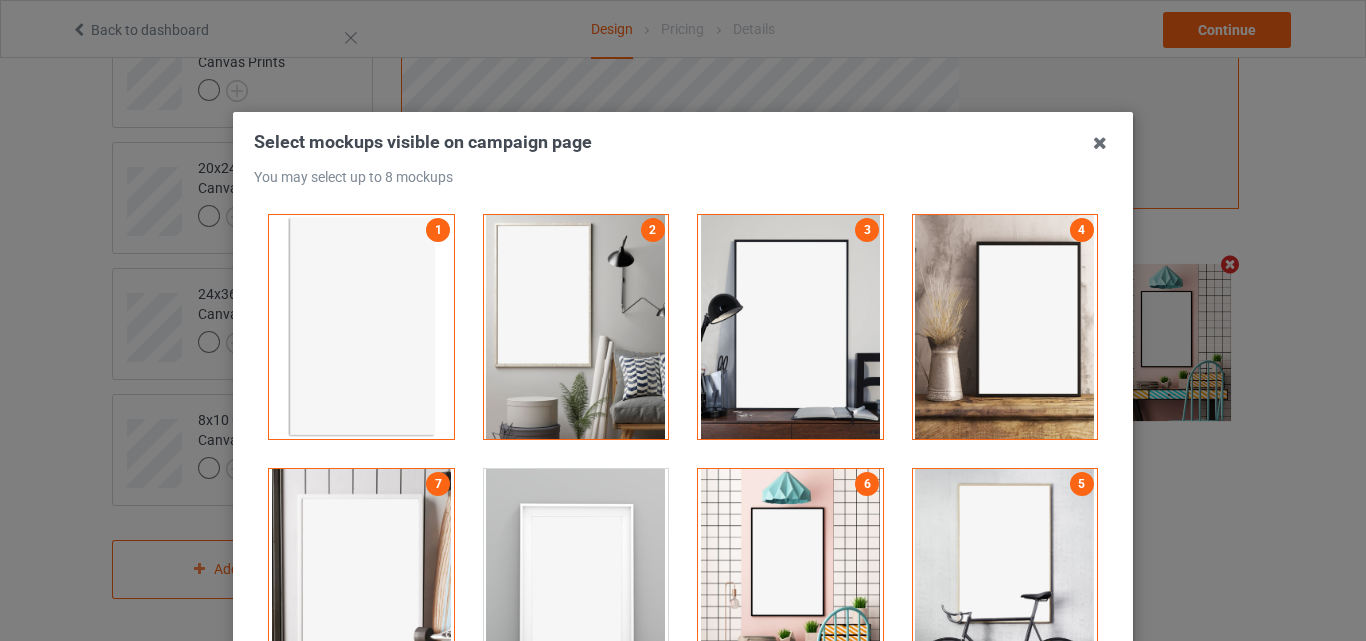 scroll, scrollTop: 1773, scrollLeft: 0, axis: vertical 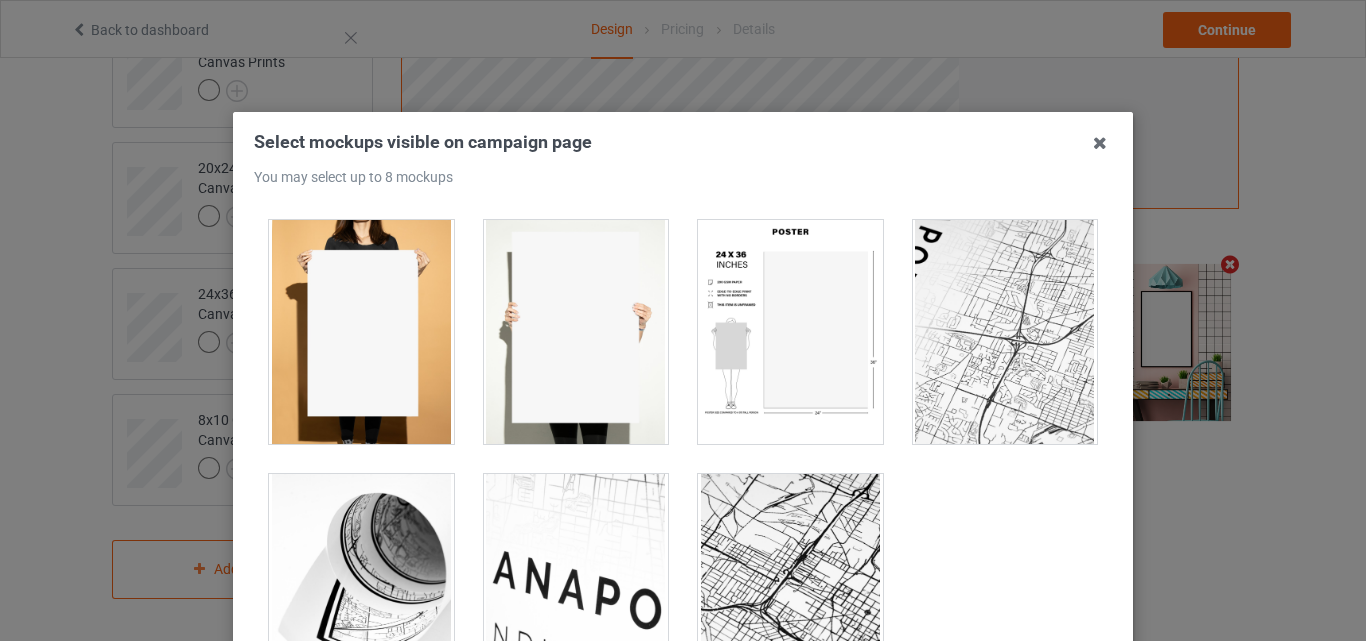 click at bounding box center (790, 332) 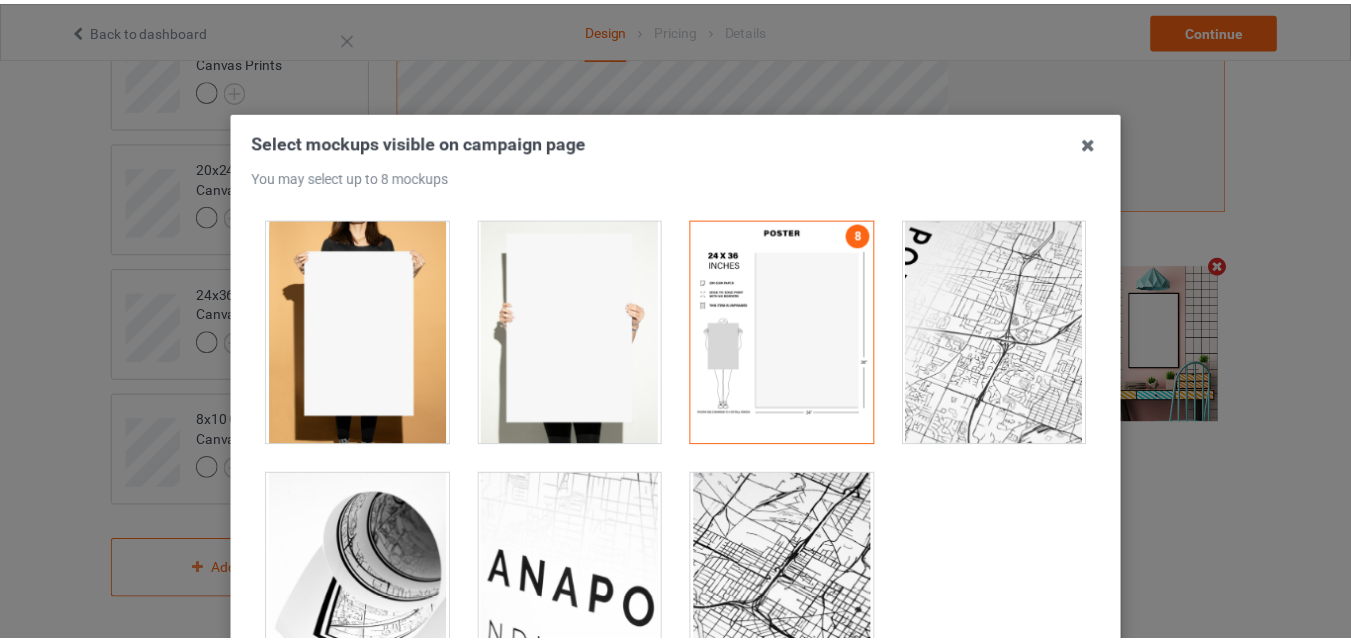 scroll, scrollTop: 239, scrollLeft: 0, axis: vertical 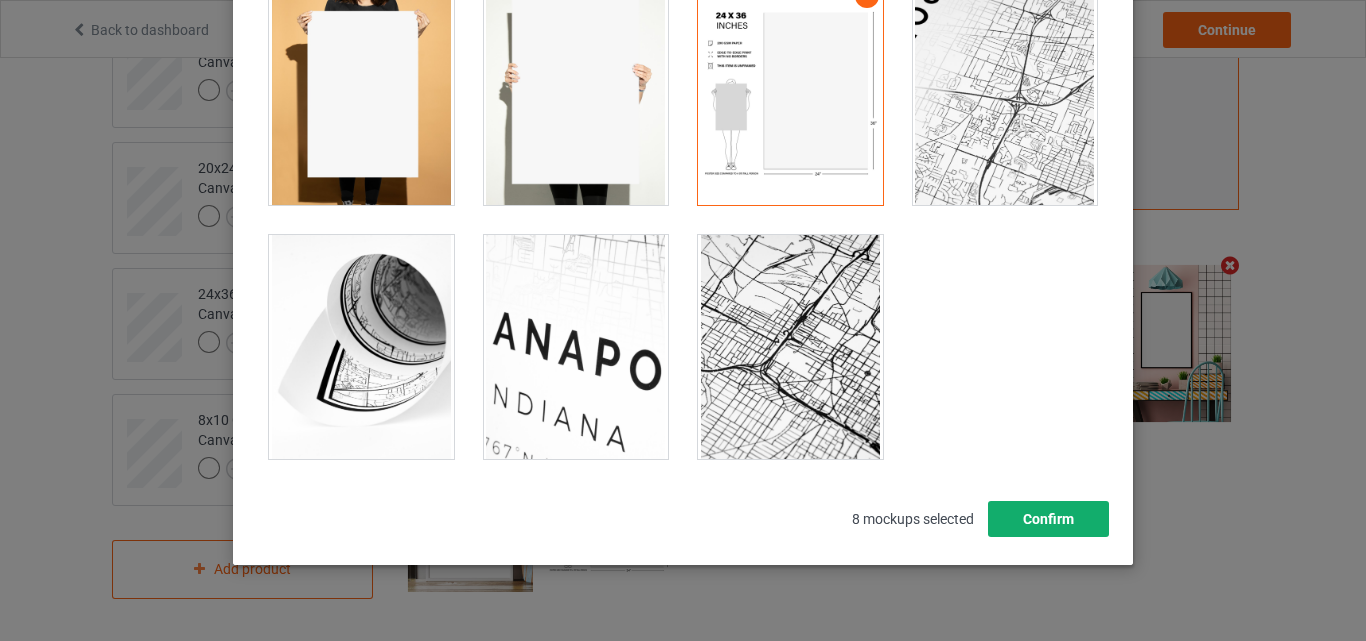 click on "Confirm" at bounding box center (1048, 519) 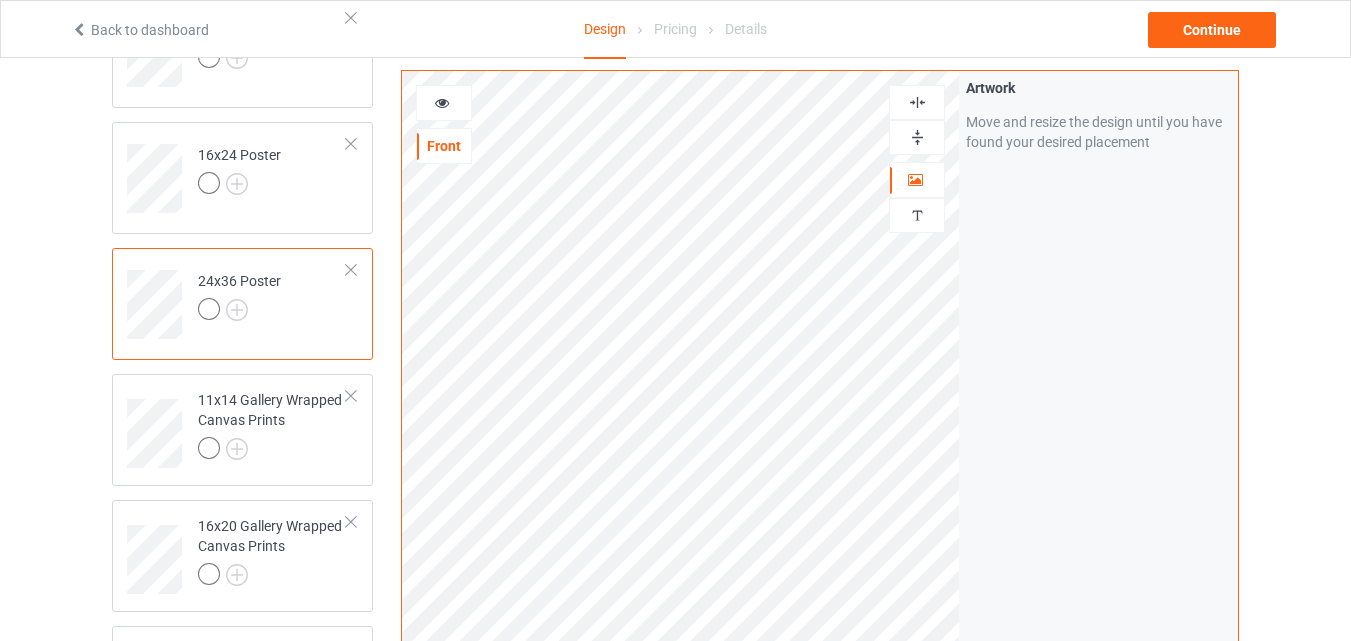 scroll, scrollTop: 0, scrollLeft: 0, axis: both 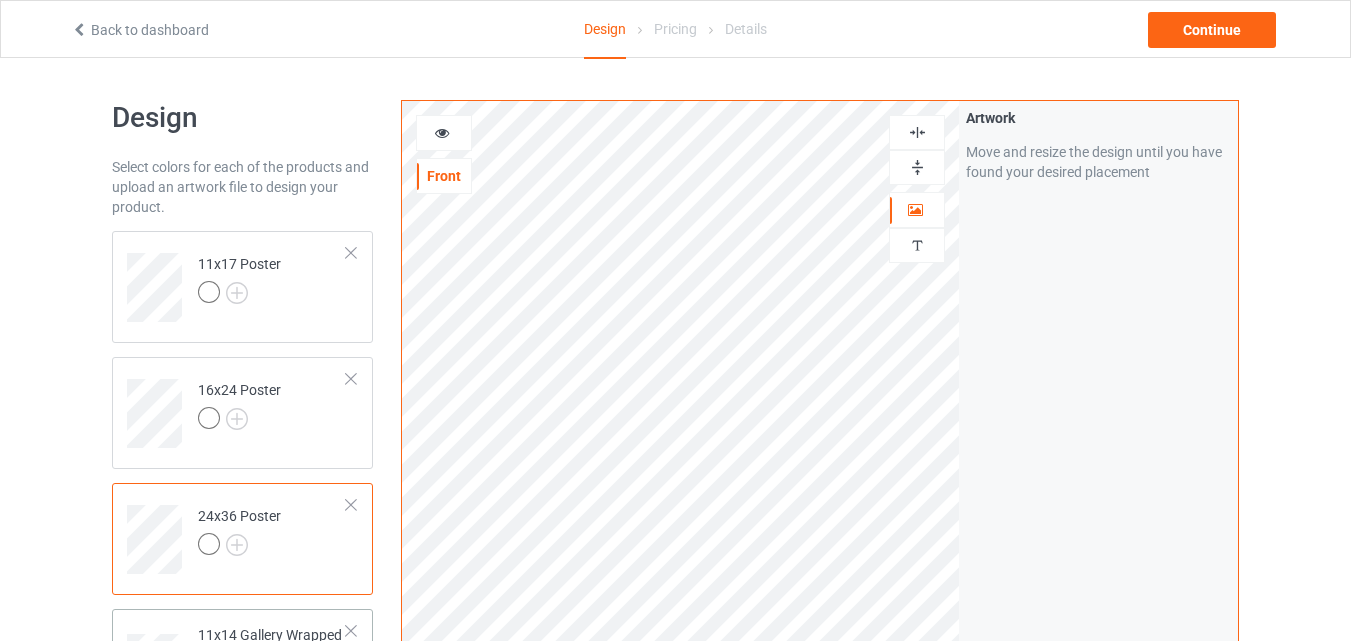 click on "11x14 Gallery Wrapped Canvas Prints" at bounding box center [272, 661] 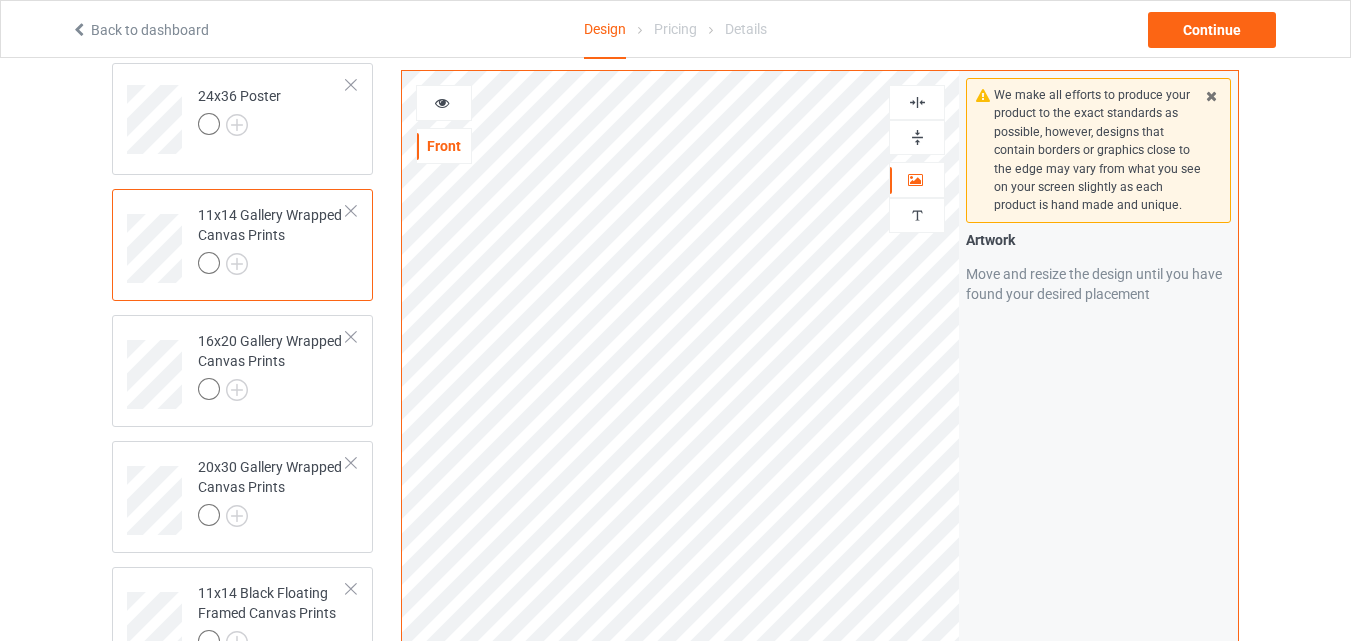 scroll, scrollTop: 428, scrollLeft: 0, axis: vertical 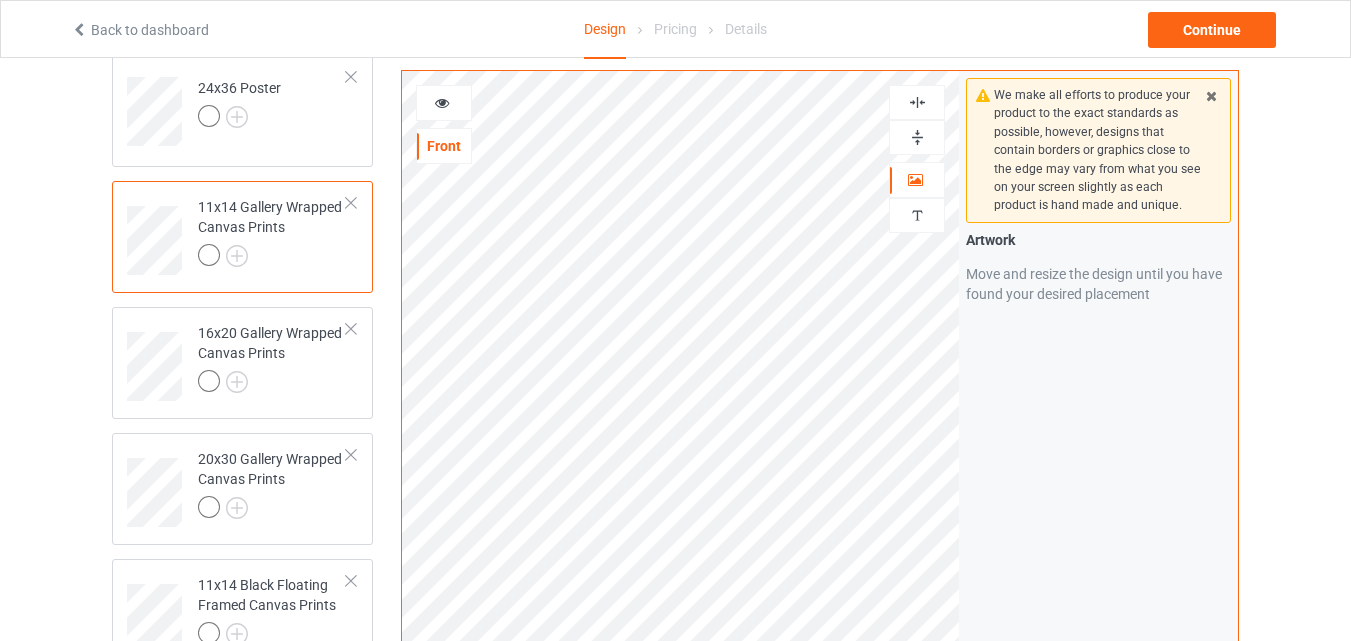 click at bounding box center [917, 137] 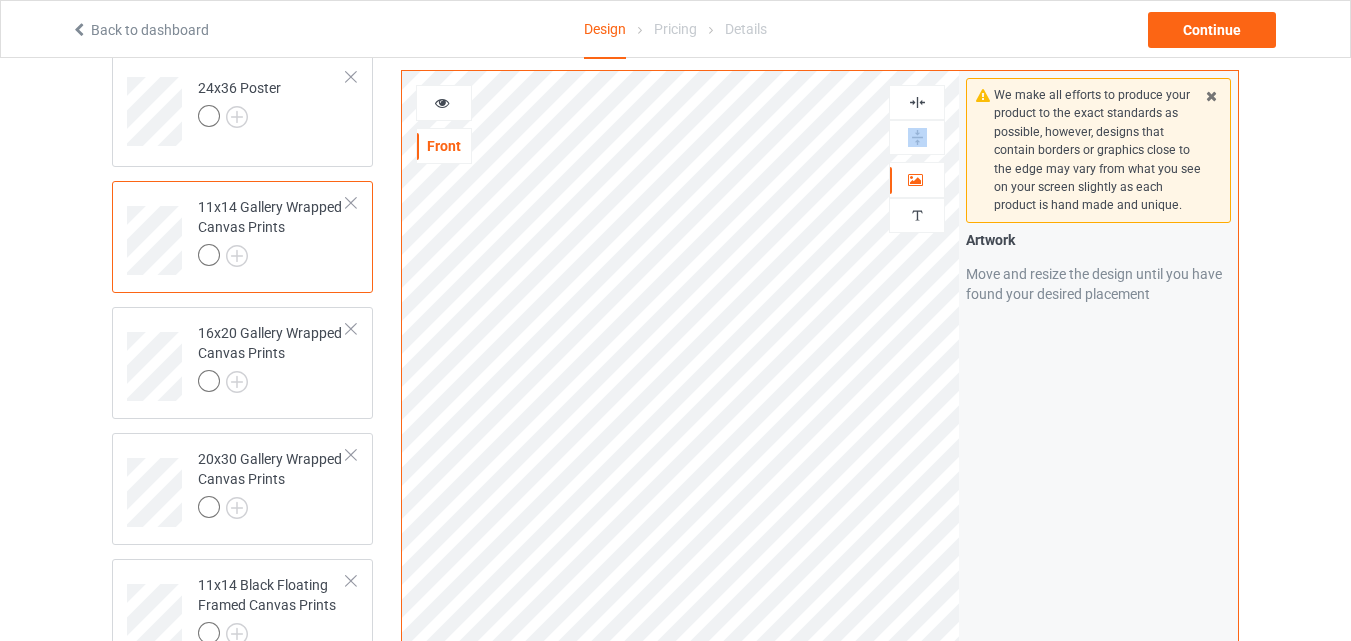 click at bounding box center [917, 137] 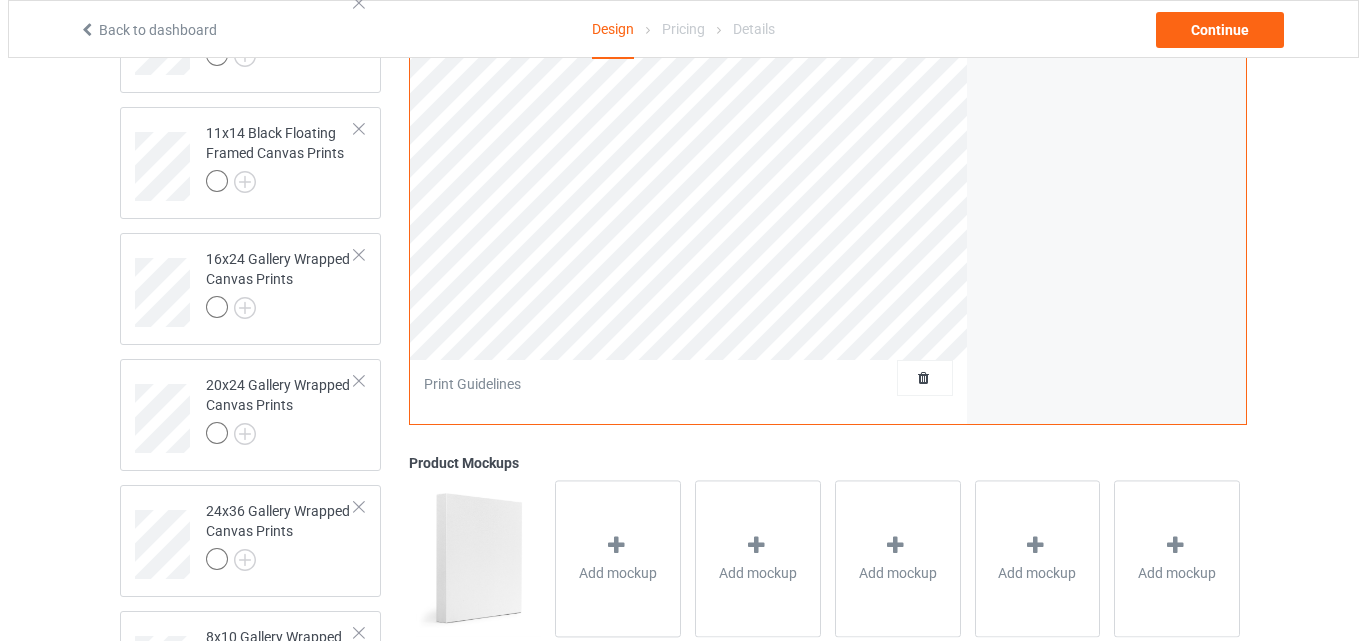 scroll, scrollTop: 1098, scrollLeft: 0, axis: vertical 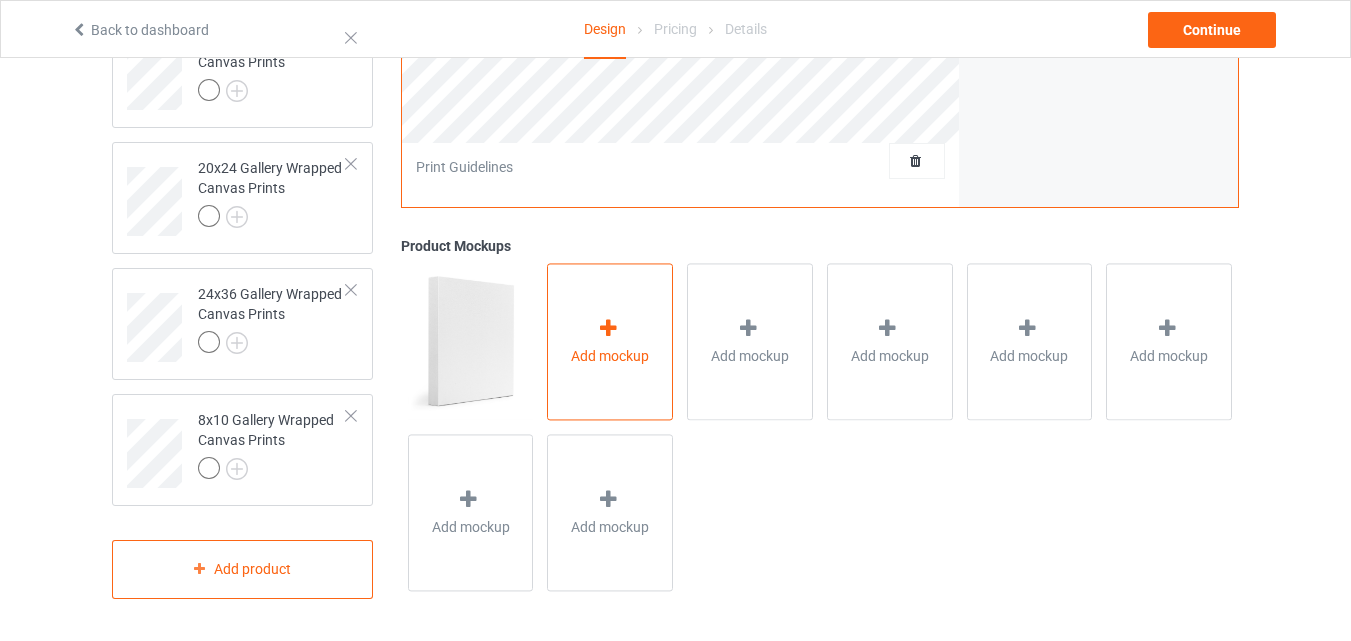 click on "Add mockup" at bounding box center [610, 342] 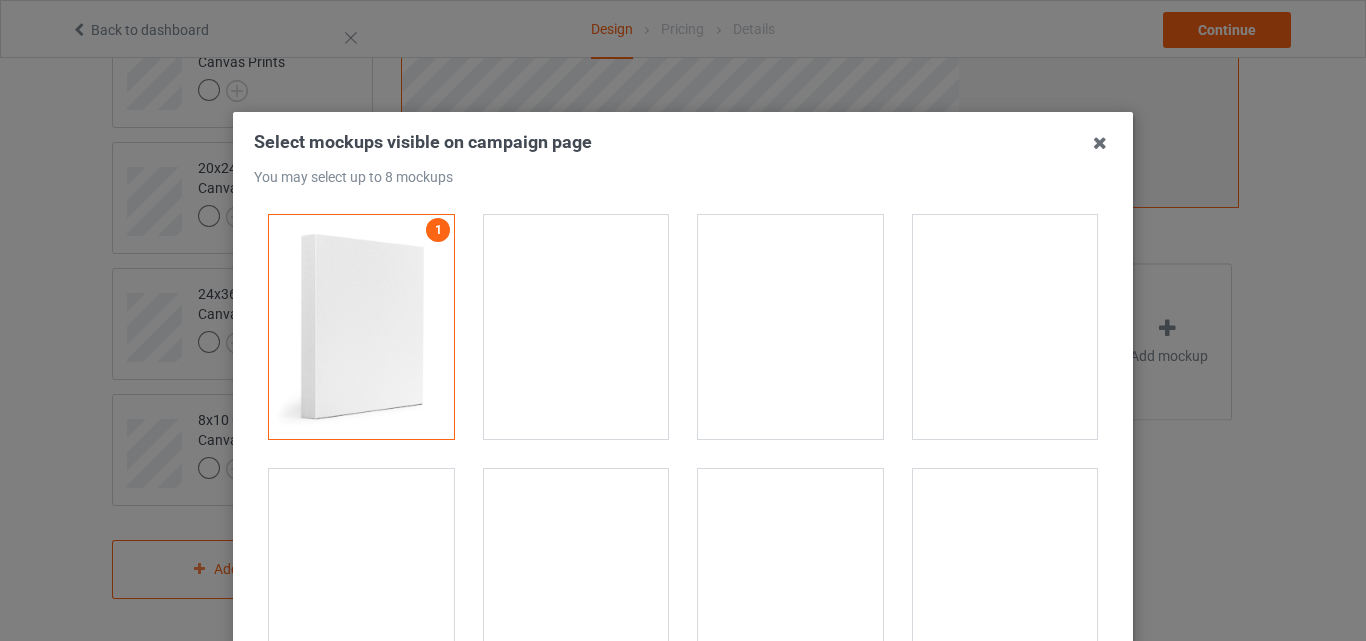 click at bounding box center [576, 327] 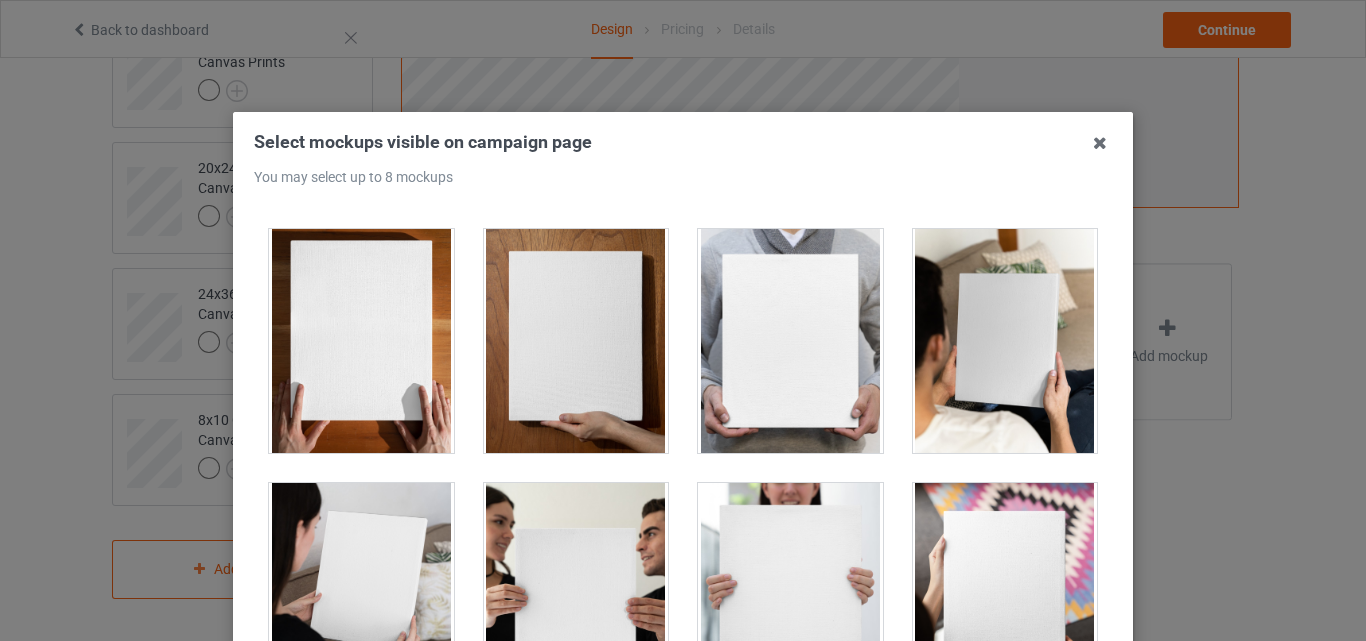 scroll, scrollTop: 2249, scrollLeft: 0, axis: vertical 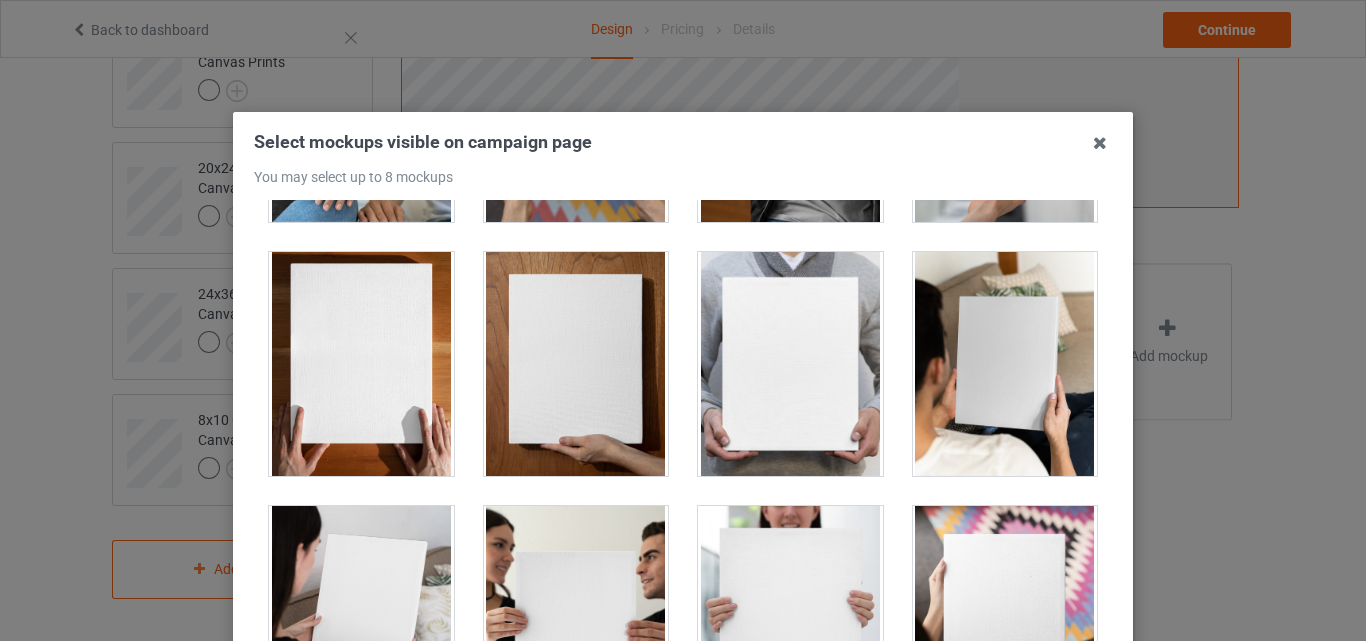 click at bounding box center (1005, 364) 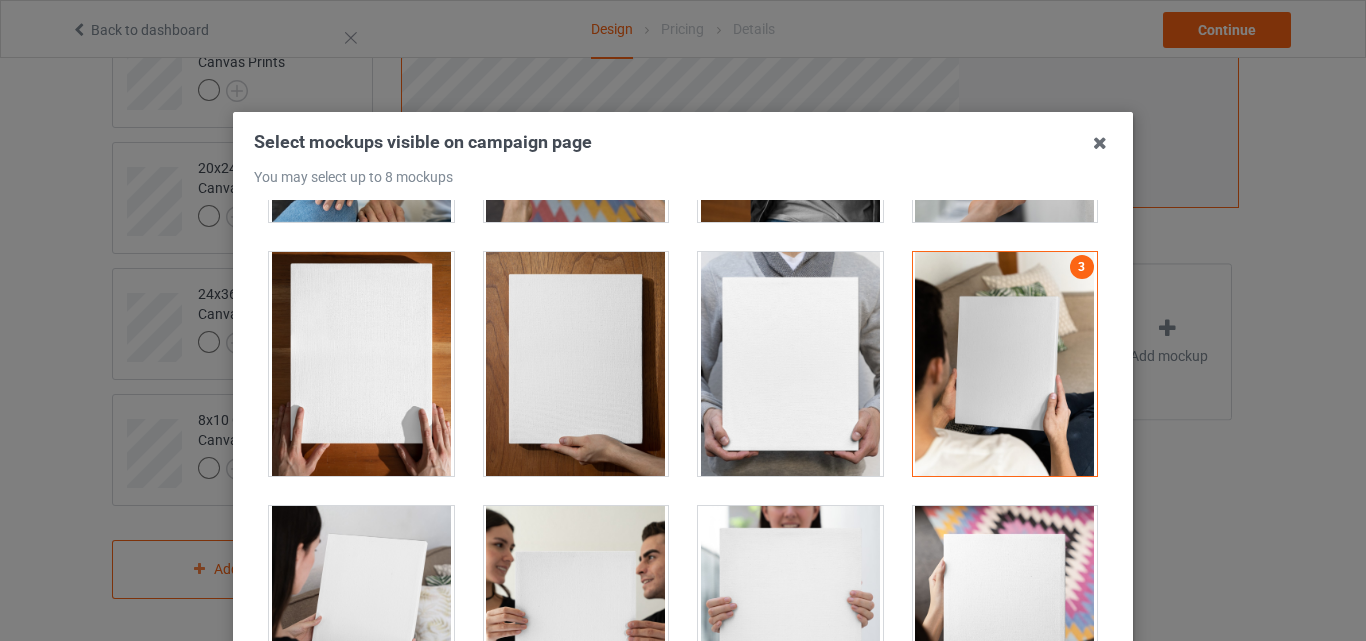 drag, startPoint x: 579, startPoint y: 422, endPoint x: 588, endPoint y: 451, distance: 30.364452 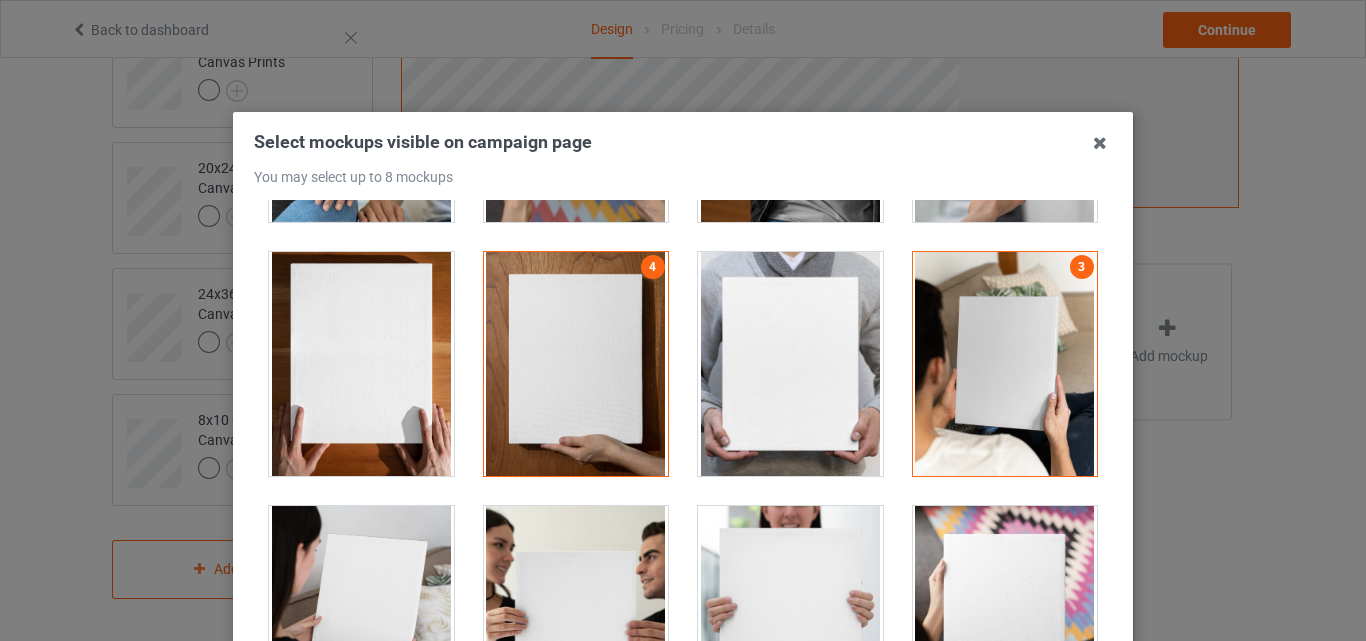 click at bounding box center (576, 618) 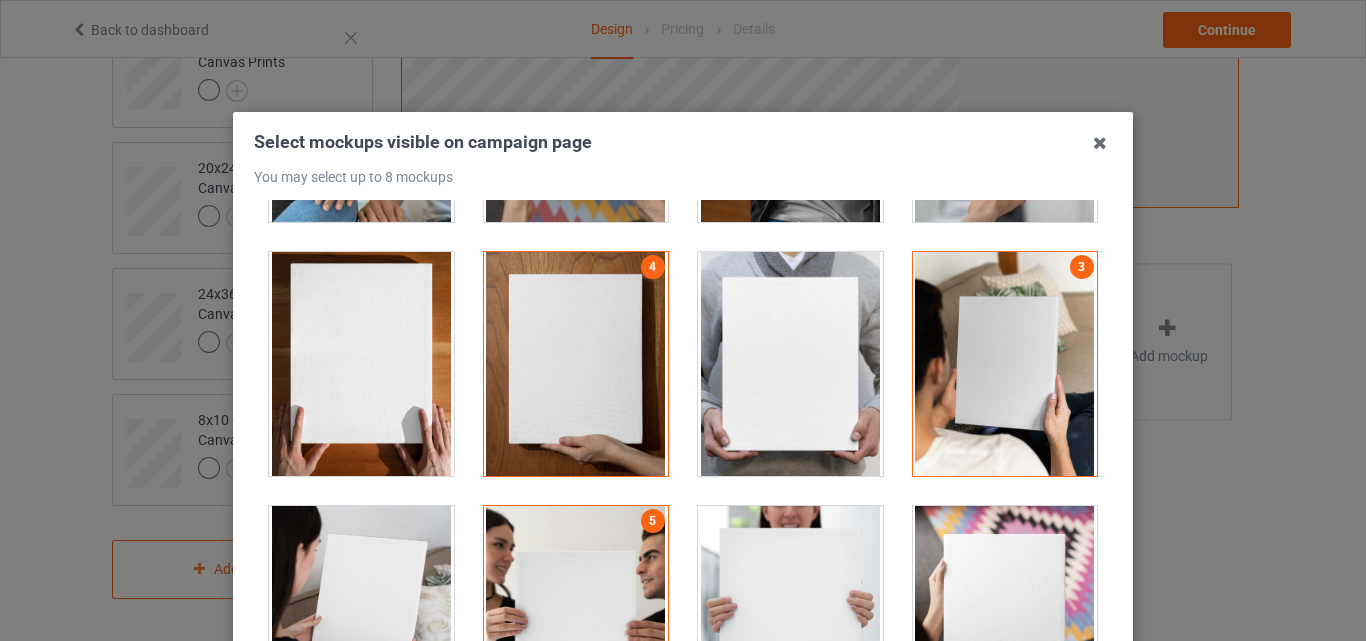 drag, startPoint x: 1106, startPoint y: 515, endPoint x: 1103, endPoint y: 621, distance: 106.04244 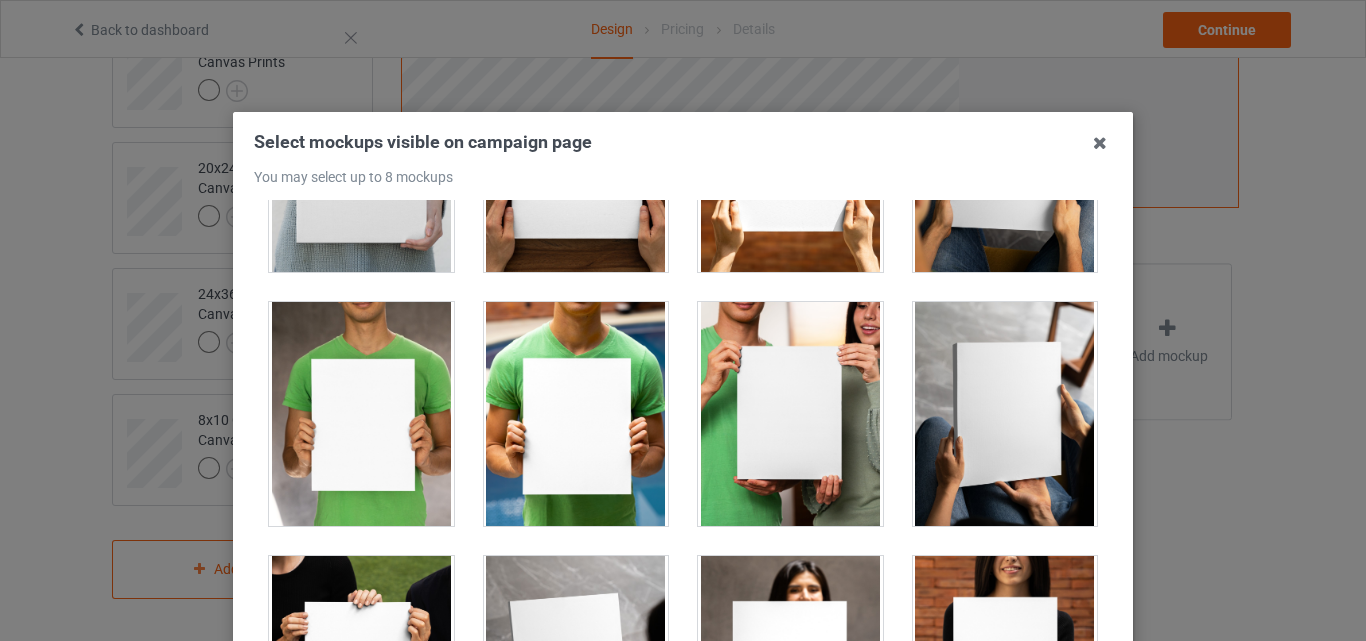 scroll, scrollTop: 2953, scrollLeft: 0, axis: vertical 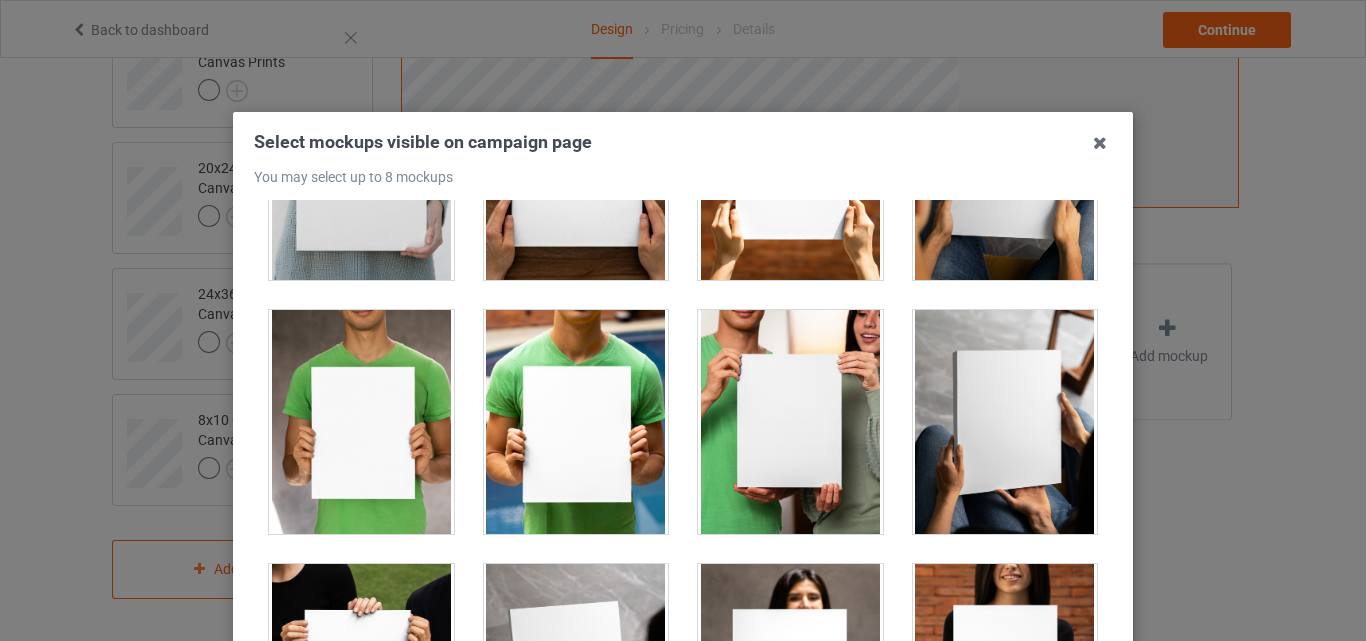 click at bounding box center (1005, 422) 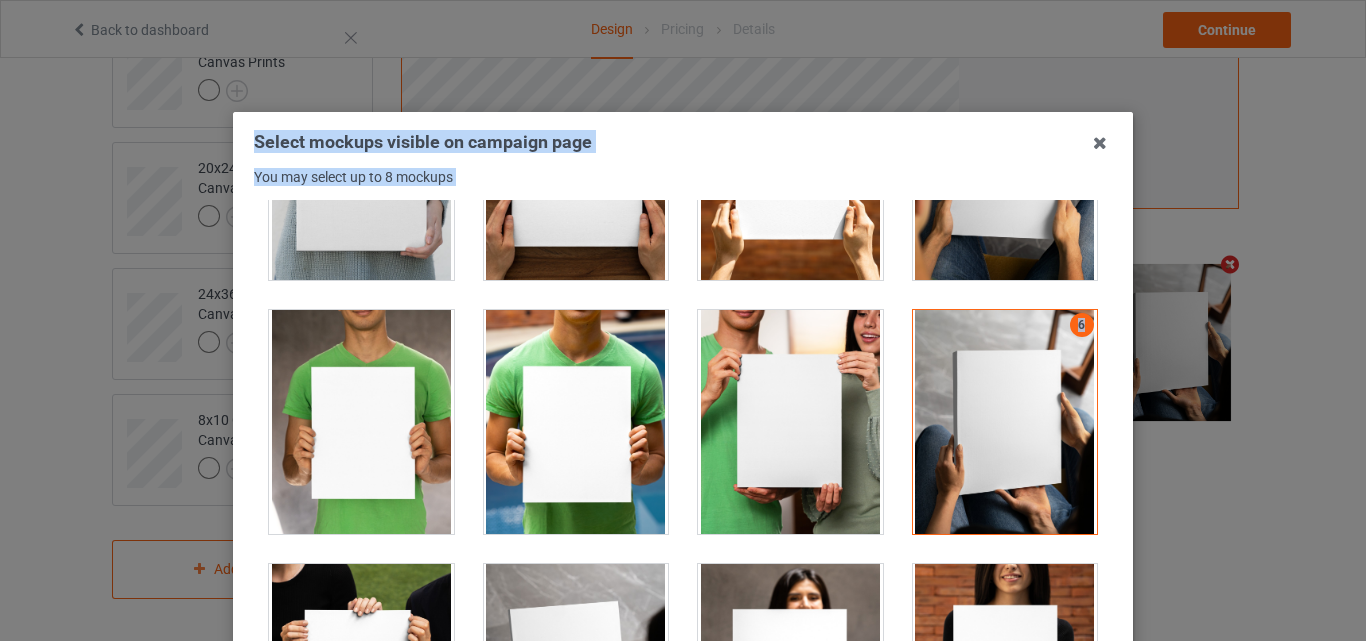 drag, startPoint x: 1107, startPoint y: 603, endPoint x: 1094, endPoint y: 679, distance: 77.10383 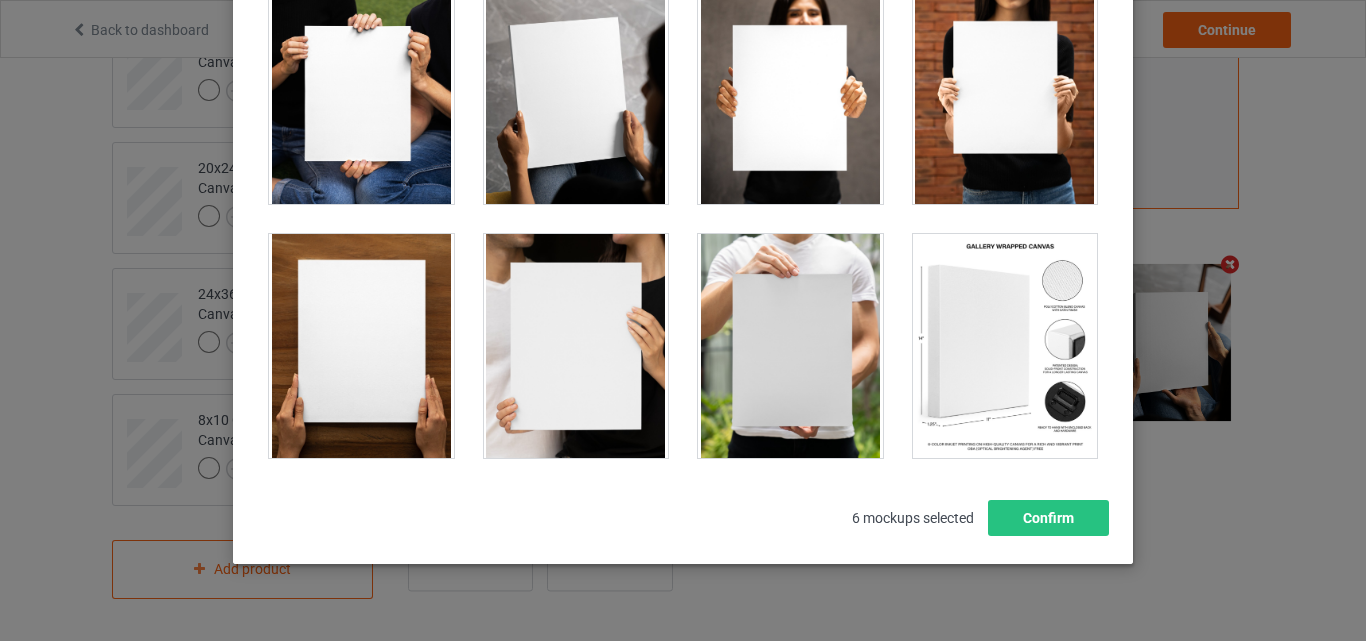 scroll, scrollTop: 275, scrollLeft: 0, axis: vertical 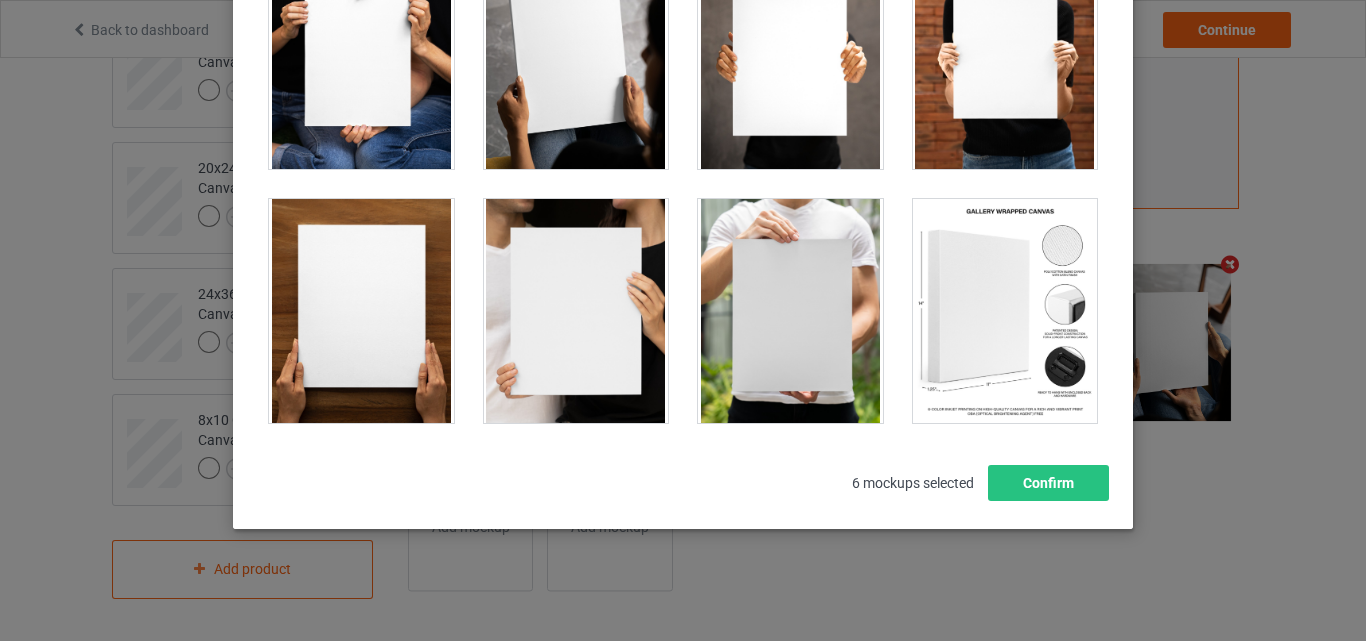 click at bounding box center [361, 311] 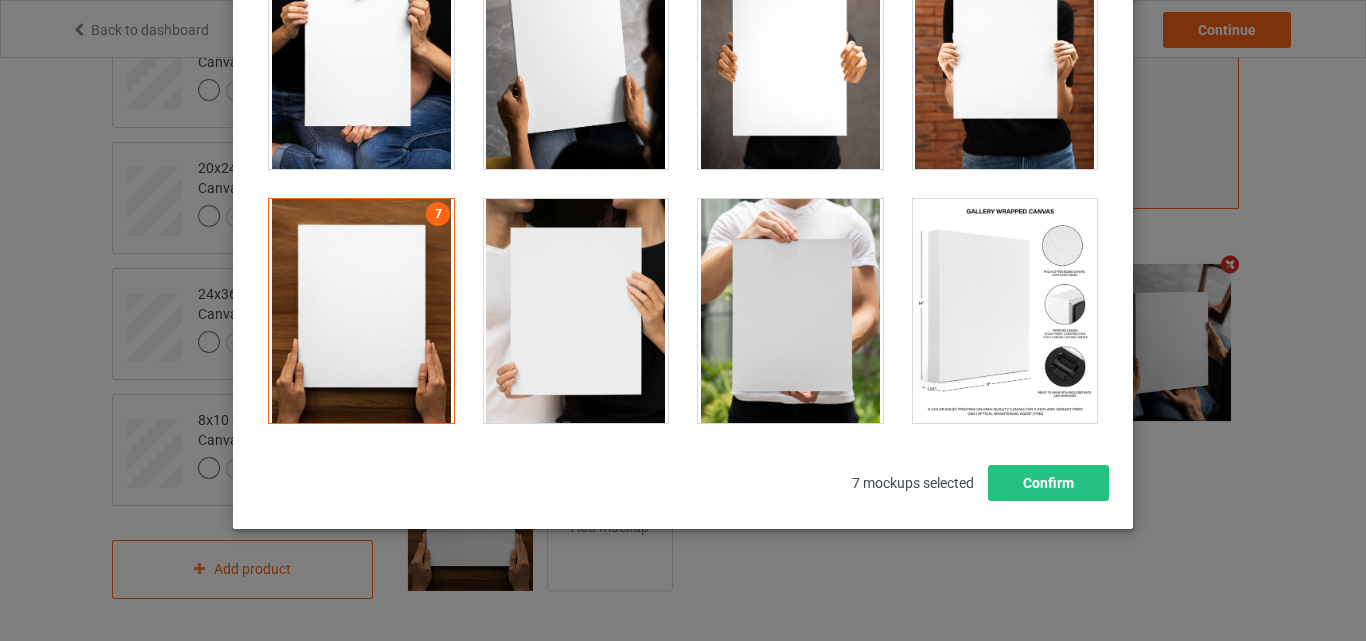 click at bounding box center (1005, 311) 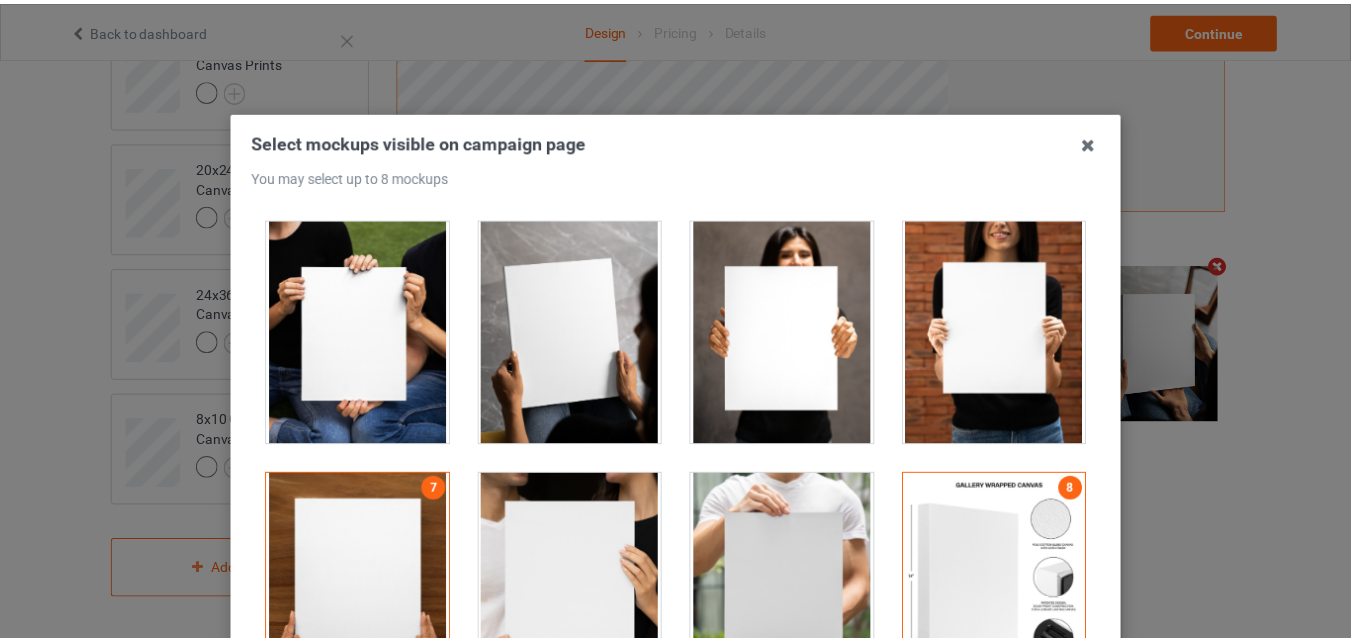 scroll, scrollTop: 275, scrollLeft: 0, axis: vertical 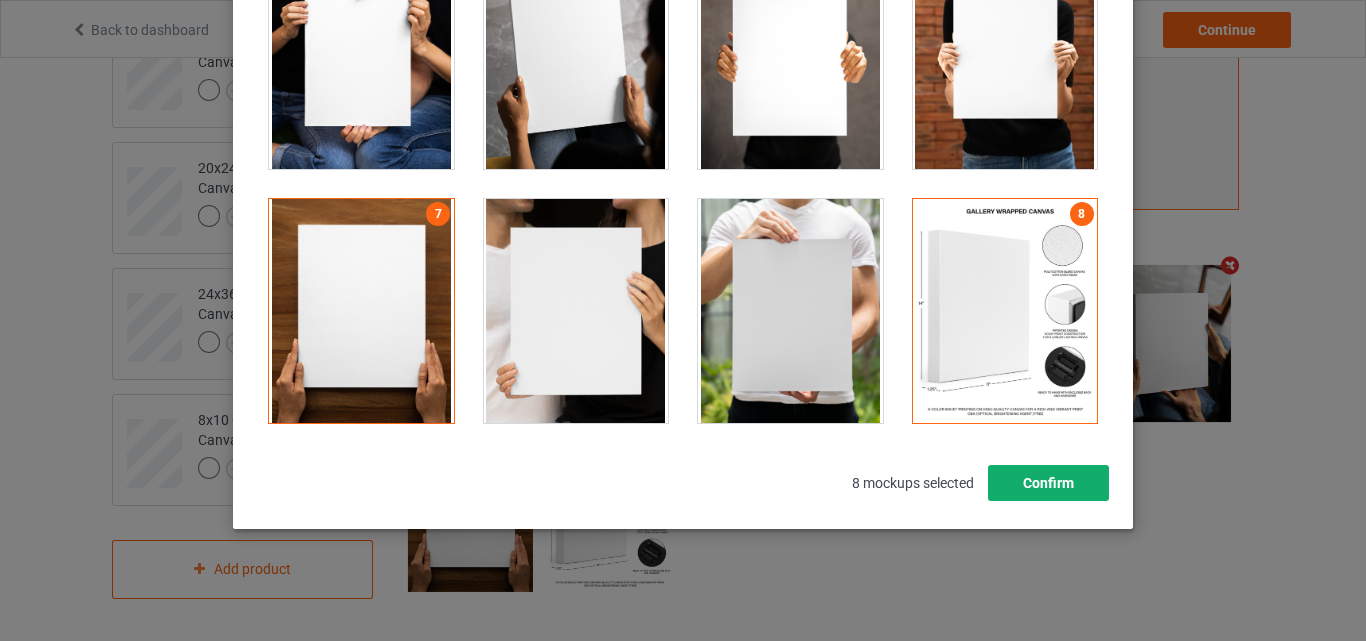 click on "Confirm" at bounding box center [1048, 483] 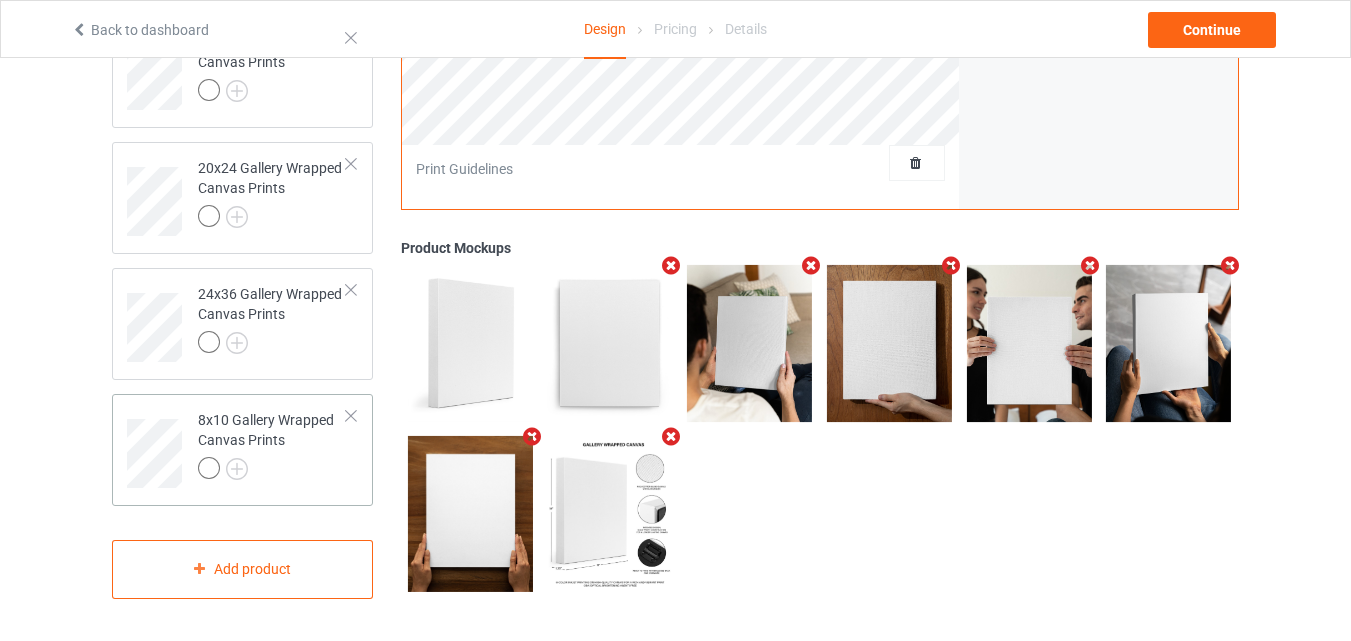 click at bounding box center [272, 471] 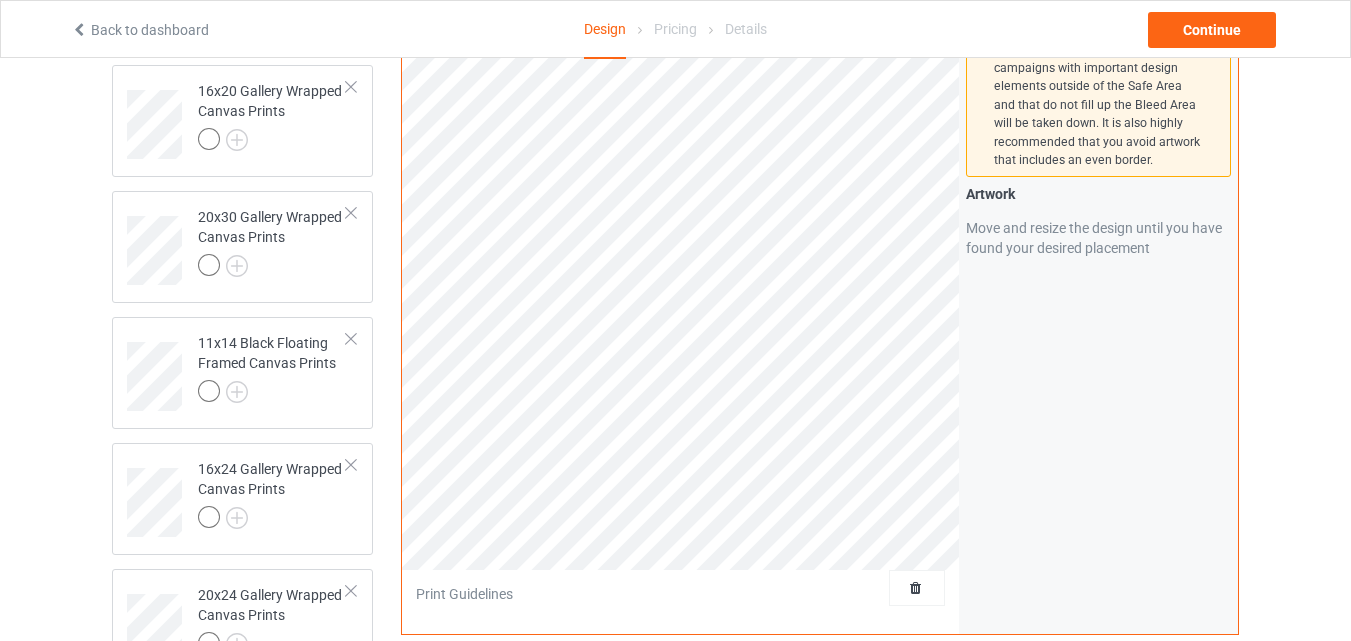 scroll, scrollTop: 167, scrollLeft: 0, axis: vertical 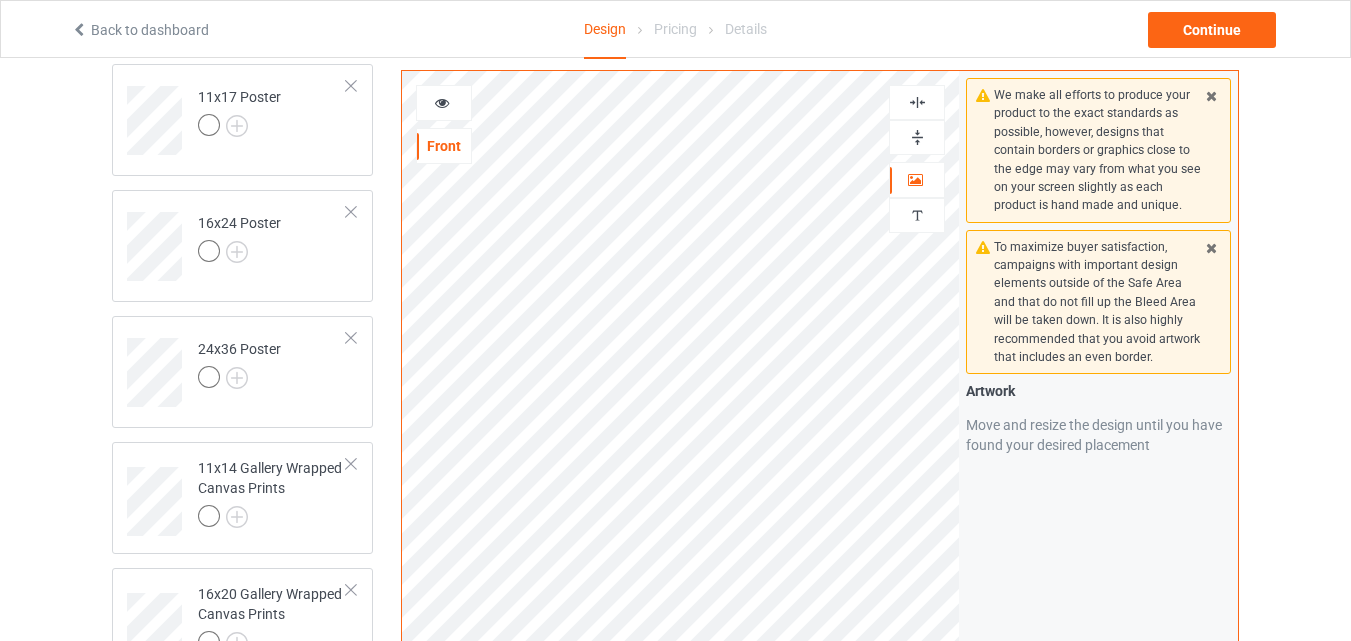 click at bounding box center [917, 137] 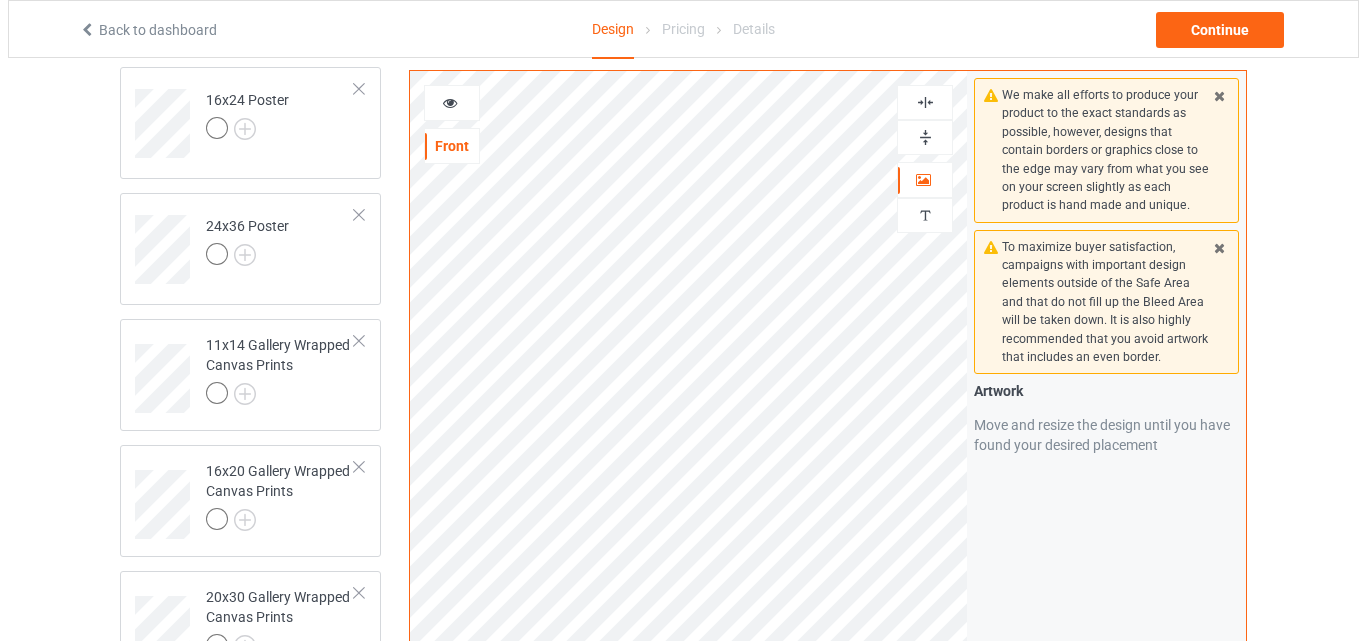scroll, scrollTop: 1098, scrollLeft: 0, axis: vertical 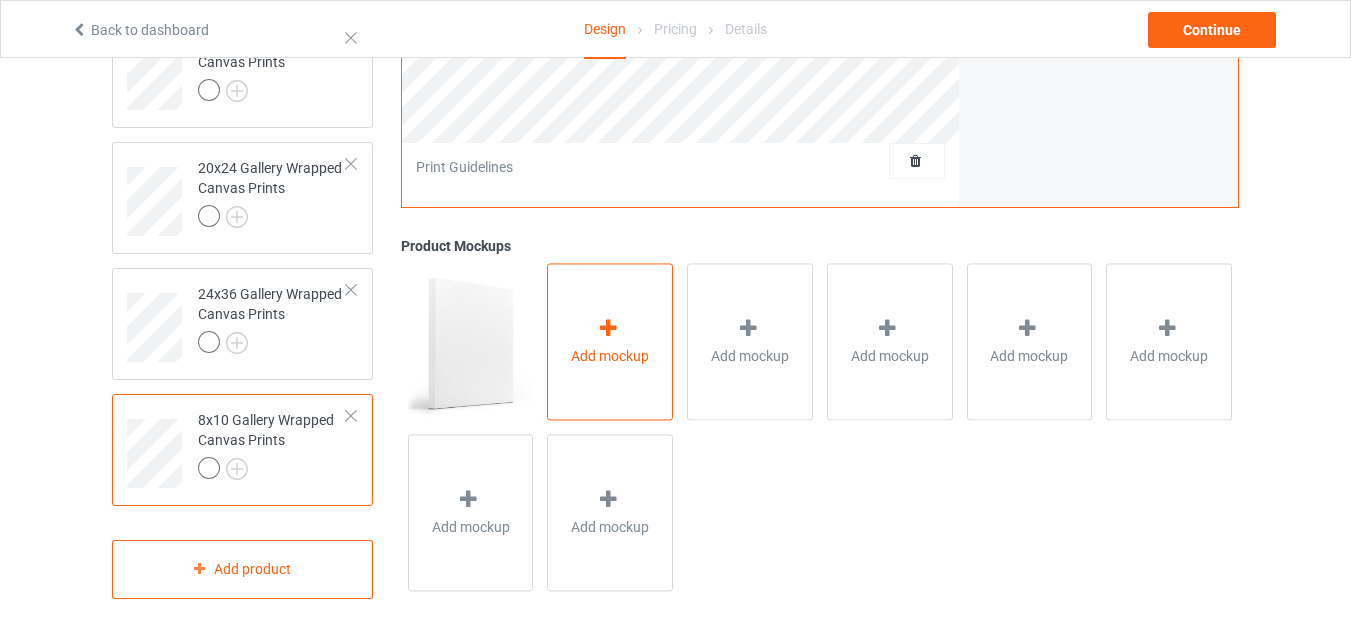 click at bounding box center [608, 328] 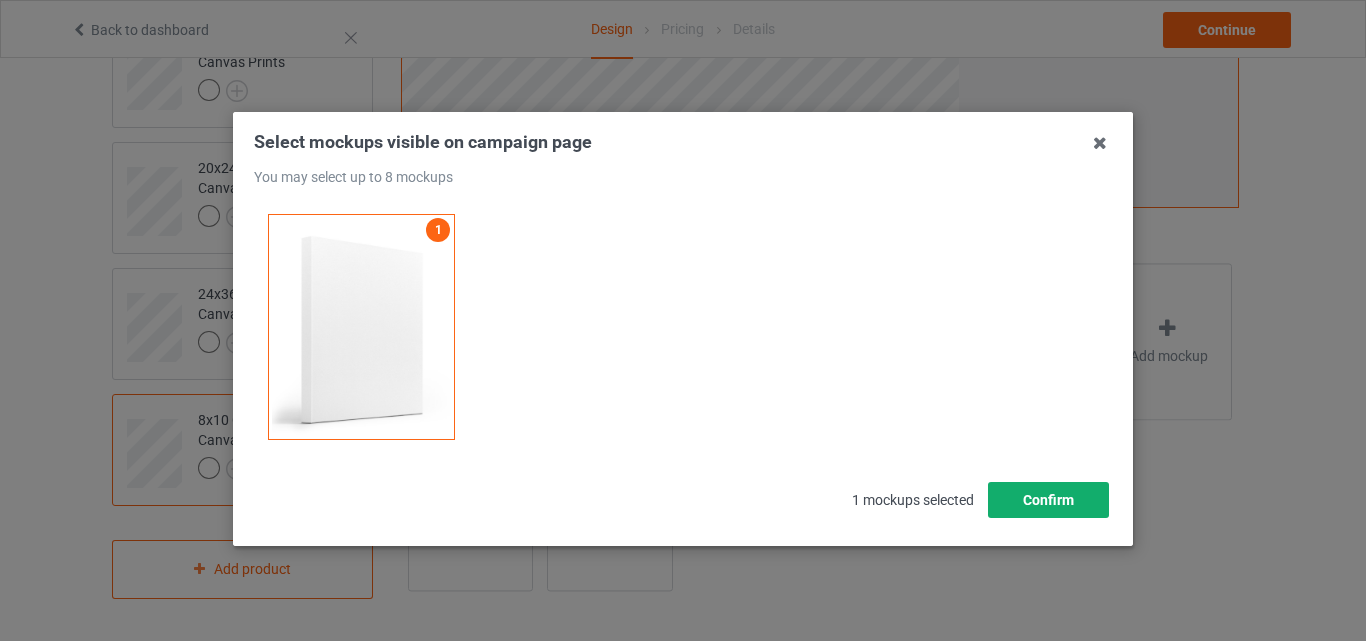 click on "Confirm" at bounding box center [1048, 500] 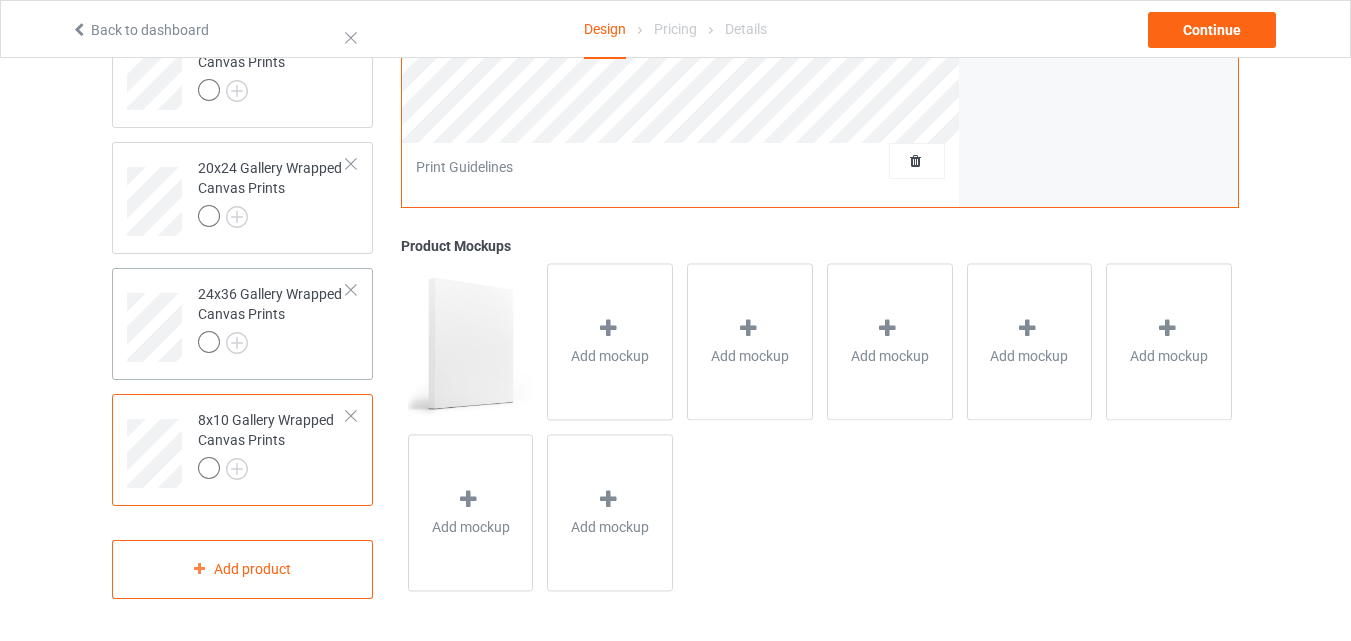 click on "24x36 Gallery Wrapped Canvas Prints" at bounding box center (272, 320) 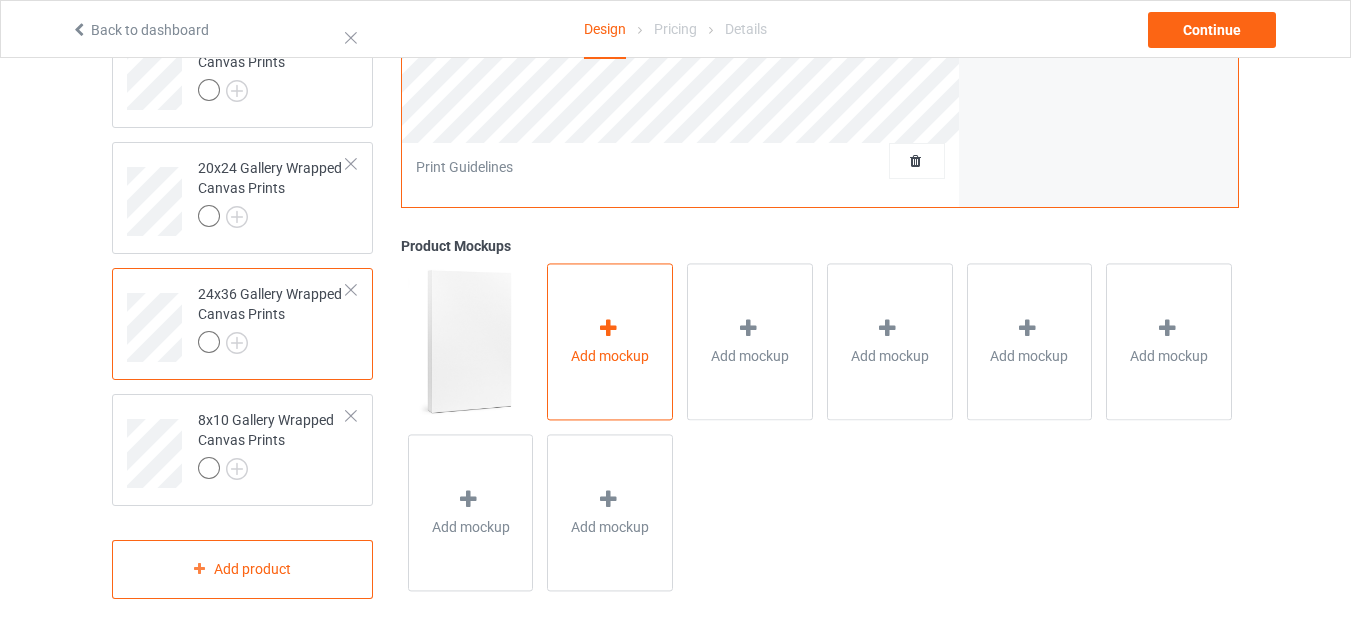 click on "Add mockup" at bounding box center (610, 342) 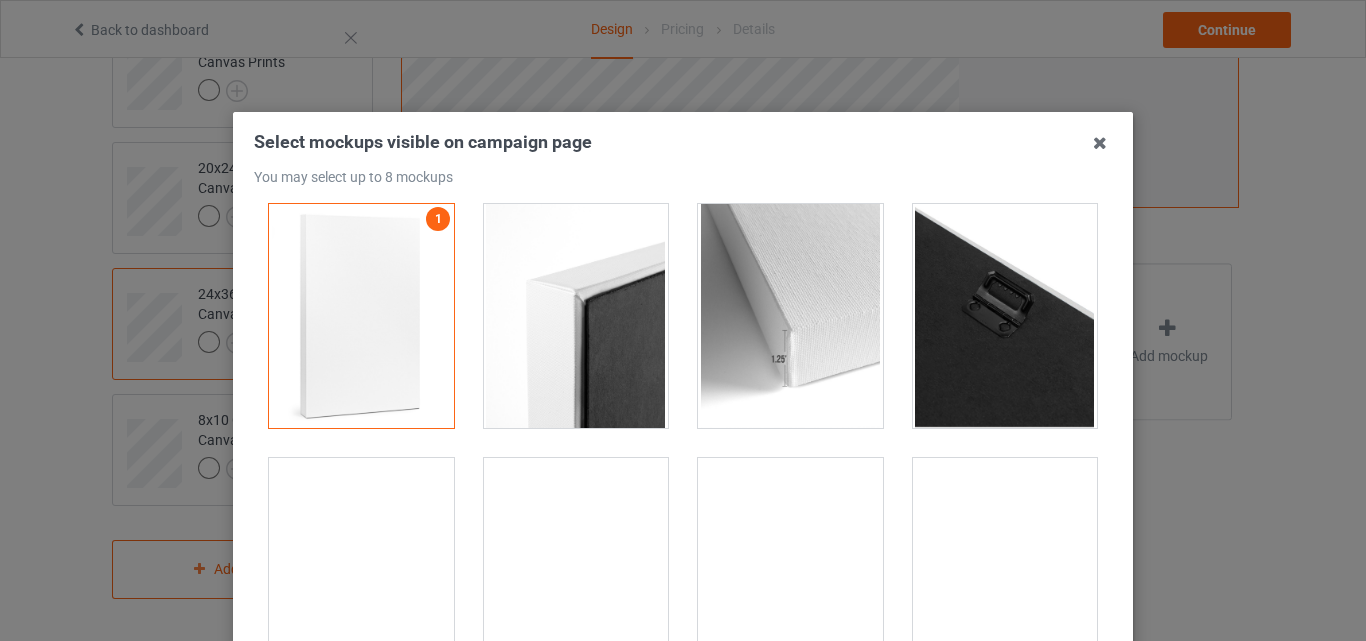 scroll, scrollTop: 0, scrollLeft: 0, axis: both 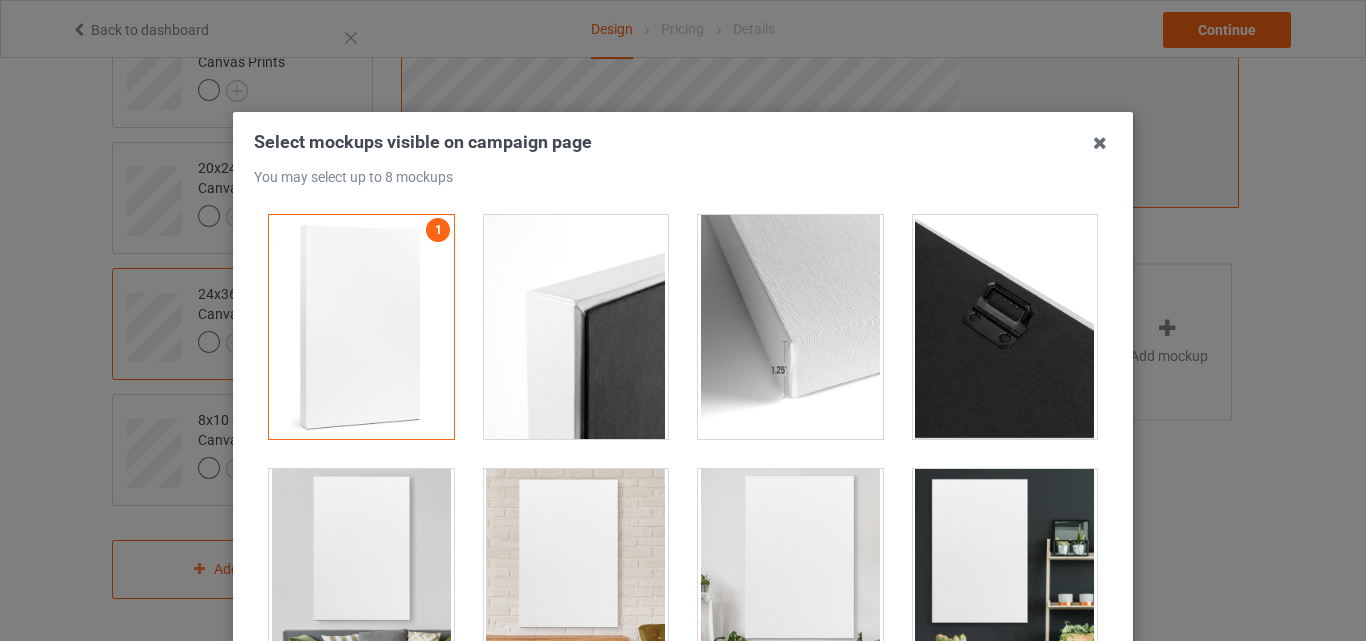 click at bounding box center [361, 327] 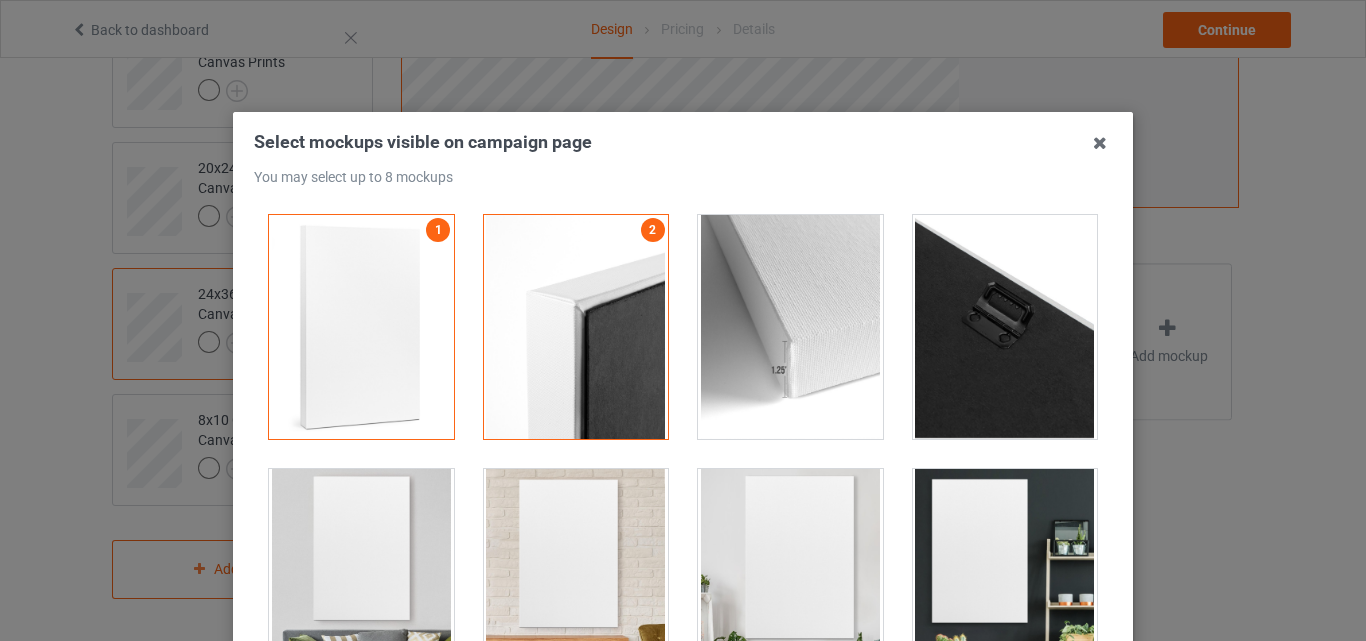 drag, startPoint x: 718, startPoint y: 288, endPoint x: 811, endPoint y: 288, distance: 93 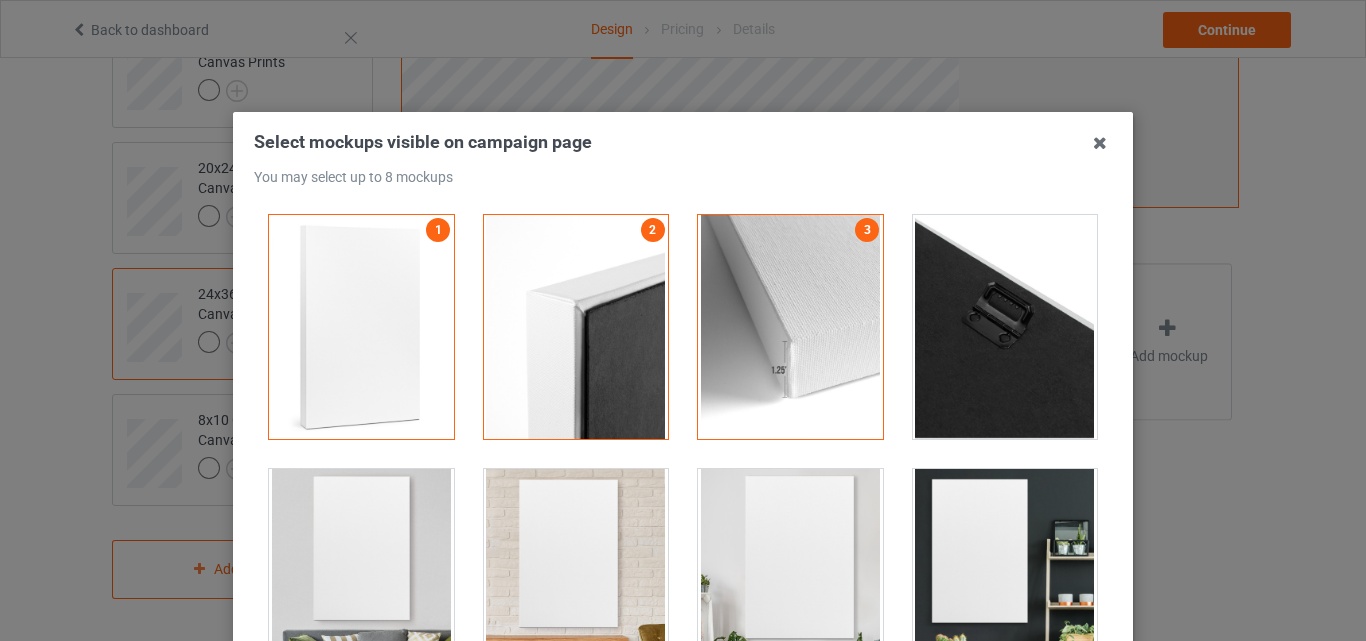 click on "3" at bounding box center (790, 327) 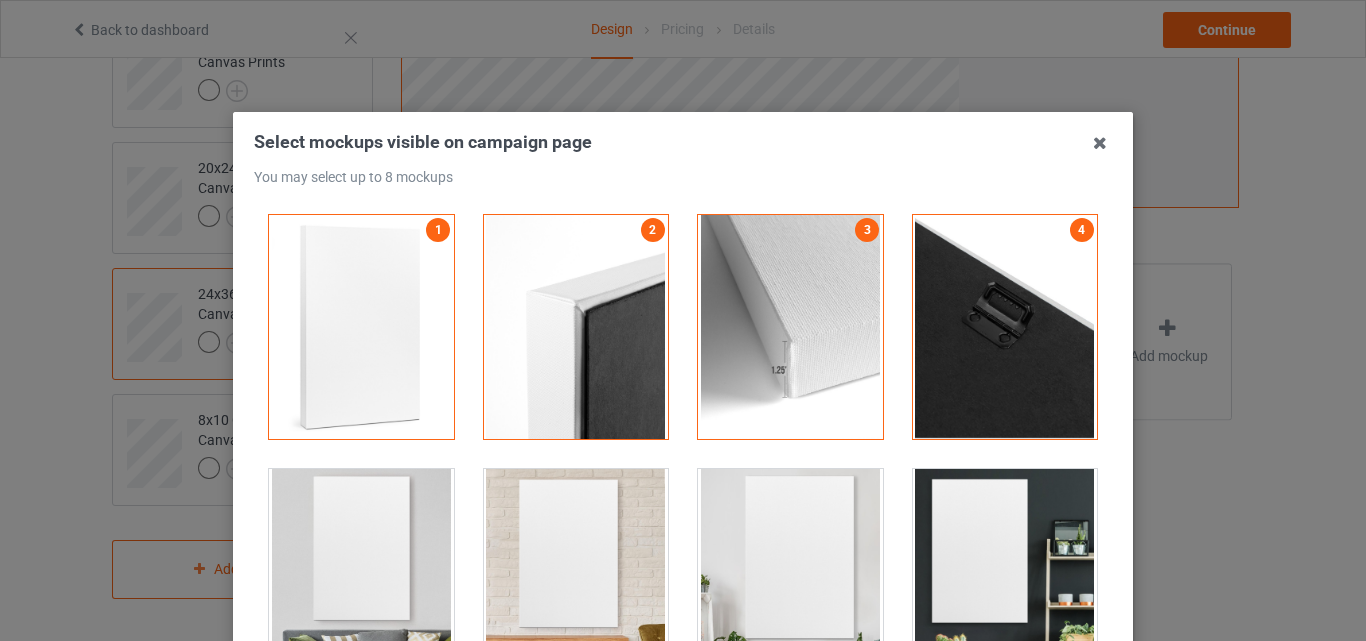 drag, startPoint x: 1087, startPoint y: 241, endPoint x: 1098, endPoint y: 277, distance: 37.64306 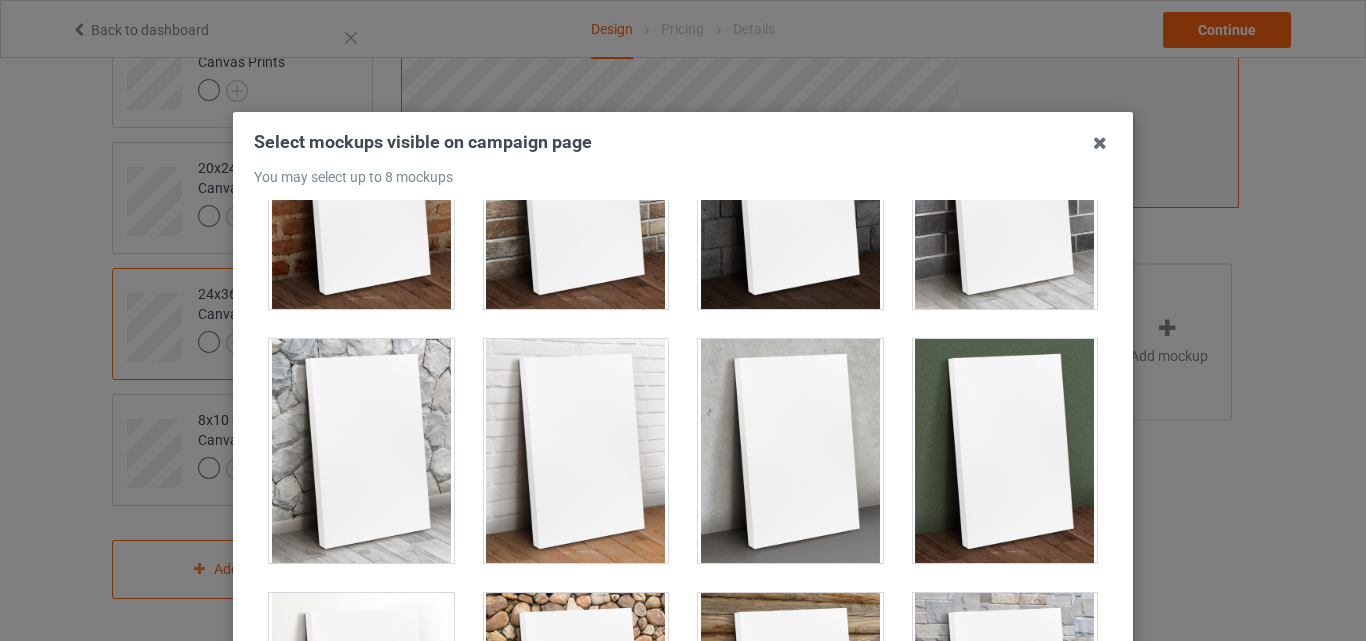 scroll, scrollTop: 1157, scrollLeft: 0, axis: vertical 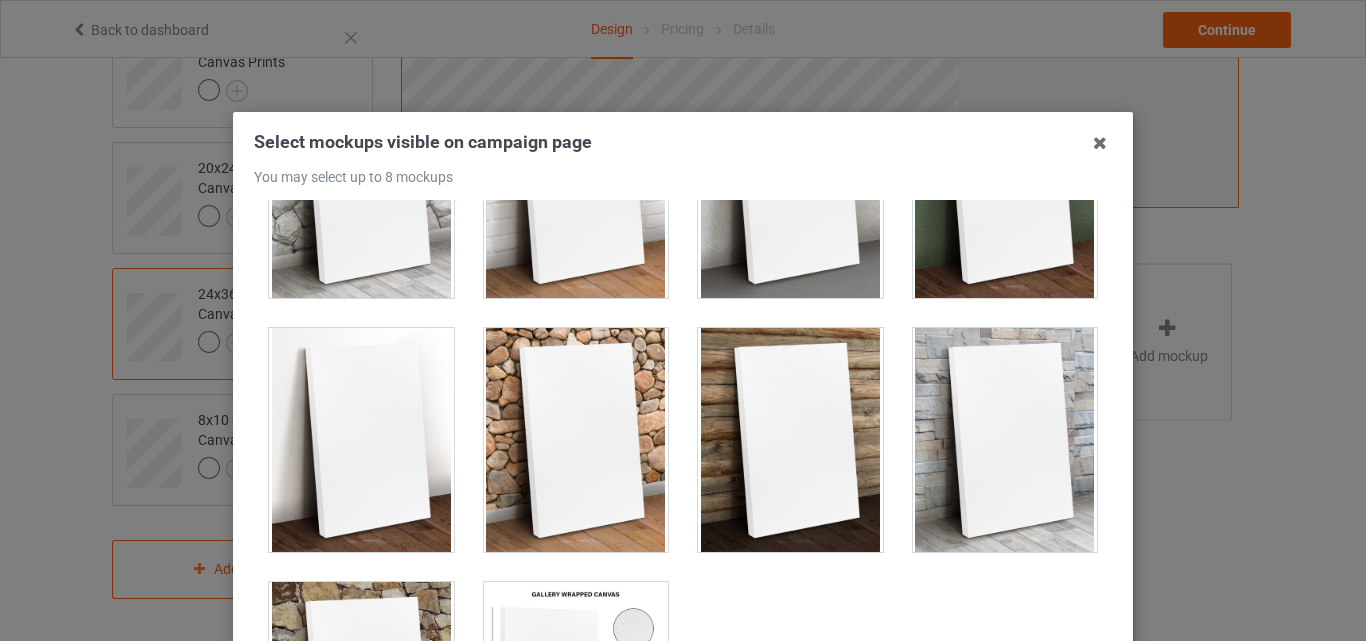 click at bounding box center (576, 694) 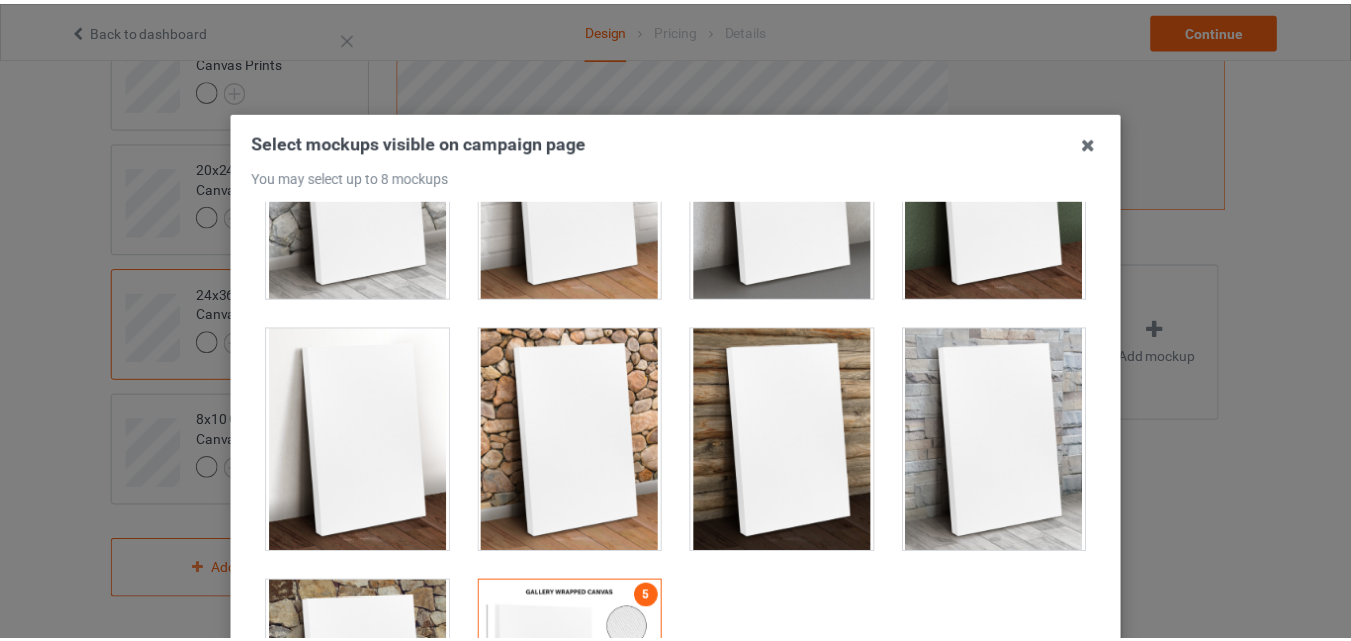 scroll, scrollTop: 275, scrollLeft: 0, axis: vertical 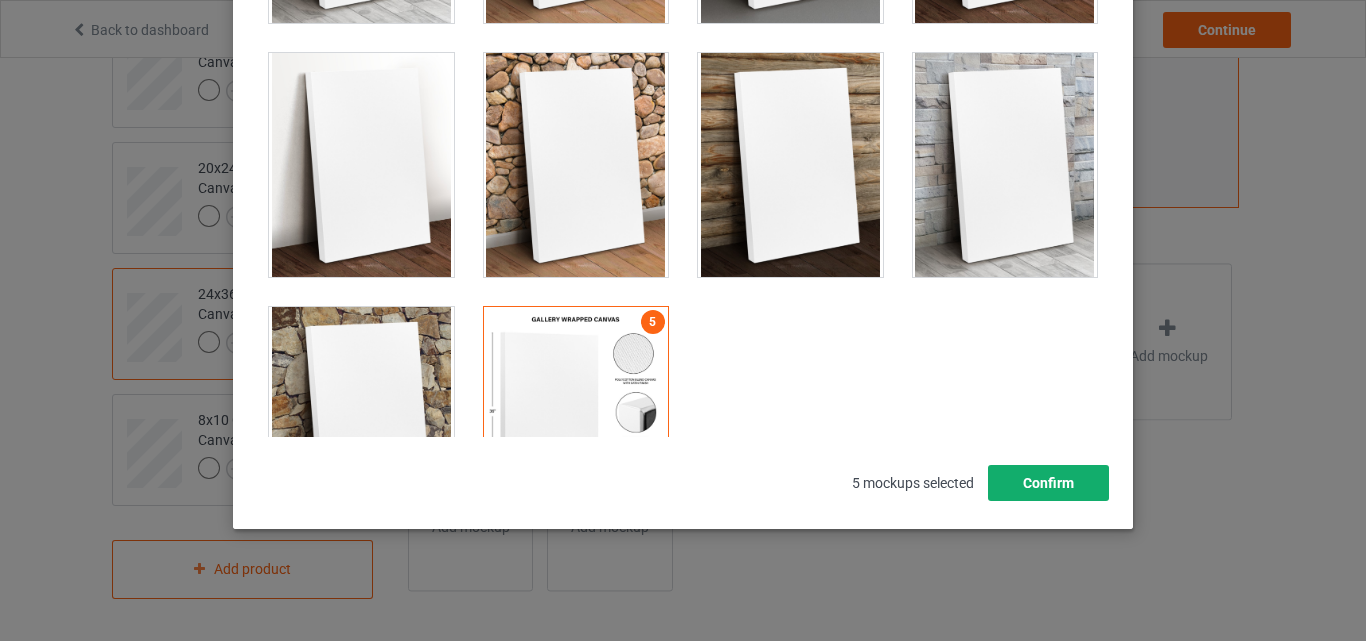 click on "Confirm" at bounding box center (1048, 483) 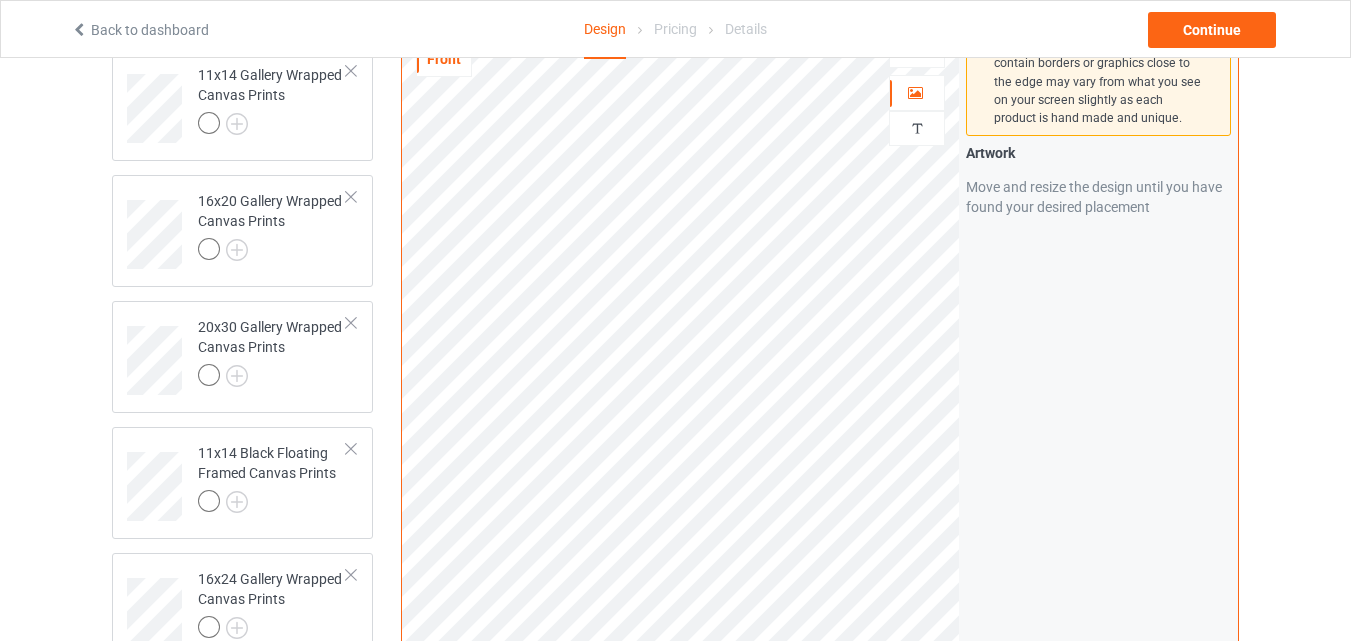 scroll, scrollTop: 0, scrollLeft: 0, axis: both 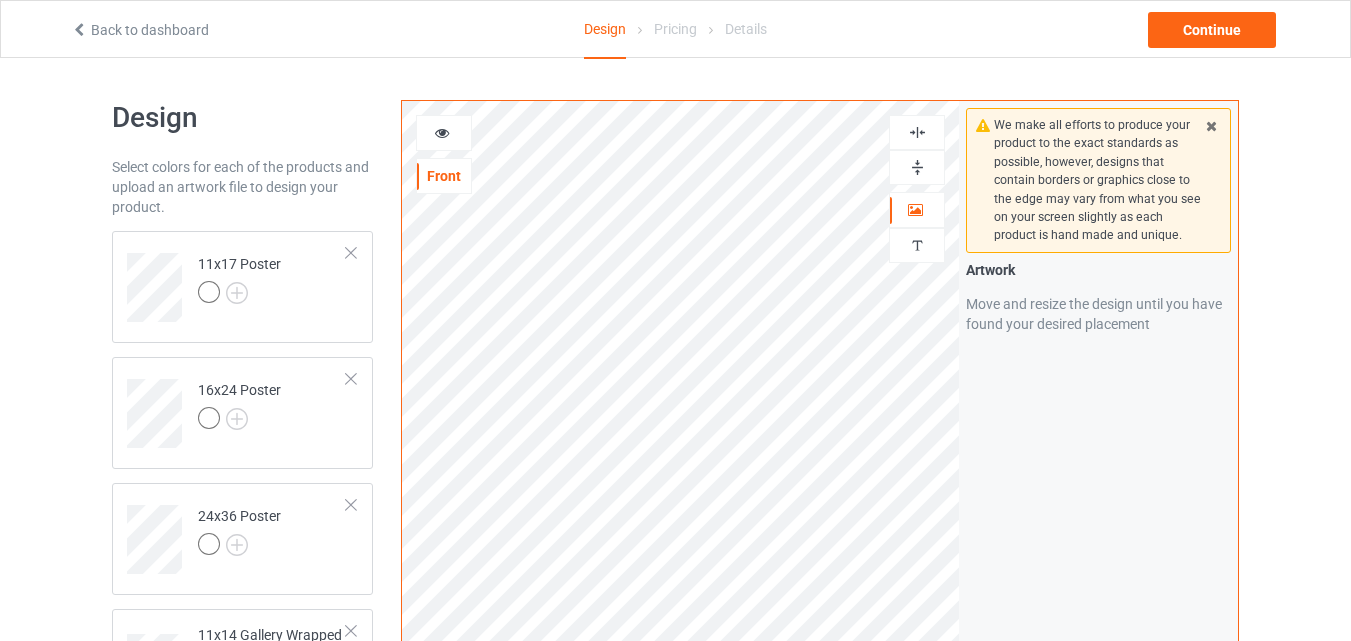 click at bounding box center [917, 167] 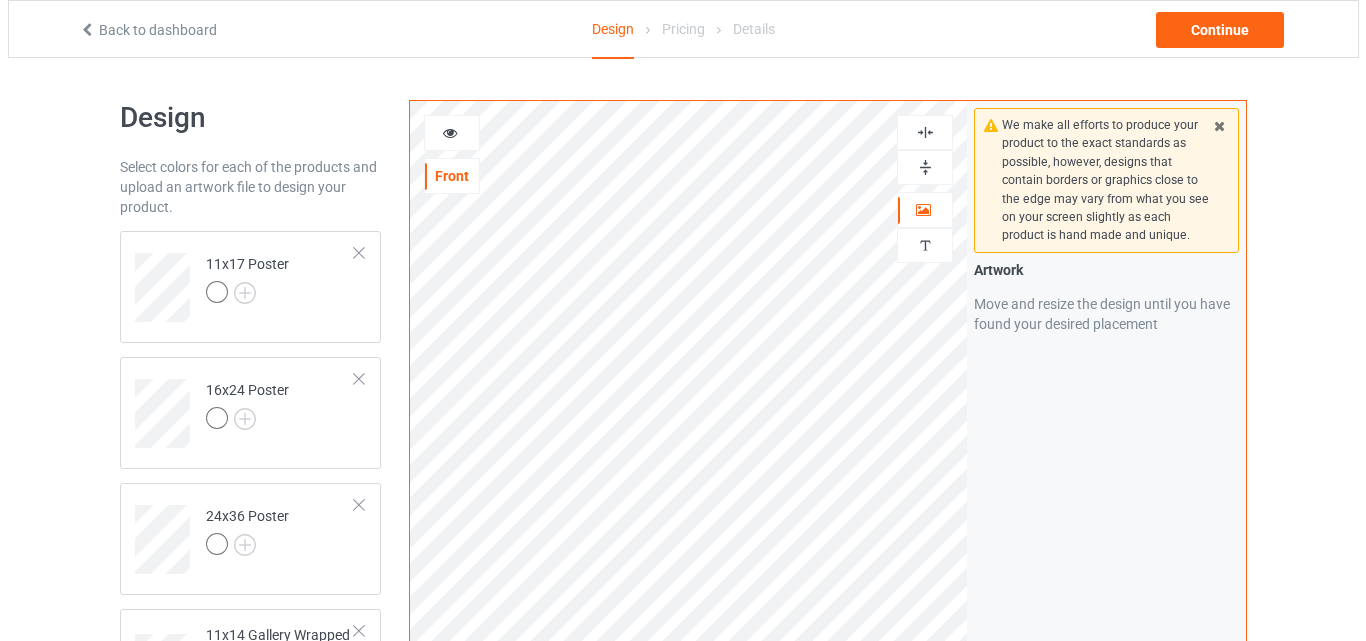 scroll, scrollTop: 1098, scrollLeft: 0, axis: vertical 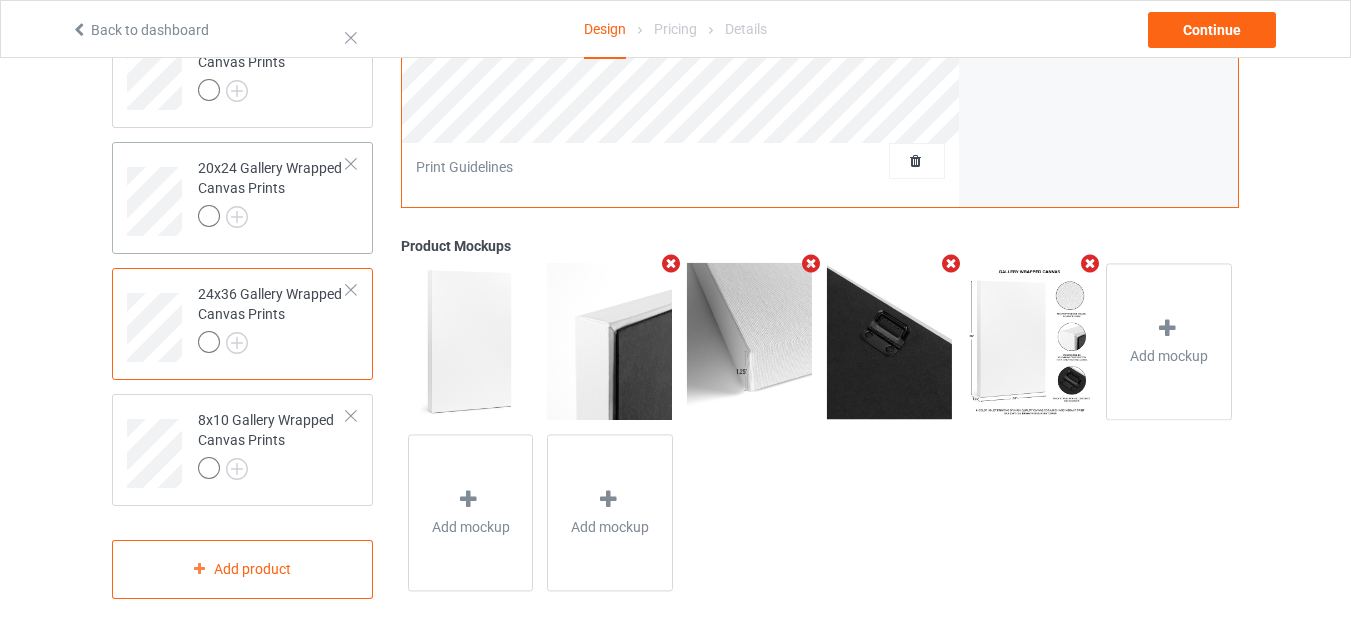 click at bounding box center [272, 219] 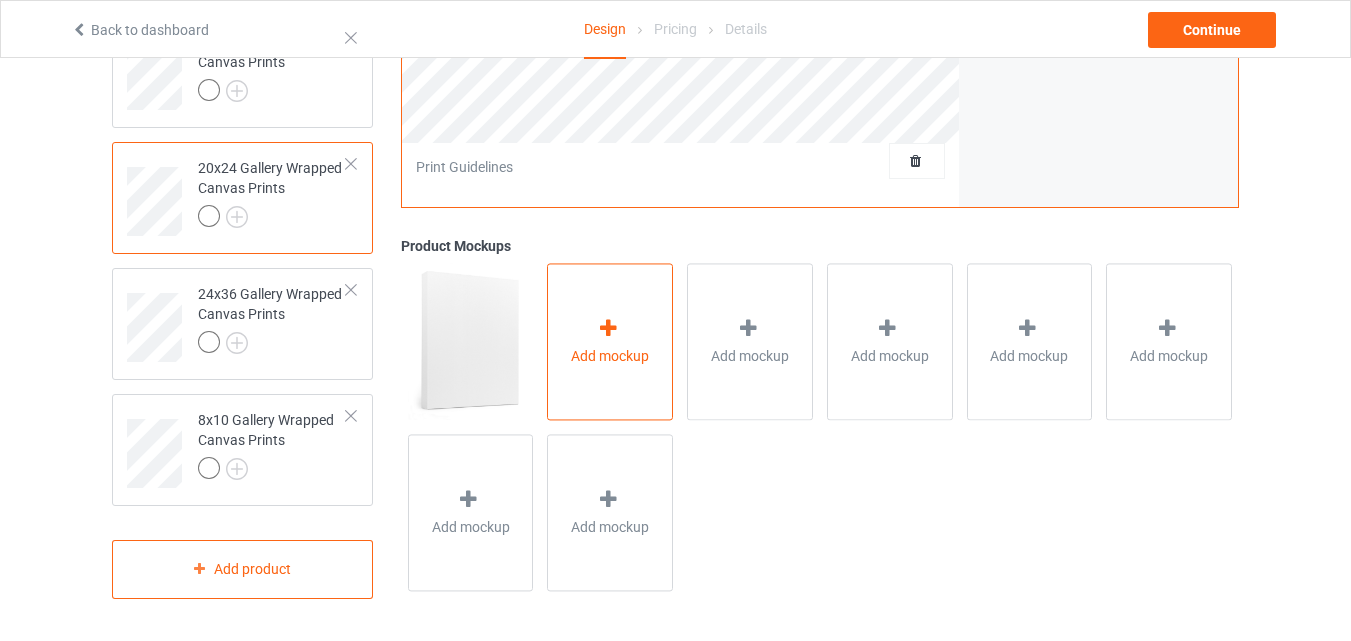 click on "Add mockup" at bounding box center [610, 342] 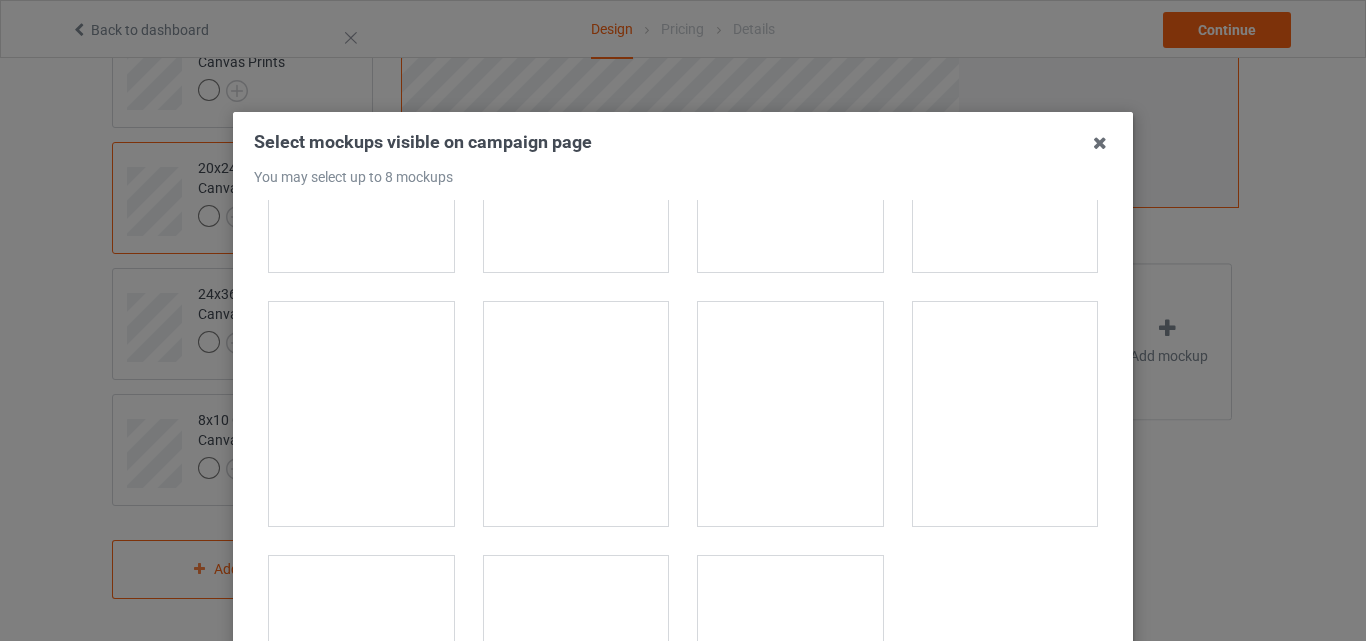 scroll, scrollTop: 1265, scrollLeft: 0, axis: vertical 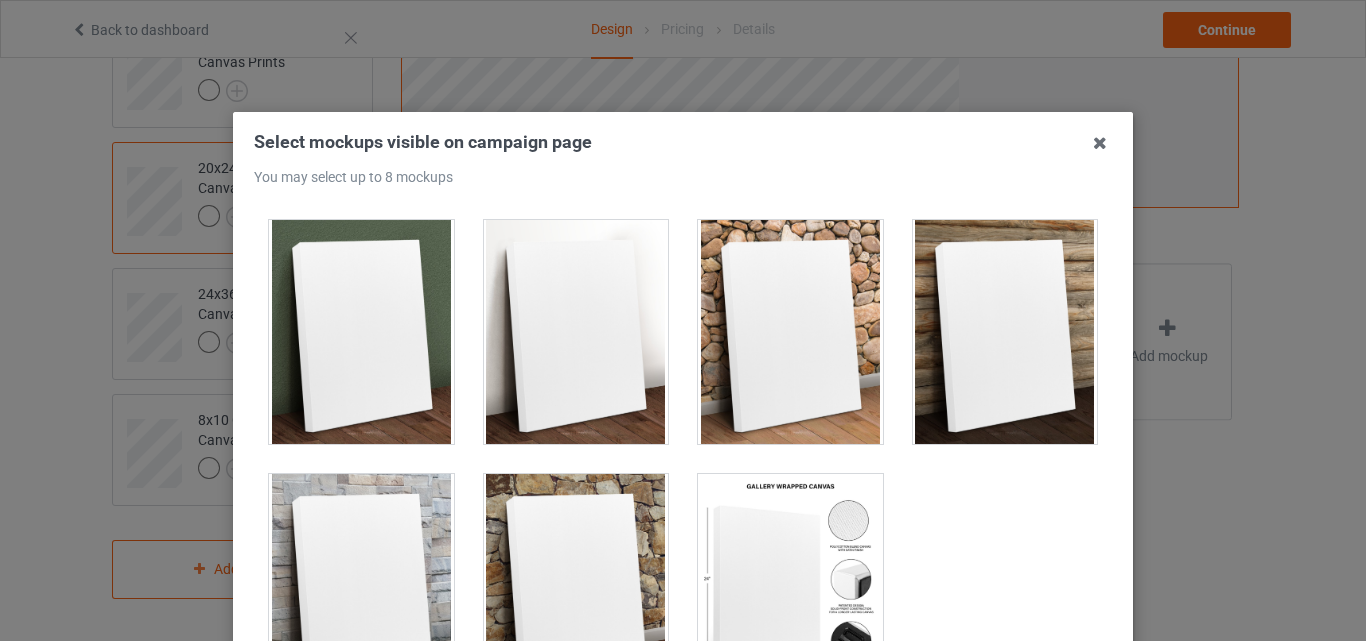 click at bounding box center [1005, 332] 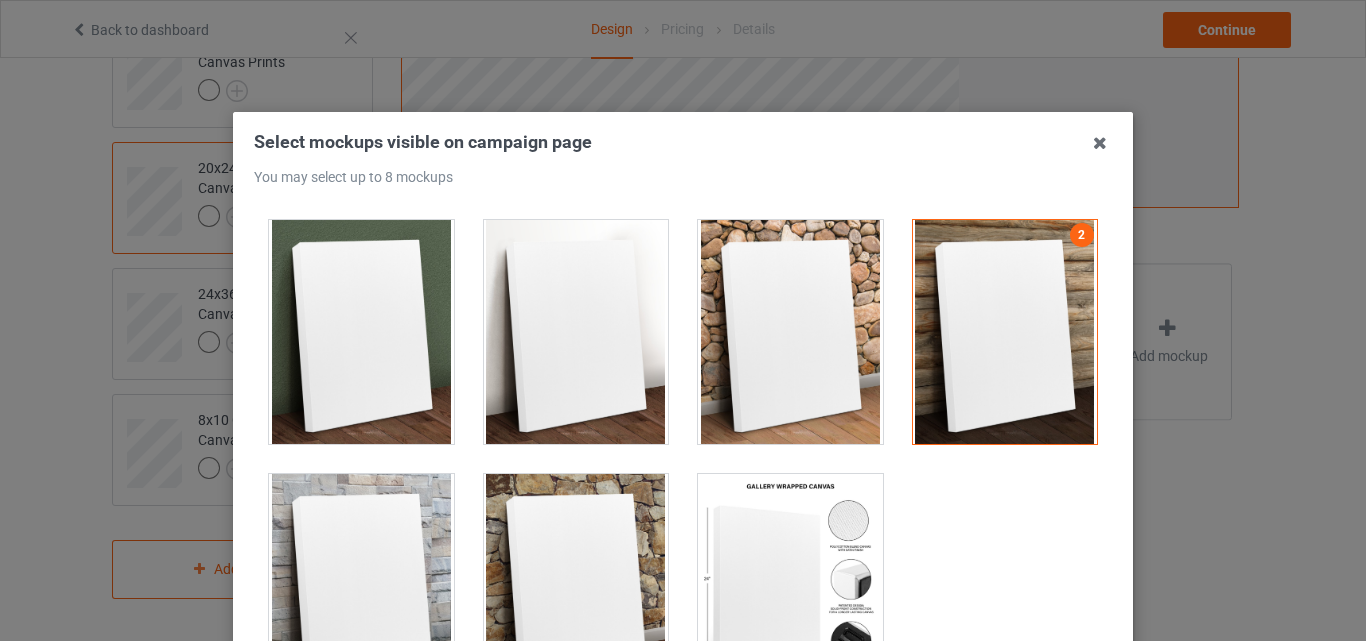 click at bounding box center [790, 586] 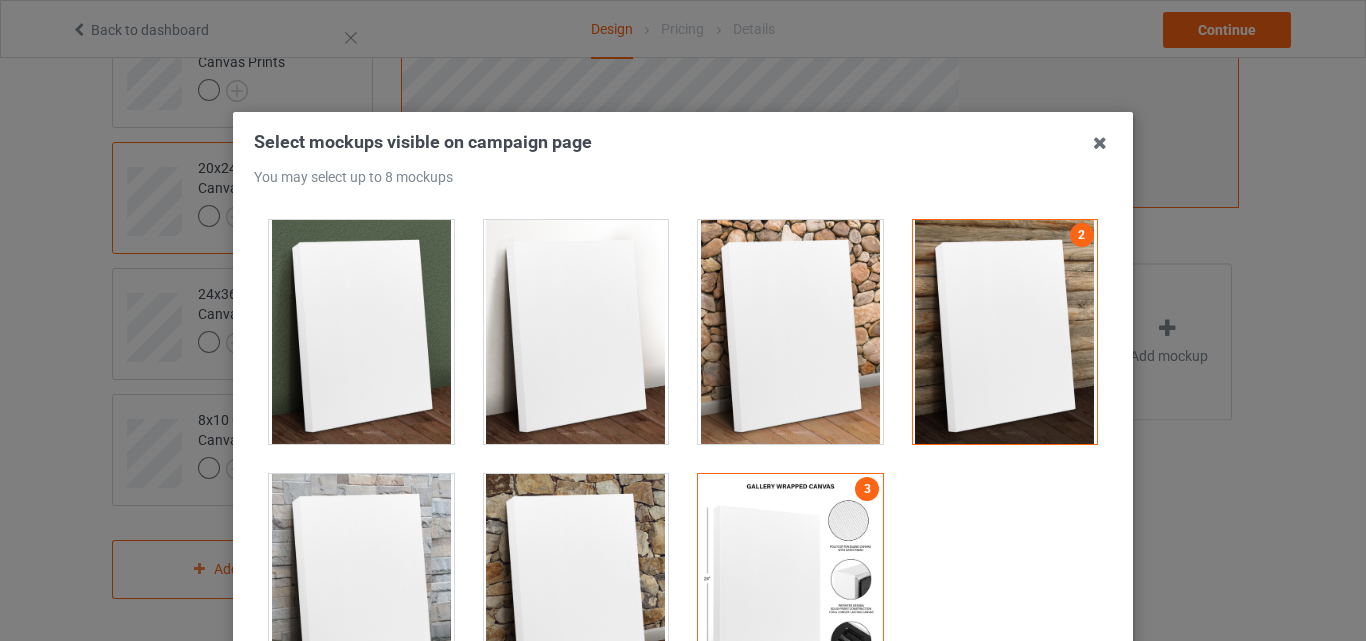 scroll, scrollTop: 0, scrollLeft: 0, axis: both 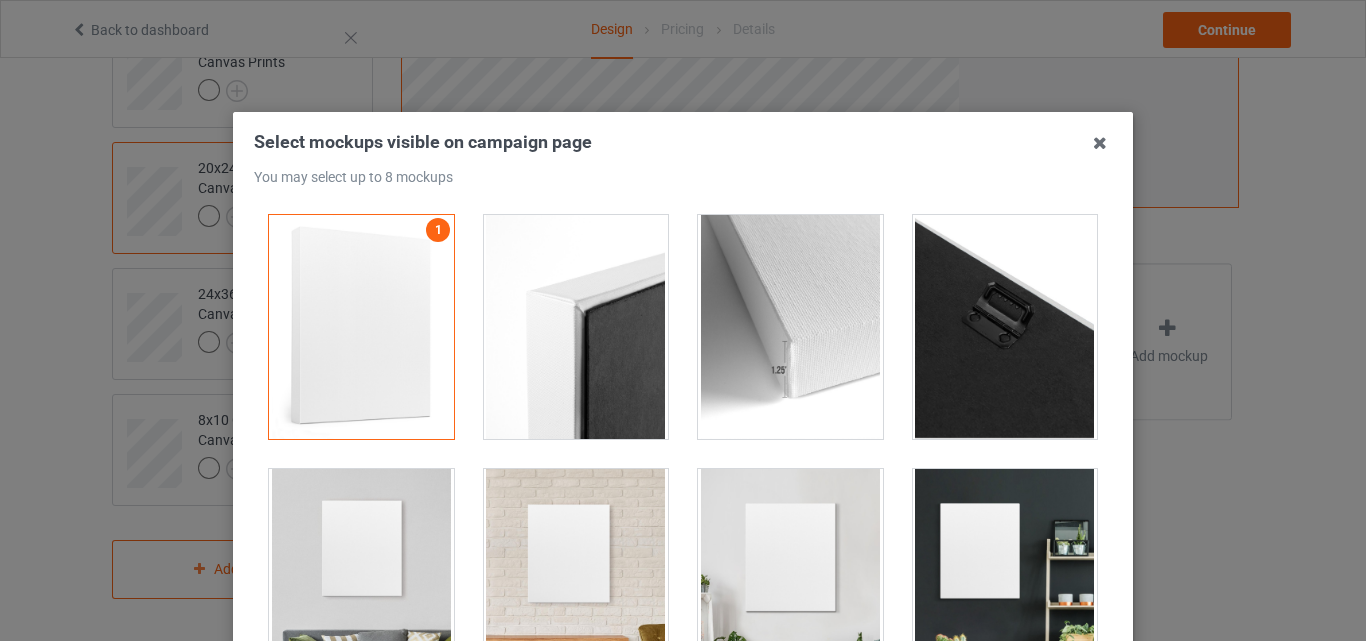 click at bounding box center [576, 327] 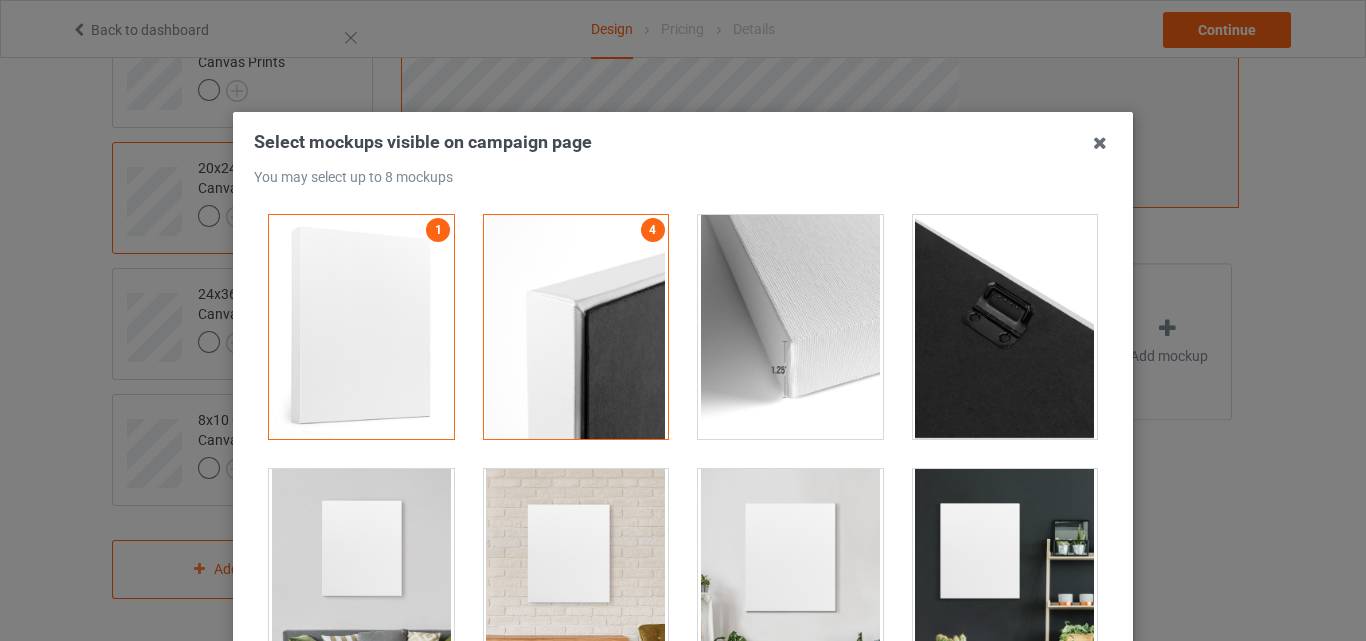 click at bounding box center (790, 327) 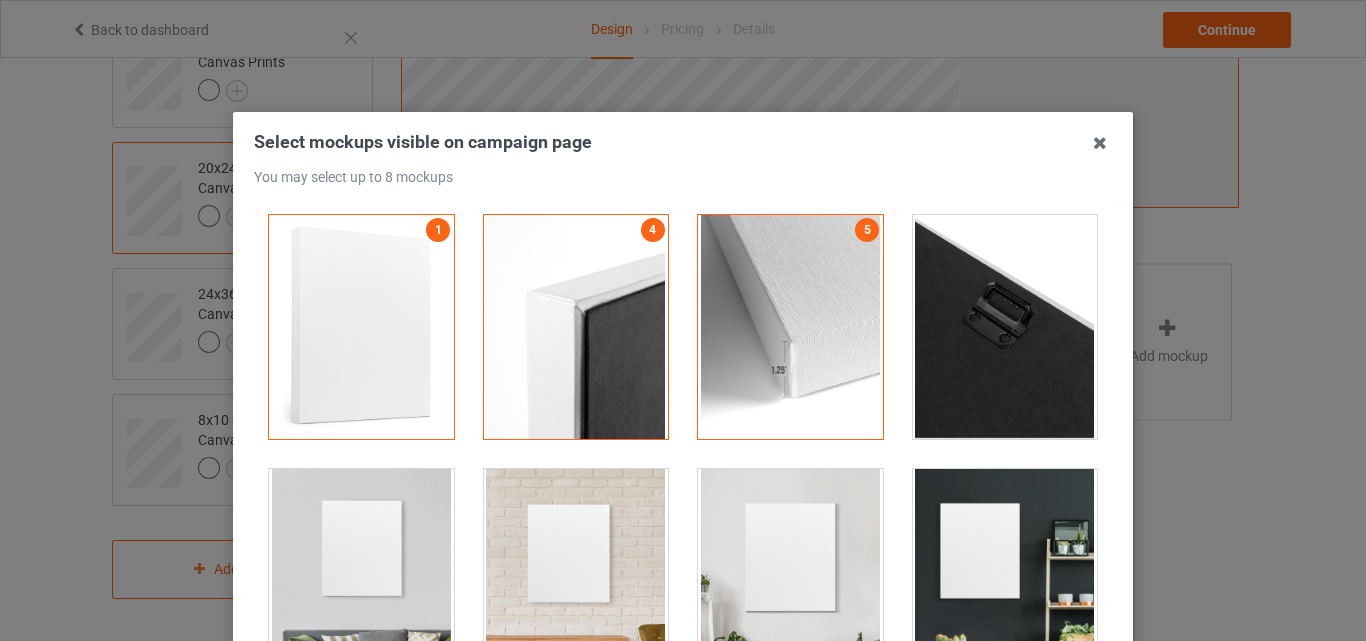 click at bounding box center [1005, 327] 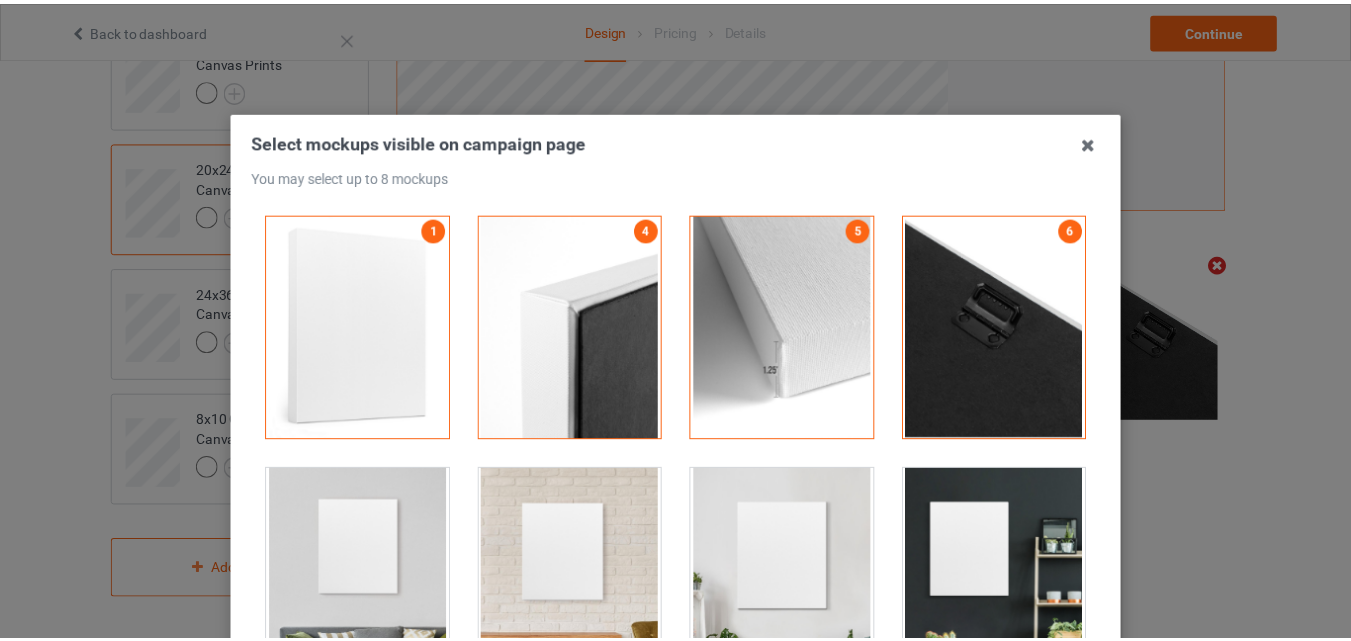 scroll, scrollTop: 275, scrollLeft: 0, axis: vertical 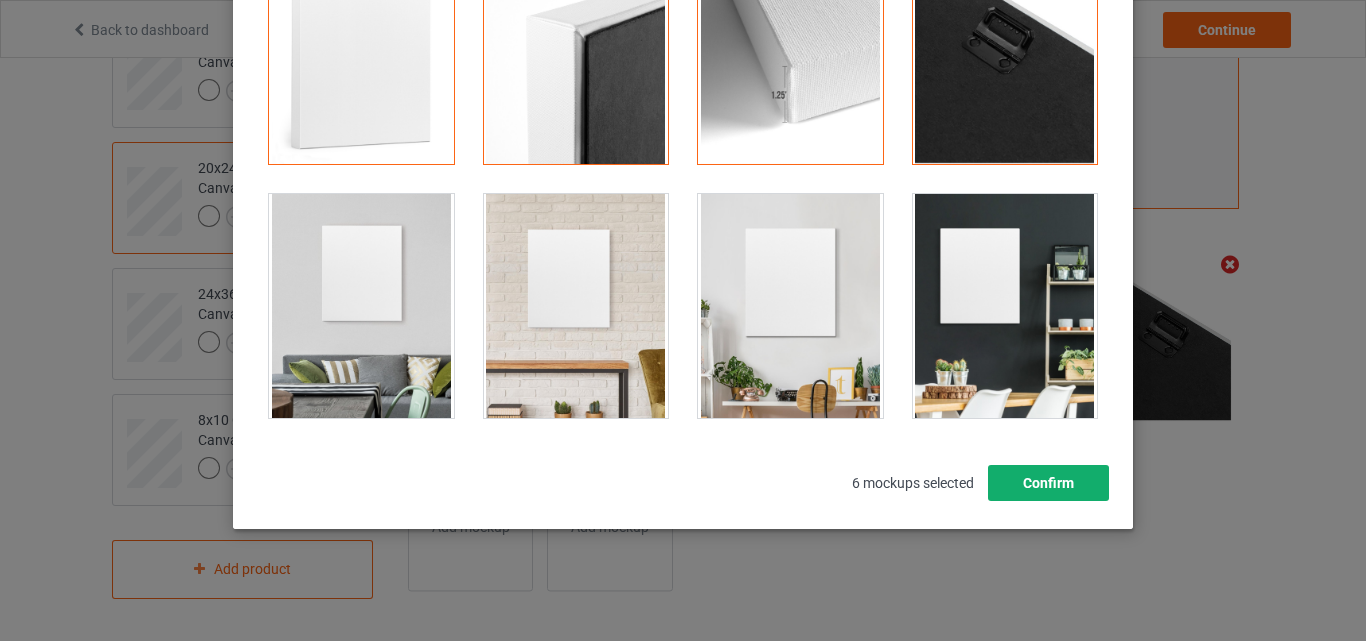 drag, startPoint x: 1087, startPoint y: 497, endPoint x: 1006, endPoint y: 487, distance: 81.61495 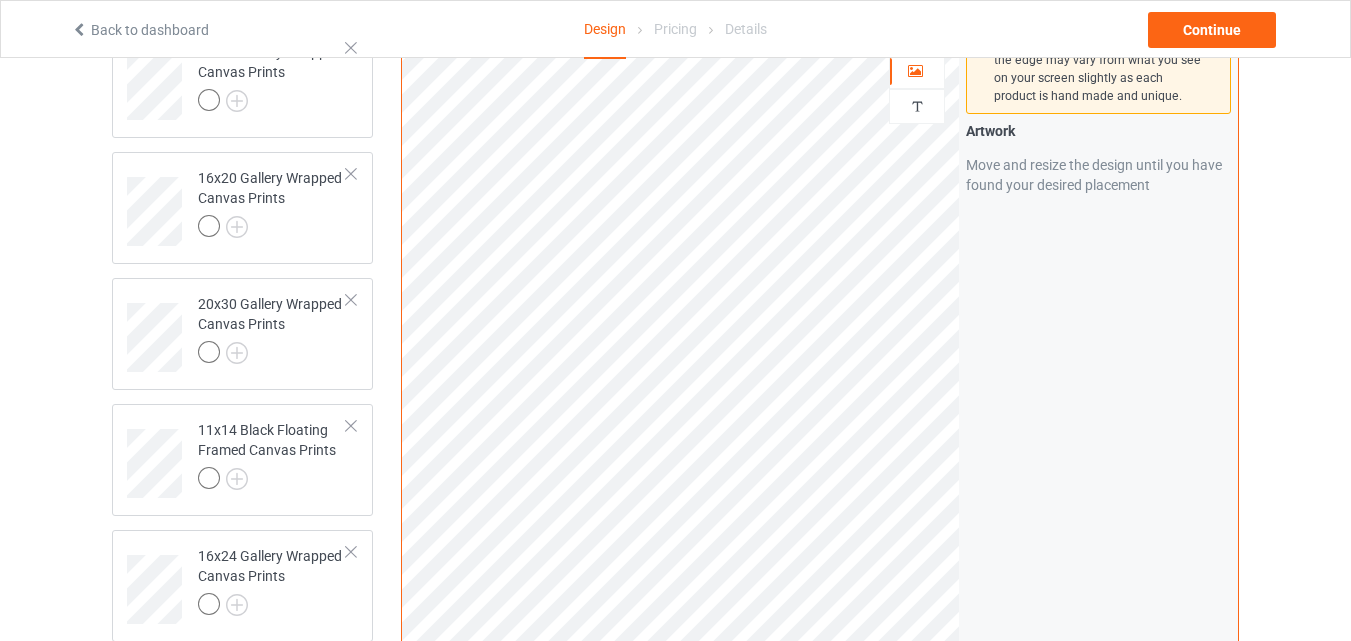 scroll, scrollTop: 0, scrollLeft: 0, axis: both 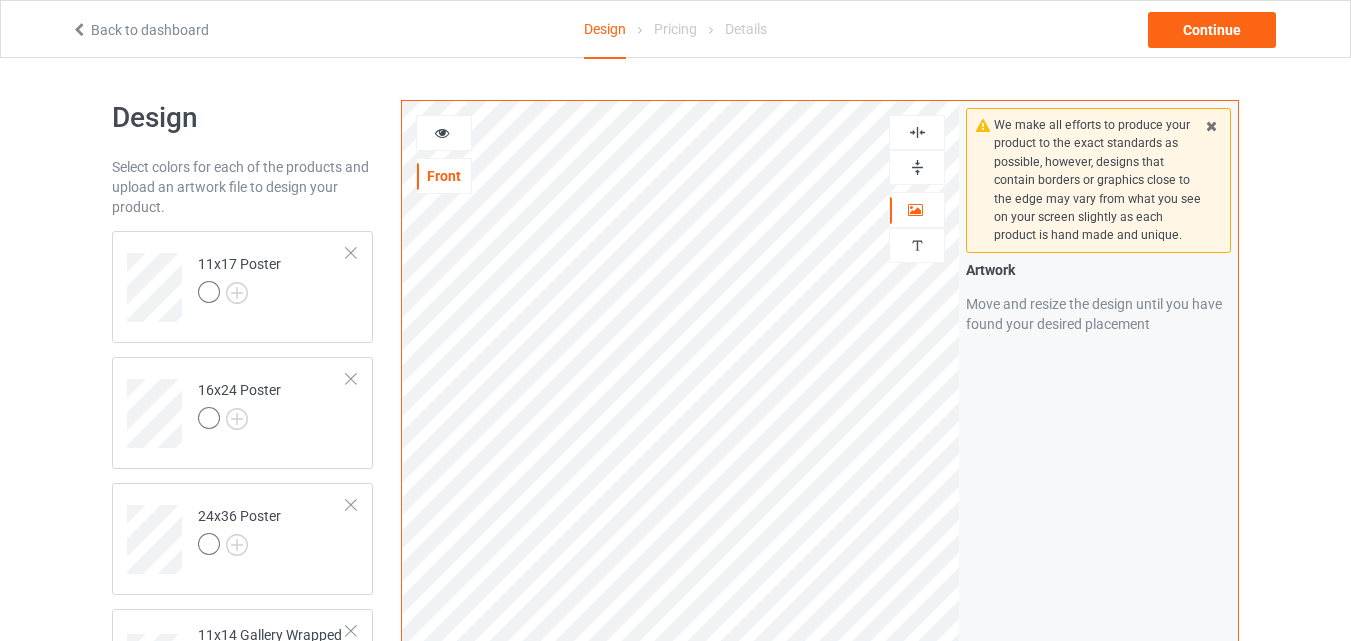 click at bounding box center (917, 167) 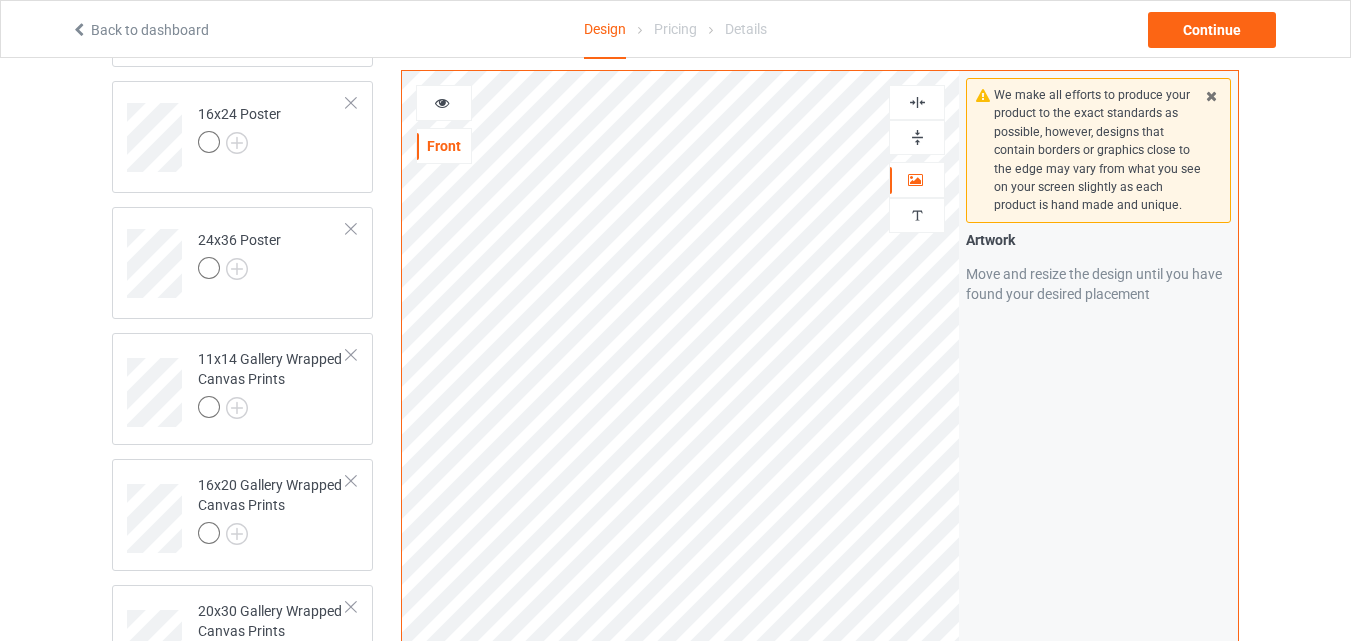 click at bounding box center (917, 137) 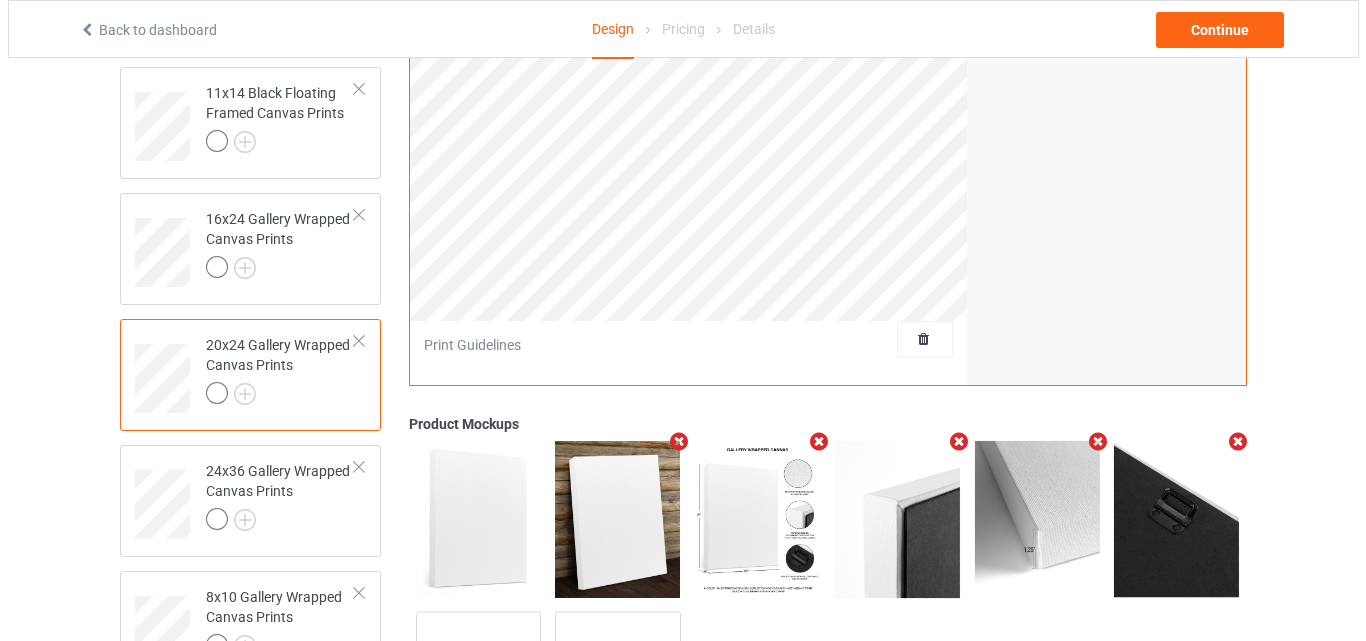 scroll, scrollTop: 926, scrollLeft: 0, axis: vertical 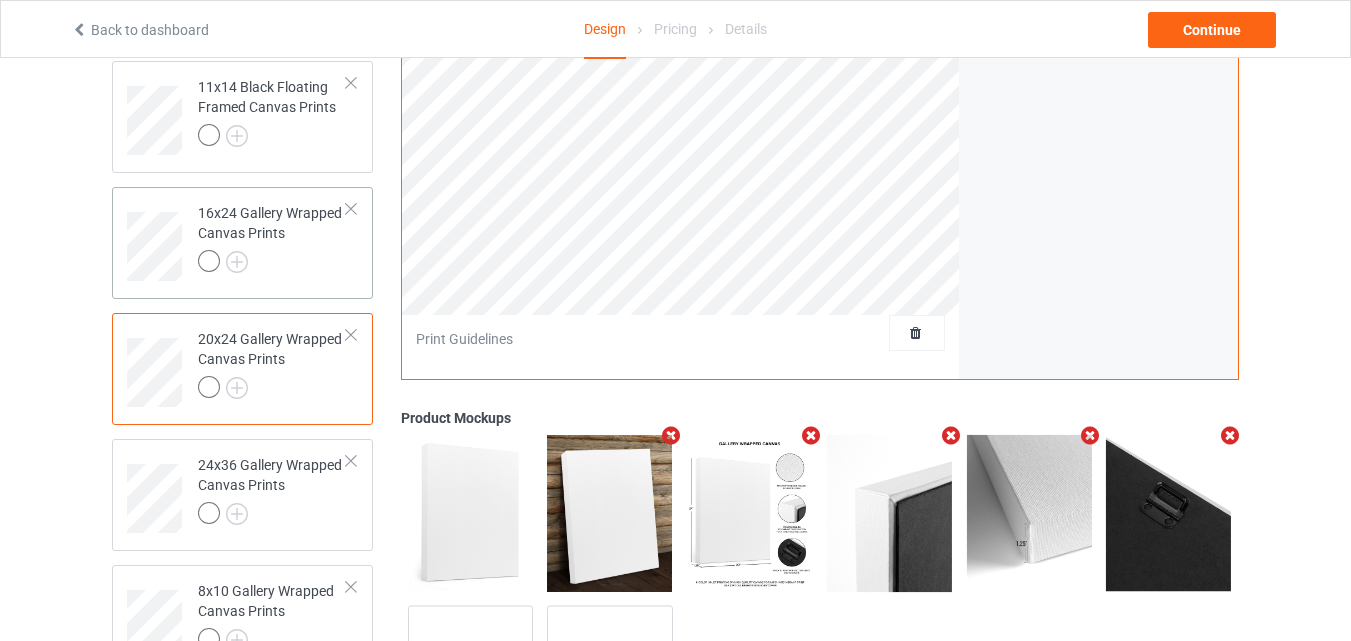 click on "16x24 Gallery Wrapped Canvas Prints" at bounding box center [242, 243] 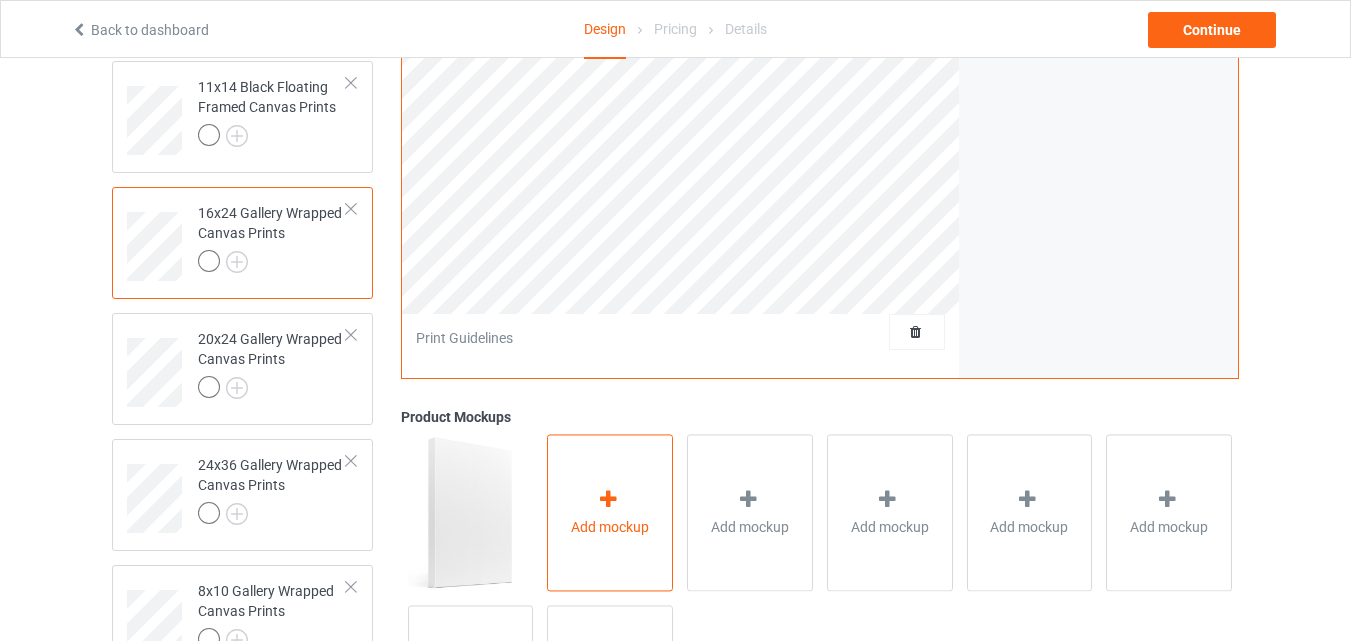click on "Add mockup" at bounding box center [610, 513] 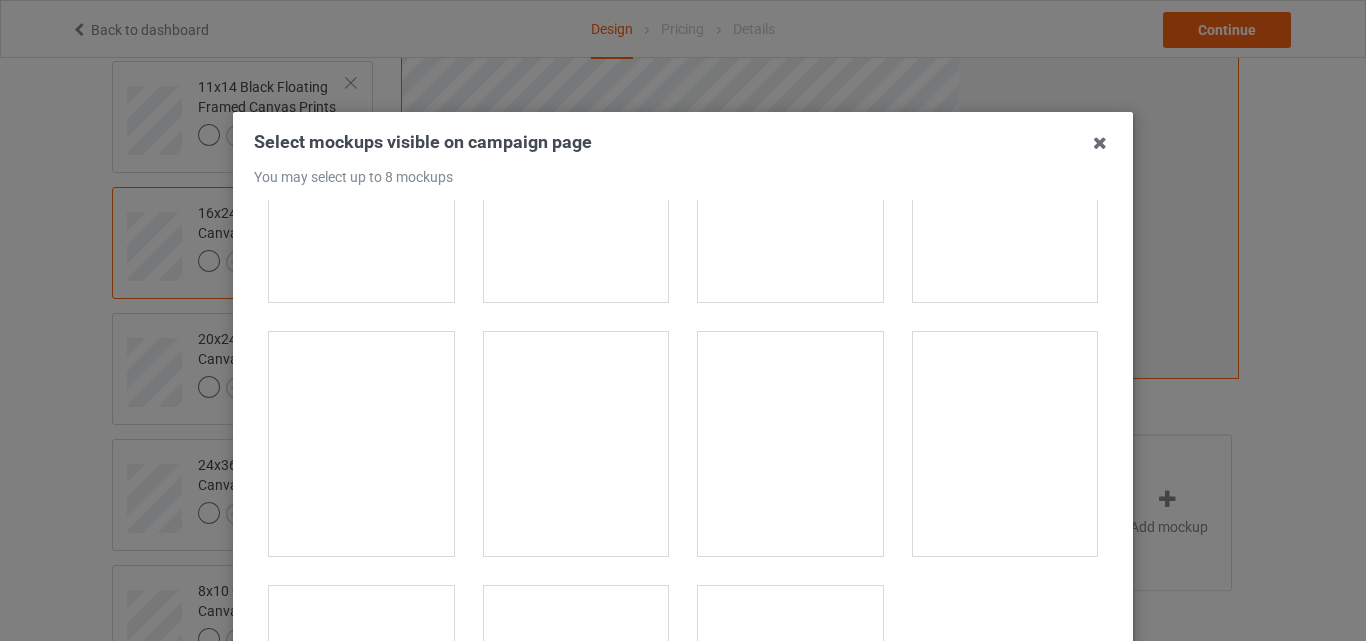 scroll, scrollTop: 1265, scrollLeft: 0, axis: vertical 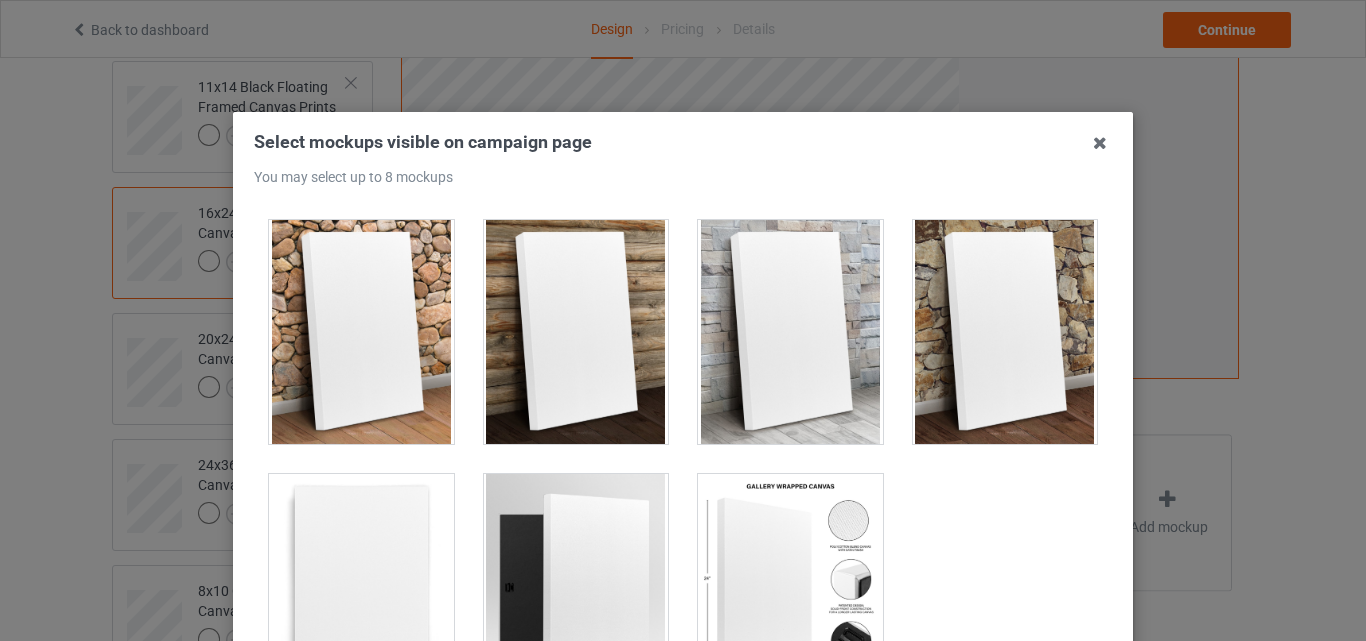 drag, startPoint x: 295, startPoint y: 517, endPoint x: 329, endPoint y: 512, distance: 34.36568 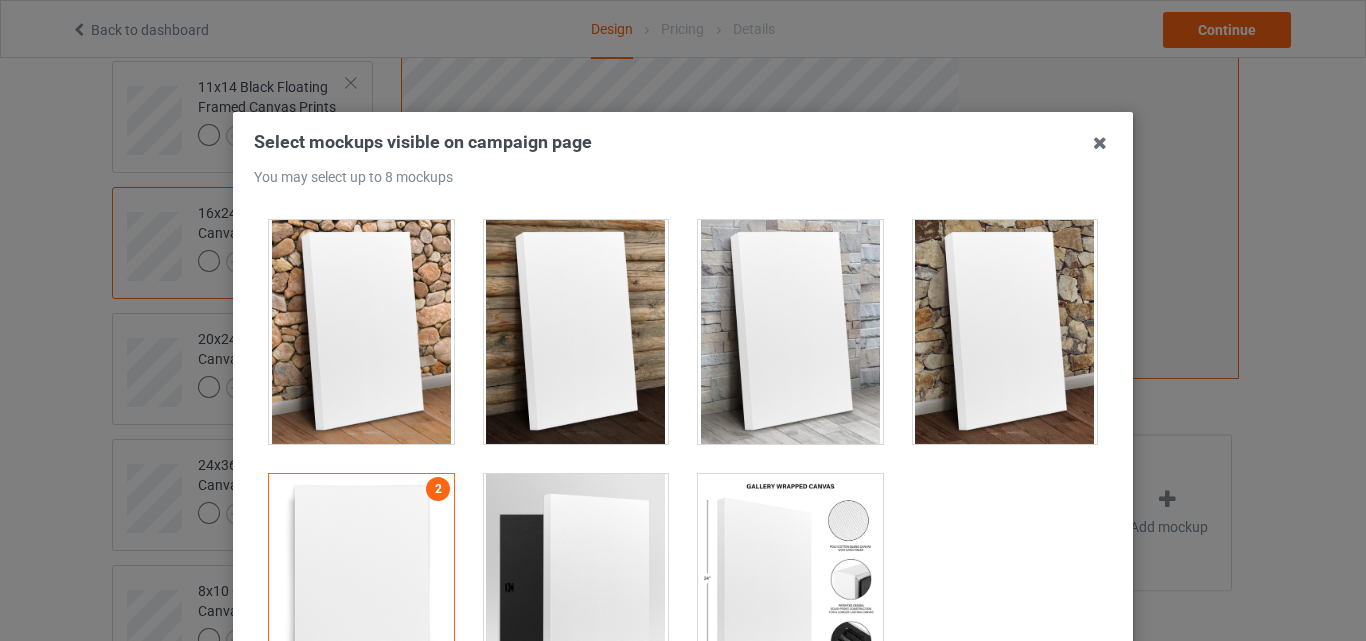 drag, startPoint x: 490, startPoint y: 517, endPoint x: 617, endPoint y: 526, distance: 127.3185 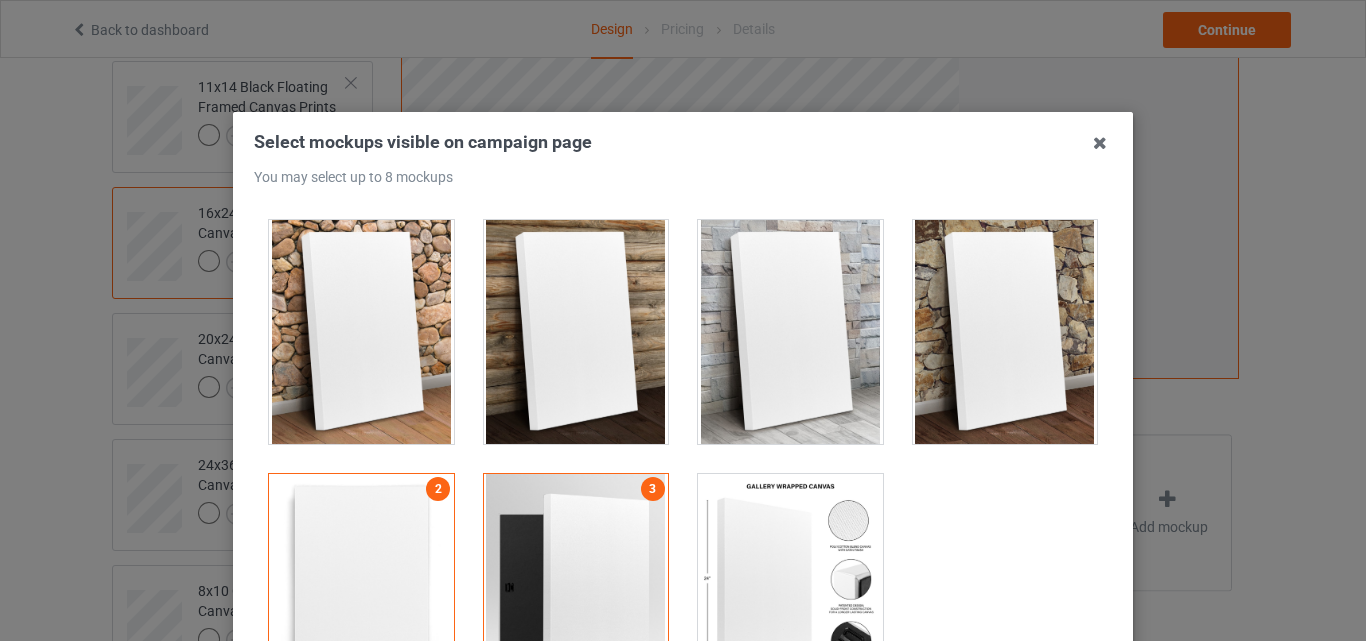 click at bounding box center (790, 586) 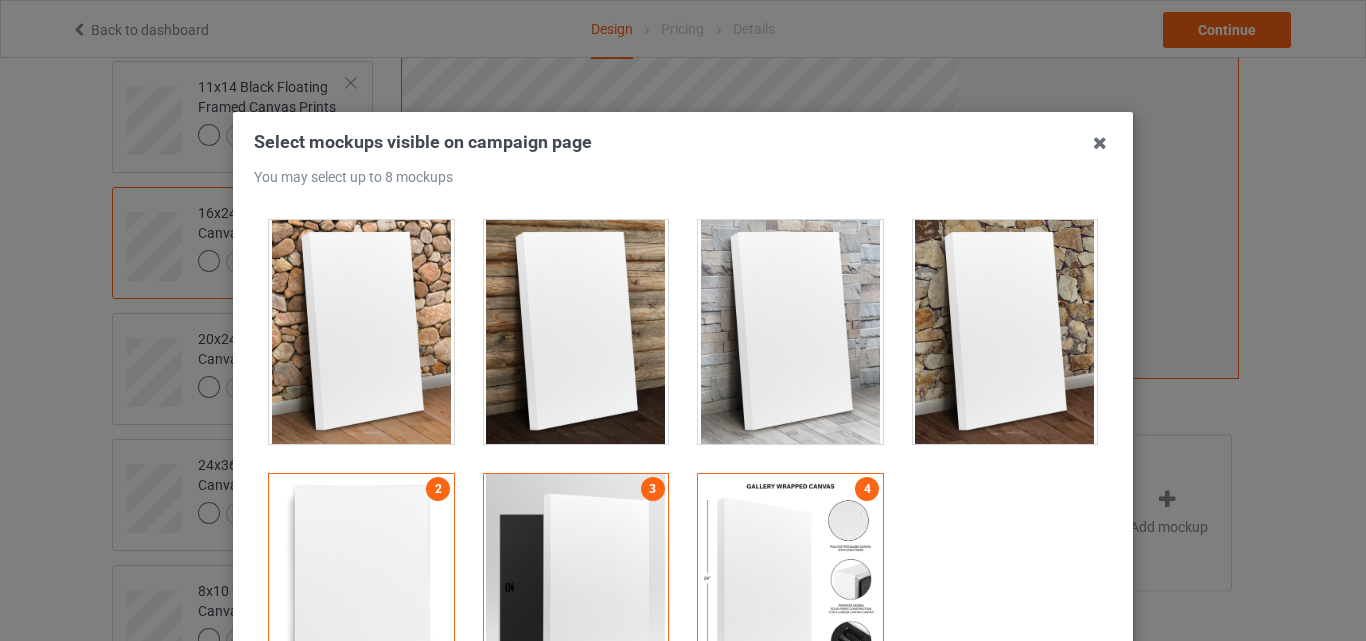scroll, scrollTop: 0, scrollLeft: 0, axis: both 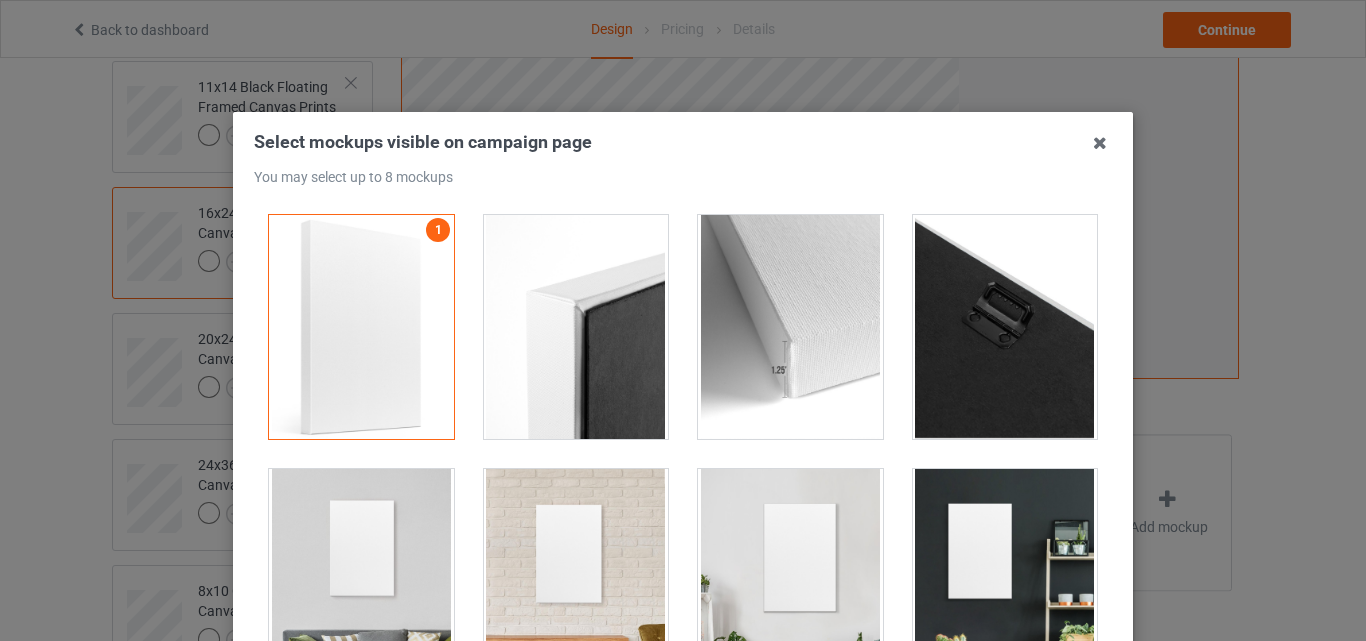 drag, startPoint x: 591, startPoint y: 349, endPoint x: 693, endPoint y: 326, distance: 104.56099 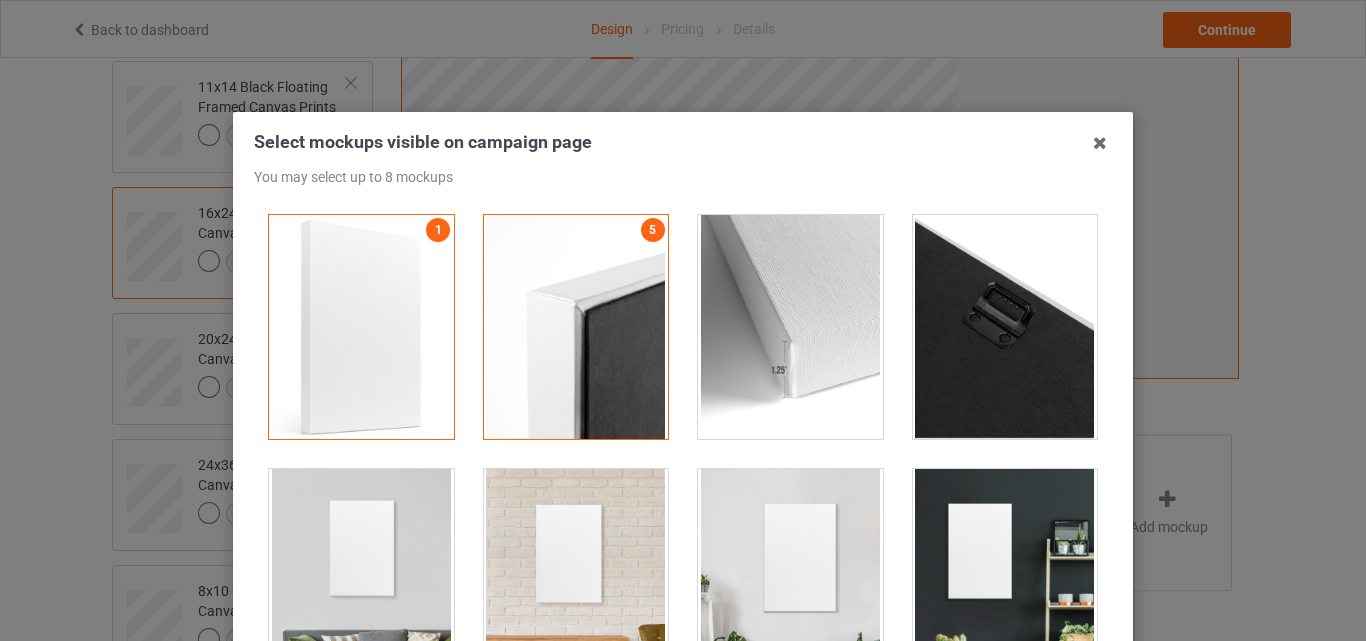 drag, startPoint x: 732, startPoint y: 310, endPoint x: 950, endPoint y: 290, distance: 218.91551 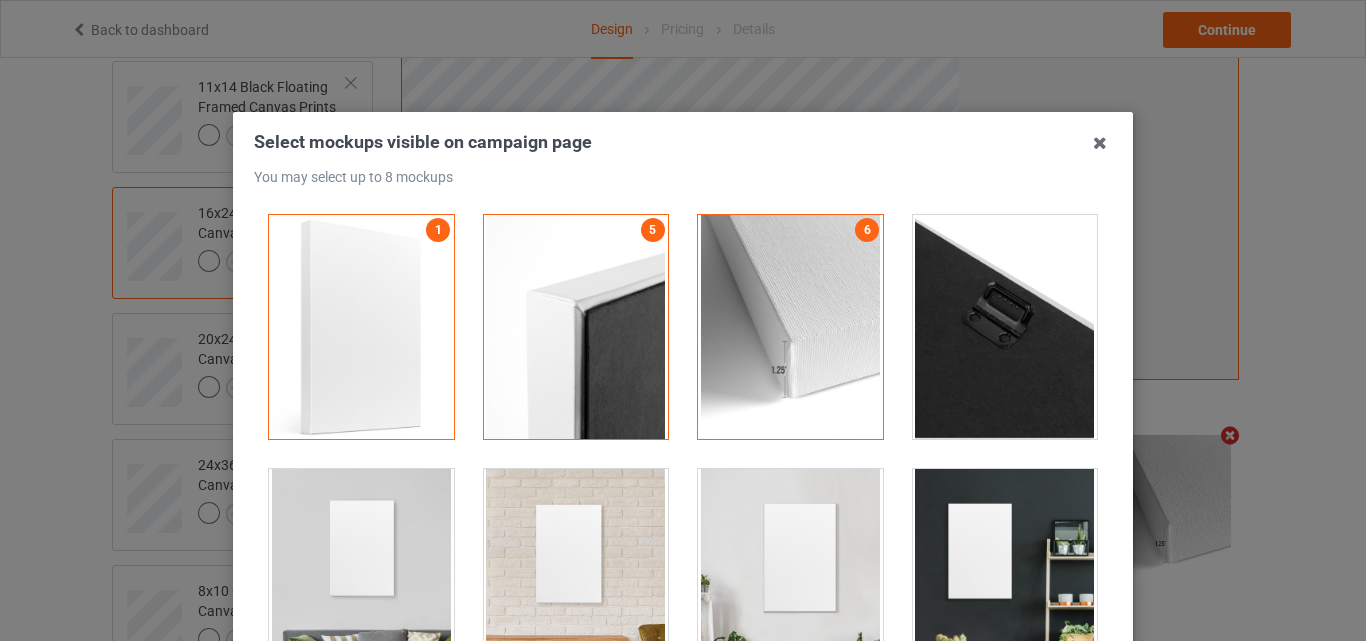 click at bounding box center (1005, 327) 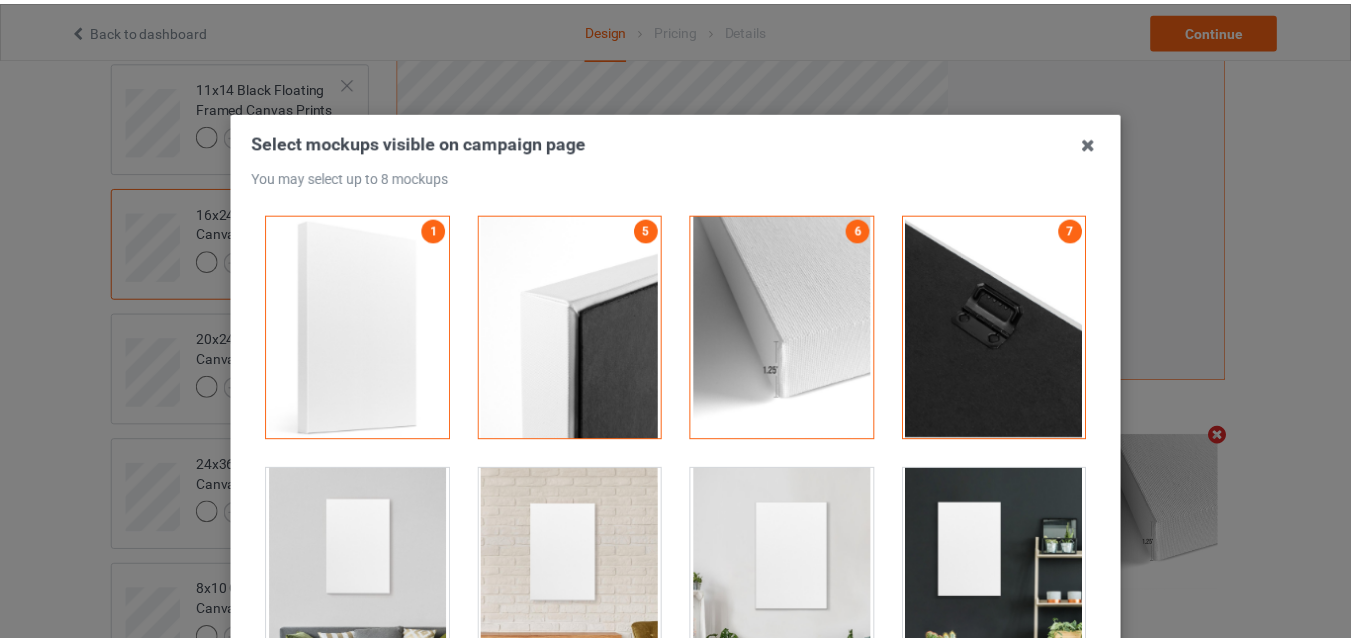 scroll, scrollTop: 269, scrollLeft: 0, axis: vertical 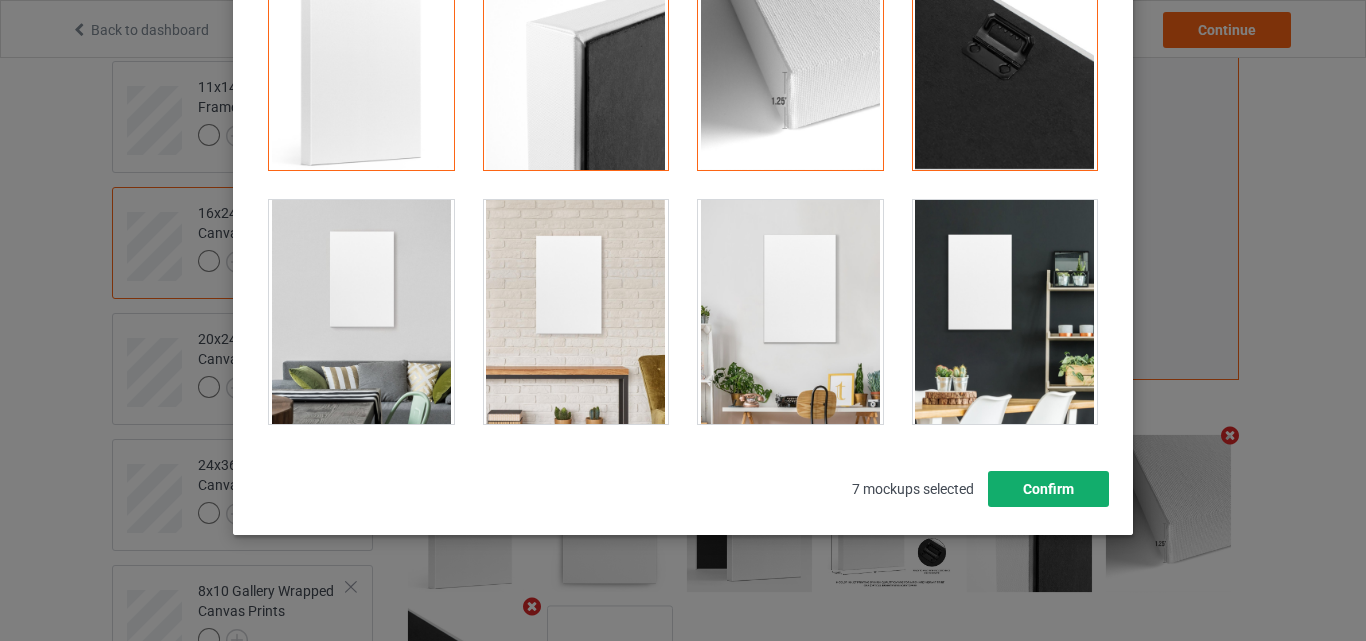 drag, startPoint x: 1070, startPoint y: 494, endPoint x: 977, endPoint y: 479, distance: 94.20191 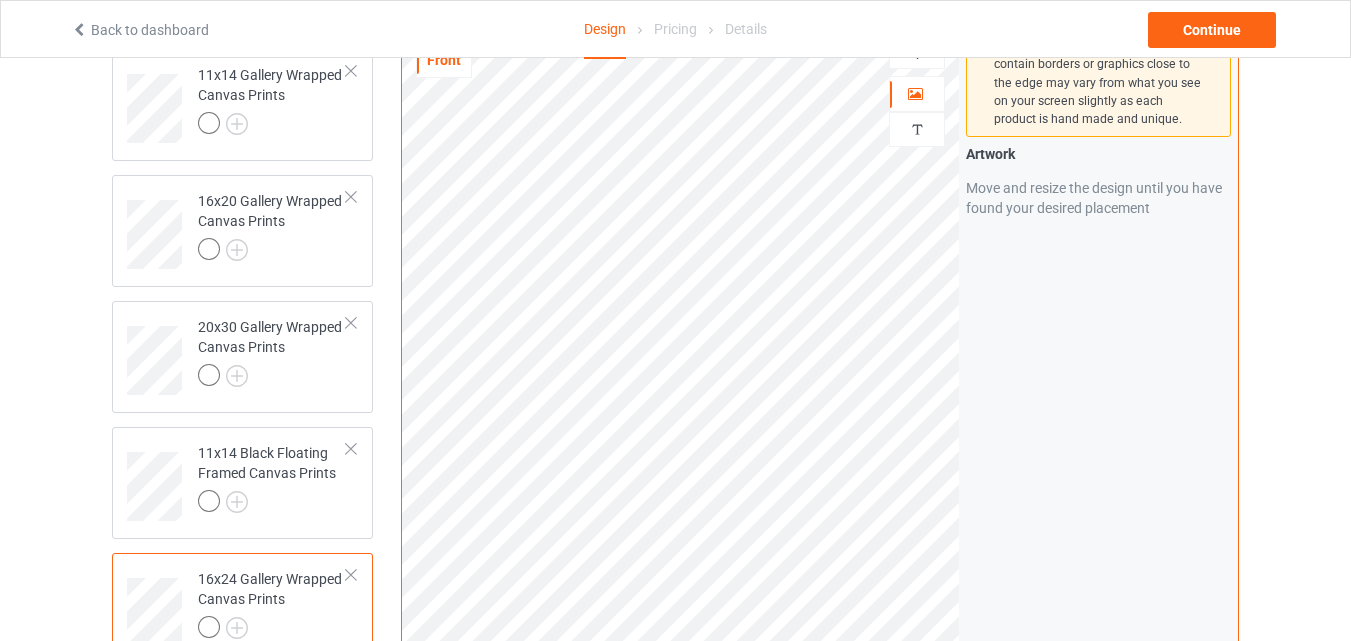 scroll, scrollTop: 0, scrollLeft: 0, axis: both 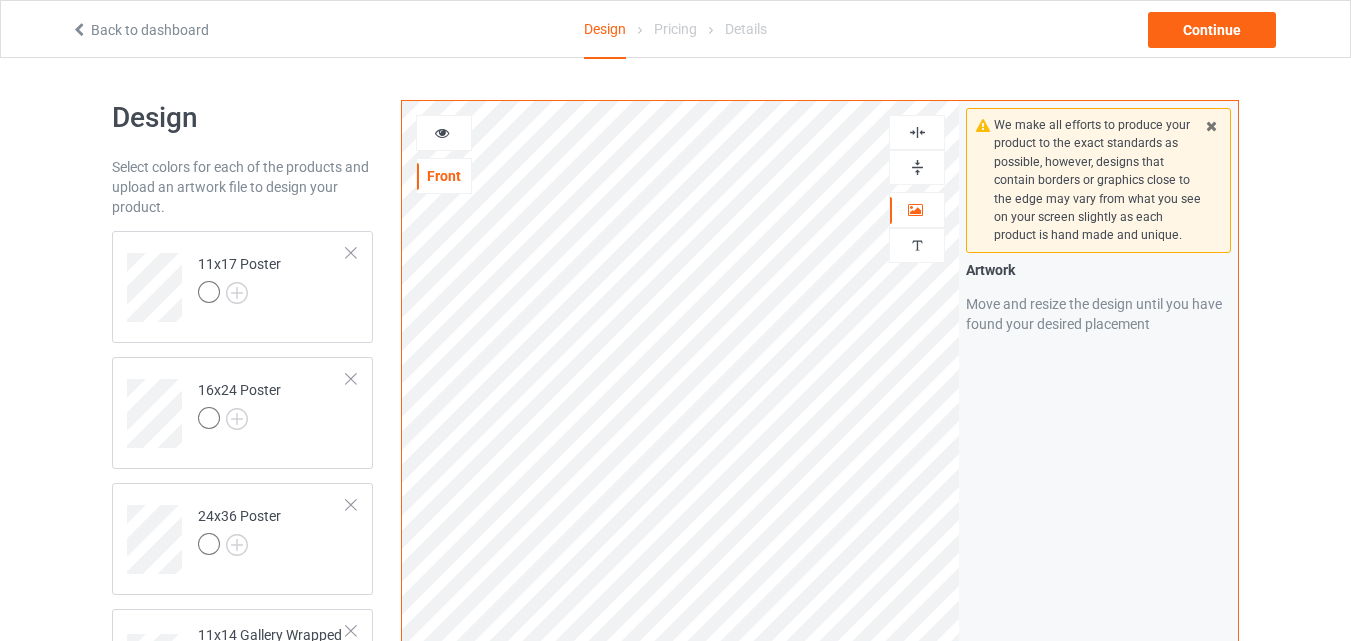 click at bounding box center [917, 167] 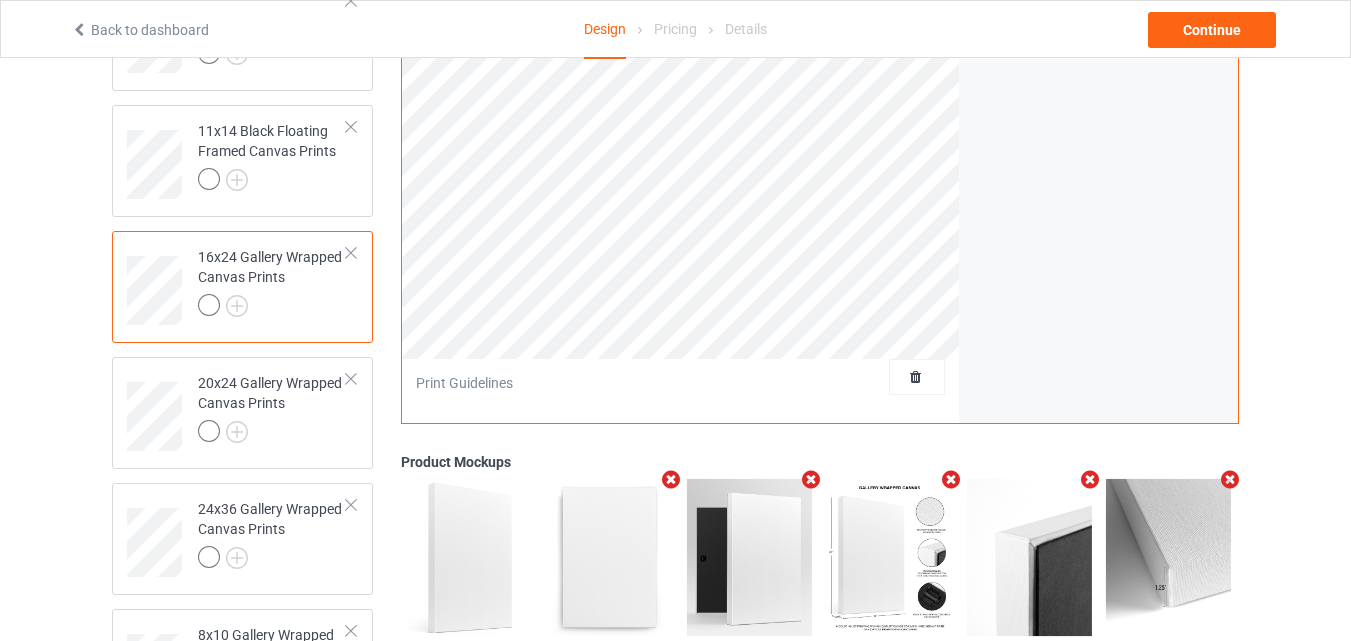 scroll, scrollTop: 880, scrollLeft: 0, axis: vertical 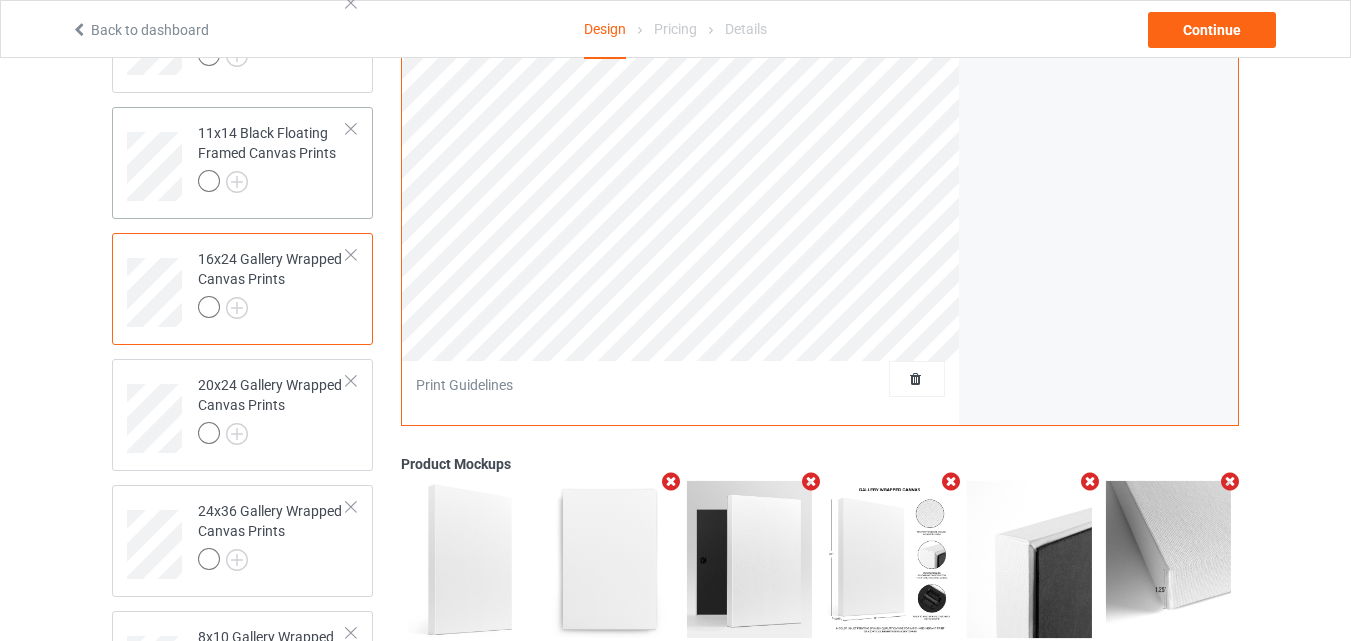 click on "11x14 Black Floating Framed Canvas Prints" at bounding box center (272, 159) 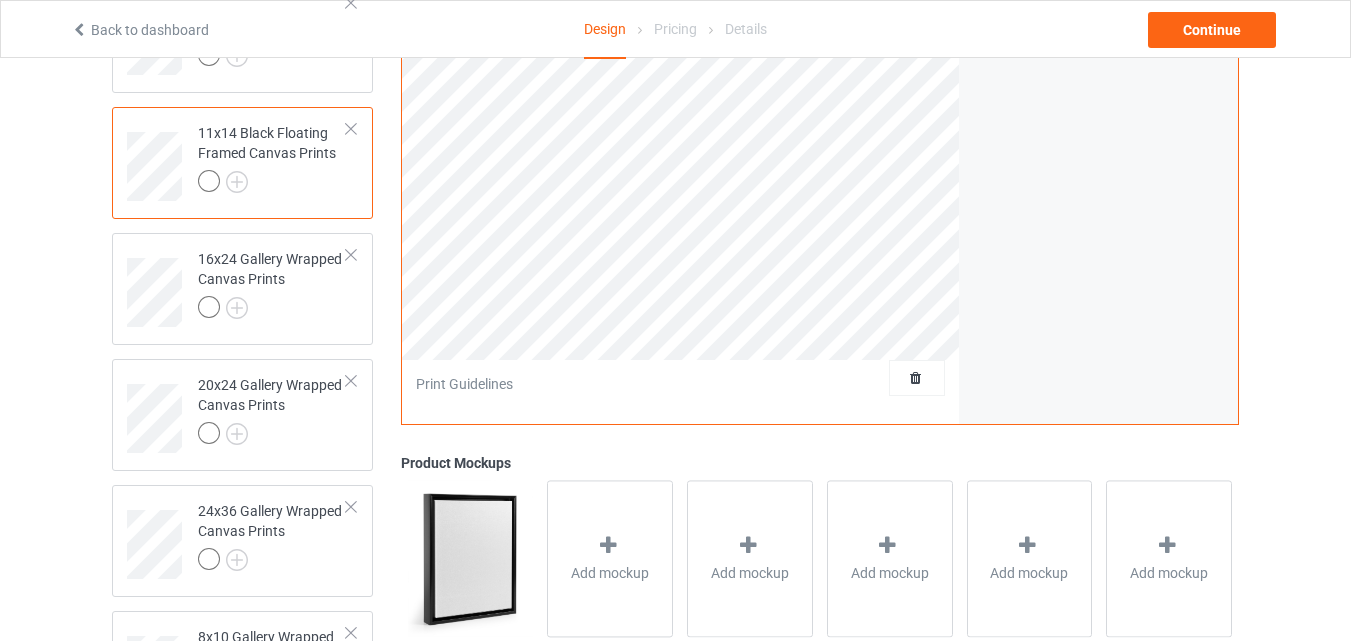 scroll, scrollTop: 0, scrollLeft: 0, axis: both 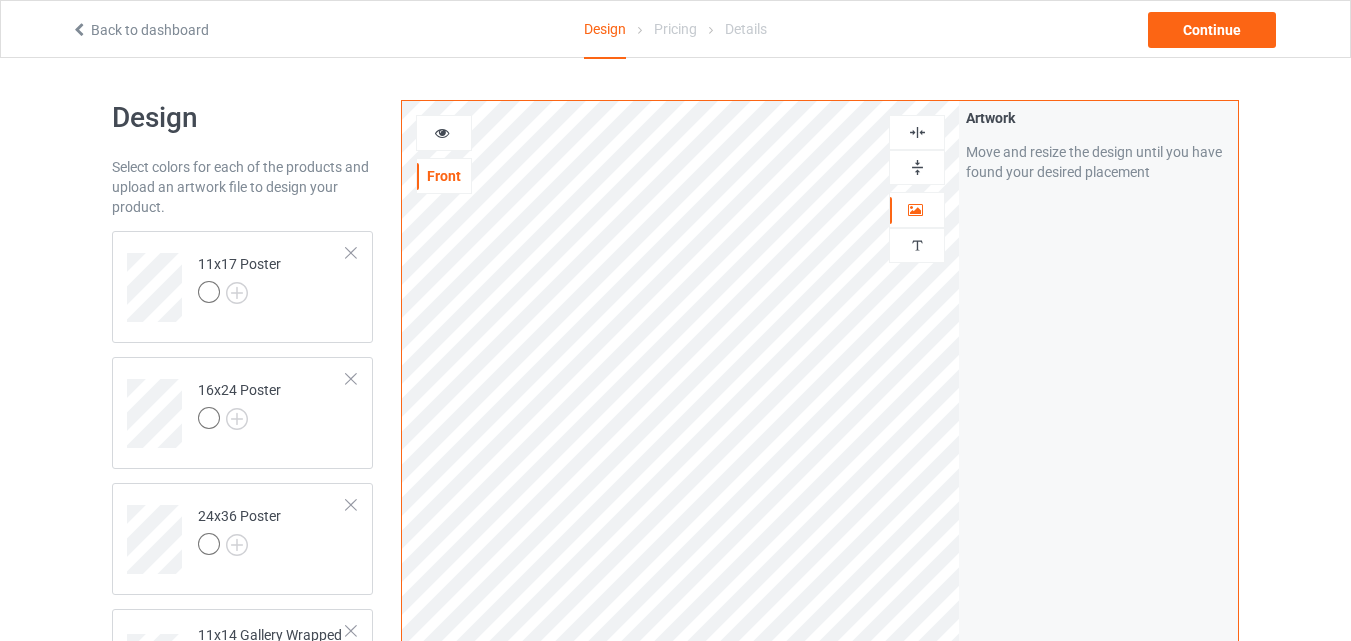 click at bounding box center [917, 167] 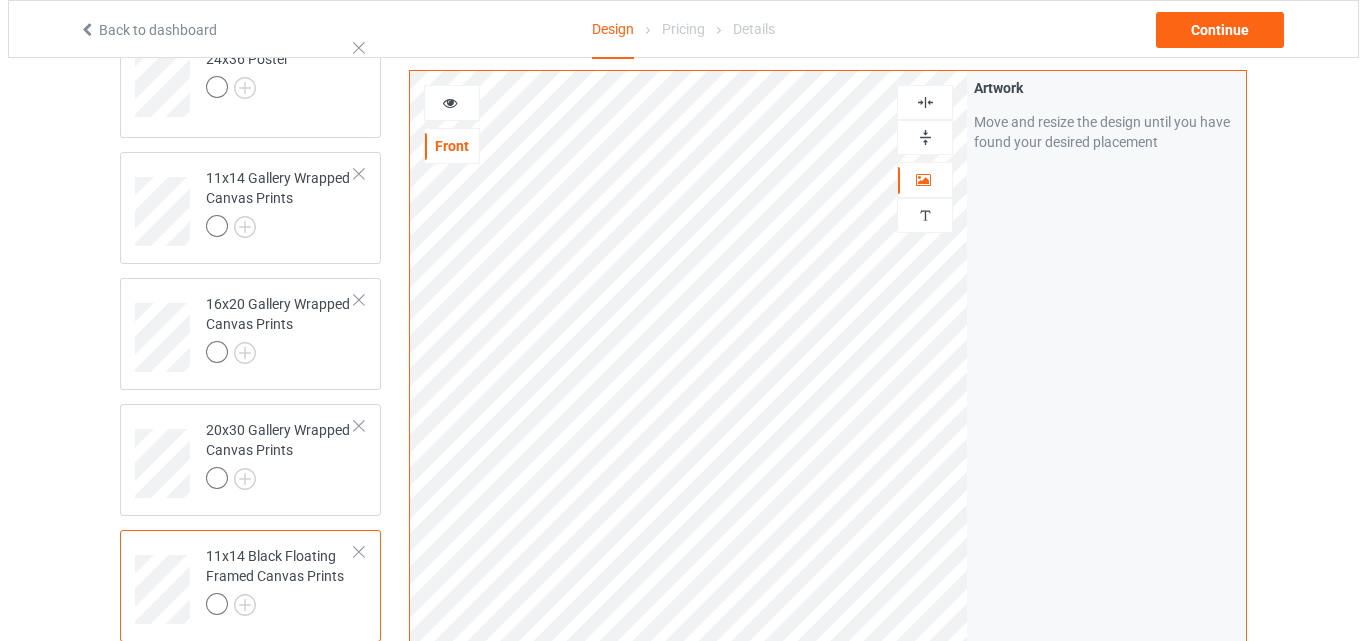 scroll, scrollTop: 1075, scrollLeft: 0, axis: vertical 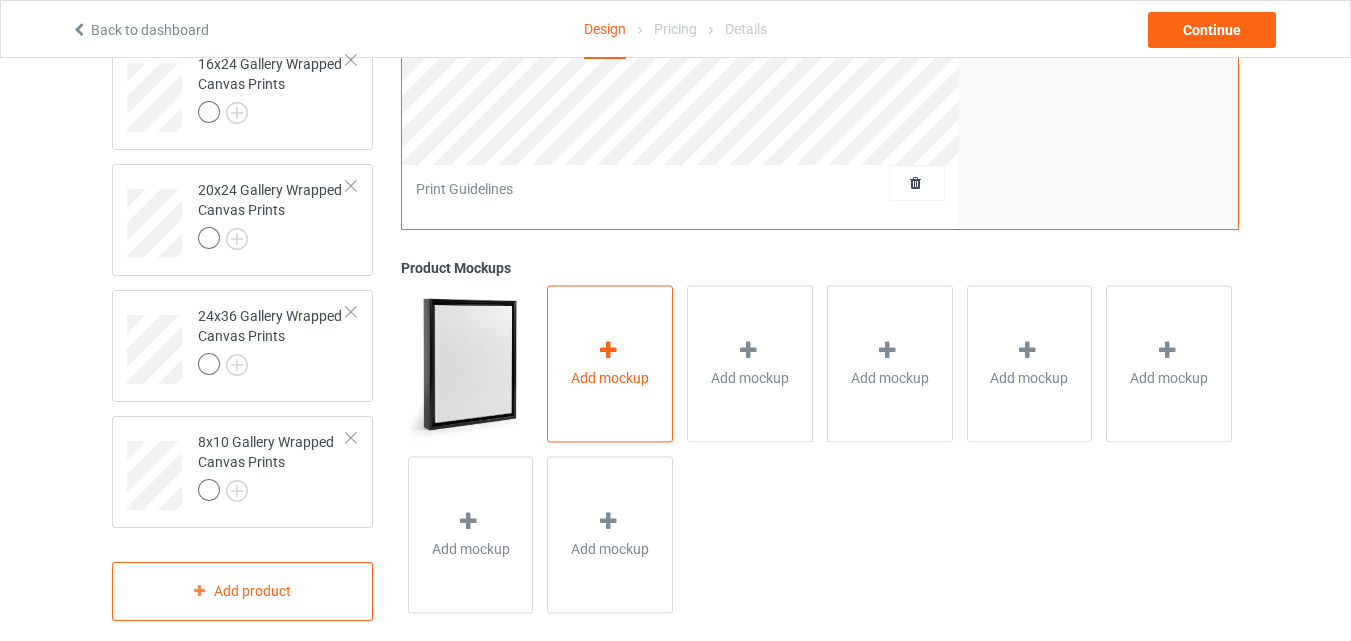 click on "Add mockup" at bounding box center [610, 364] 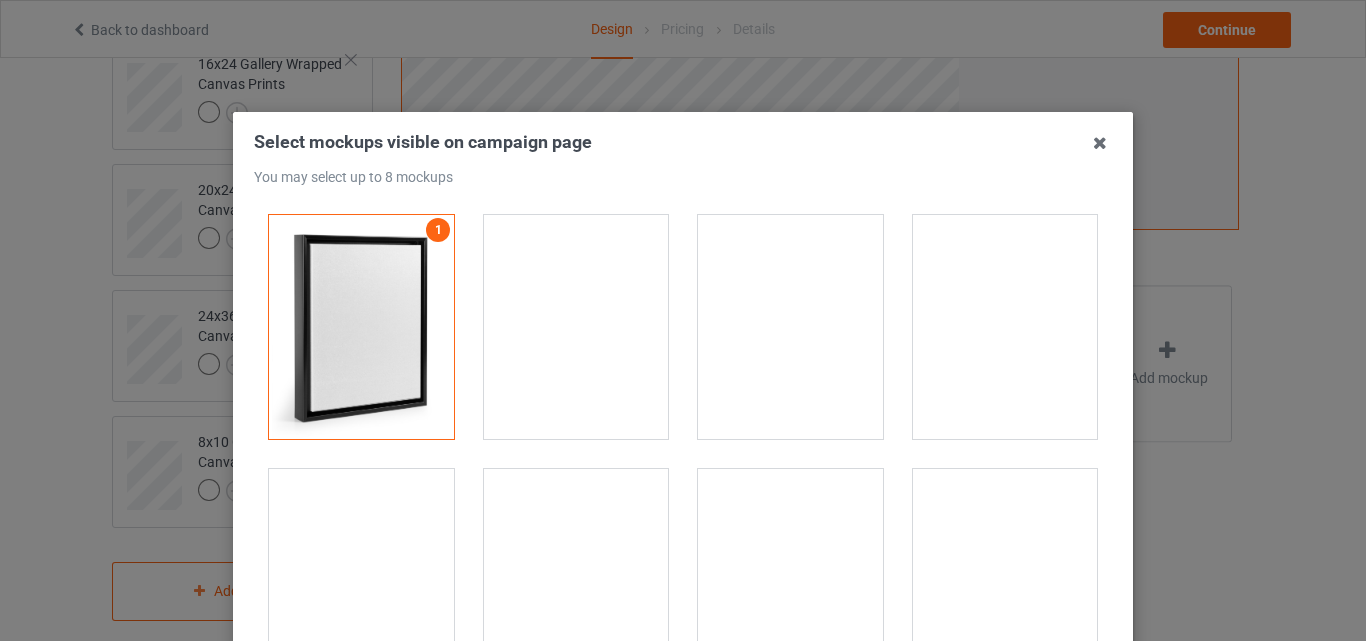 click at bounding box center (361, 581) 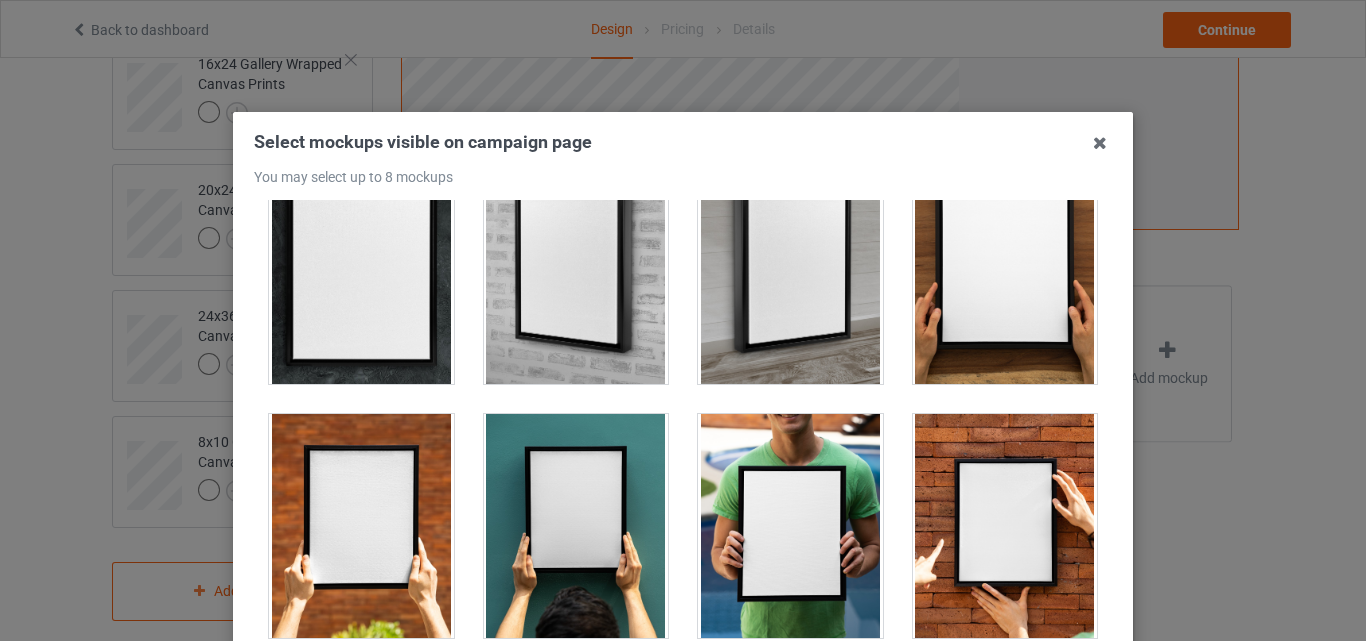 scroll, scrollTop: 1067, scrollLeft: 0, axis: vertical 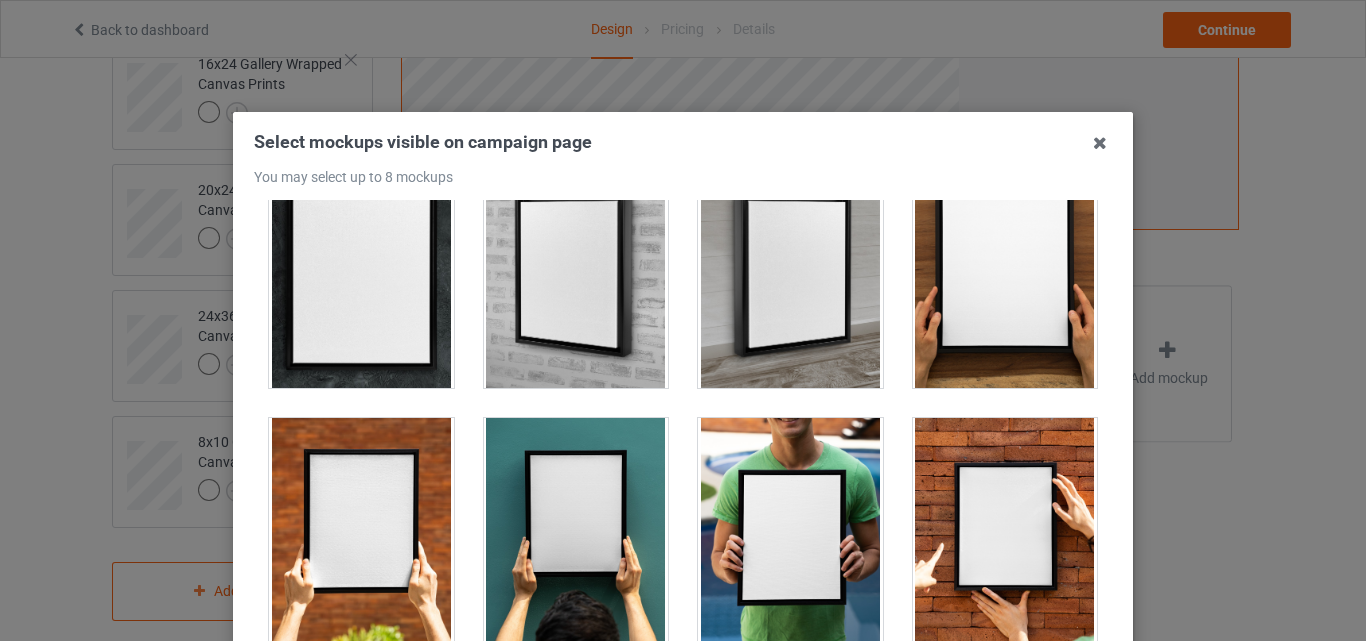 click at bounding box center (576, 276) 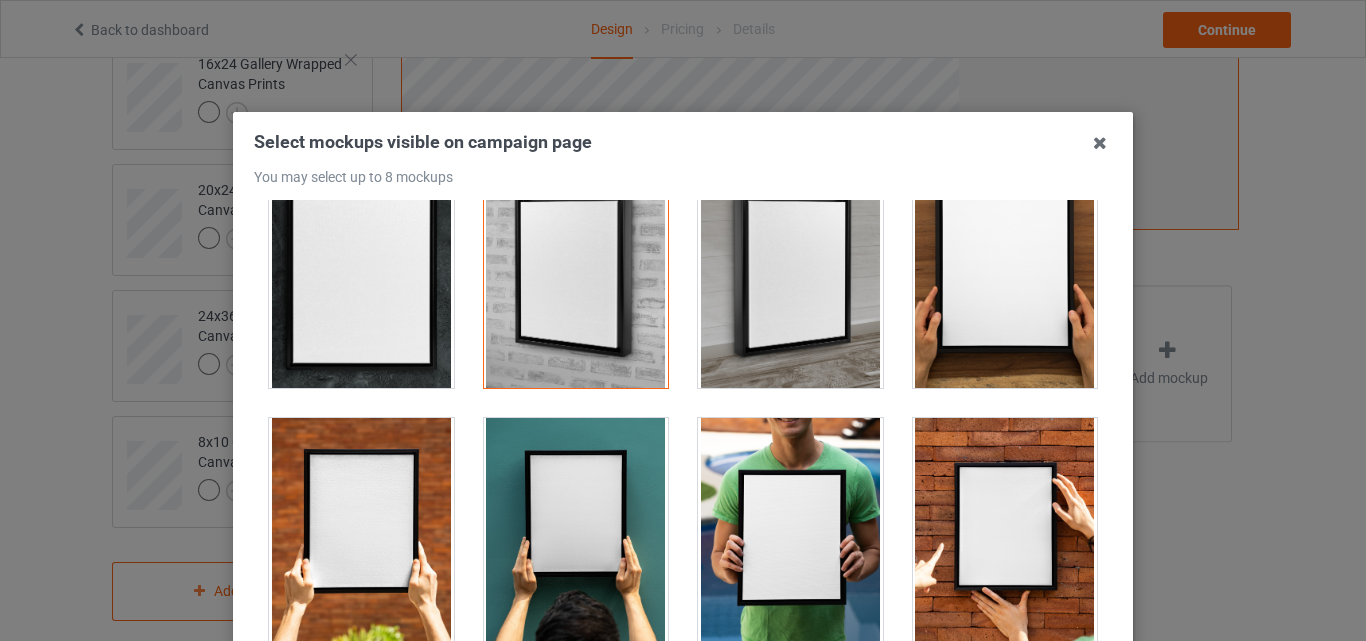 click at bounding box center [1005, 276] 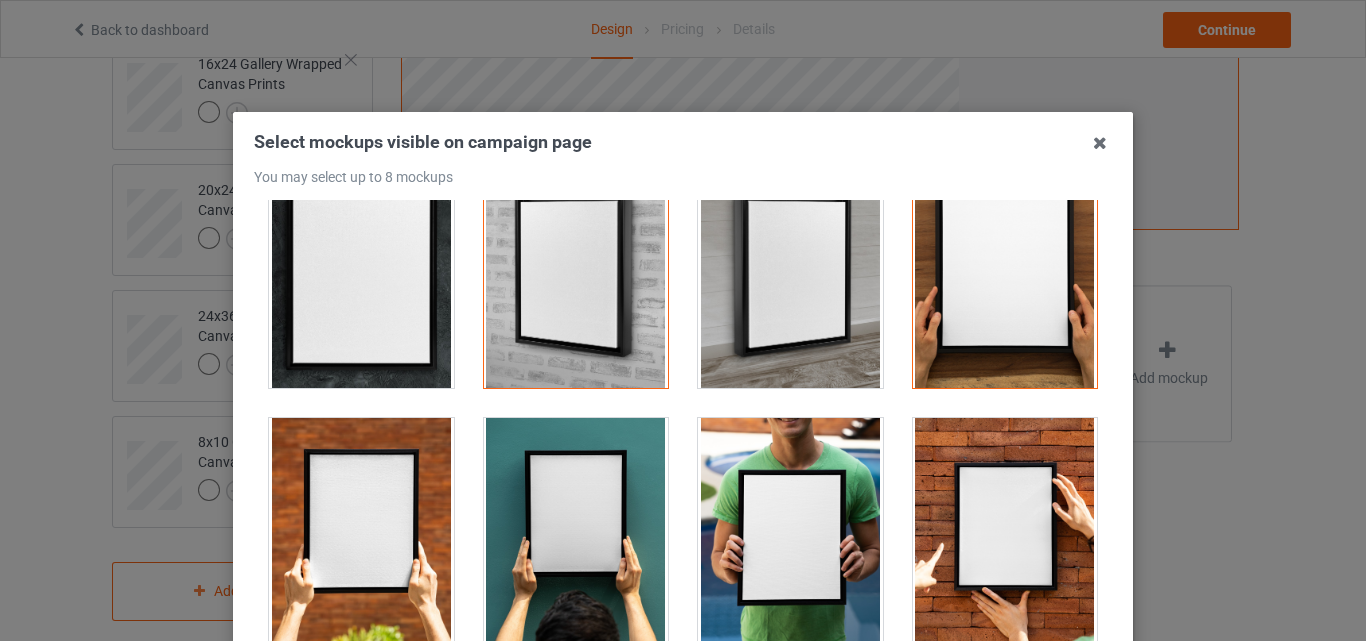 click at bounding box center [1005, 530] 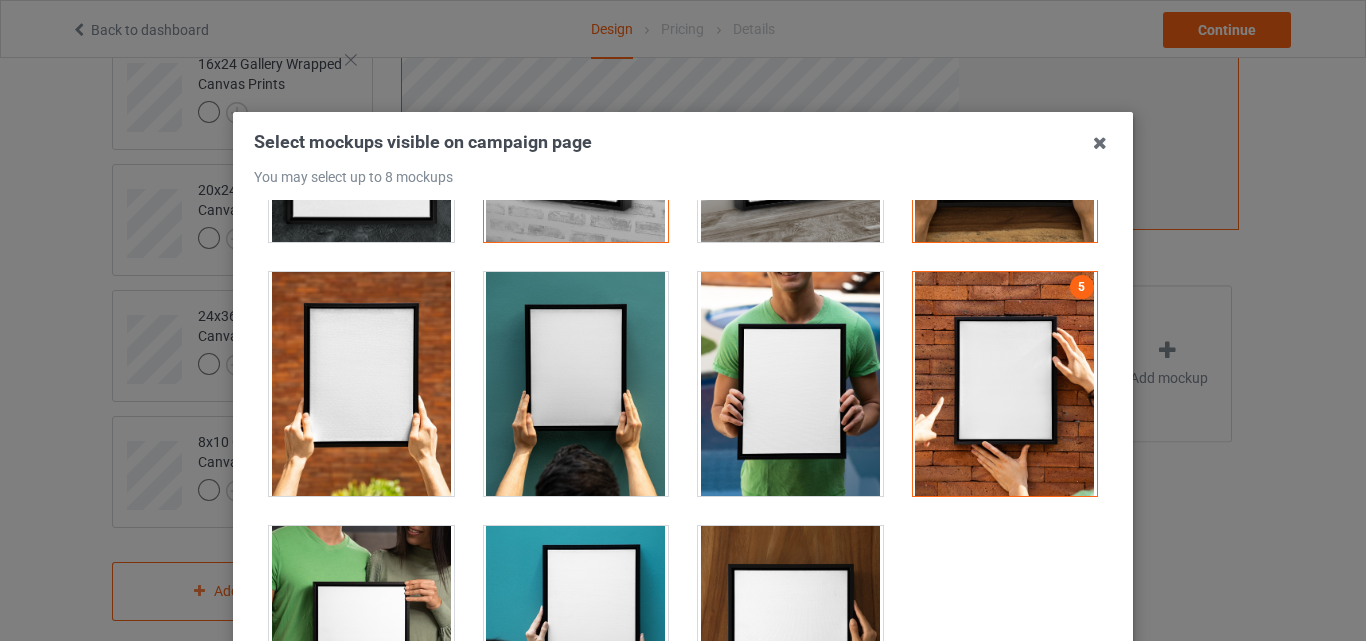 scroll, scrollTop: 1265, scrollLeft: 0, axis: vertical 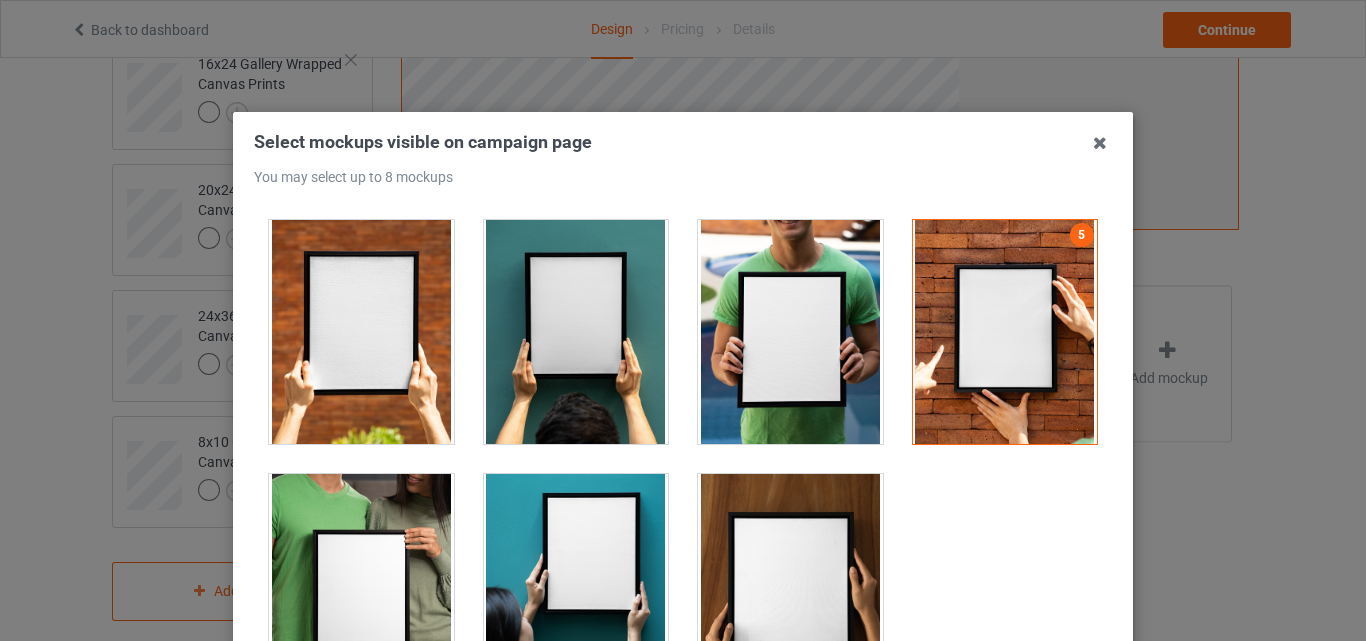 click at bounding box center (576, 332) 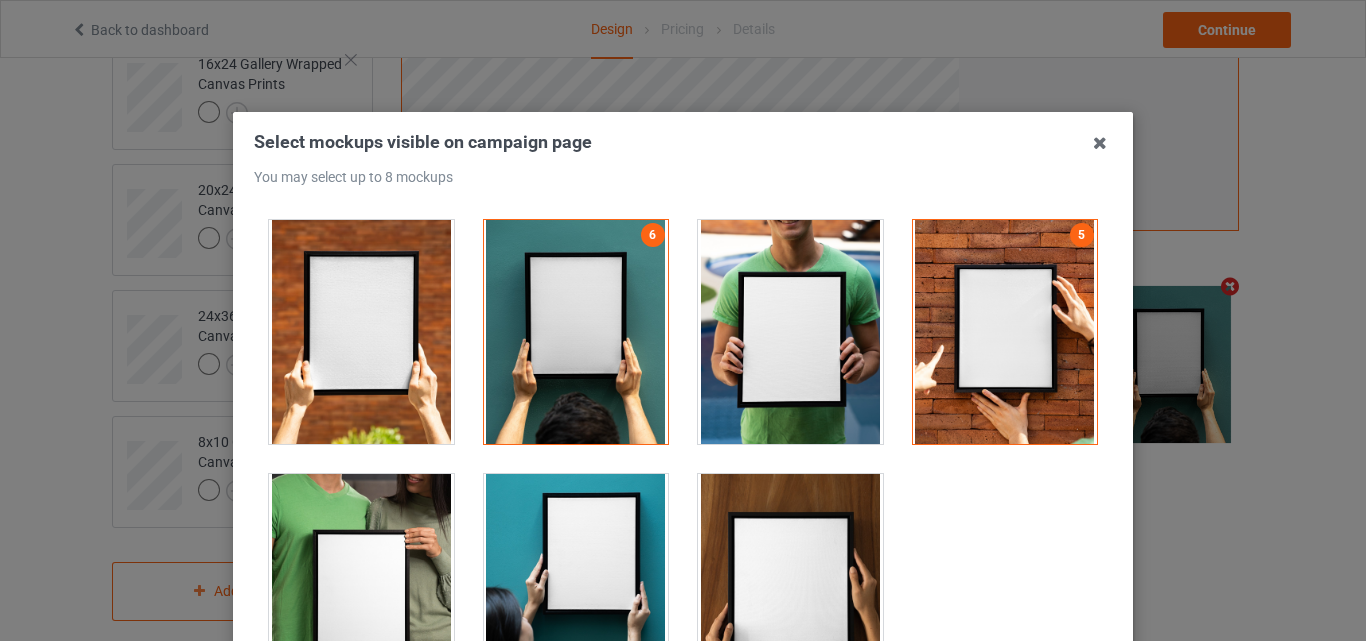 click at bounding box center [576, 586] 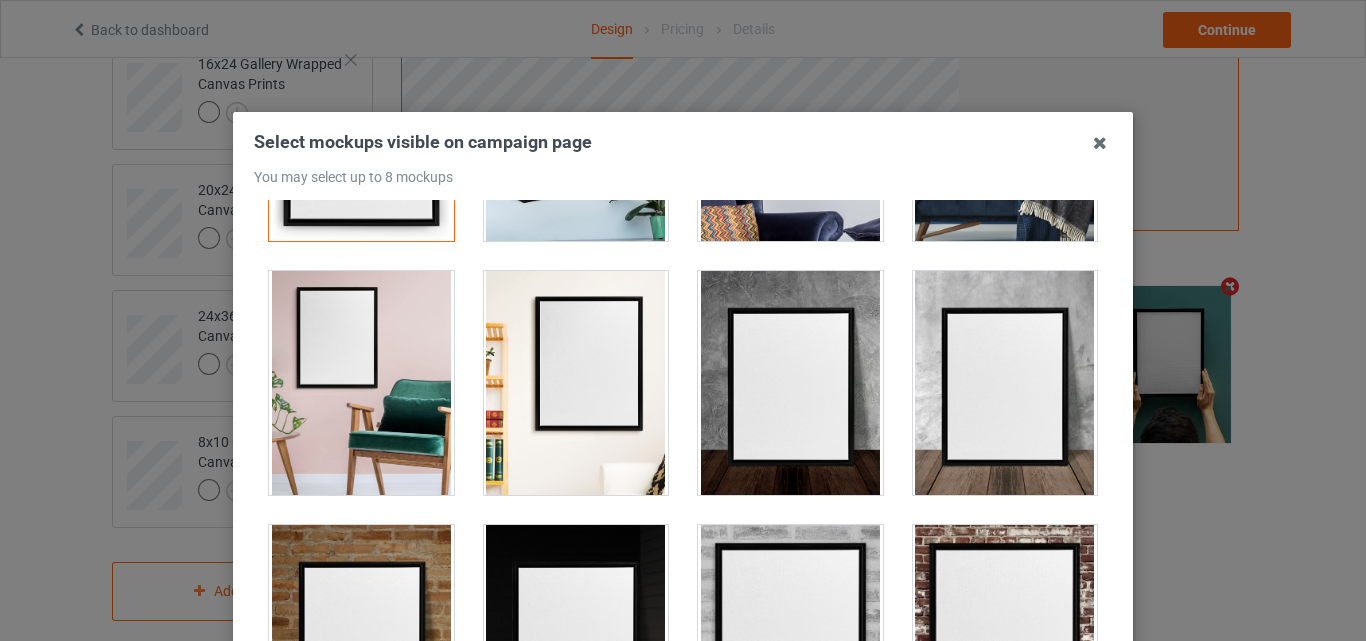 scroll, scrollTop: 0, scrollLeft: 0, axis: both 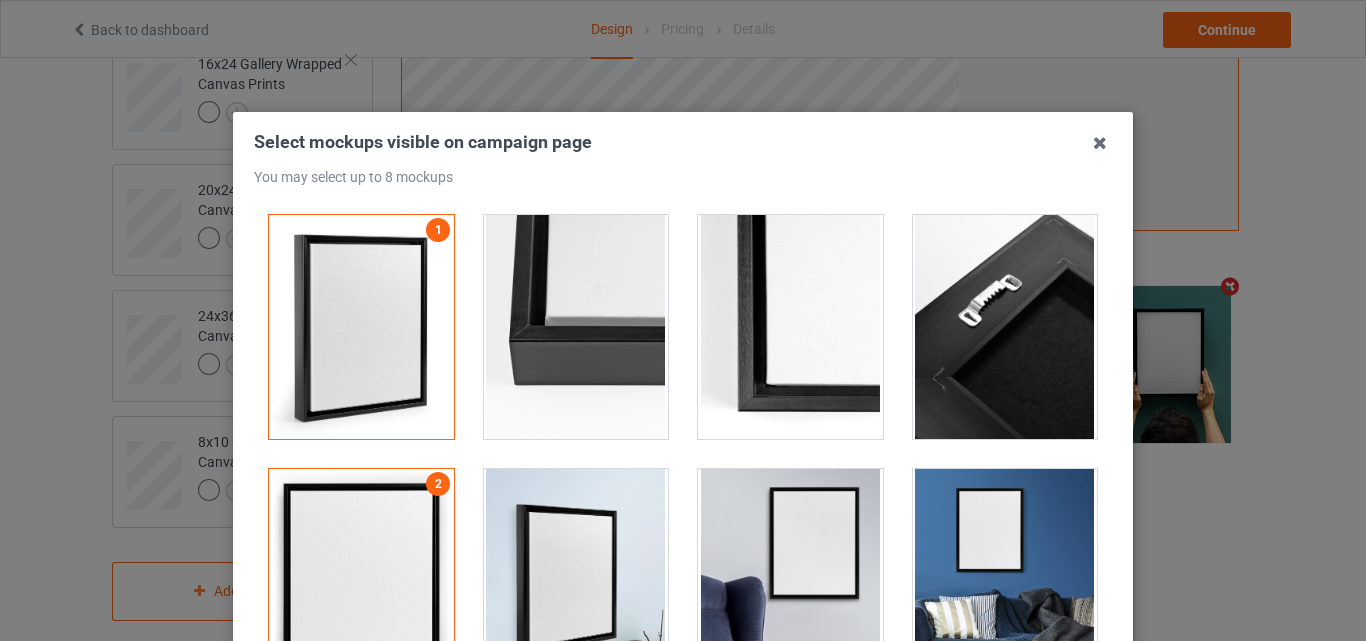 drag, startPoint x: 958, startPoint y: 297, endPoint x: 998, endPoint y: 284, distance: 42.059483 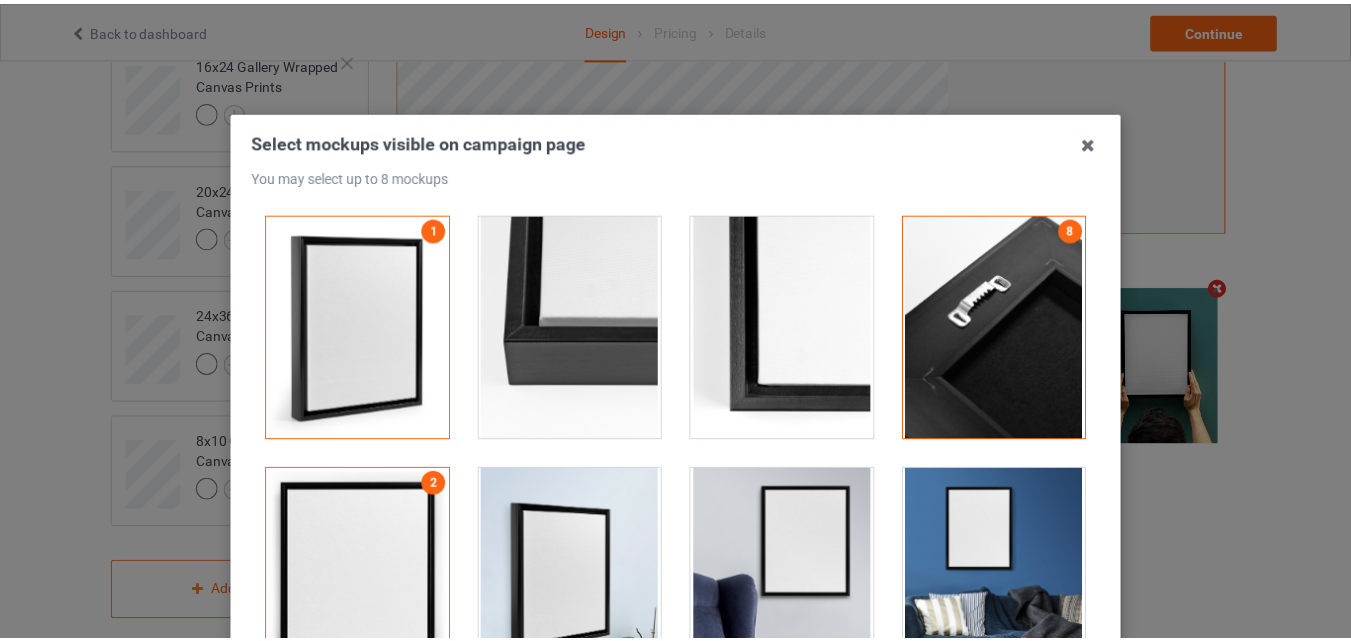 scroll, scrollTop: 246, scrollLeft: 0, axis: vertical 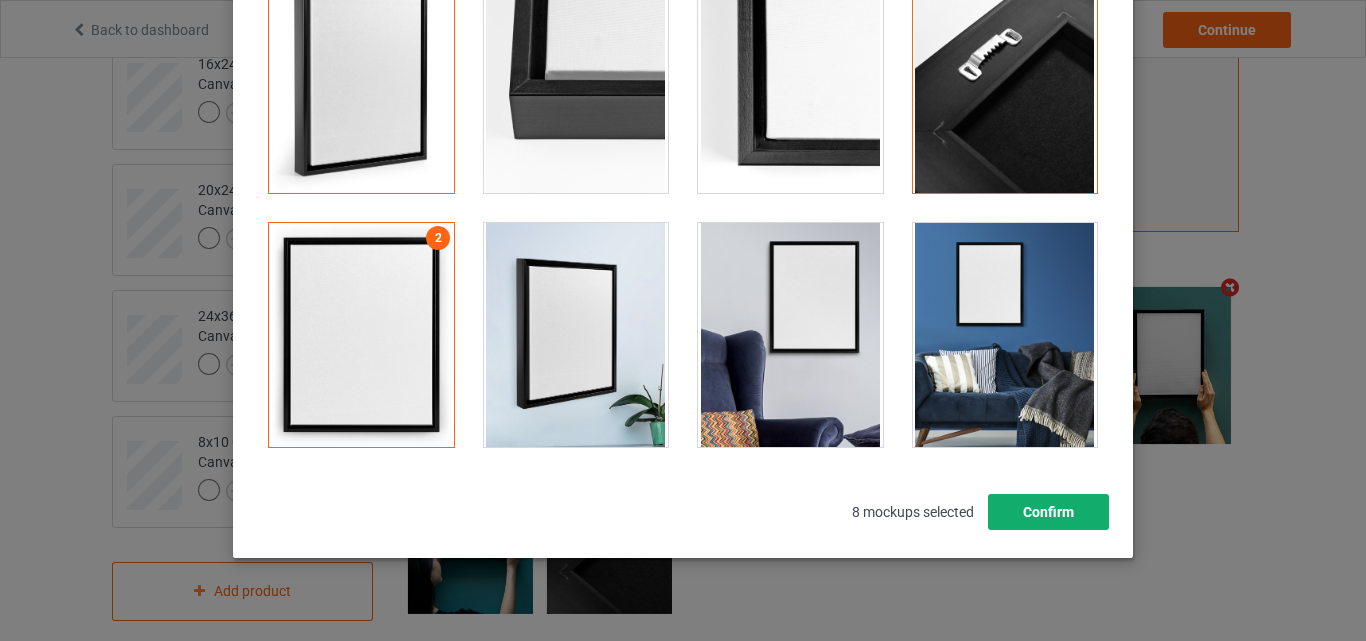 click on "Confirm" at bounding box center (1048, 512) 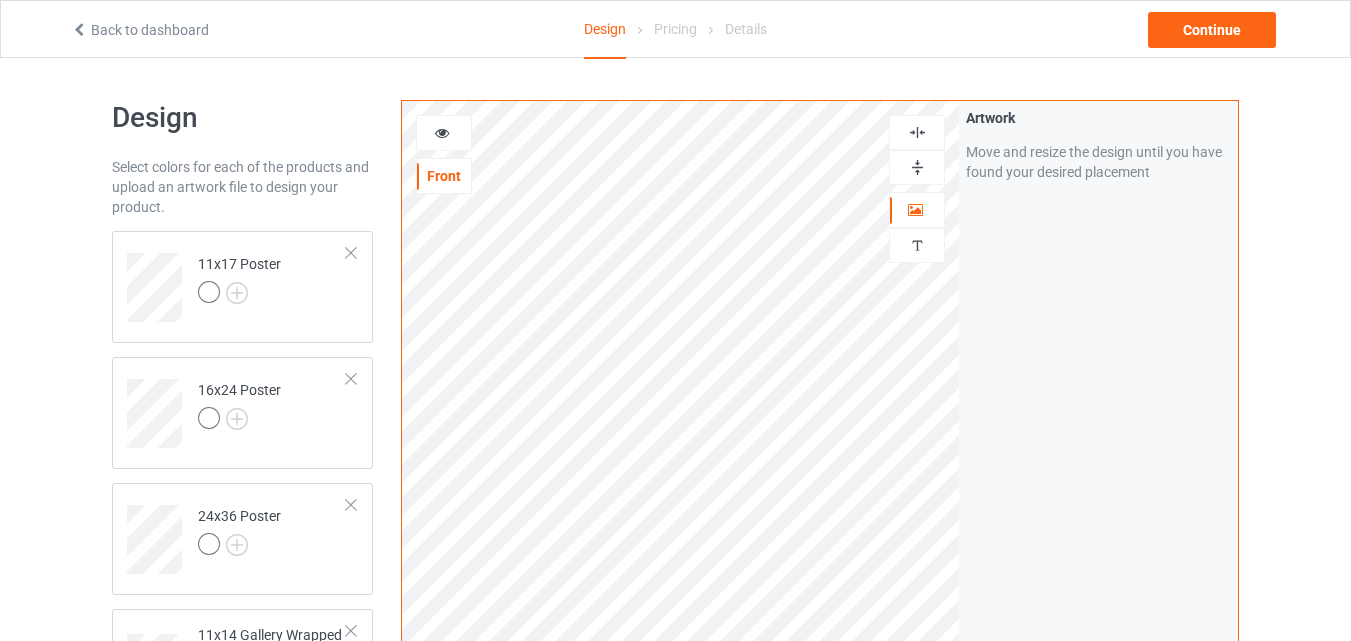 scroll, scrollTop: 560, scrollLeft: 0, axis: vertical 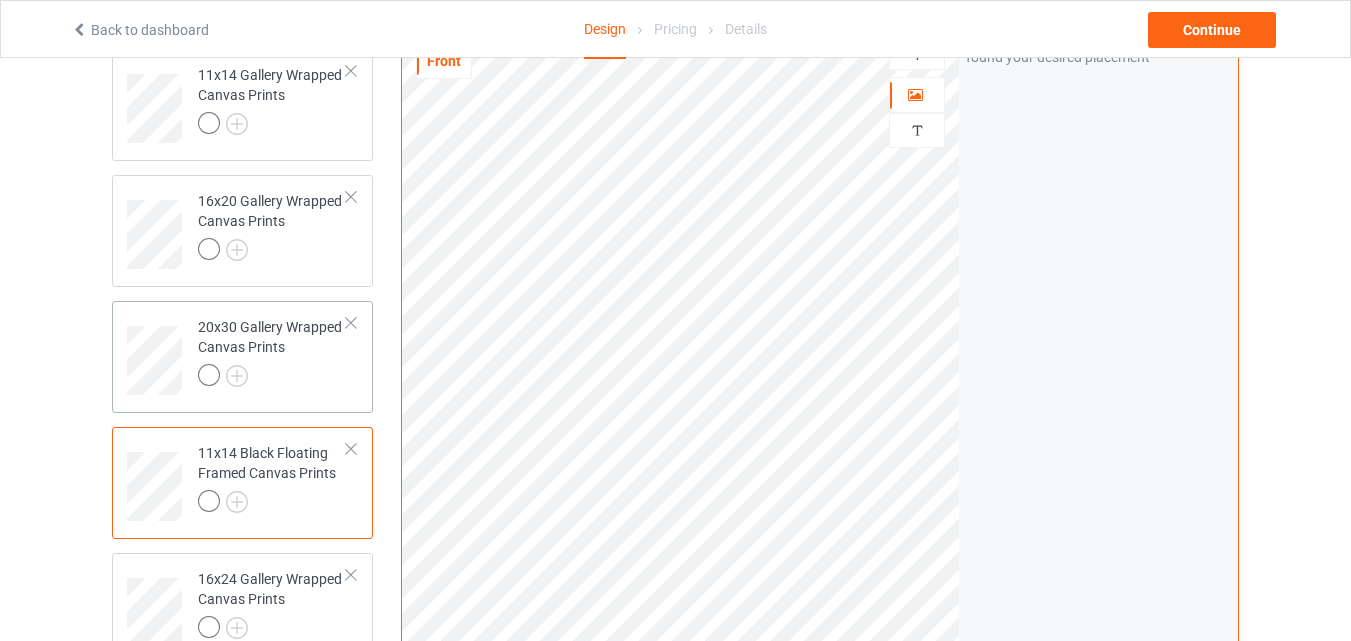 click on "20x30 Gallery Wrapped Canvas Prints" at bounding box center (272, 353) 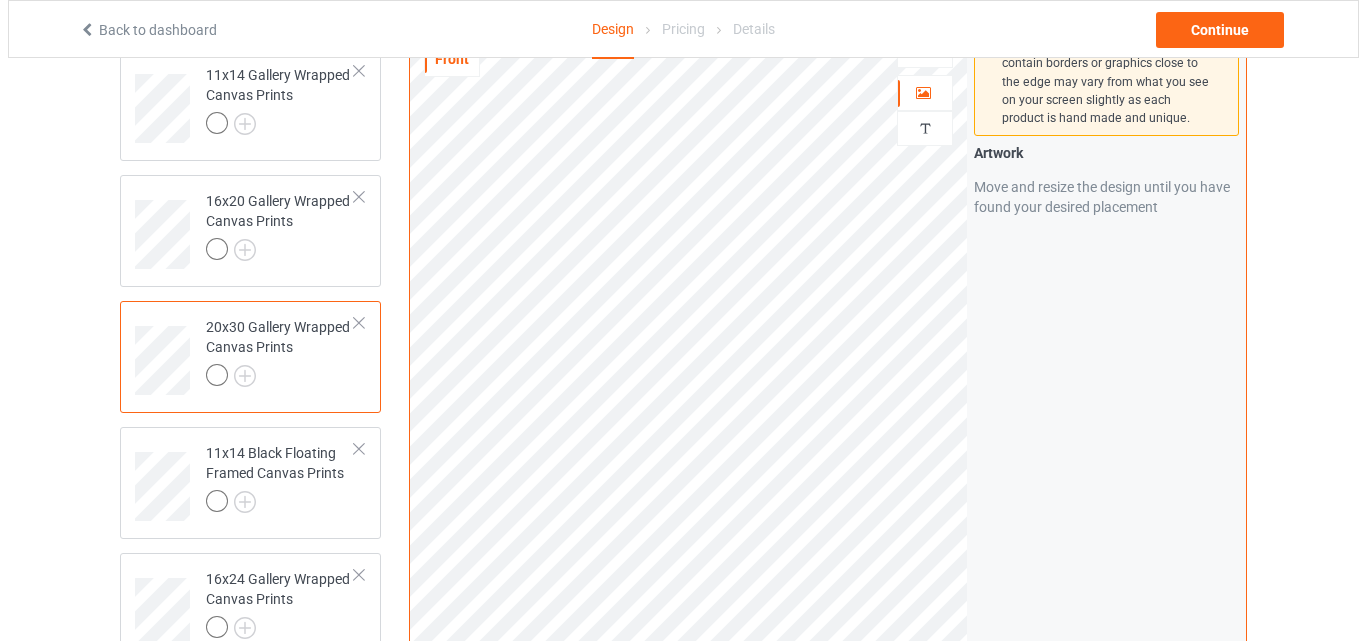 scroll, scrollTop: 1098, scrollLeft: 0, axis: vertical 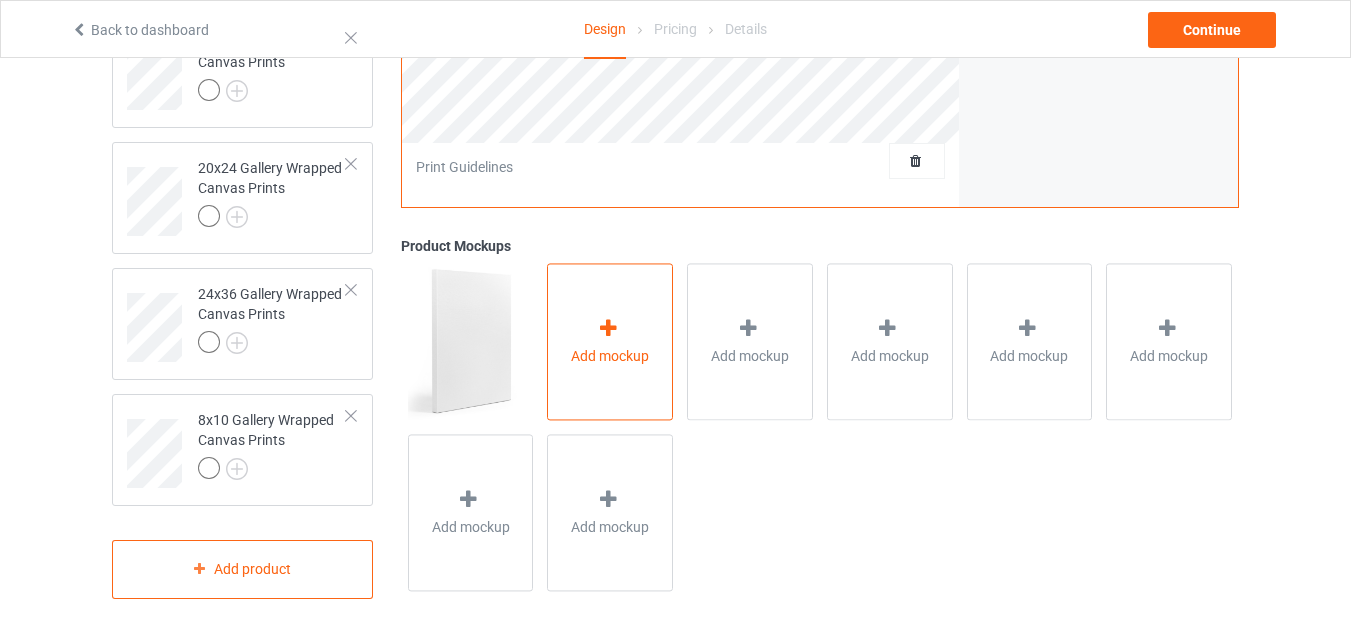 click on "Add mockup" at bounding box center [610, 356] 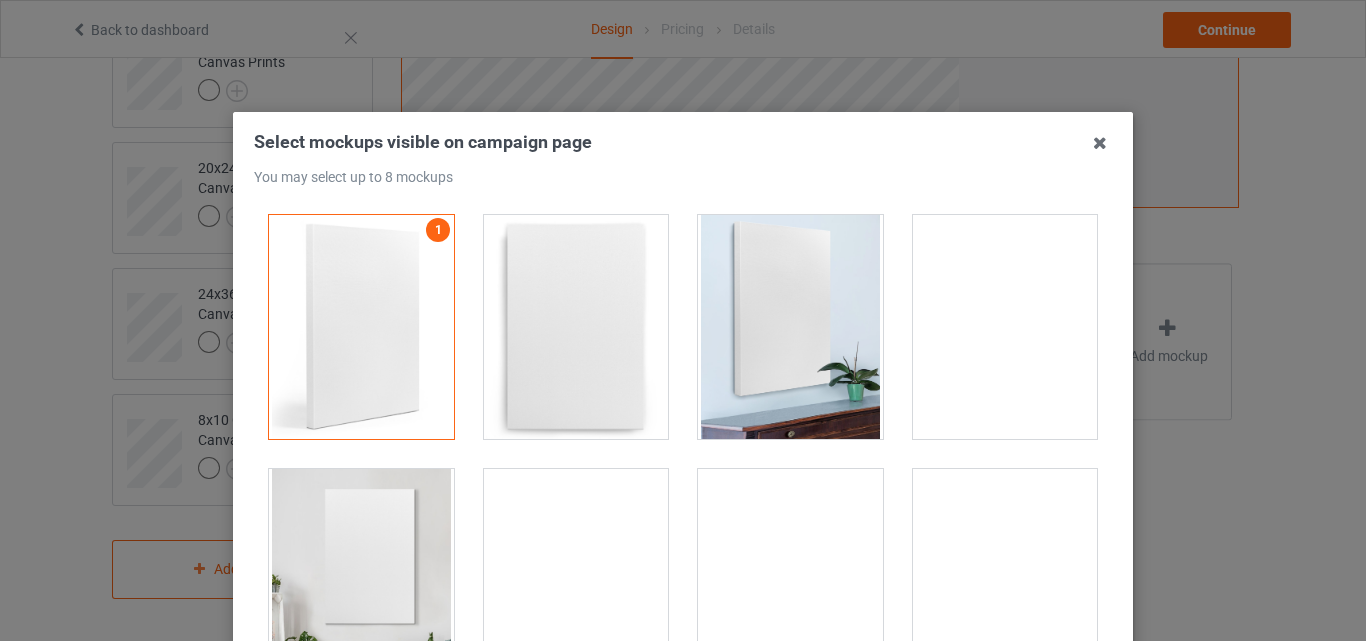 click at bounding box center (576, 327) 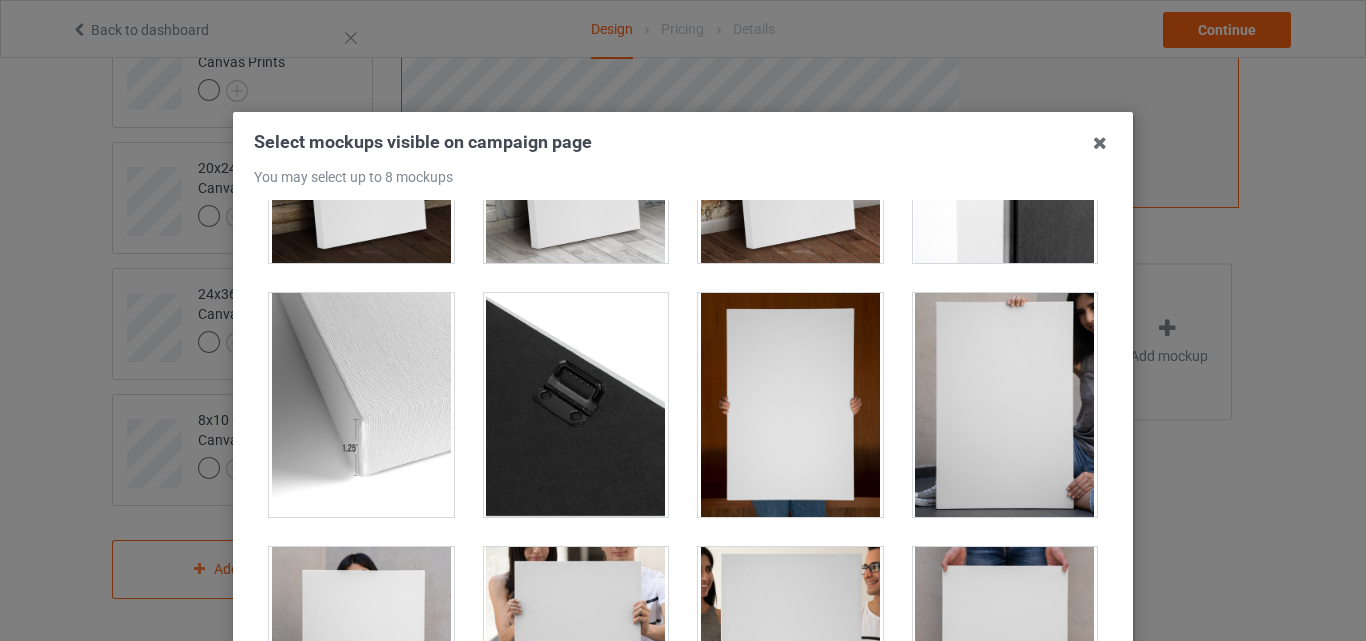 scroll, scrollTop: 1543, scrollLeft: 0, axis: vertical 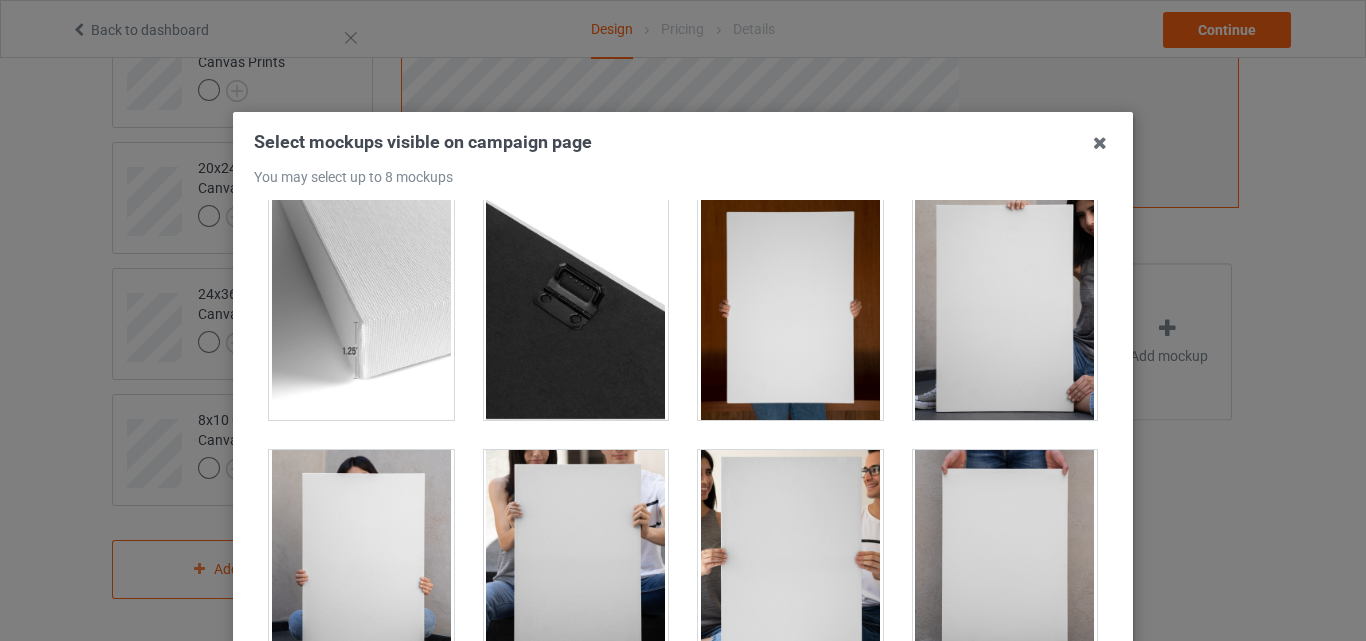 click at bounding box center (1005, 308) 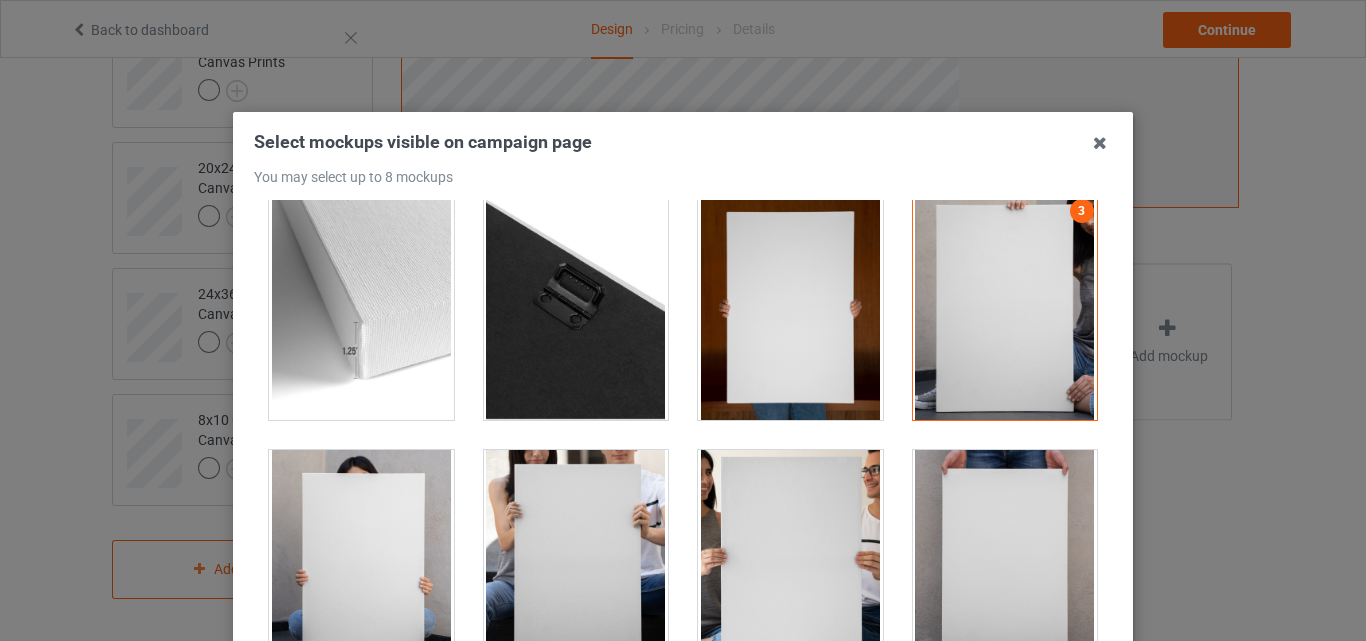 click at bounding box center (790, 562) 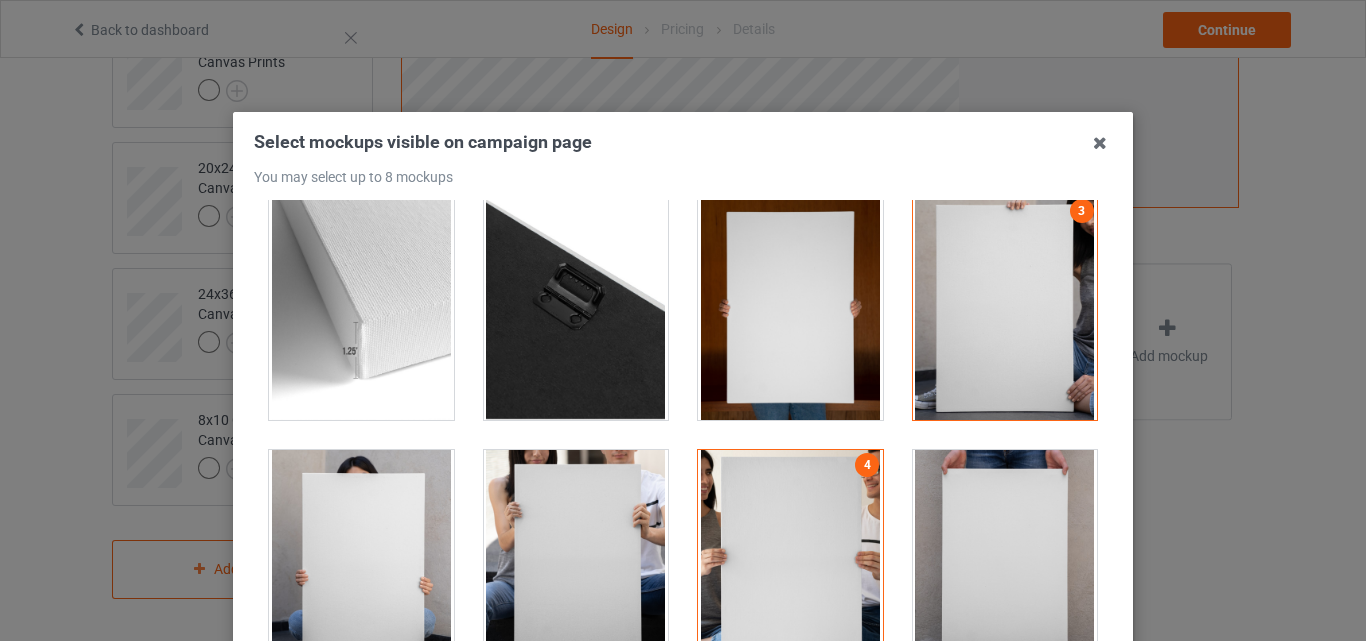 click at bounding box center (361, 562) 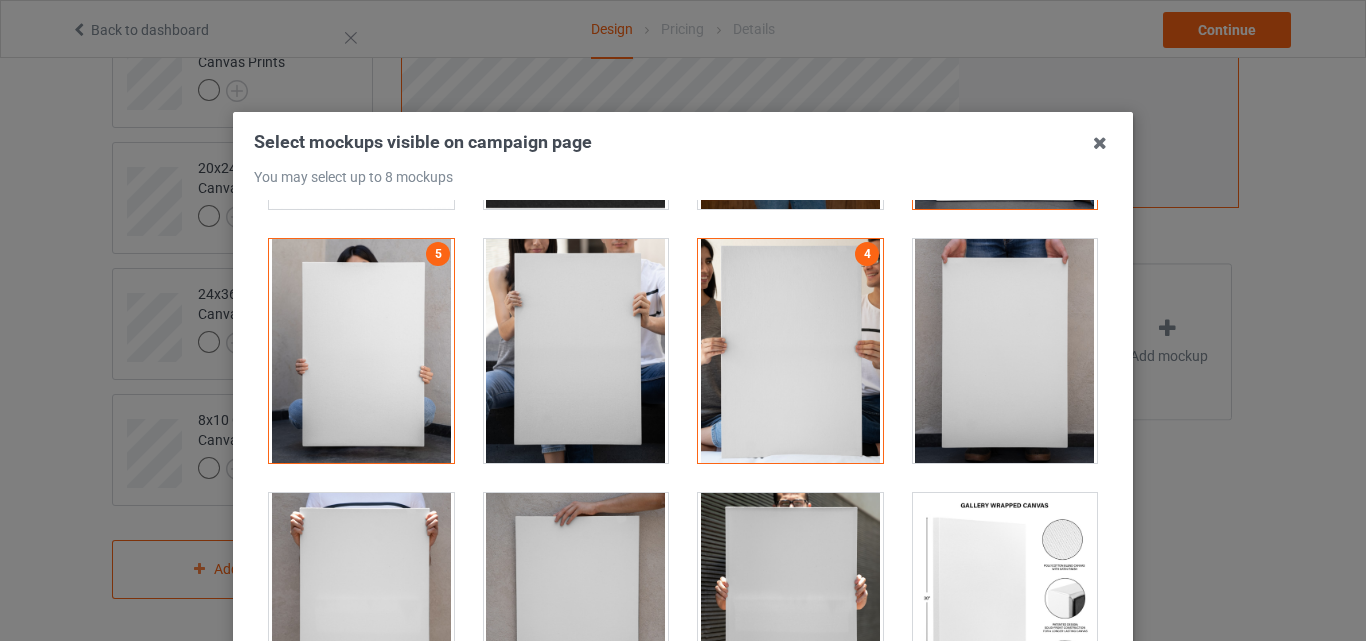 scroll, scrollTop: 1773, scrollLeft: 0, axis: vertical 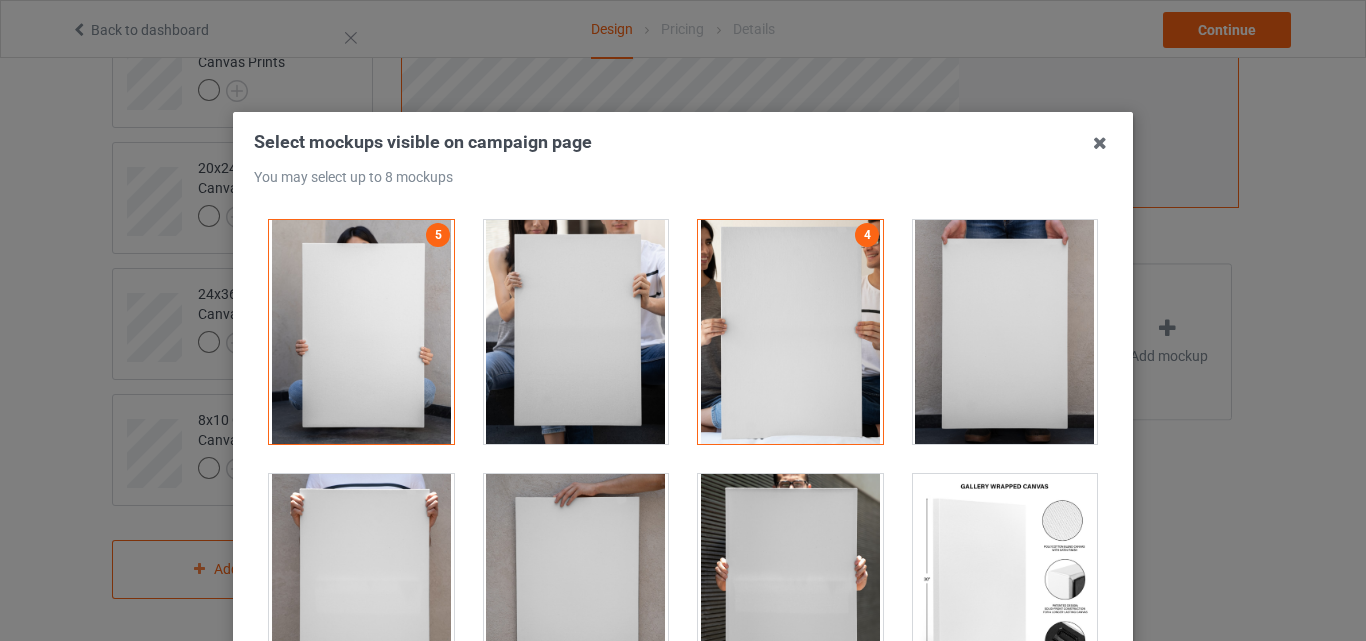 click at bounding box center (576, 586) 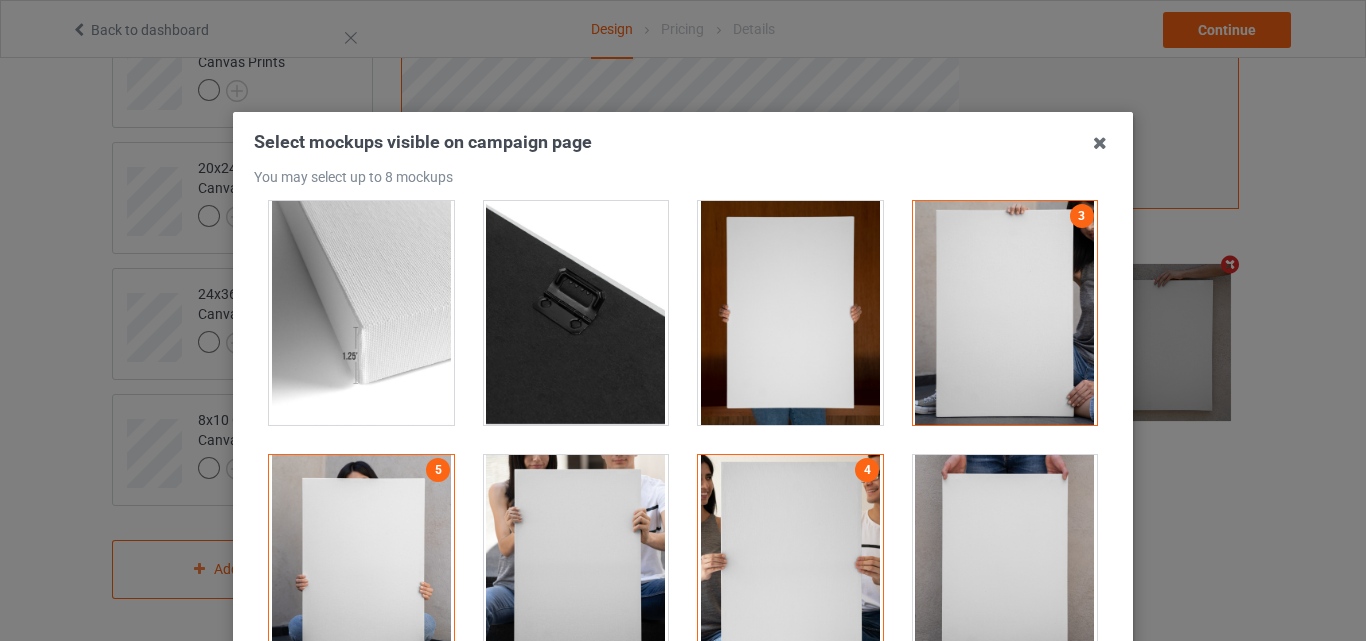 scroll, scrollTop: 1451, scrollLeft: 0, axis: vertical 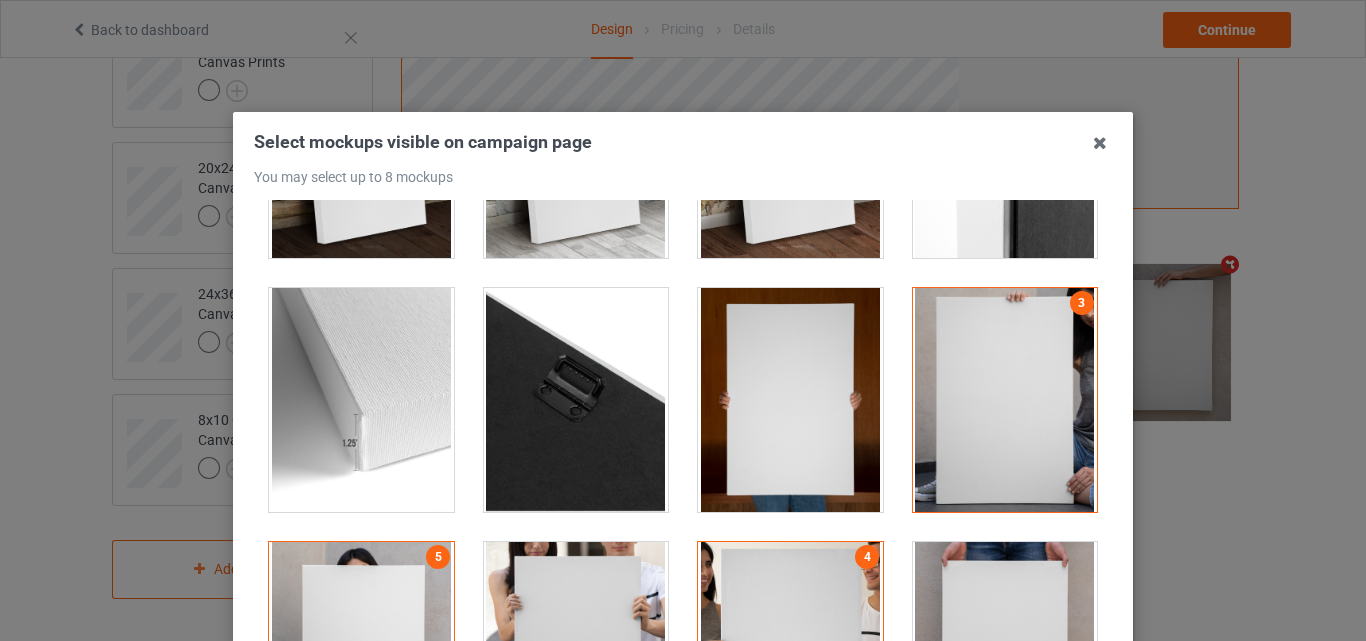 click at bounding box center (361, 400) 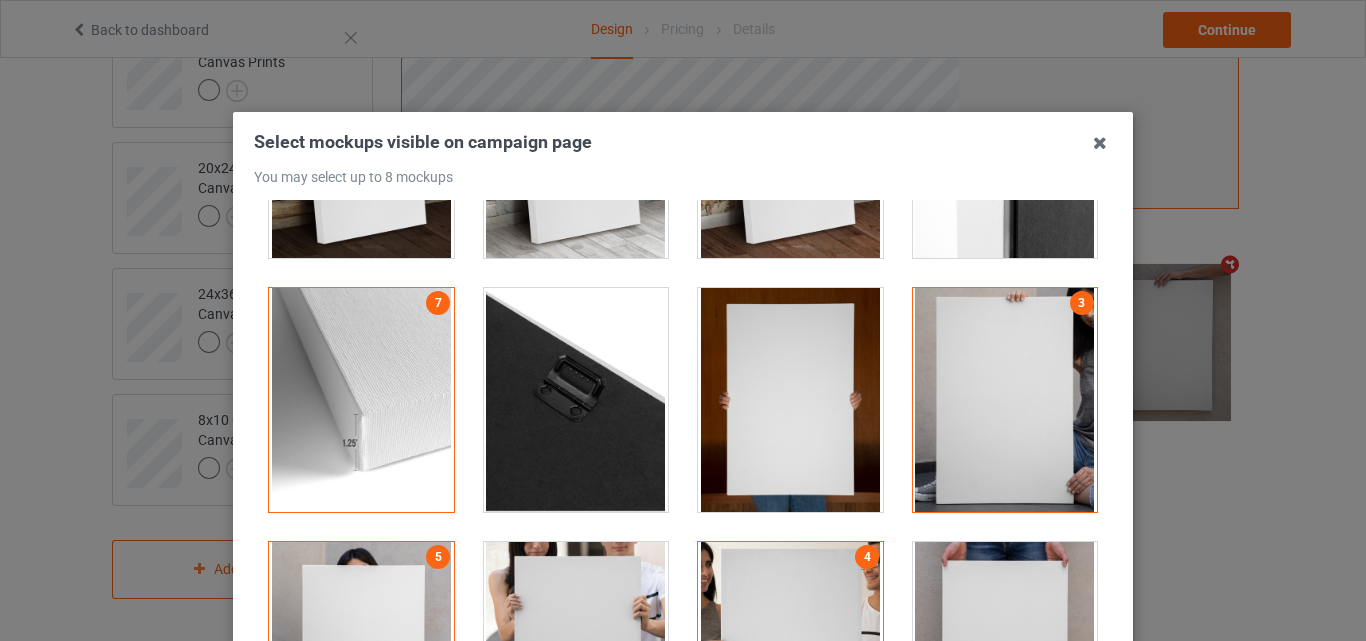 click at bounding box center (576, 400) 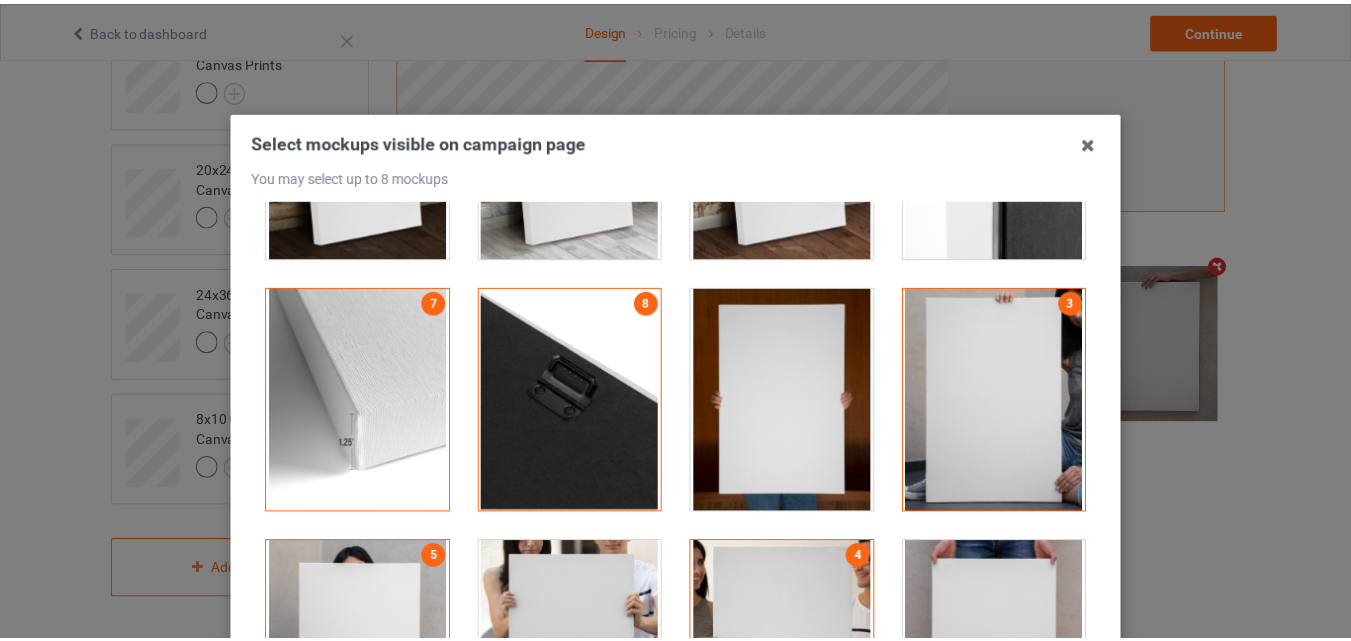 scroll, scrollTop: 275, scrollLeft: 0, axis: vertical 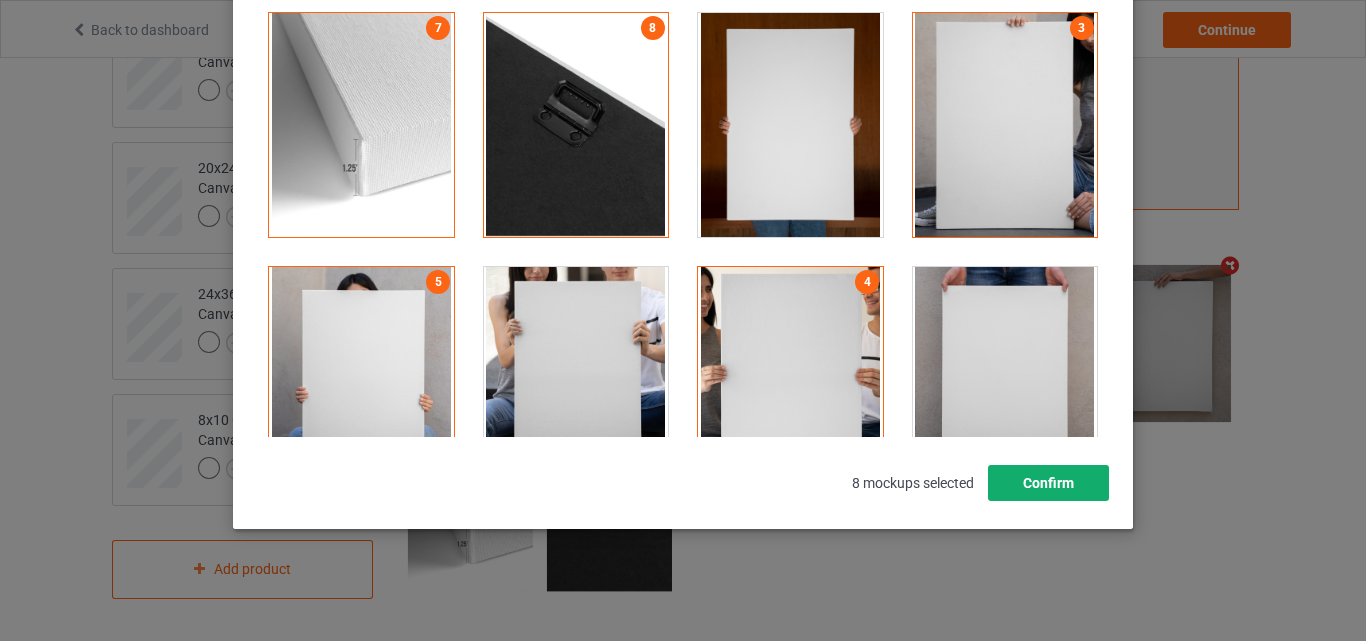 click on "Confirm" at bounding box center [1048, 483] 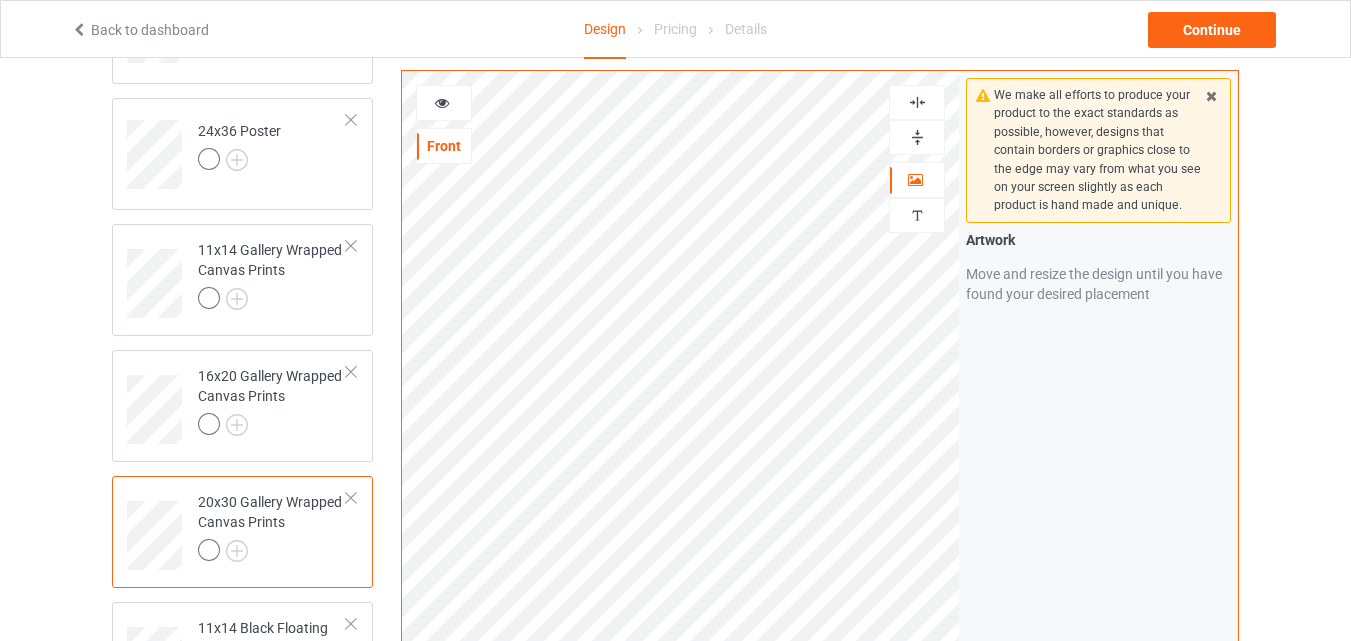 scroll, scrollTop: 391, scrollLeft: 0, axis: vertical 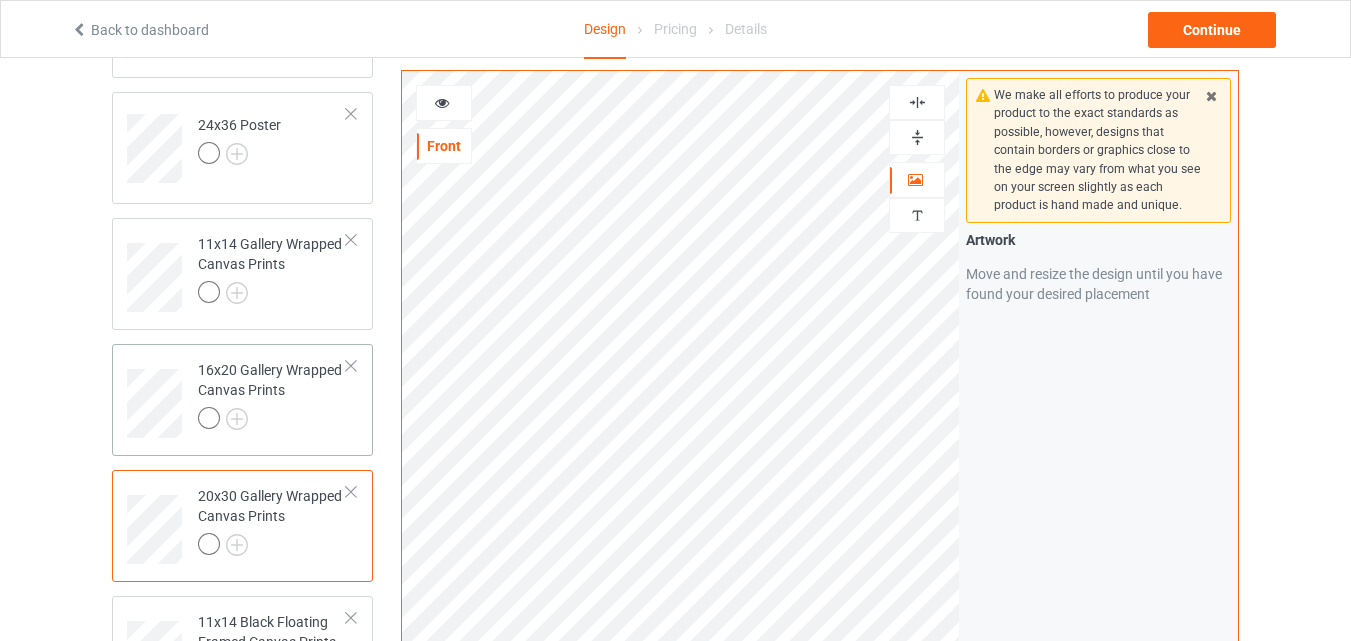click at bounding box center (272, 421) 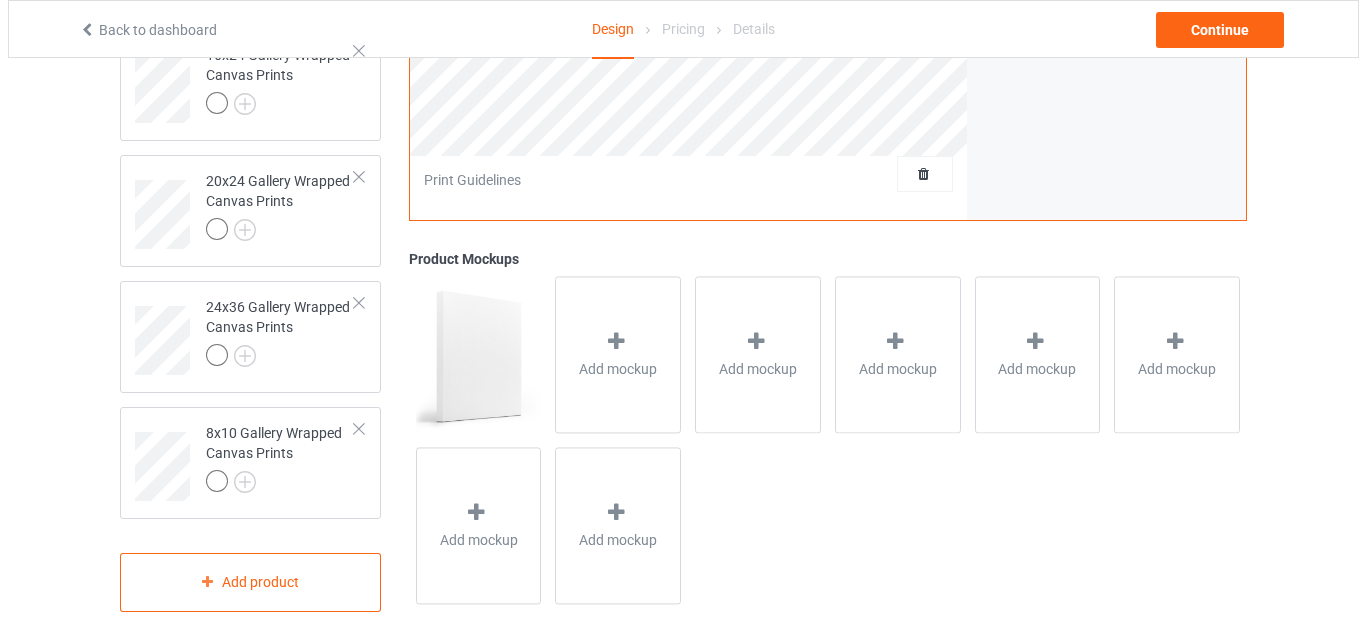 scroll, scrollTop: 1098, scrollLeft: 0, axis: vertical 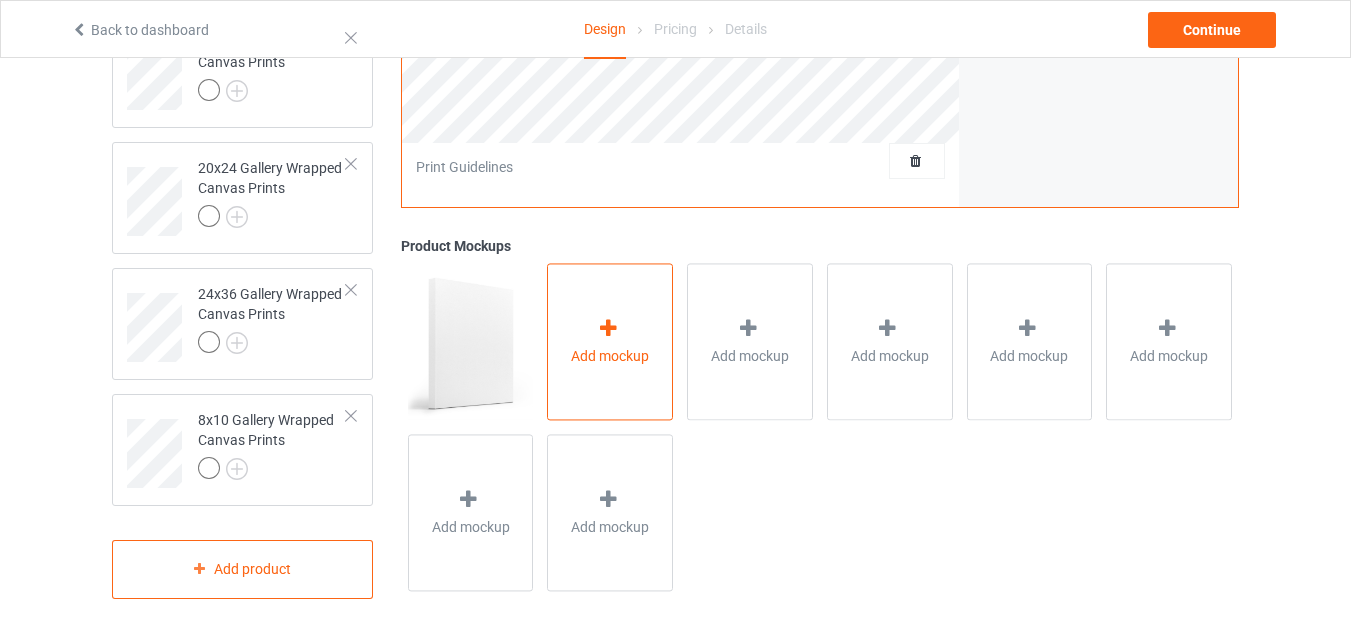 click on "Add mockup" at bounding box center [610, 342] 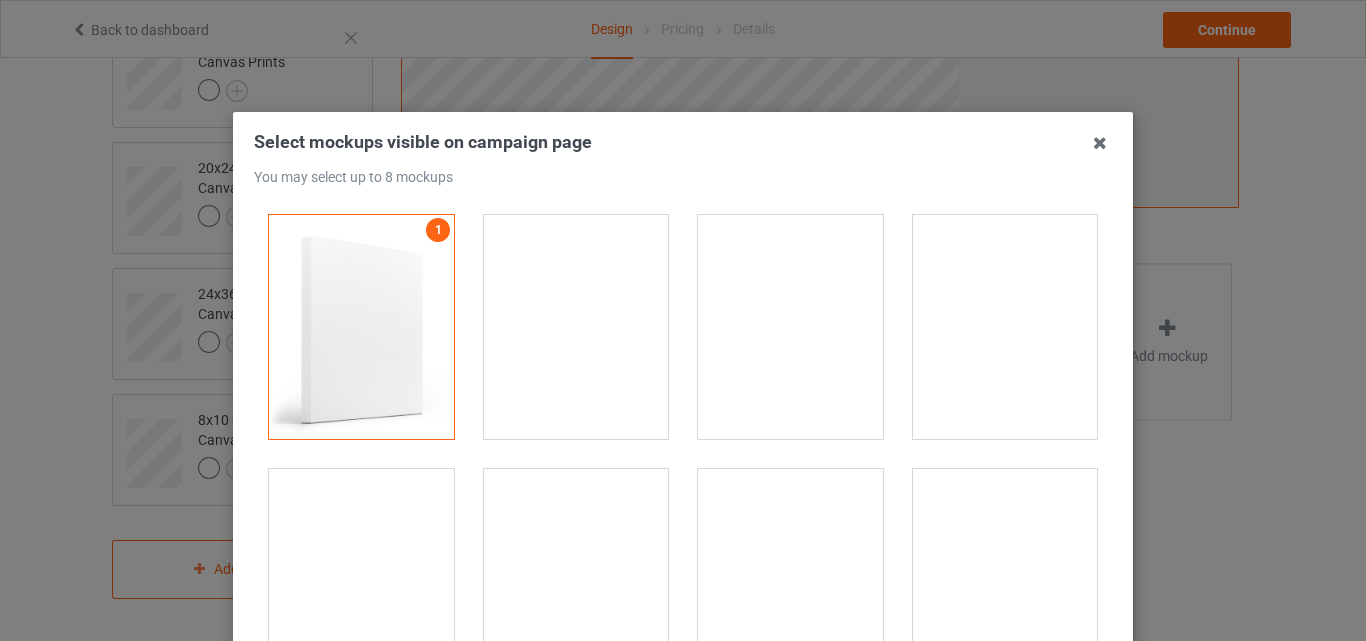 click at bounding box center [576, 327] 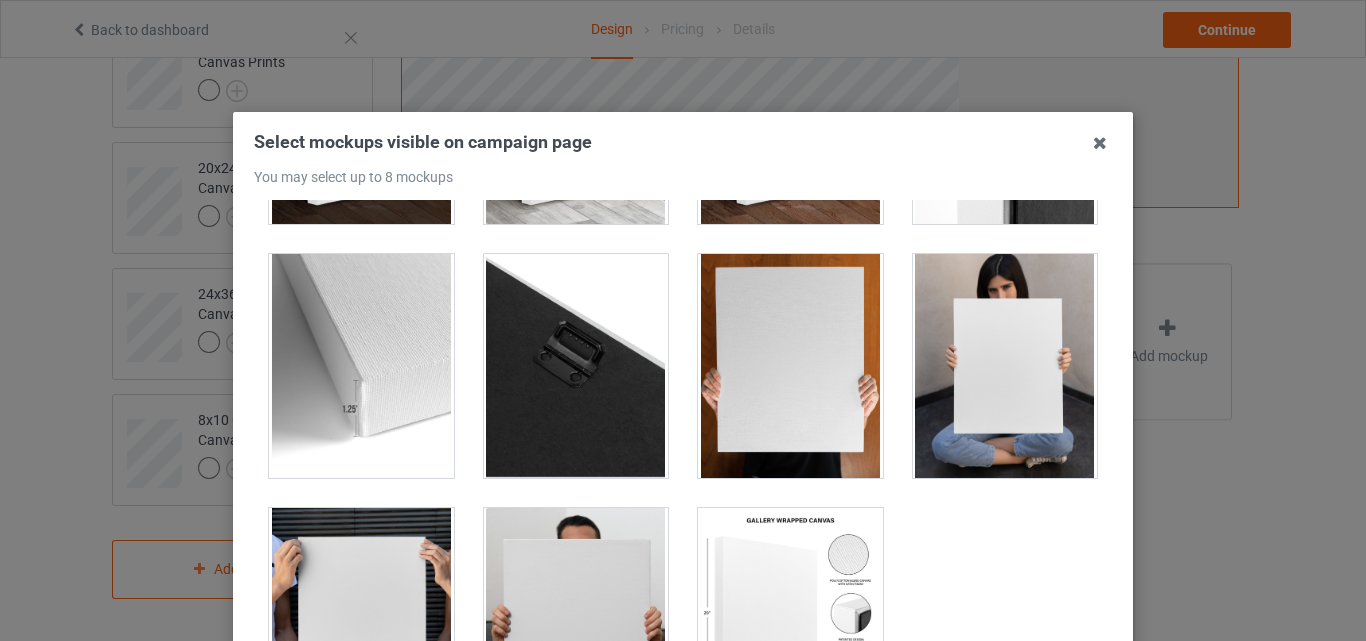 scroll, scrollTop: 1519, scrollLeft: 0, axis: vertical 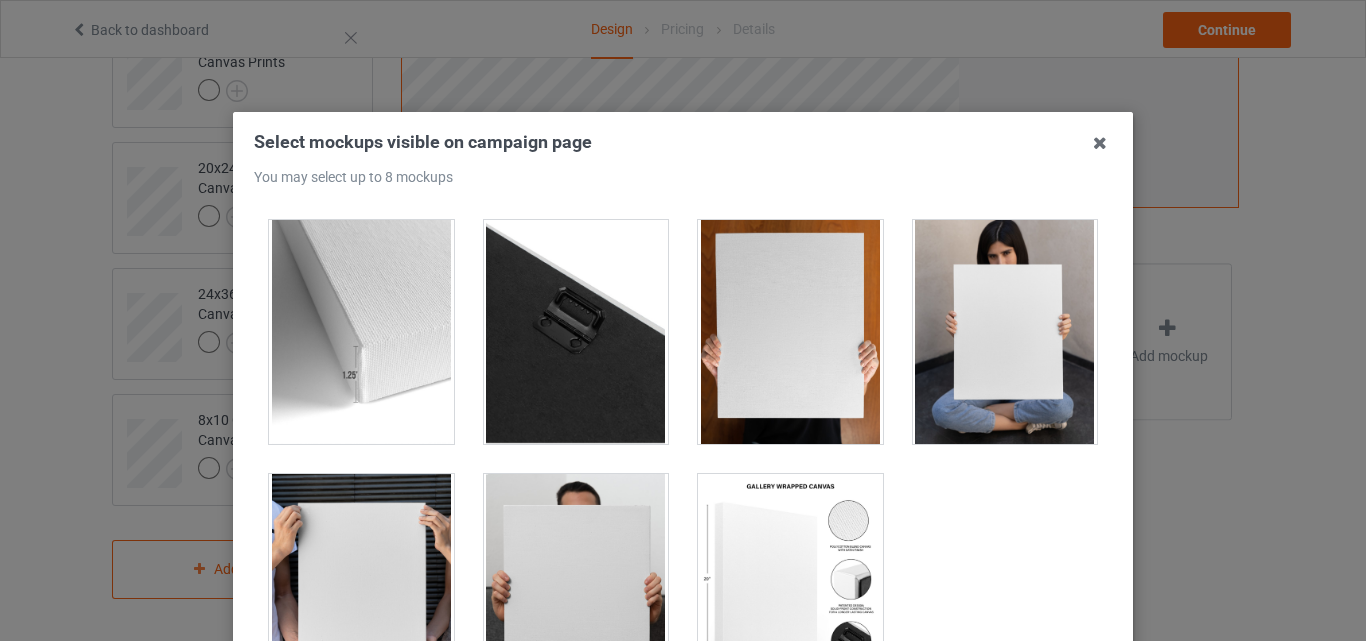 click at bounding box center [790, 332] 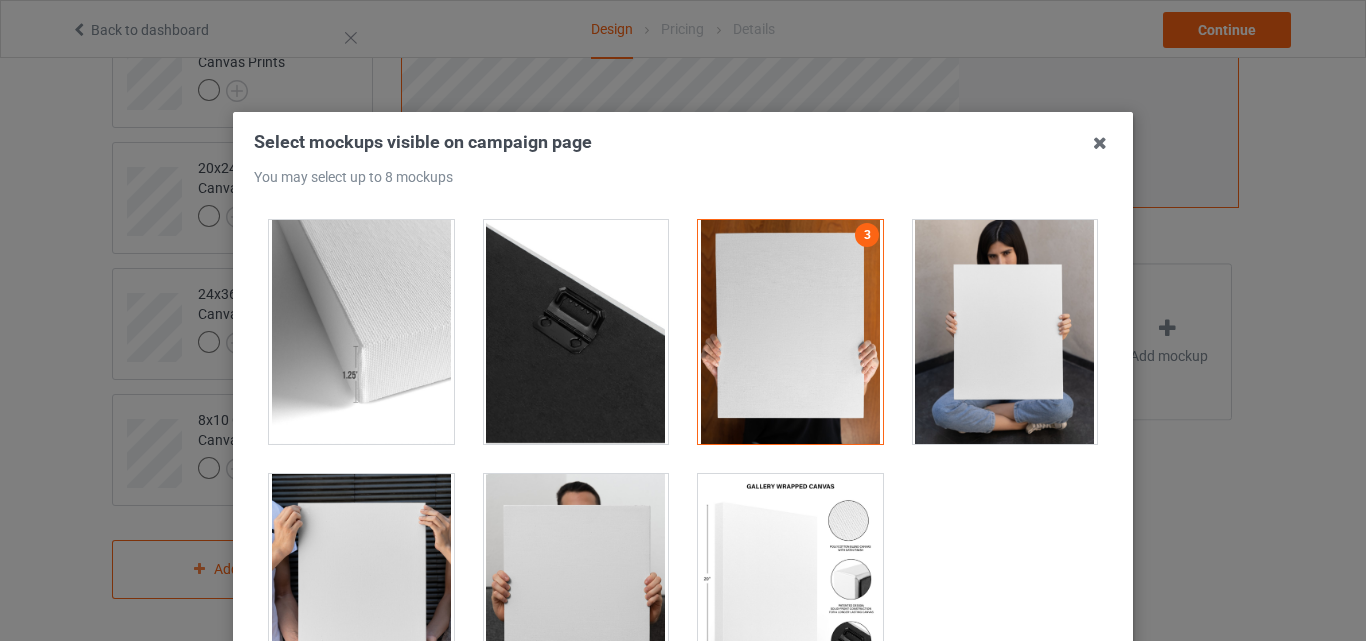 click at bounding box center [1005, 332] 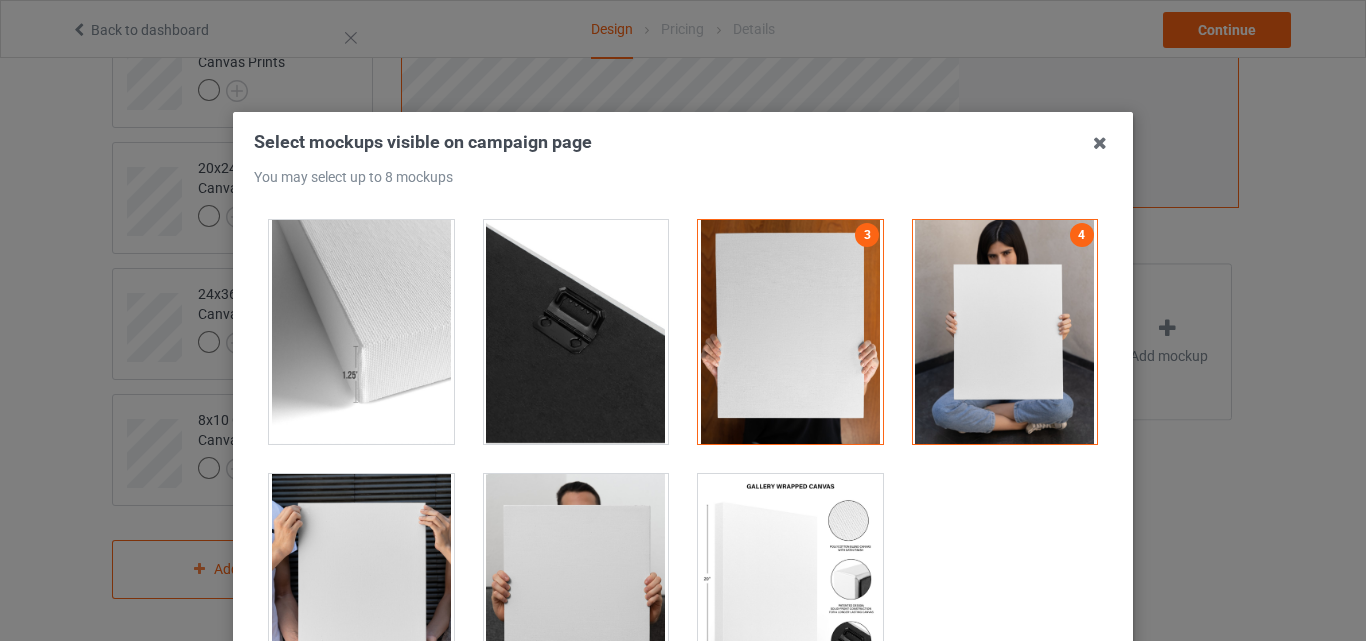 click at bounding box center [576, 586] 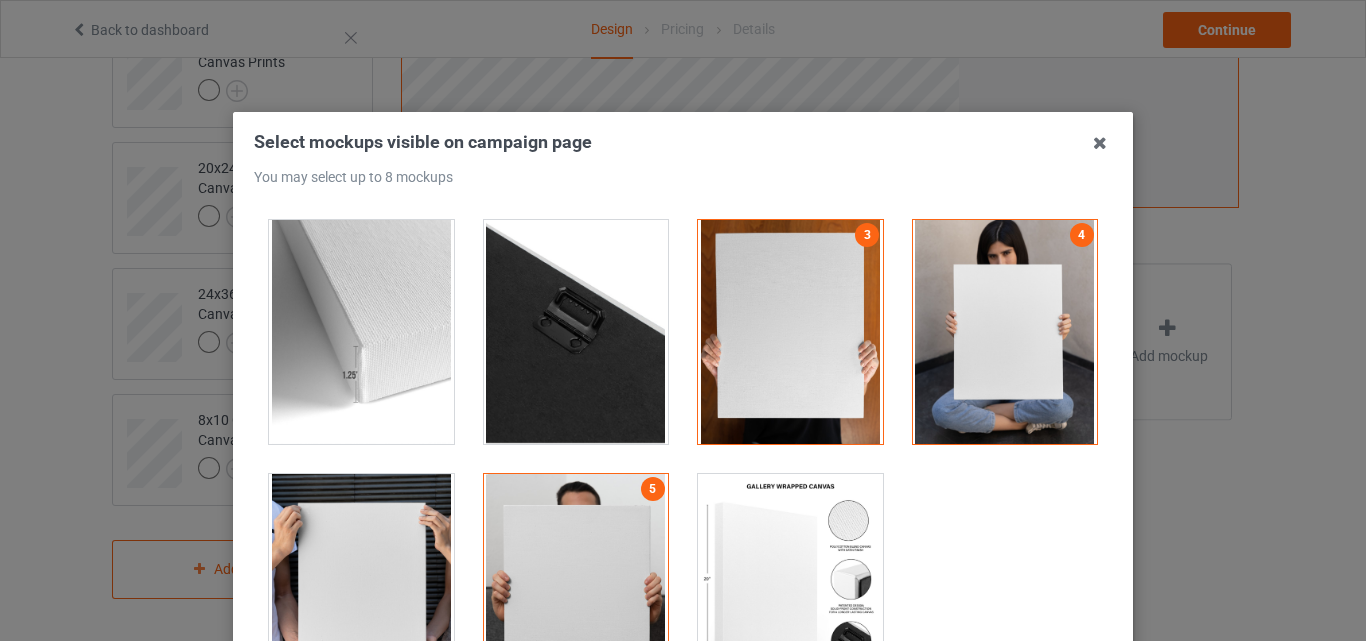 click at bounding box center (361, 586) 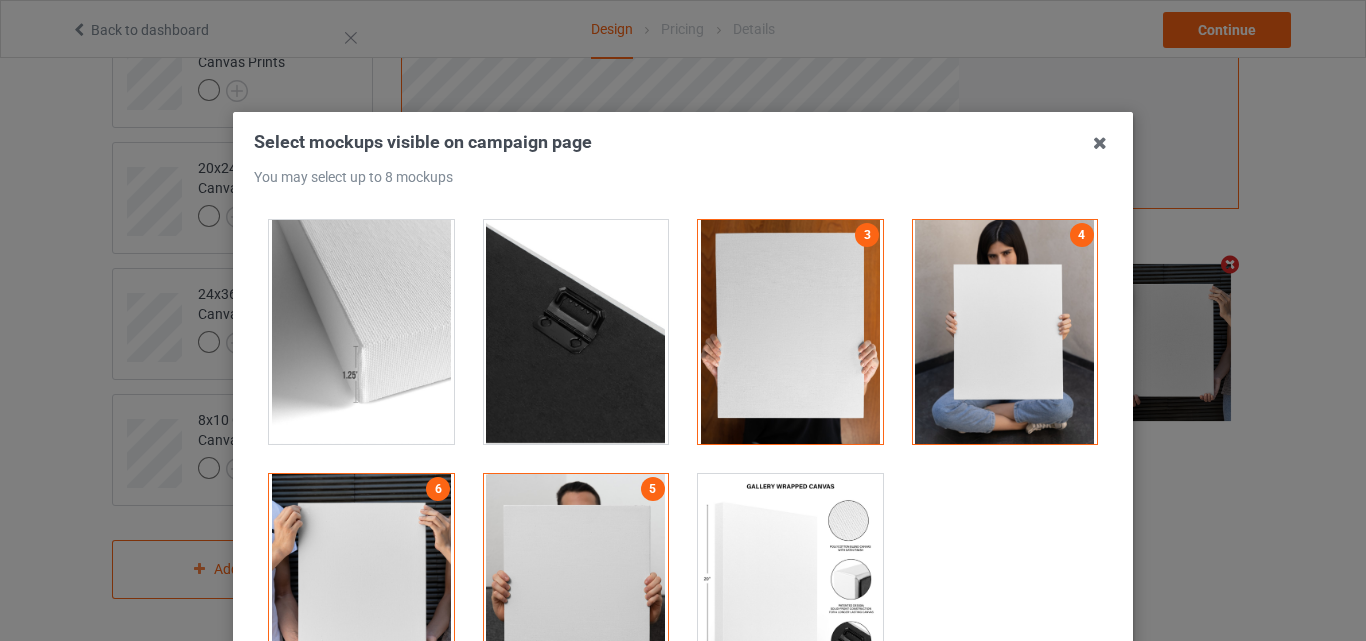 click at bounding box center (790, 586) 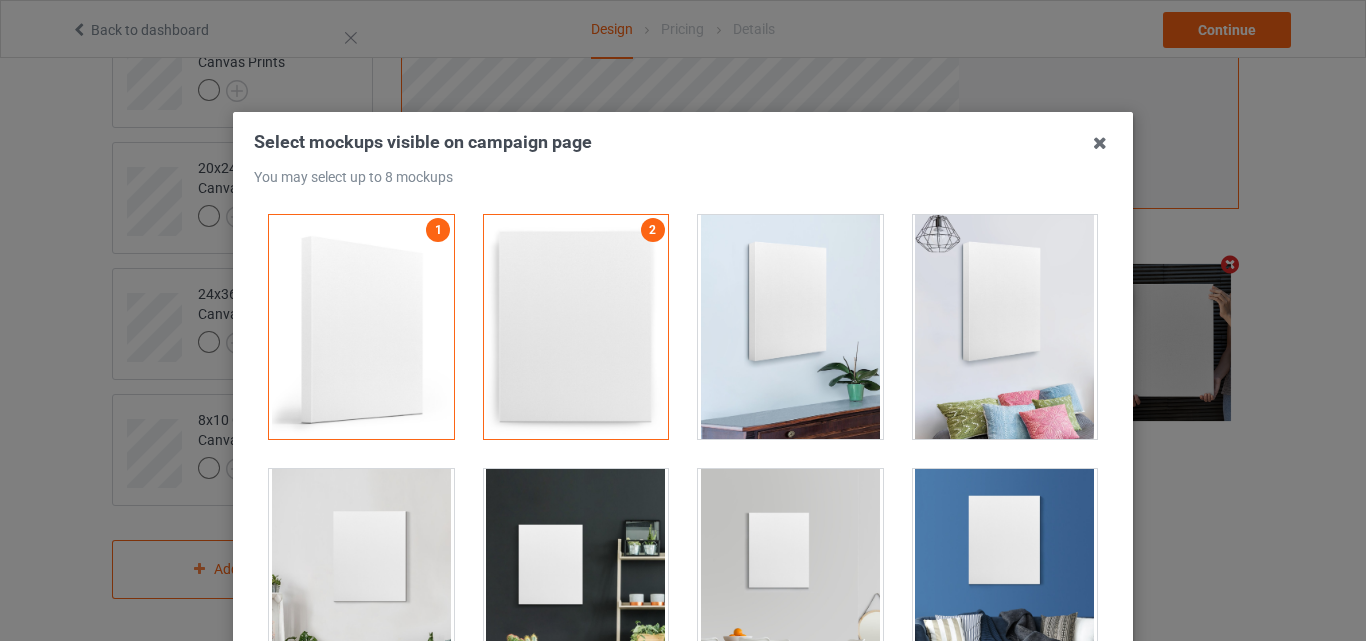 scroll, scrollTop: 1519, scrollLeft: 0, axis: vertical 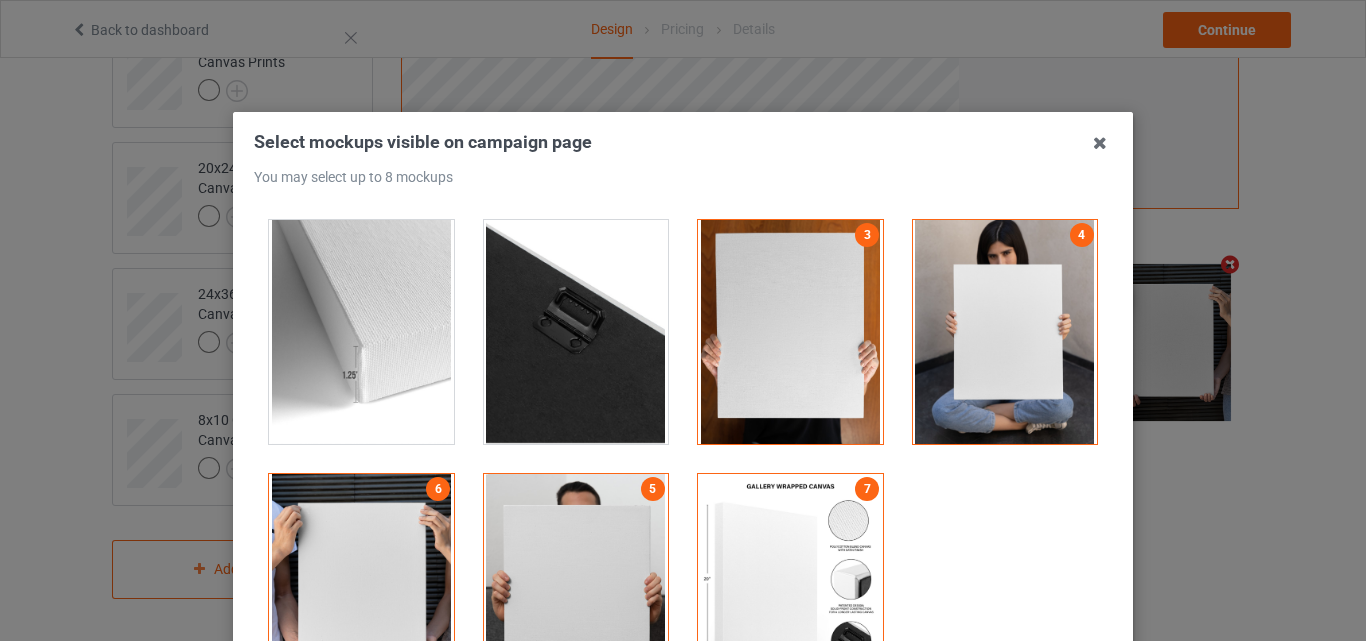 click at bounding box center (576, 332) 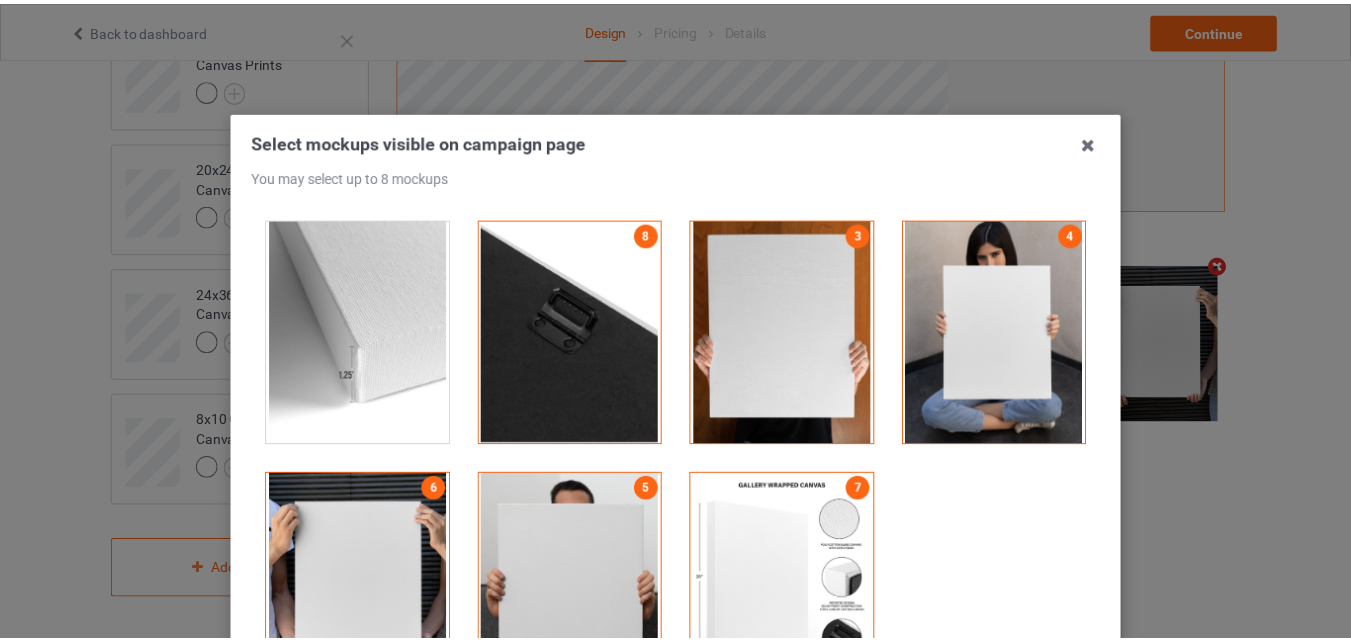 scroll, scrollTop: 275, scrollLeft: 0, axis: vertical 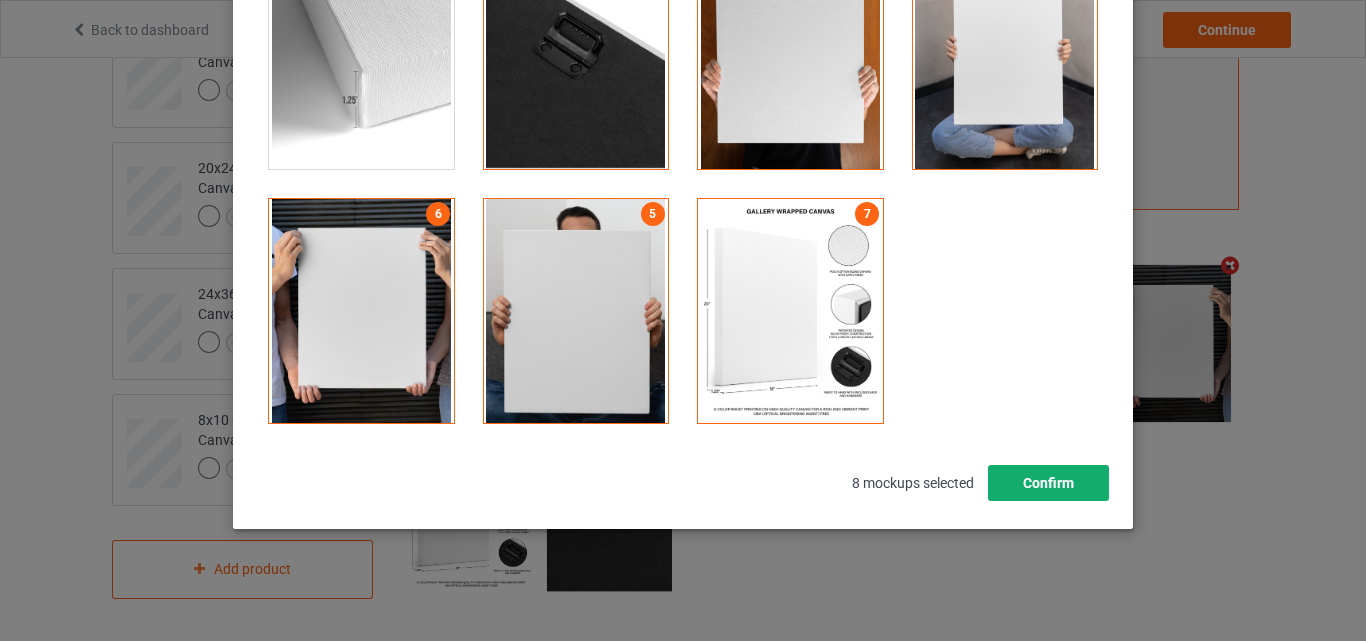 click on "Confirm" at bounding box center (1048, 483) 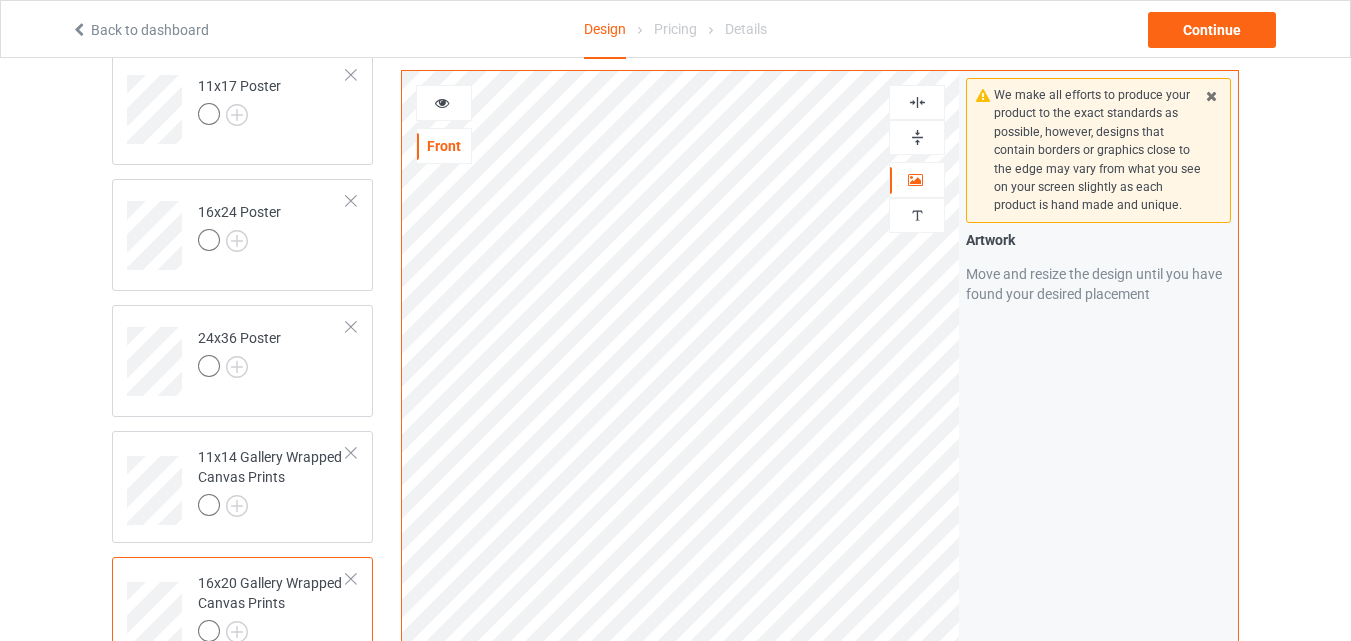 scroll, scrollTop: 604, scrollLeft: 0, axis: vertical 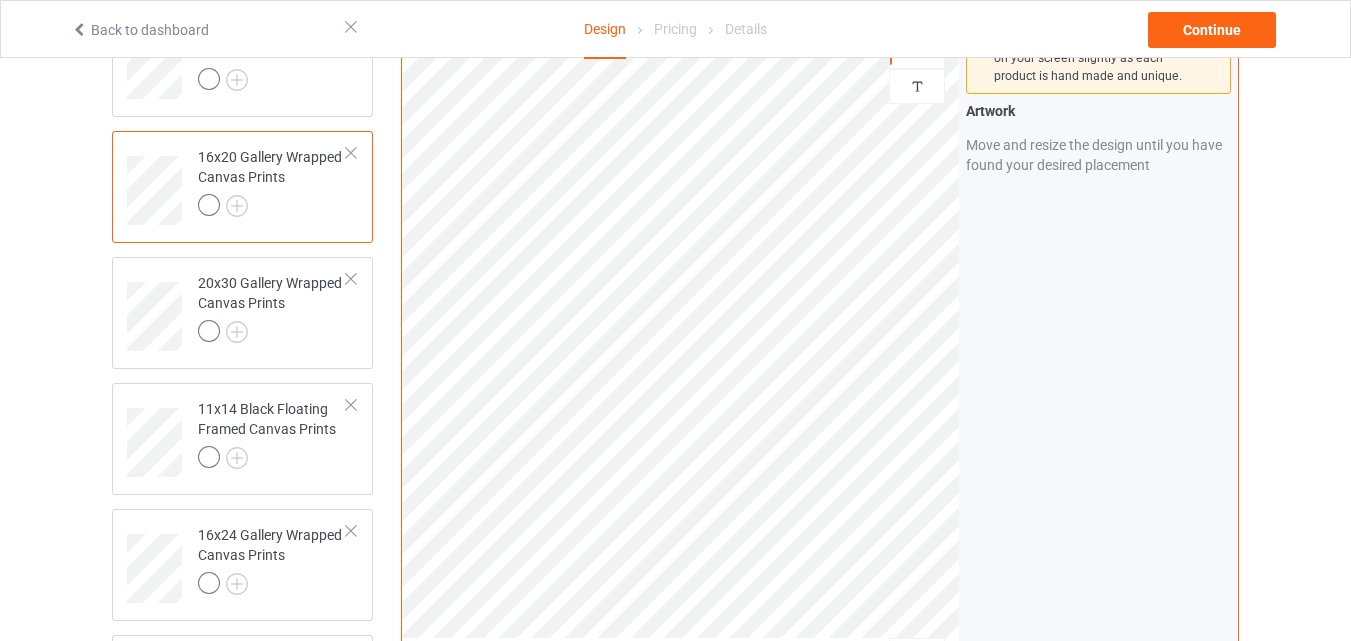 click on "Back to dashboard Design Pricing Details Continue" at bounding box center [675, 29] 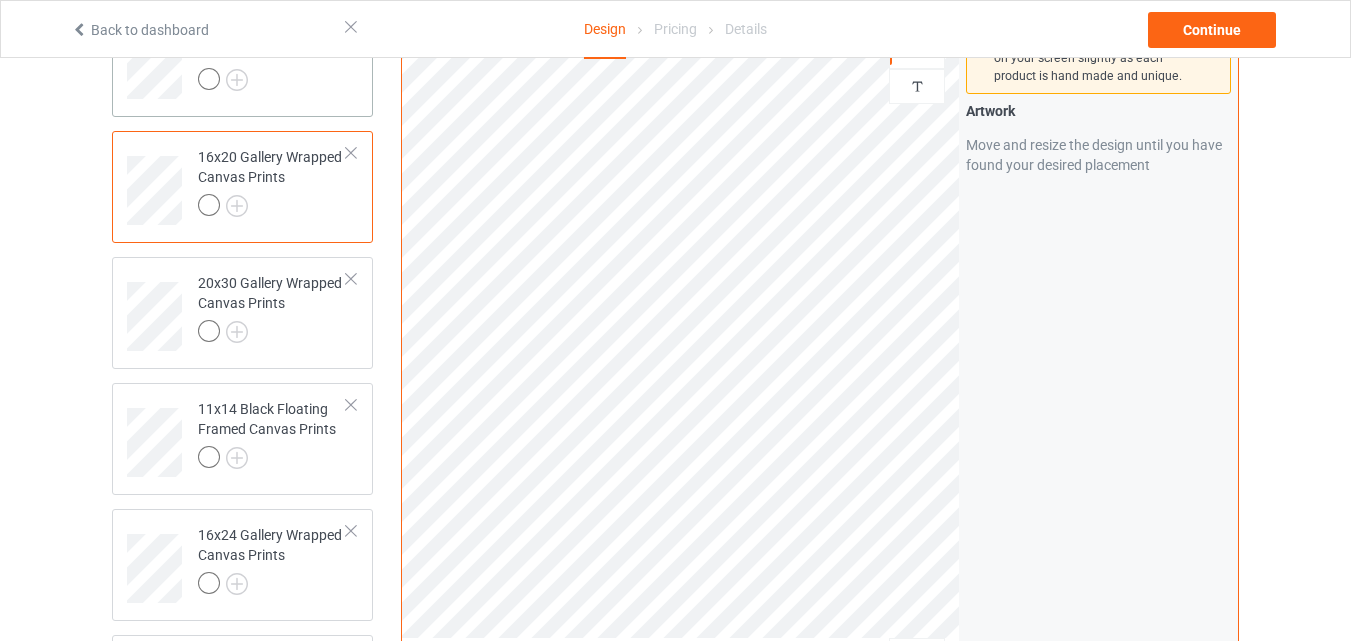 click at bounding box center [272, 82] 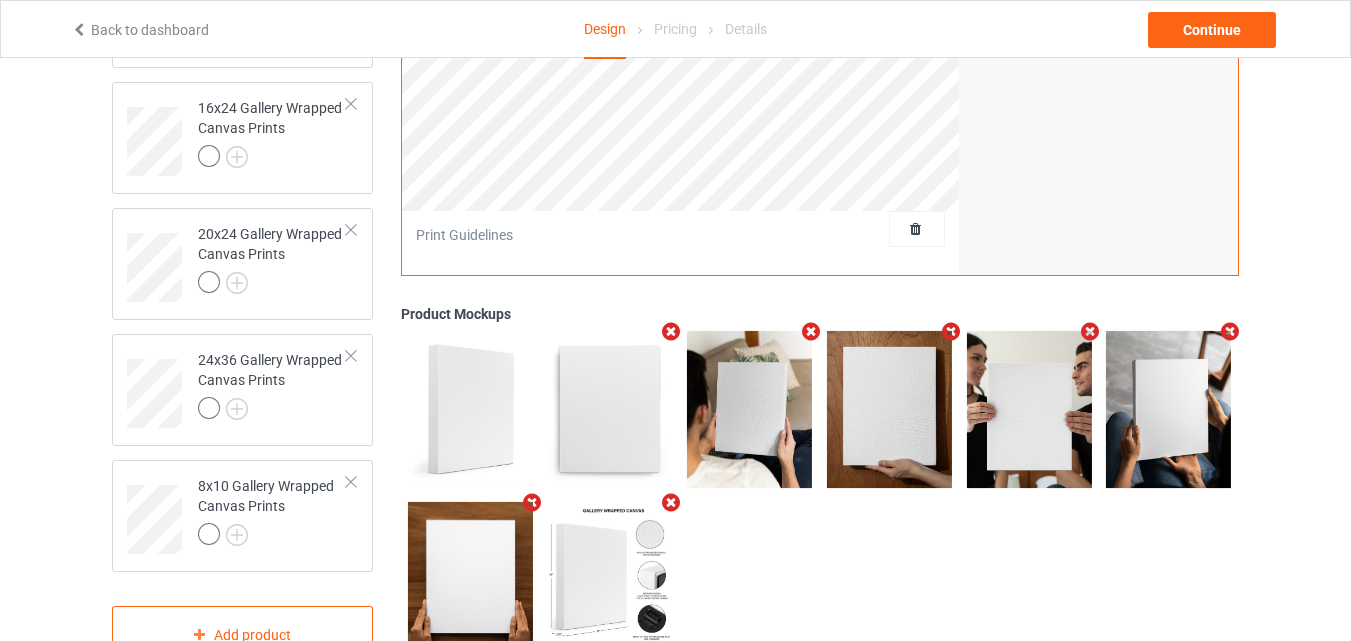 scroll, scrollTop: 0, scrollLeft: 0, axis: both 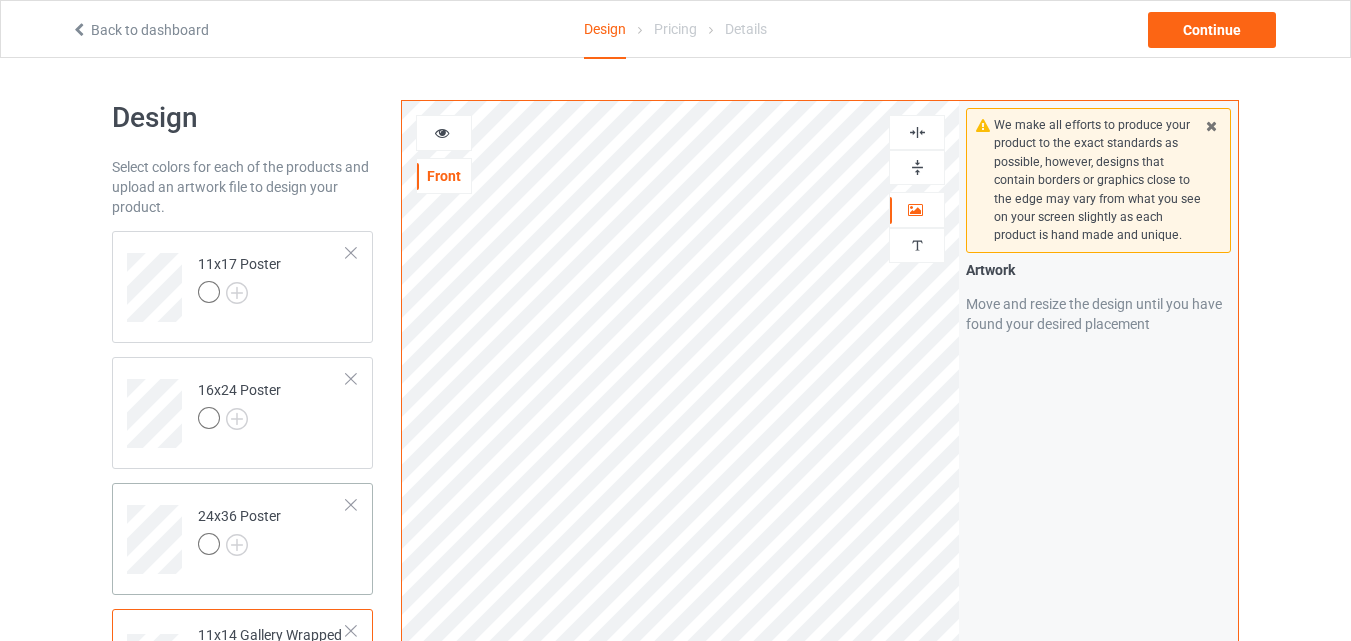 click on "24x36 Poster" at bounding box center (272, 532) 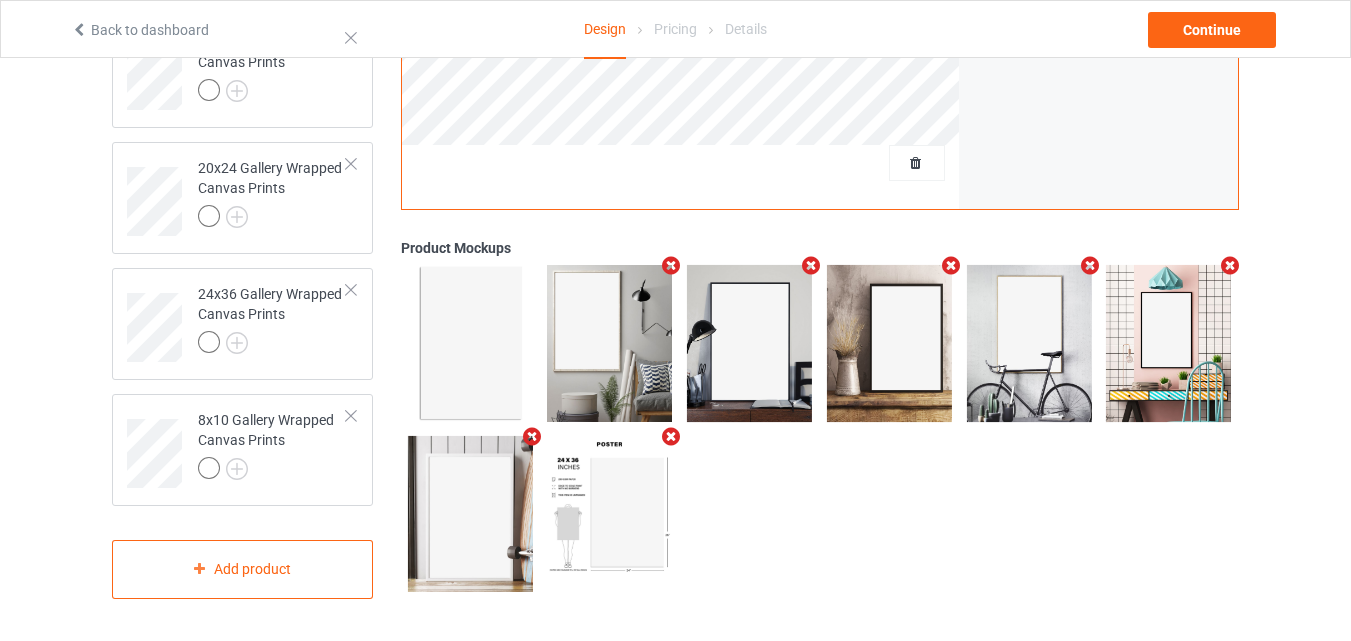 scroll, scrollTop: 0, scrollLeft: 0, axis: both 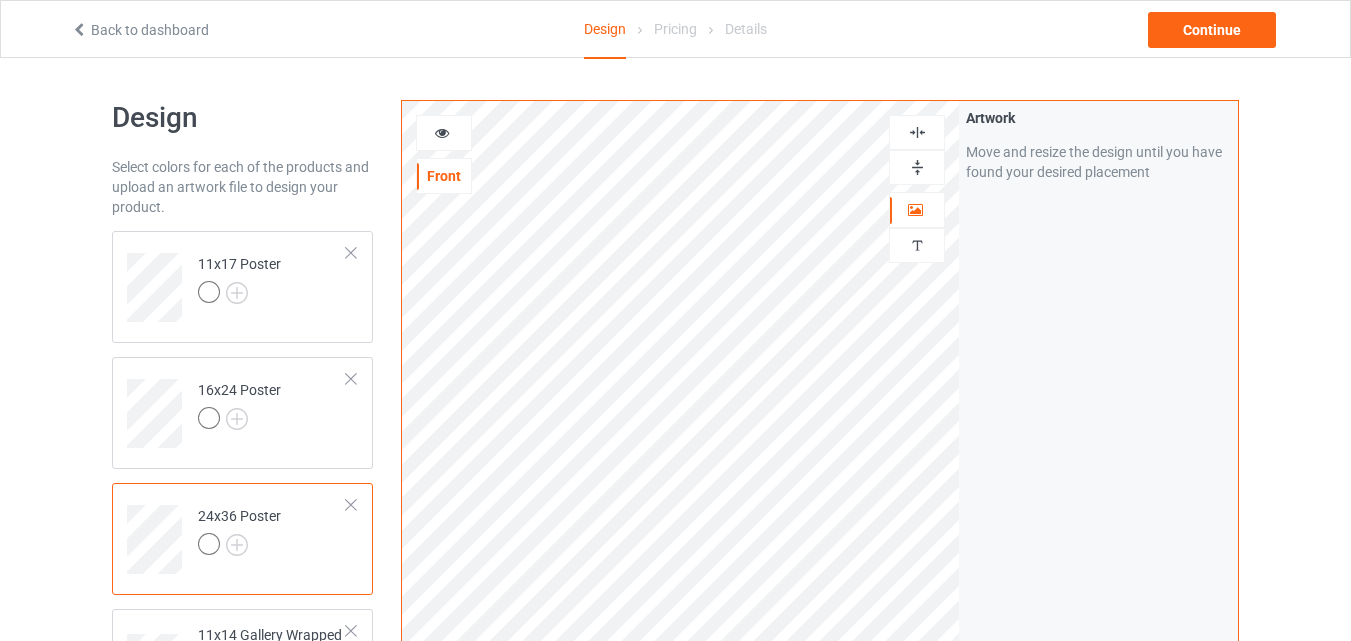 click at bounding box center [917, 167] 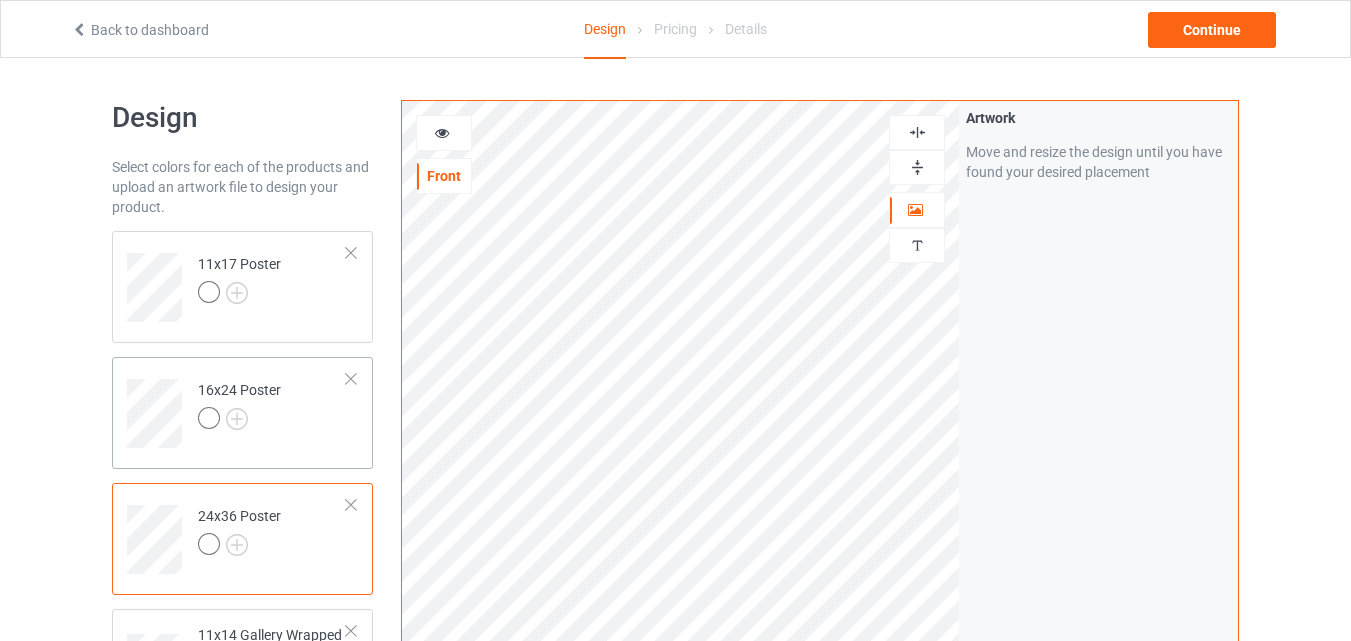 click on "16x24 Poster" at bounding box center (272, 406) 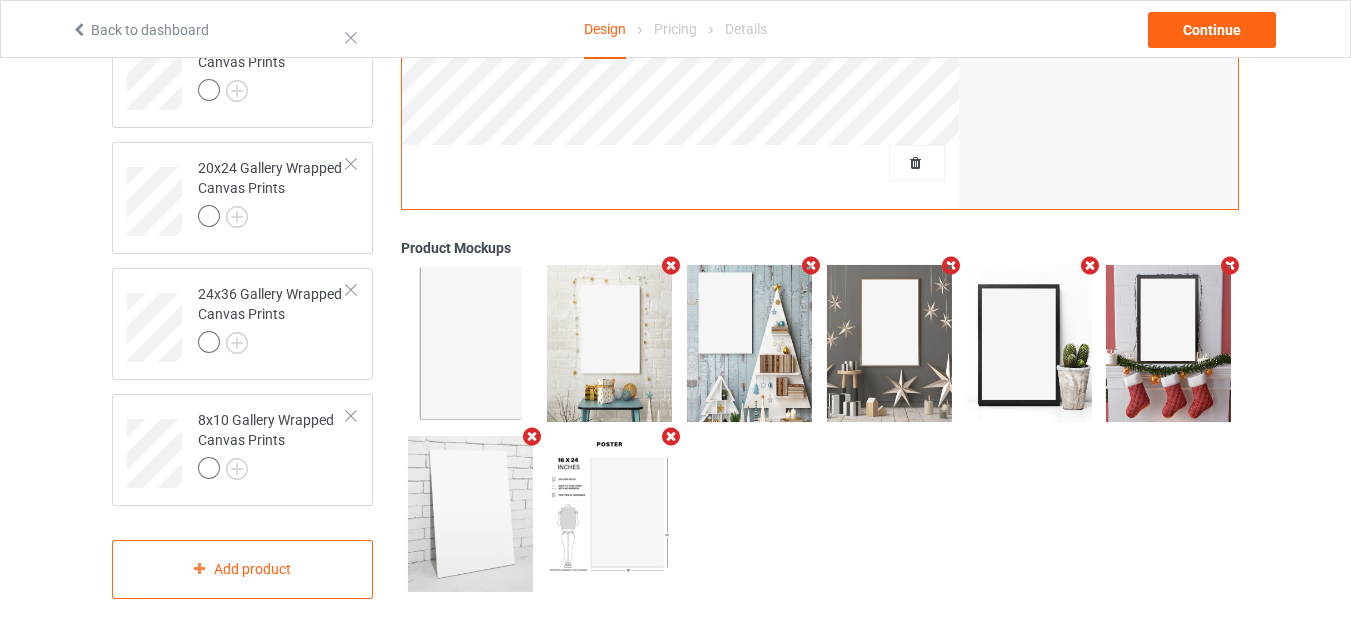 scroll, scrollTop: 0, scrollLeft: 0, axis: both 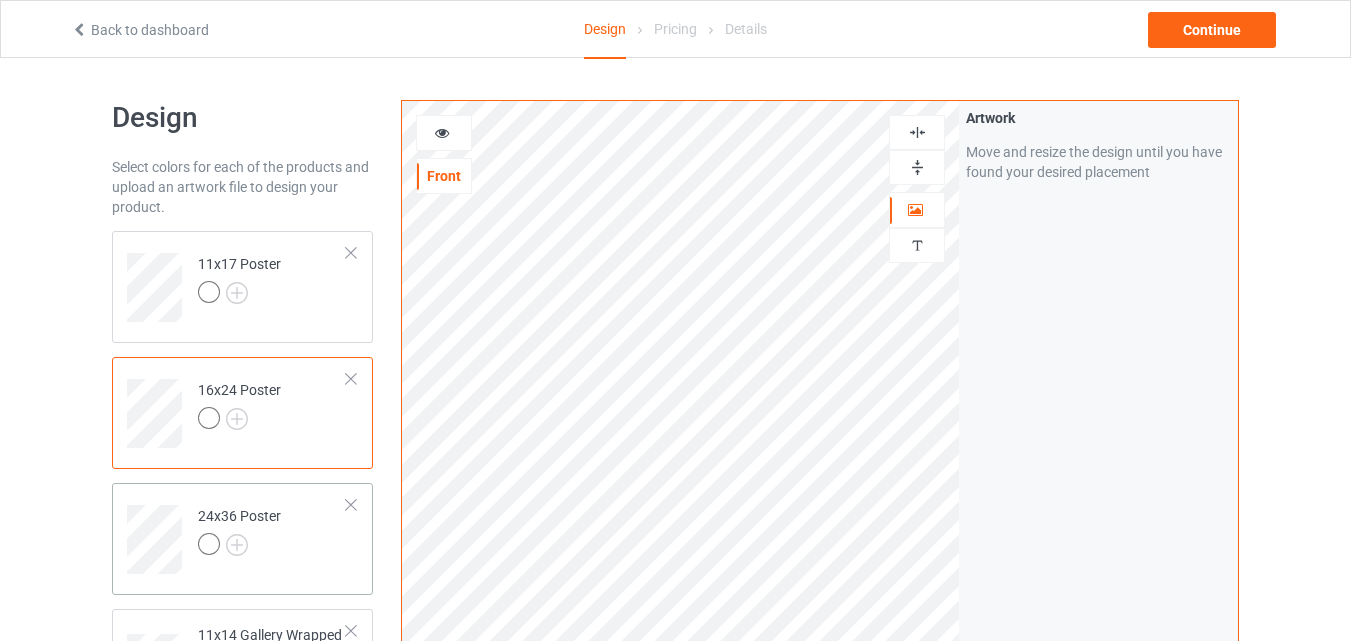 click on "24x36 Poster" at bounding box center [272, 532] 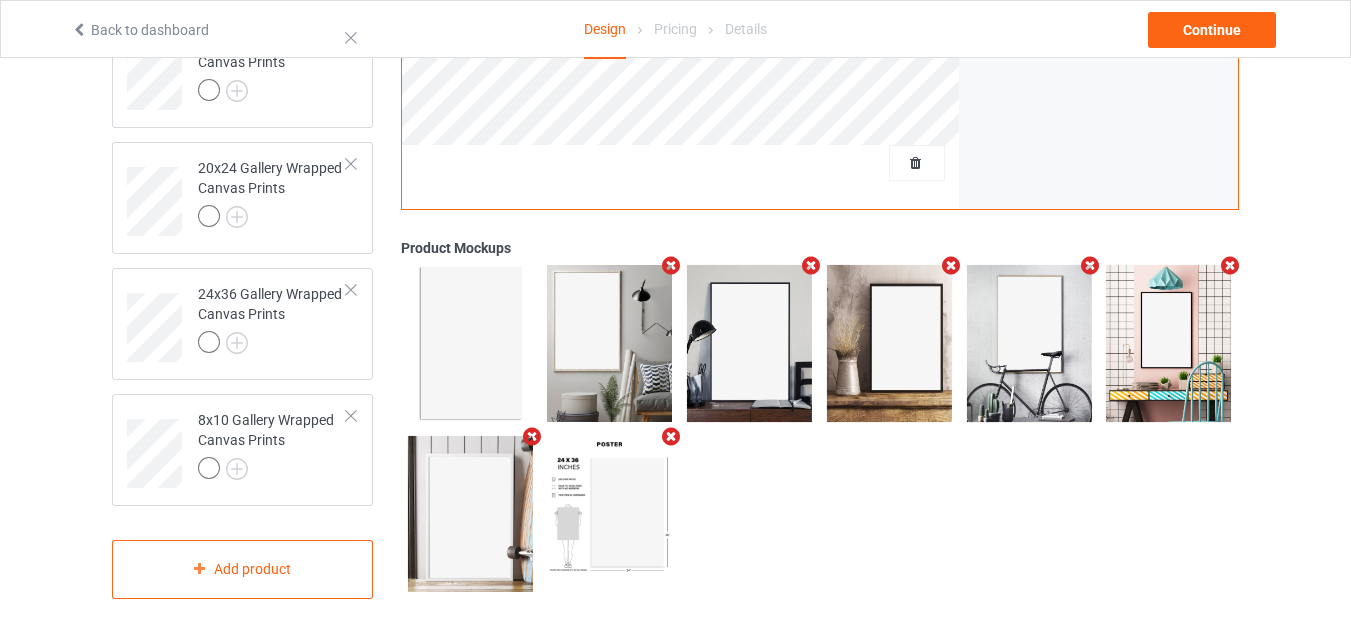scroll, scrollTop: 0, scrollLeft: 0, axis: both 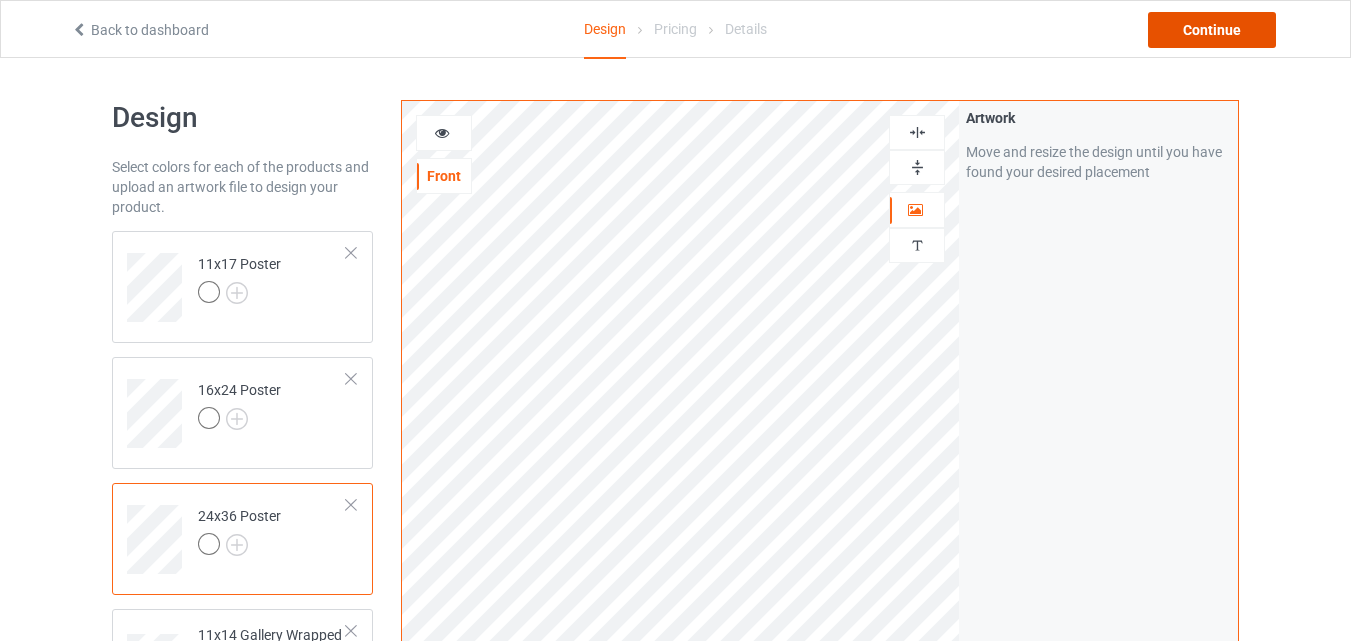 click on "Continue" at bounding box center [1212, 30] 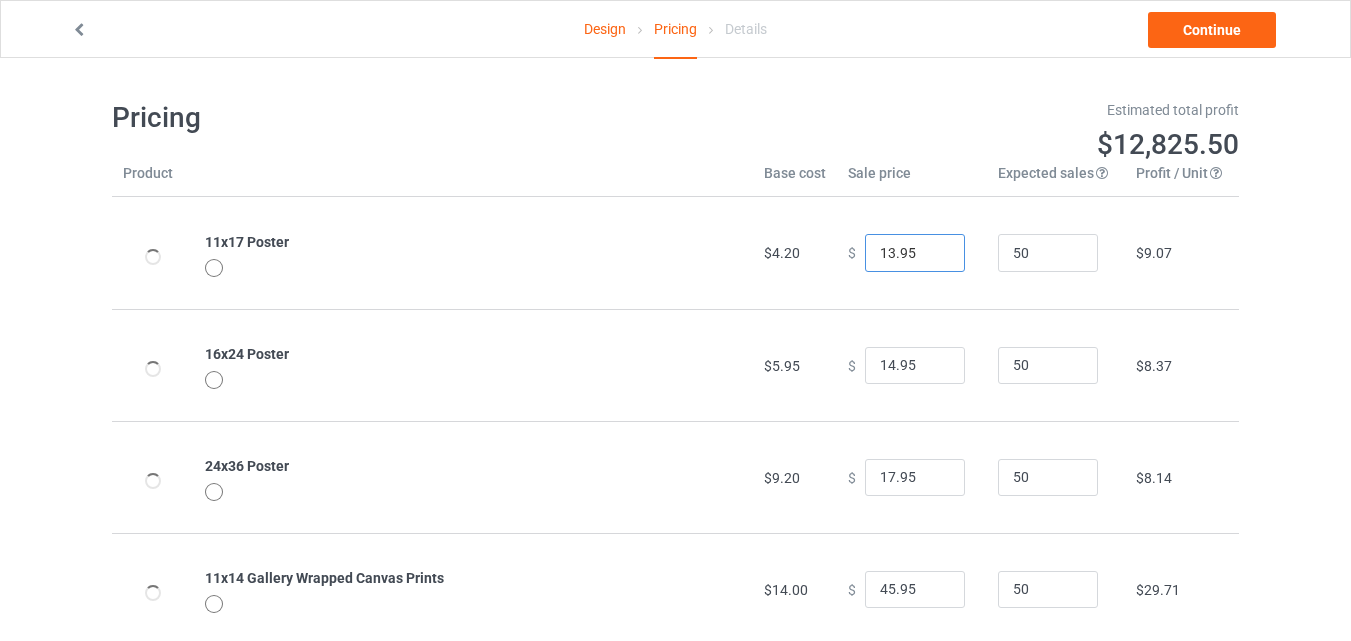 click on "13.95" at bounding box center (915, 253) 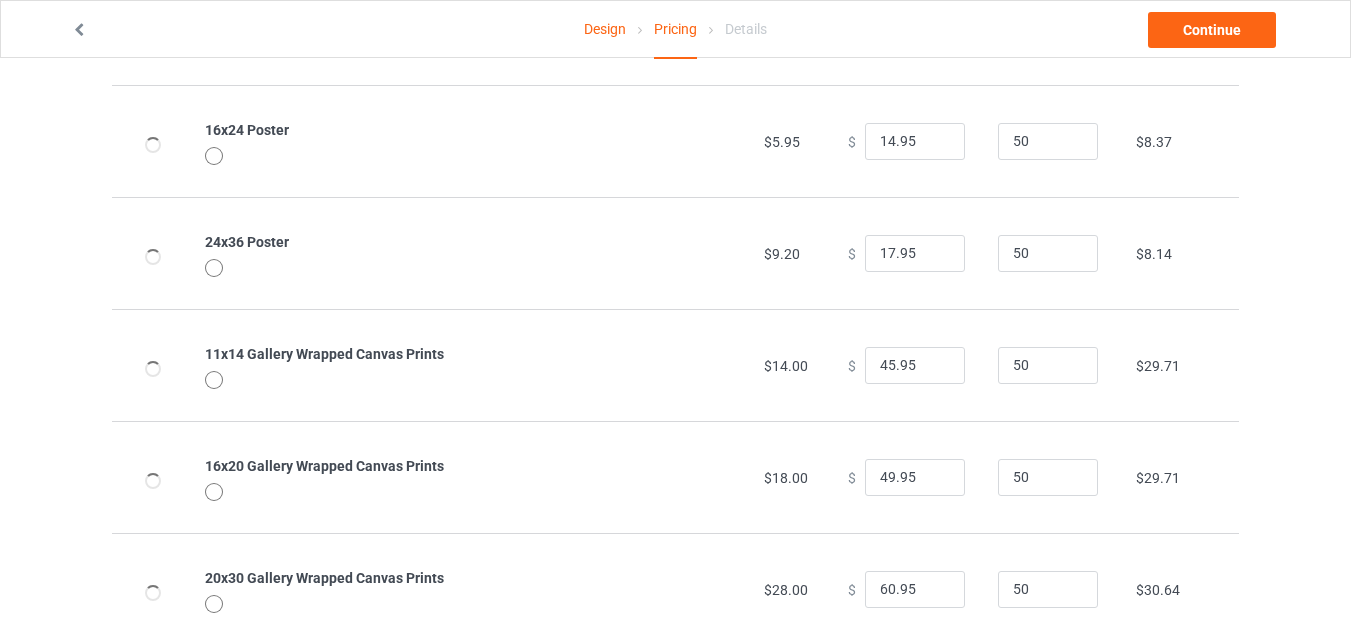 scroll, scrollTop: 250, scrollLeft: 0, axis: vertical 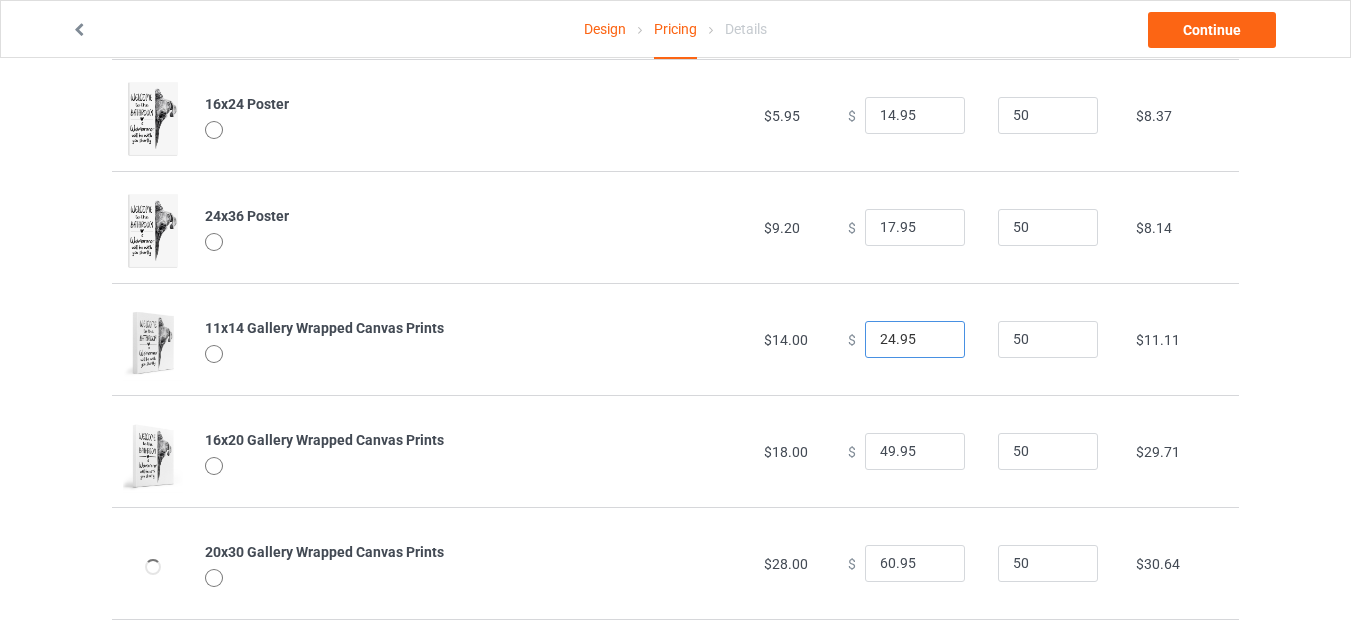click on "24.95" at bounding box center [915, 340] 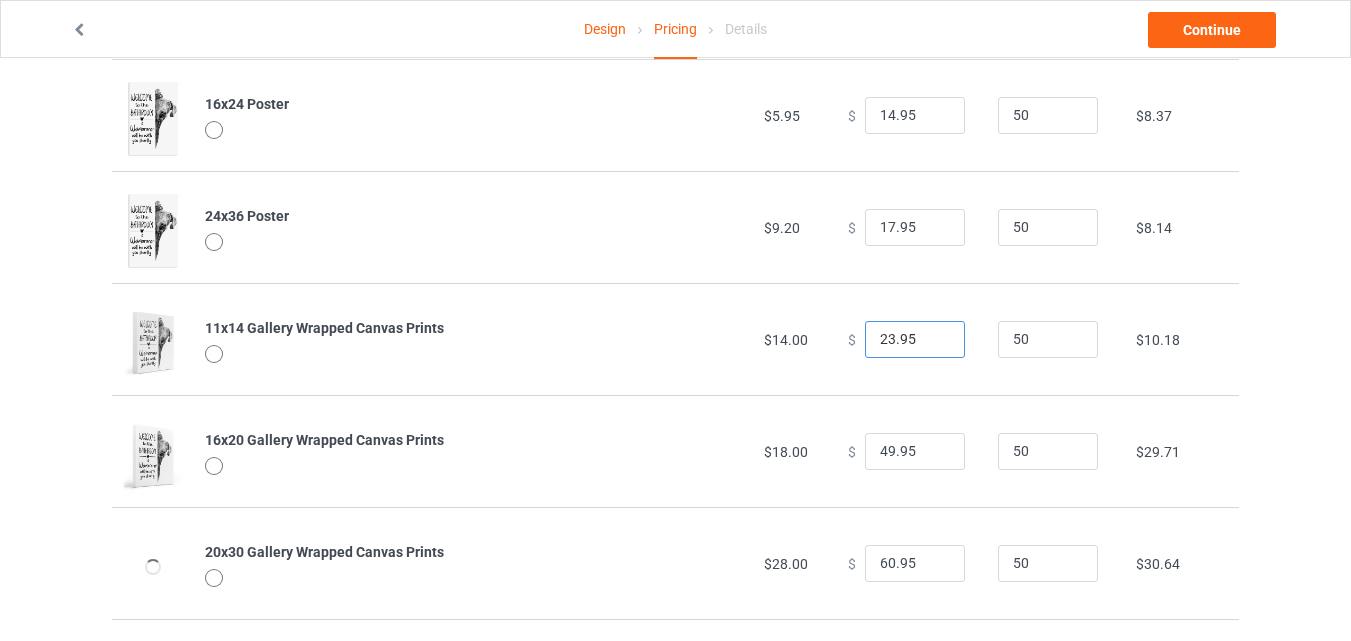 type on "23.95" 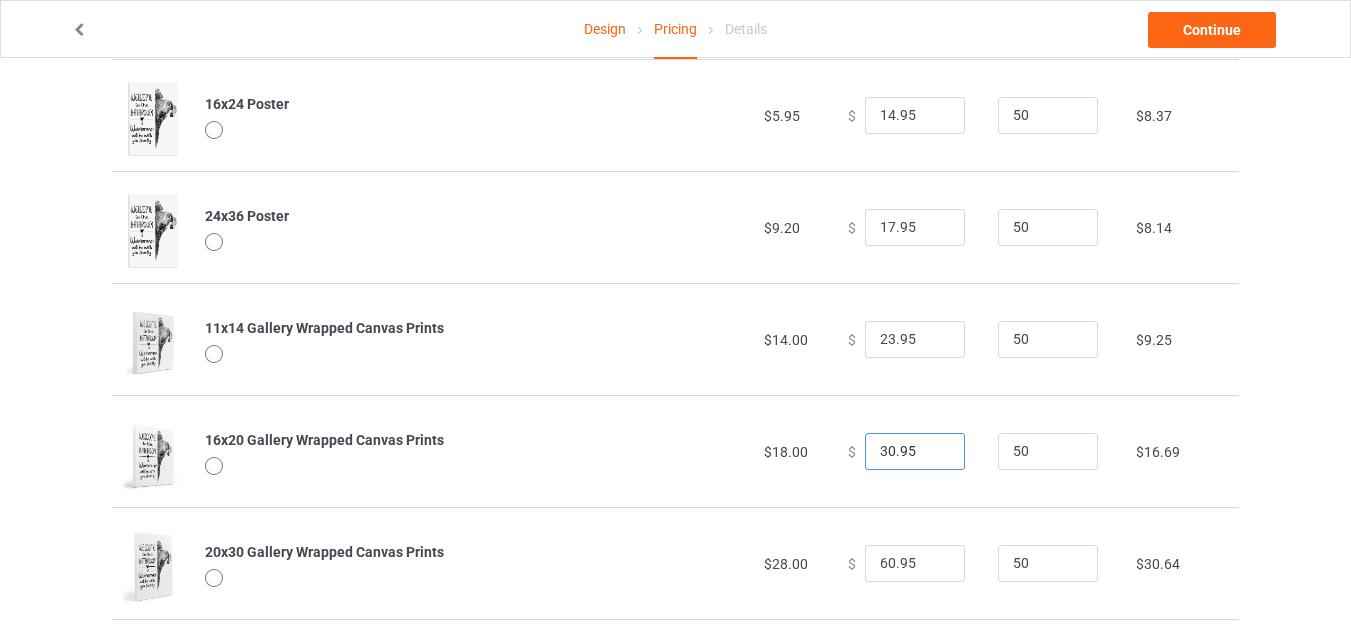 click on "30.95" at bounding box center [915, 452] 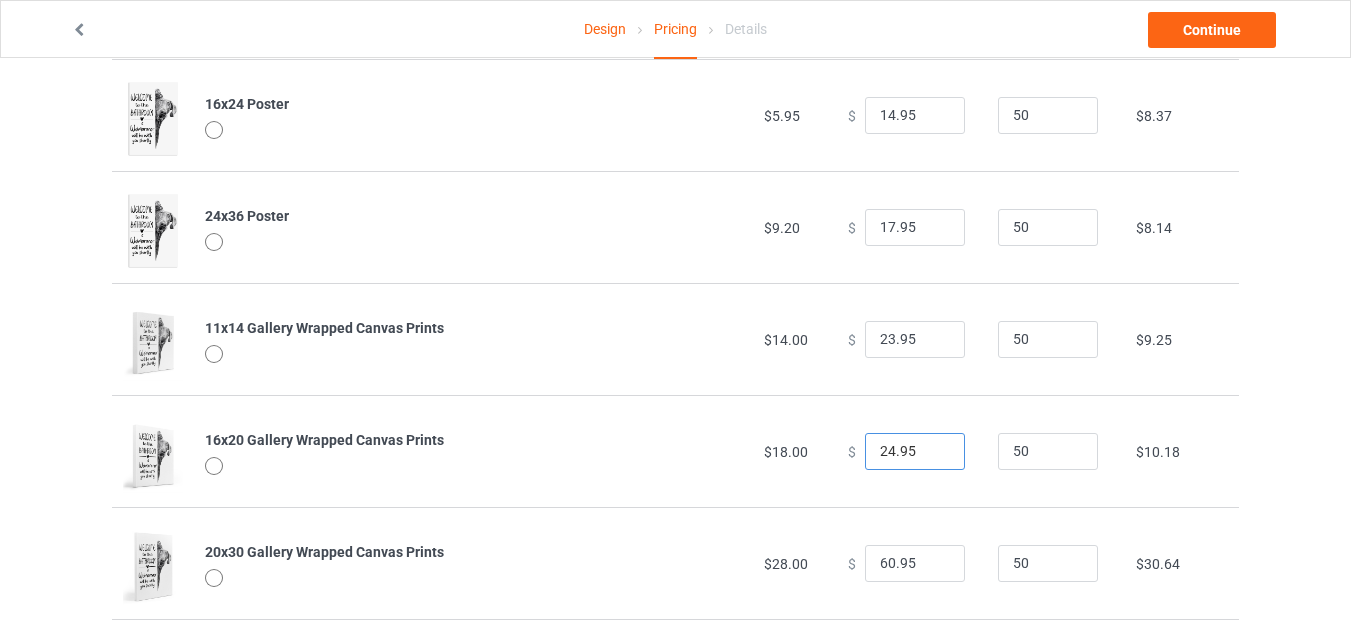 click on "24.95" at bounding box center [915, 452] 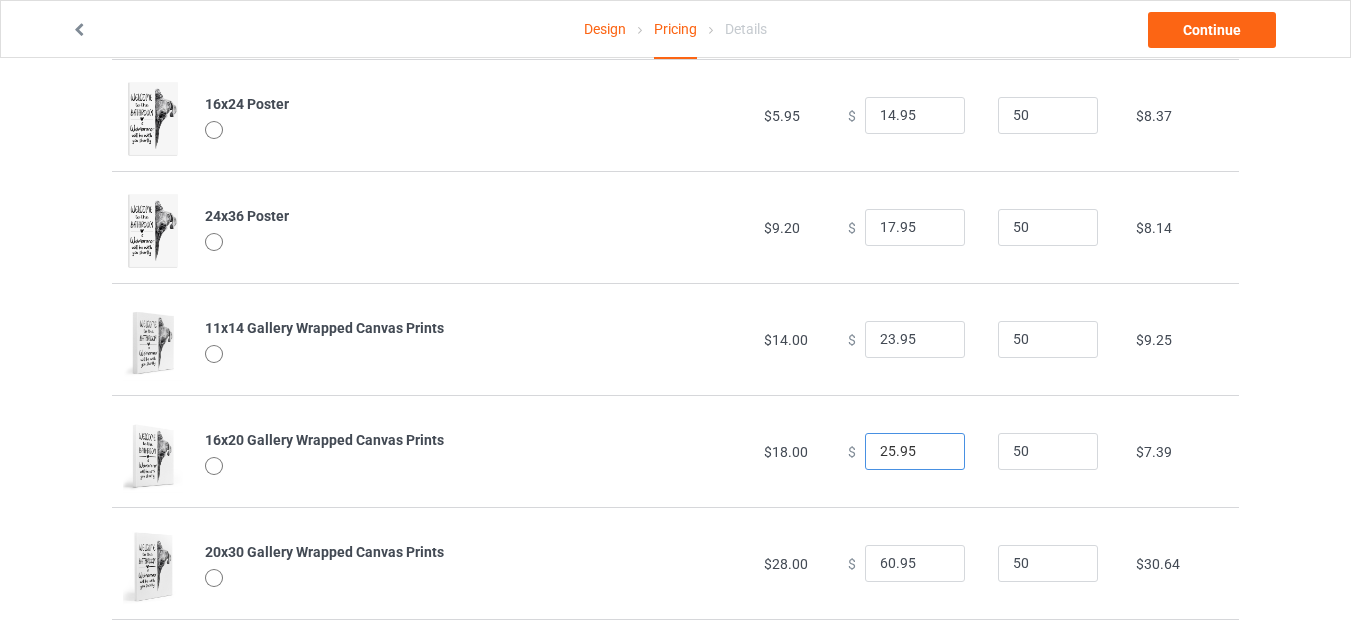 click on "25.95" at bounding box center (915, 452) 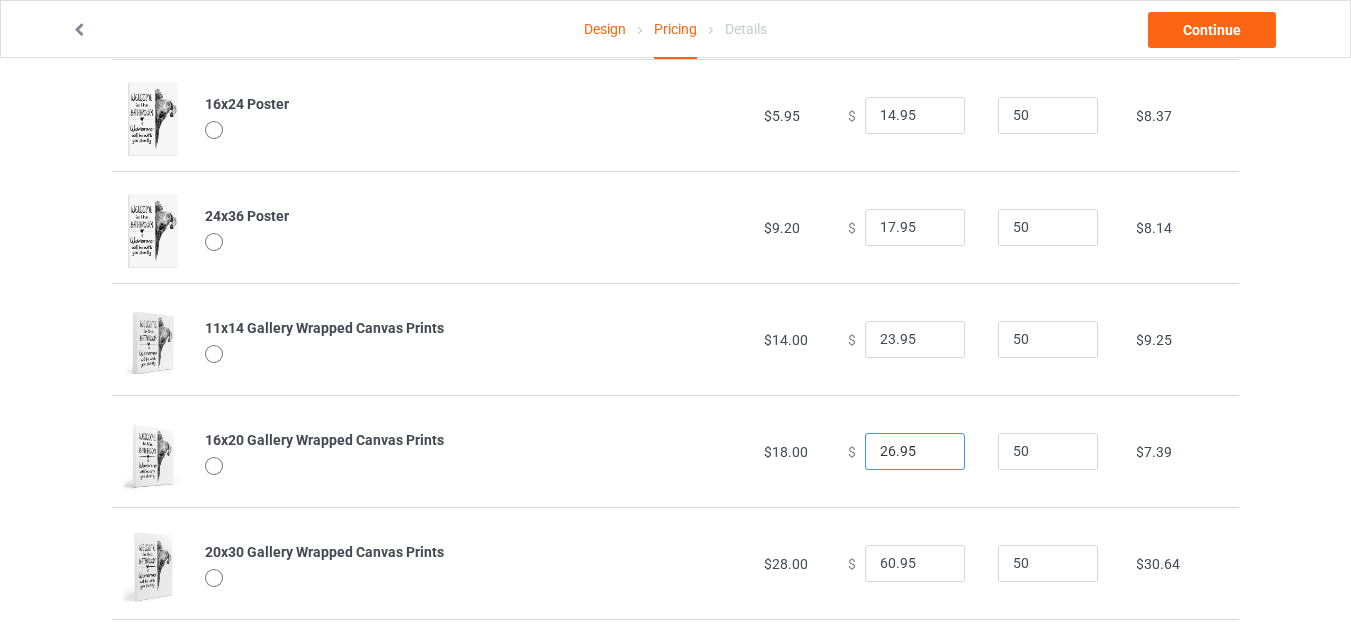click on "26.95" at bounding box center [915, 452] 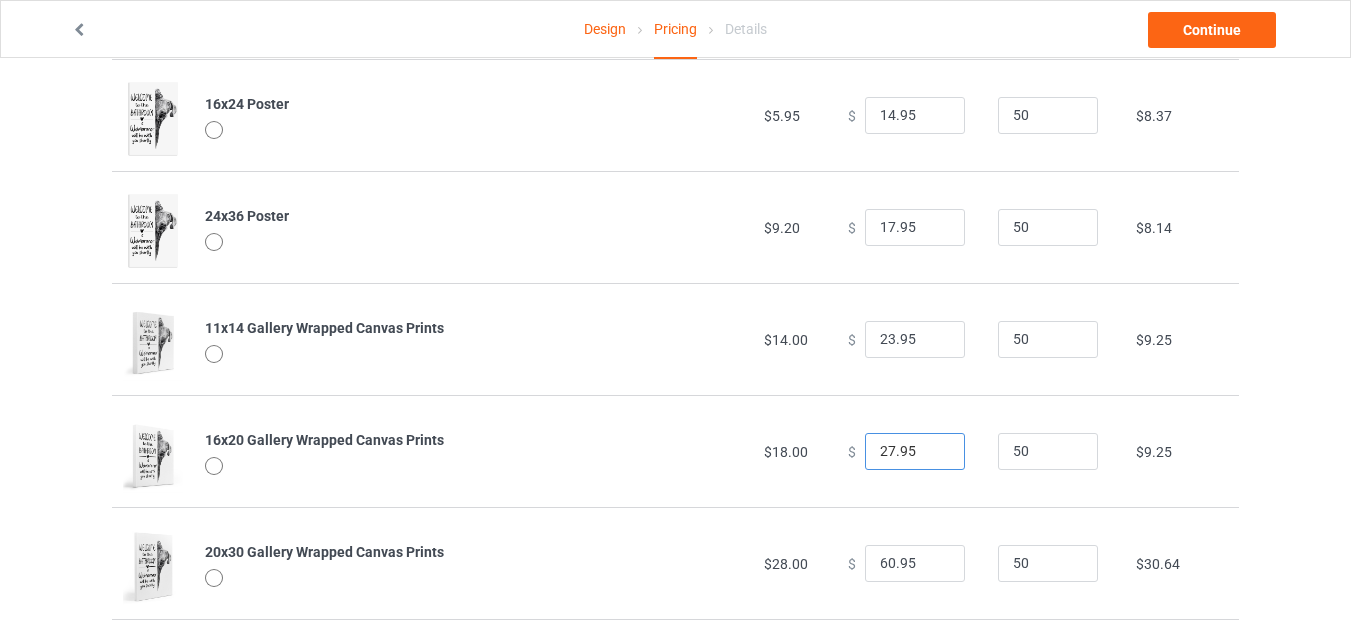 type on "27.95" 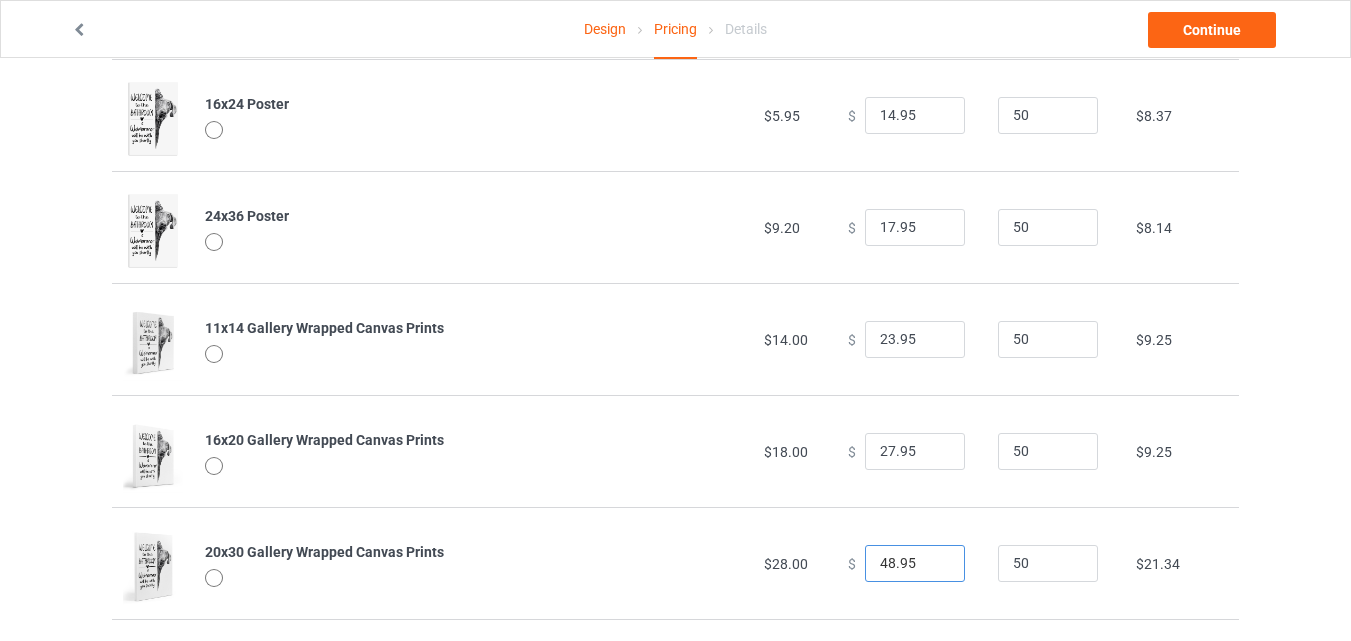 click on "48.95" at bounding box center (915, 564) 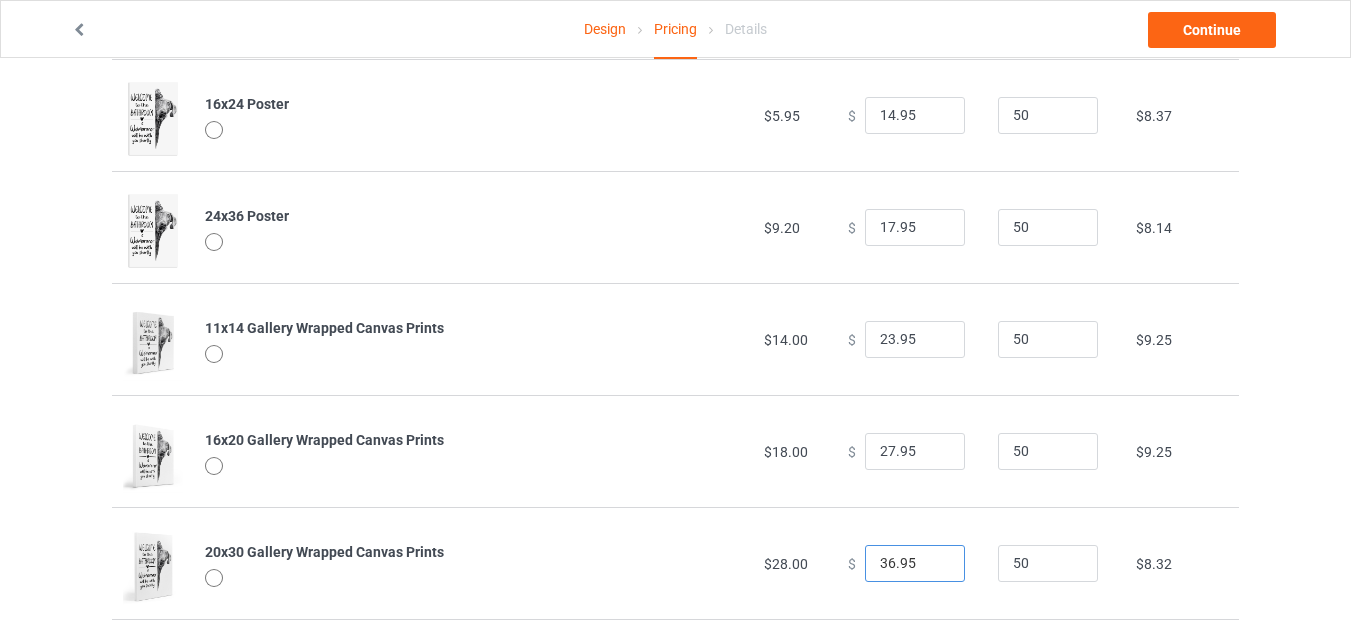 click on "36.95" at bounding box center [915, 564] 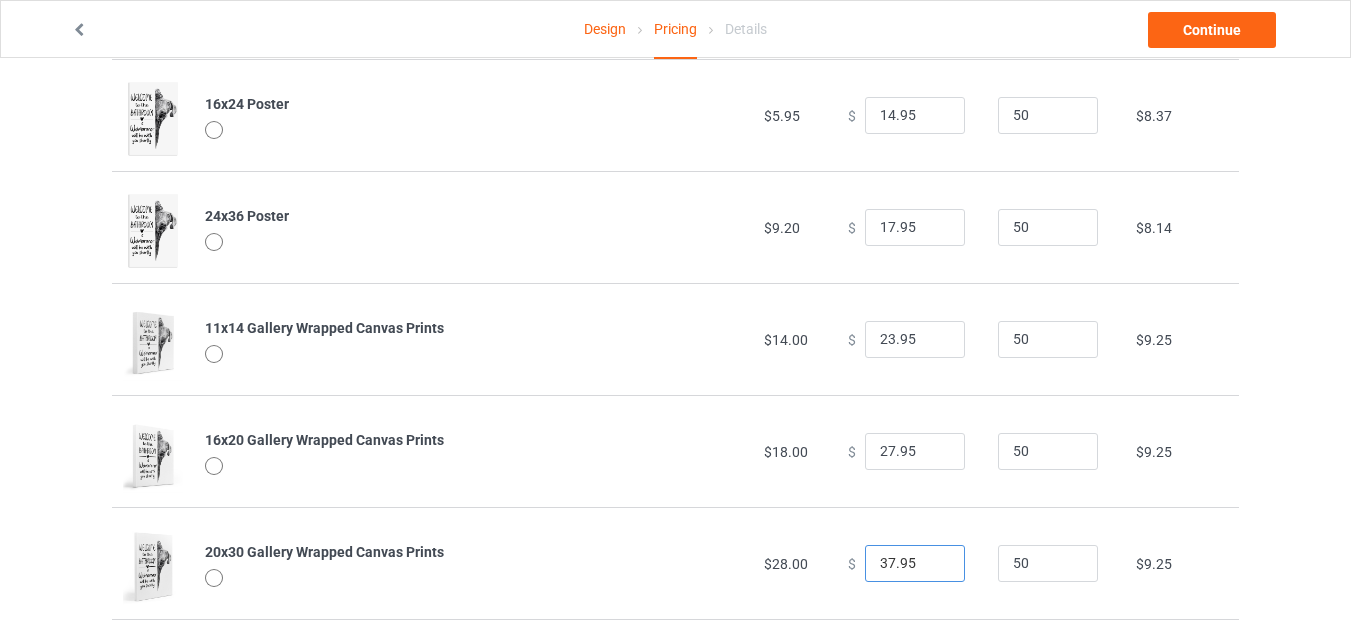 type on "37.95" 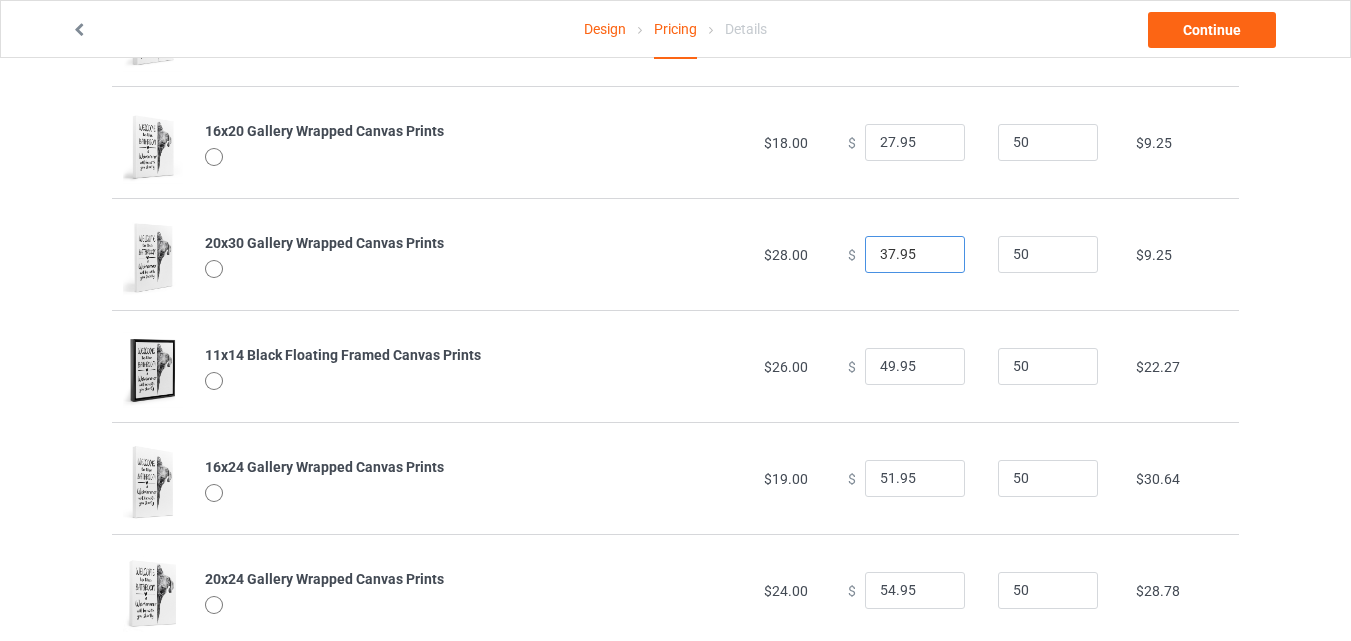 scroll, scrollTop: 646, scrollLeft: 0, axis: vertical 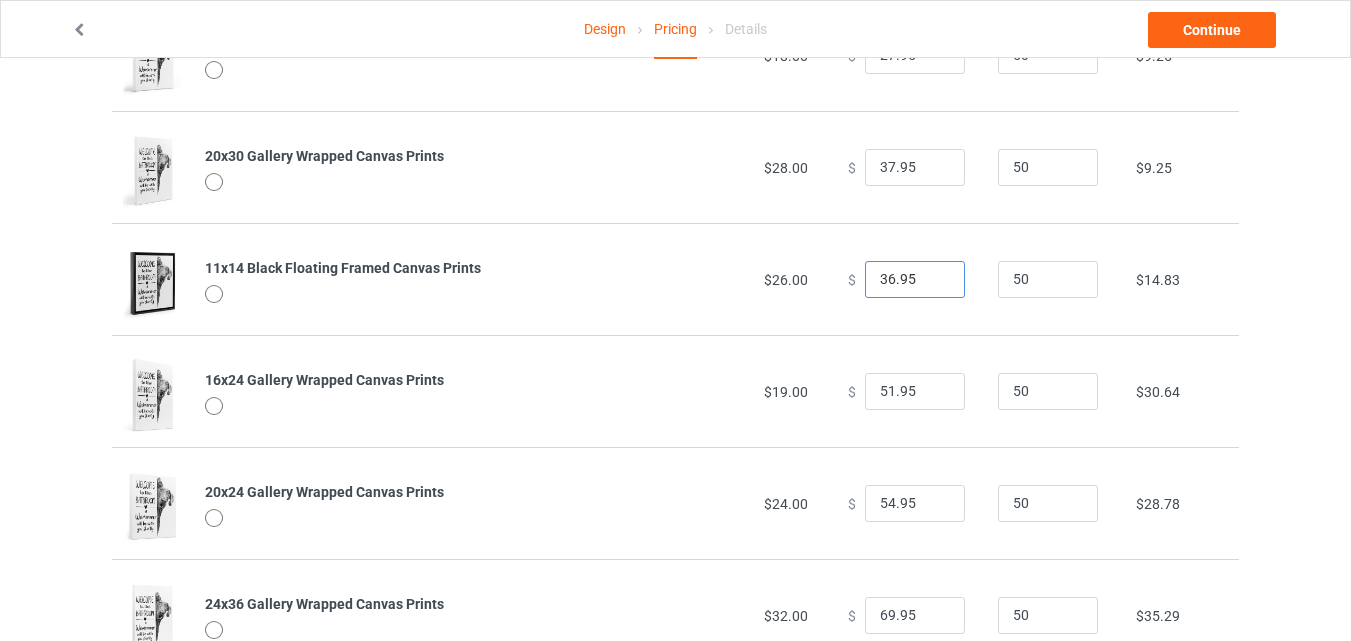 click on "36.95" at bounding box center (915, 280) 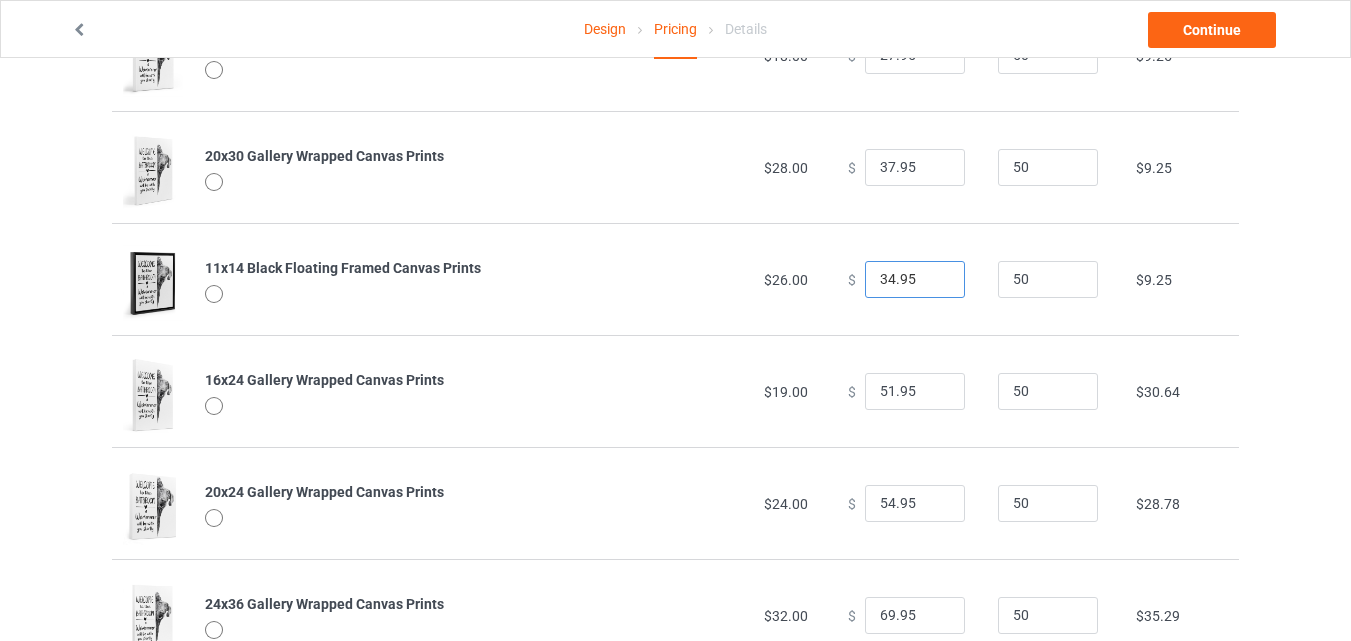 click on "34.95" at bounding box center (915, 280) 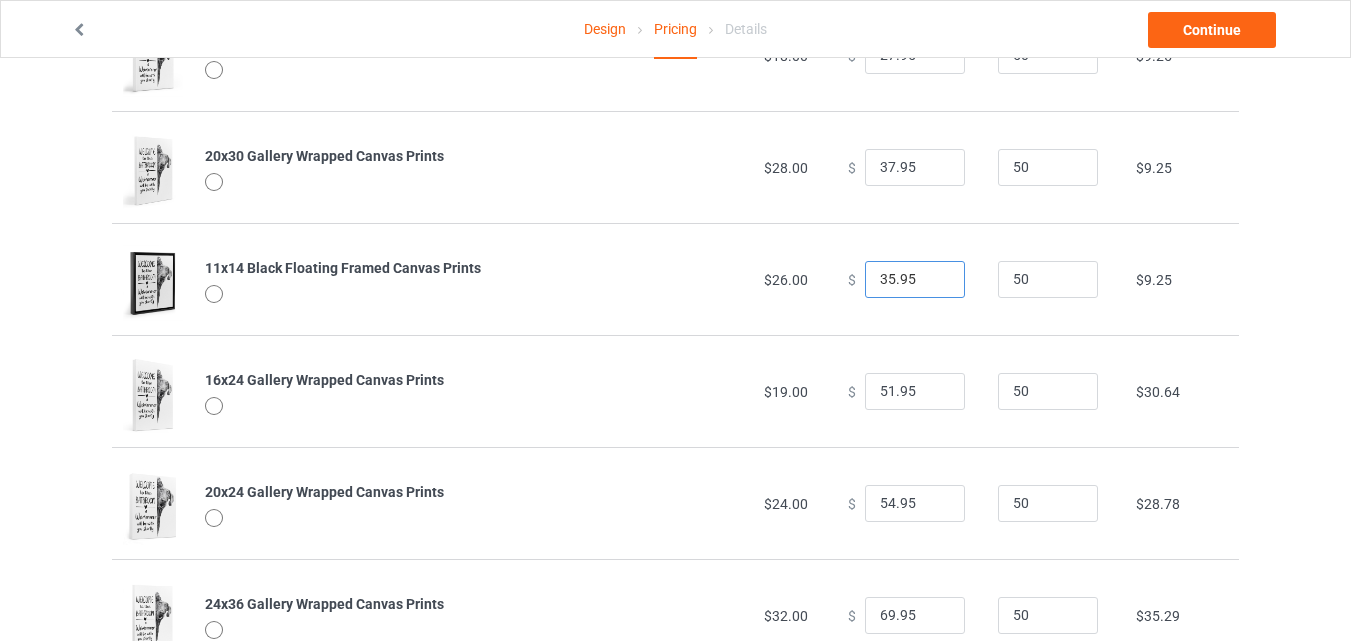 type on "35.95" 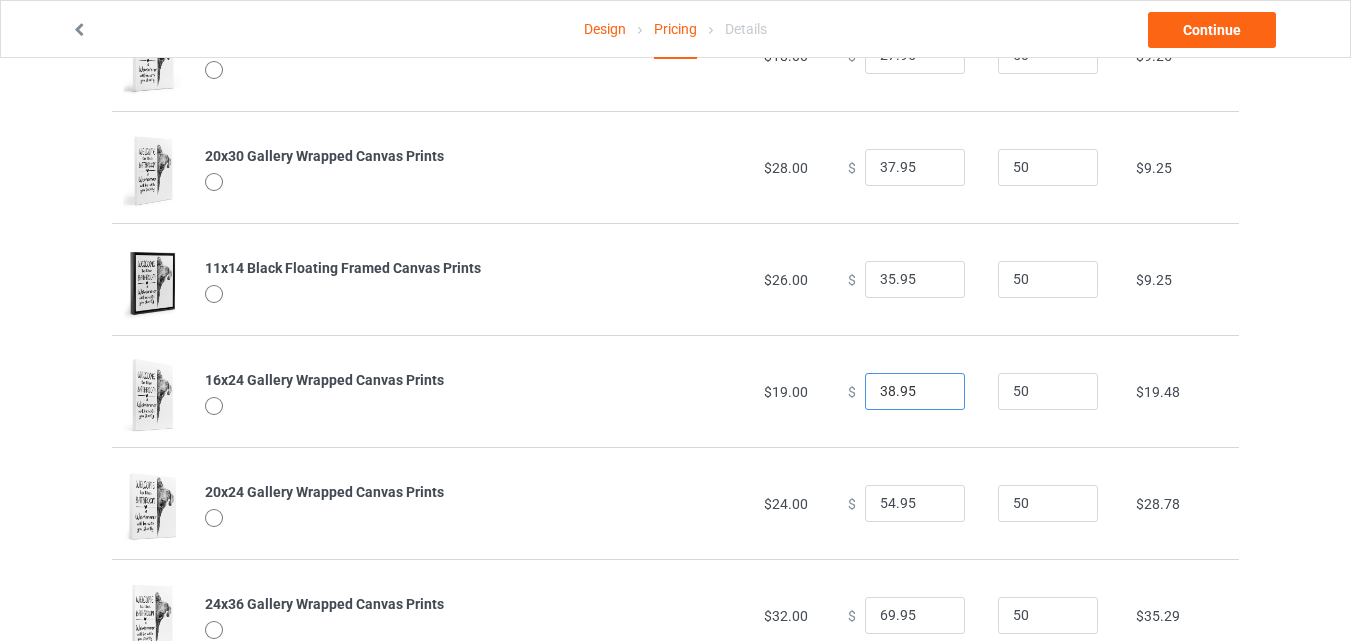 click on "38.95" at bounding box center [915, 392] 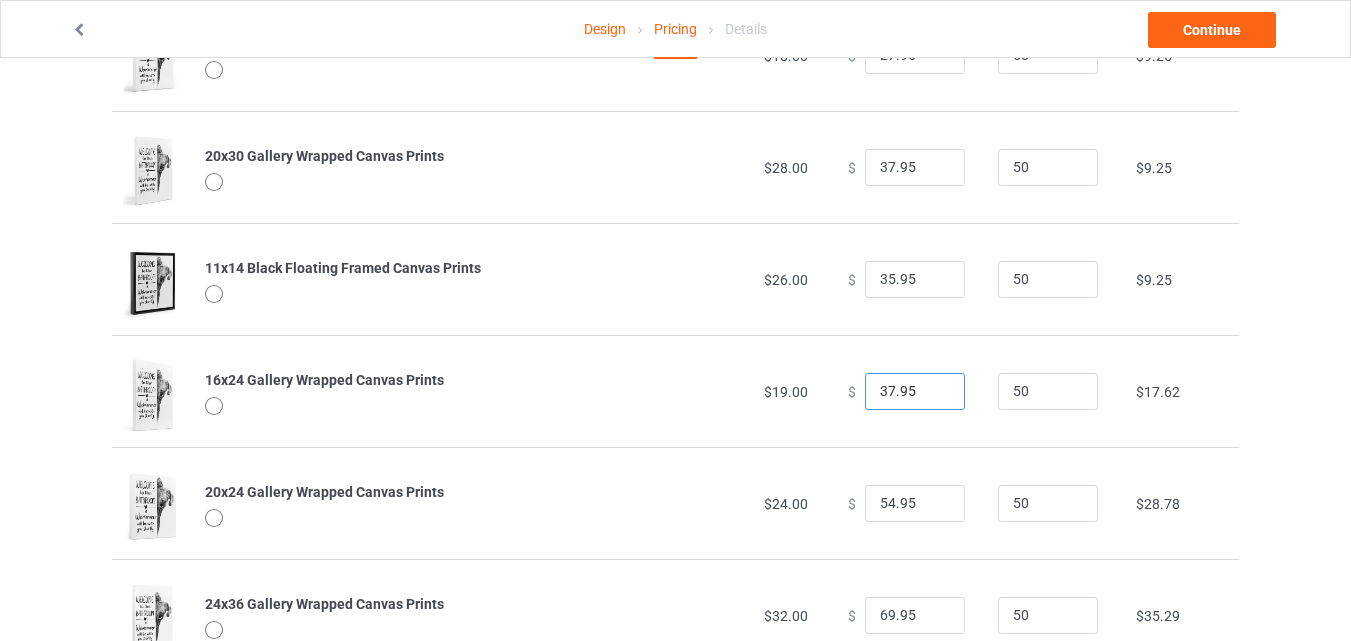 click on "37.95" at bounding box center [915, 392] 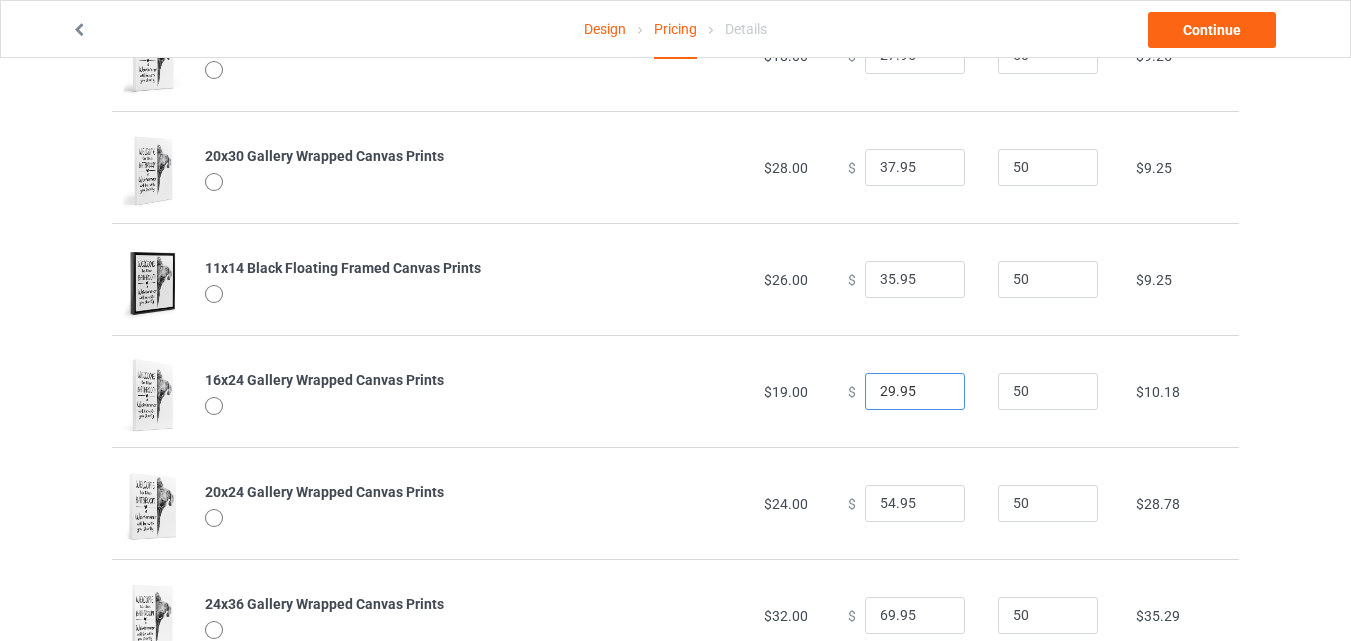 type on "28.95" 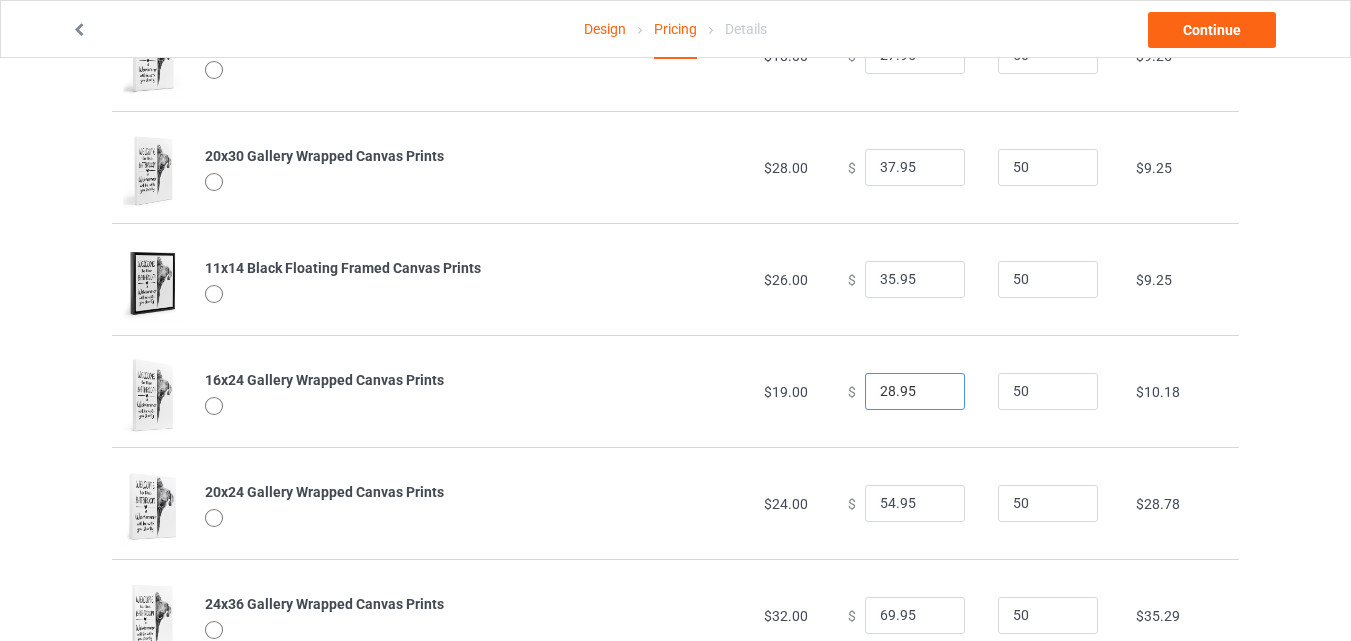 click on "28.95" at bounding box center [915, 392] 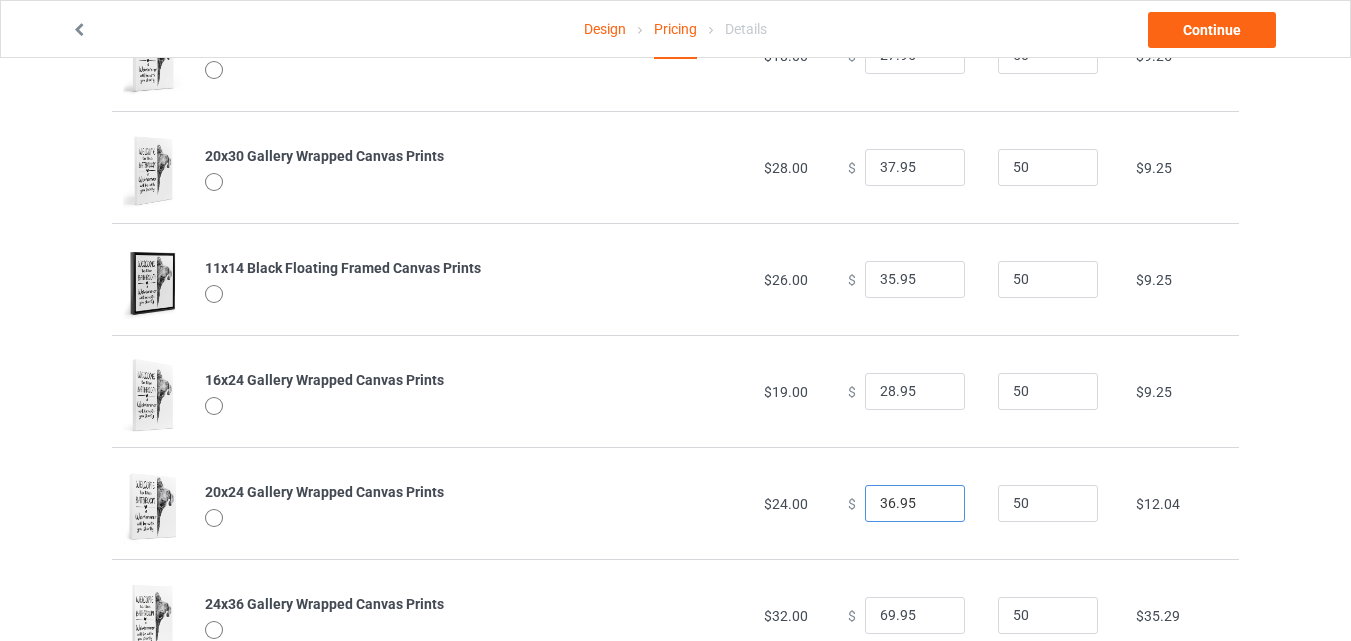 click on "36.95" at bounding box center [915, 504] 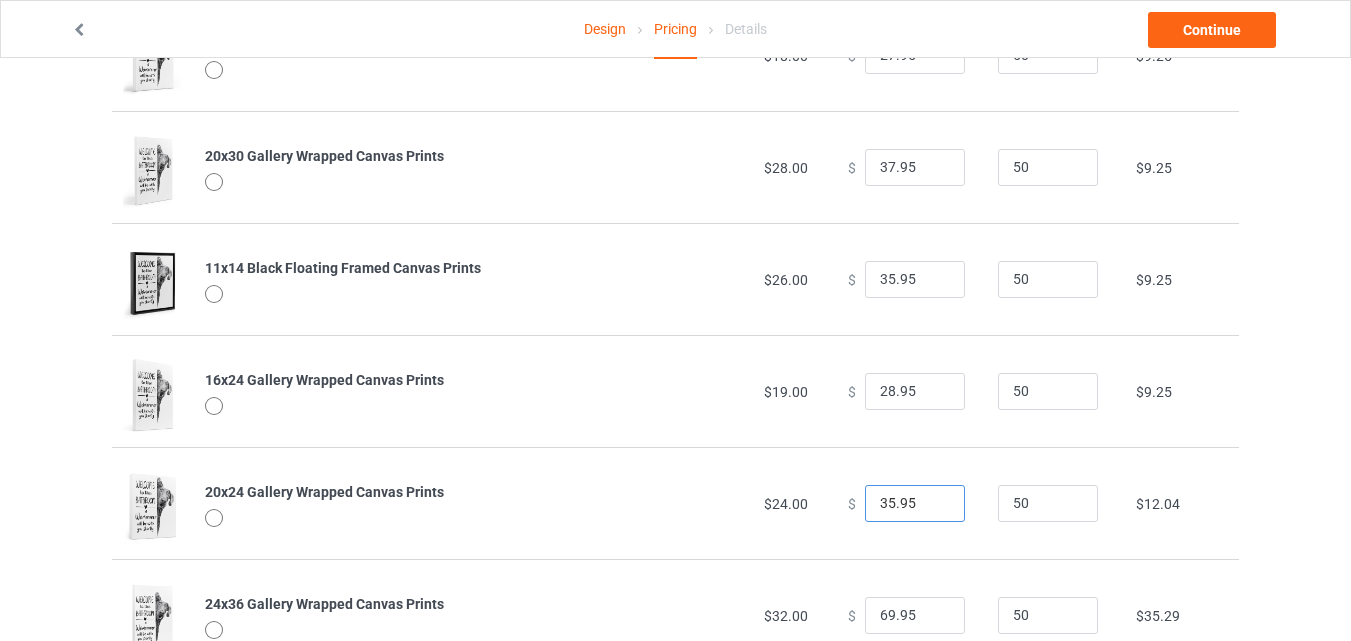 click on "35.95" at bounding box center (915, 504) 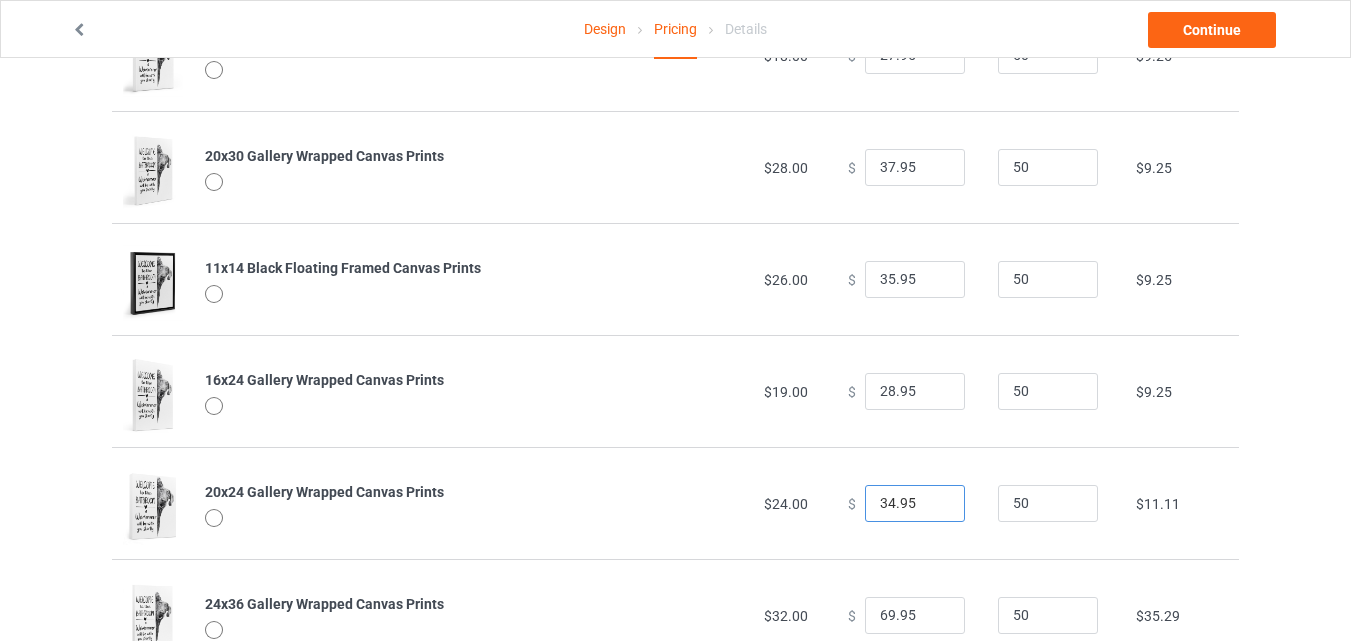 click on "34.95" at bounding box center (915, 504) 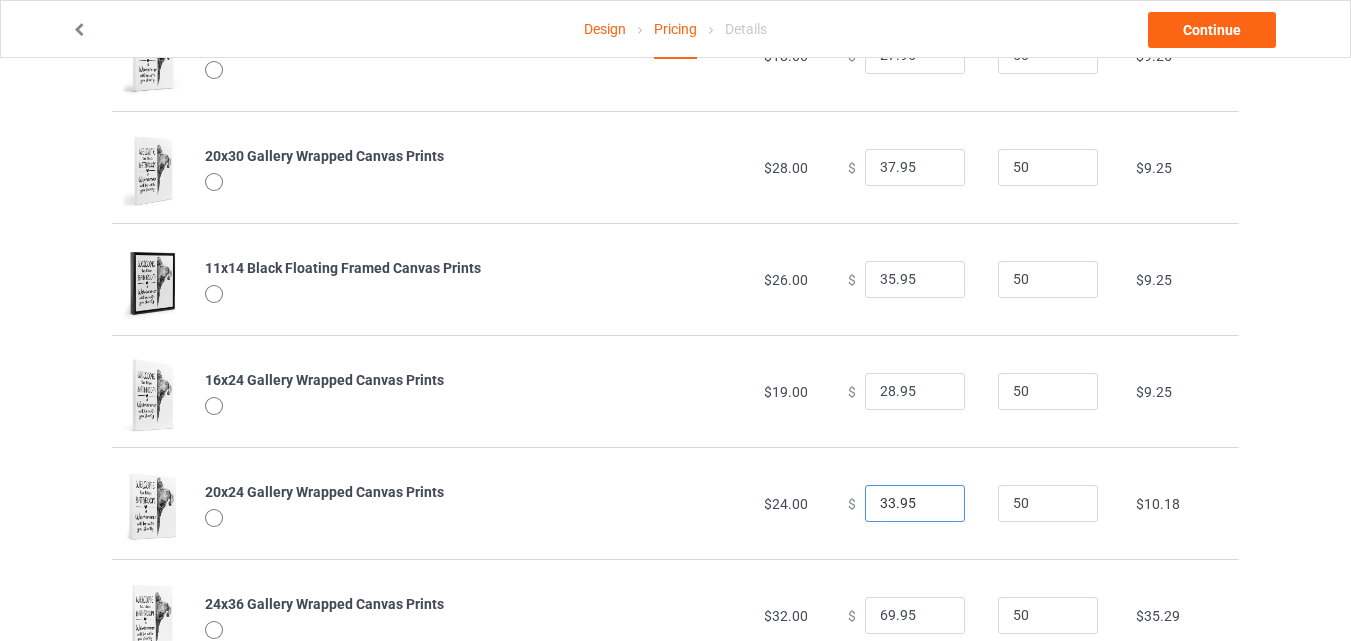 type on "33.95" 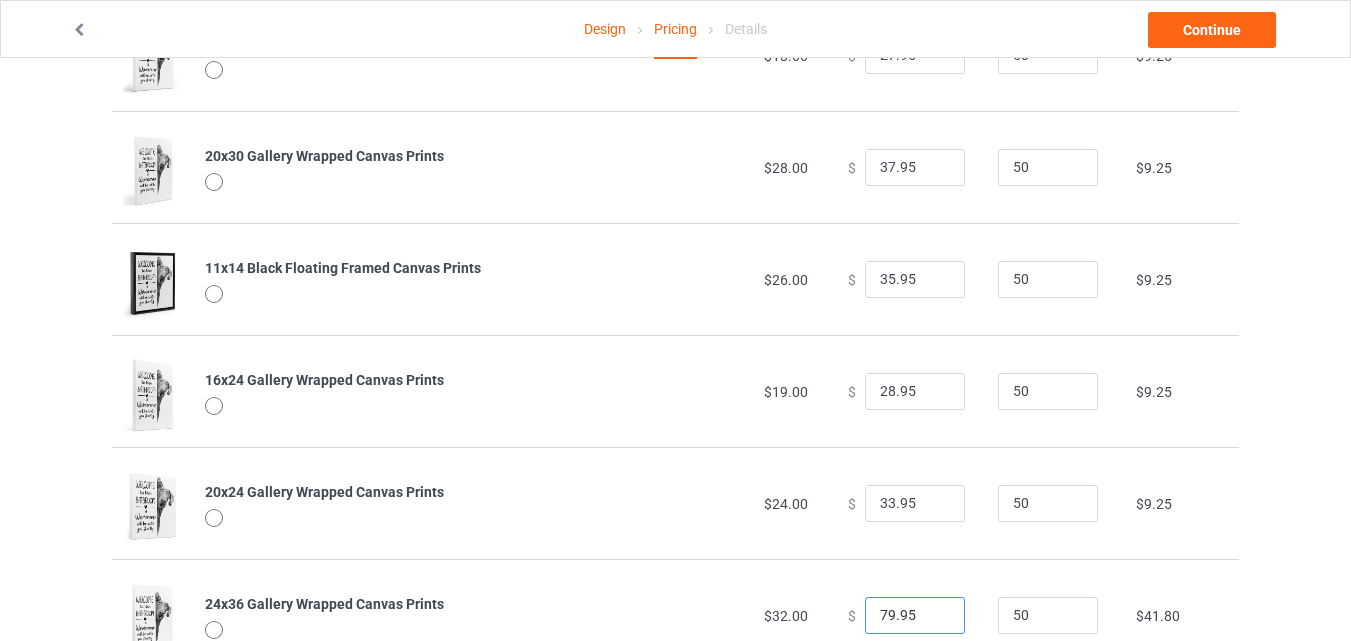 click on "79.95" at bounding box center (915, 616) 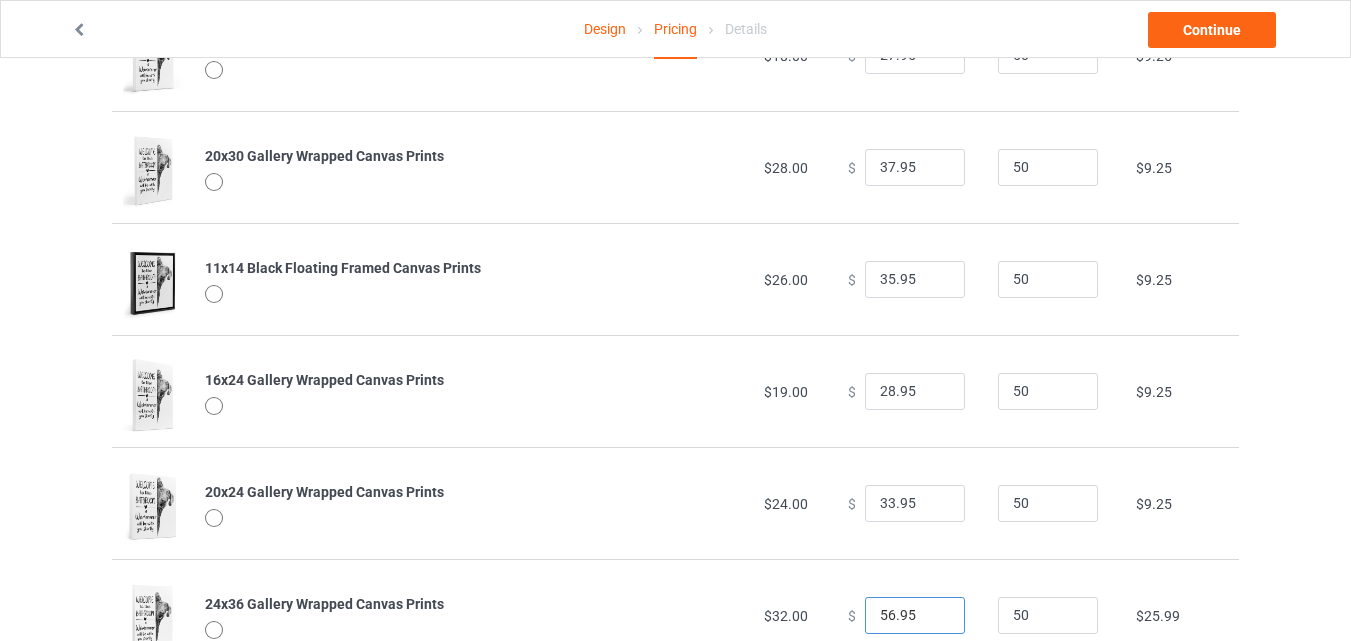 click on "56.95" at bounding box center (915, 616) 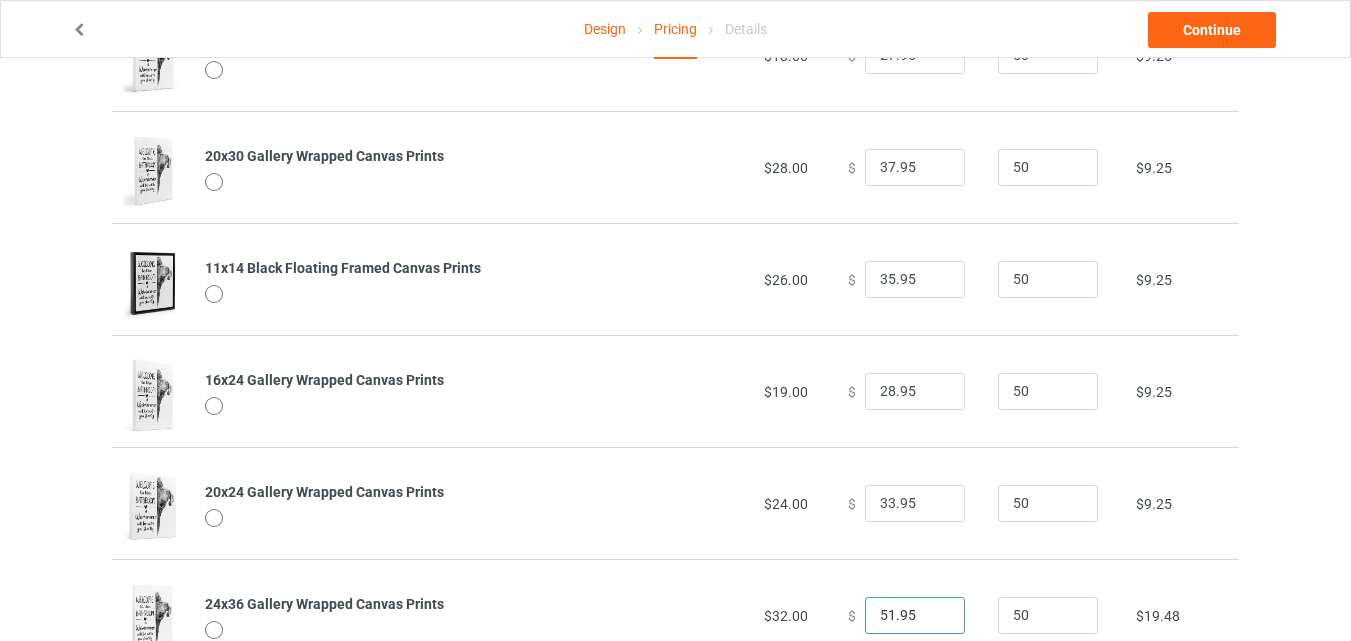 click on "51.95" at bounding box center (915, 616) 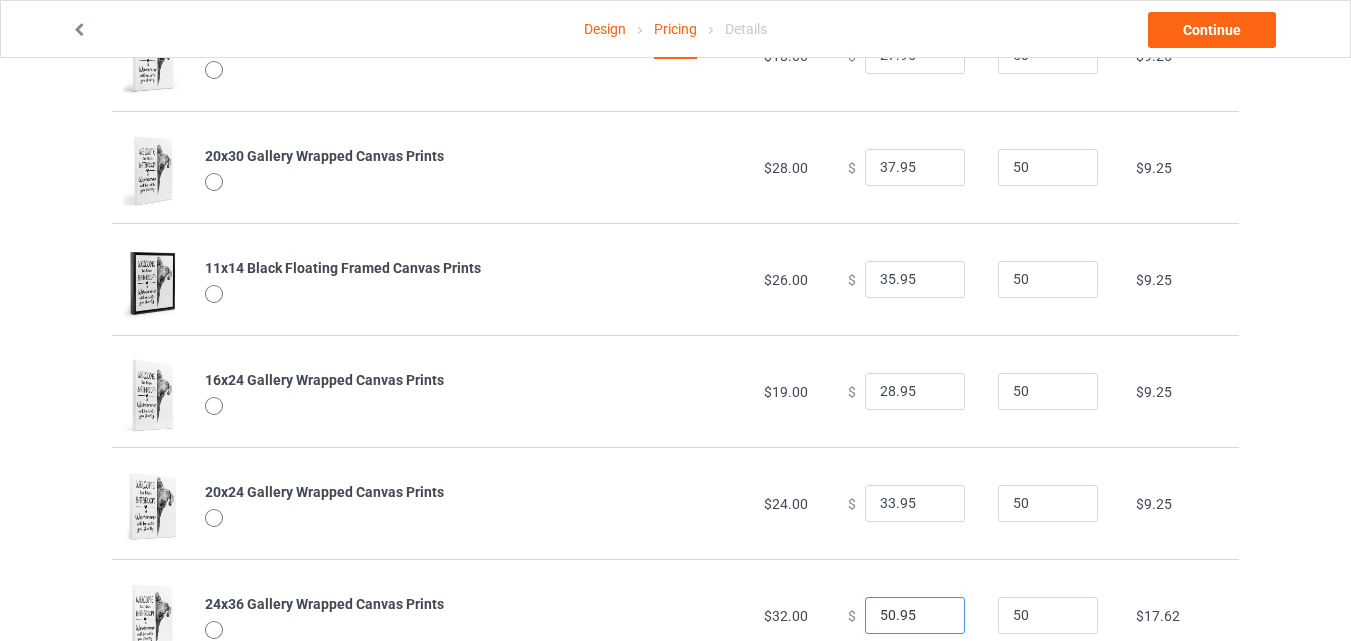 click on "50.95" at bounding box center [915, 616] 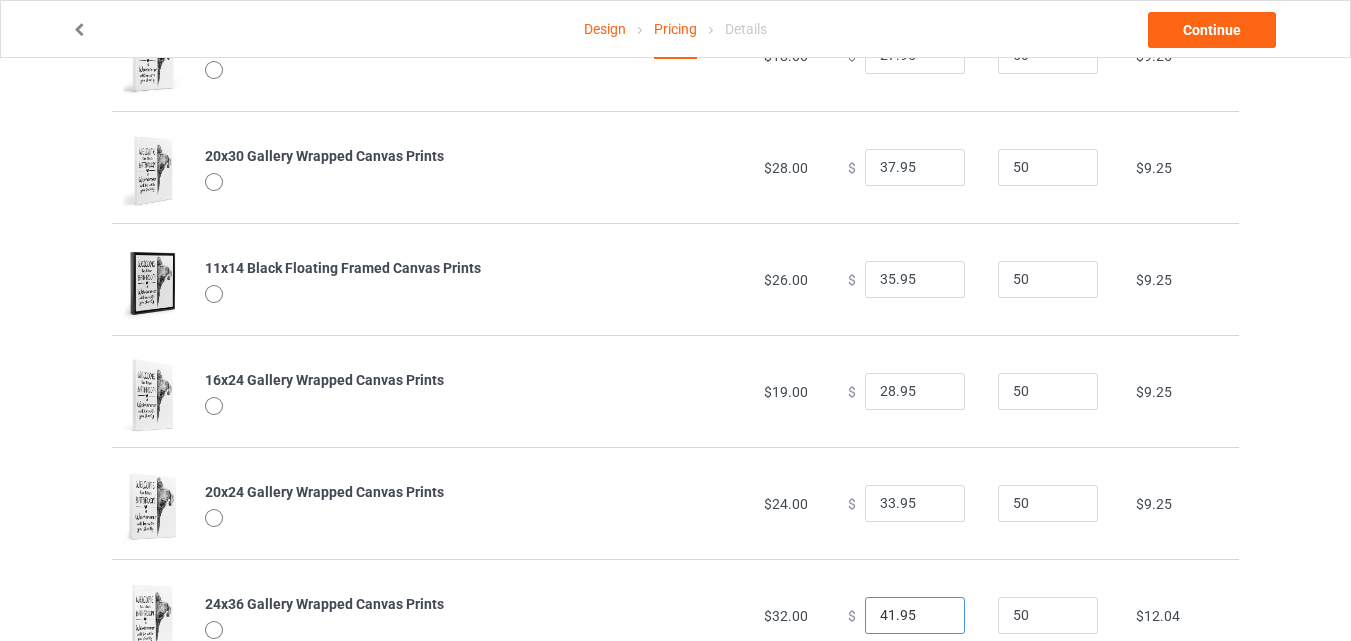 type on "41.95" 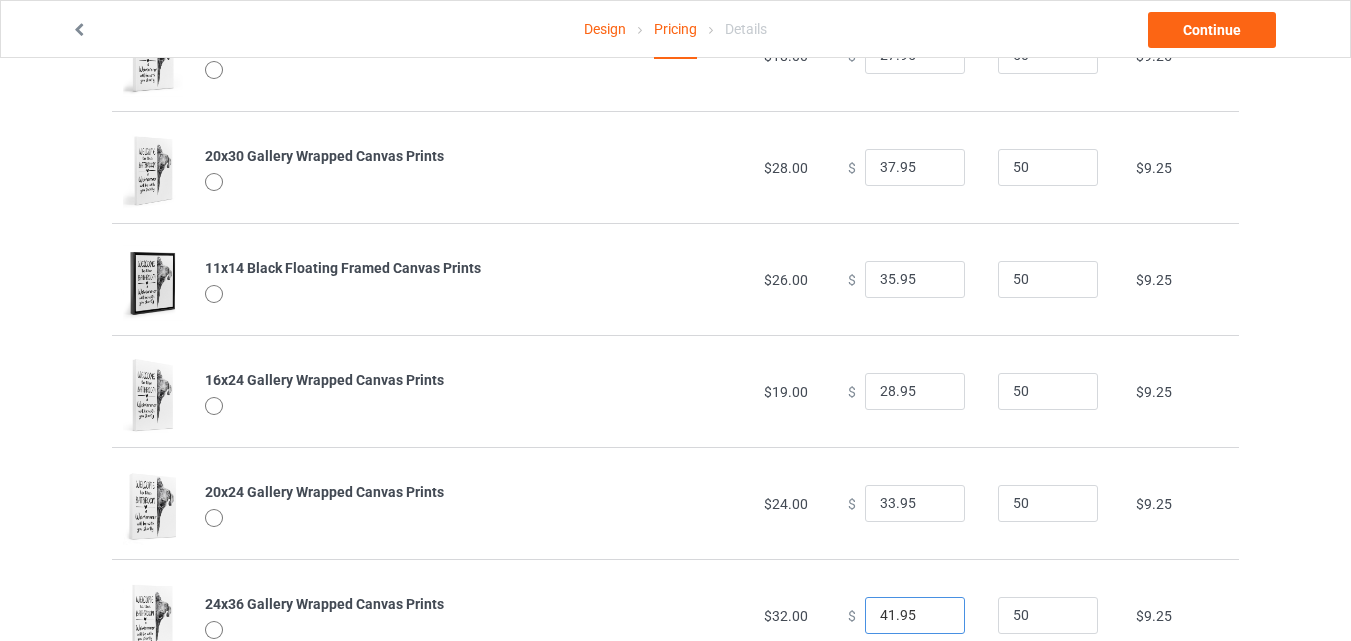 scroll, scrollTop: 831, scrollLeft: 0, axis: vertical 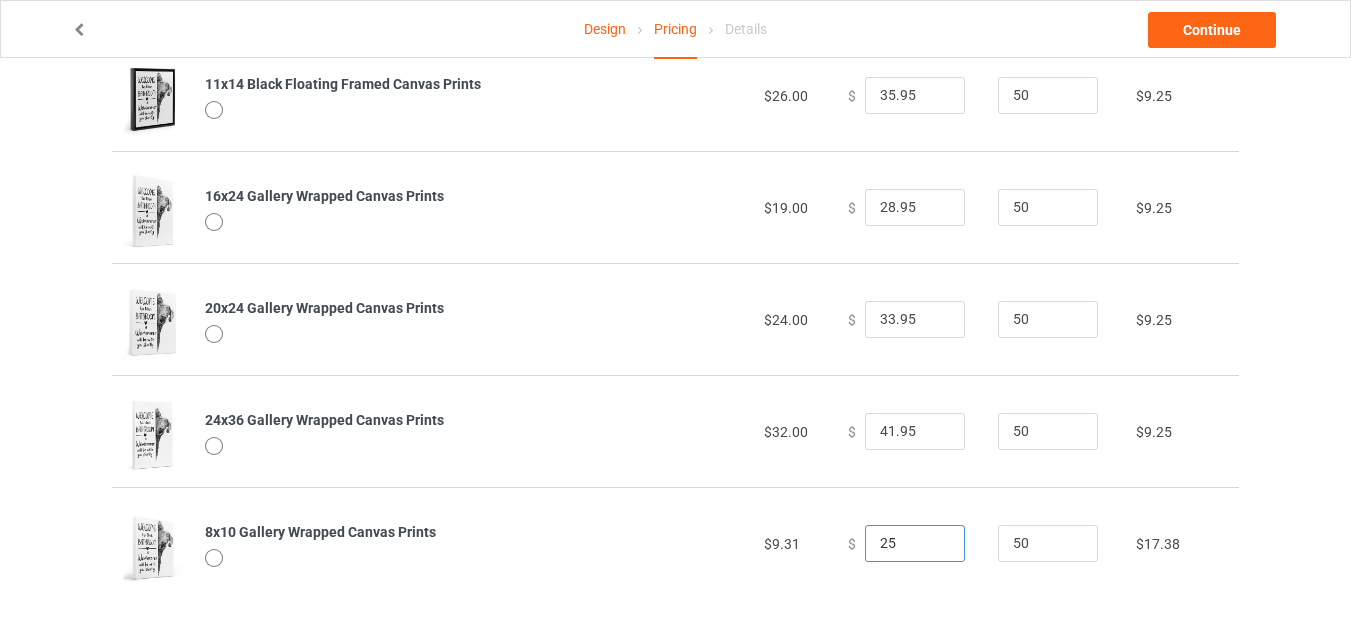 click on "25" at bounding box center (915, 544) 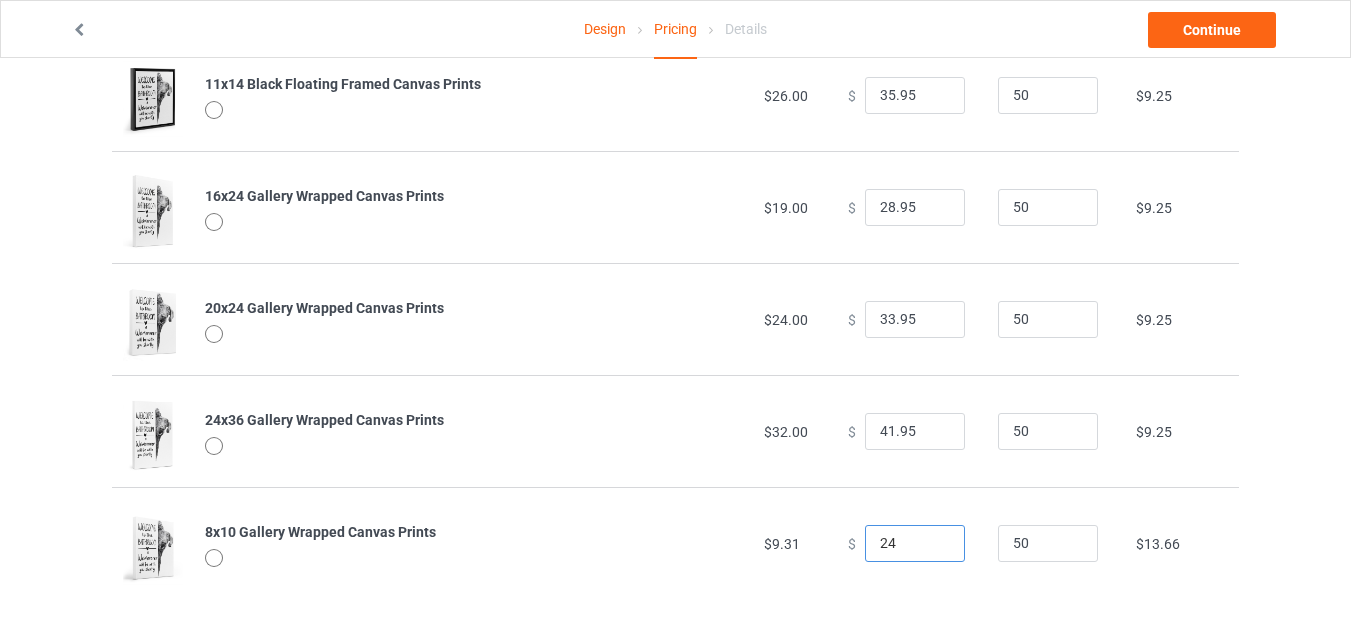 click on "24" at bounding box center (915, 544) 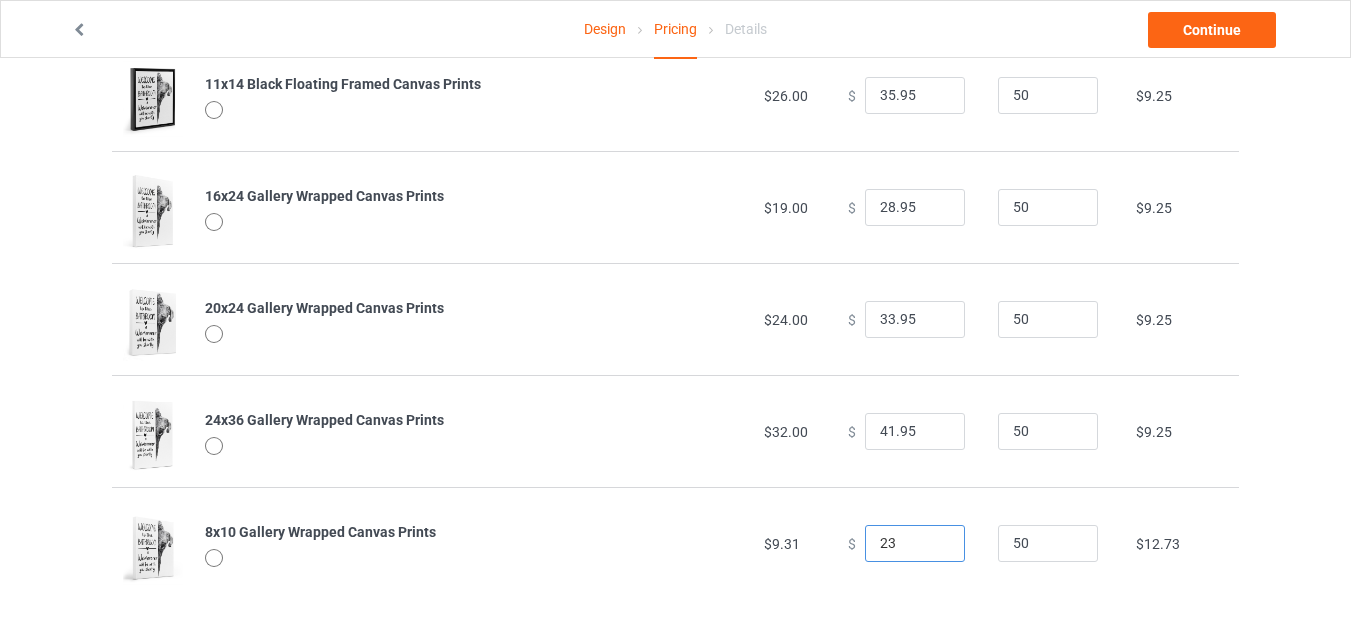 click on "23" at bounding box center [915, 544] 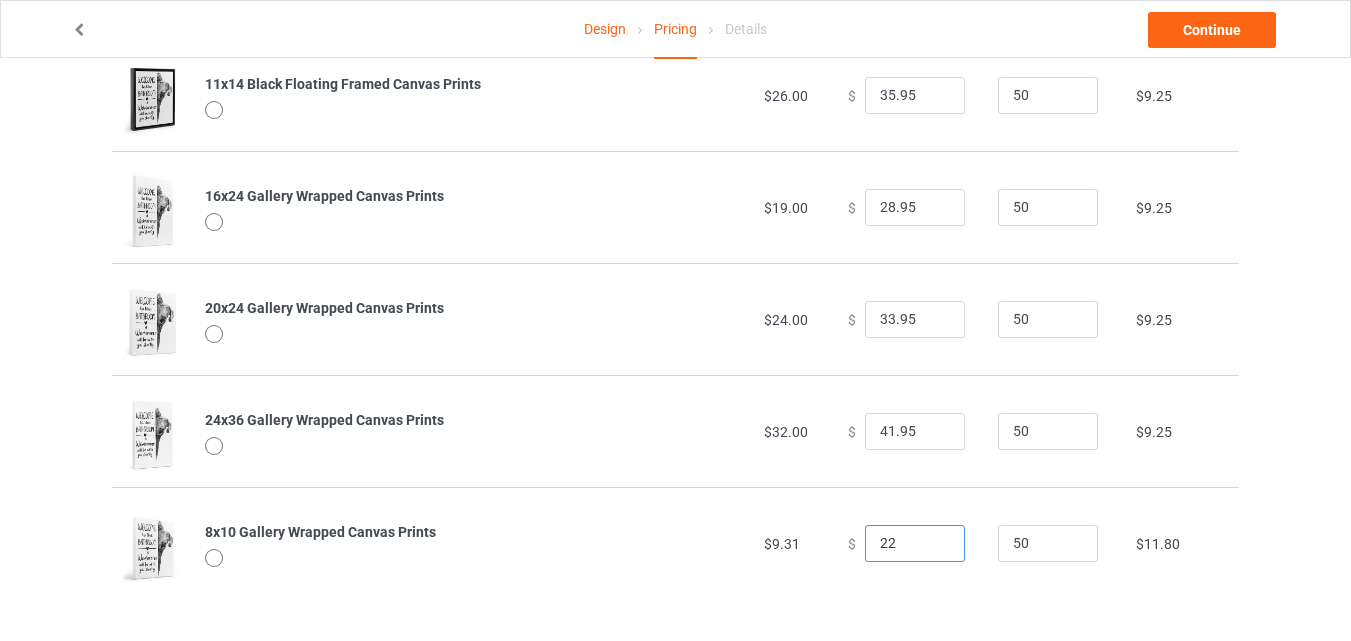 click on "22" at bounding box center [915, 544] 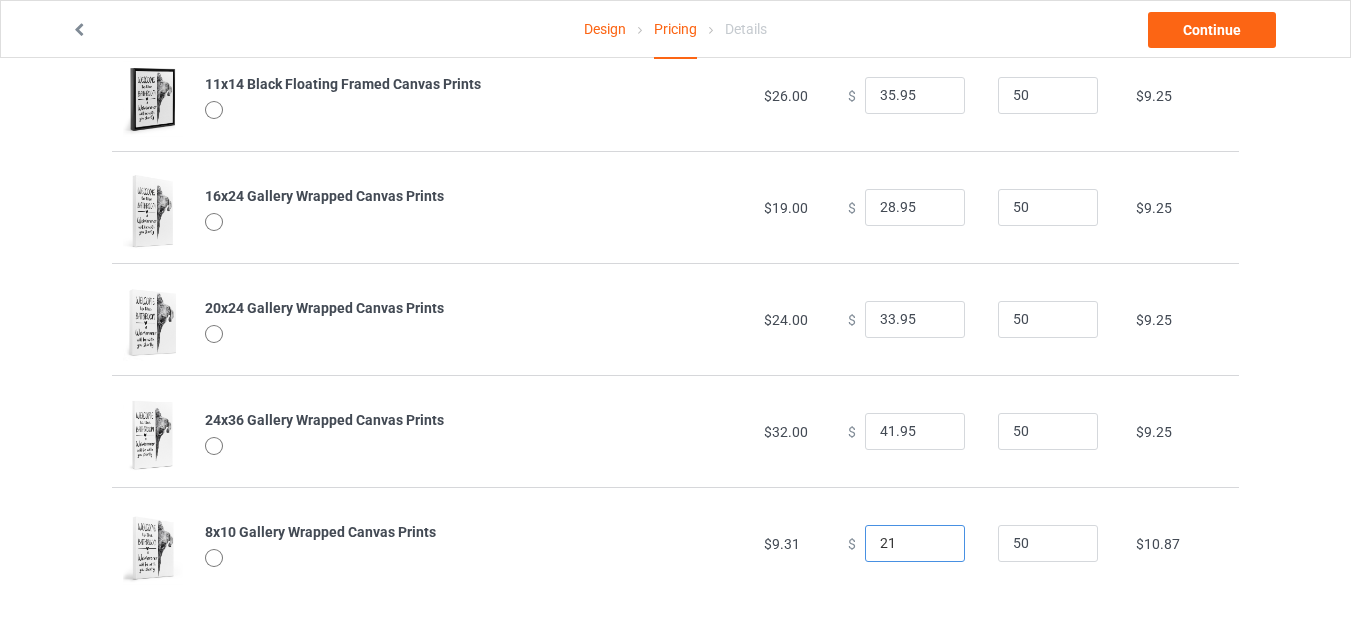 click on "21" at bounding box center [915, 544] 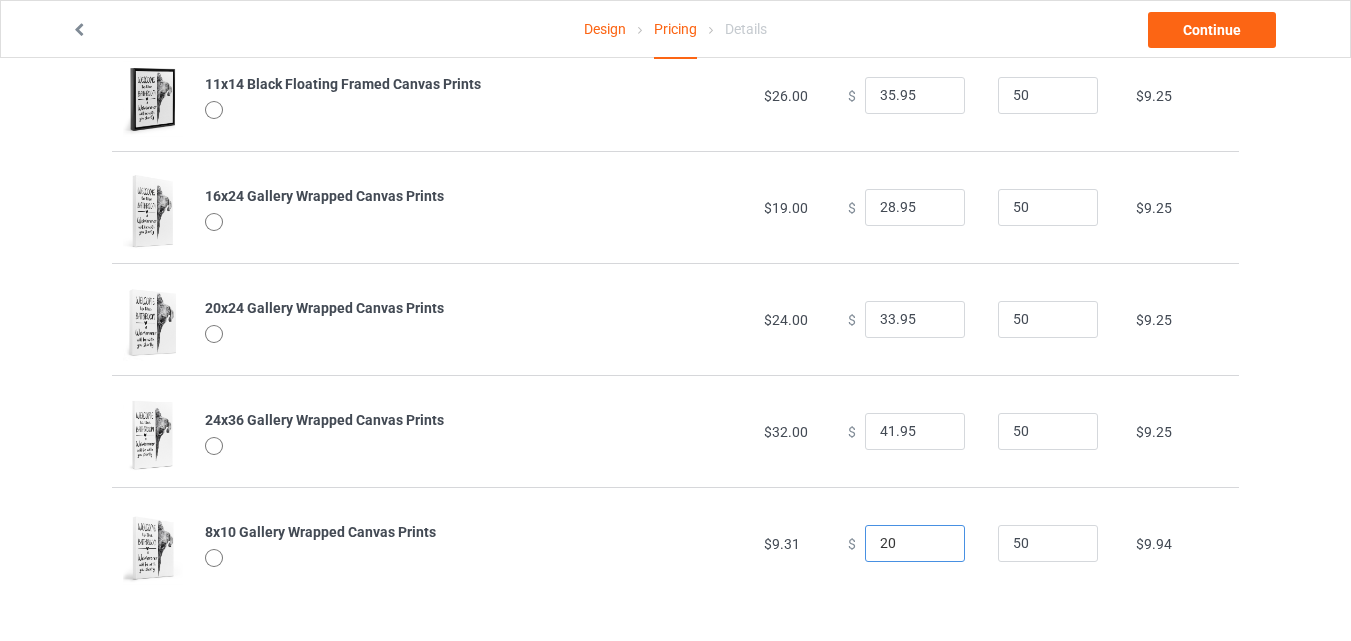 click on "20" at bounding box center [915, 544] 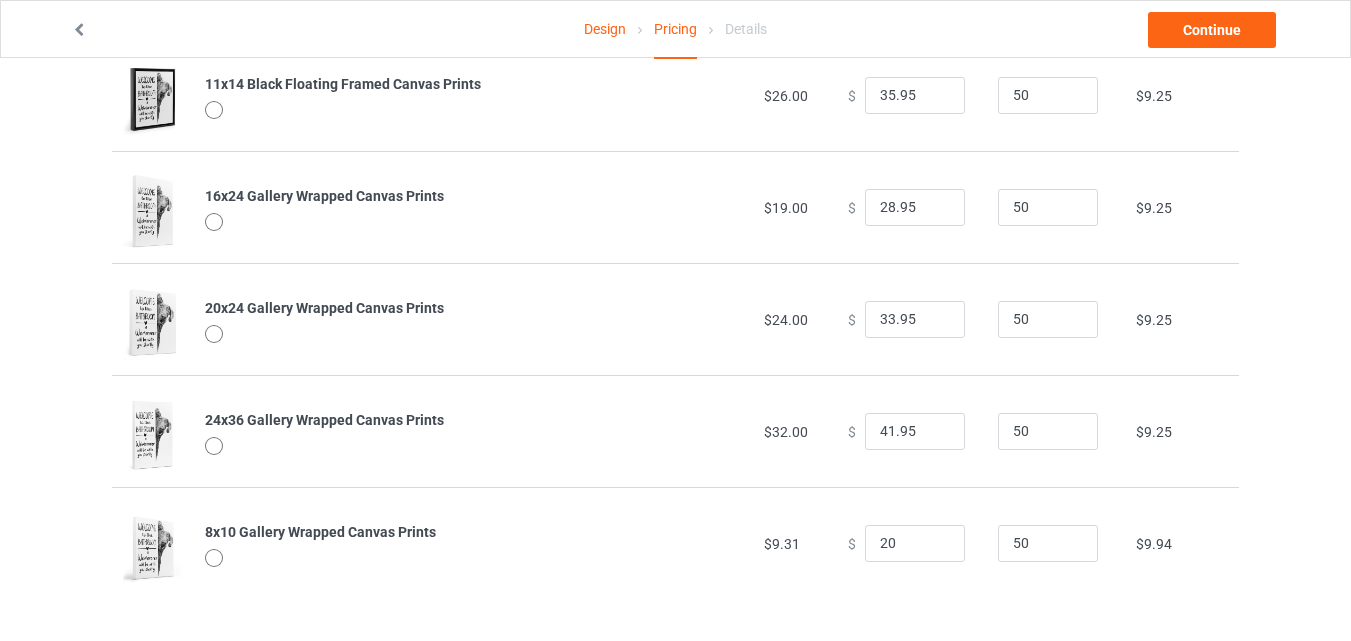 type on "20.00" 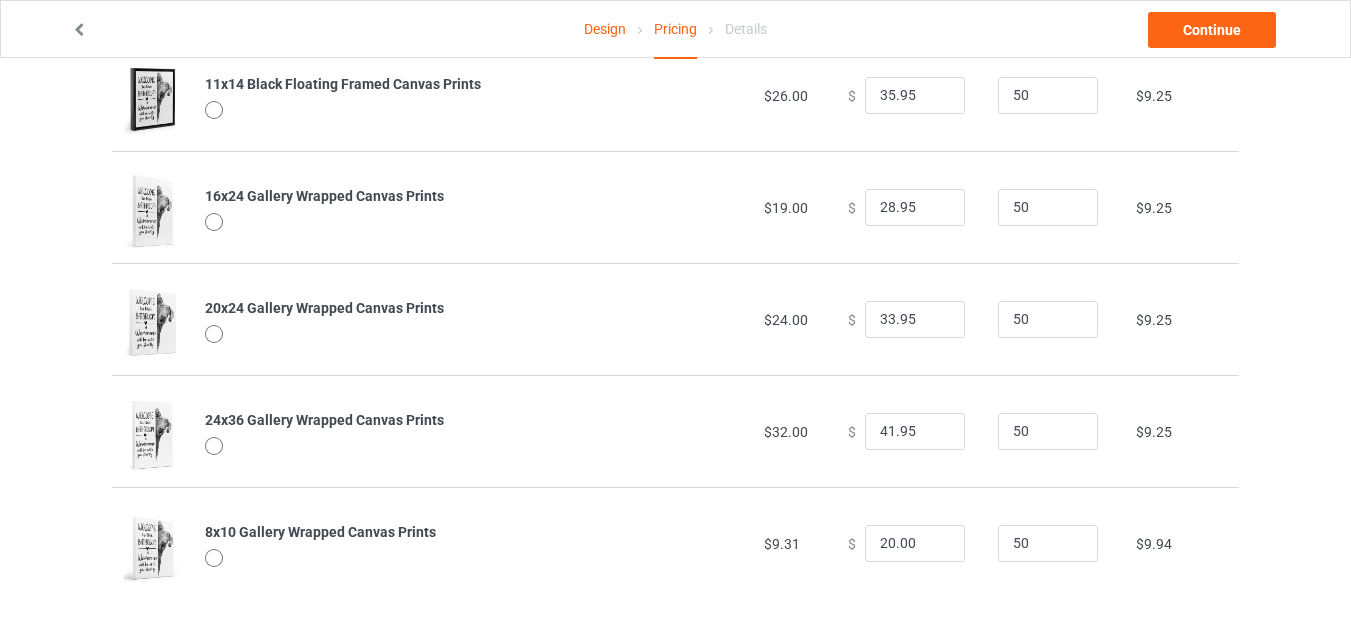 click on "Continue" at bounding box center [1088, 30] 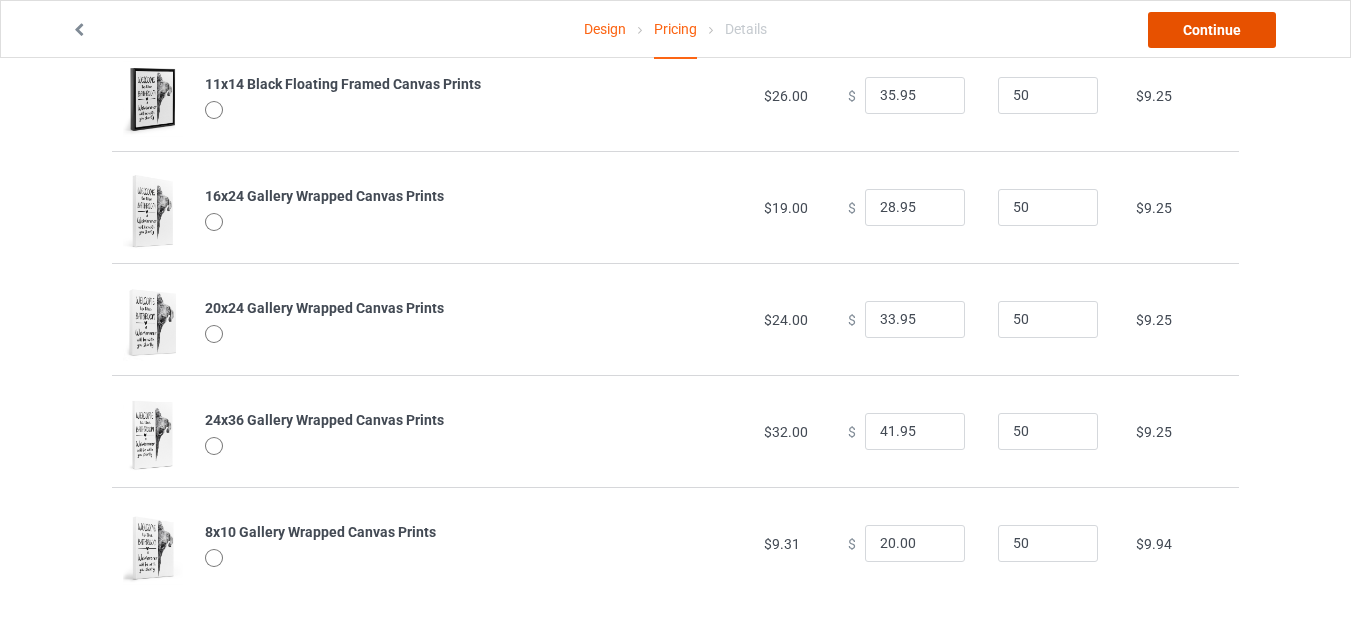 click on "Continue" at bounding box center (1212, 30) 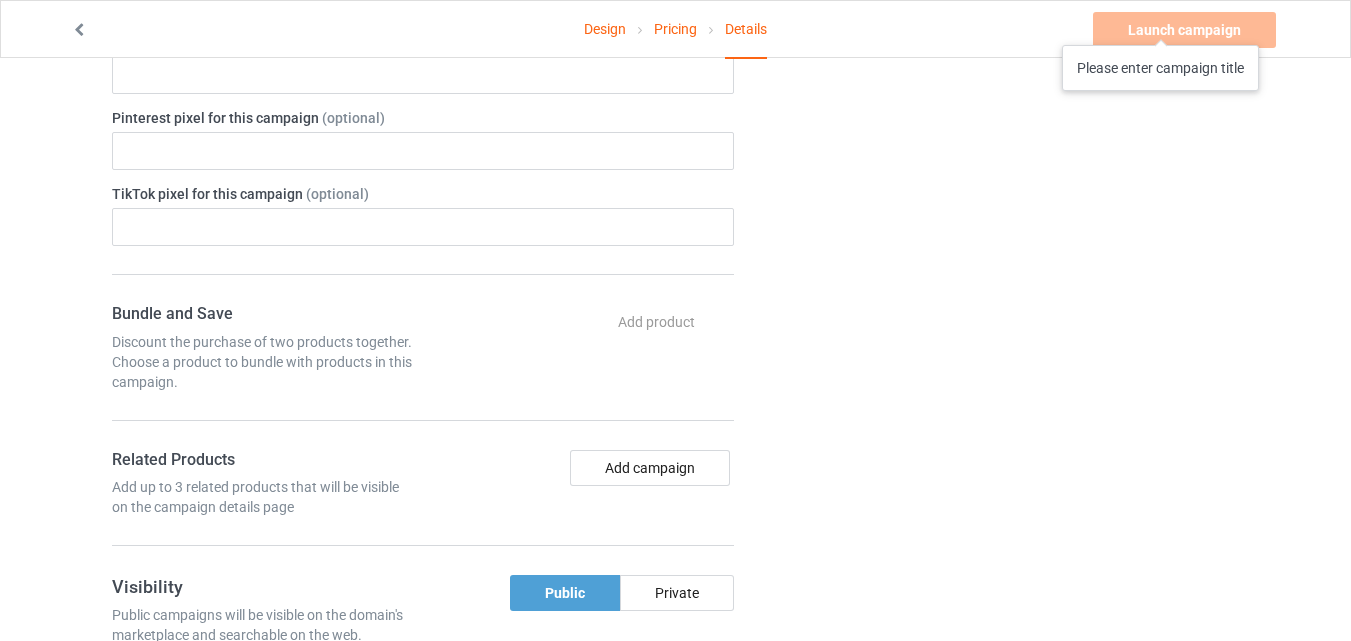 scroll, scrollTop: 0, scrollLeft: 0, axis: both 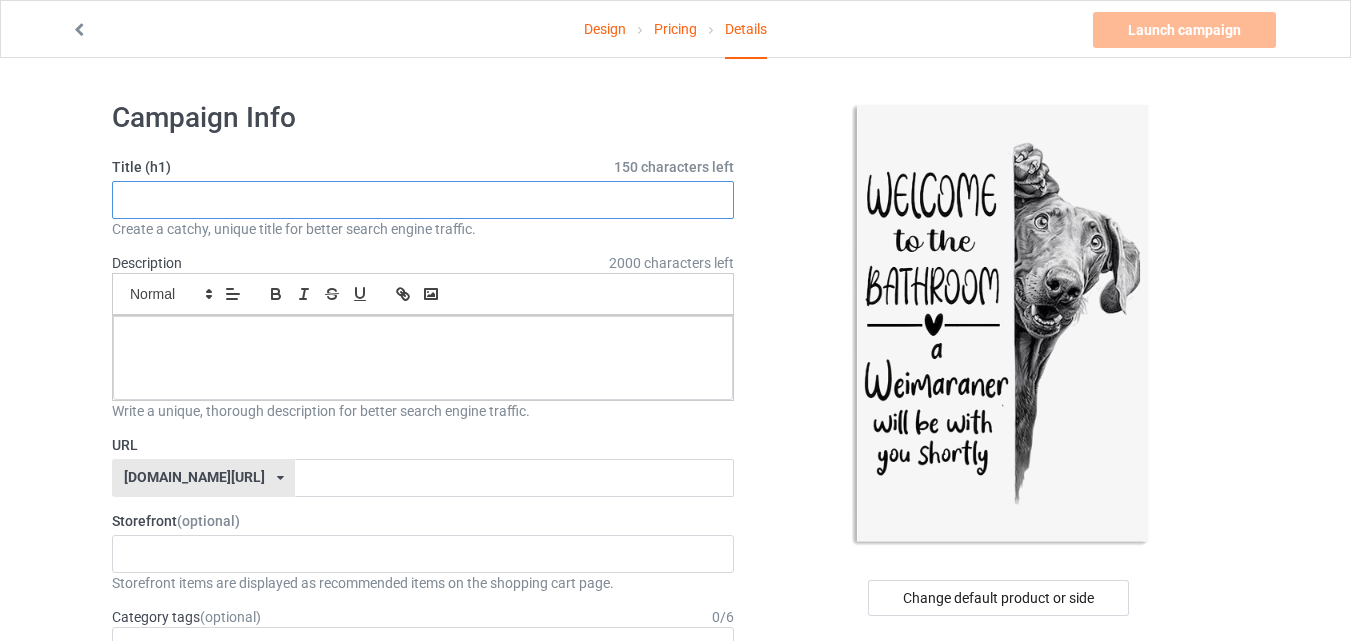 click at bounding box center [423, 200] 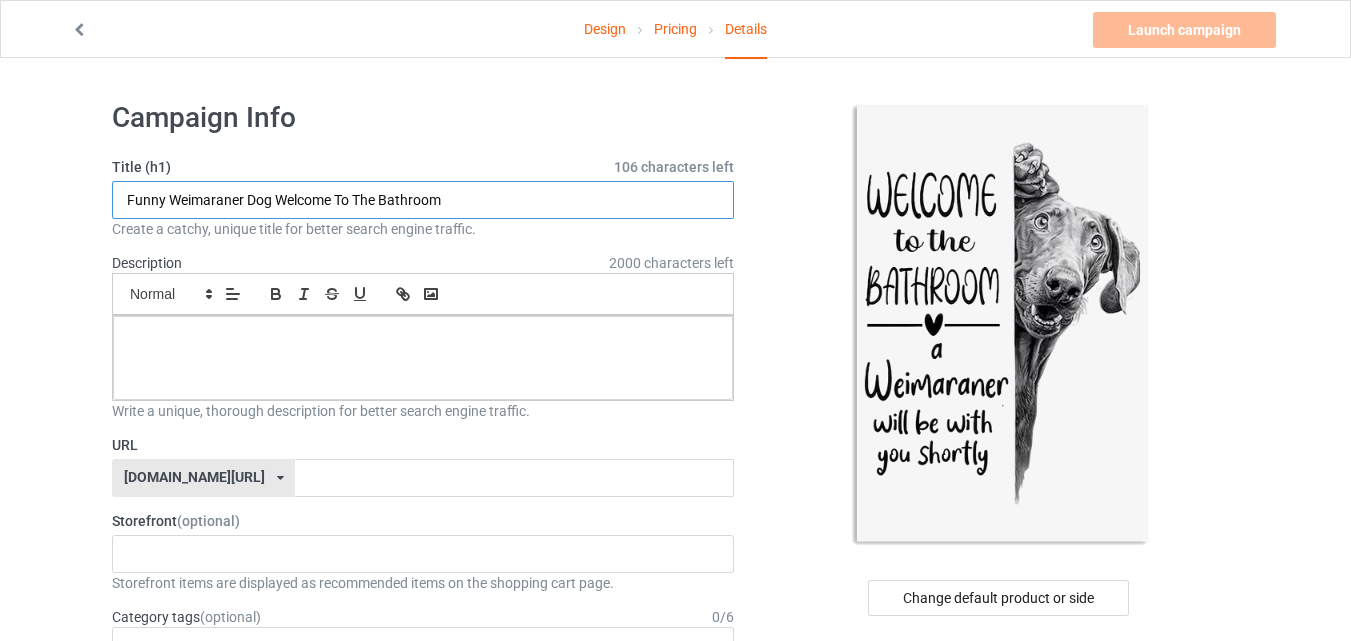 type on "Funny Weimaraner Dog Welcome To The Bathroom" 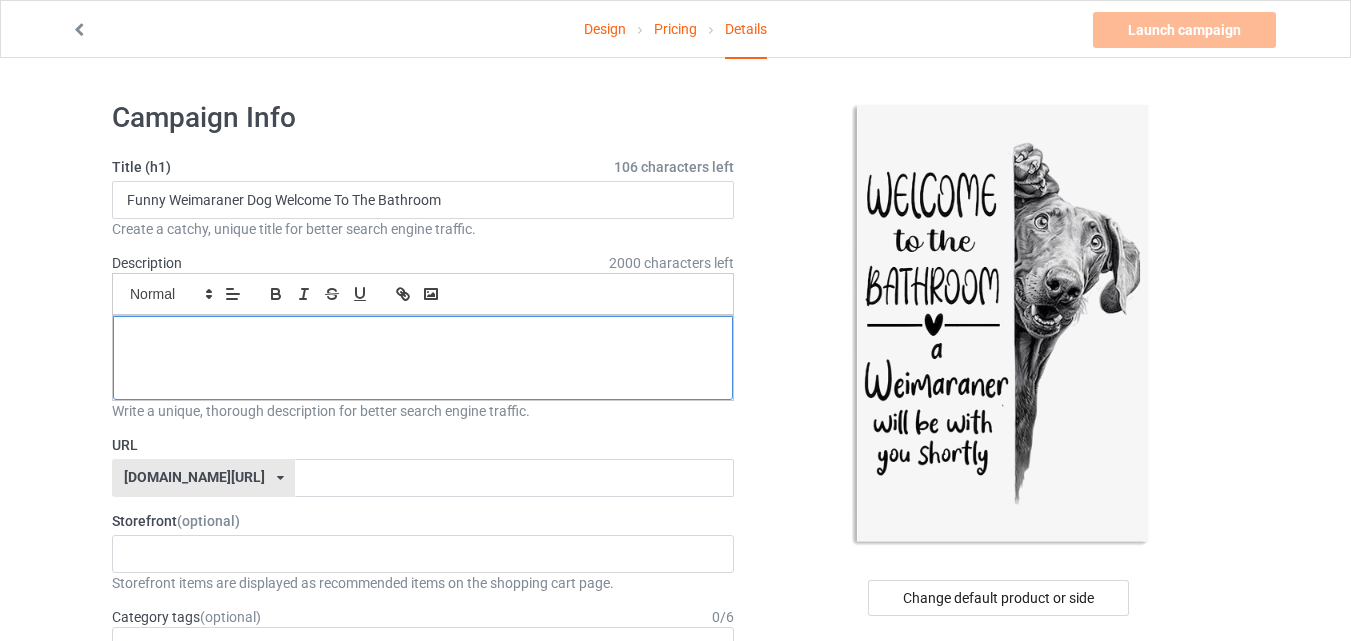 click at bounding box center [423, 338] 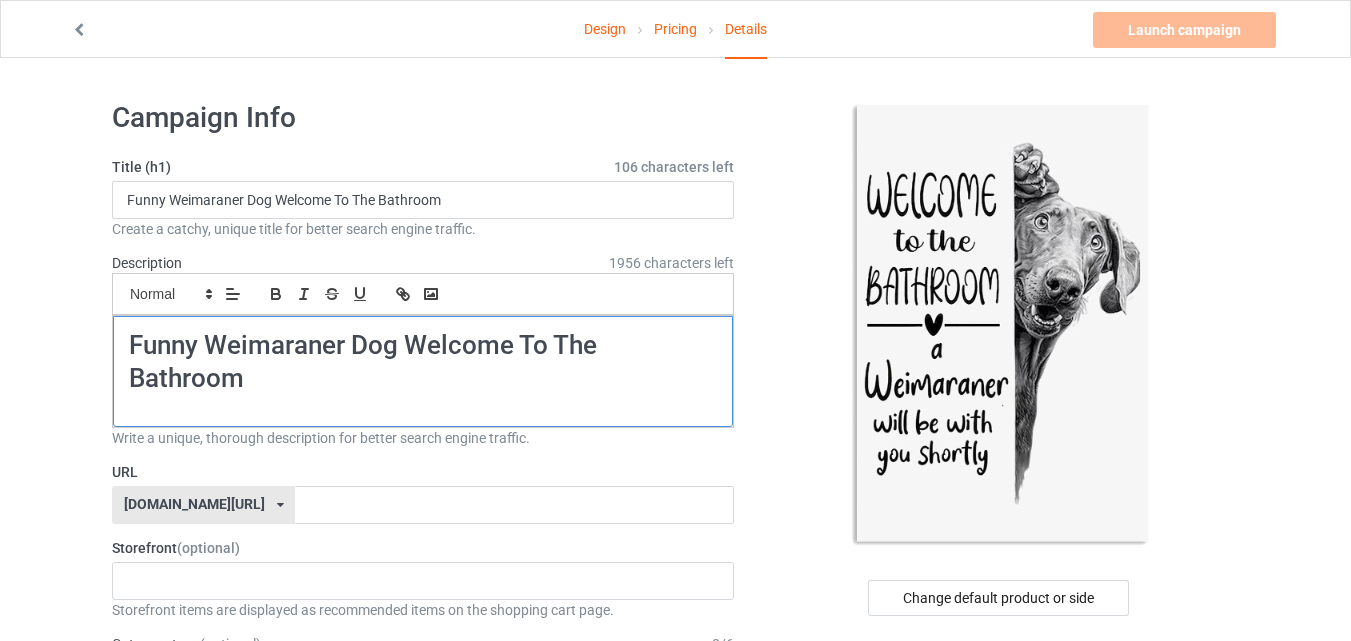 scroll, scrollTop: 0, scrollLeft: 0, axis: both 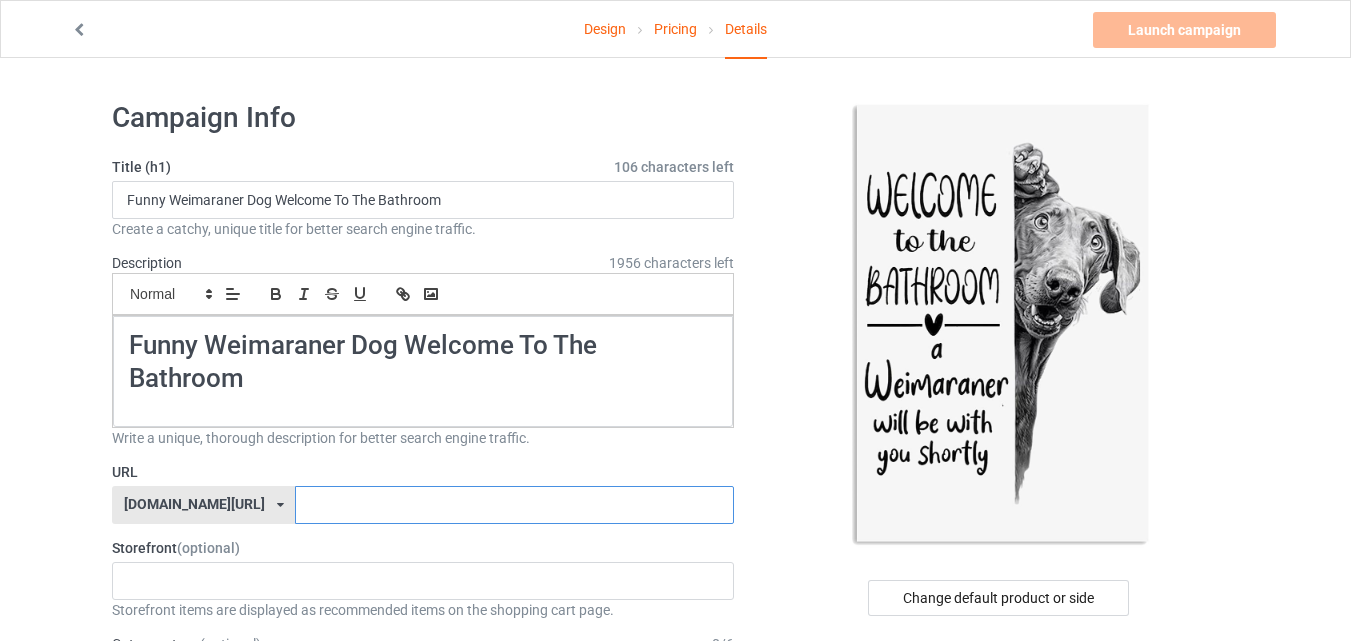 click at bounding box center [514, 505] 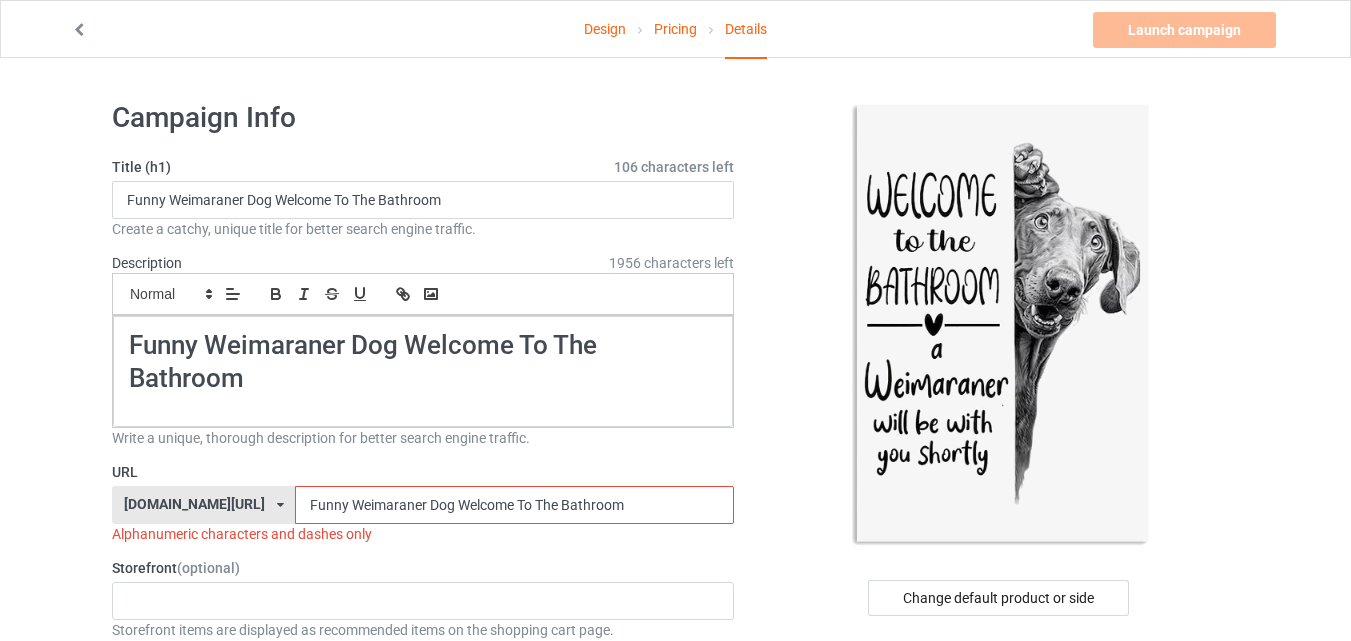 click on "Funny Weimaraner Dog Welcome To The Bathroom" at bounding box center [514, 505] 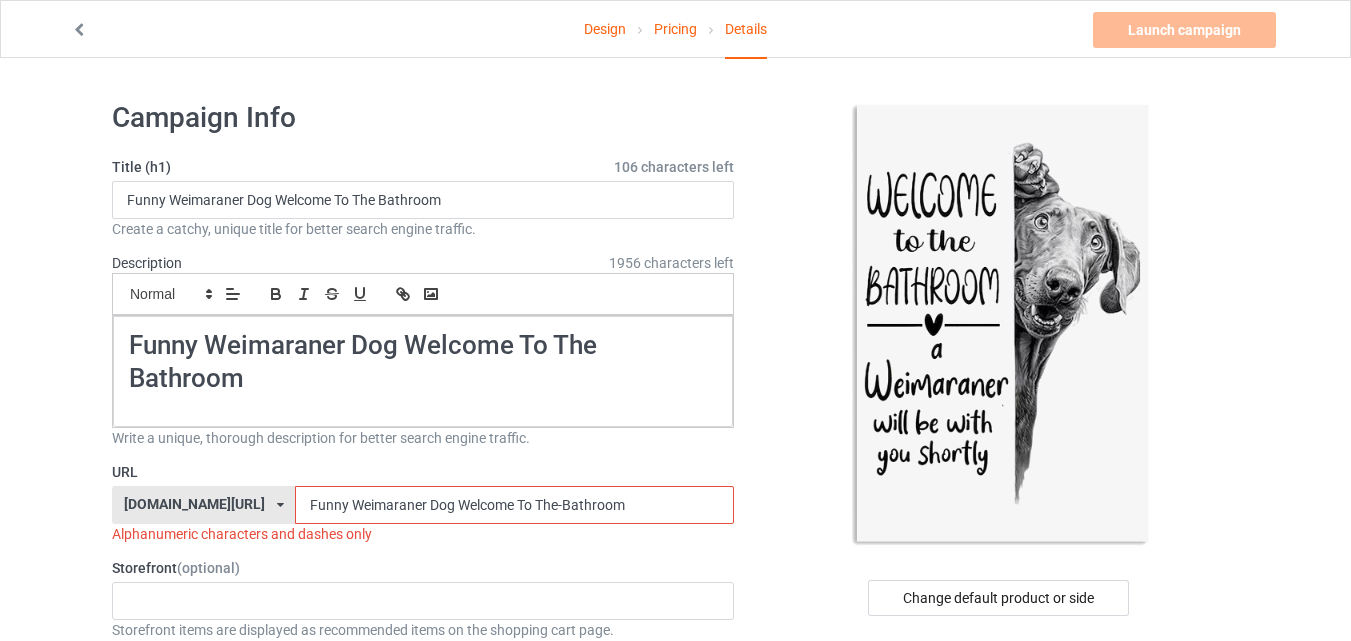 click on "Funny Weimaraner Dog Welcome To The-Bathroom" at bounding box center [514, 505] 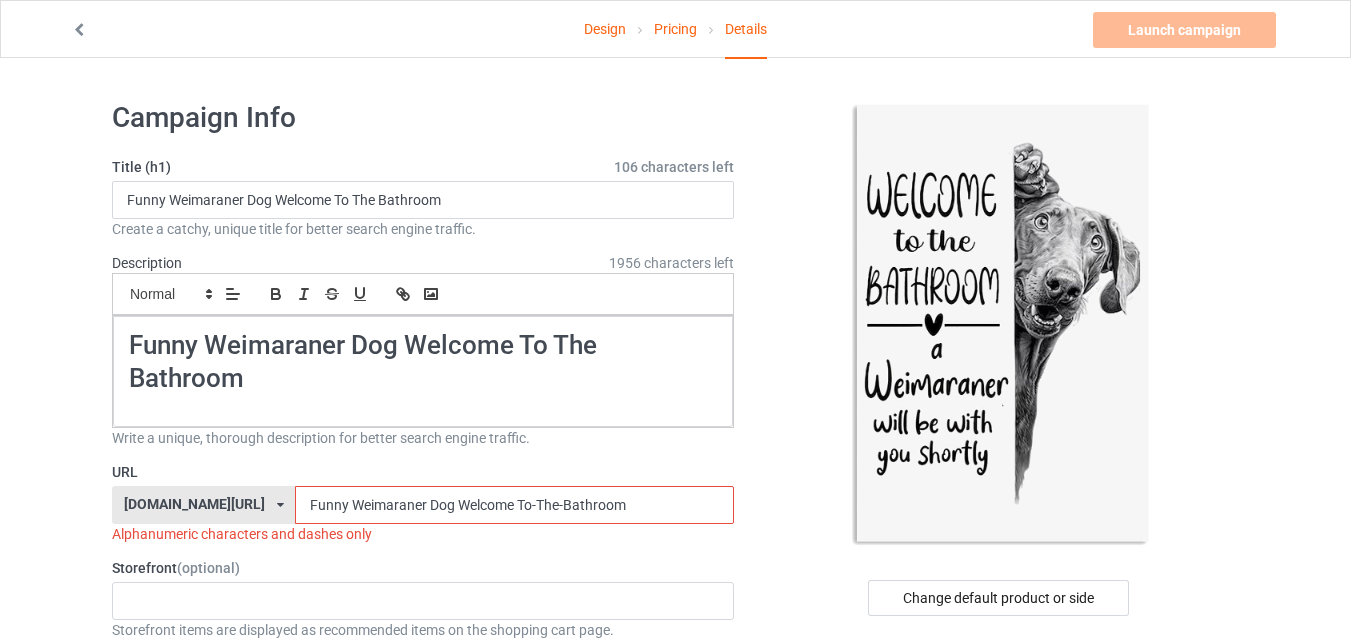 click on "Funny Weimaraner Dog Welcome To-The-Bathroom" at bounding box center (514, 505) 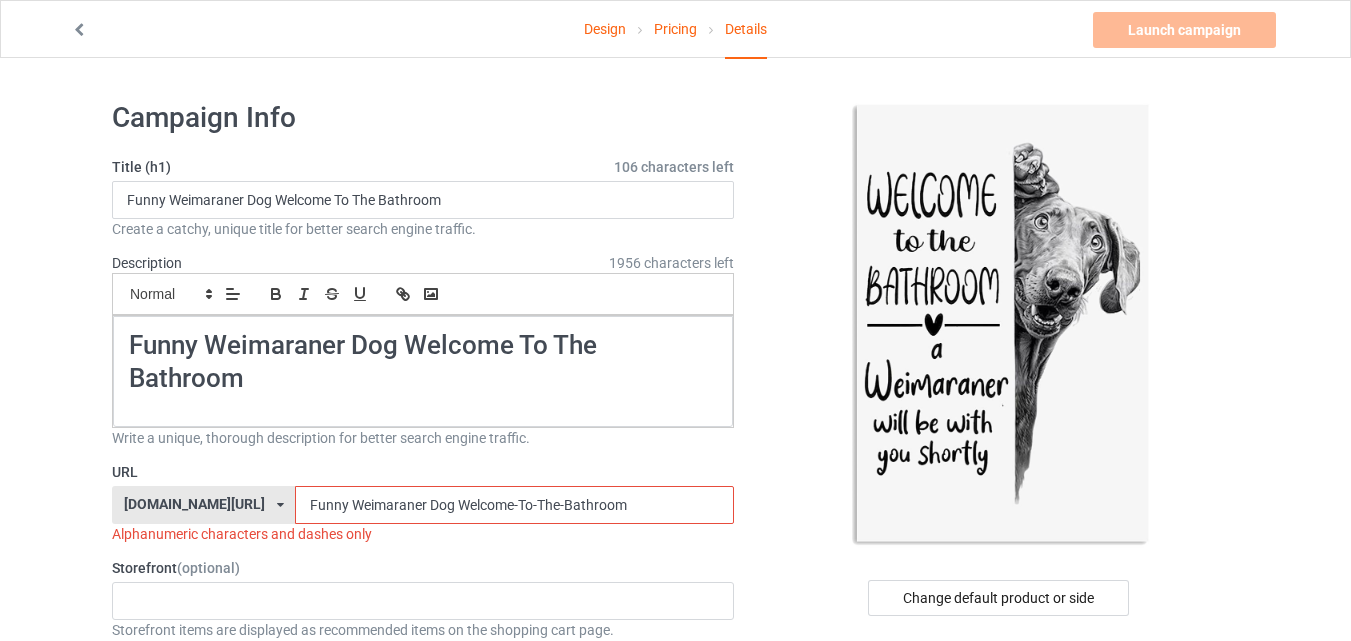 click on "Funny Weimaraner Dog Welcome-To-The-Bathroom" at bounding box center [514, 505] 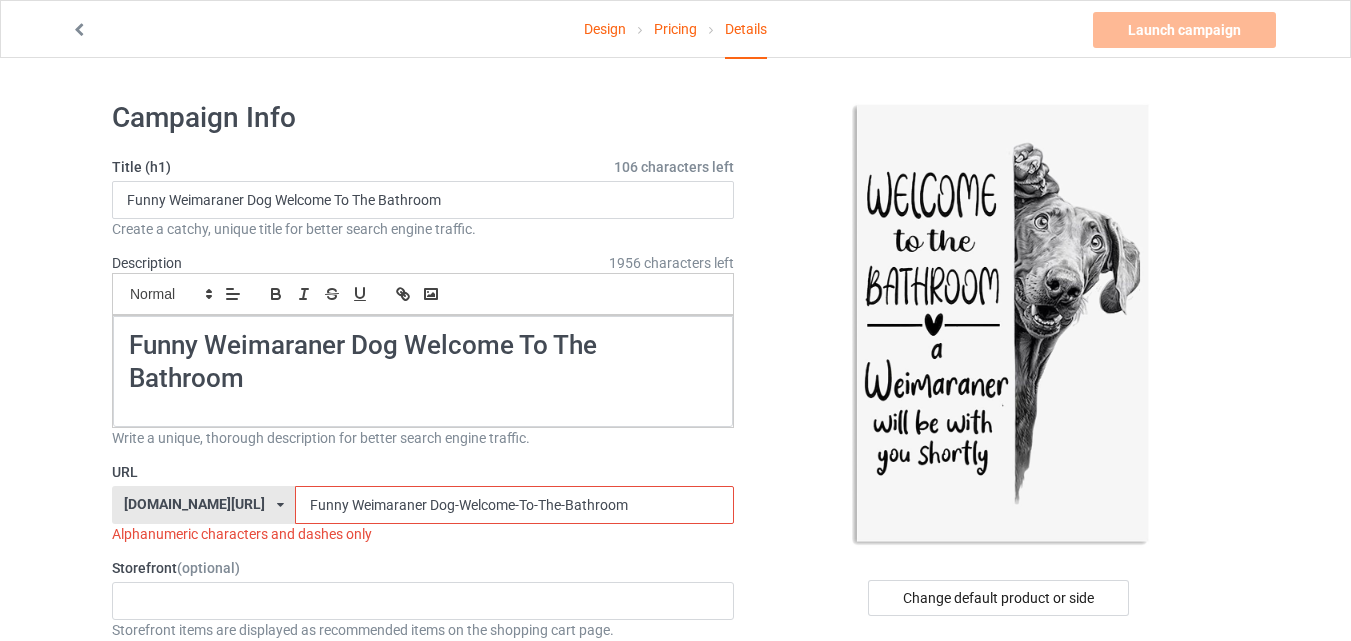 click on "Funny Weimaraner Dog-Welcome-To-The-Bathroom" at bounding box center (514, 505) 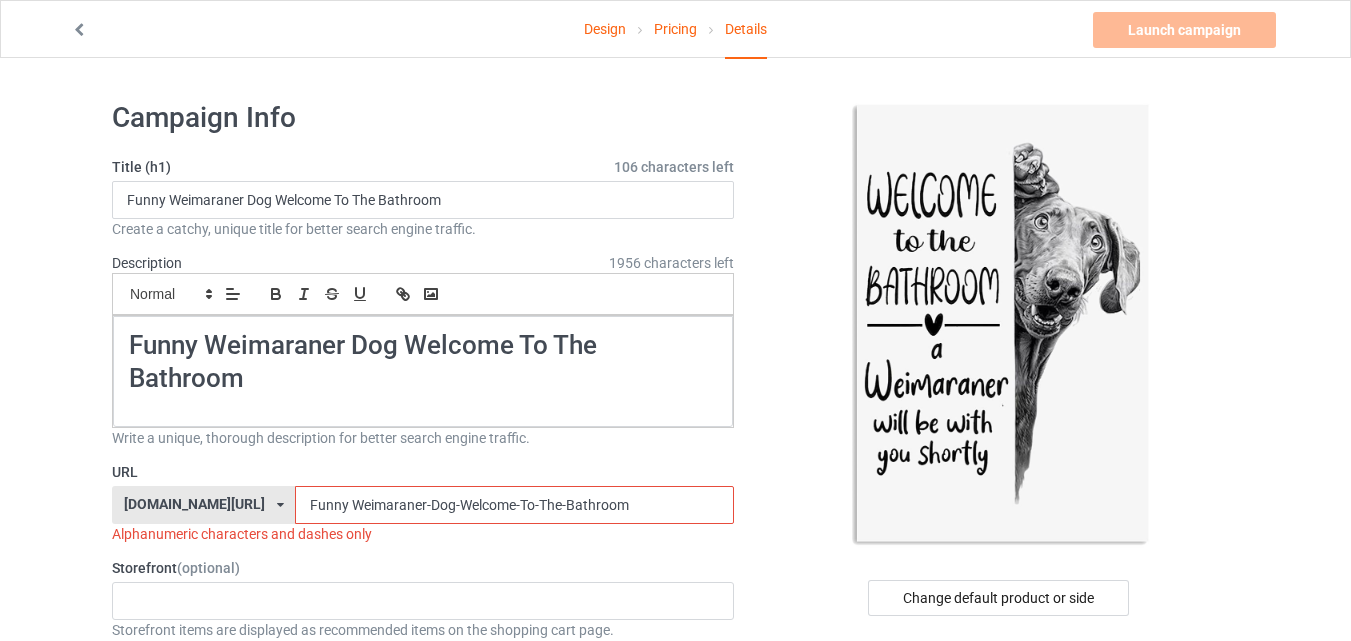 drag, startPoint x: 394, startPoint y: 501, endPoint x: 319, endPoint y: 503, distance: 75.026665 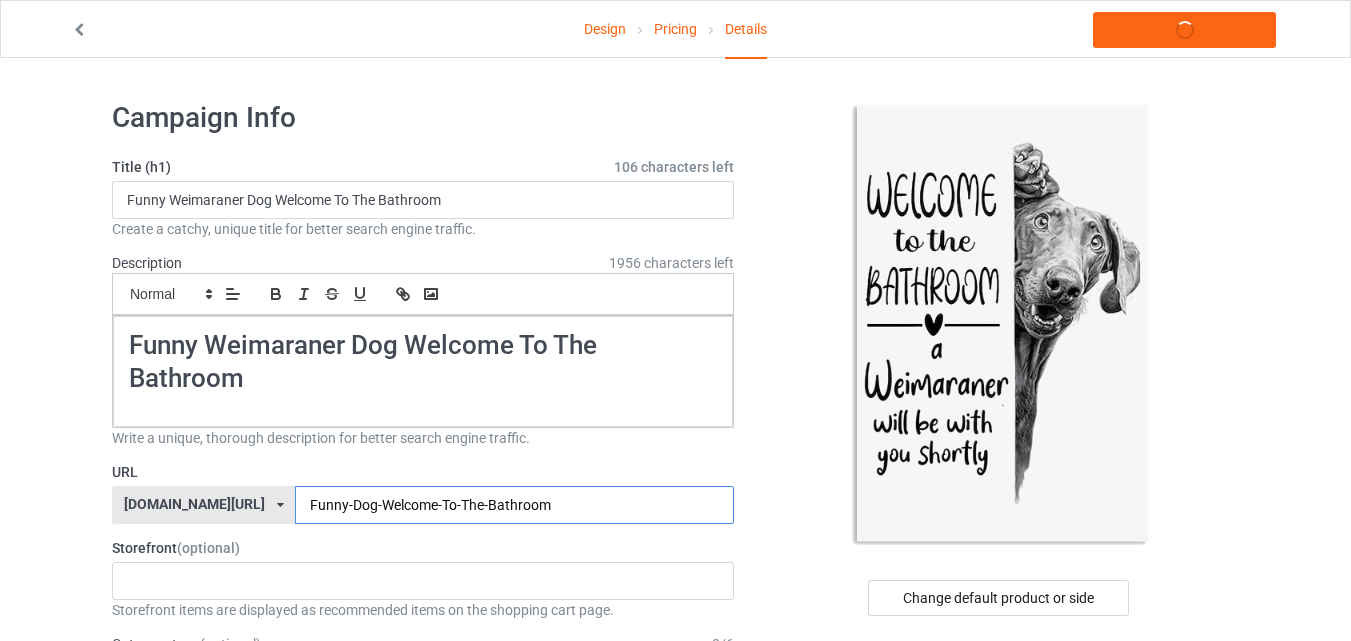 click on "Funny-Dog-Welcome-To-The-Bathroom" at bounding box center (514, 505) 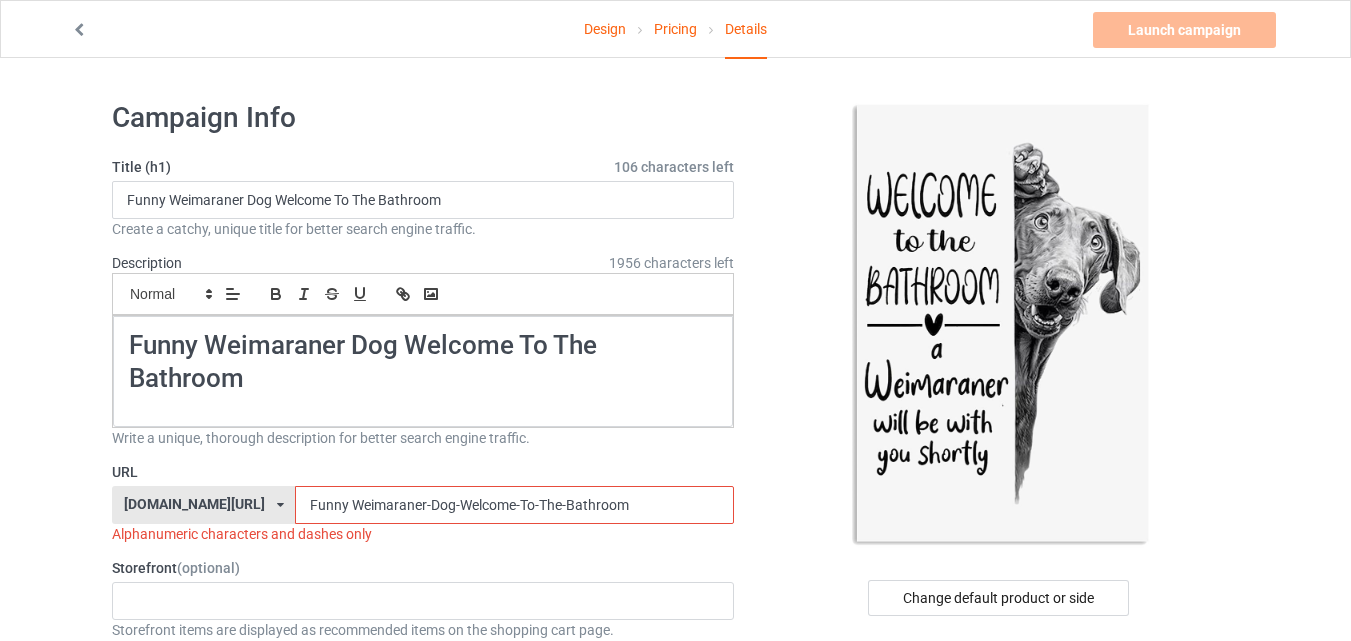 click on "Funny Weimaraner-Dog-Welcome-To-The-Bathroom" at bounding box center [514, 505] 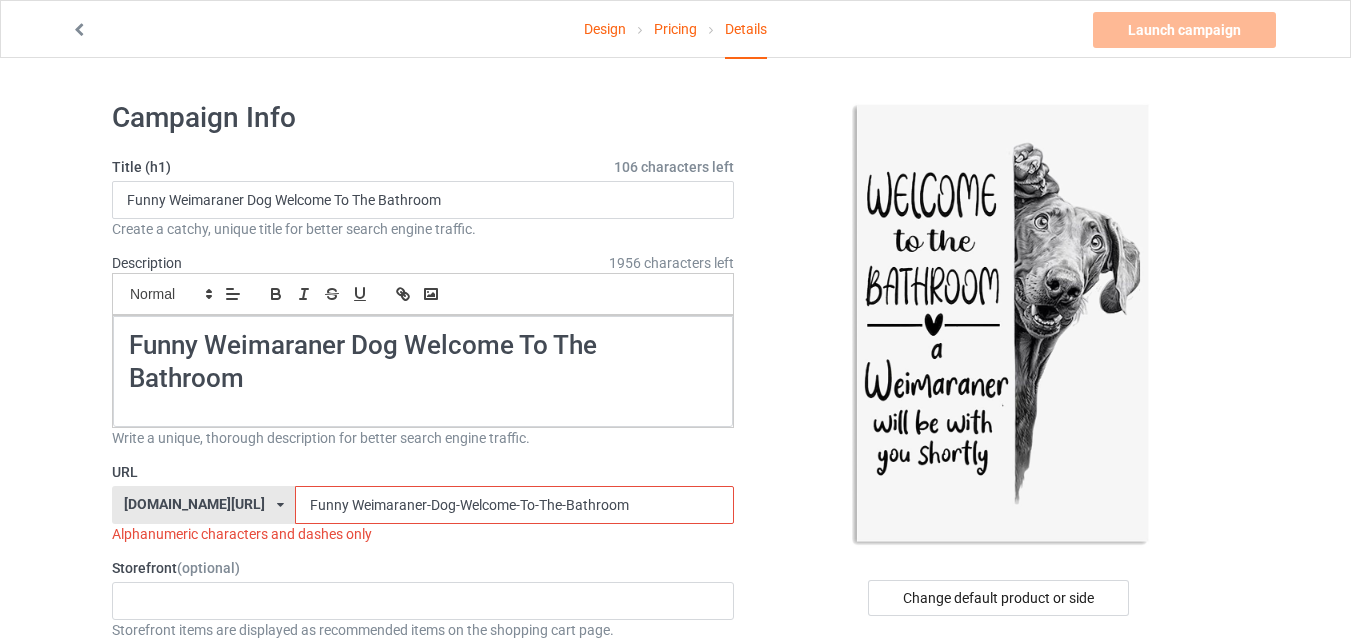 click on "Funny Weimaraner-Dog-Welcome-To-The-Bathroom" at bounding box center [514, 505] 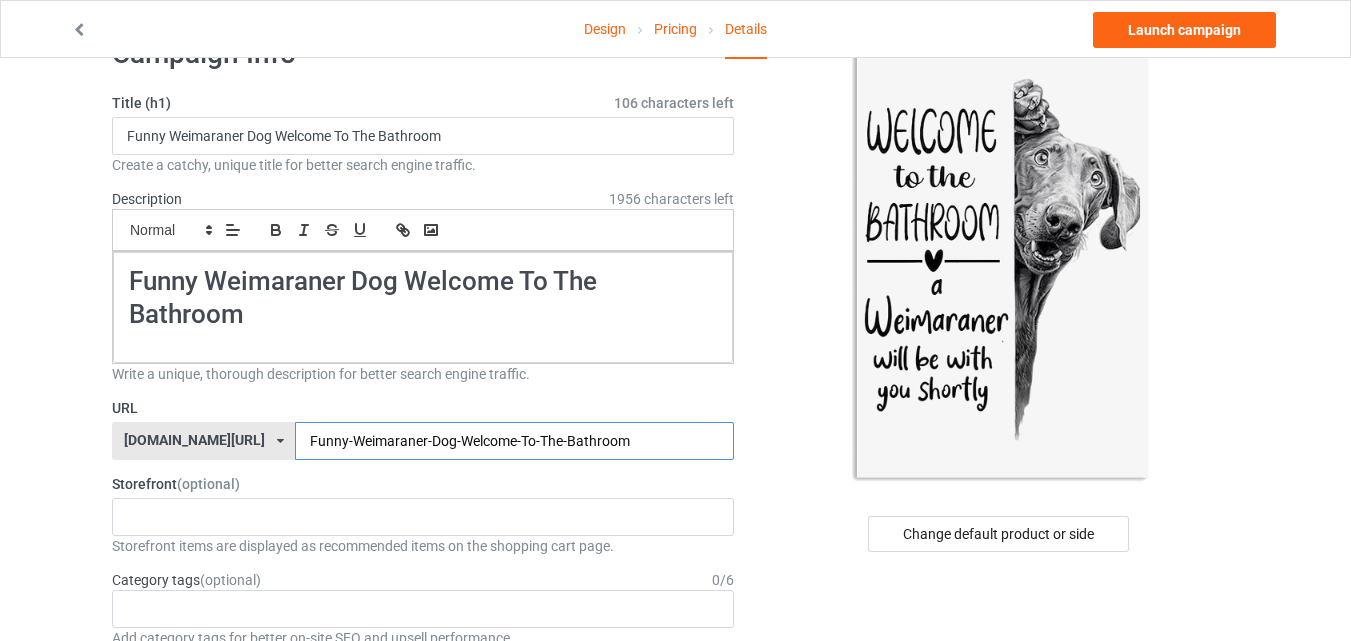 scroll, scrollTop: 225, scrollLeft: 0, axis: vertical 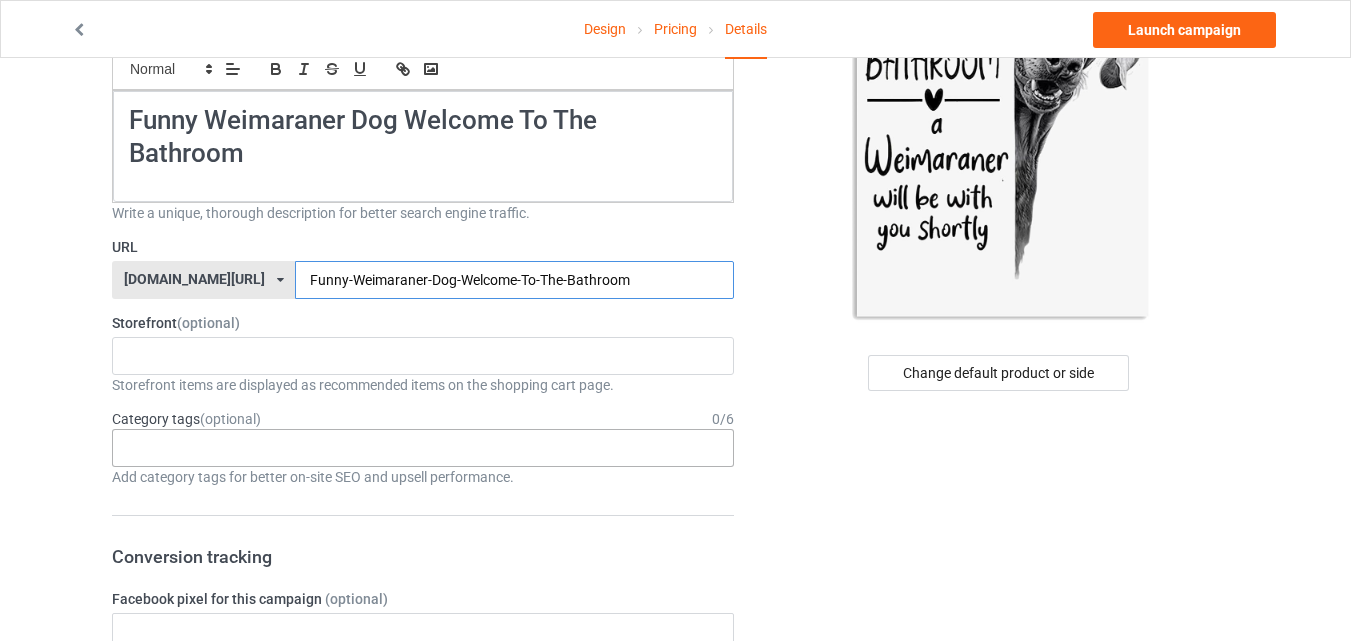 type on "Funny-Weimaraner-Dog-Welcome-To-The-Bathroom" 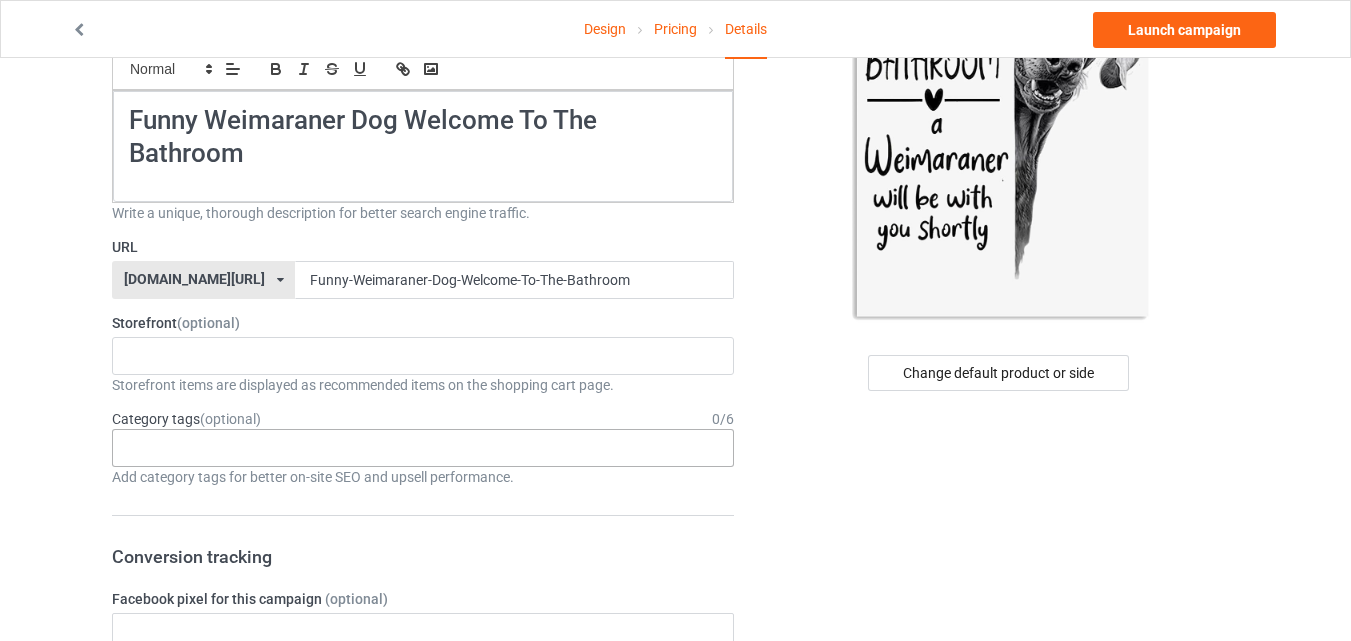 click on "Age > [DEMOGRAPHIC_DATA] > 1 Age > [DEMOGRAPHIC_DATA] Months > 1 Month Age > [DEMOGRAPHIC_DATA] Months Age > [DEMOGRAPHIC_DATA] Age > [DEMOGRAPHIC_DATA] > 10 Age > [DEMOGRAPHIC_DATA] Months > 10 Month Age > [DEMOGRAPHIC_DATA] > 100 Sports > Running > 10K Run Age > [DEMOGRAPHIC_DATA] > 11 Age > [DEMOGRAPHIC_DATA] Months > 11 Month Age > [DEMOGRAPHIC_DATA] > 12 Age > [DEMOGRAPHIC_DATA] Months > 12 Month Age > [DEMOGRAPHIC_DATA] > 13 Age > [DEMOGRAPHIC_DATA] > 14 Age > [DEMOGRAPHIC_DATA] > 15 Sports > Running > 15K Run Age > [DEMOGRAPHIC_DATA] > 16 Age > [DEMOGRAPHIC_DATA] > 17 Age > [DEMOGRAPHIC_DATA] > 18 Age > [DEMOGRAPHIC_DATA] > 19 Age > Decades > 1920s Age > Decades > 1930s Age > Decades > 1940s Age > Decades > 1950s Age > Decades > 1960s Age > Decades > 1970s Age > Decades > 1980s Age > Decades > 1990s Age > [DEMOGRAPHIC_DATA] > 2 Age > [DEMOGRAPHIC_DATA] Months > 2 Month Age > [DEMOGRAPHIC_DATA] > 20 Age > [DEMOGRAPHIC_DATA] Age > Decades > 2000s Age > Decades > 2010s Age > [DEMOGRAPHIC_DATA] > 21 Age > [DEMOGRAPHIC_DATA] > 22 Age > [DEMOGRAPHIC_DATA] > 23 Age > [DEMOGRAPHIC_DATA] > 24 Age > [DEMOGRAPHIC_DATA] > 25 Age > [DEMOGRAPHIC_DATA] > 26 Age > [DEMOGRAPHIC_DATA] > 27 Age > [DEMOGRAPHIC_DATA] > 28 Age > [DEMOGRAPHIC_DATA] > 29 Age > [DEMOGRAPHIC_DATA] > 3 Age > [DEMOGRAPHIC_DATA] Months > 3 Month Sports > Basketball > 3-Pointer Age > [DEMOGRAPHIC_DATA] > 30 Age > [DEMOGRAPHIC_DATA] > 31 Age > [DEMOGRAPHIC_DATA] > 32 Age > [DEMOGRAPHIC_DATA] > 33 Age > [DEMOGRAPHIC_DATA] > 34 Age > [DEMOGRAPHIC_DATA] > 35 Age Jobs 1" at bounding box center (423, 448) 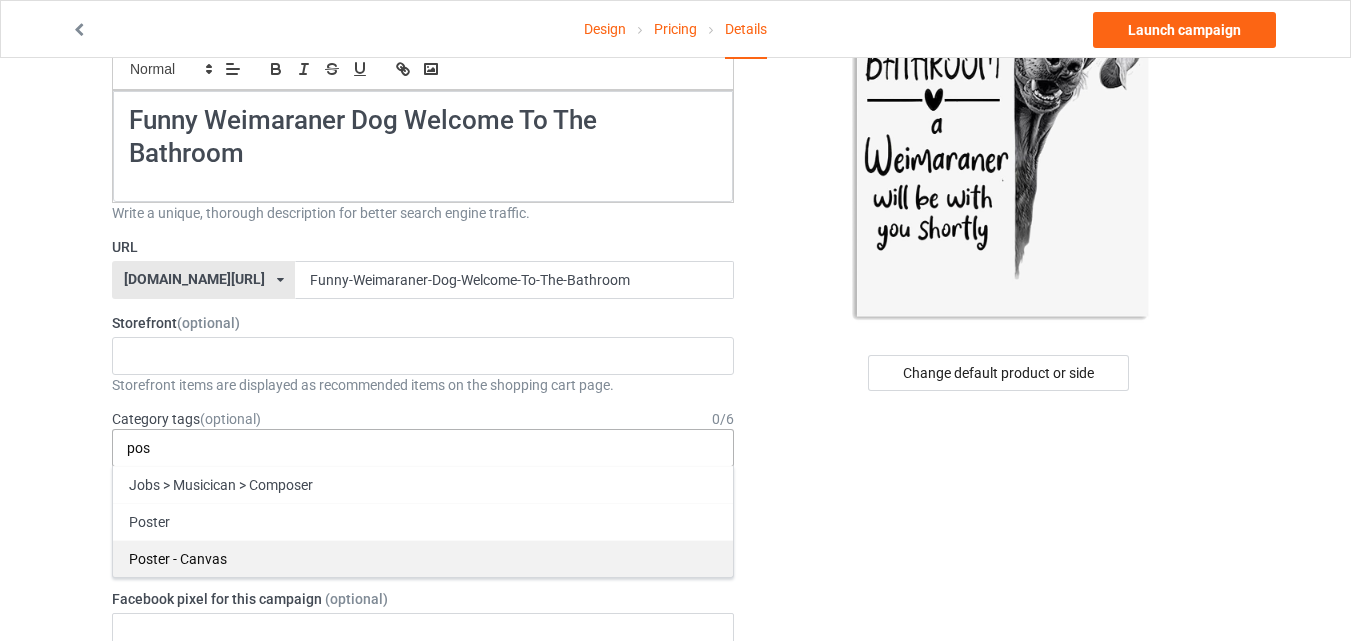 type on "pos" 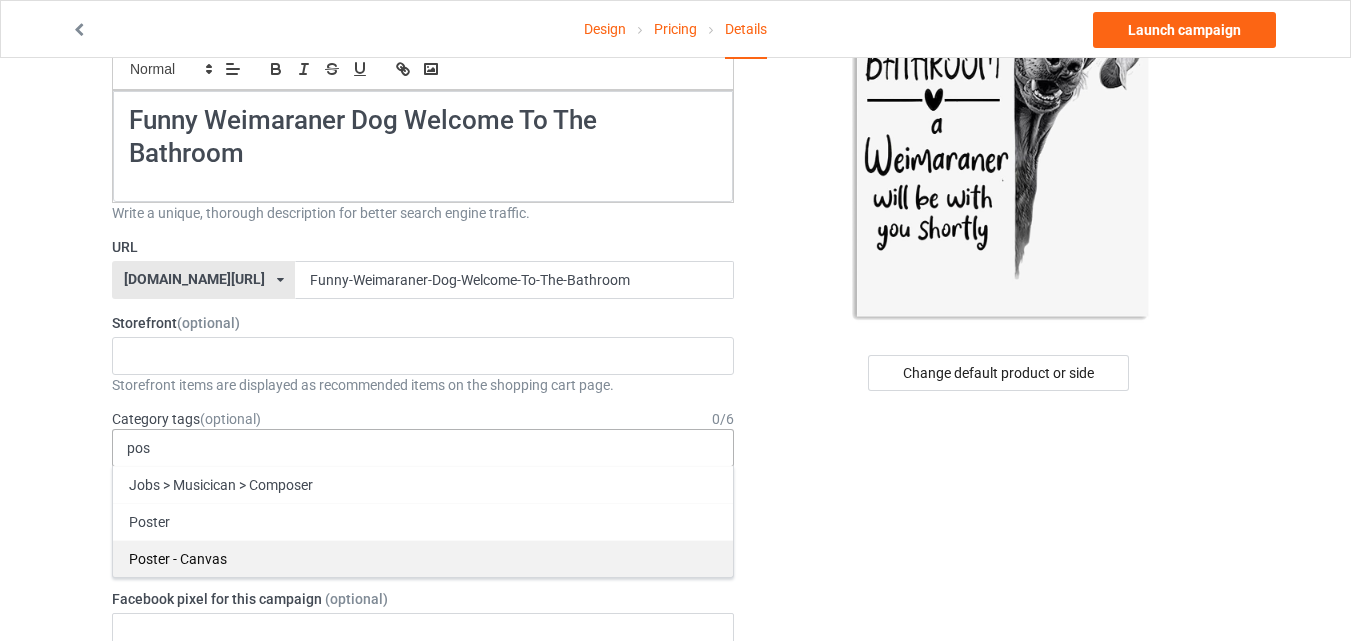 click on "Poster - Canvas" at bounding box center [423, 558] 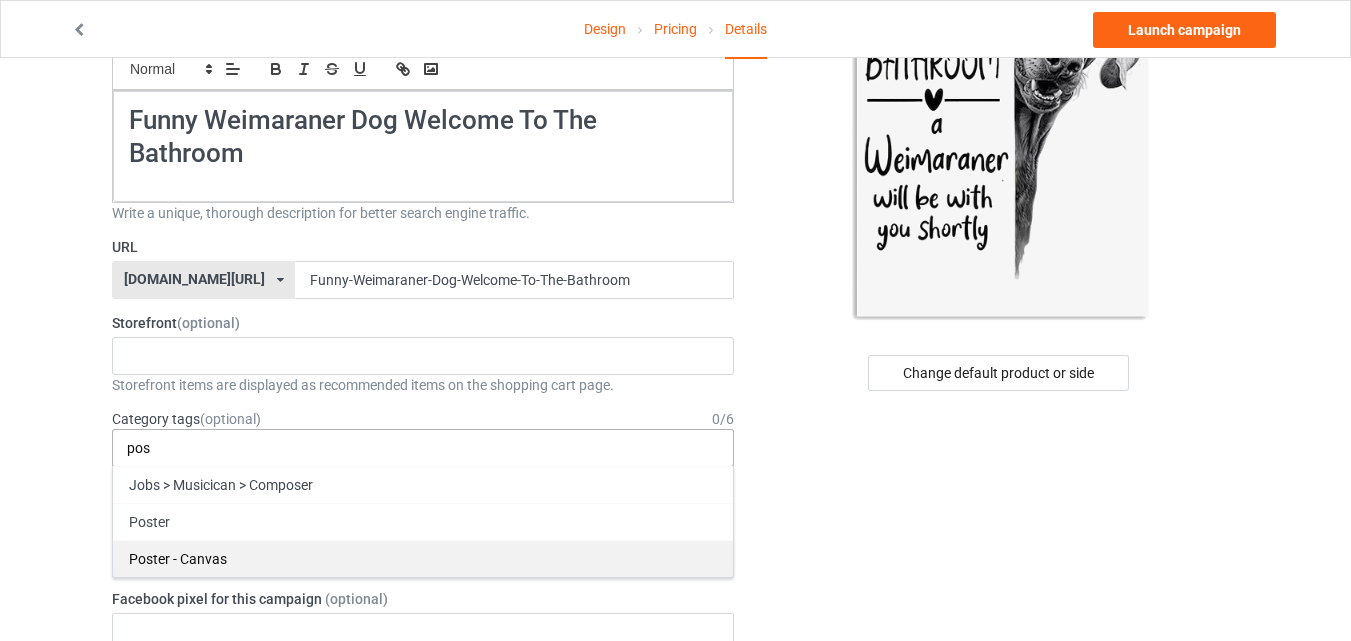 type 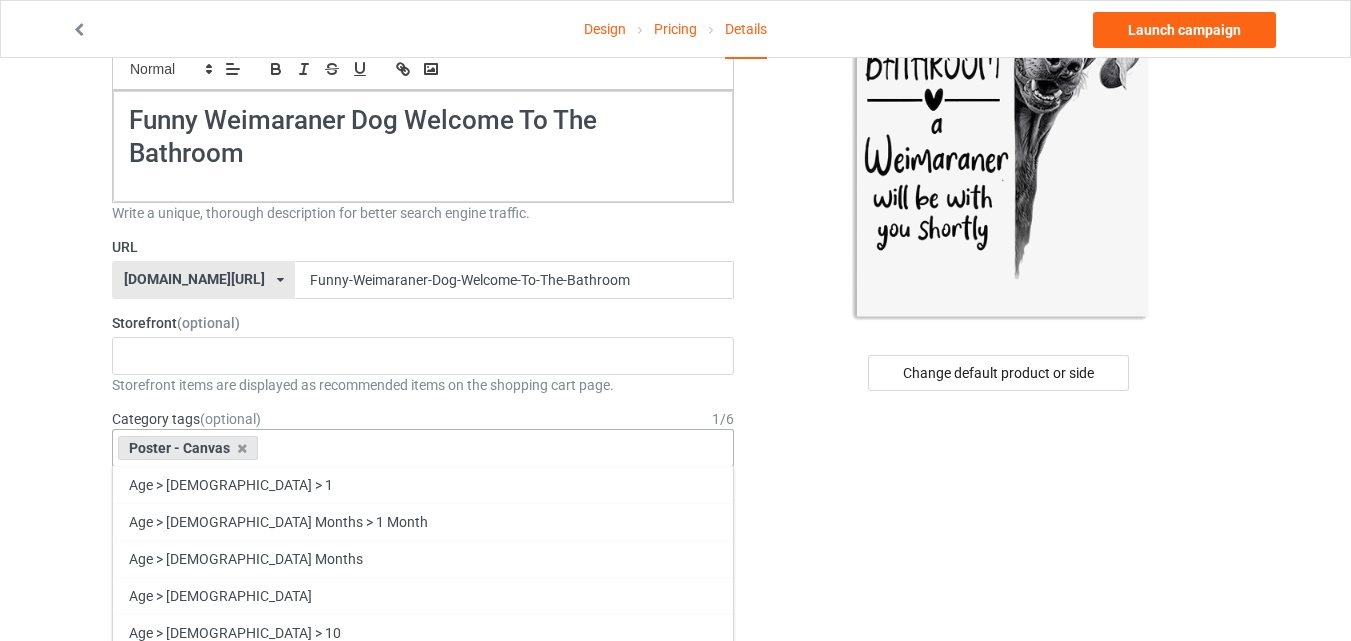 click on "Change default product or side" at bounding box center [1000, 883] 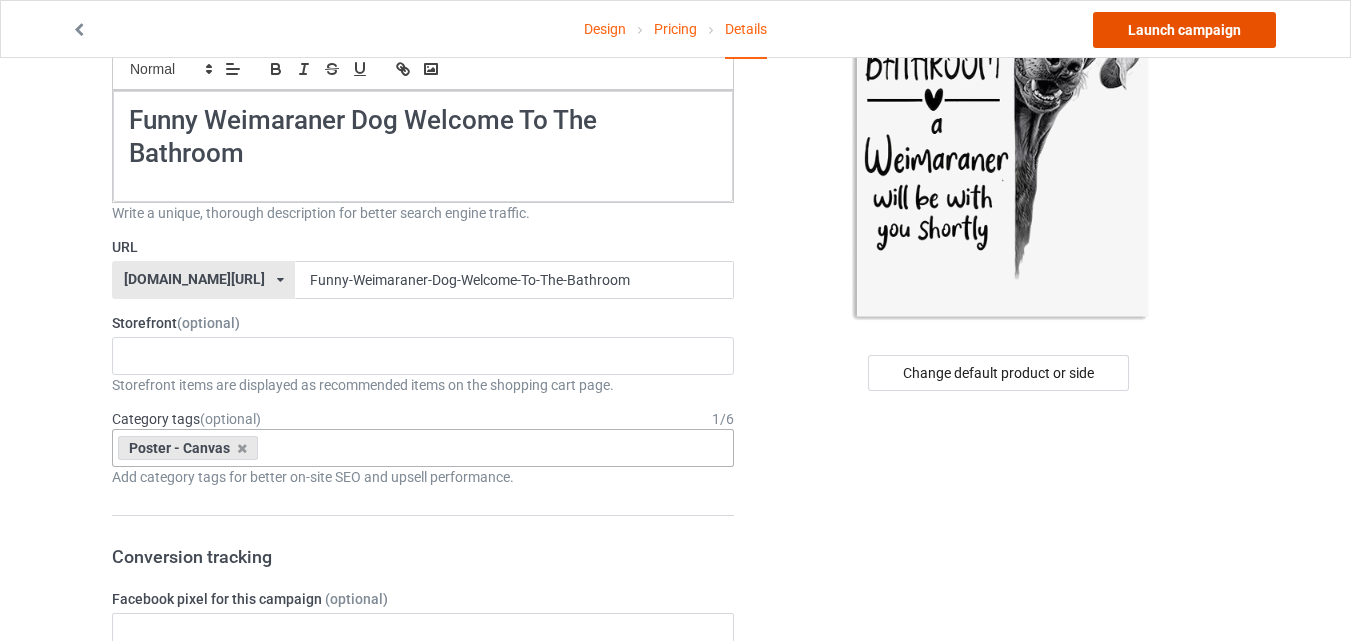 click on "Launch campaign" at bounding box center (1184, 30) 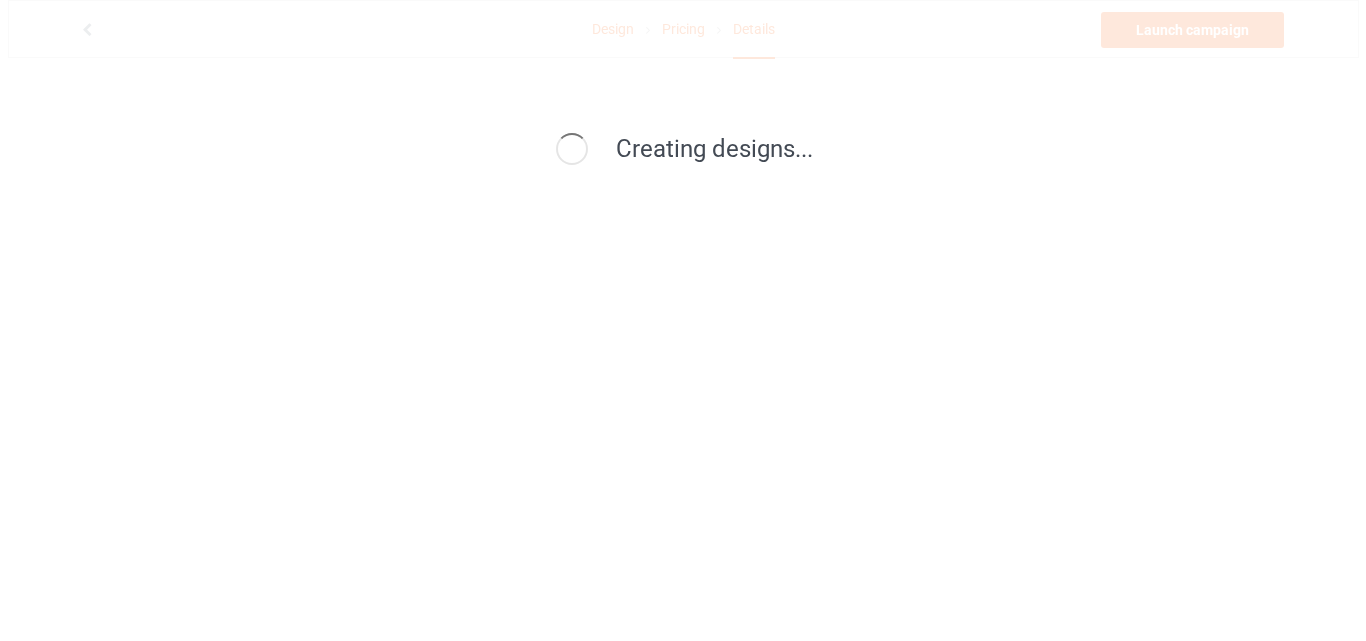 scroll, scrollTop: 0, scrollLeft: 0, axis: both 